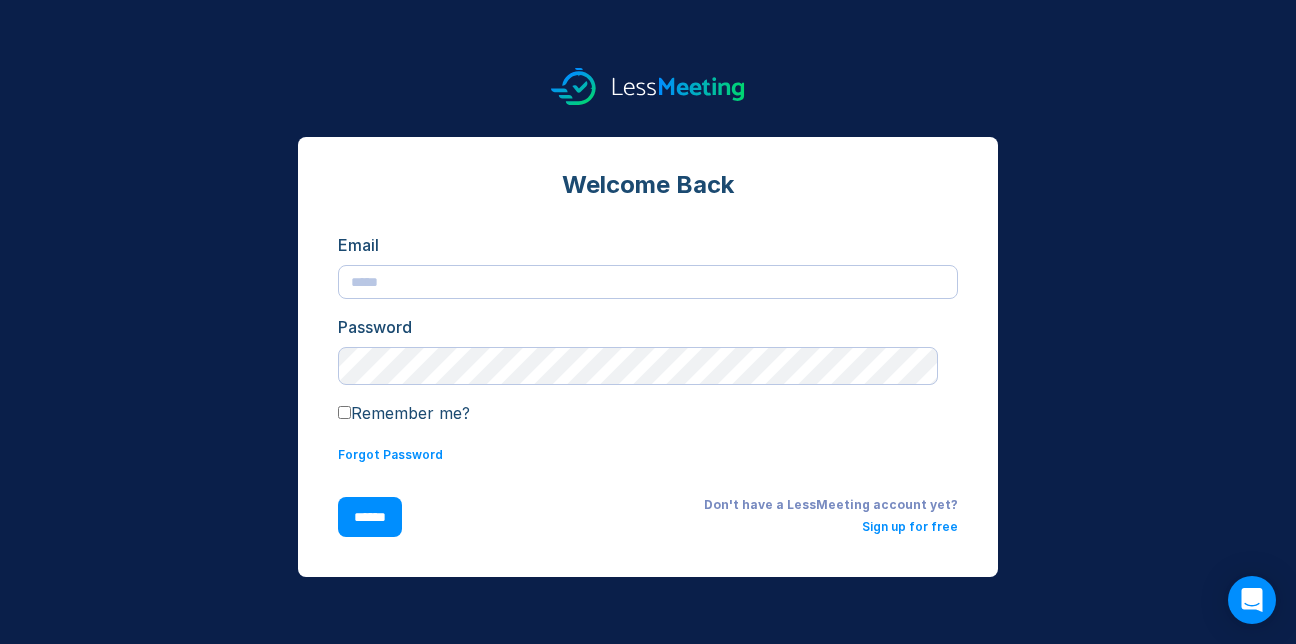 scroll, scrollTop: 0, scrollLeft: 0, axis: both 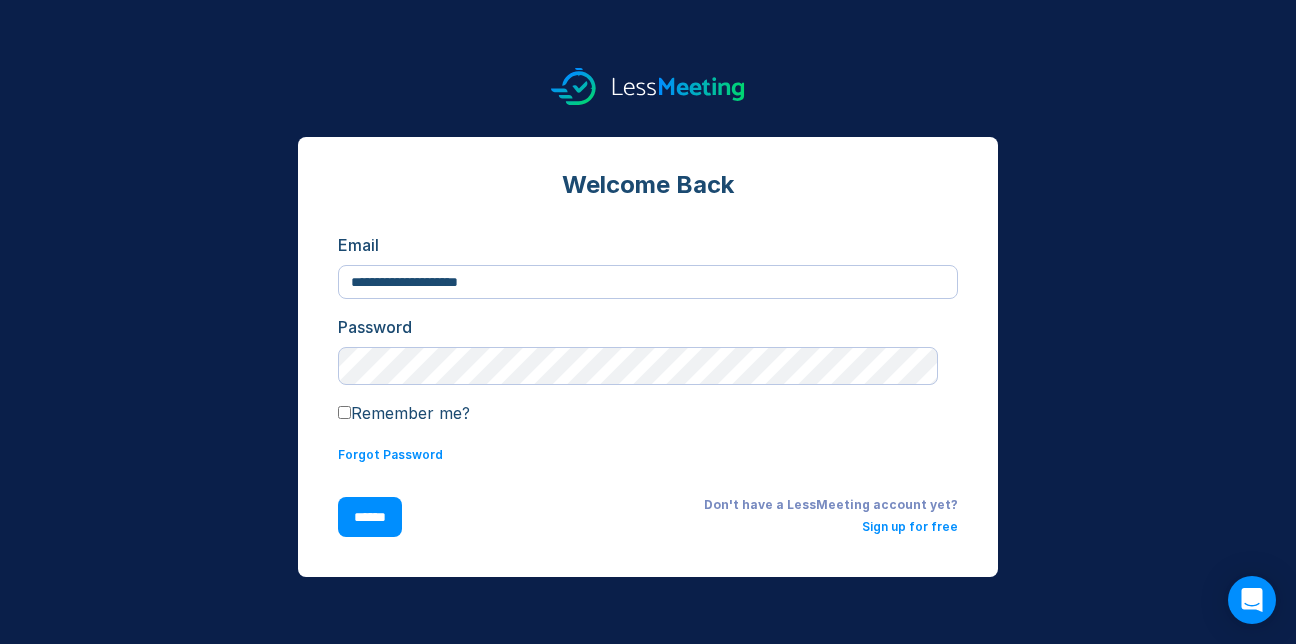 type on "**********" 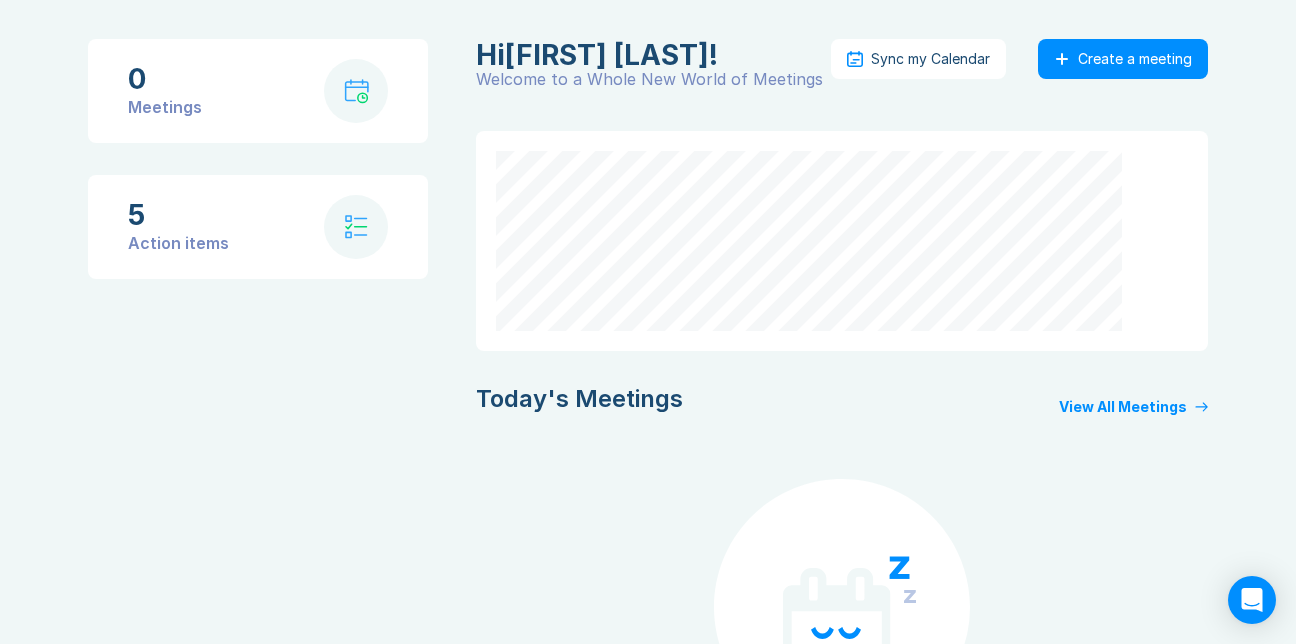 scroll, scrollTop: 0, scrollLeft: 0, axis: both 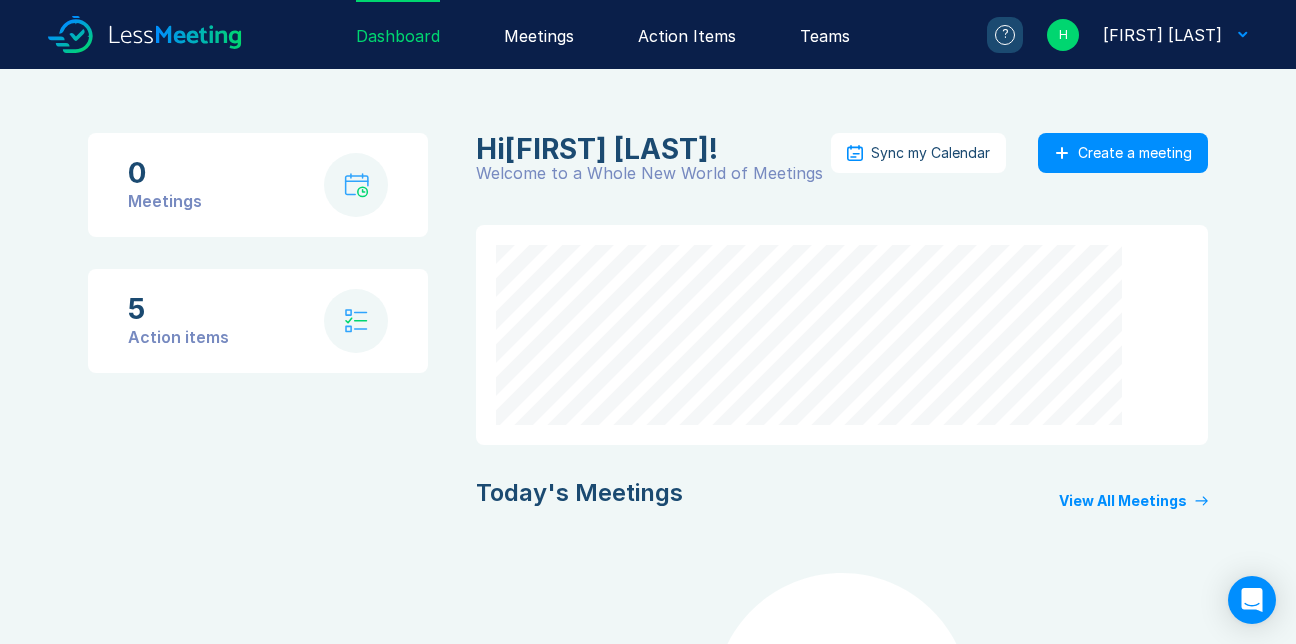 click on "Meetings" at bounding box center [539, 34] 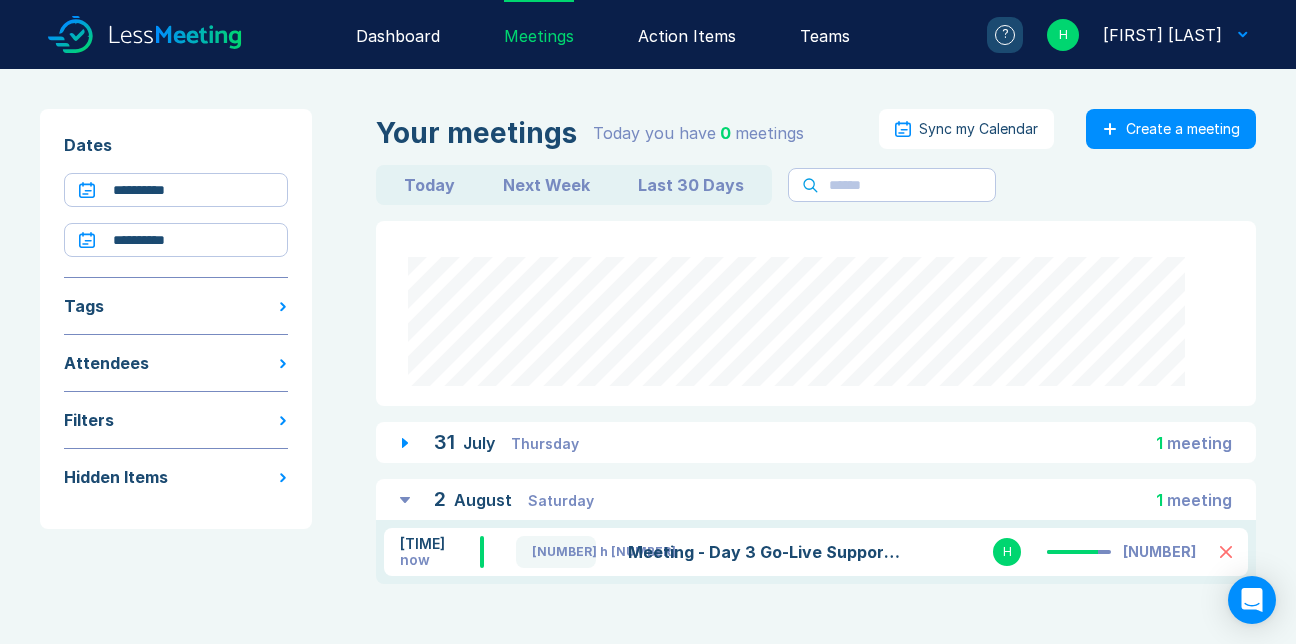 scroll, scrollTop: 76, scrollLeft: 0, axis: vertical 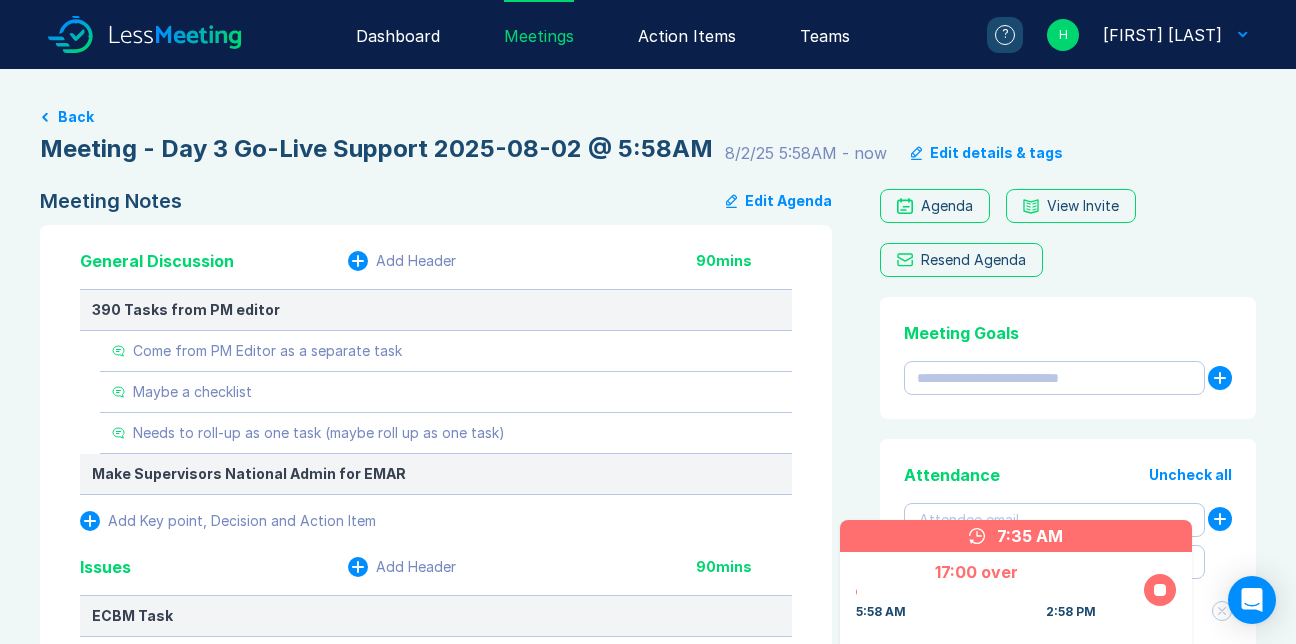 click on "General Discussion Add Header 90  mins 390 Tasks from PM editor Come from PM Editor as a separate task Maybe a checklist Needs to roll-up as one task (maybe roll up as one task) Make Supervisors National Admin for EMAR Add Key point, Decision and Action Item Issues Add Header 90  mins ECBM Task Jim did an update ECBM is creating individual tasks ... recommendation would be to create a parent or one task with a checkbox for each individual task. We should probably and create a SPIKE story APBS Widget Missing from Ybor Landing Page (OKC doesn't have the Widget) Custodial User - Unable to login User was locked out, doesn't have a role, should have been in Tour 1 (531) ... 508 group? Custodial had an earlier issue when we first arrived The Ybor City MOS Clerk can see work orders for other sites as well Ybor MOS Clerk created his first Work Order however, he was able to see other sites. During troubleshooting Jim figured out he was in PERMARS tests, he's creating a new work order and assigning Print the PSA Routes" at bounding box center [436, 1651] 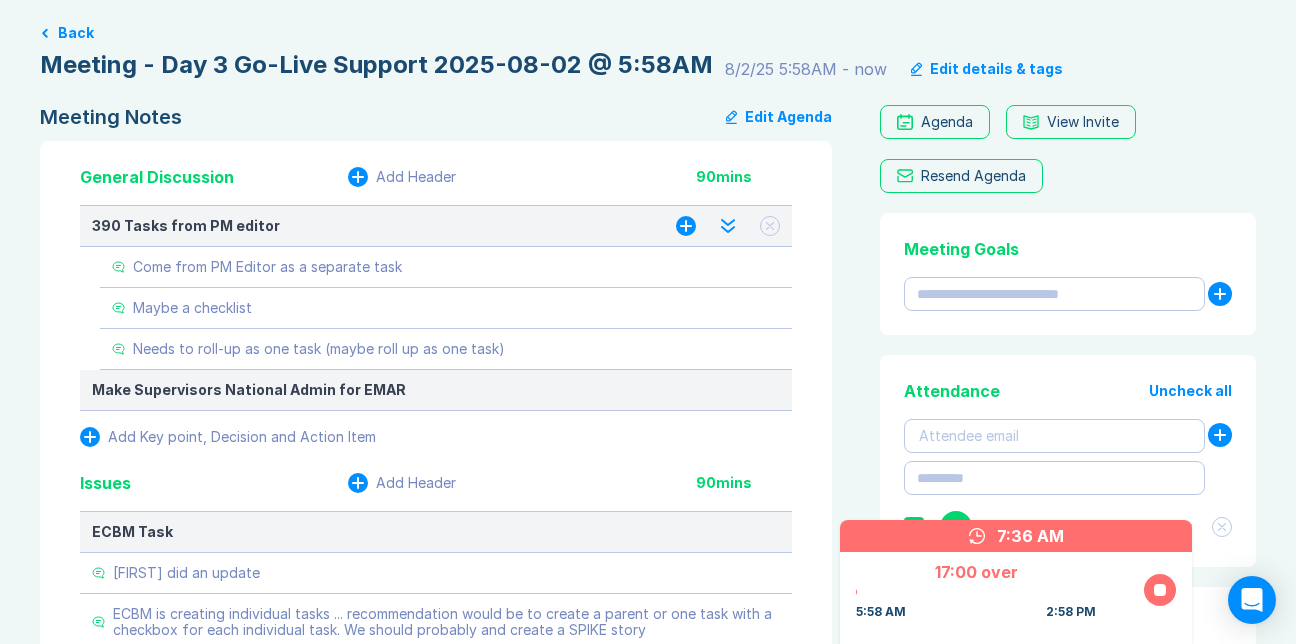 scroll, scrollTop: 79, scrollLeft: 0, axis: vertical 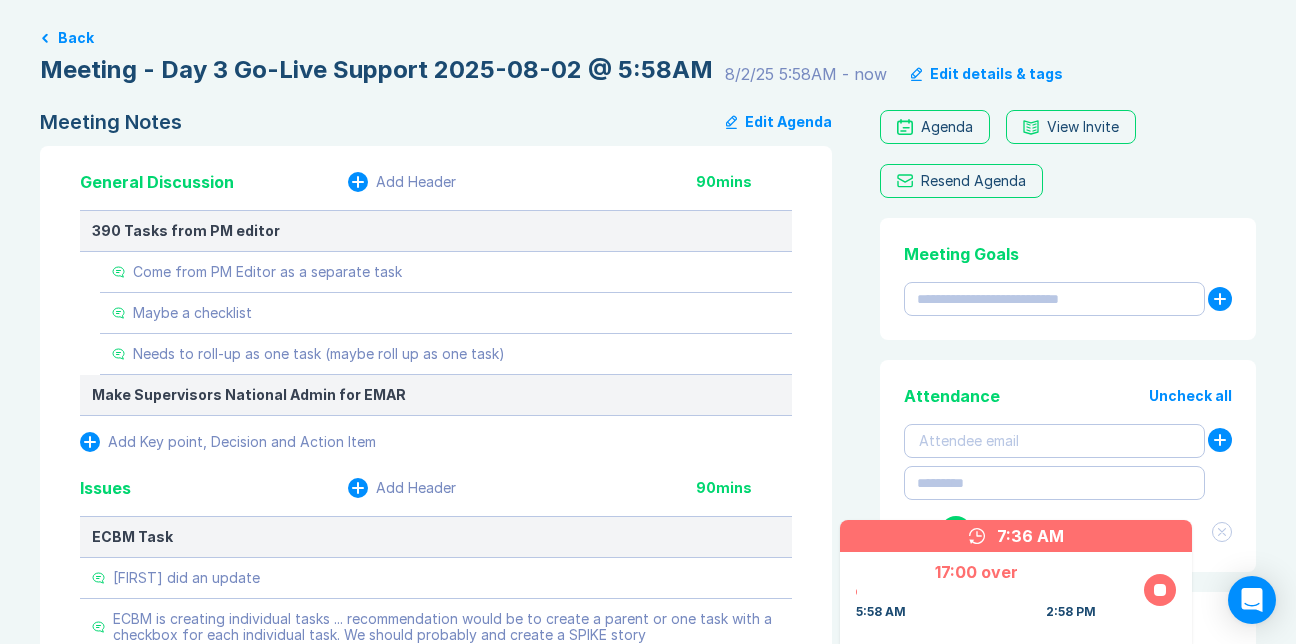 click on "Edit details & tags" at bounding box center [996, 74] 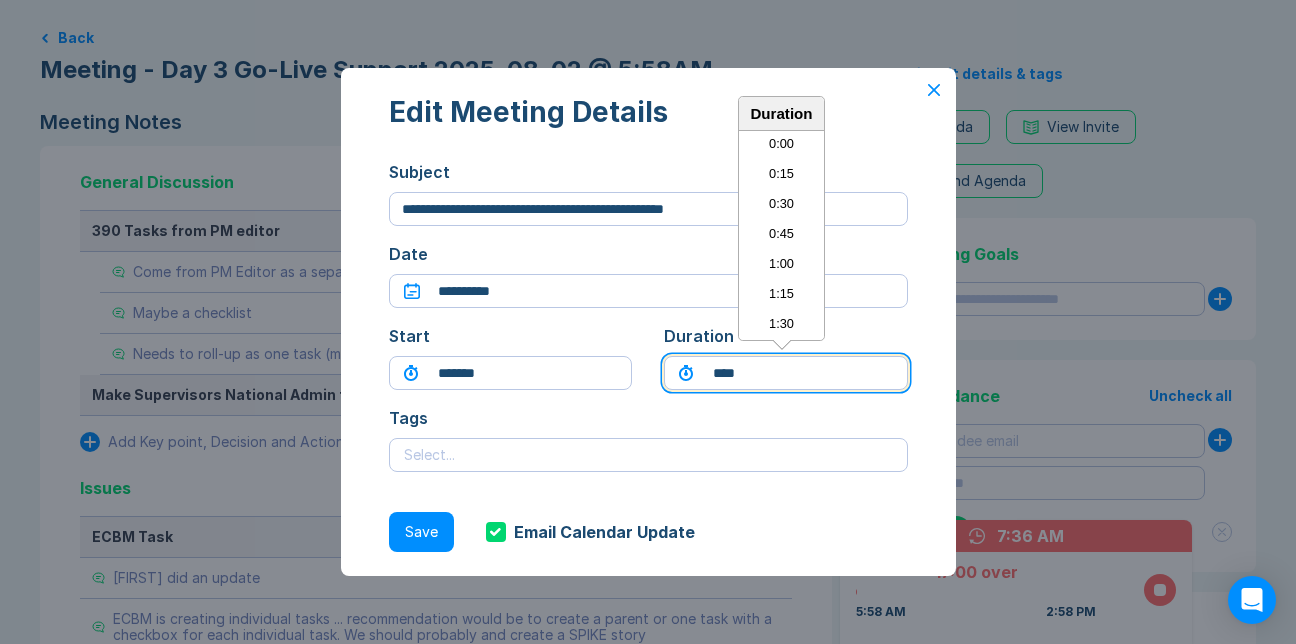 scroll, scrollTop: 989, scrollLeft: 0, axis: vertical 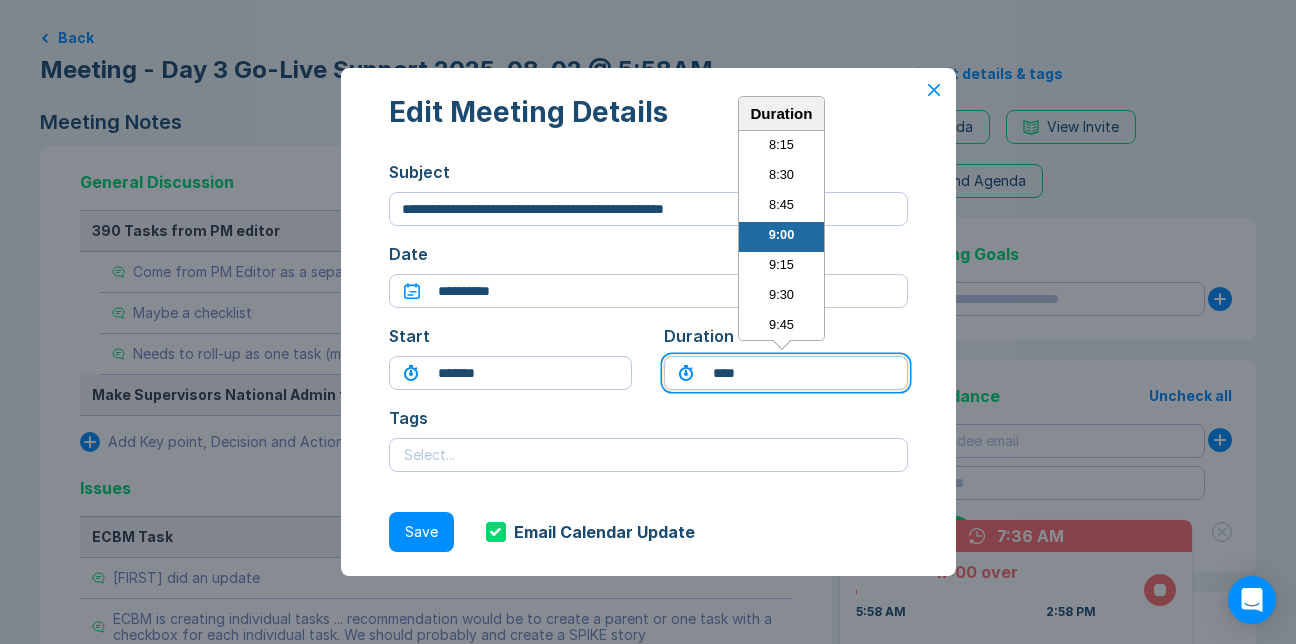 drag, startPoint x: 816, startPoint y: 377, endPoint x: 724, endPoint y: 377, distance: 92 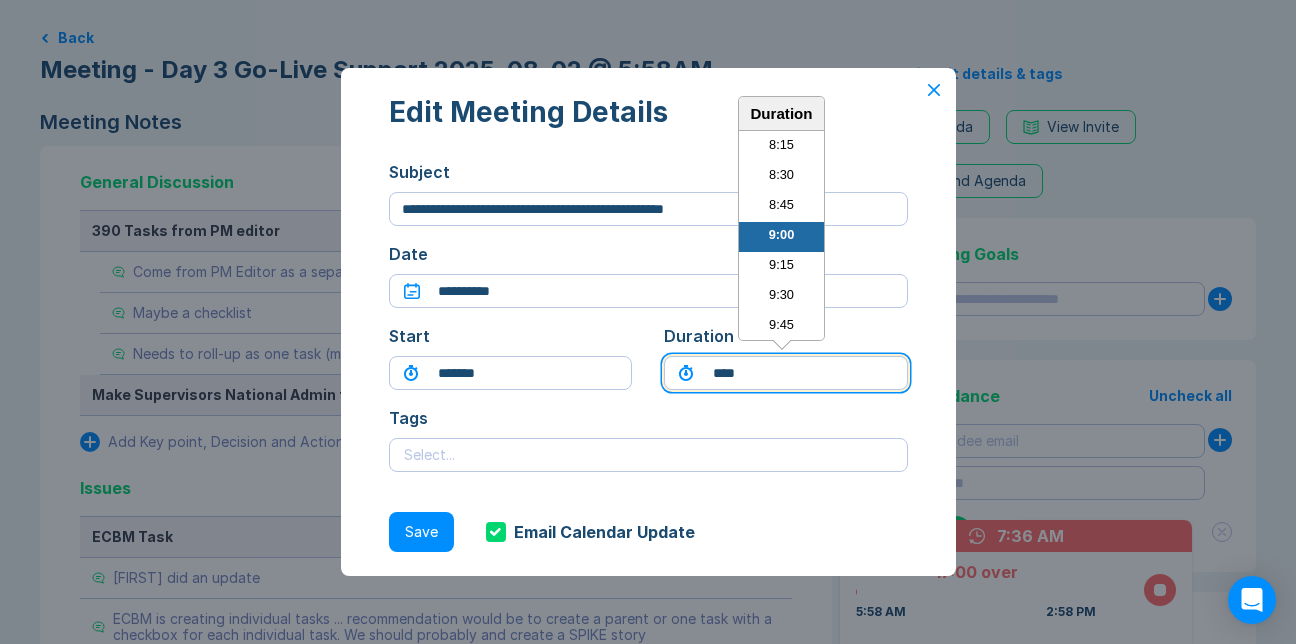 click on "****" at bounding box center [786, 373] 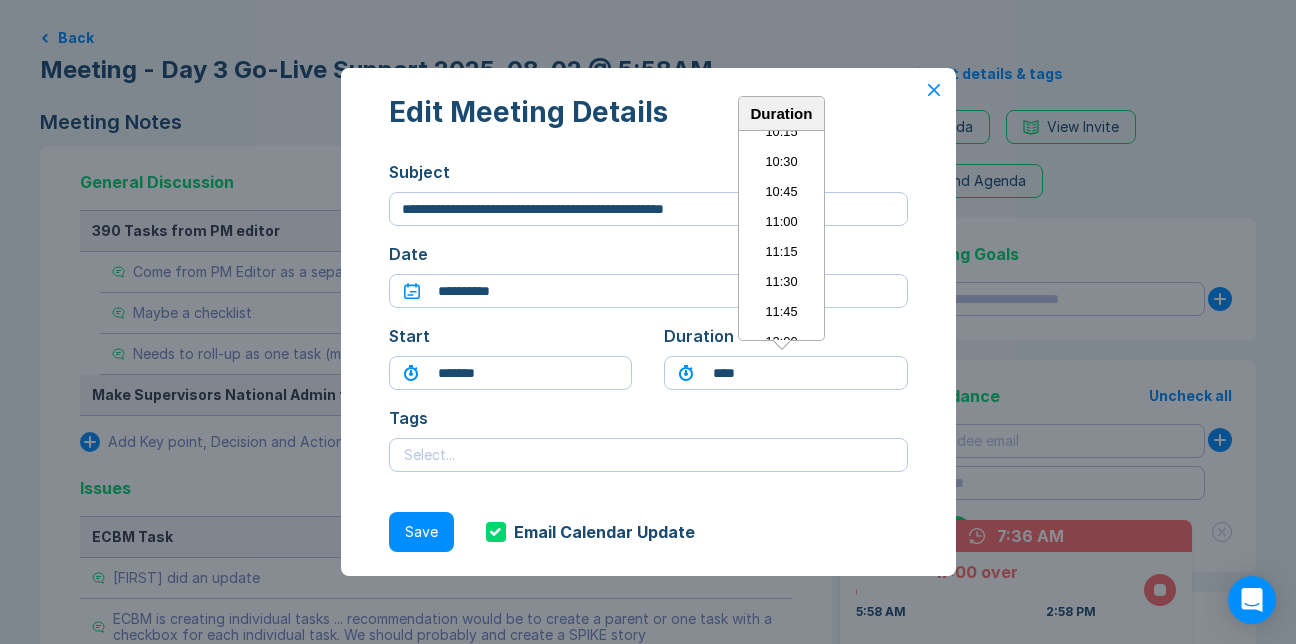 scroll, scrollTop: 1282, scrollLeft: 0, axis: vertical 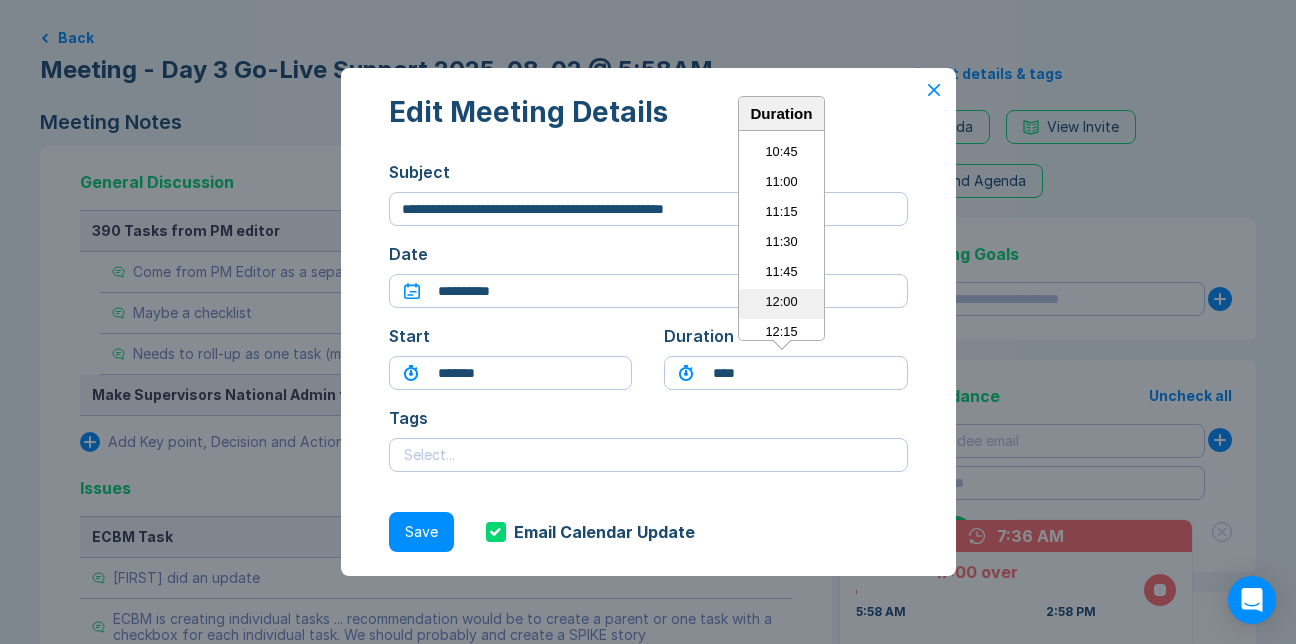 click on "12:00" at bounding box center (781, 304) 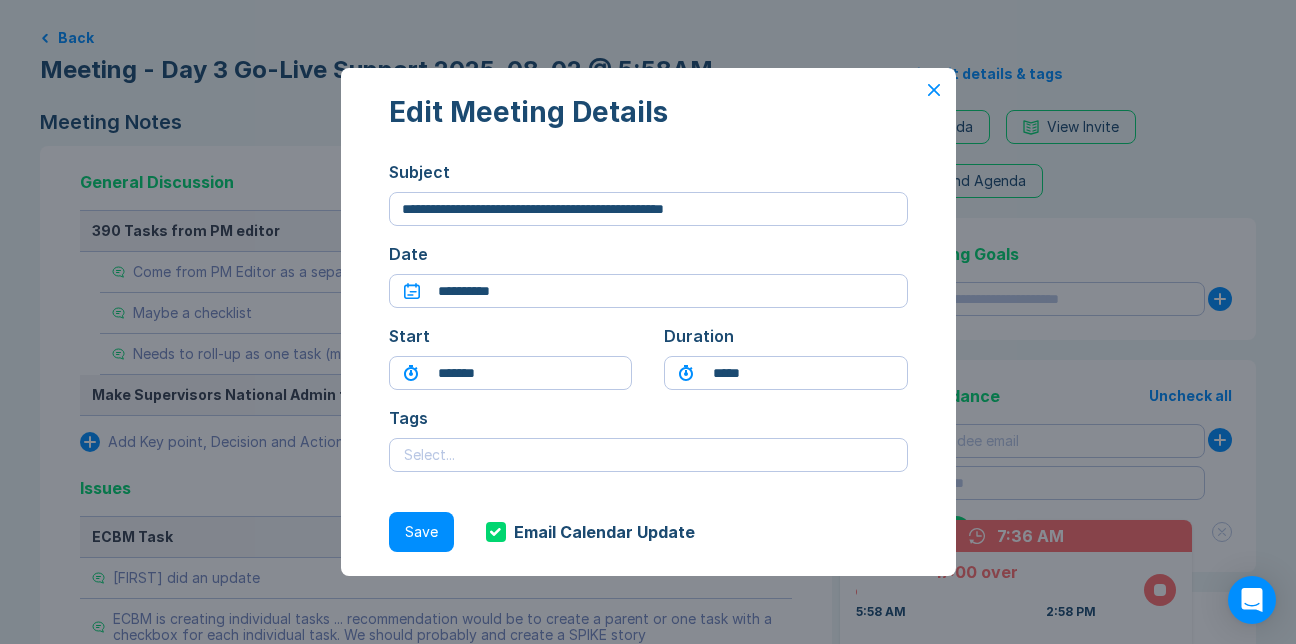 click on "Save" at bounding box center [421, 532] 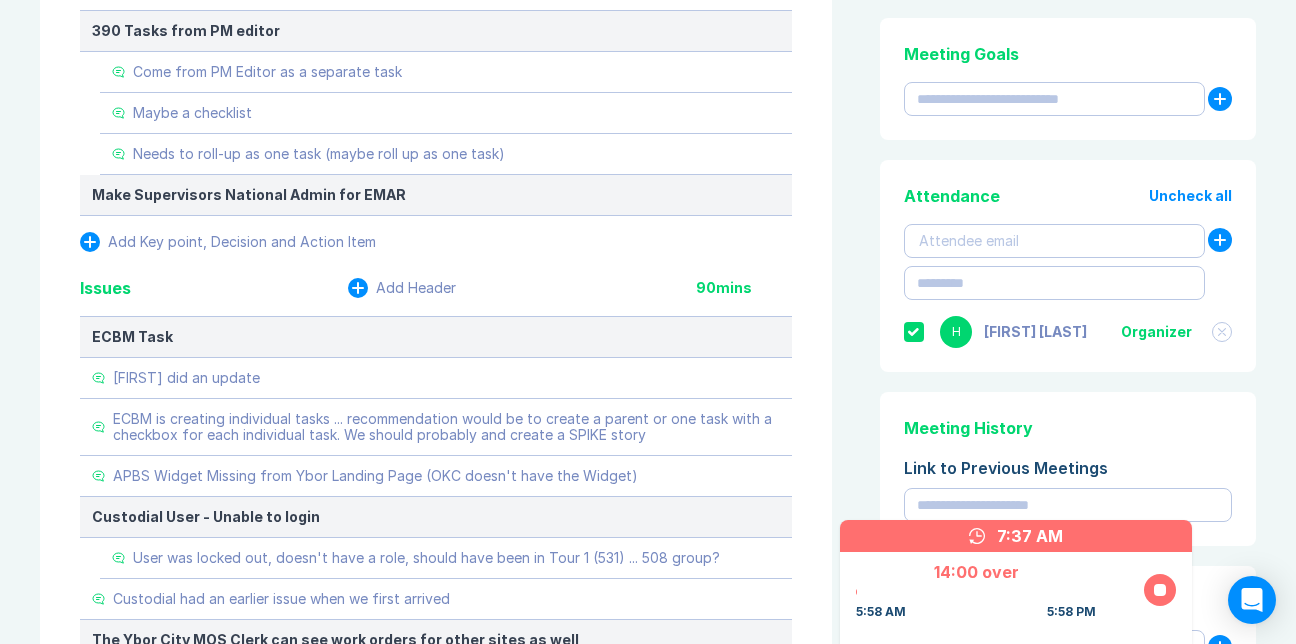 scroll, scrollTop: 0, scrollLeft: 0, axis: both 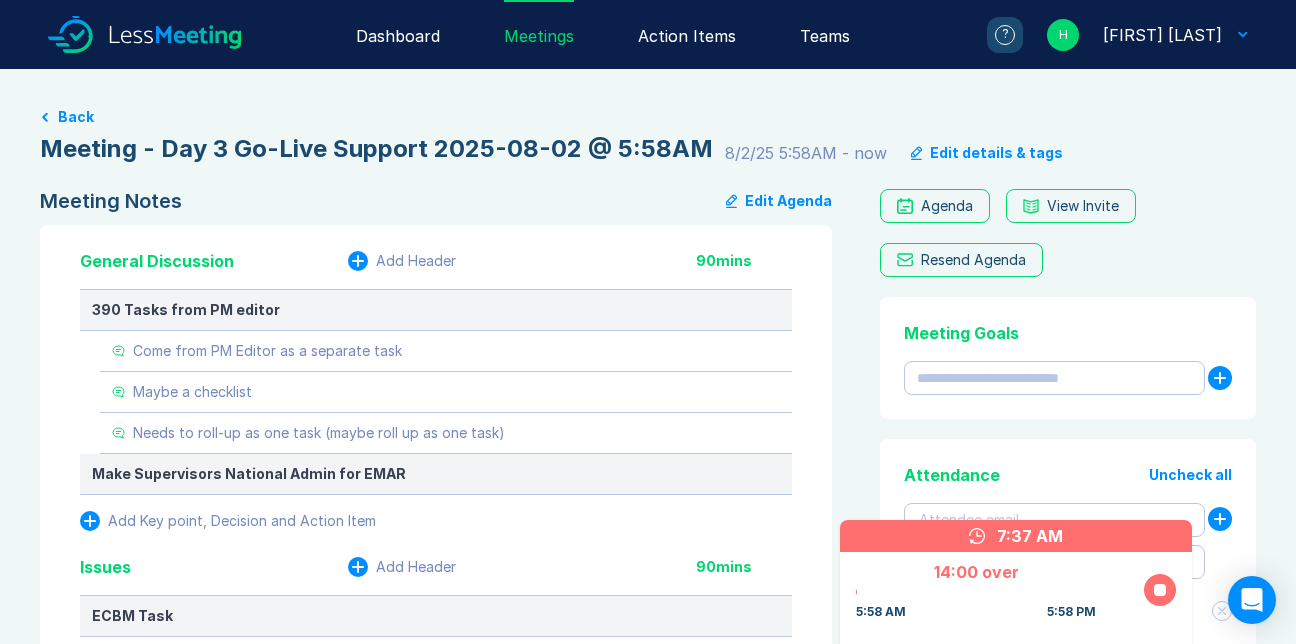 click on "7:37 AM" at bounding box center [1016, 536] 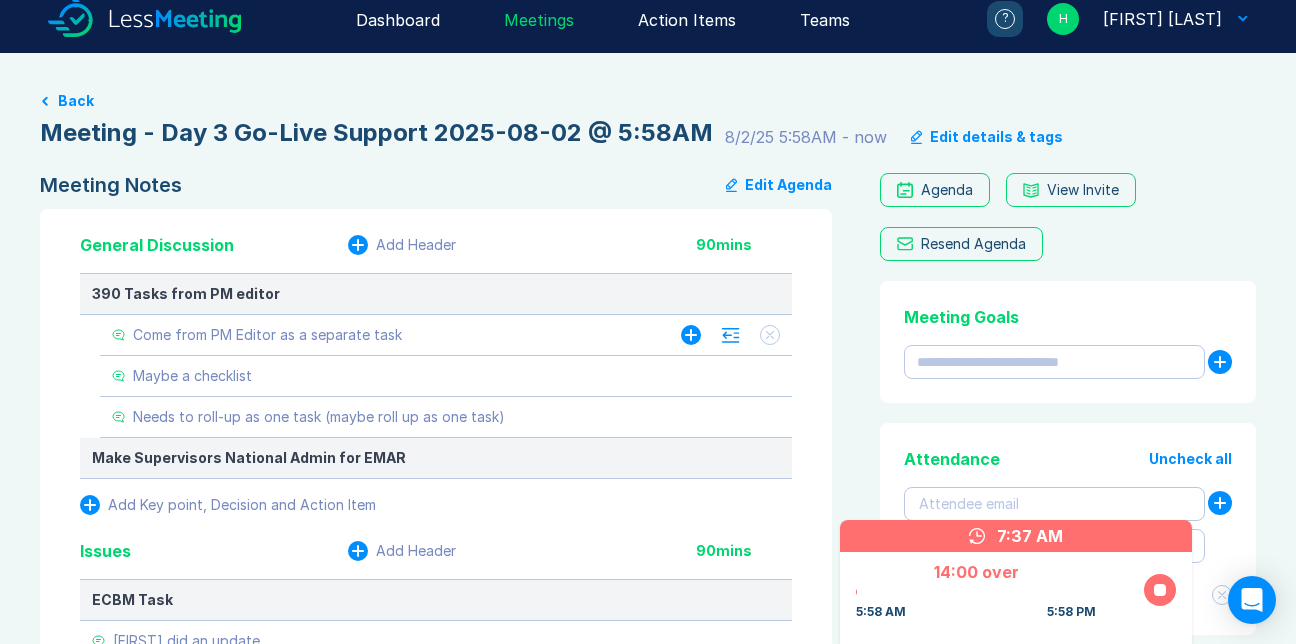 scroll, scrollTop: 0, scrollLeft: 0, axis: both 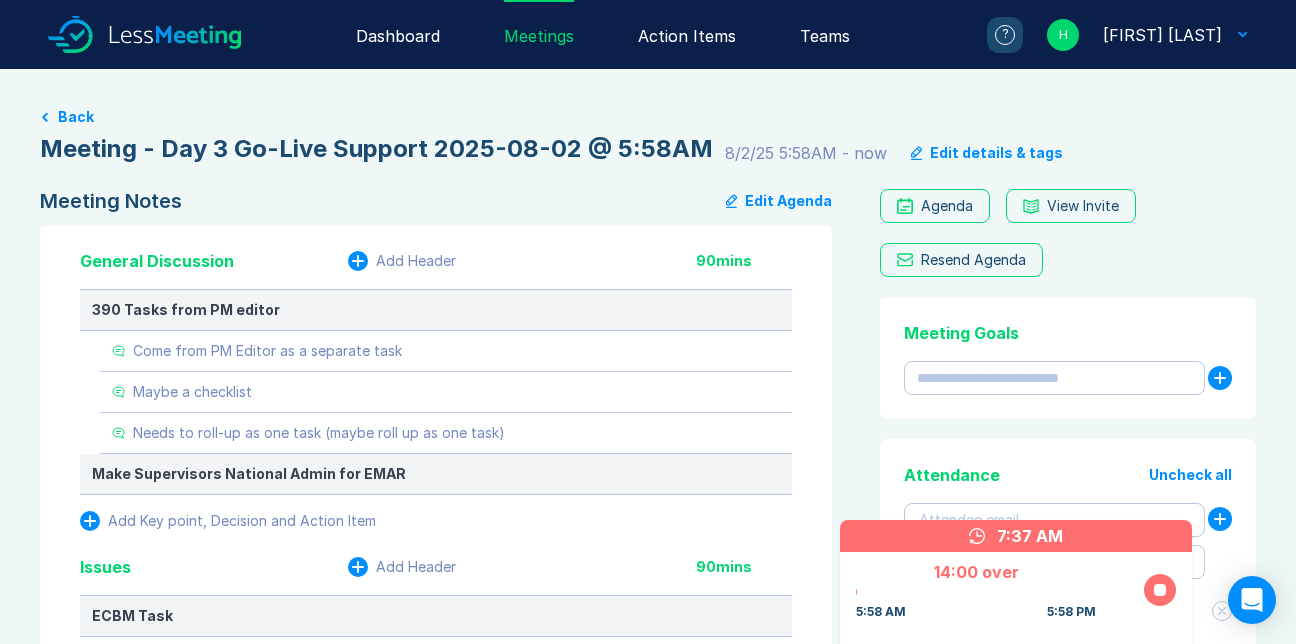 click on "Action Items" at bounding box center (687, 34) 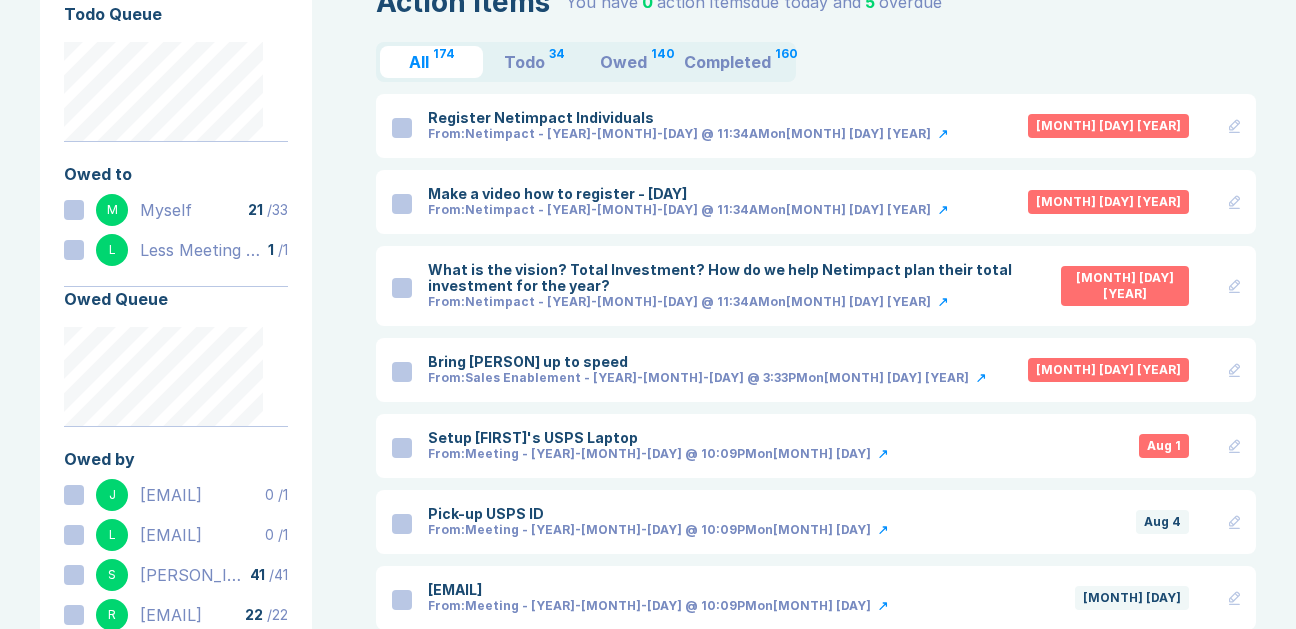 scroll, scrollTop: 0, scrollLeft: 0, axis: both 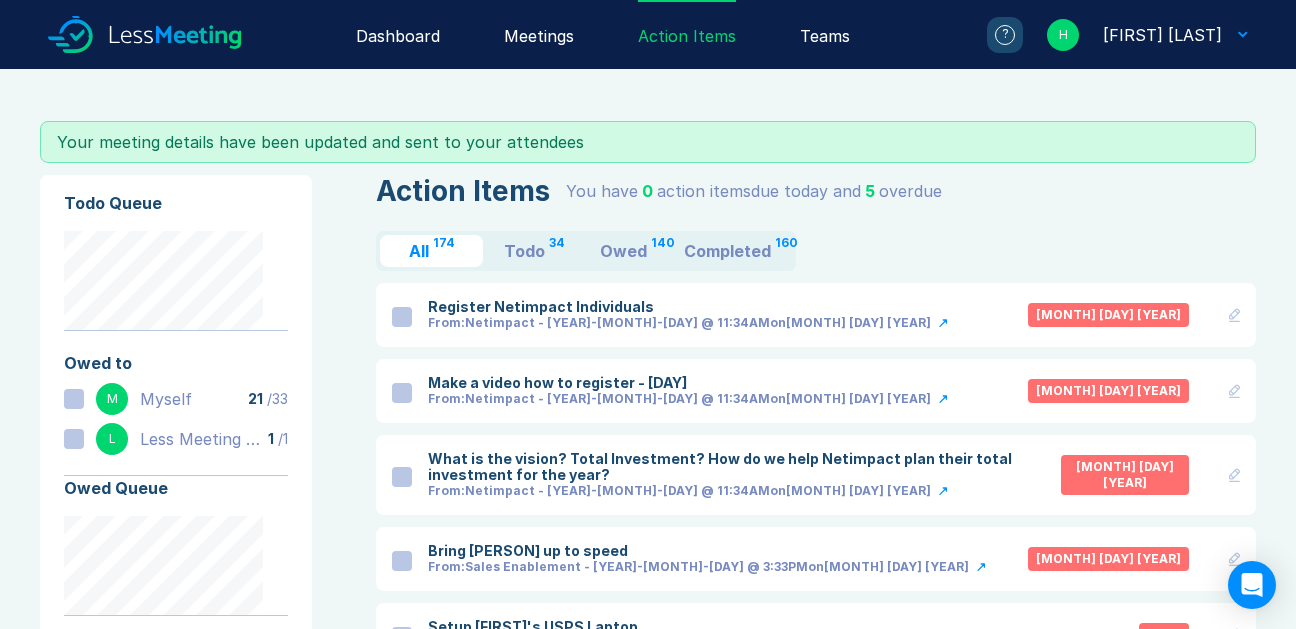 click on "Meetings" at bounding box center (539, 34) 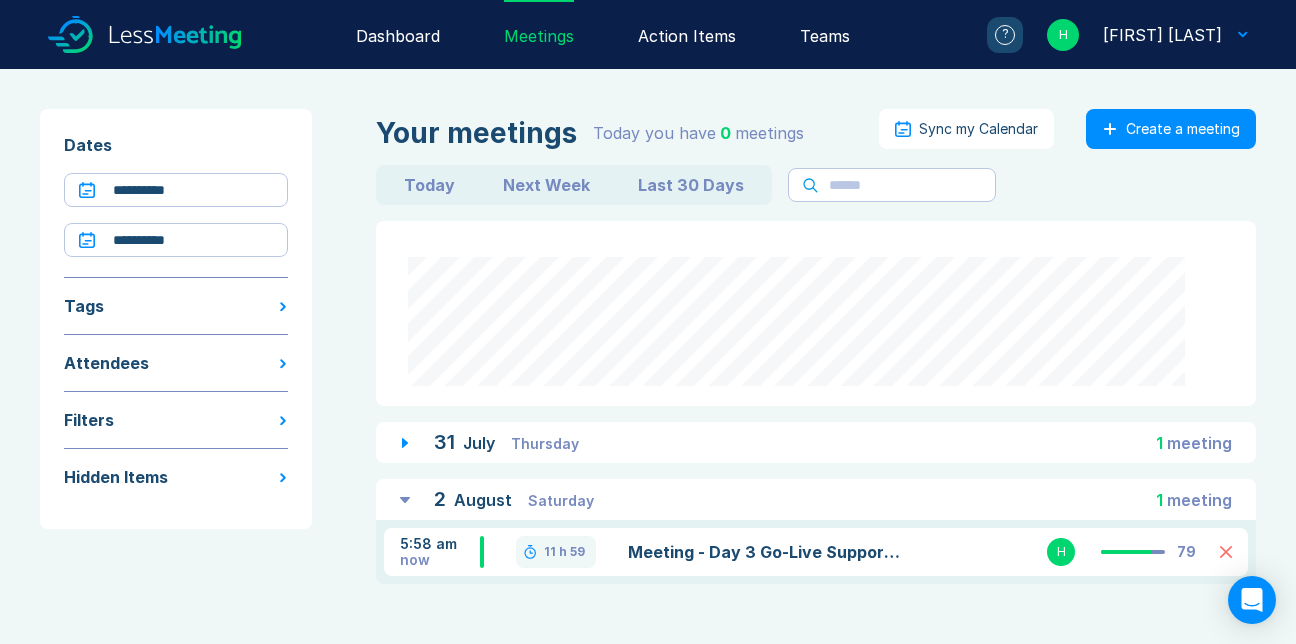 scroll, scrollTop: 68, scrollLeft: 0, axis: vertical 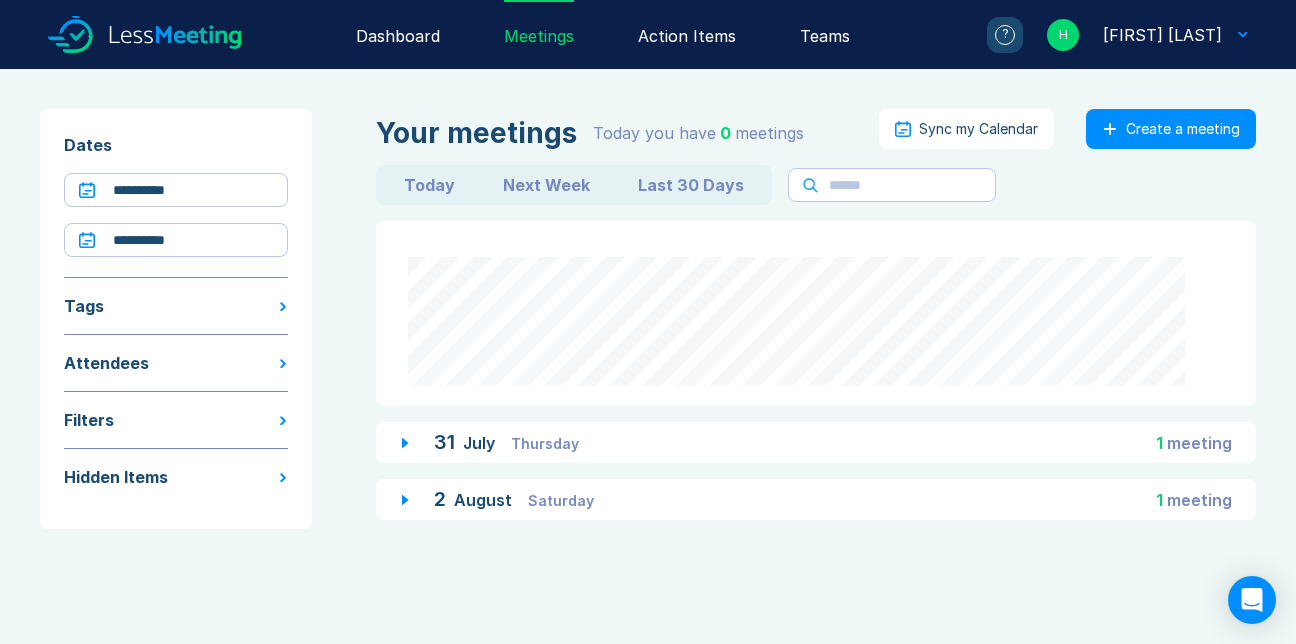 click on "[DATE]   [DAY] [NUMBER] meeting" at bounding box center [816, 499] 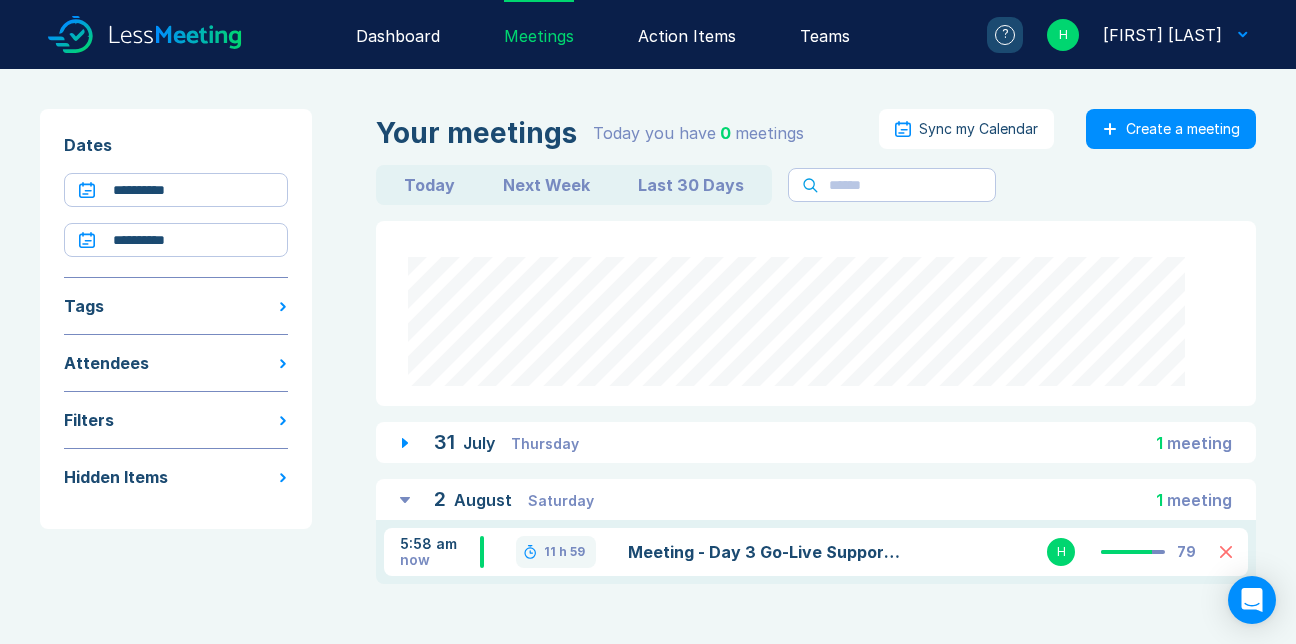 scroll, scrollTop: 68, scrollLeft: 0, axis: vertical 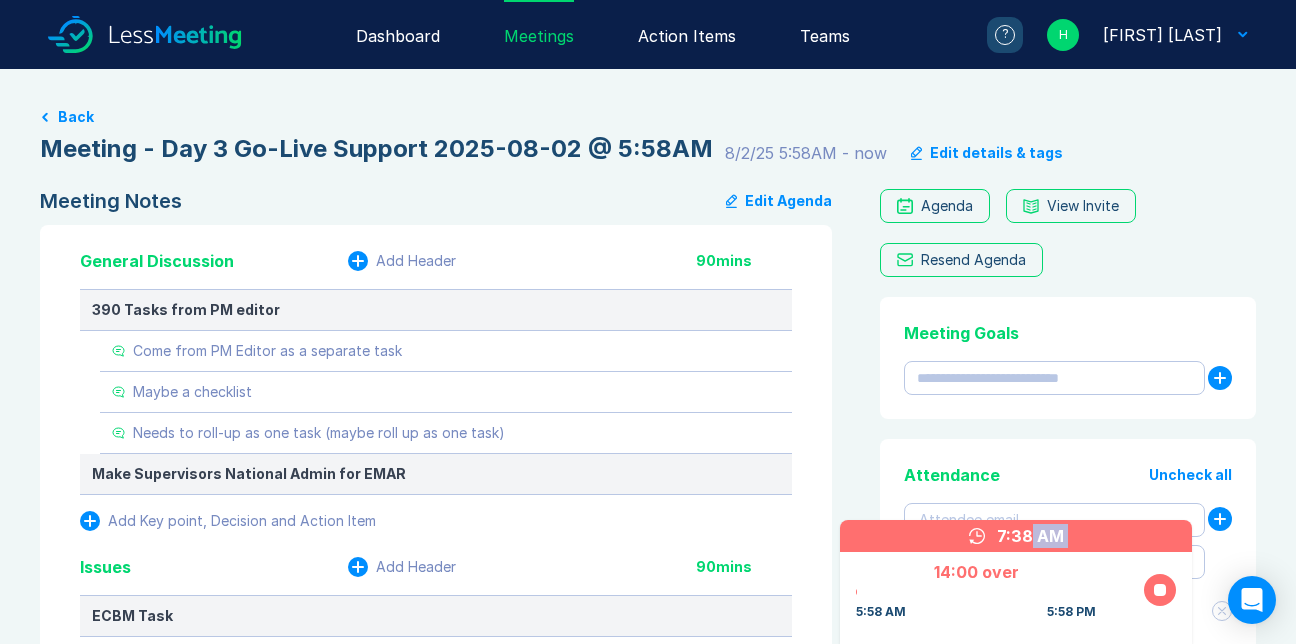 drag, startPoint x: 0, startPoint y: 0, endPoint x: 961, endPoint y: 538, distance: 1101.3469 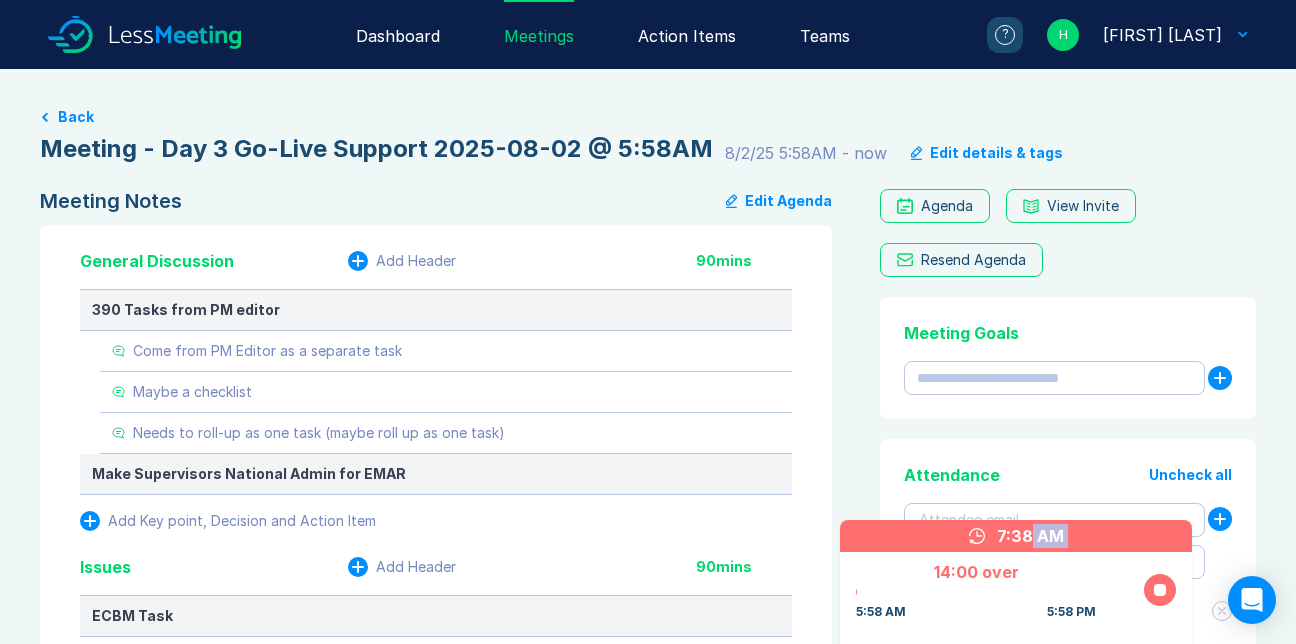 click on "7:38 AM 14:00 over 5:58 AM 5:58 PM" at bounding box center [1016, 582] 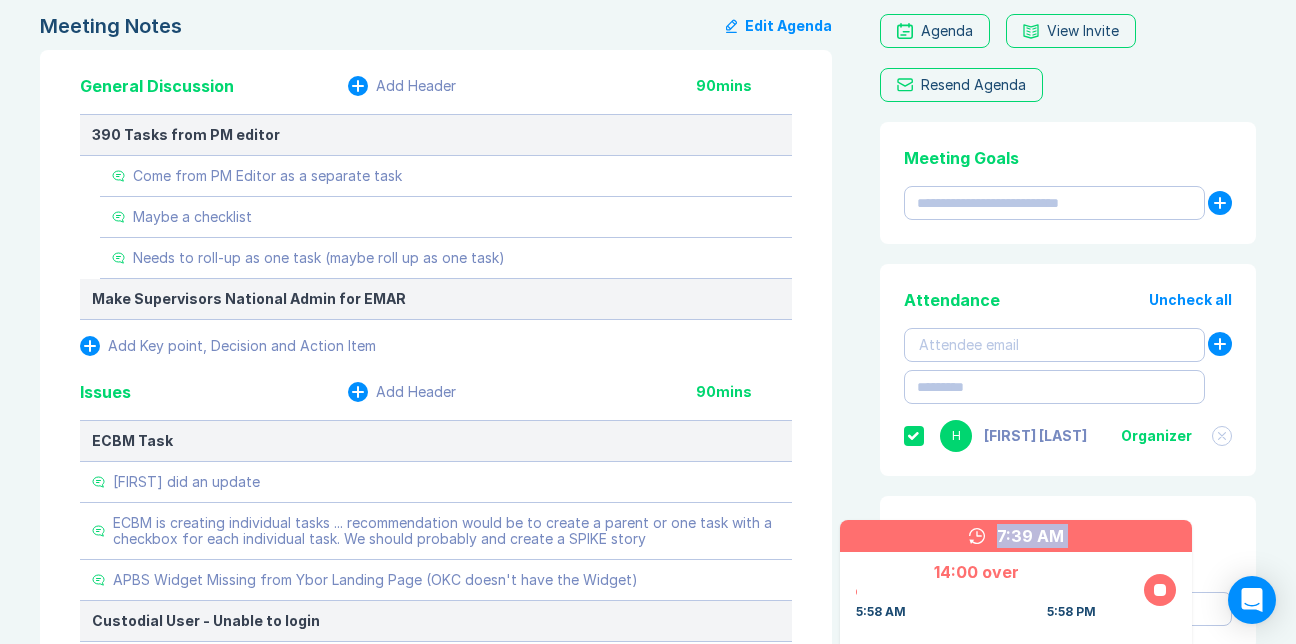 scroll, scrollTop: 0, scrollLeft: 0, axis: both 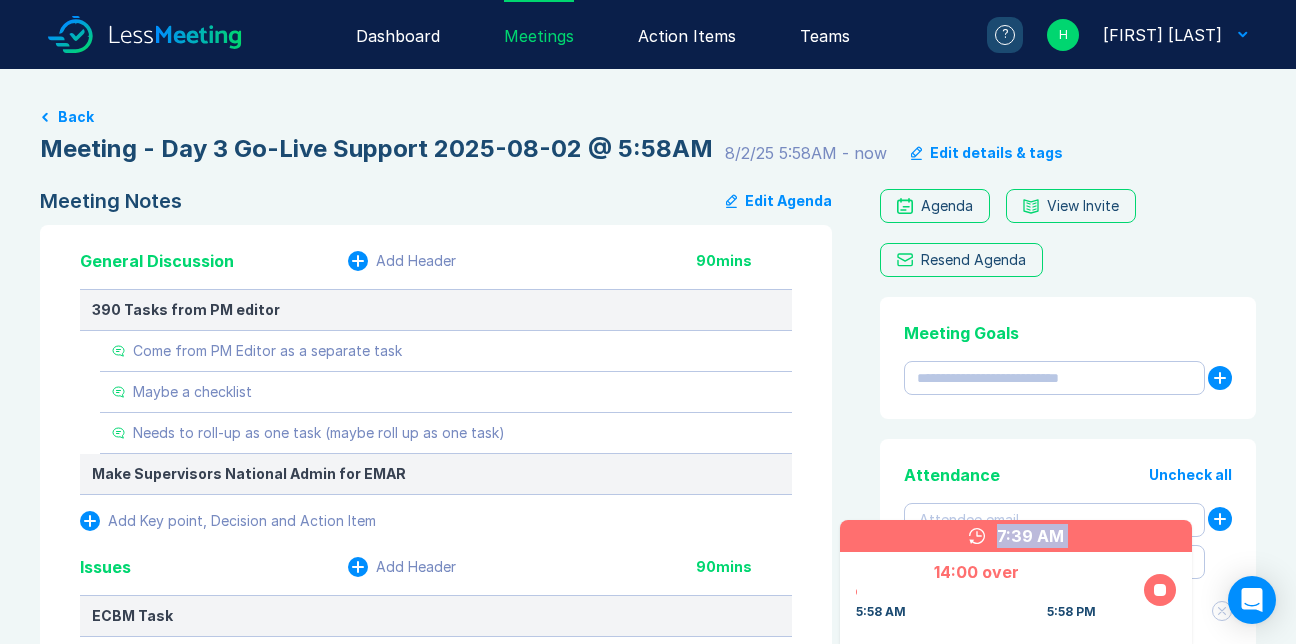click on "Edit details & tags" at bounding box center (996, 153) 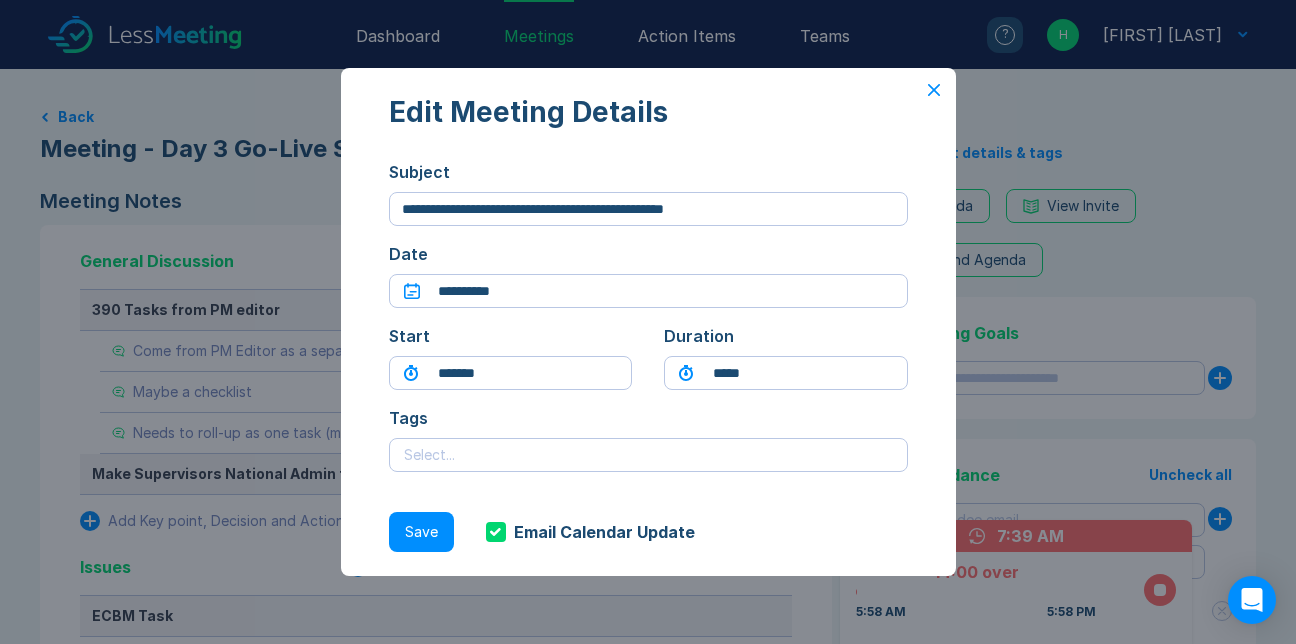 click on "**********" at bounding box center (648, 322) 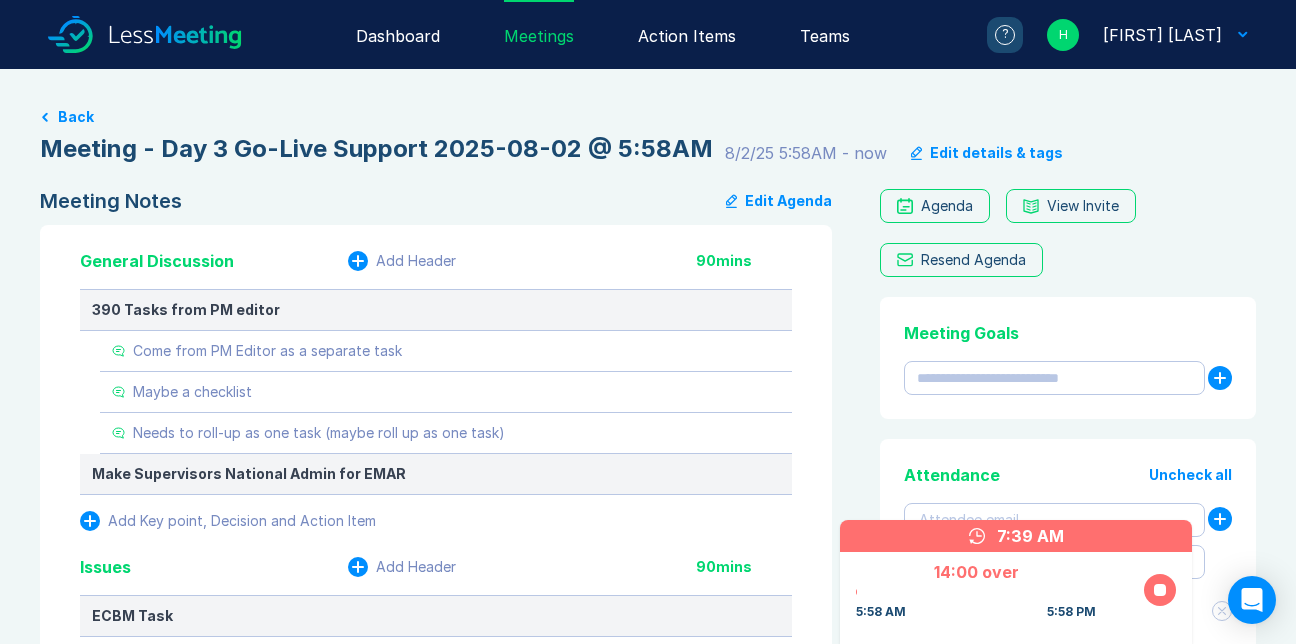 click on "Edit Agenda" at bounding box center (779, 201) 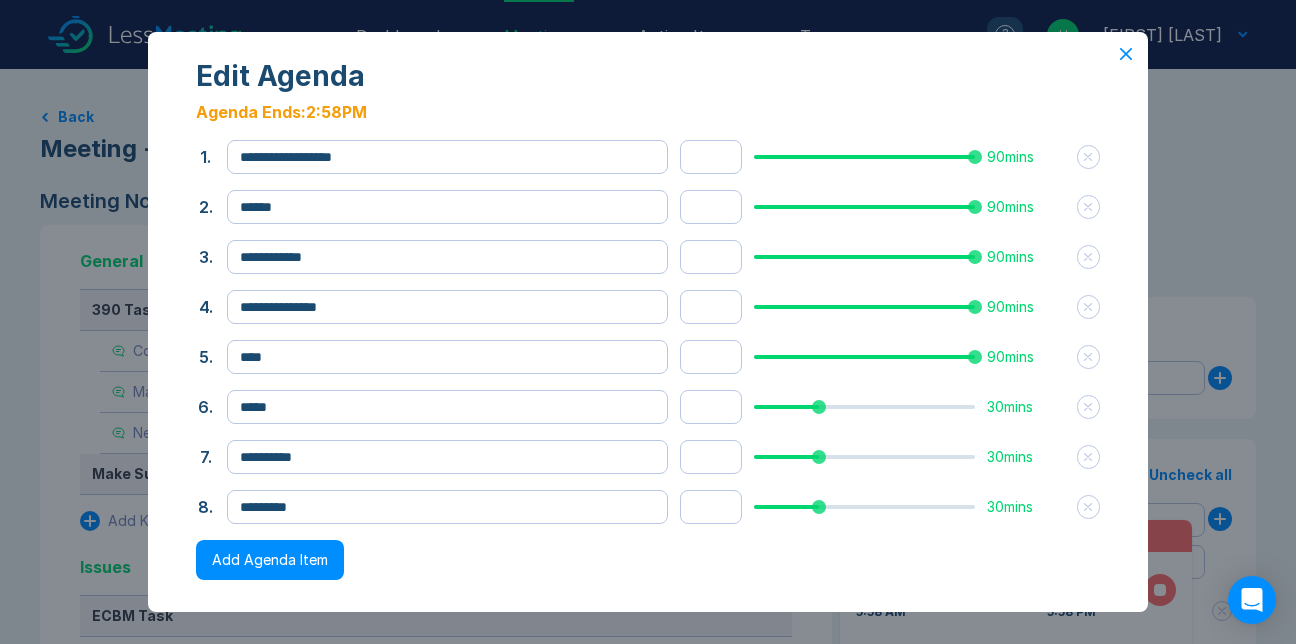 scroll, scrollTop: 189, scrollLeft: 0, axis: vertical 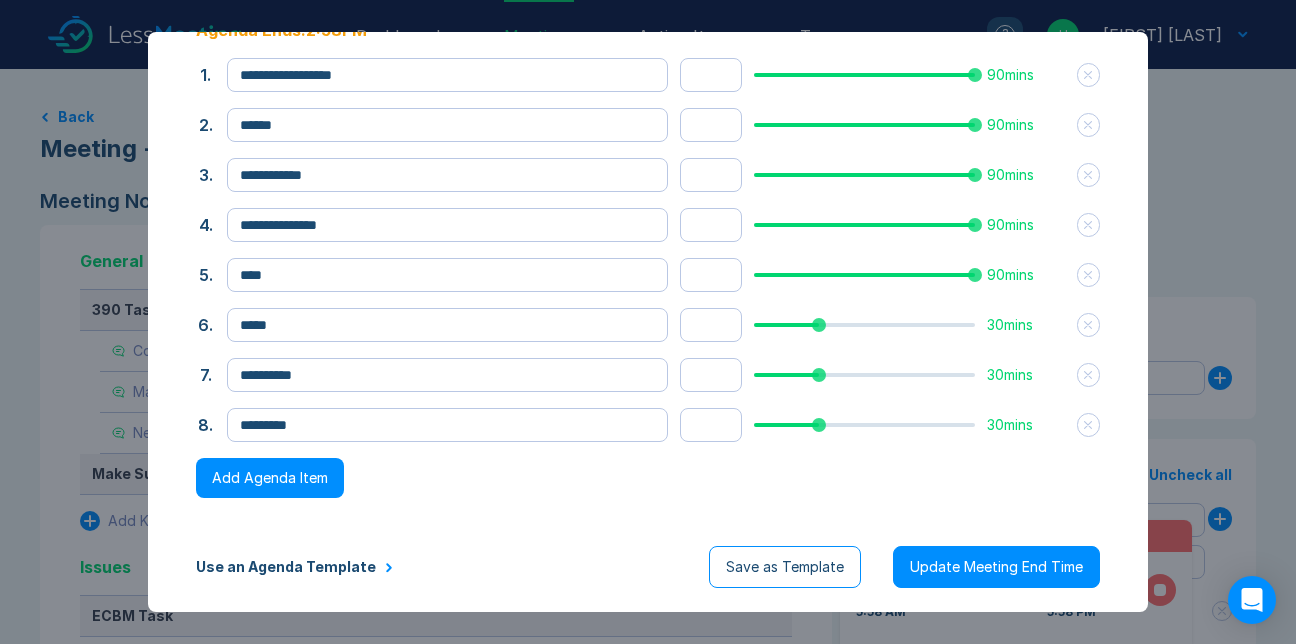 click on "Update Meeting End Time" at bounding box center [996, 567] 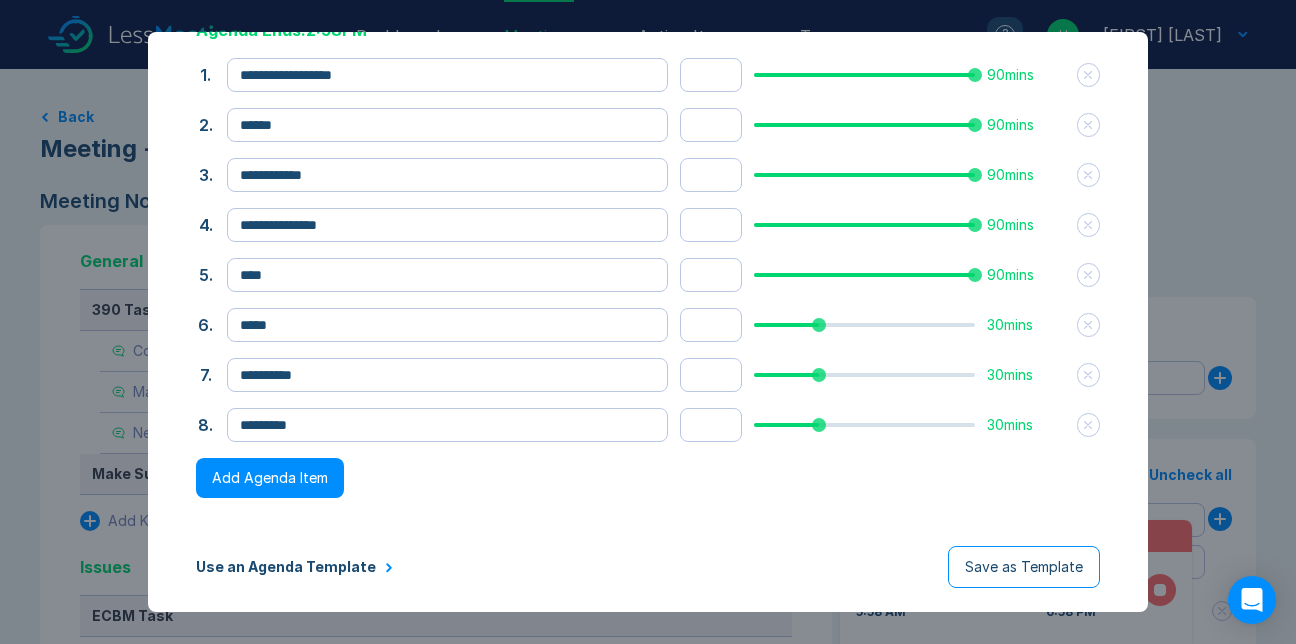 scroll, scrollTop: 0, scrollLeft: 0, axis: both 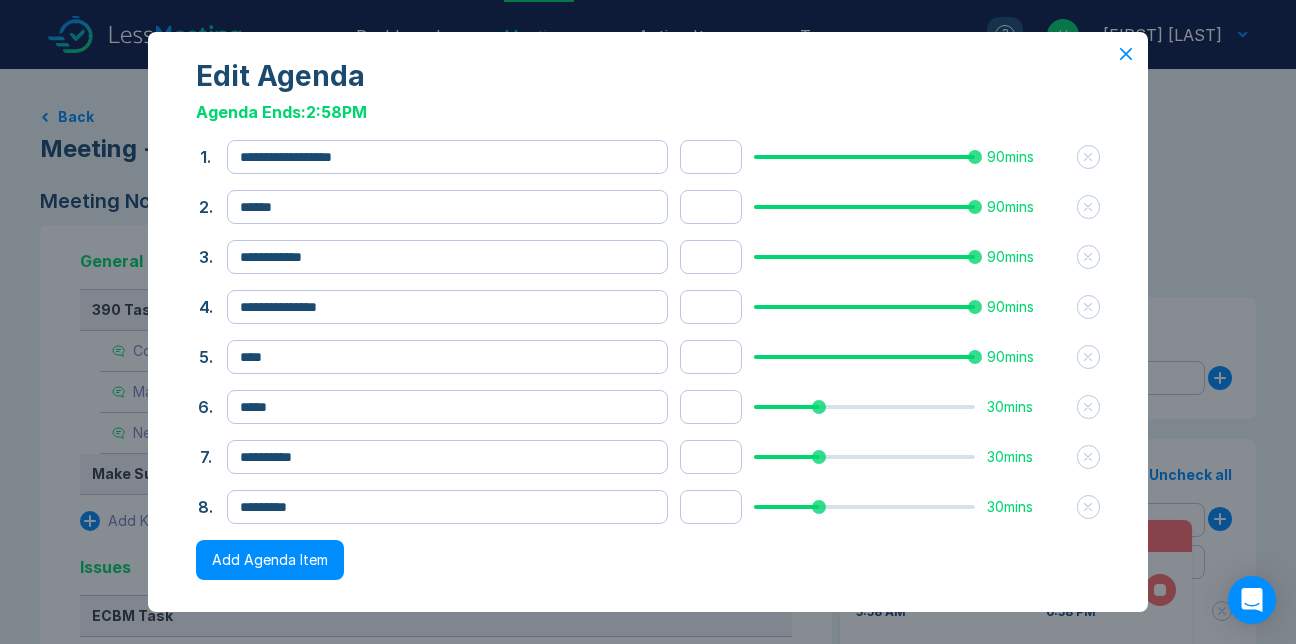 click 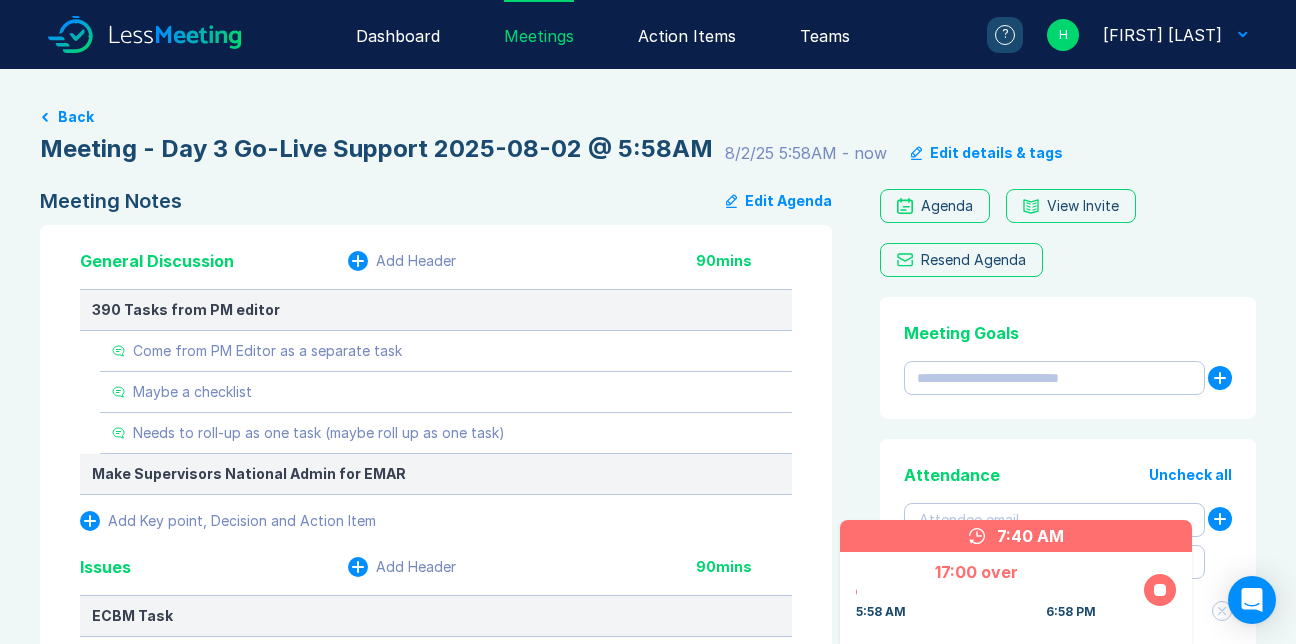 click 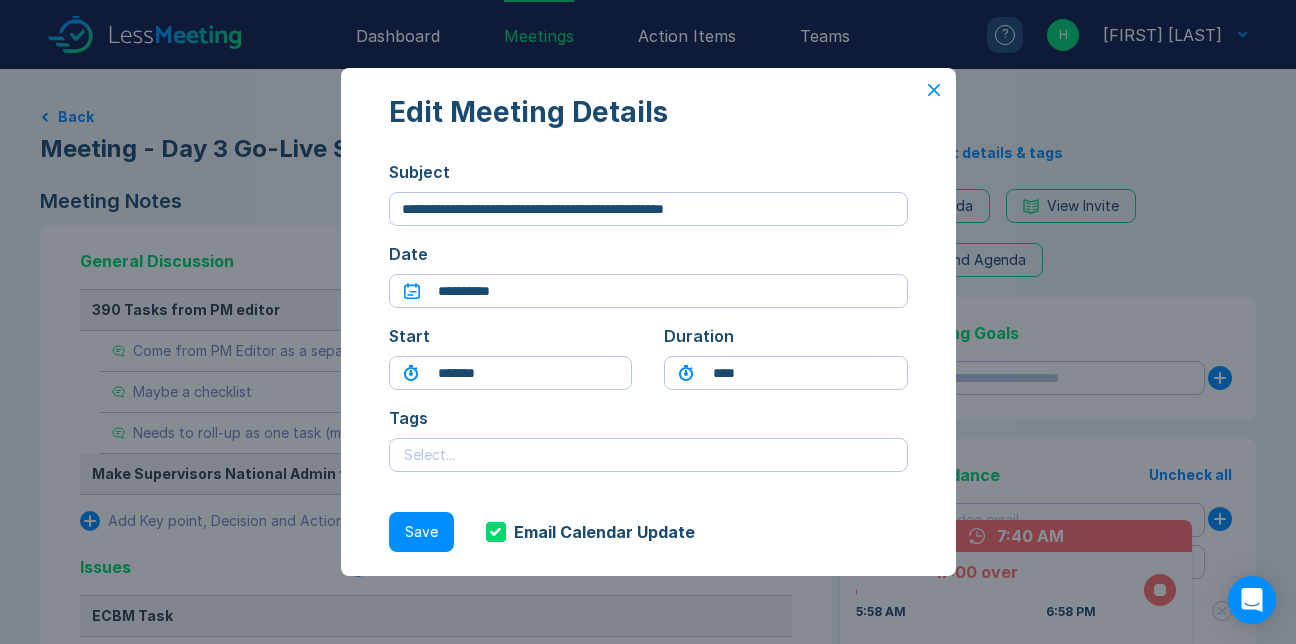click on "Save" at bounding box center [421, 532] 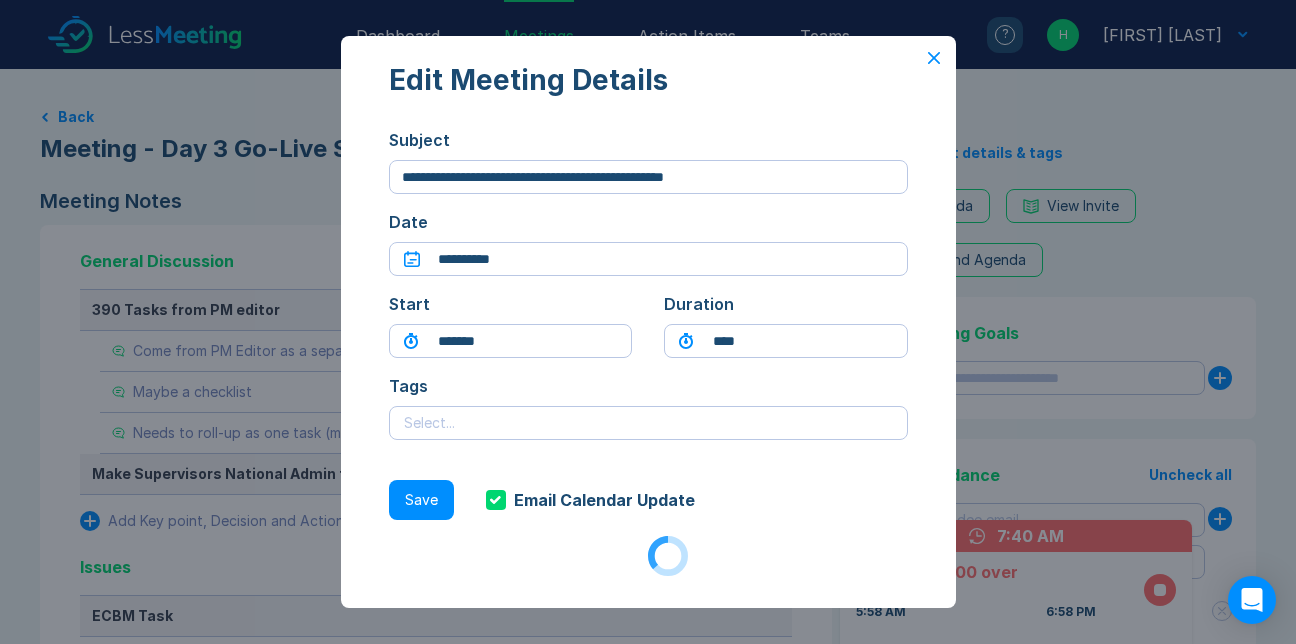click on "Save" at bounding box center (421, 500) 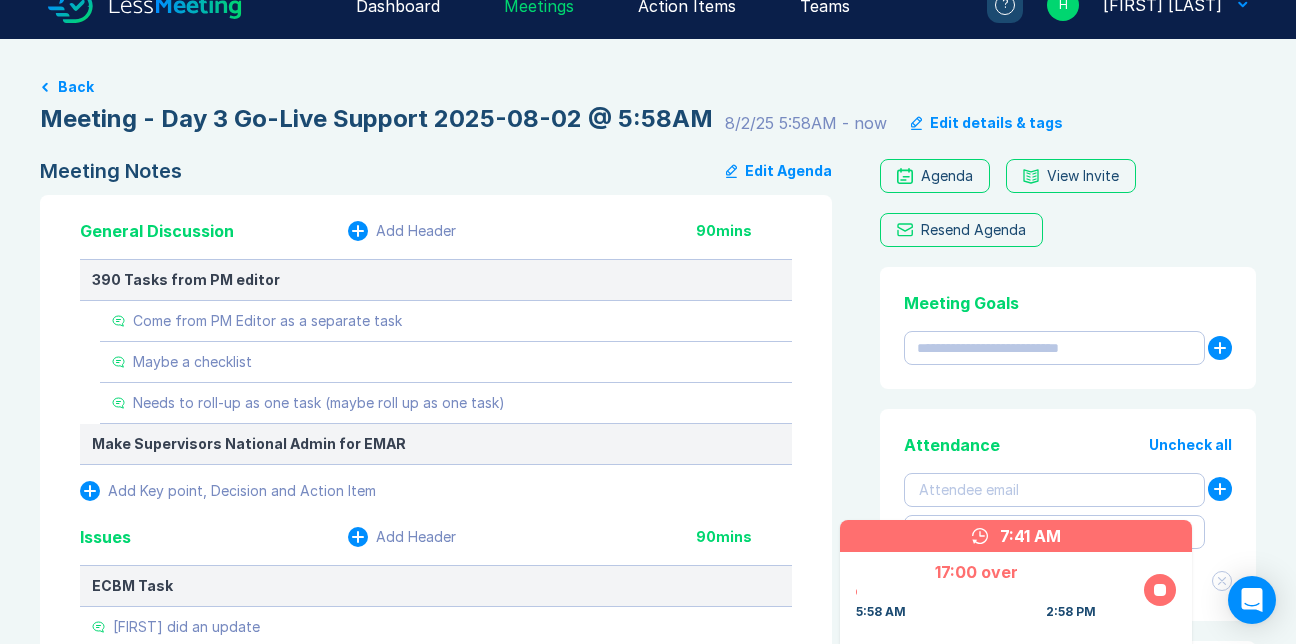 scroll, scrollTop: 0, scrollLeft: 0, axis: both 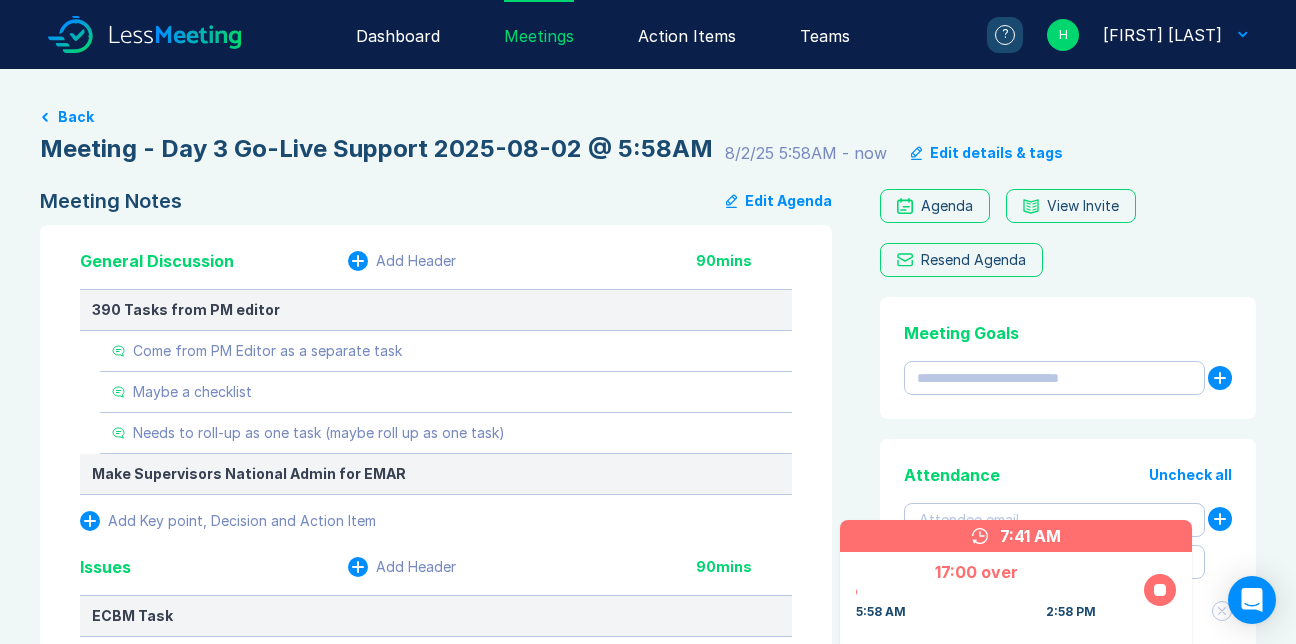 click on "Back" at bounding box center [76, 117] 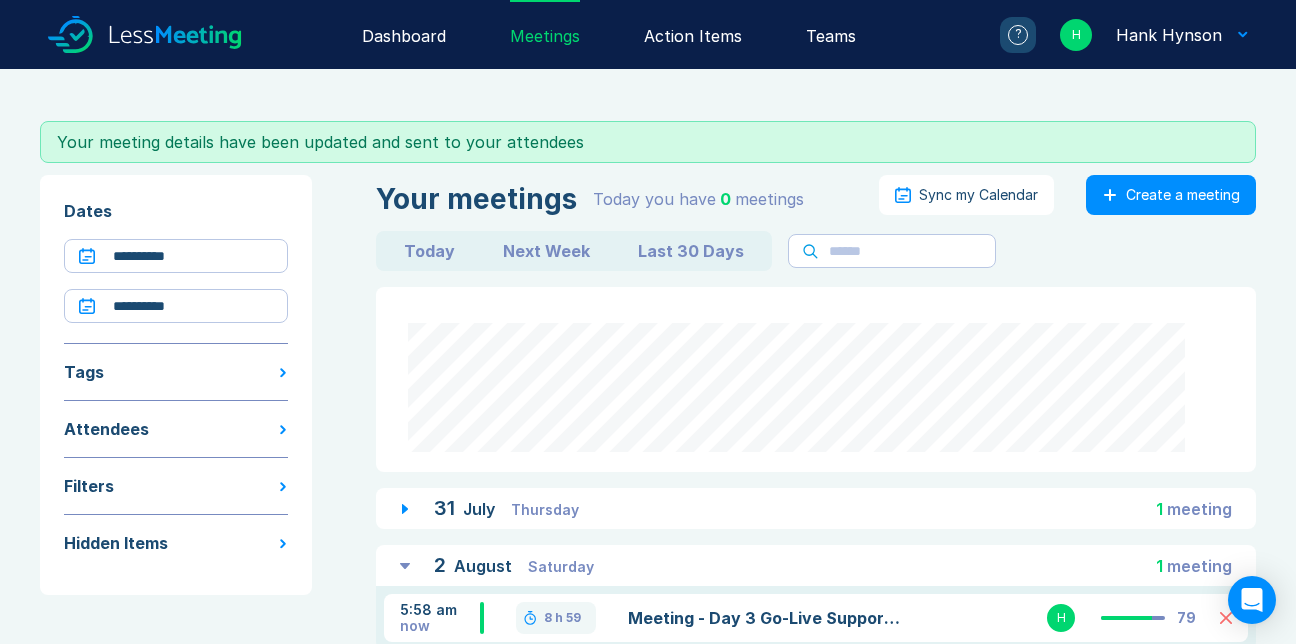 scroll, scrollTop: 152, scrollLeft: 0, axis: vertical 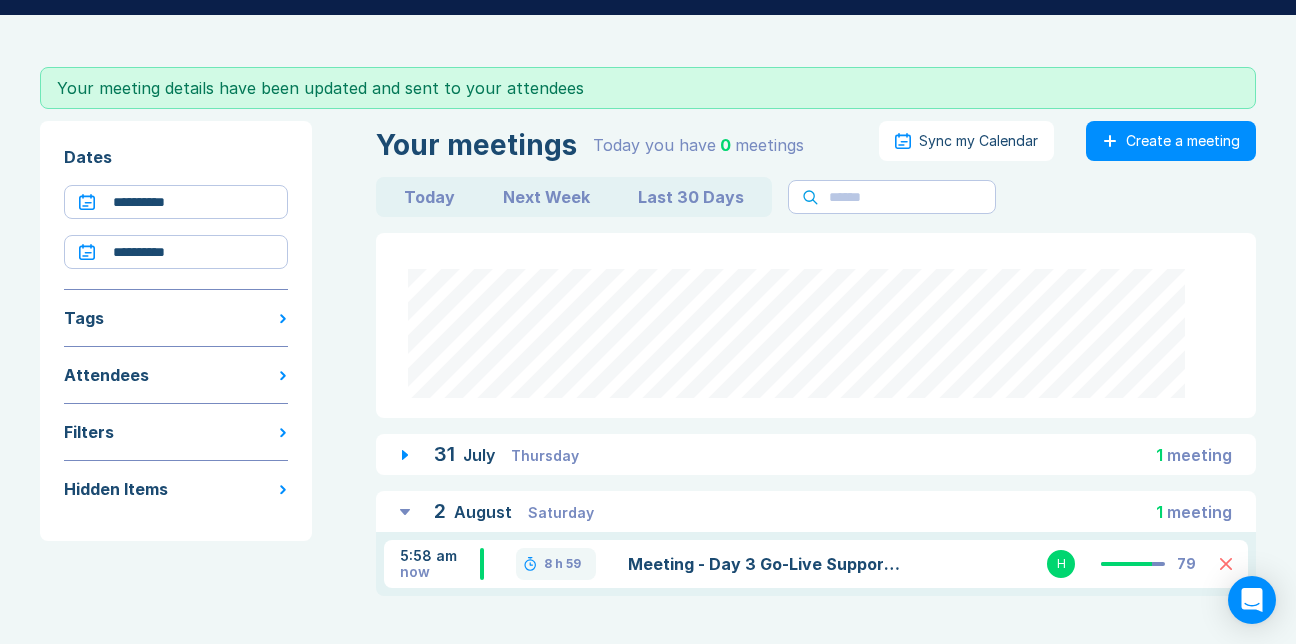 click on "now" at bounding box center [440, 572] 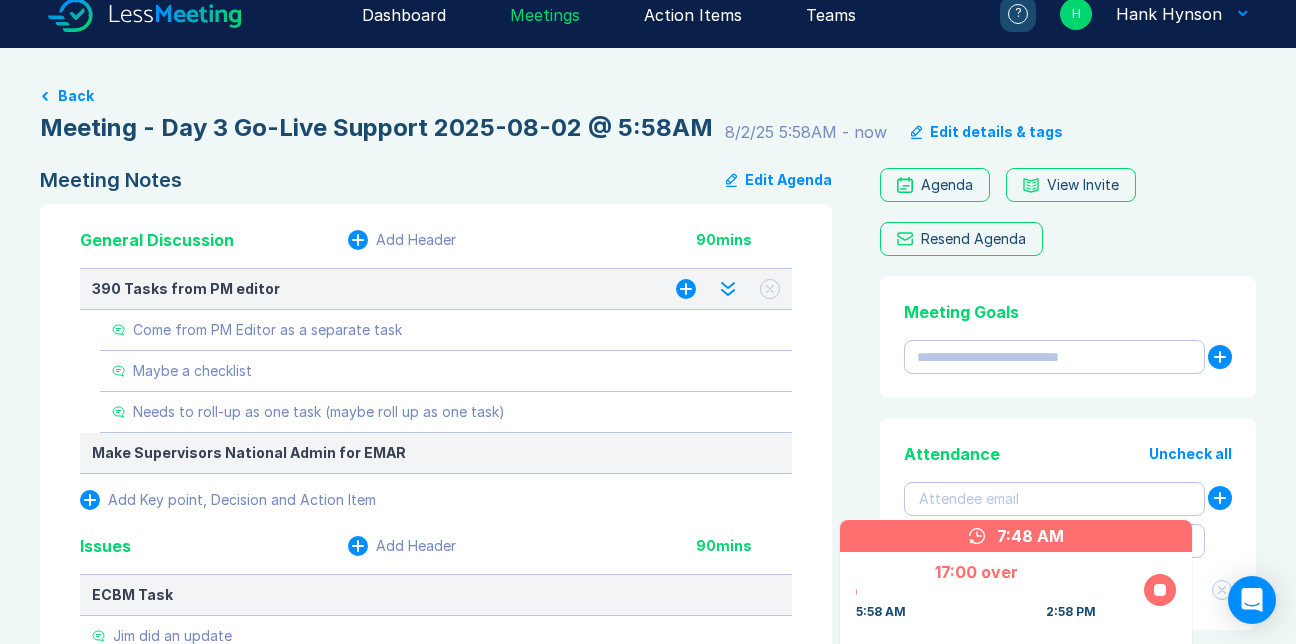 scroll, scrollTop: 22, scrollLeft: 0, axis: vertical 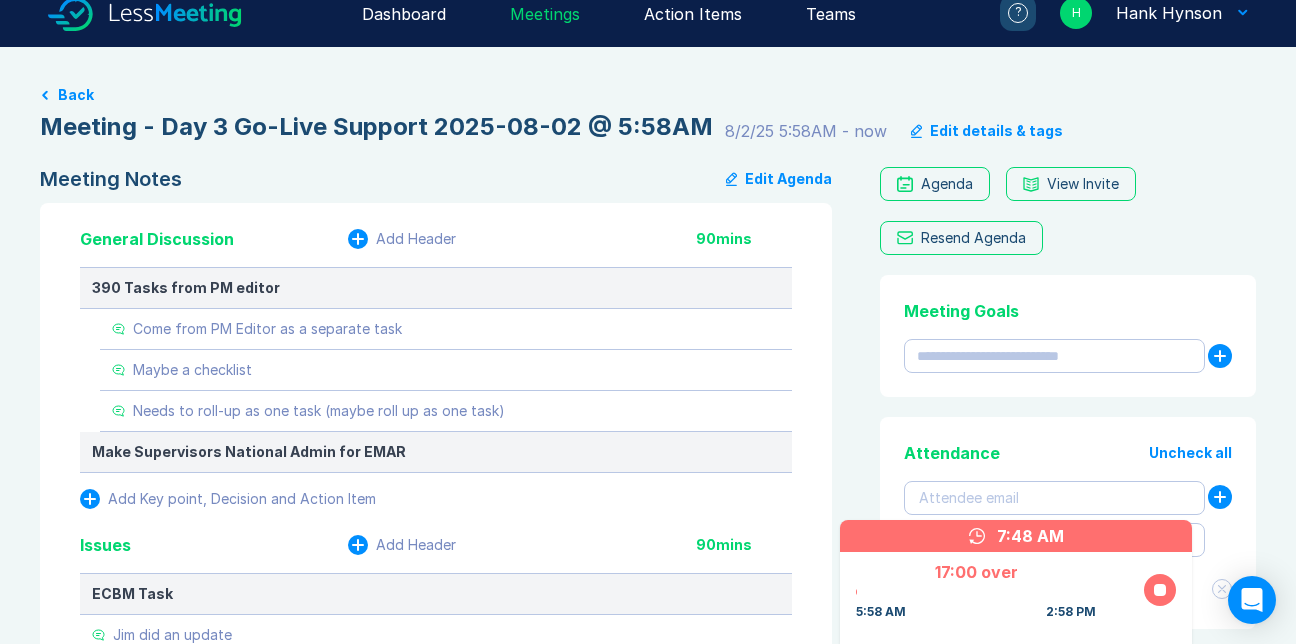 click on "Edit Agenda" at bounding box center (779, 179) 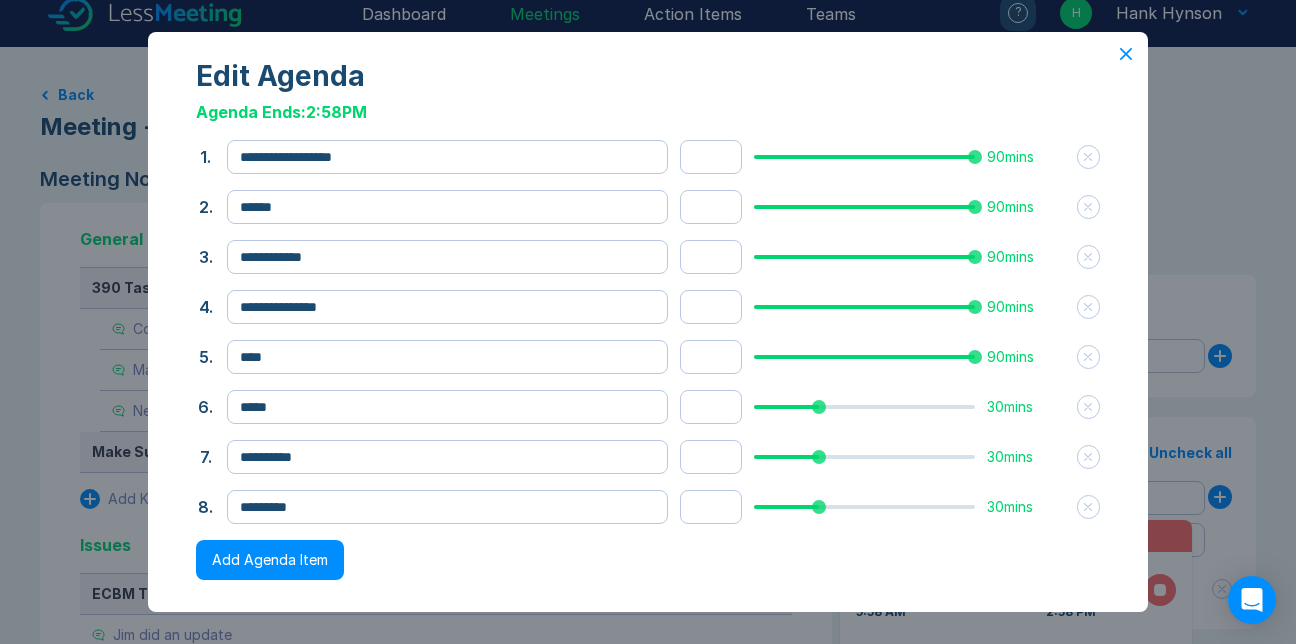 scroll, scrollTop: 0, scrollLeft: 0, axis: both 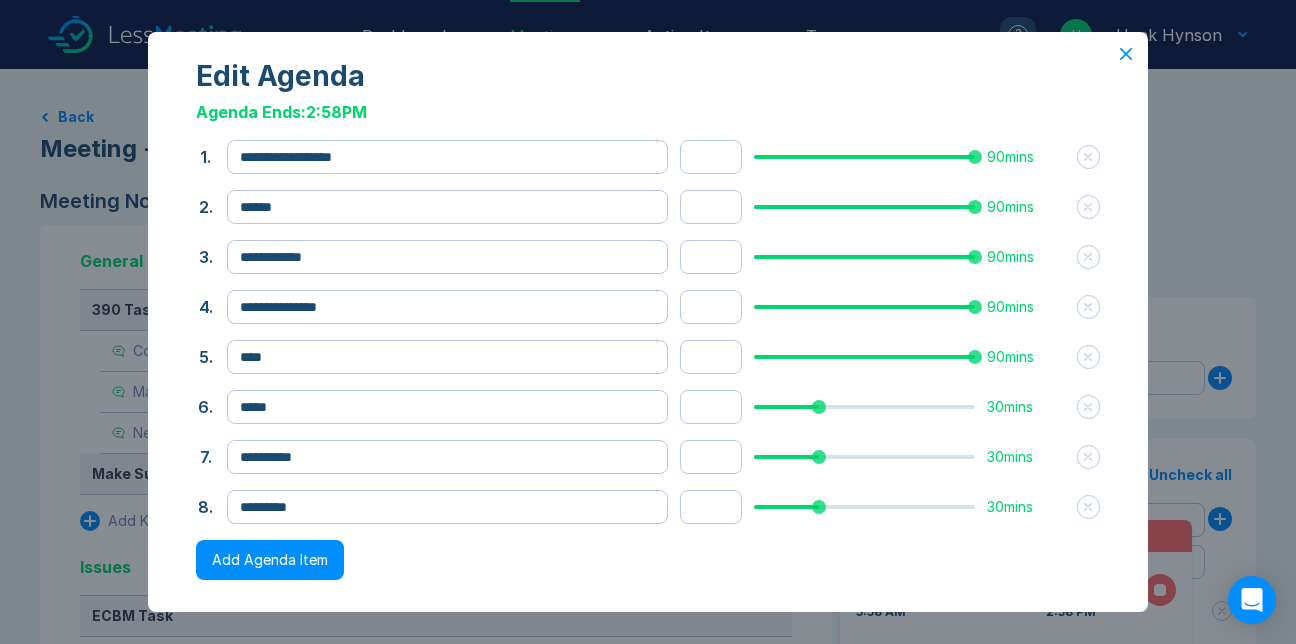 click at bounding box center [648, 54] 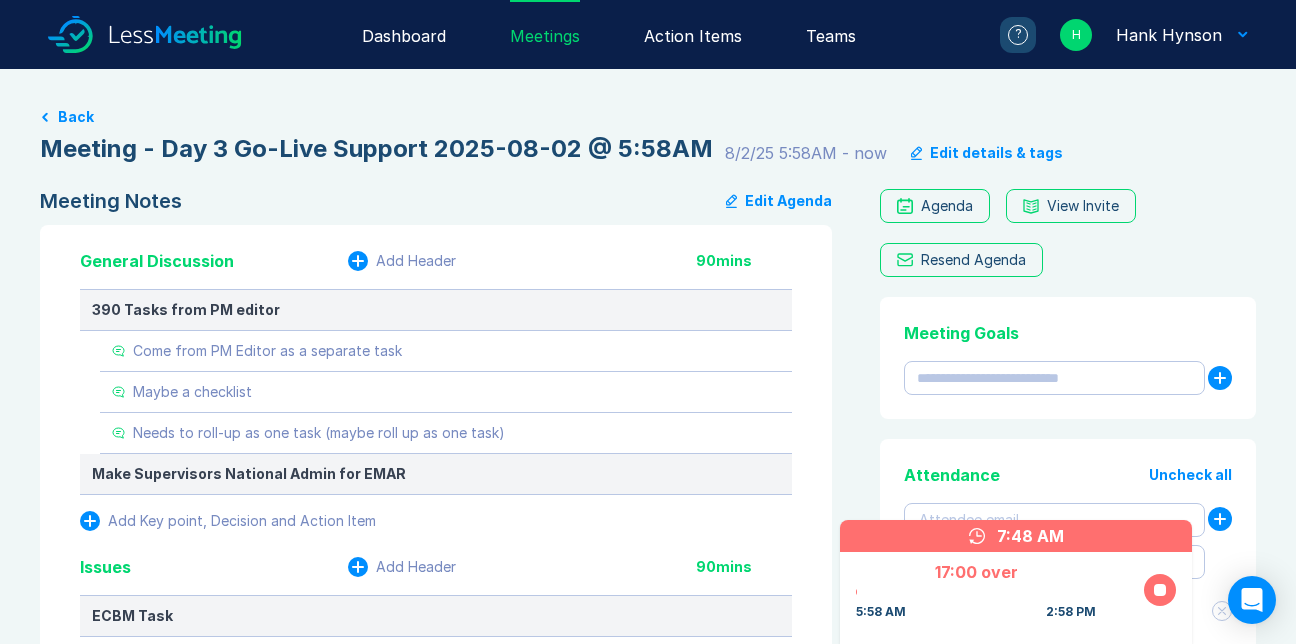 click on "Edit details & tags" at bounding box center (996, 153) 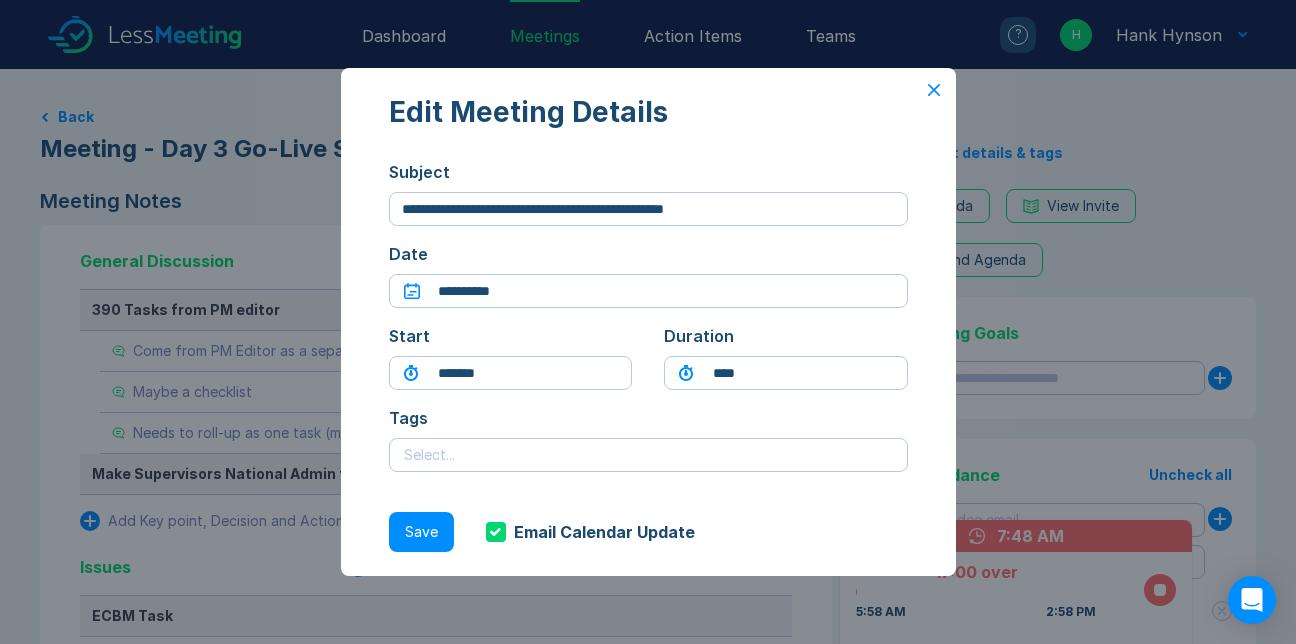 click 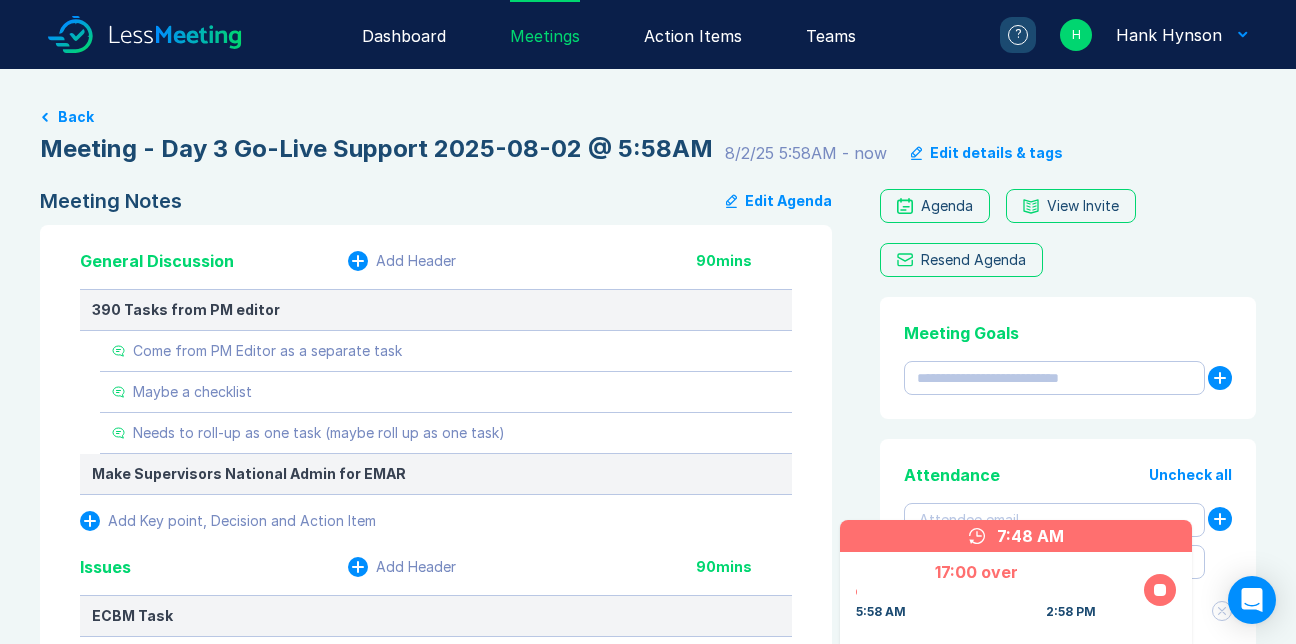 scroll, scrollTop: 1, scrollLeft: 0, axis: vertical 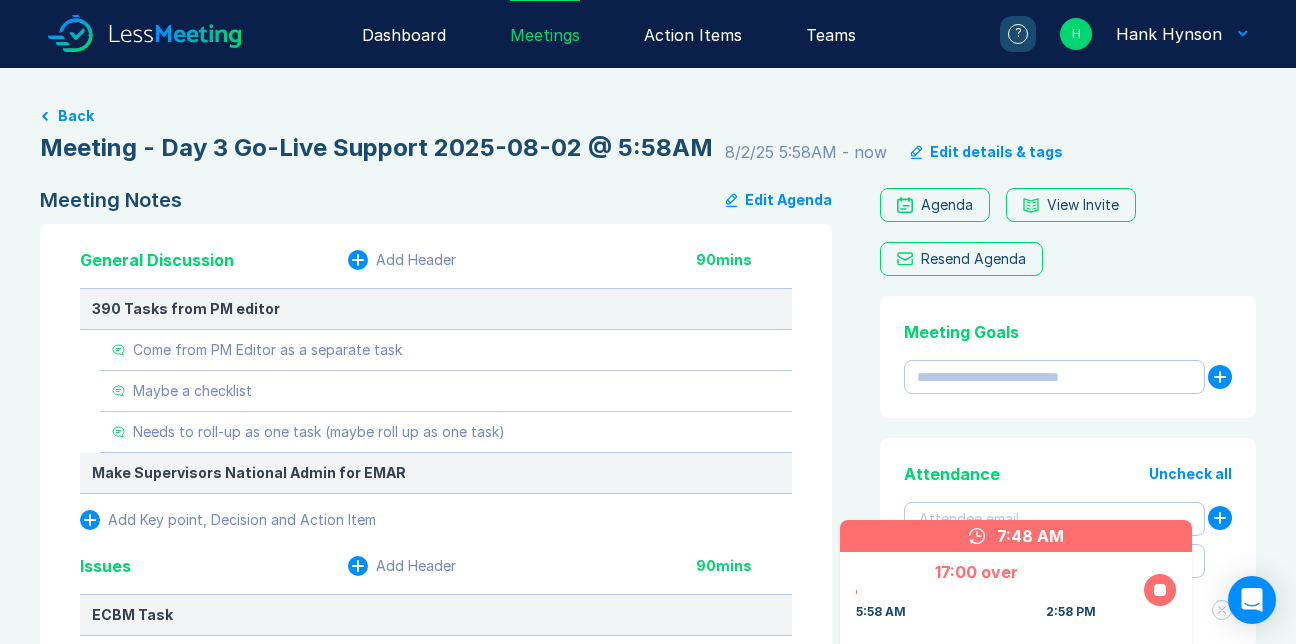 click on "Back" at bounding box center [76, 116] 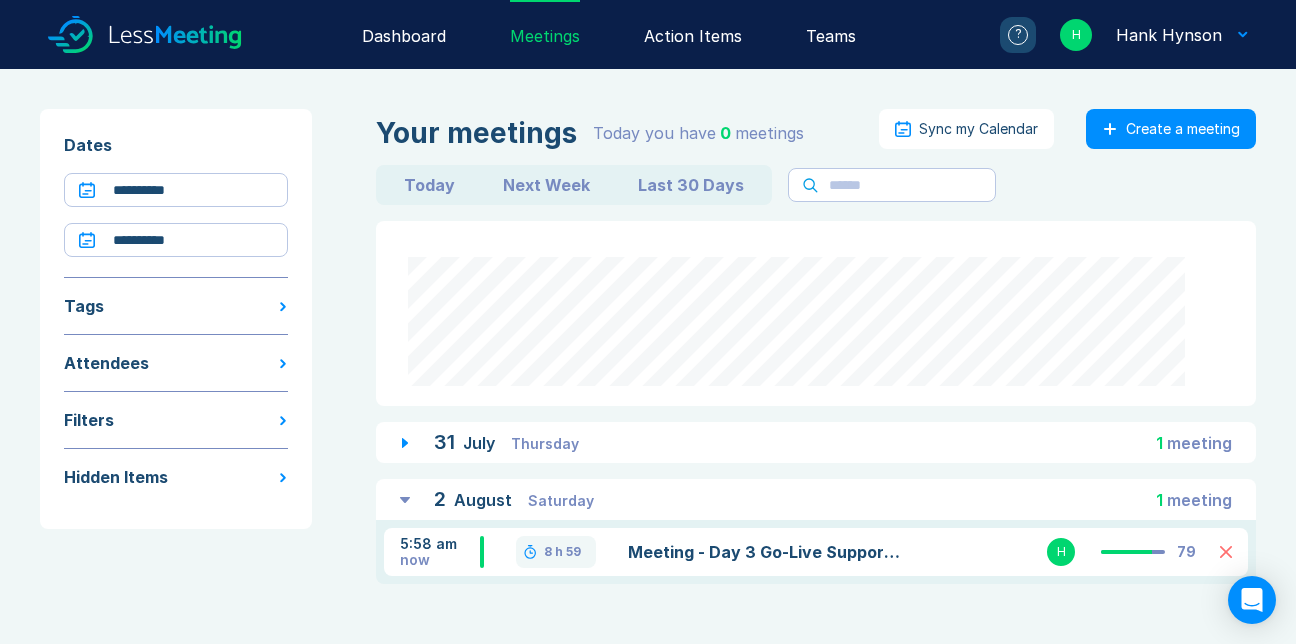 scroll, scrollTop: 76, scrollLeft: 0, axis: vertical 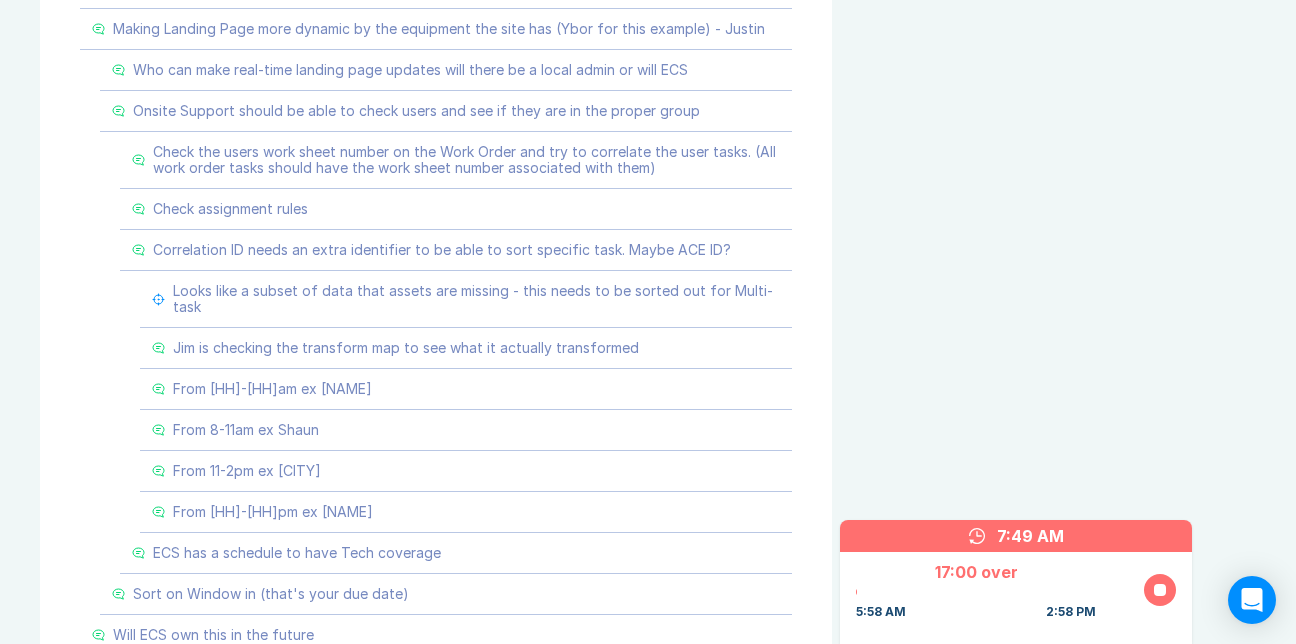 click at bounding box center (1160, 590) 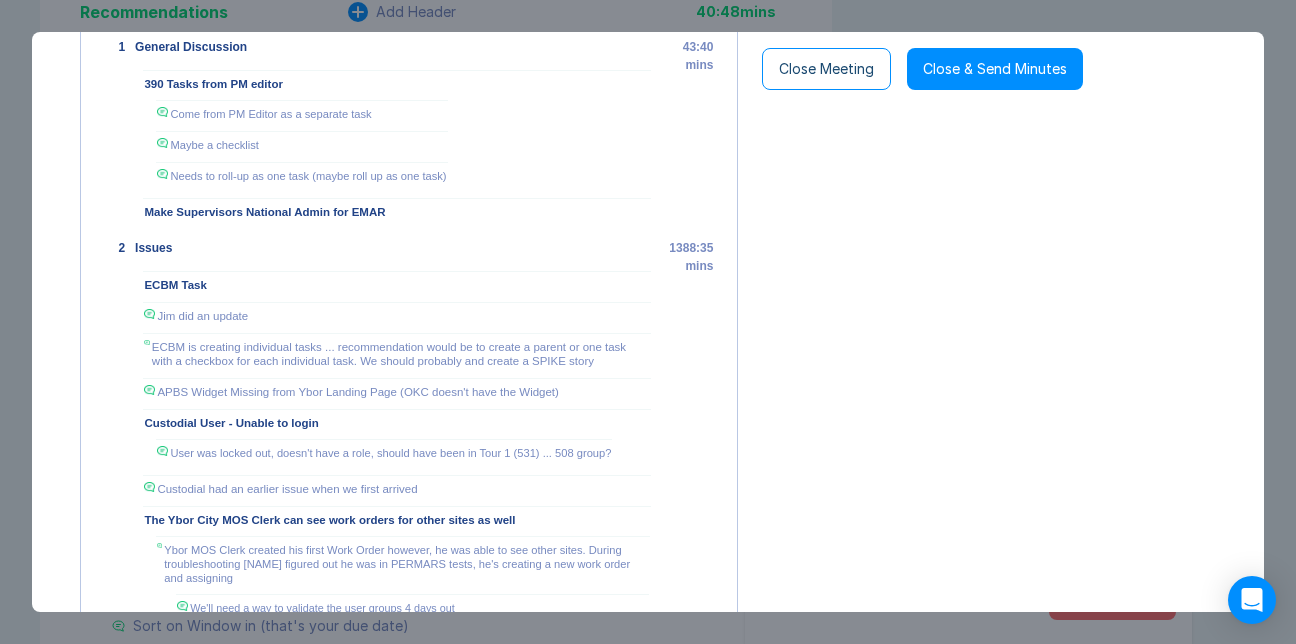 scroll, scrollTop: 384, scrollLeft: 0, axis: vertical 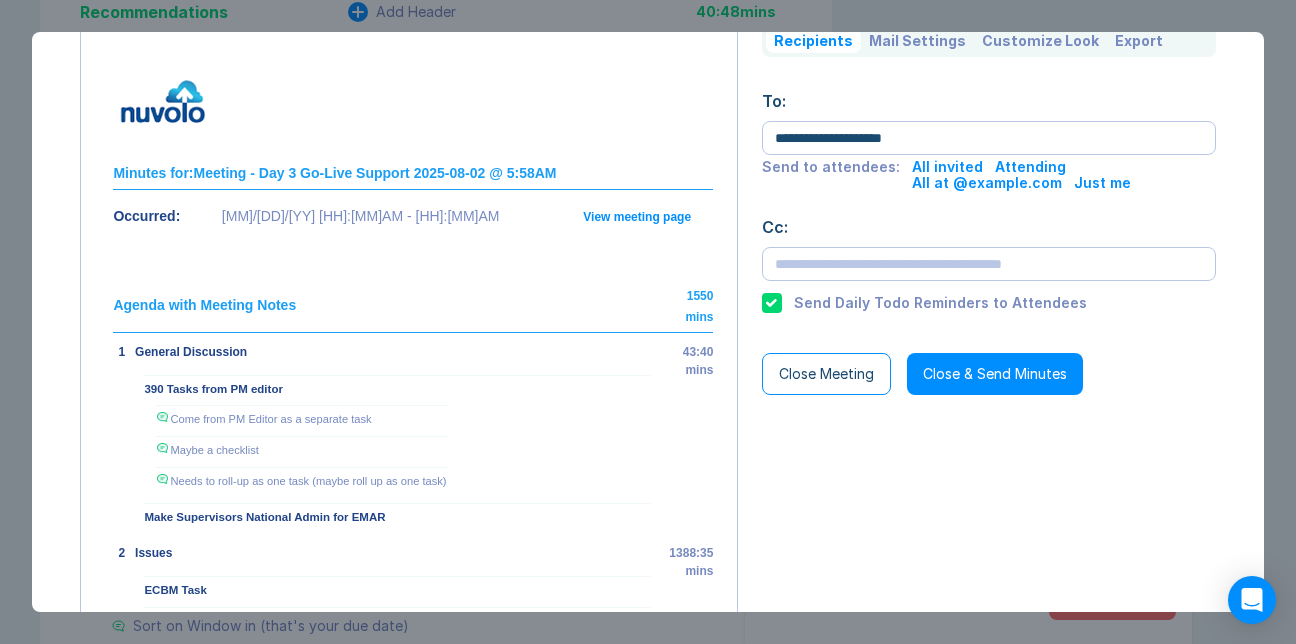 click on "8/2/25
5:58AM -
7:49AM" at bounding box center [402, 216] 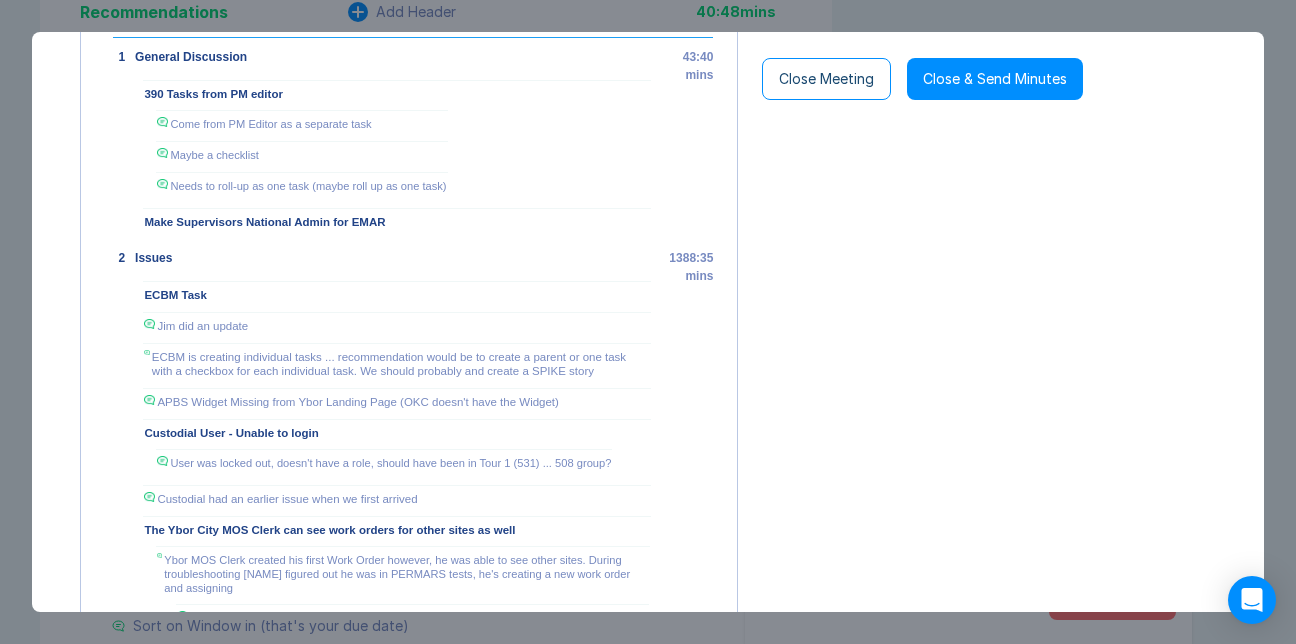 scroll, scrollTop: 381, scrollLeft: 0, axis: vertical 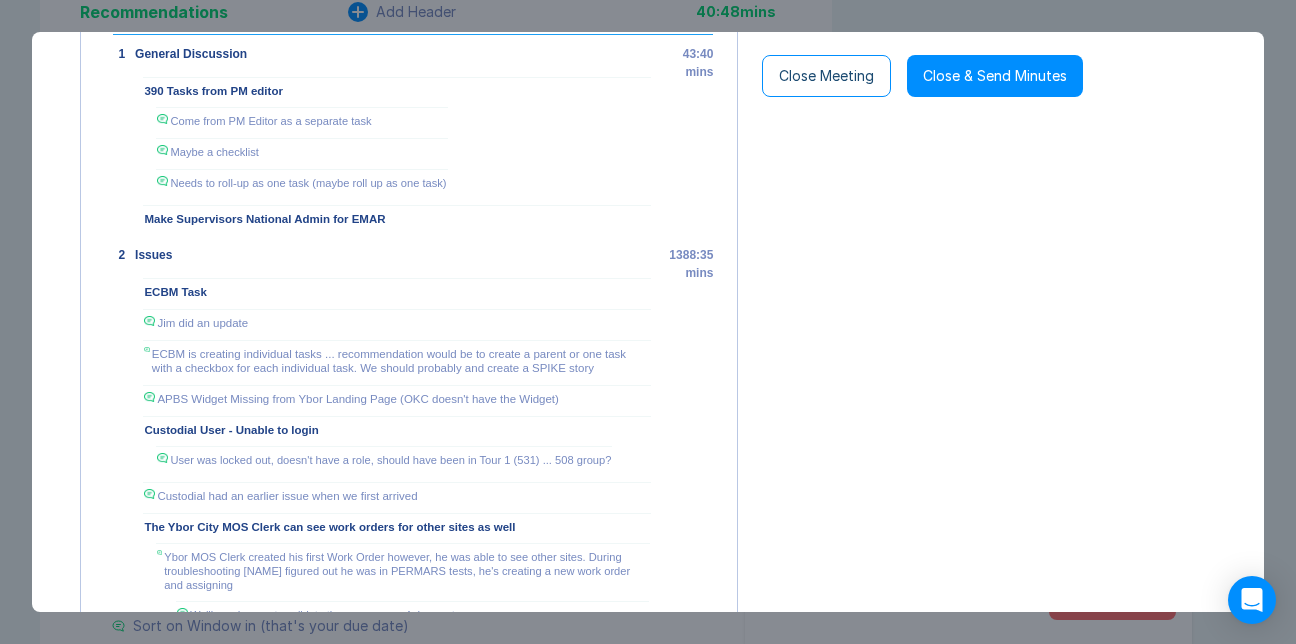 click on "Jim did an update" at bounding box center (202, 323) 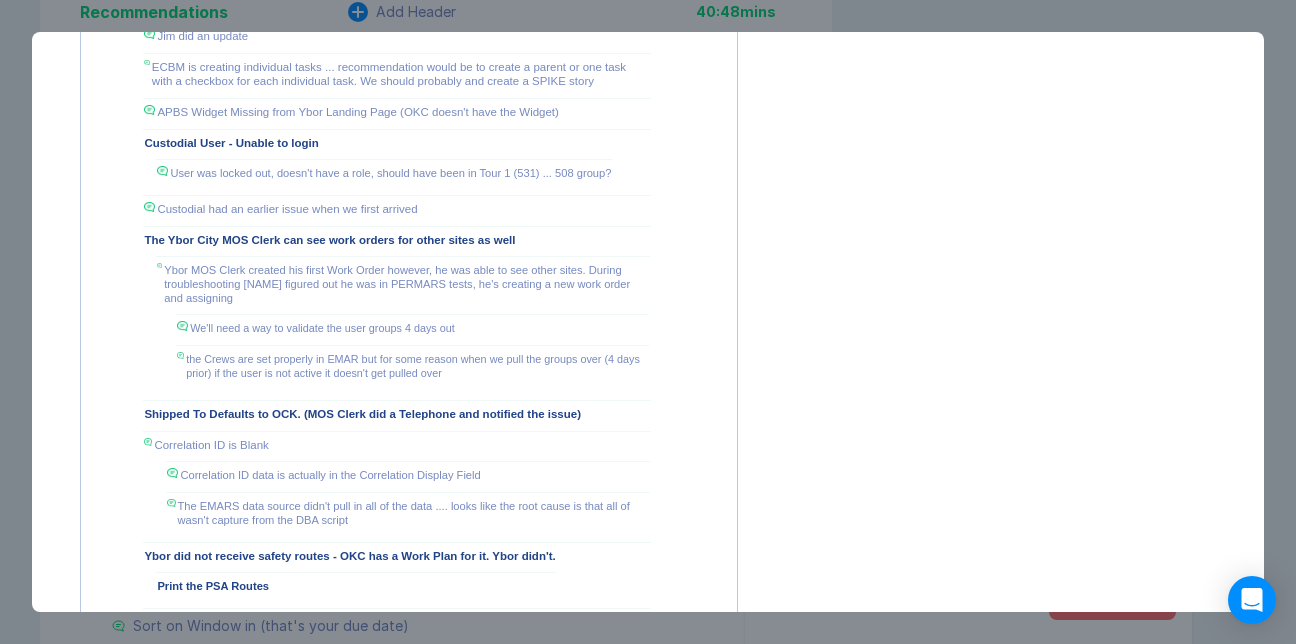 scroll, scrollTop: 669, scrollLeft: 0, axis: vertical 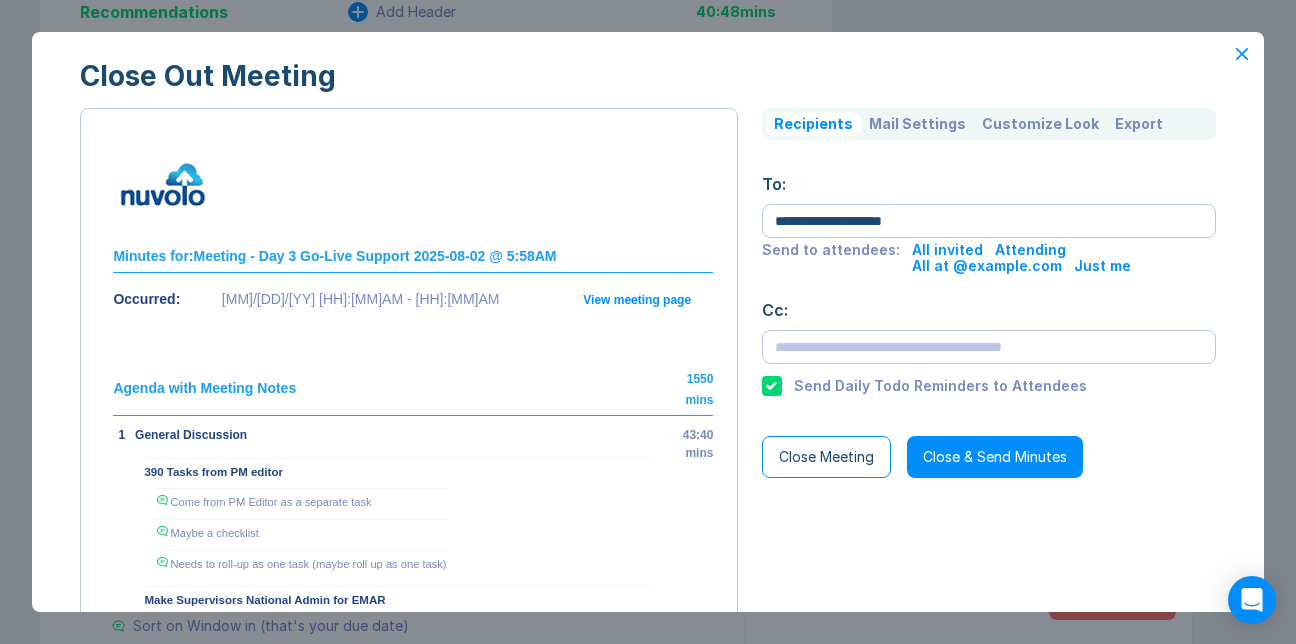 click 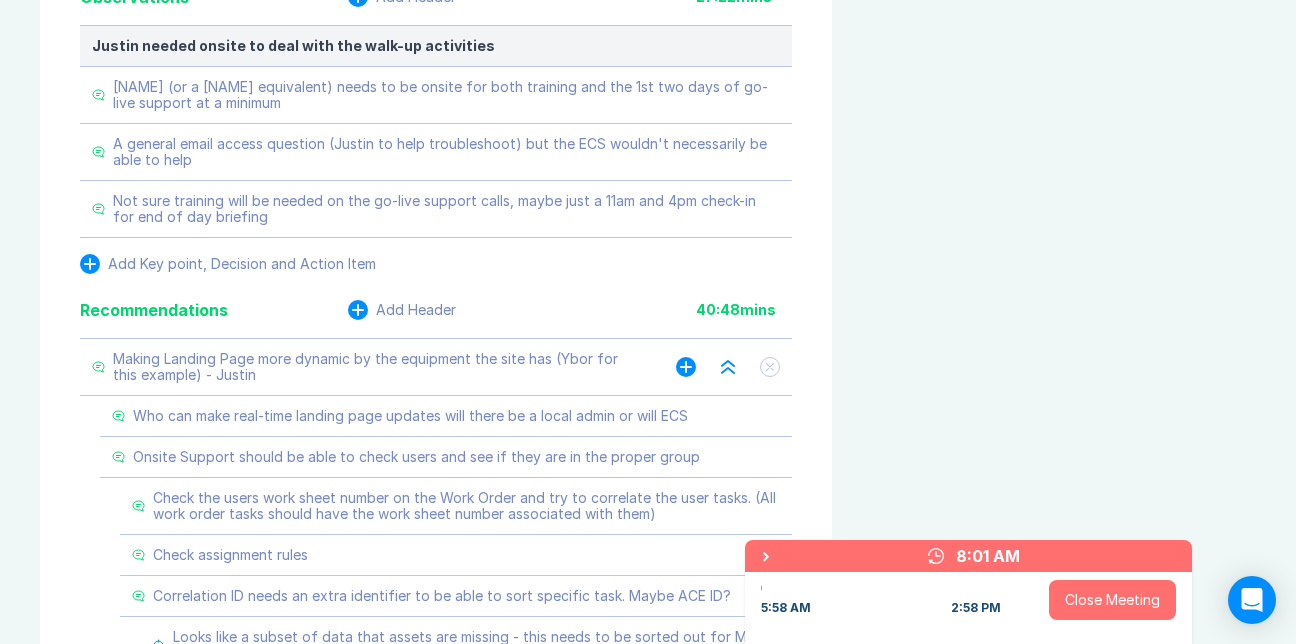 scroll, scrollTop: 1595, scrollLeft: 0, axis: vertical 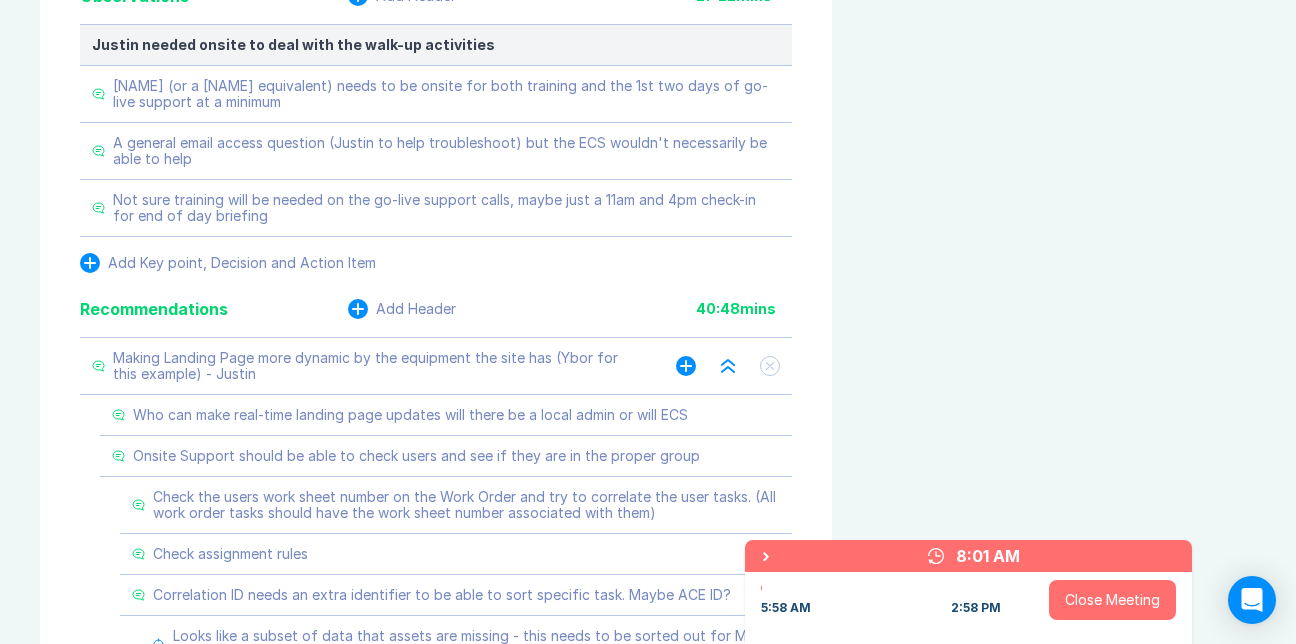 click on "A general email access question (Justin to help troubleshoot) but the ECS wouldn't necessarily be able to help" at bounding box center (436, 151) 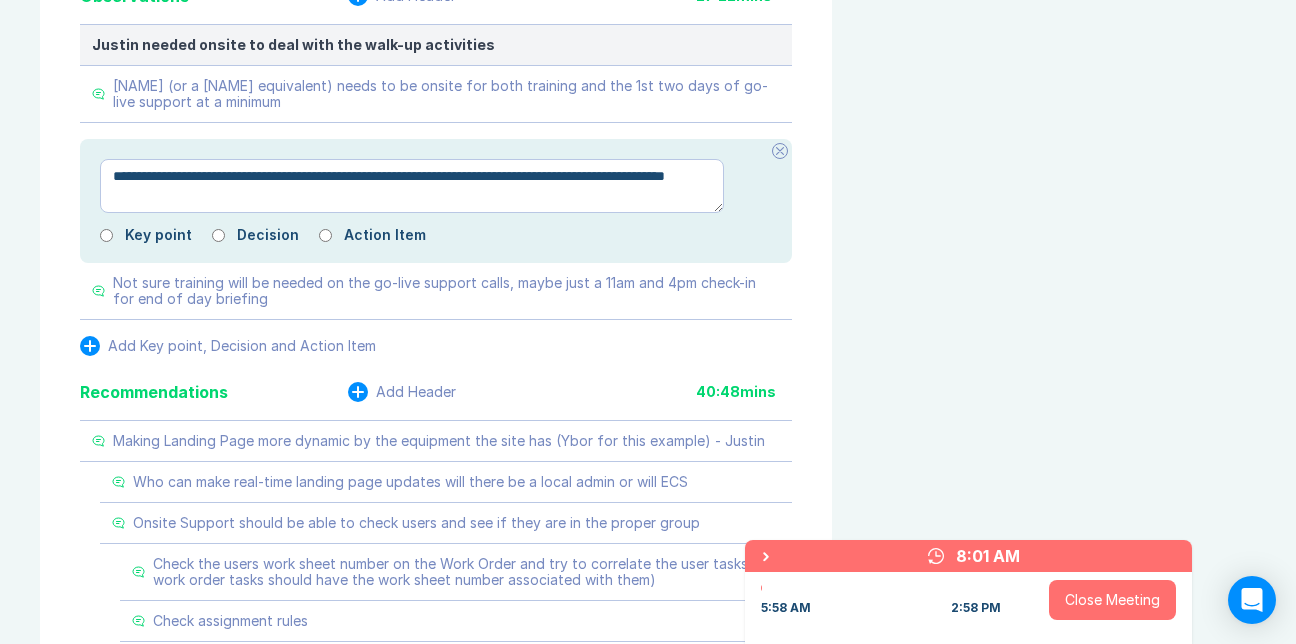 click on "Agenda View Invite Export Meeting Minutes Meeting Goals
To pick up a draggable item, press the space bar.
While dragging, use the arrow keys to move the item.
Press space again to drop the item in its new position, or press escape to cancel.
Attendance Uncheck all Attendee email H Hank Hynson Organizer Meeting History Link to Previous Meetings Parking Lot Documents & Images  Upload File(s) 4MB max per file Drag file(s) to upload" at bounding box center (1064, 188) 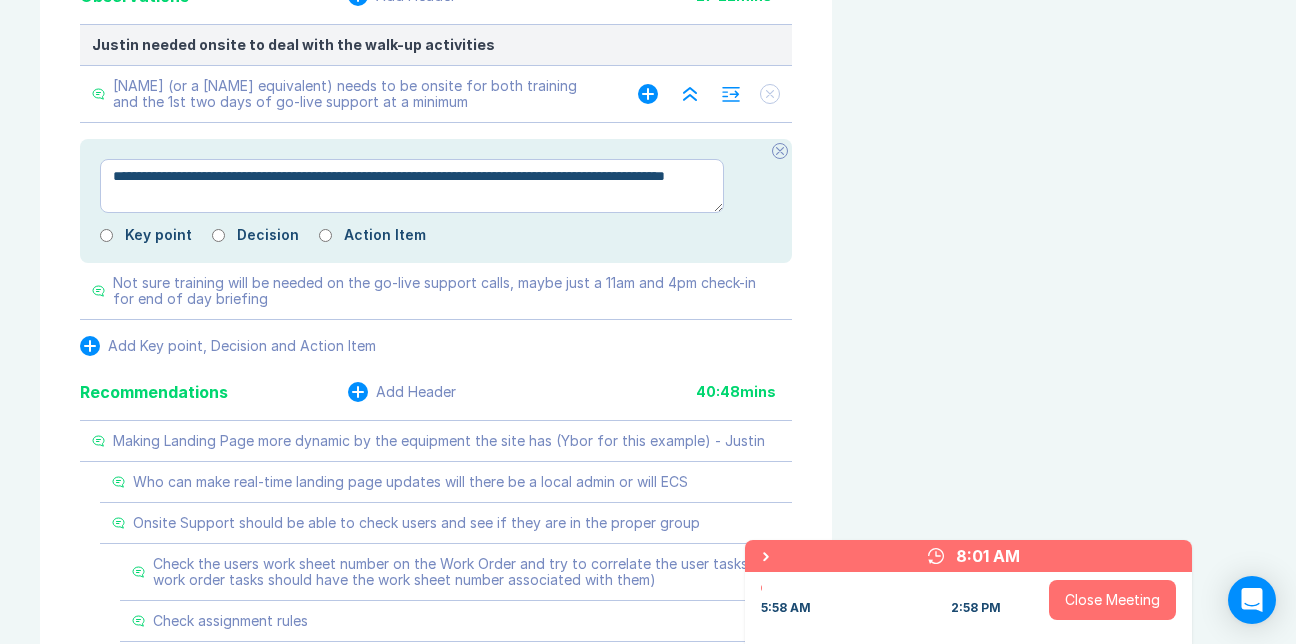 click 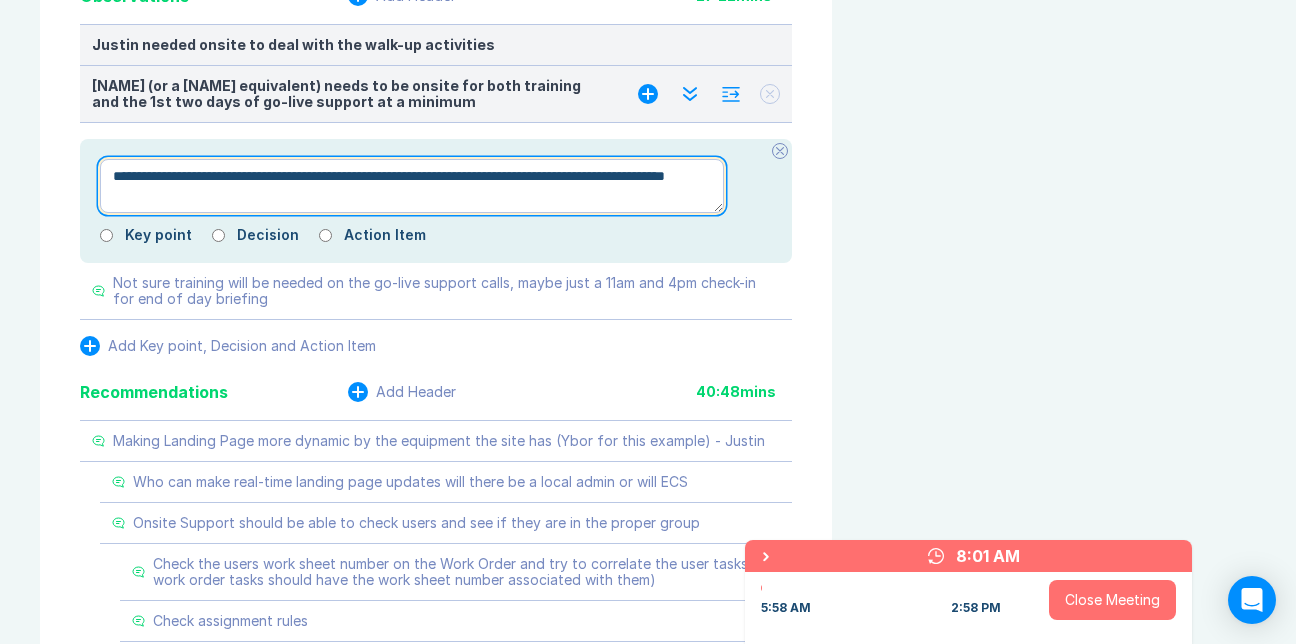click on "**********" at bounding box center [412, 186] 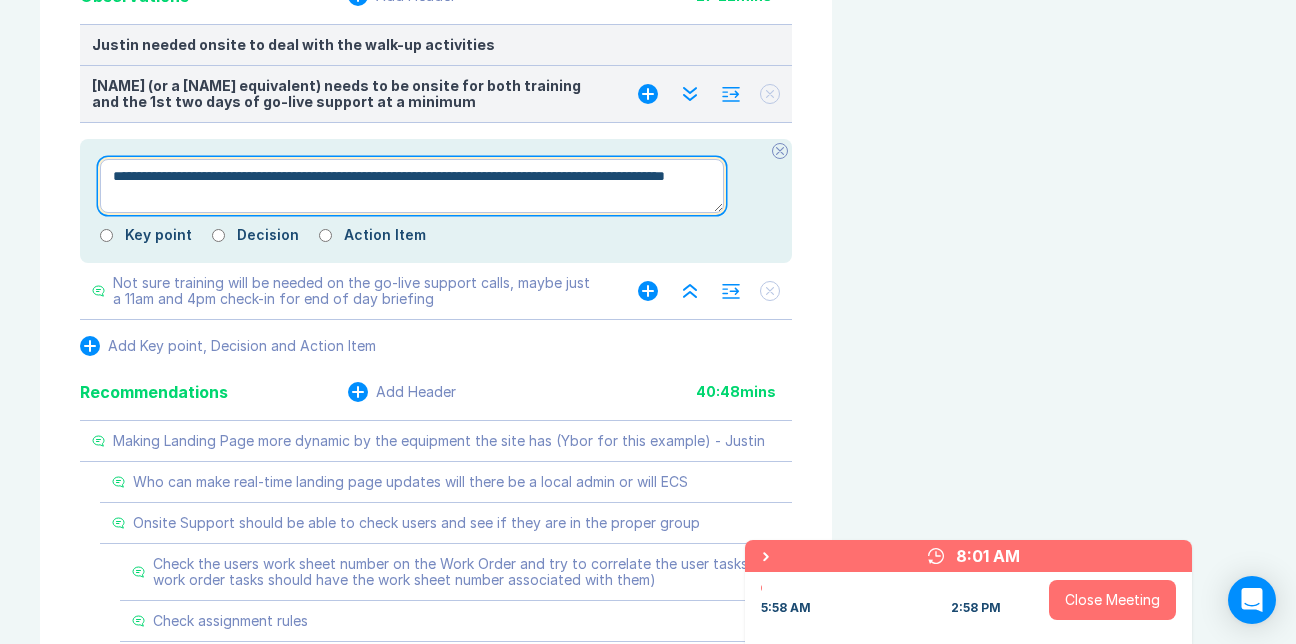 type on "*" 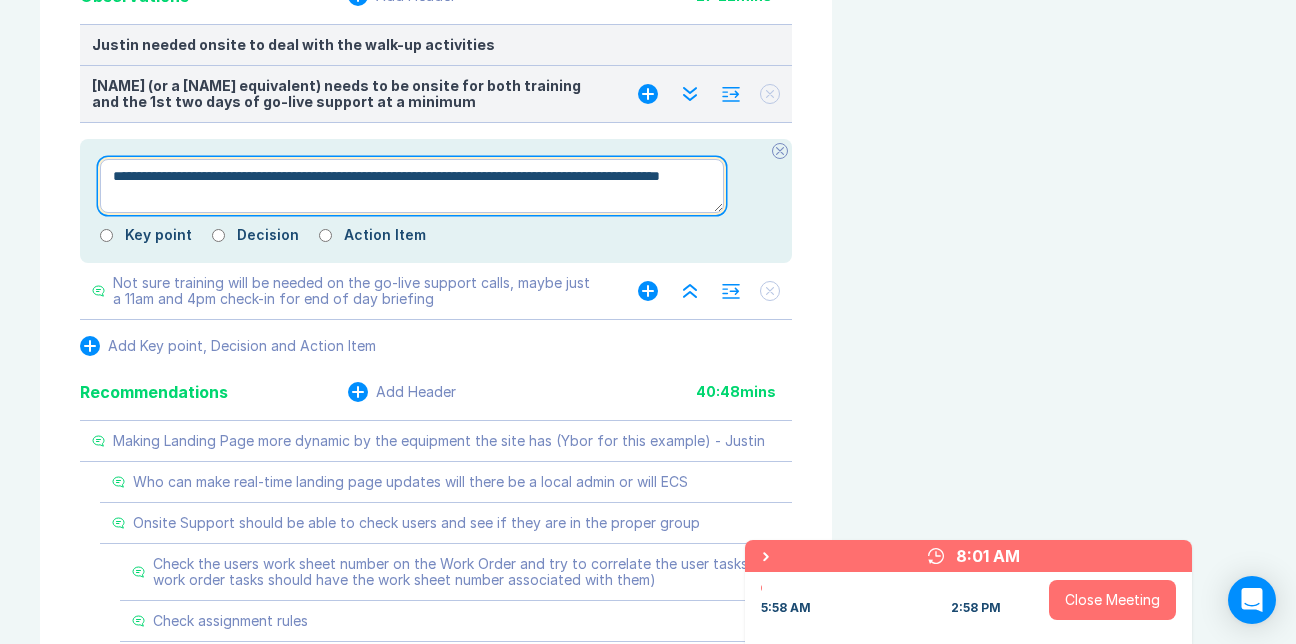 type on "*" 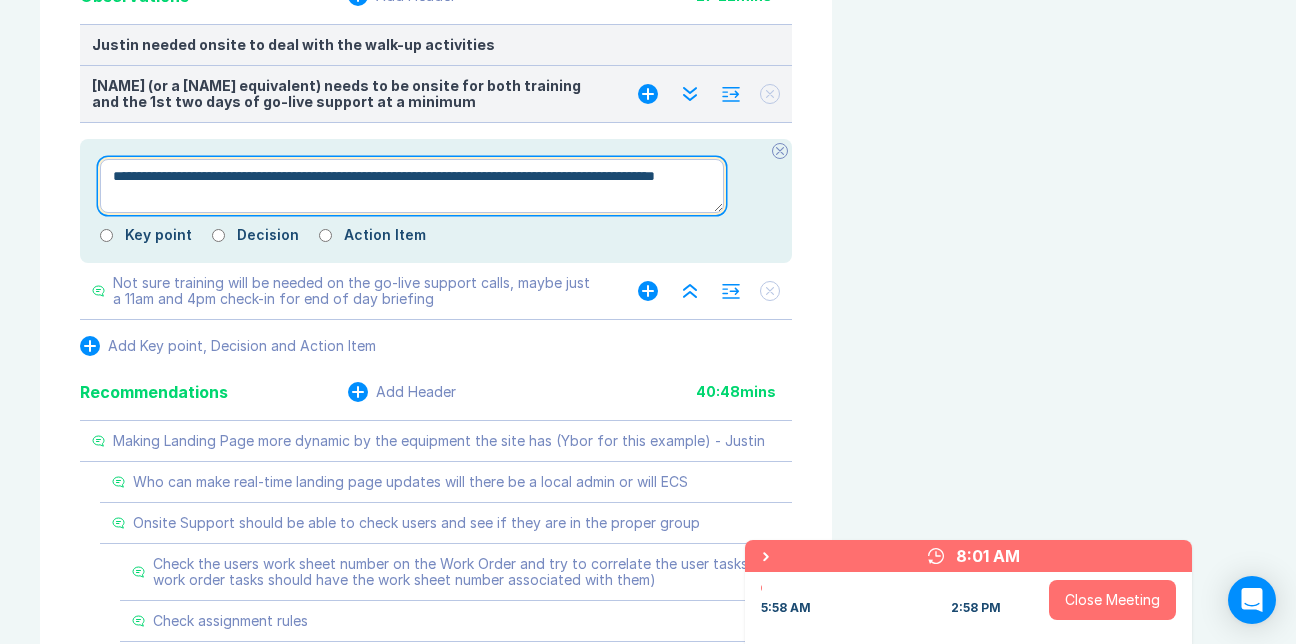 type on "*" 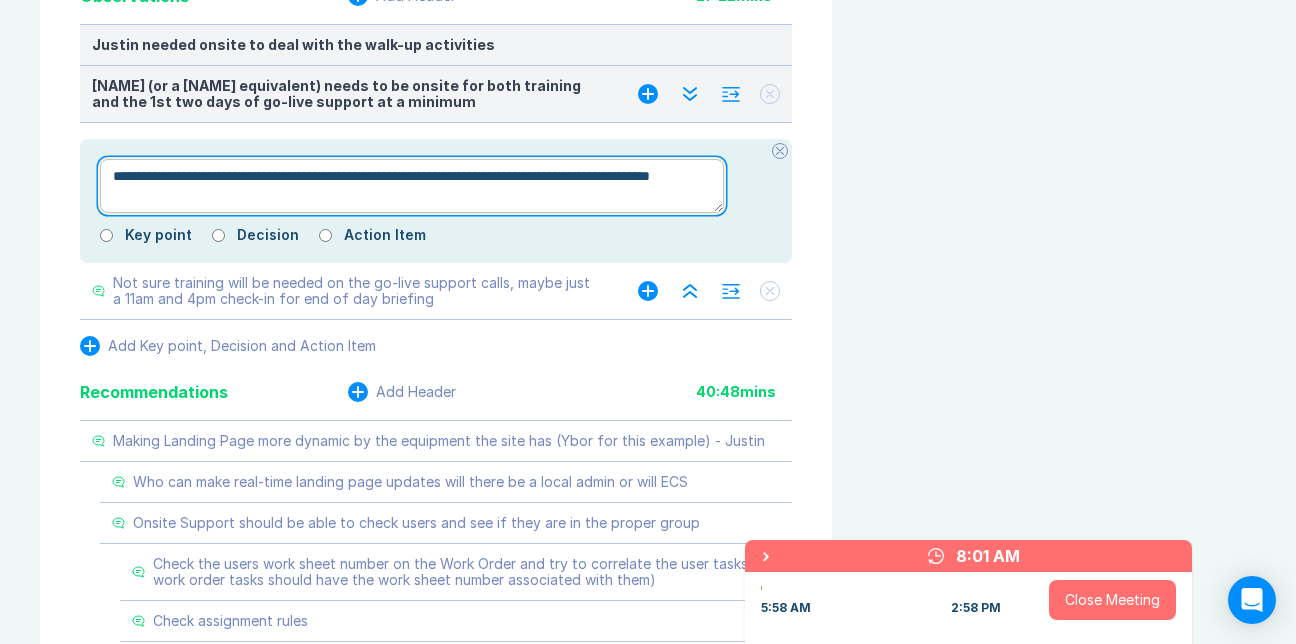 type on "*" 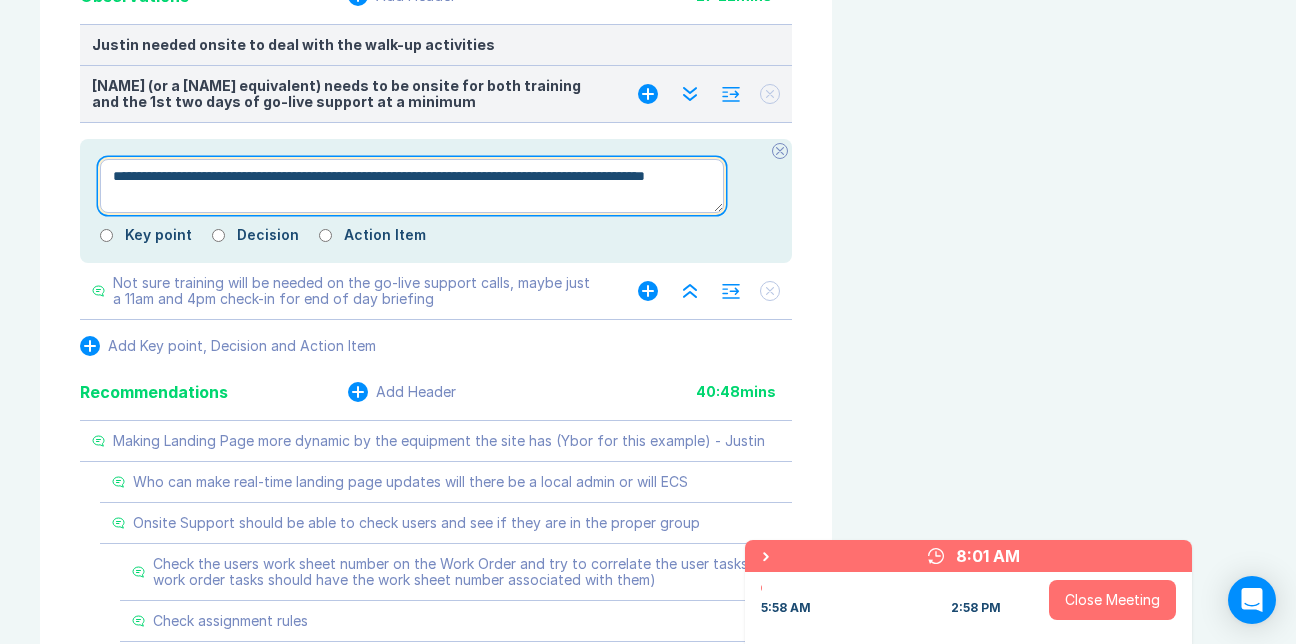 type on "*" 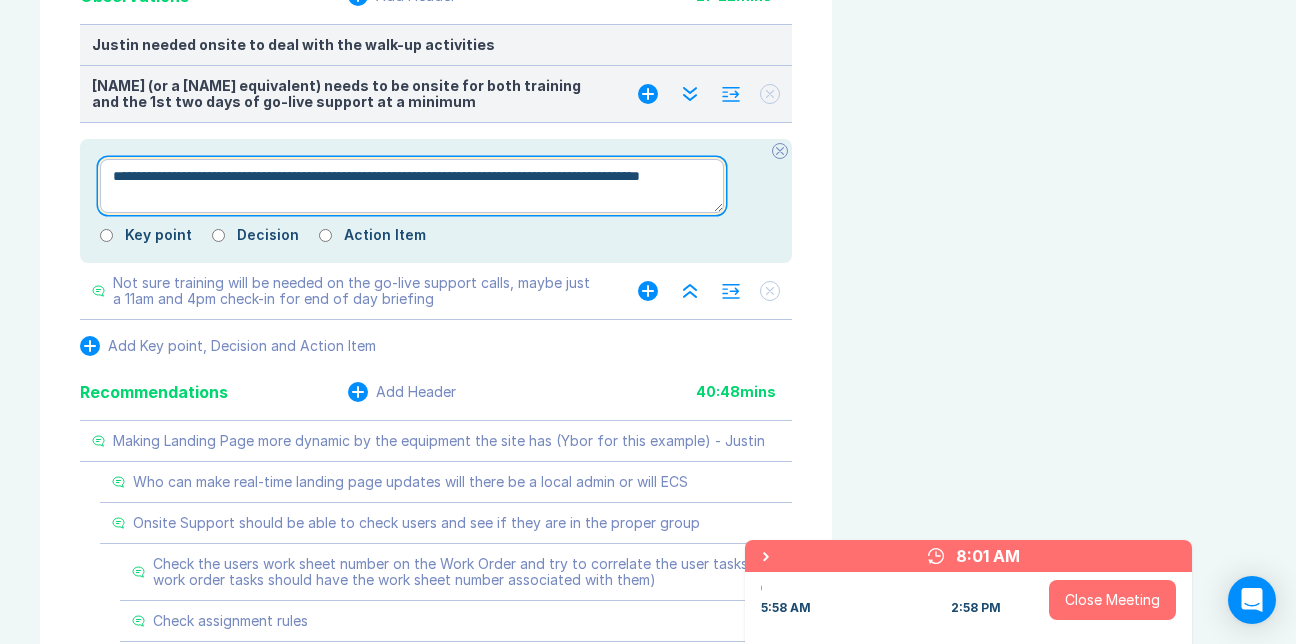 type on "*" 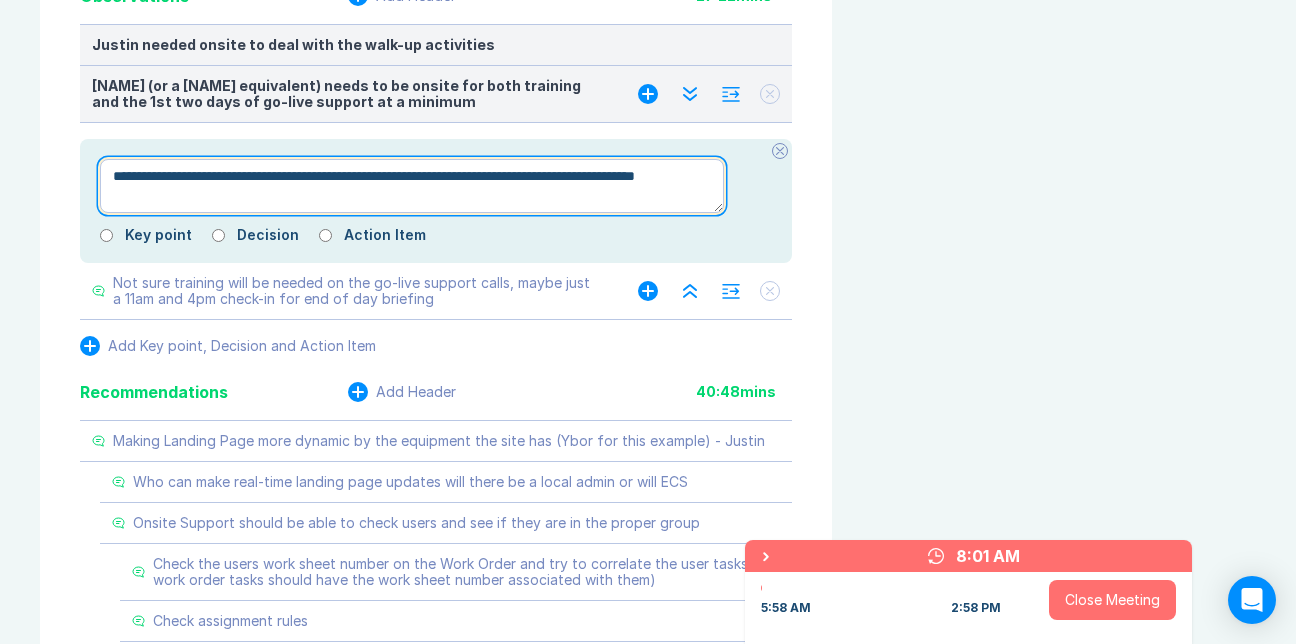 type on "*" 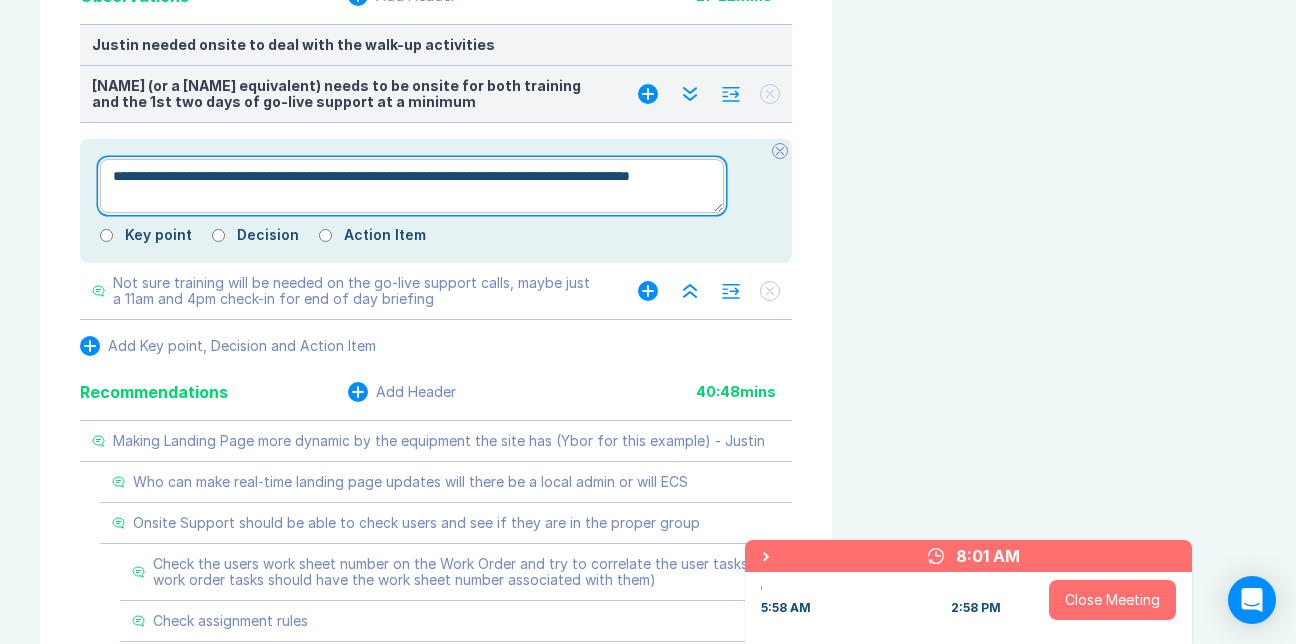type on "*" 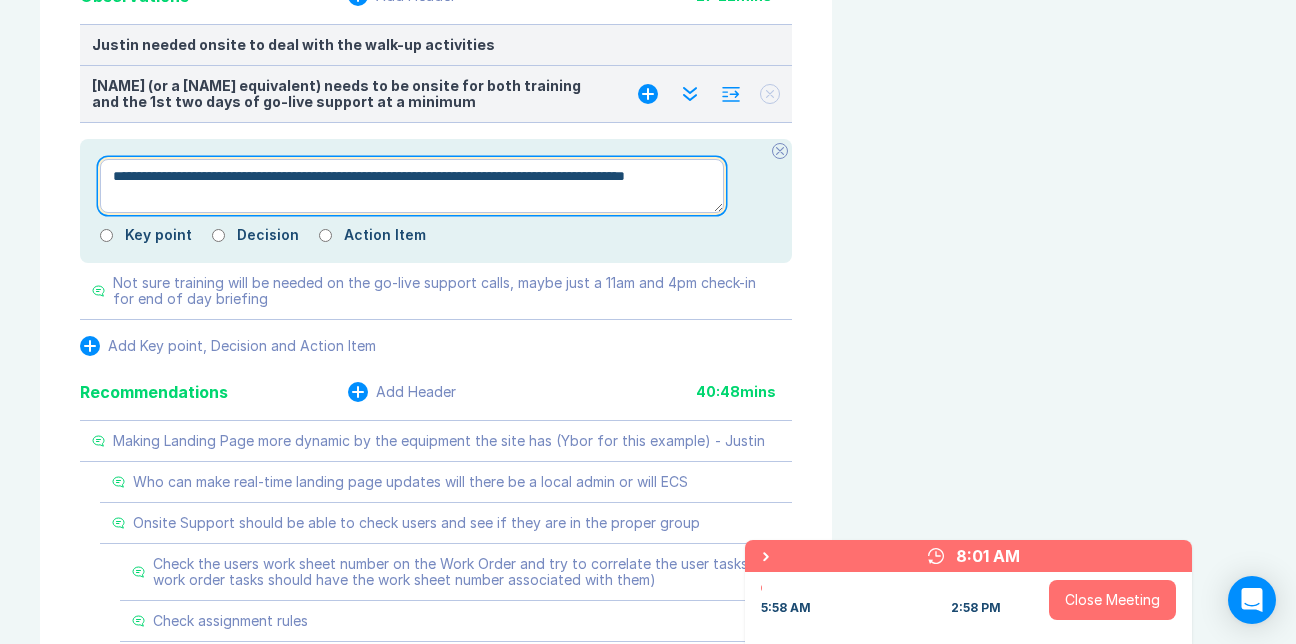 click on "**********" at bounding box center (412, 186) 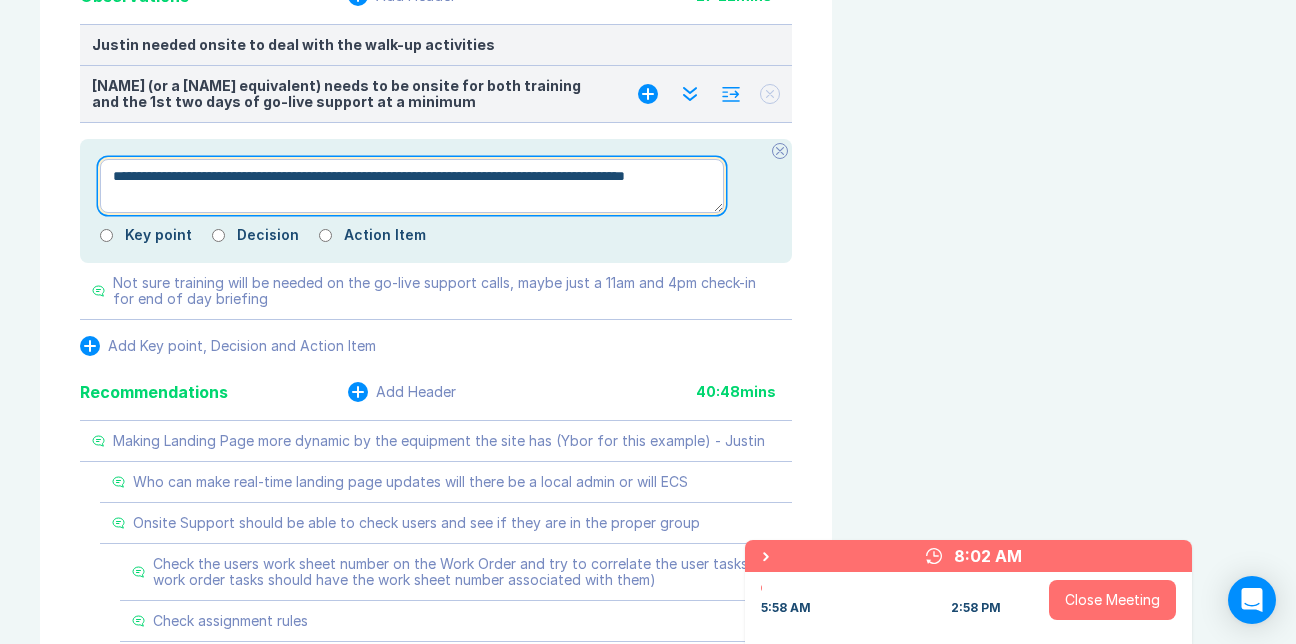 type on "*" 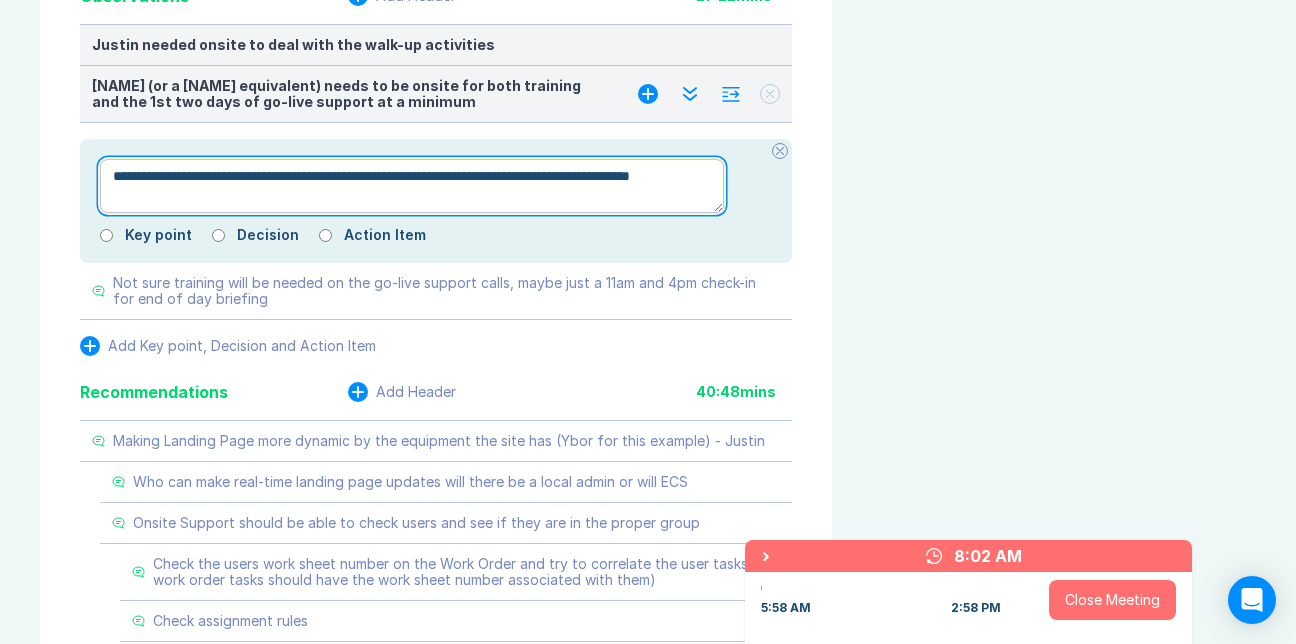 type on "*" 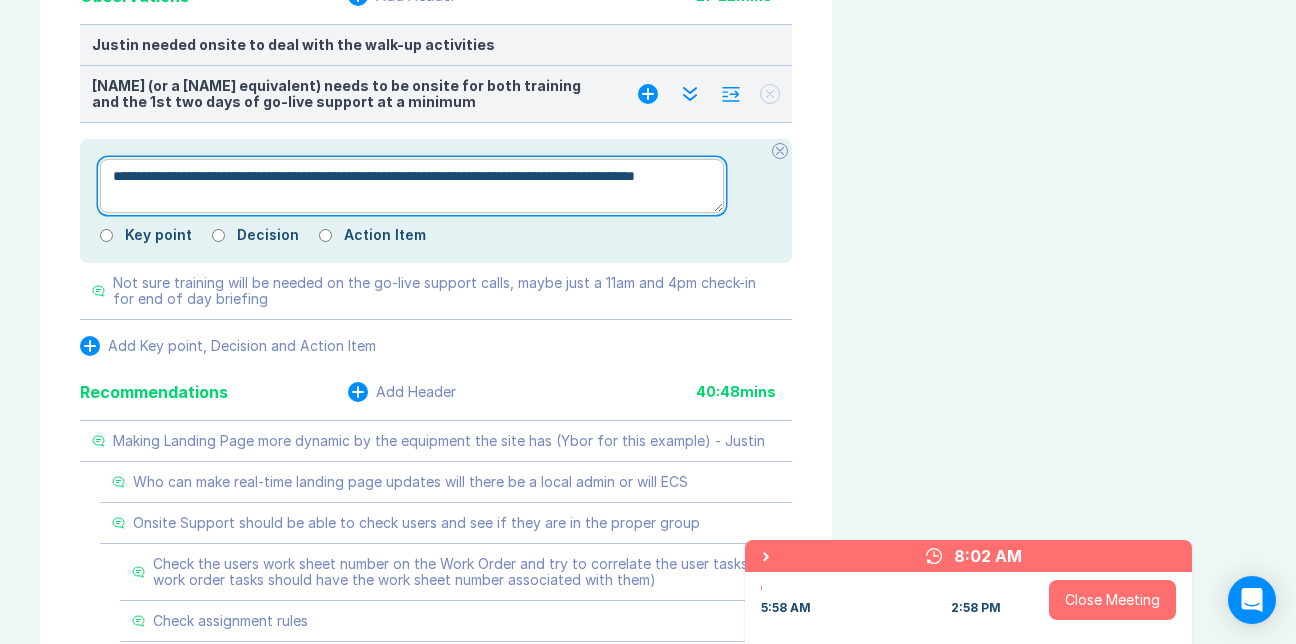 type on "**********" 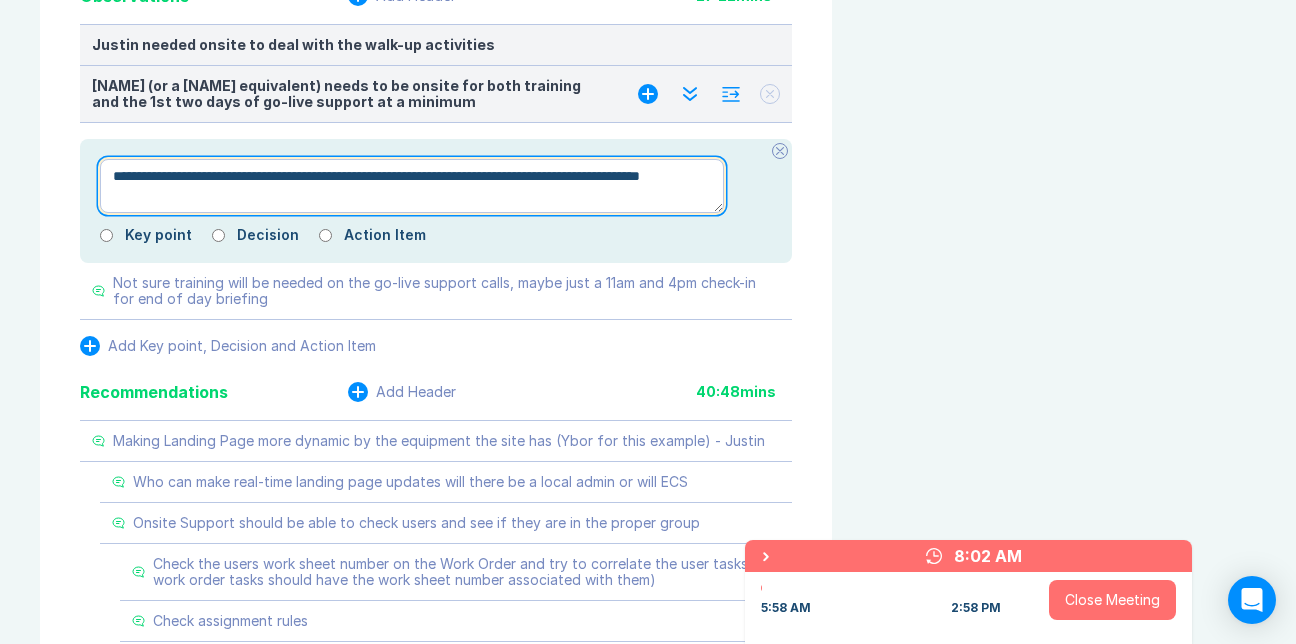 type on "*" 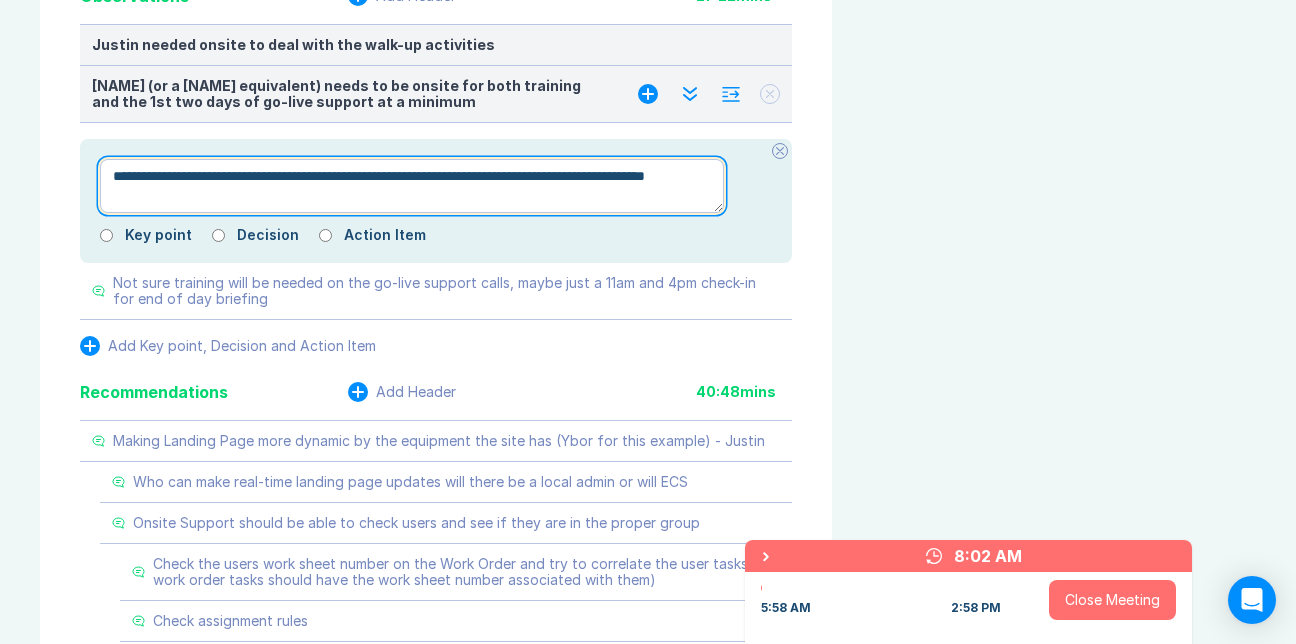 type on "*" 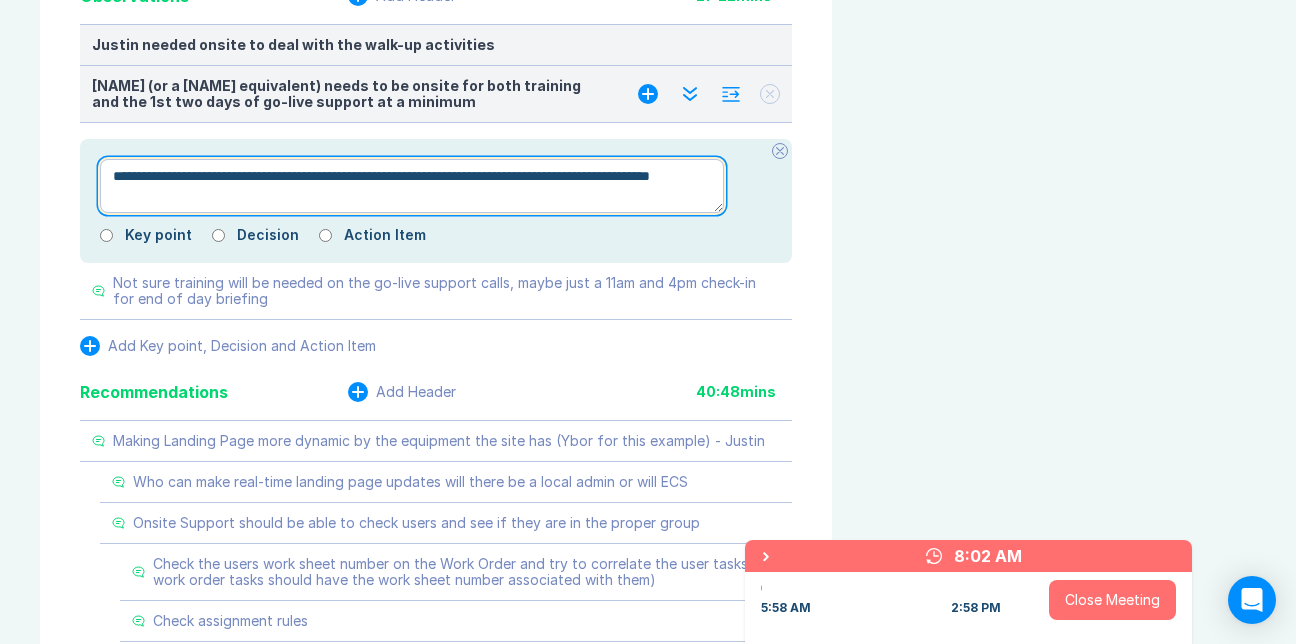 type on "*" 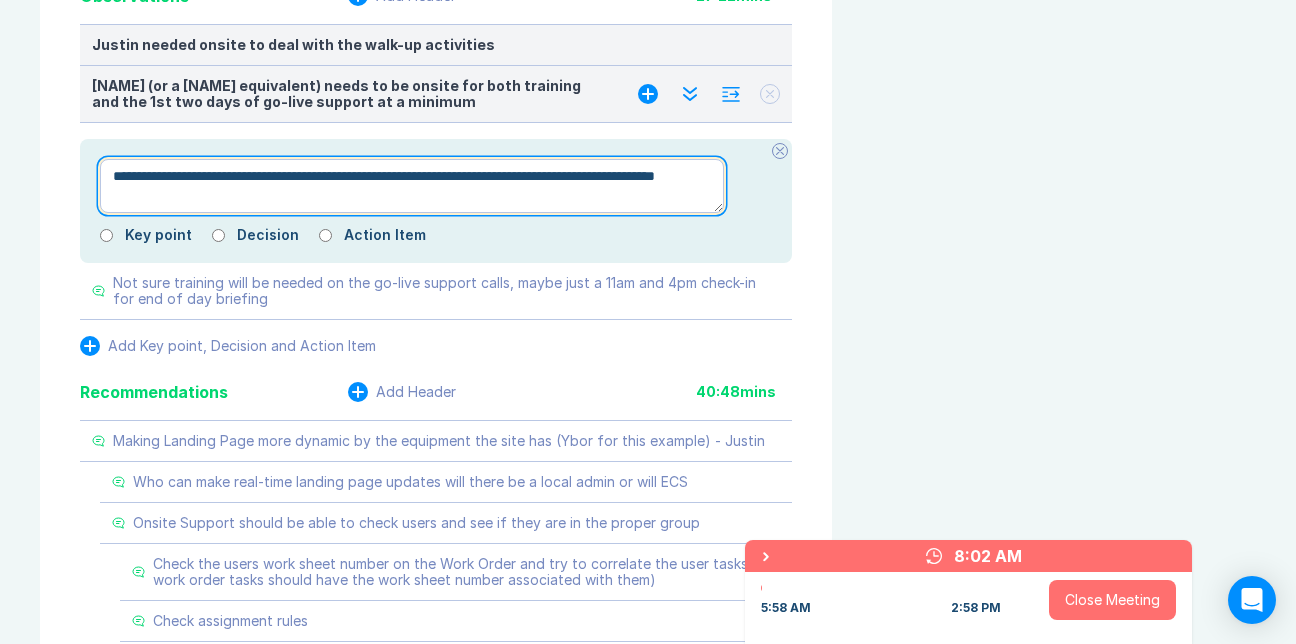 type on "*" 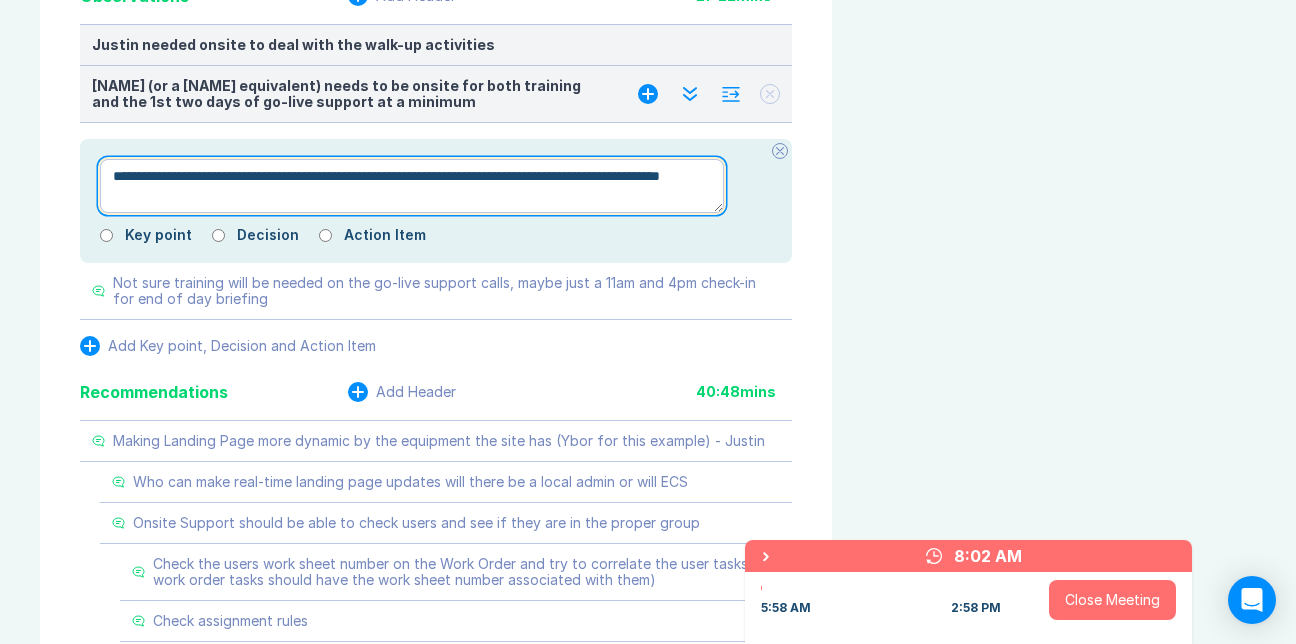 type on "*" 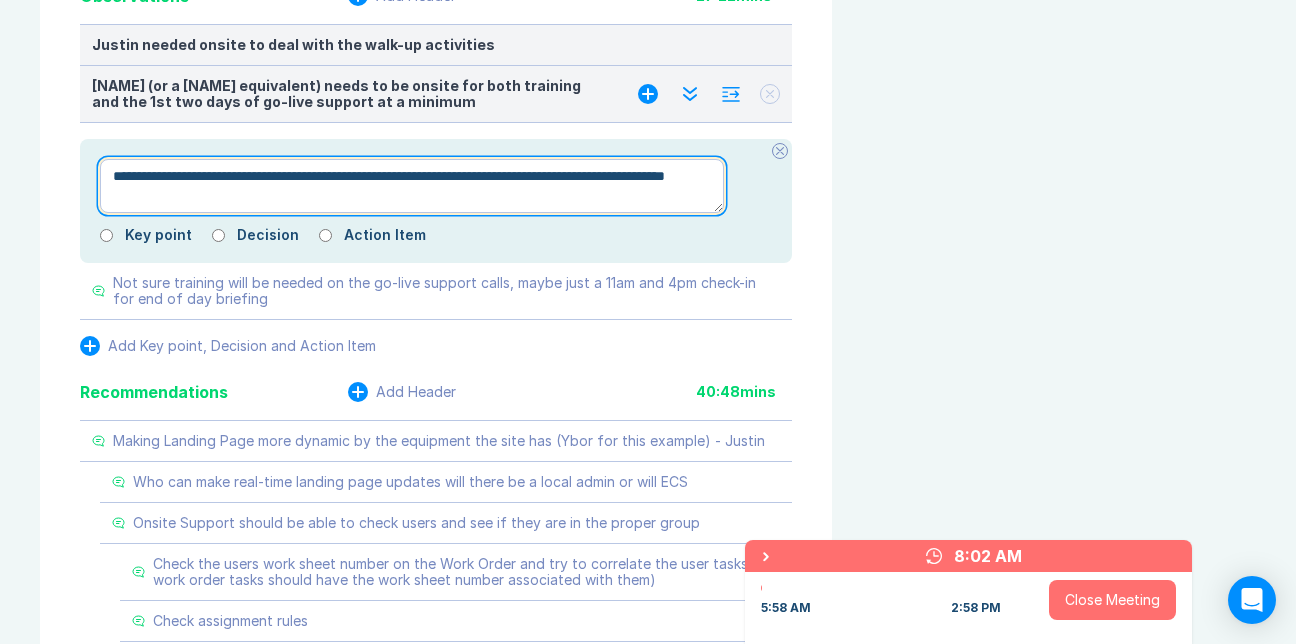 type on "**********" 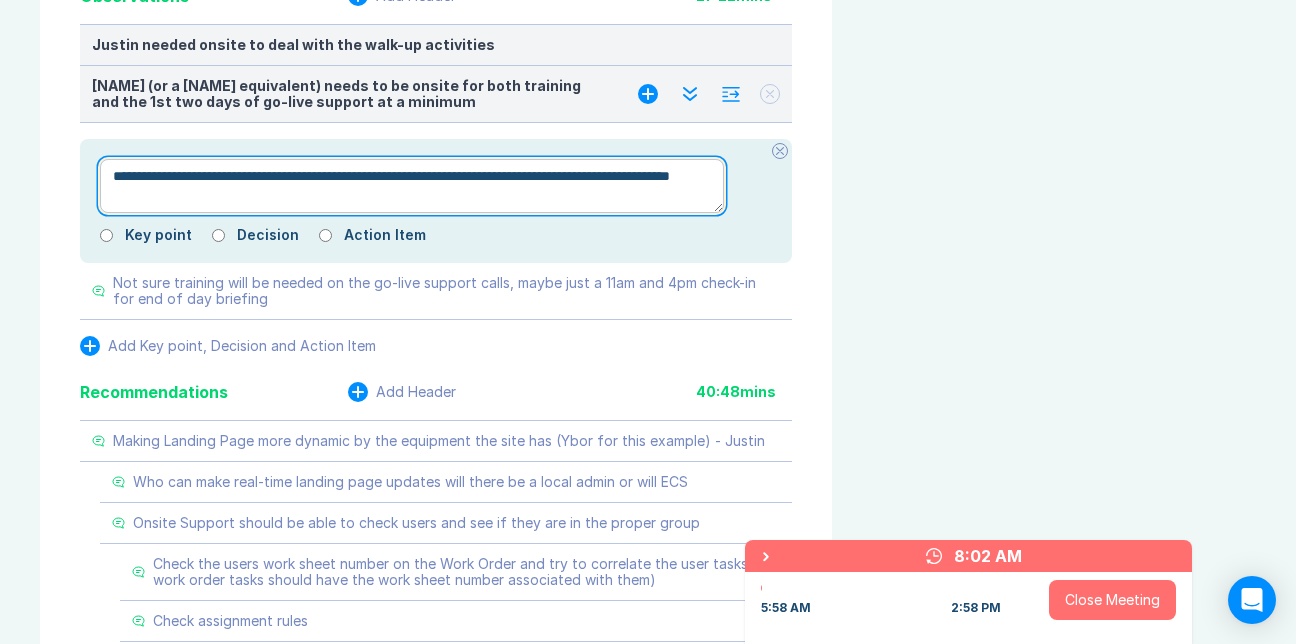 type on "*" 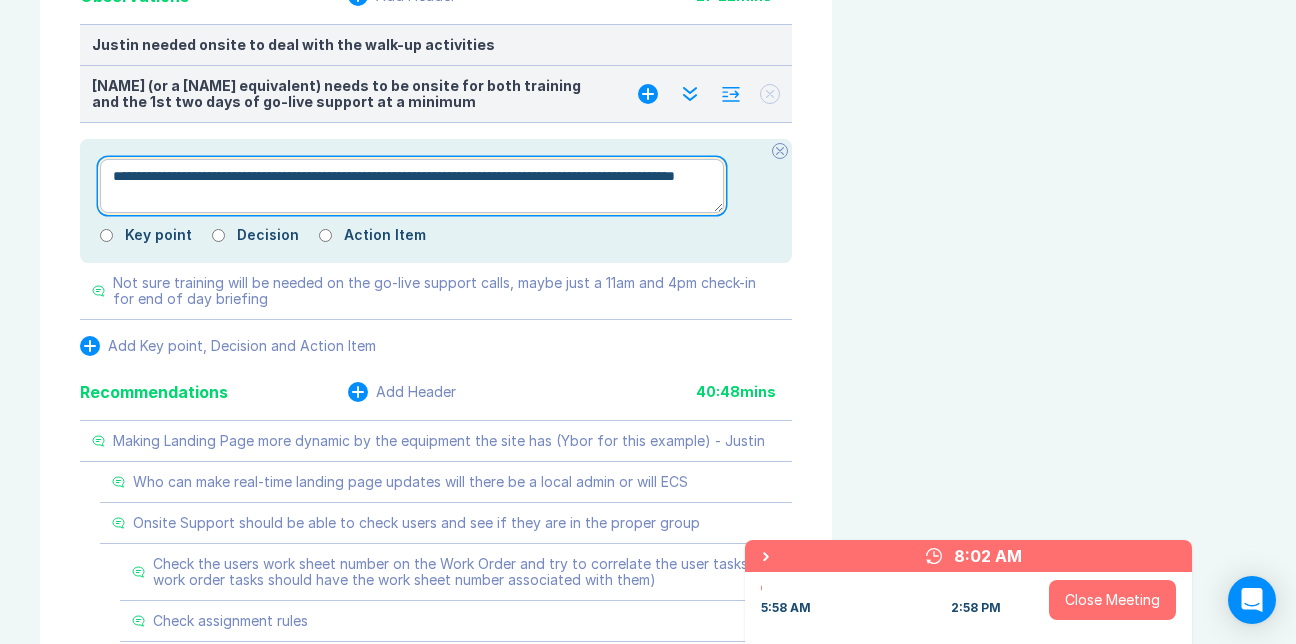 type on "*" 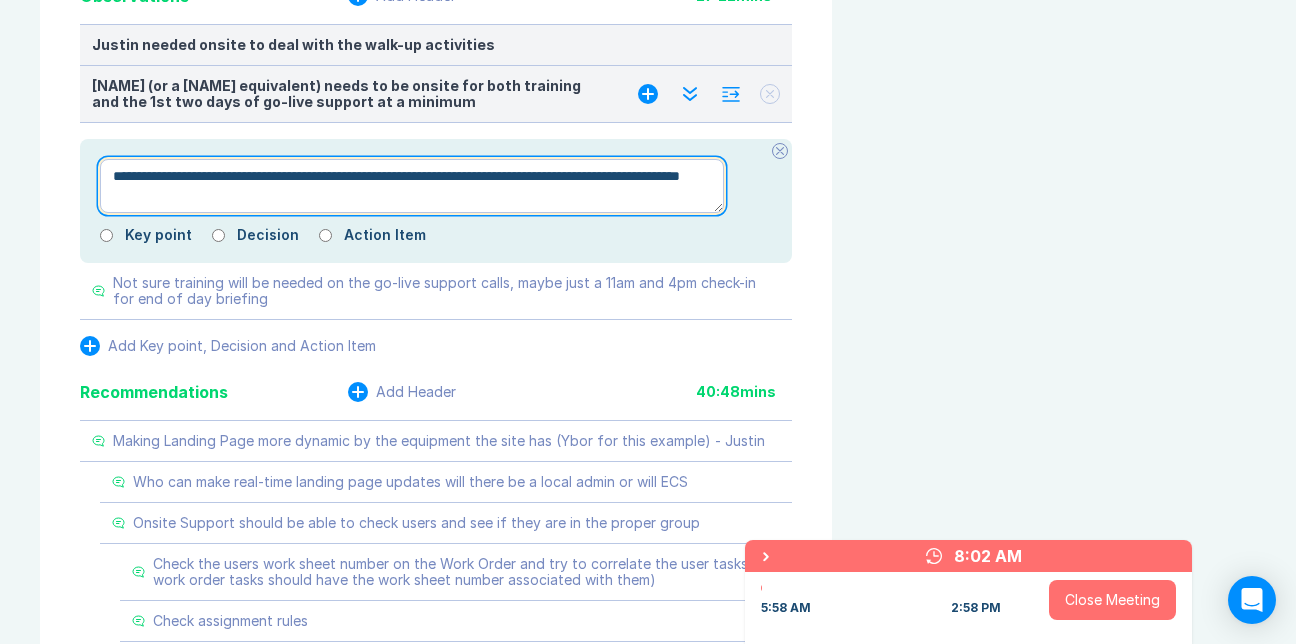 type on "*" 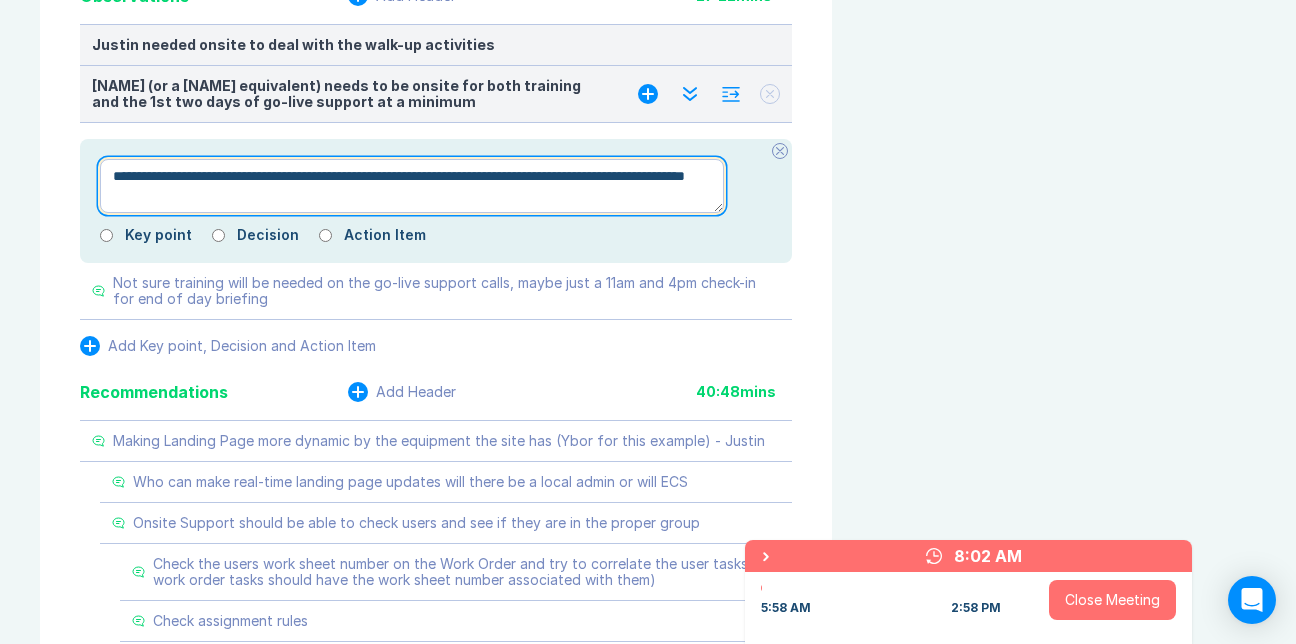 type on "*" 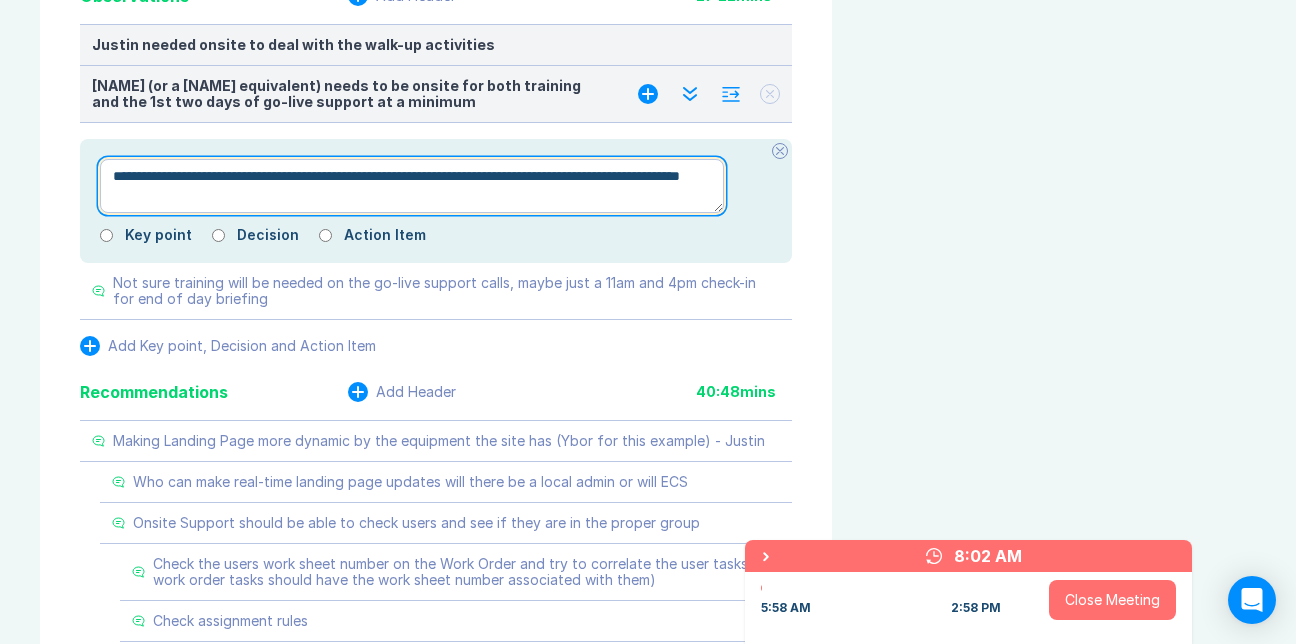 type on "*" 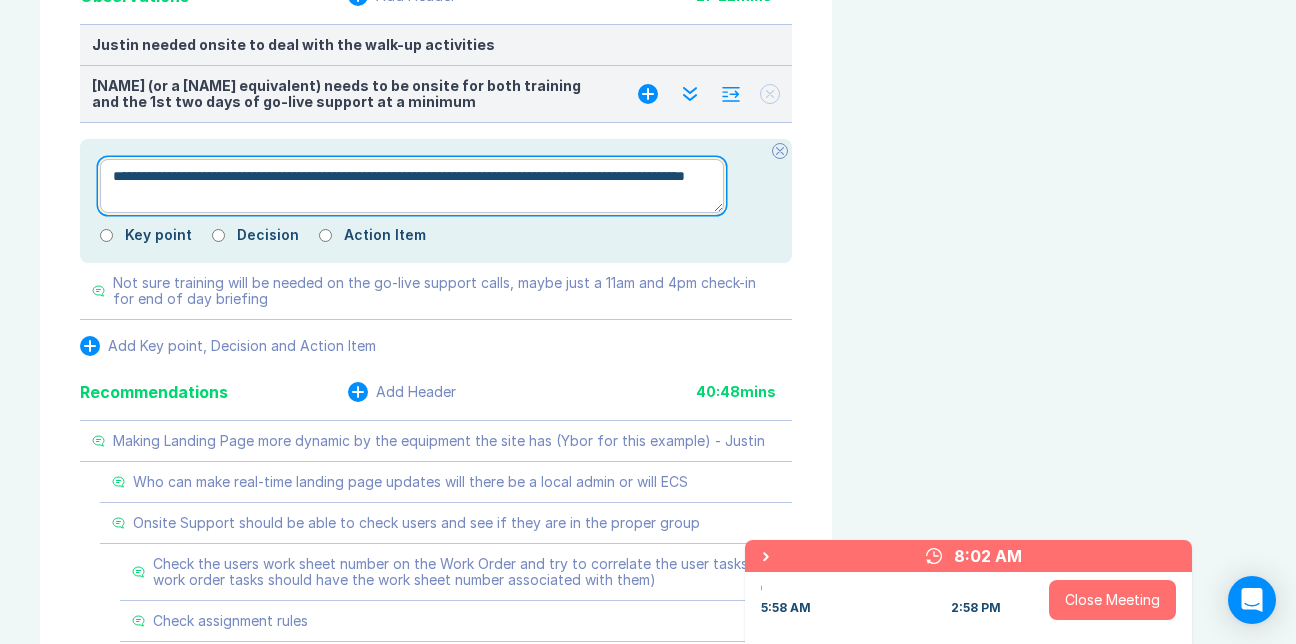 type on "*" 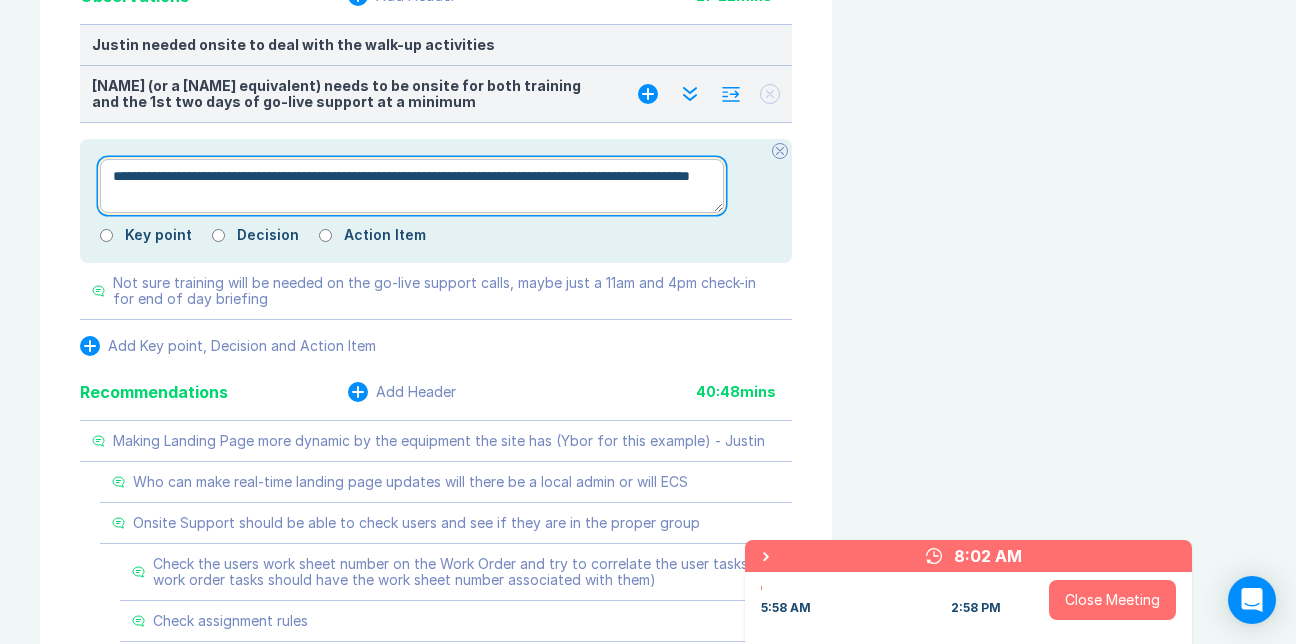 type on "*" 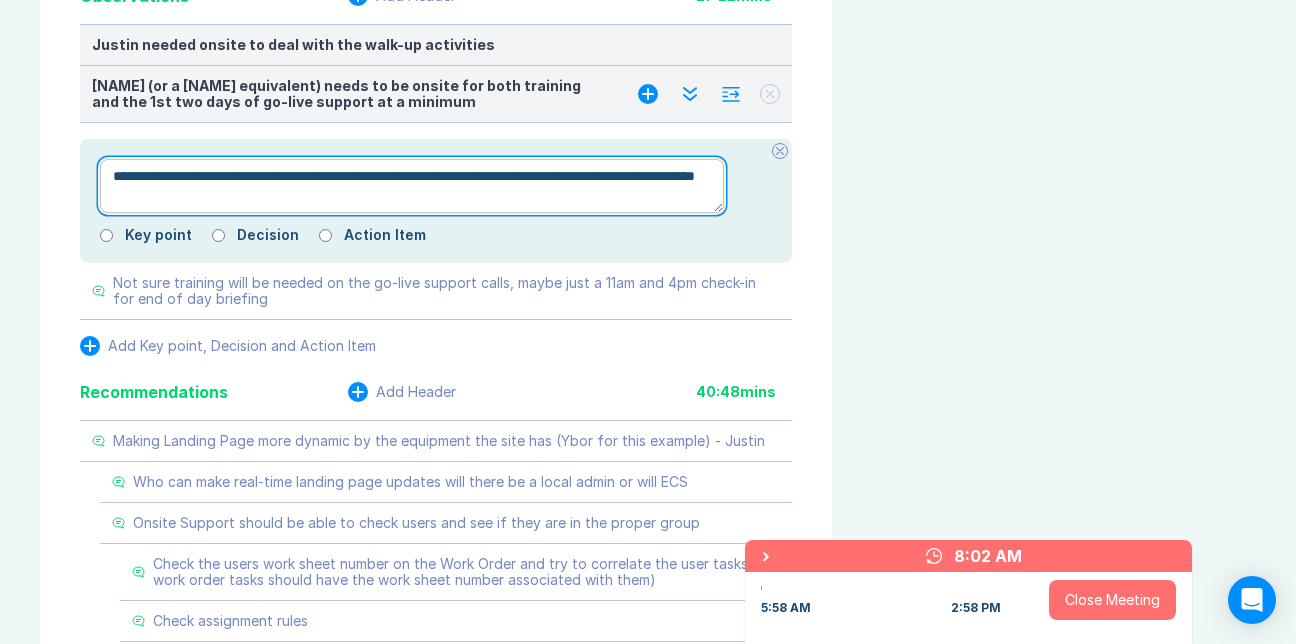 type on "*" 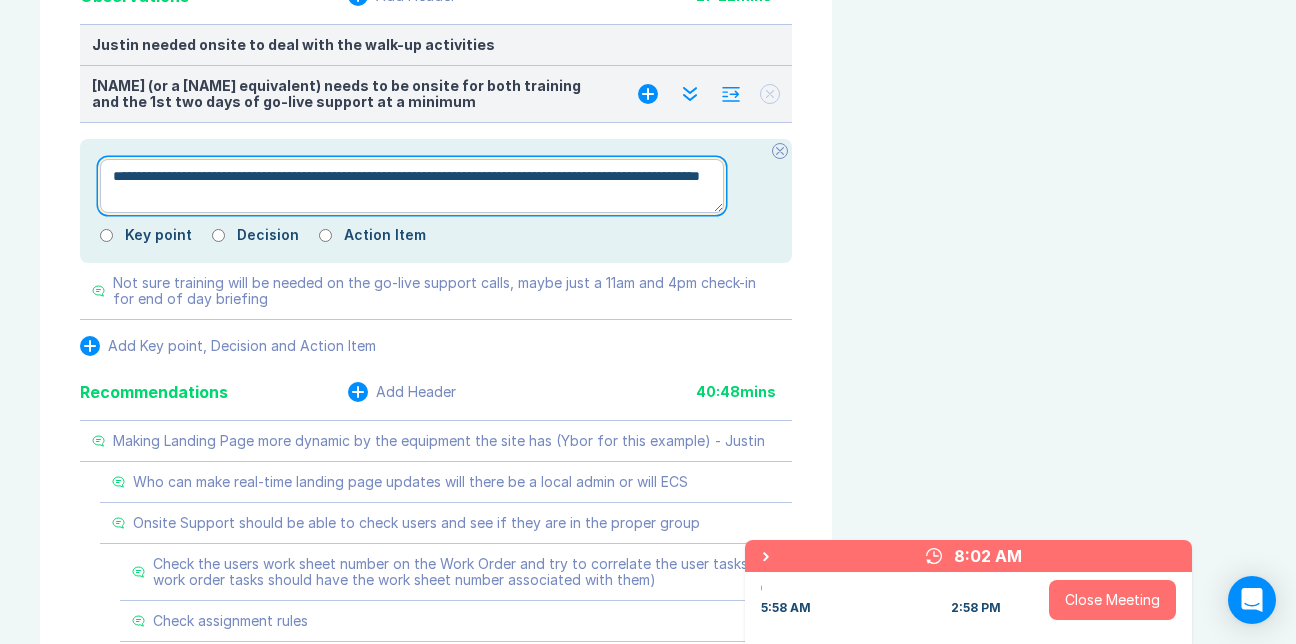 type on "*" 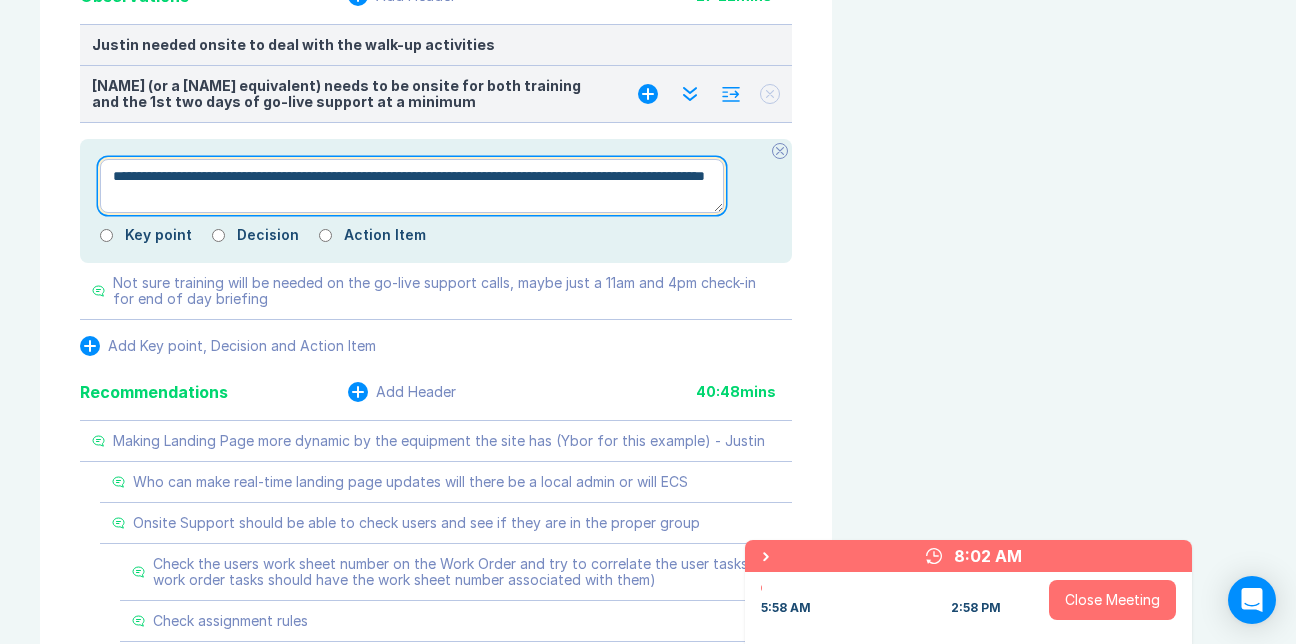type on "*" 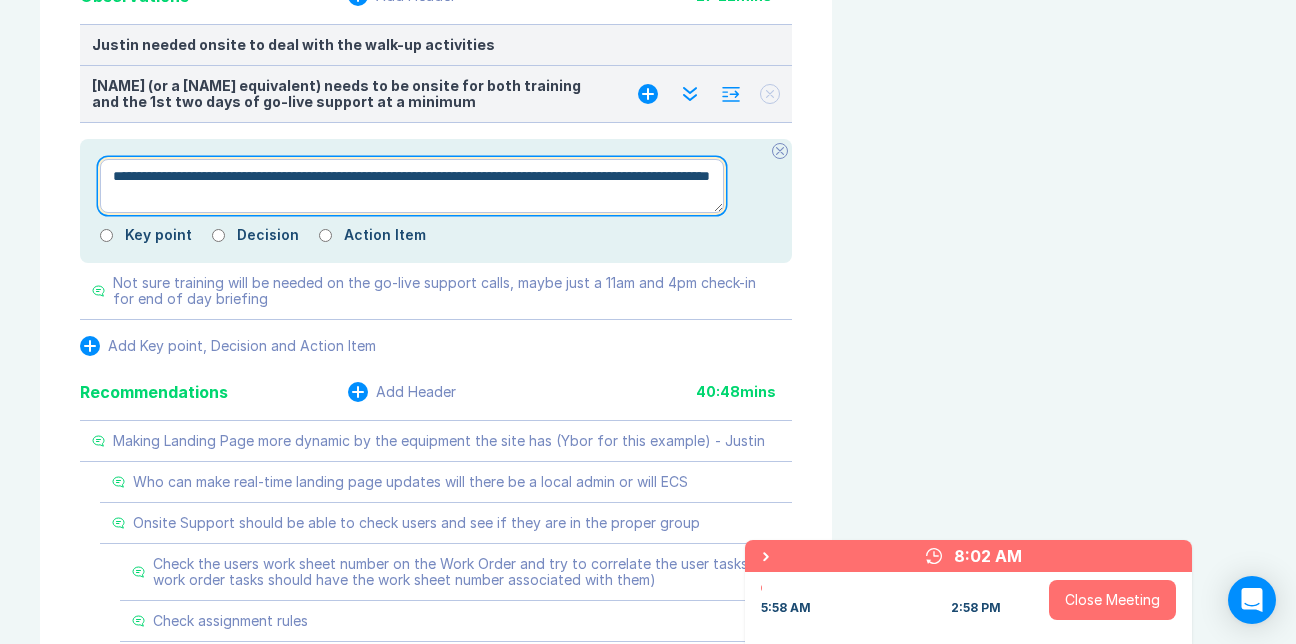 type on "*" 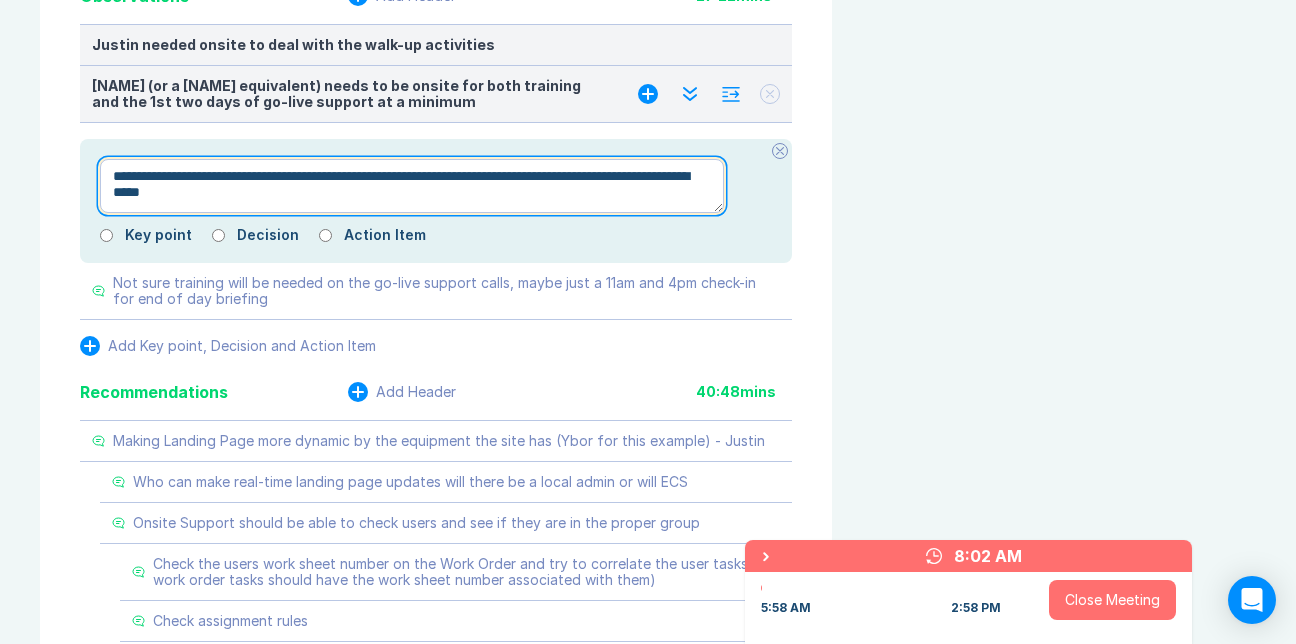 type on "*" 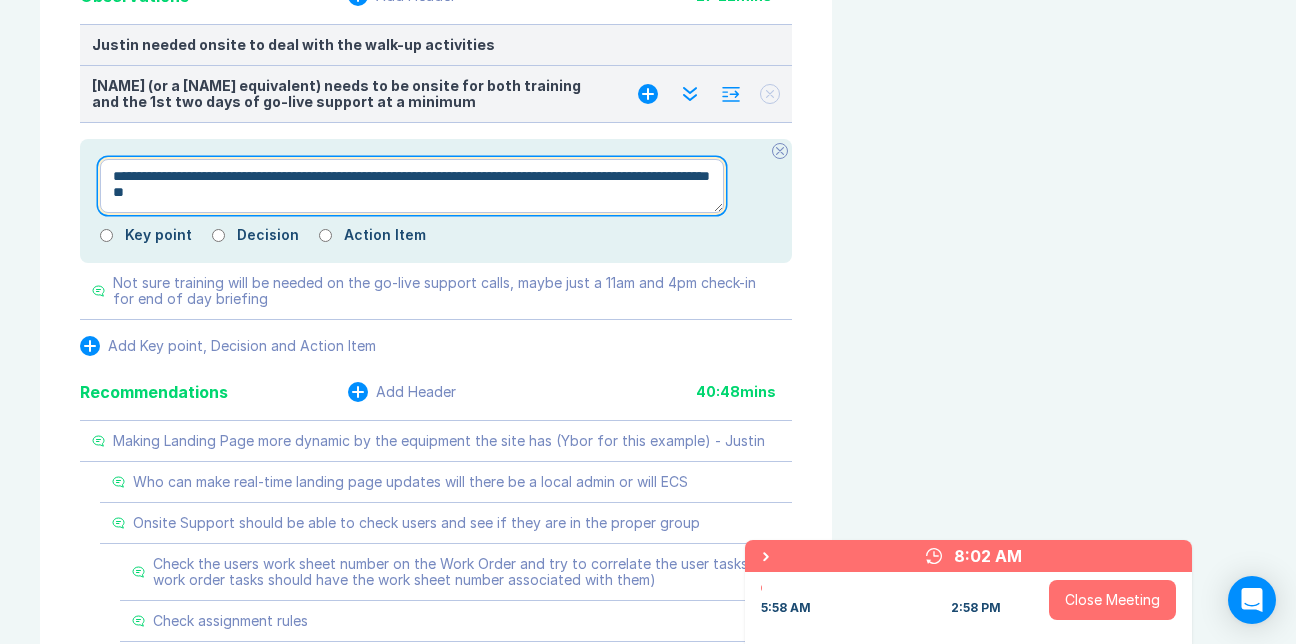 type on "*" 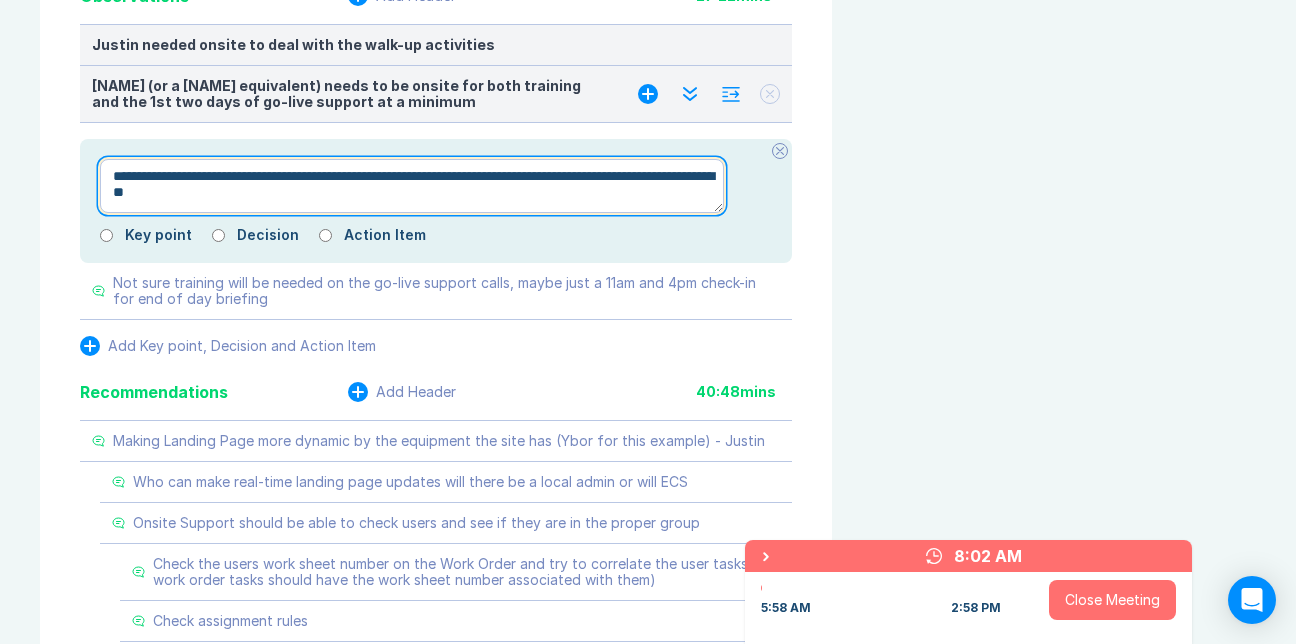 type on "*" 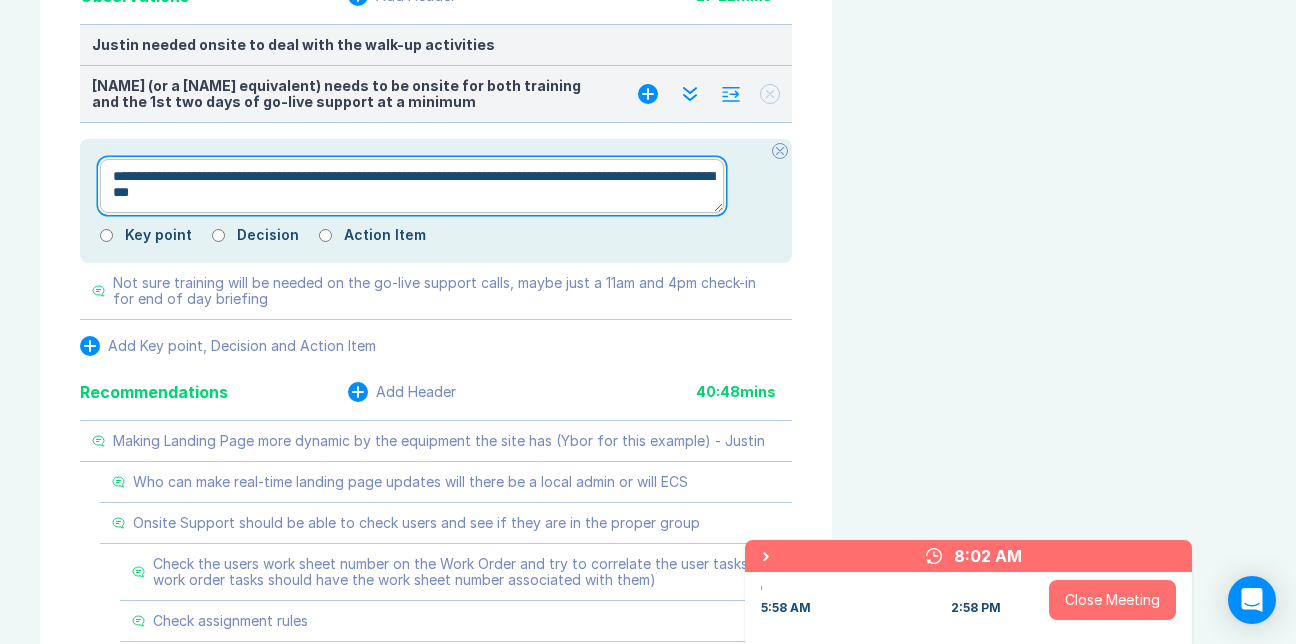 type on "*" 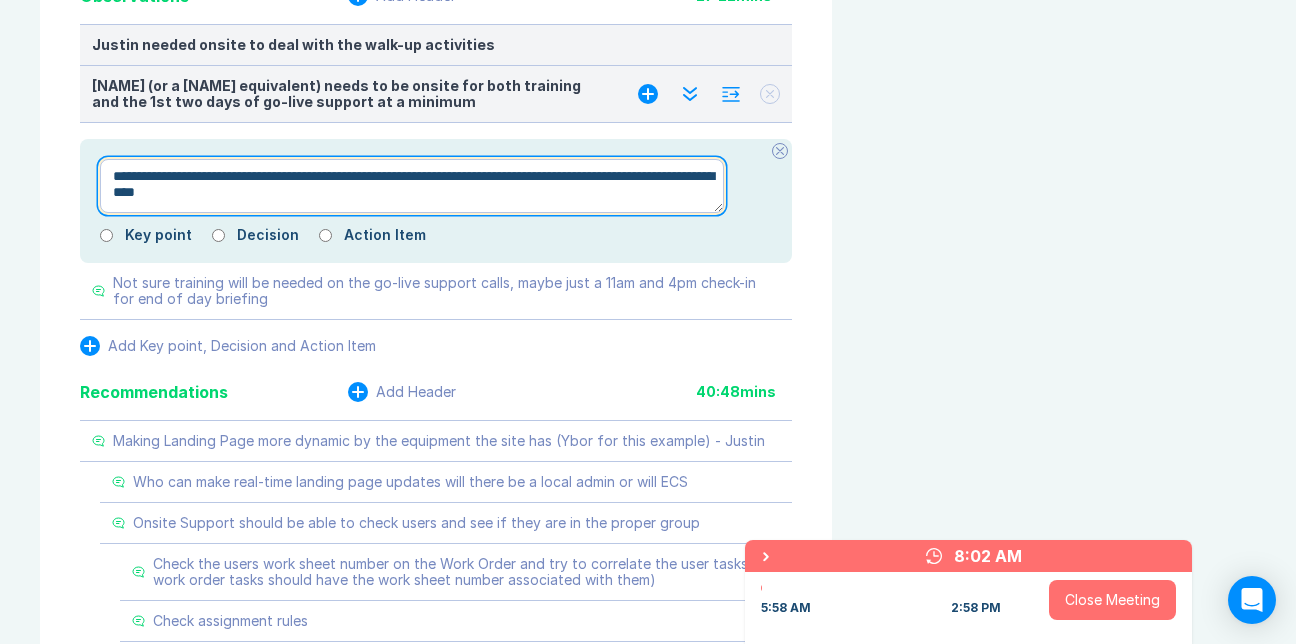 type on "**********" 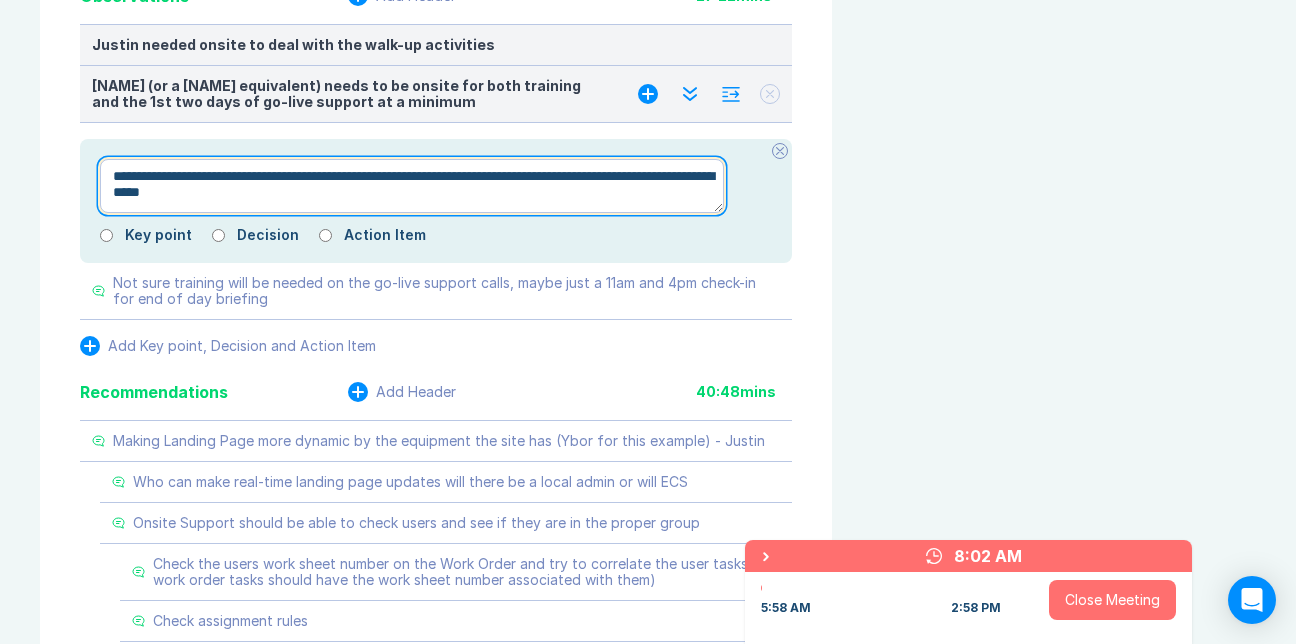 type on "*" 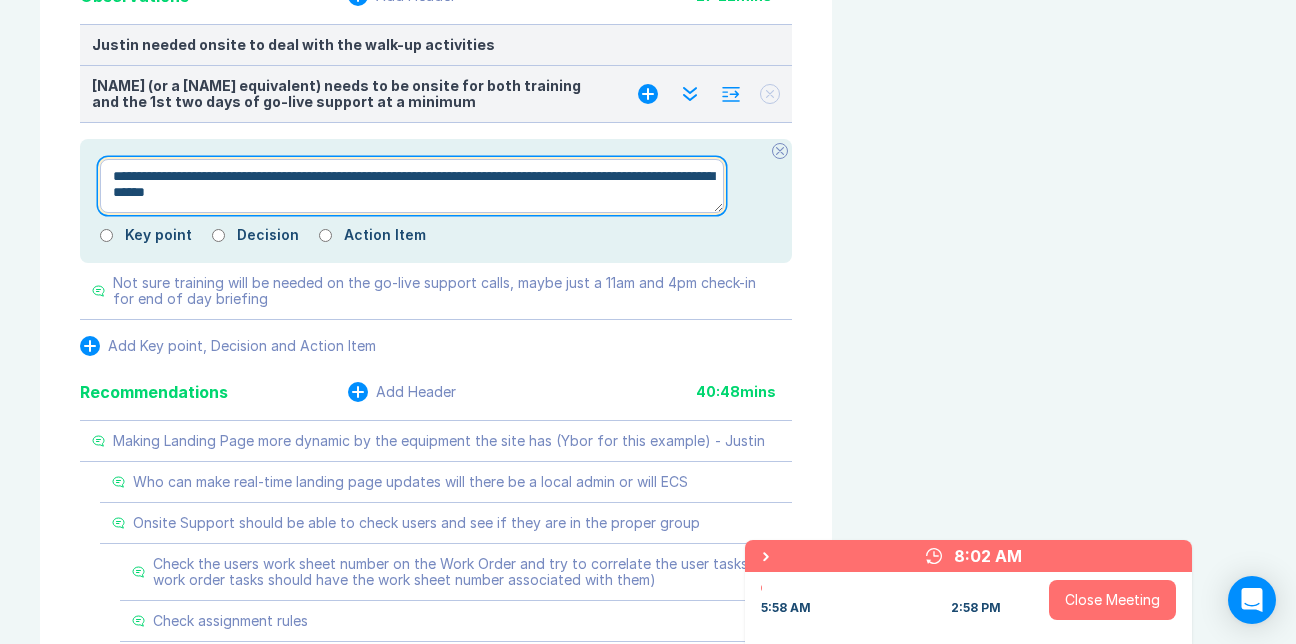 type on "*" 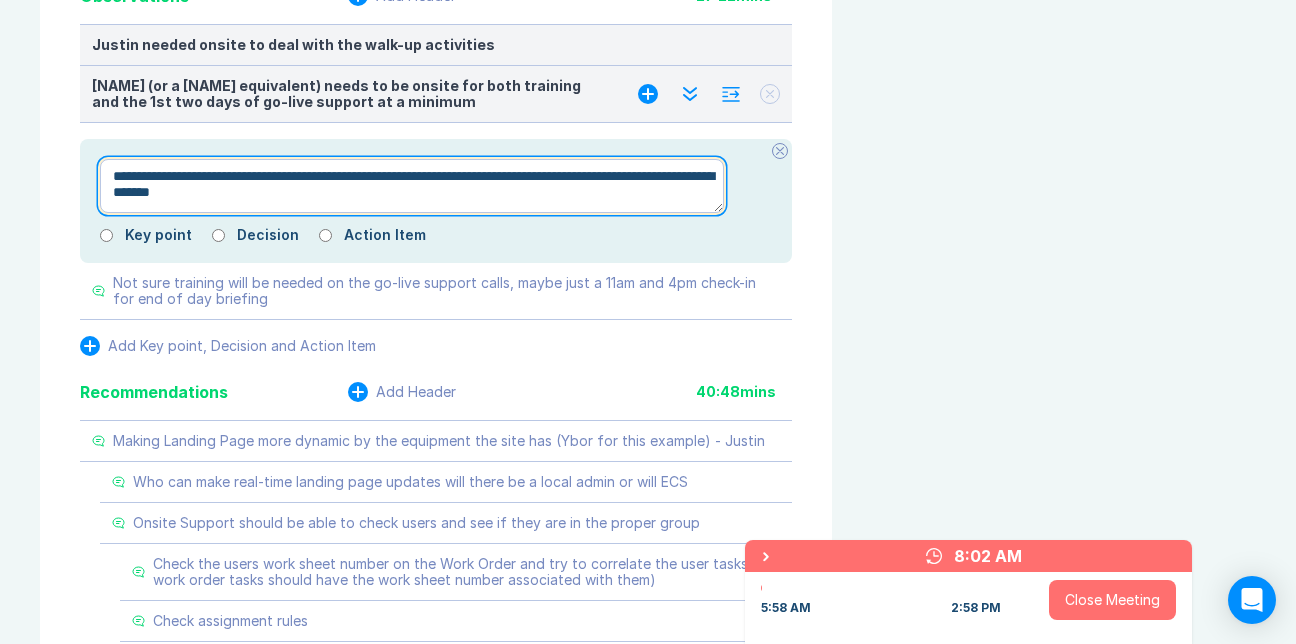 type on "**********" 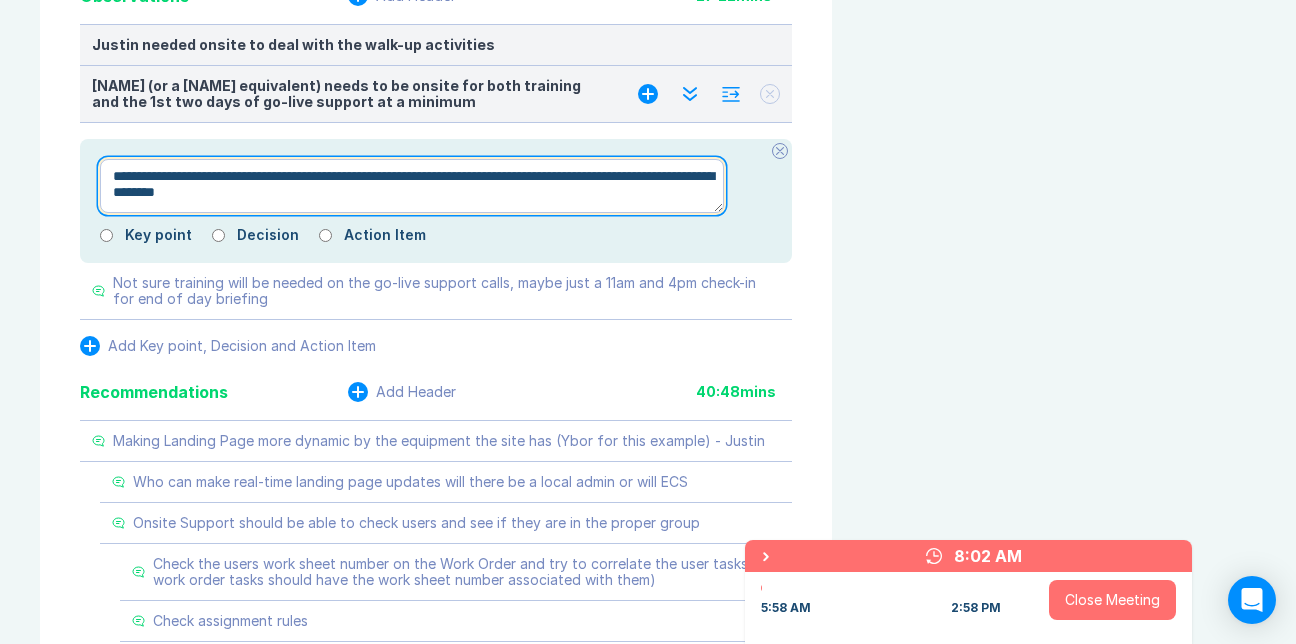 type on "*" 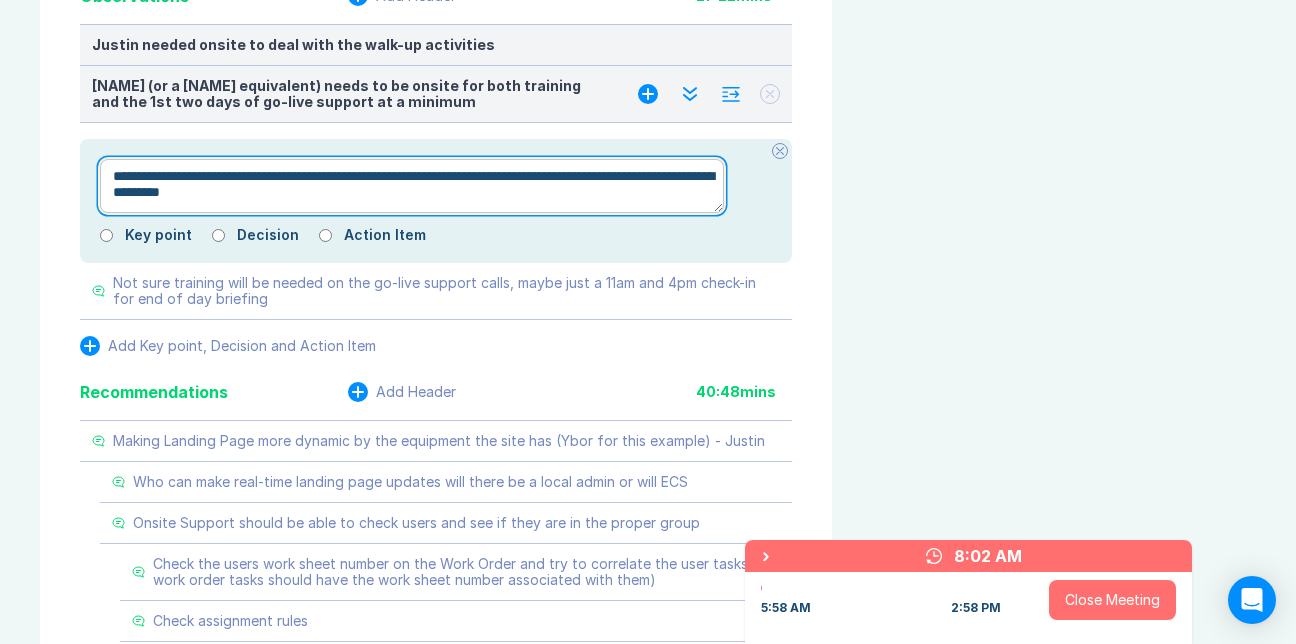 type on "*" 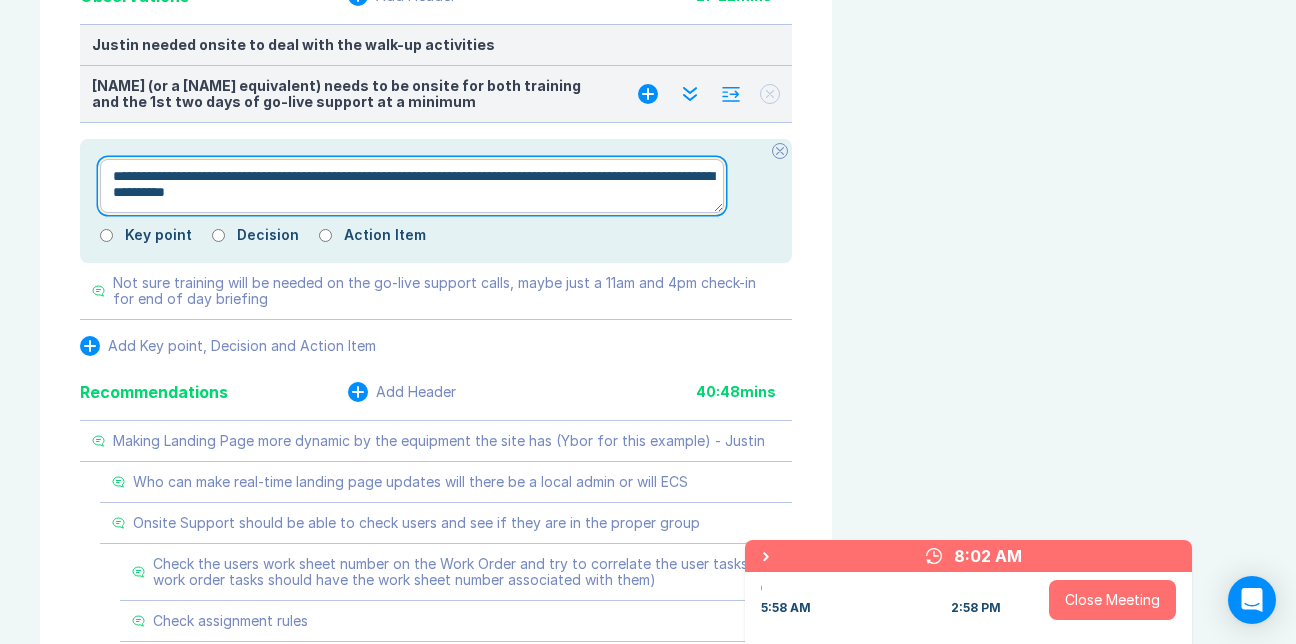 type on "*" 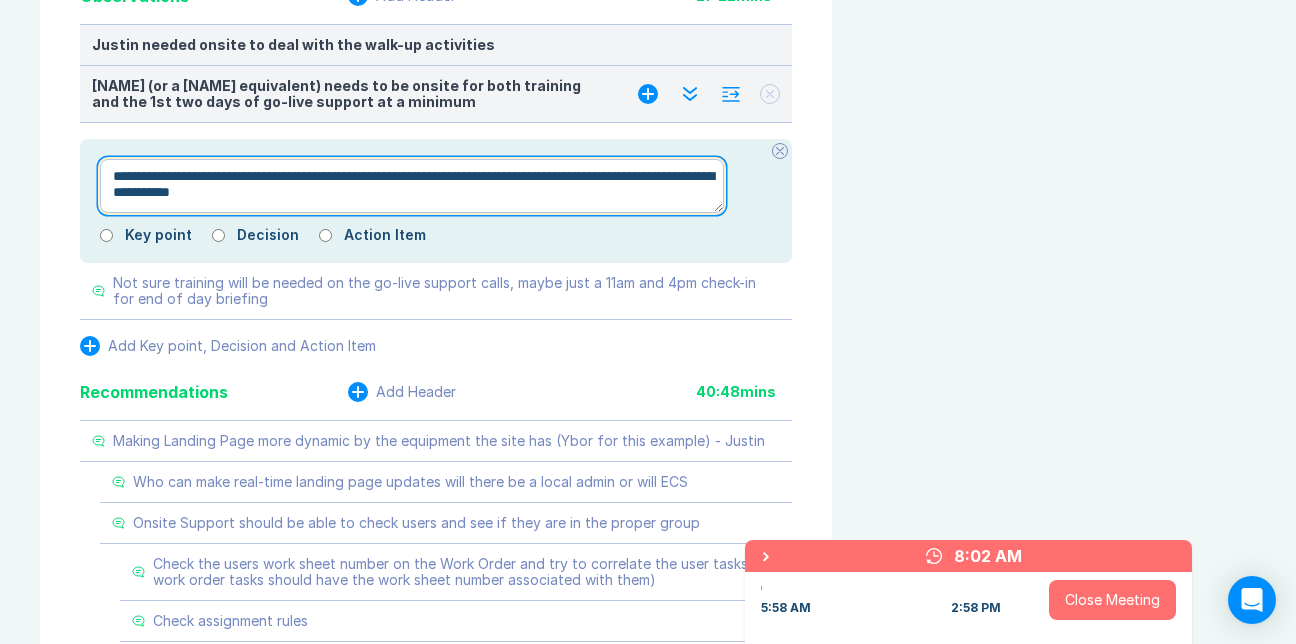 type on "*" 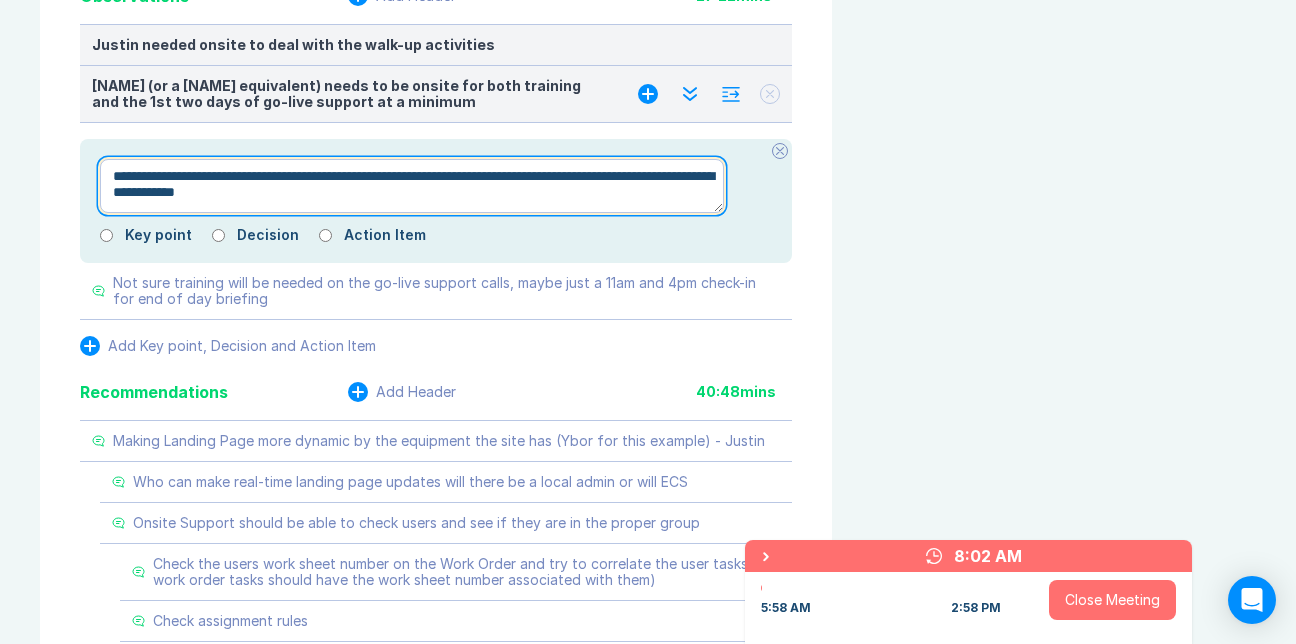 type on "*" 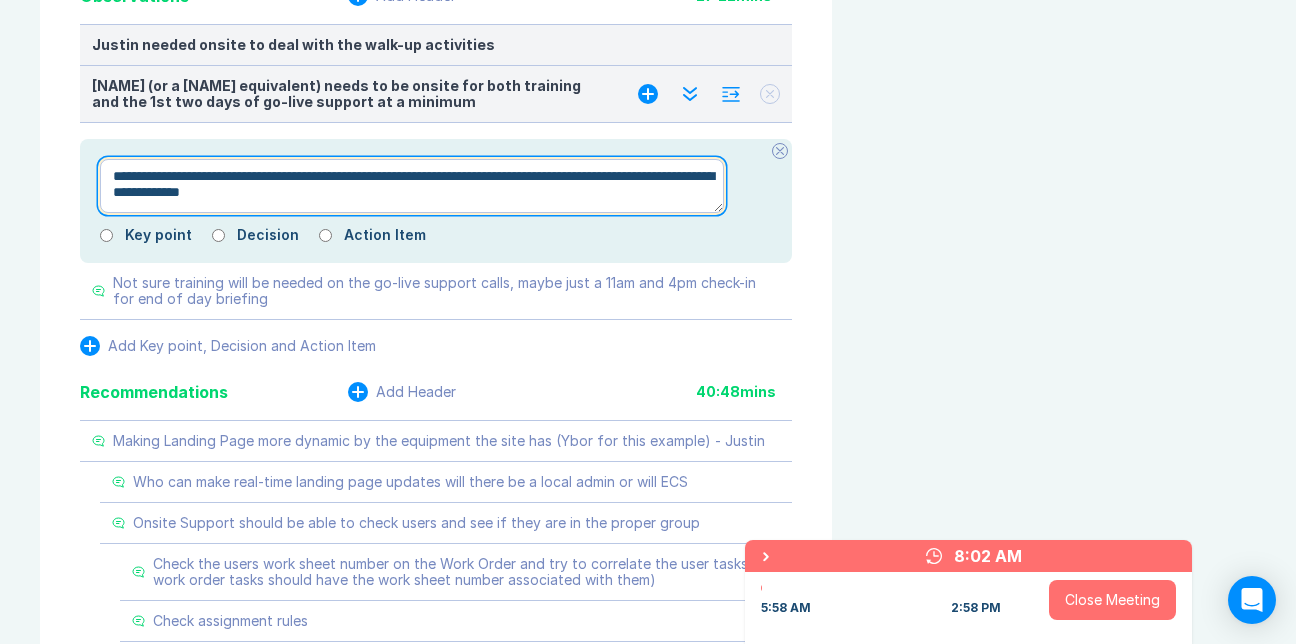 type on "*" 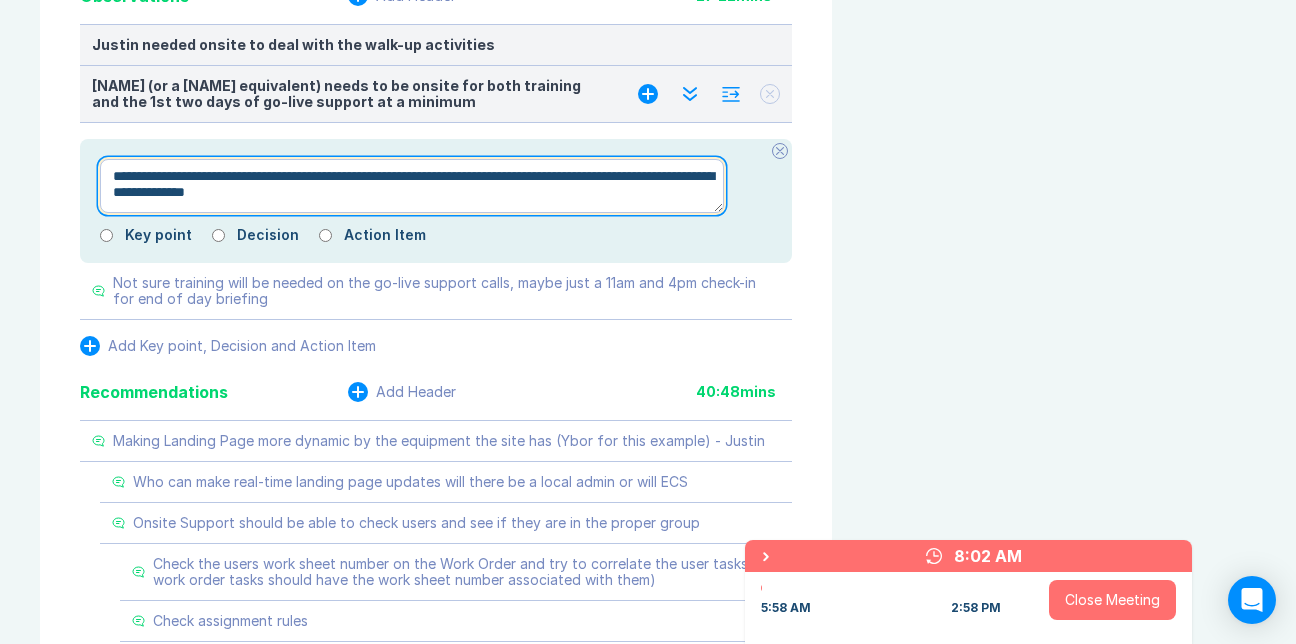 type on "*" 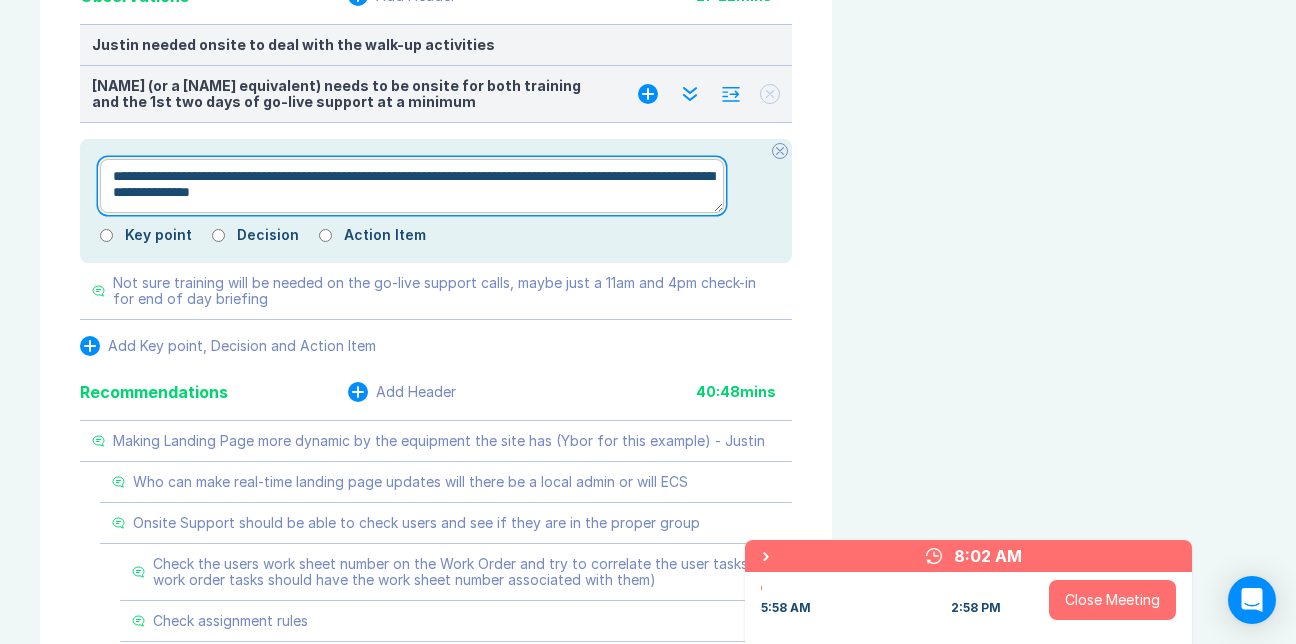 type on "*" 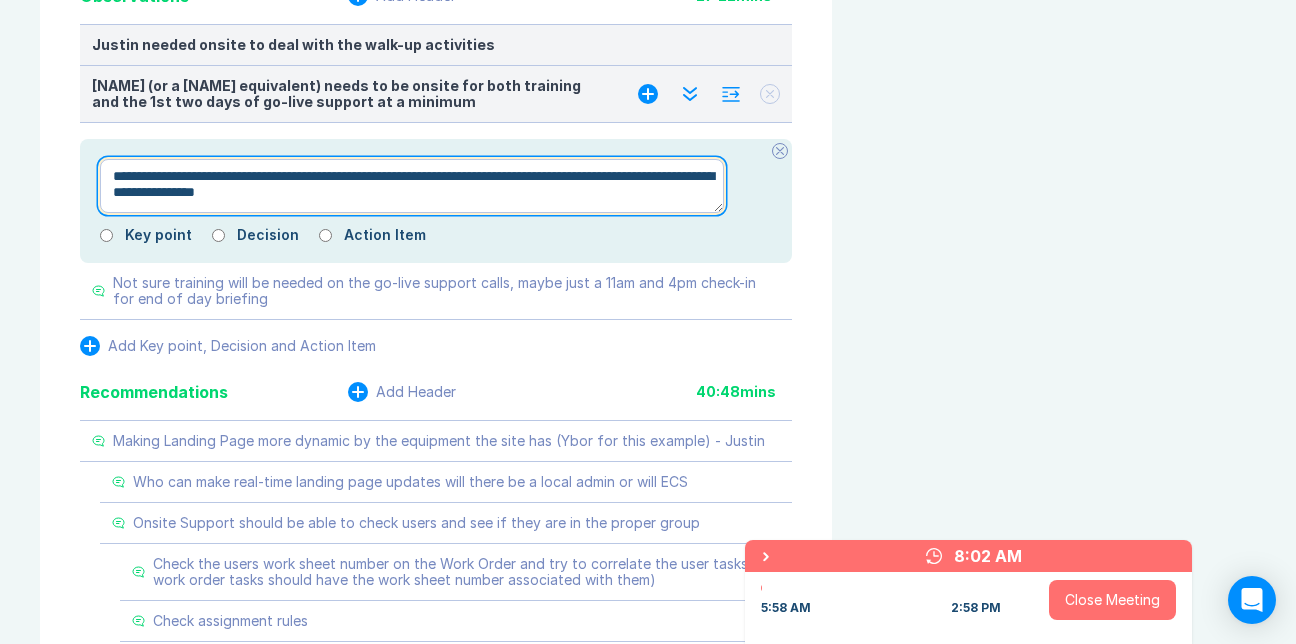 type on "*" 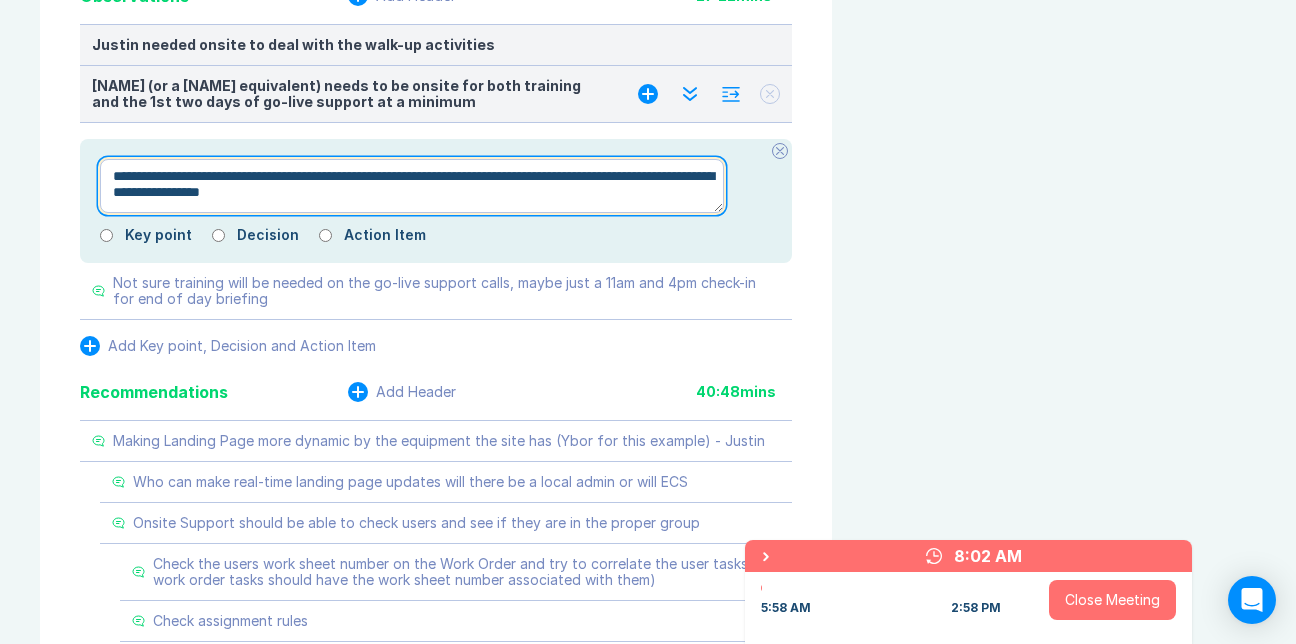 type on "*" 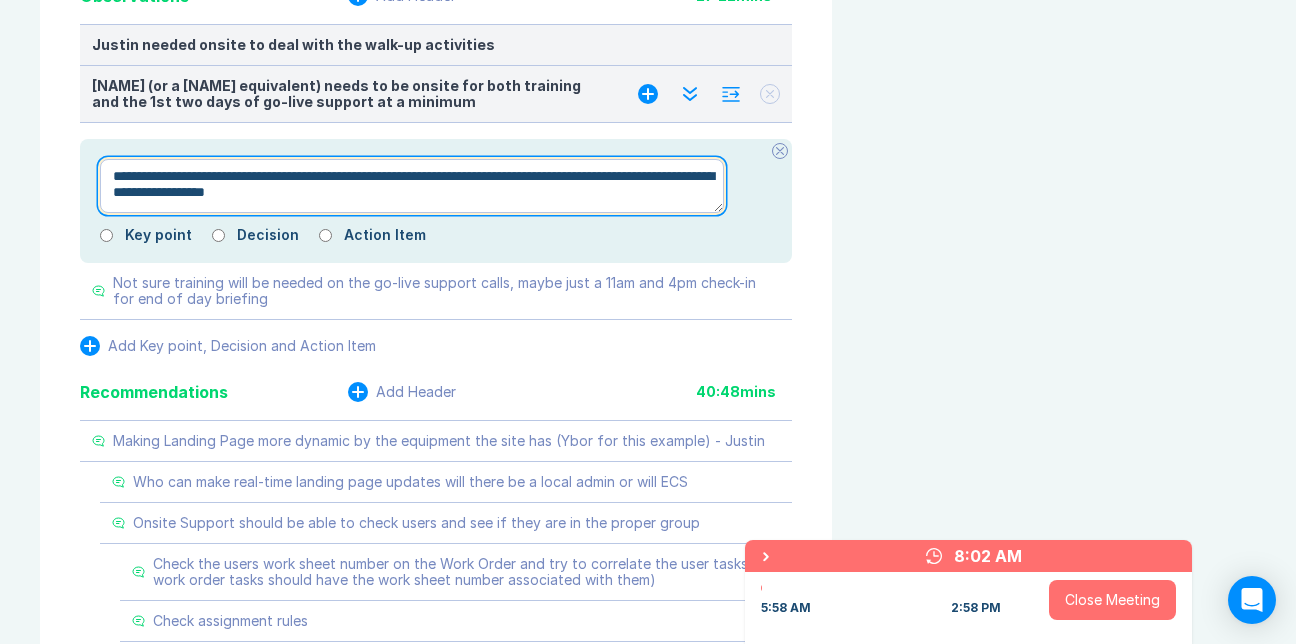 type on "*" 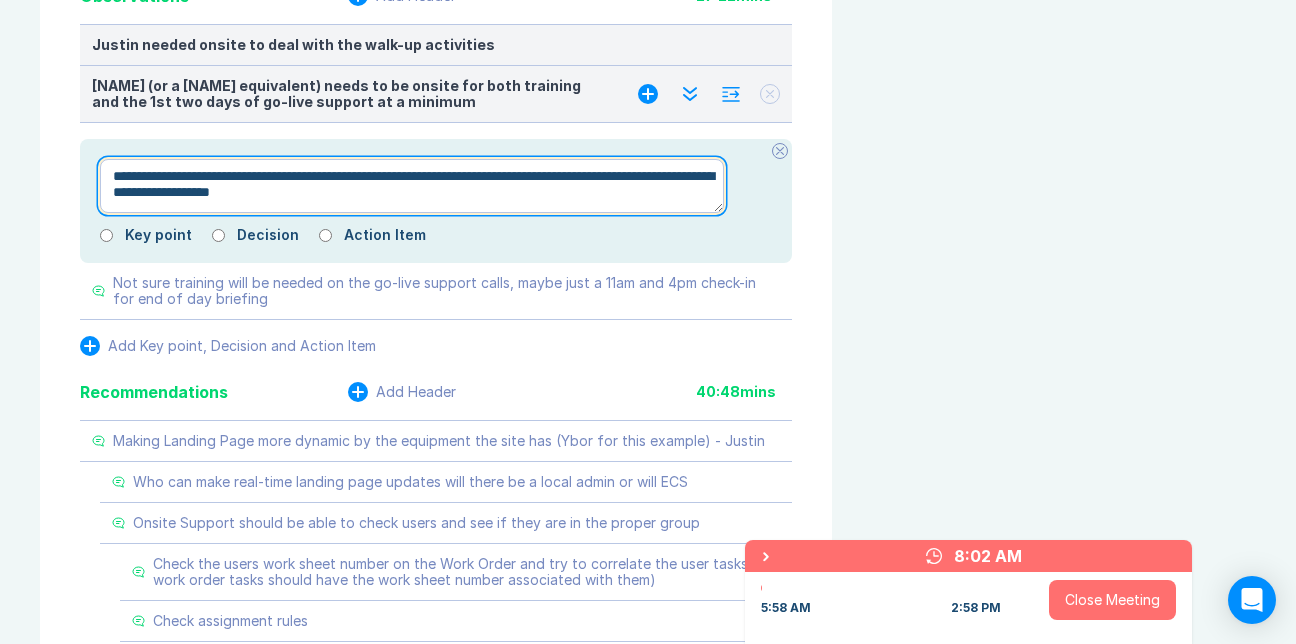 type on "*" 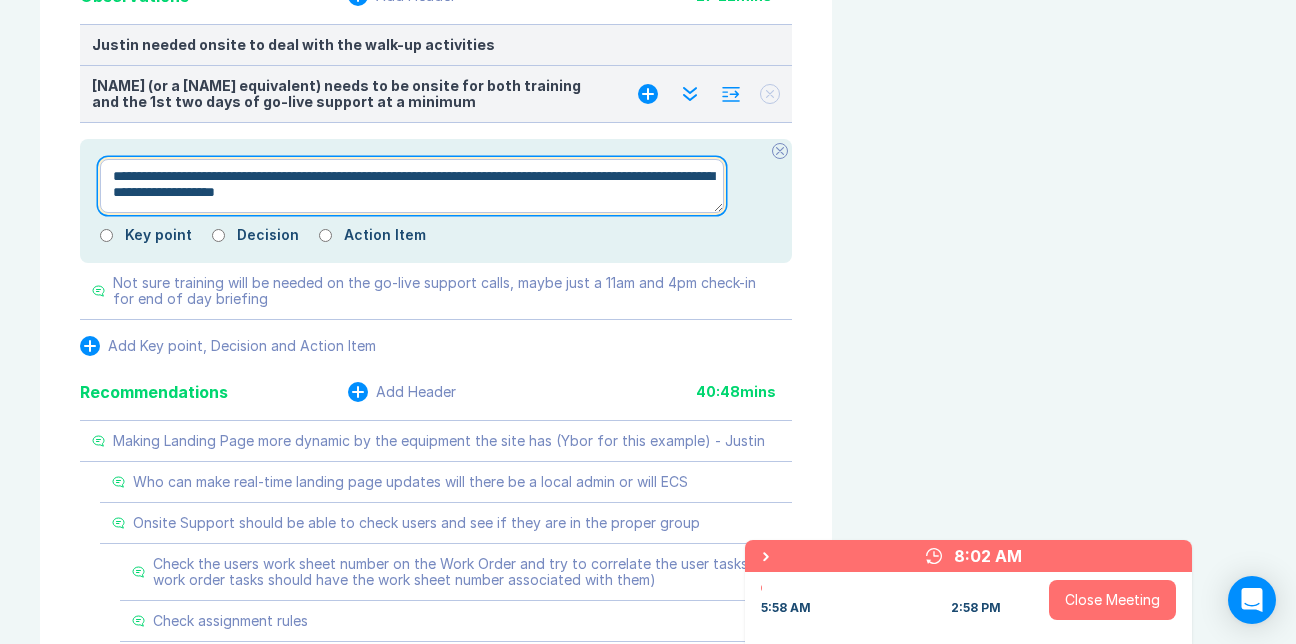 type on "*" 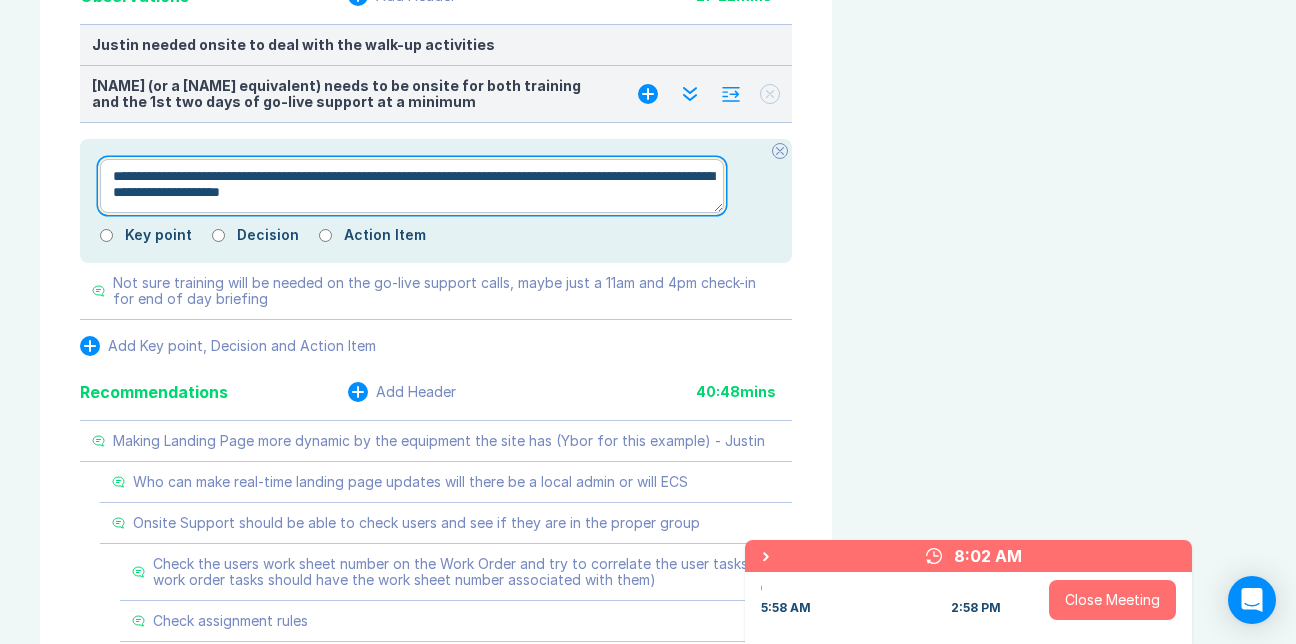 type on "*" 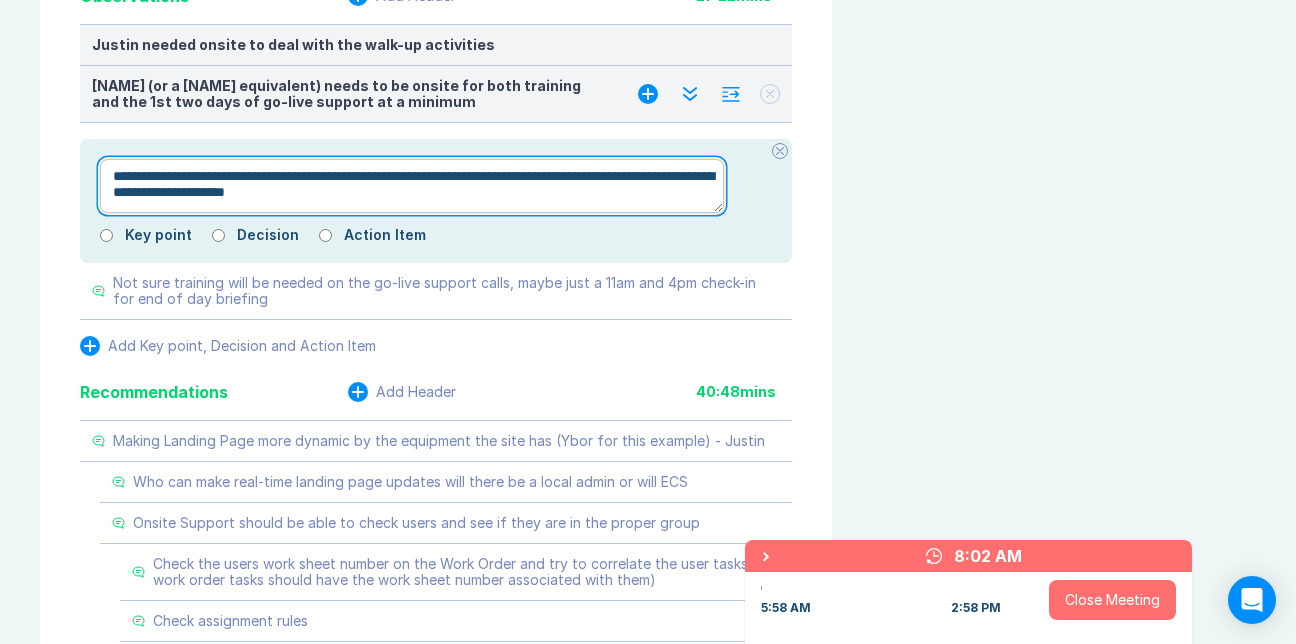 type on "*" 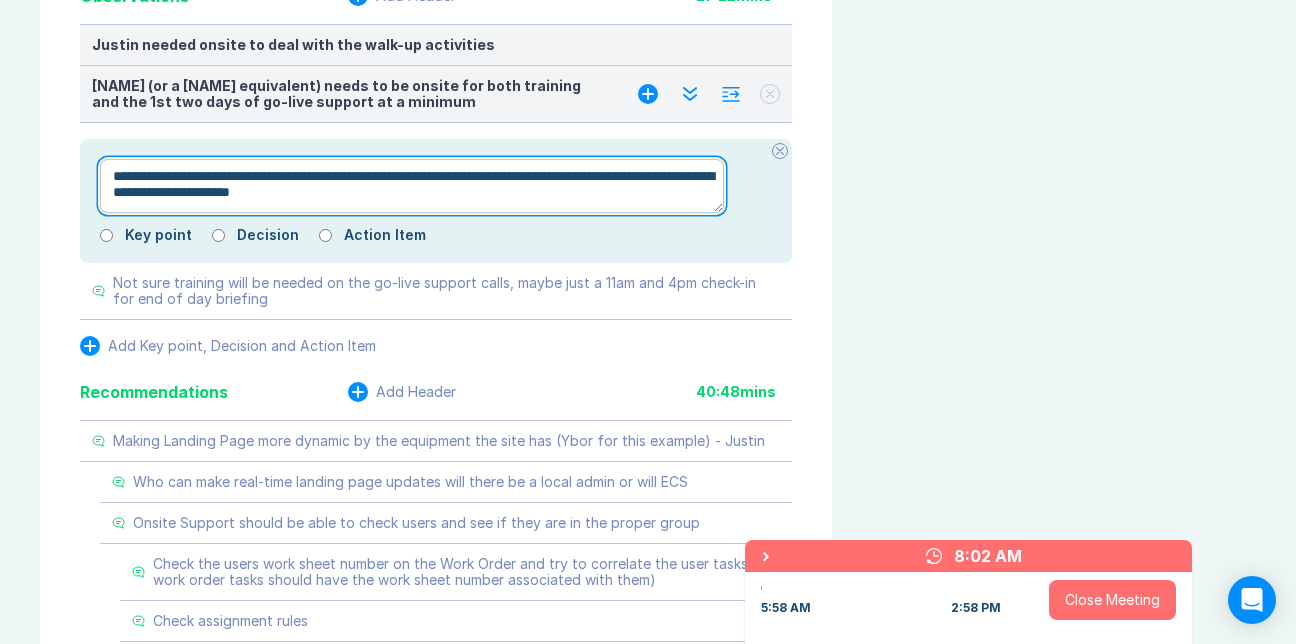 type on "*" 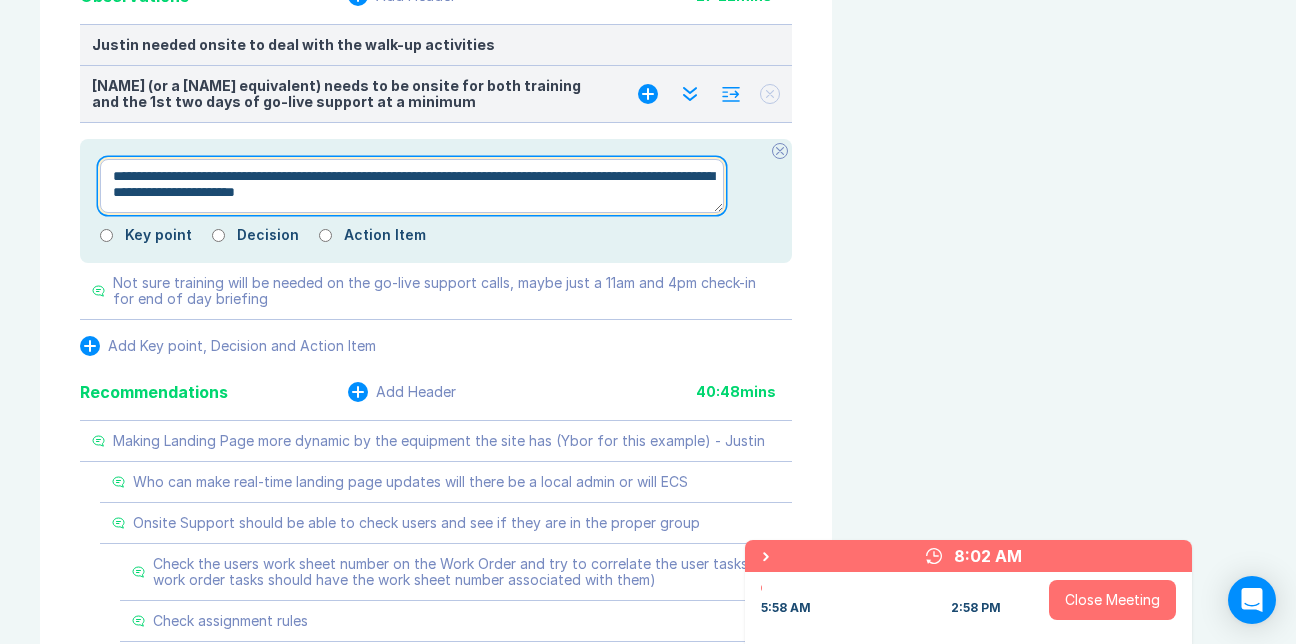 type on "*" 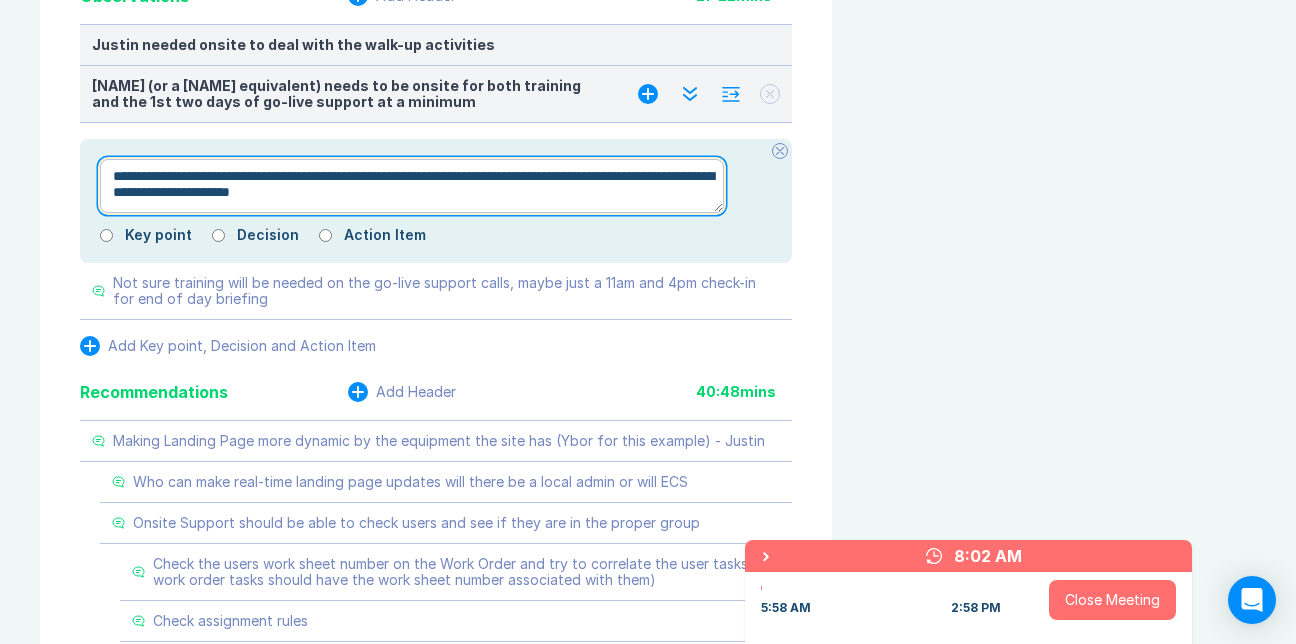 type on "*" 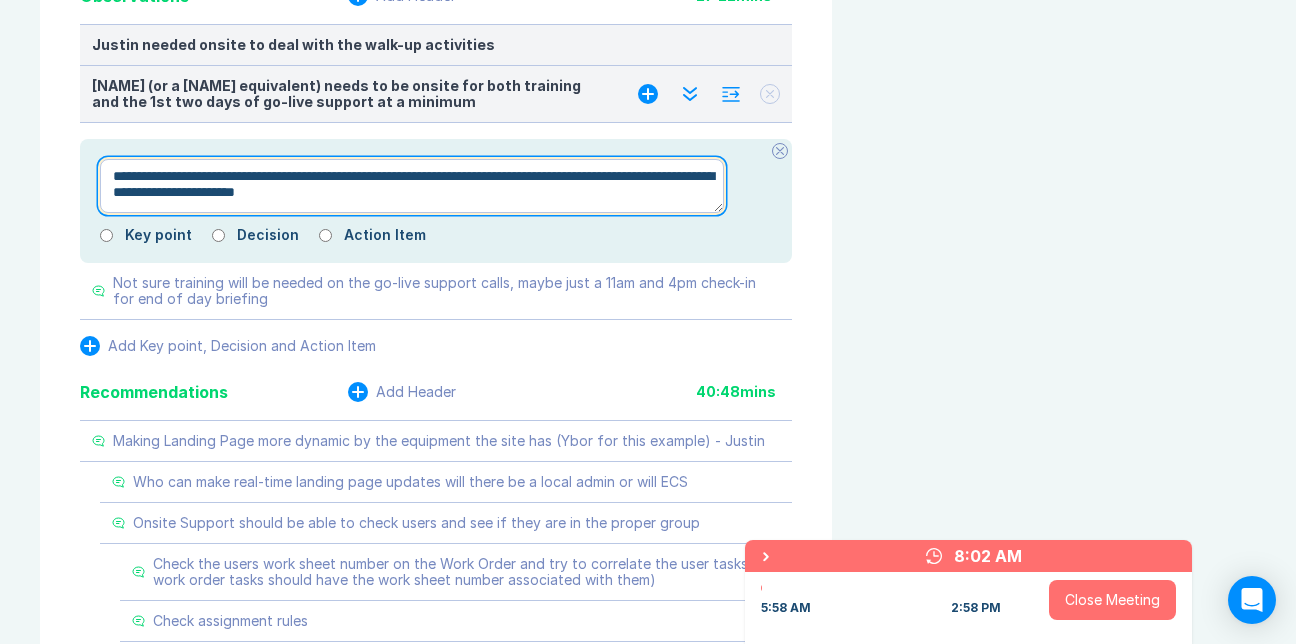 type on "*" 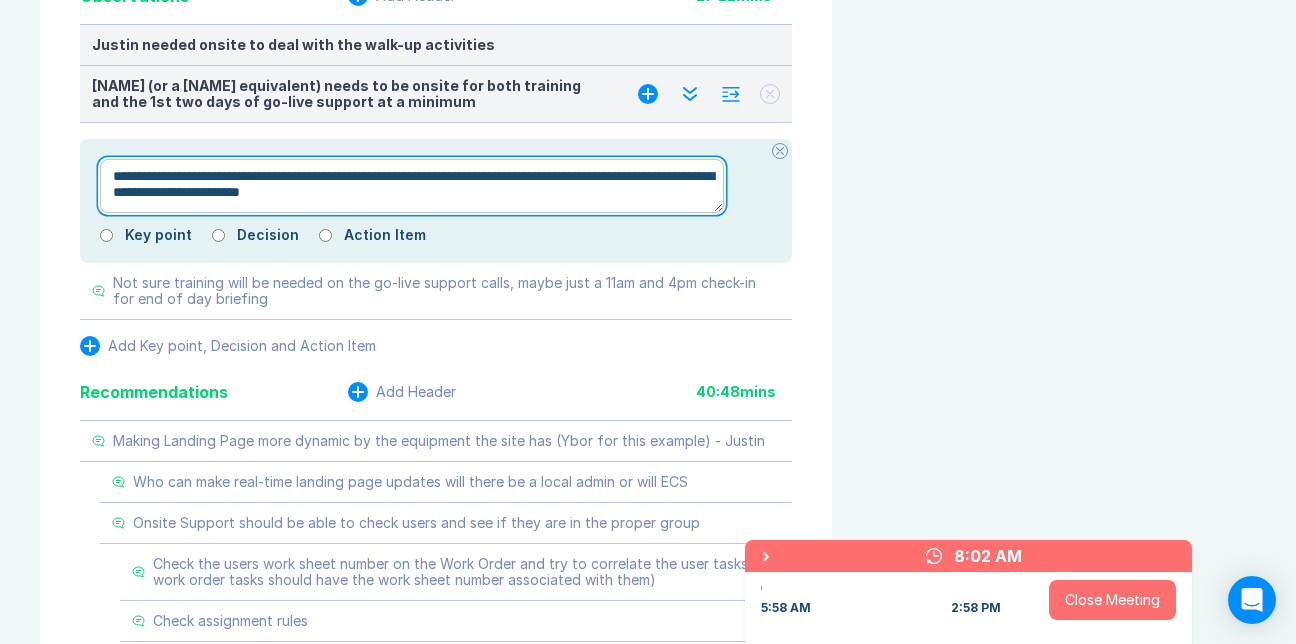 type on "*" 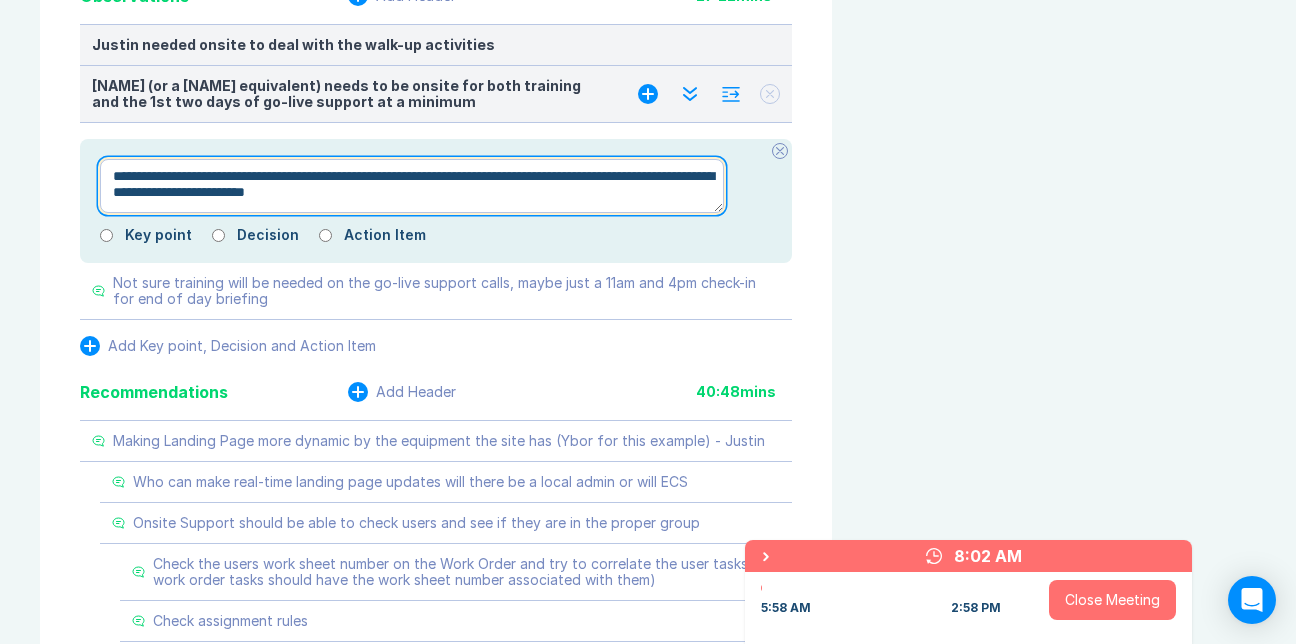 type on "*" 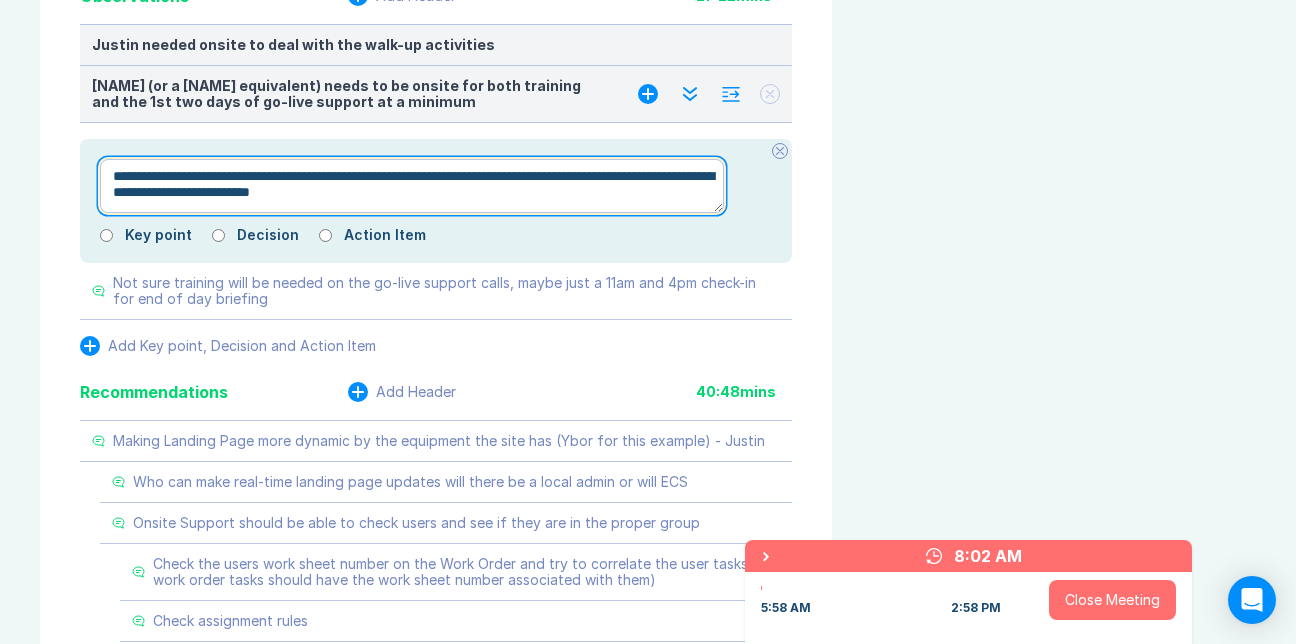 type on "**********" 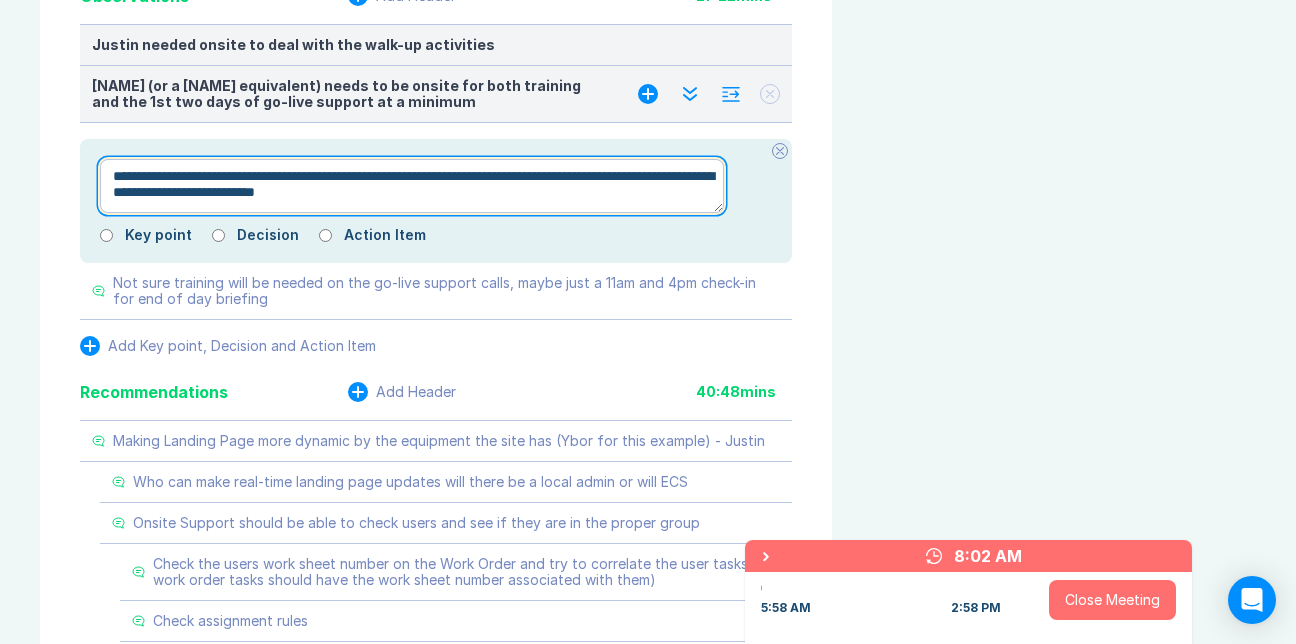 type on "*" 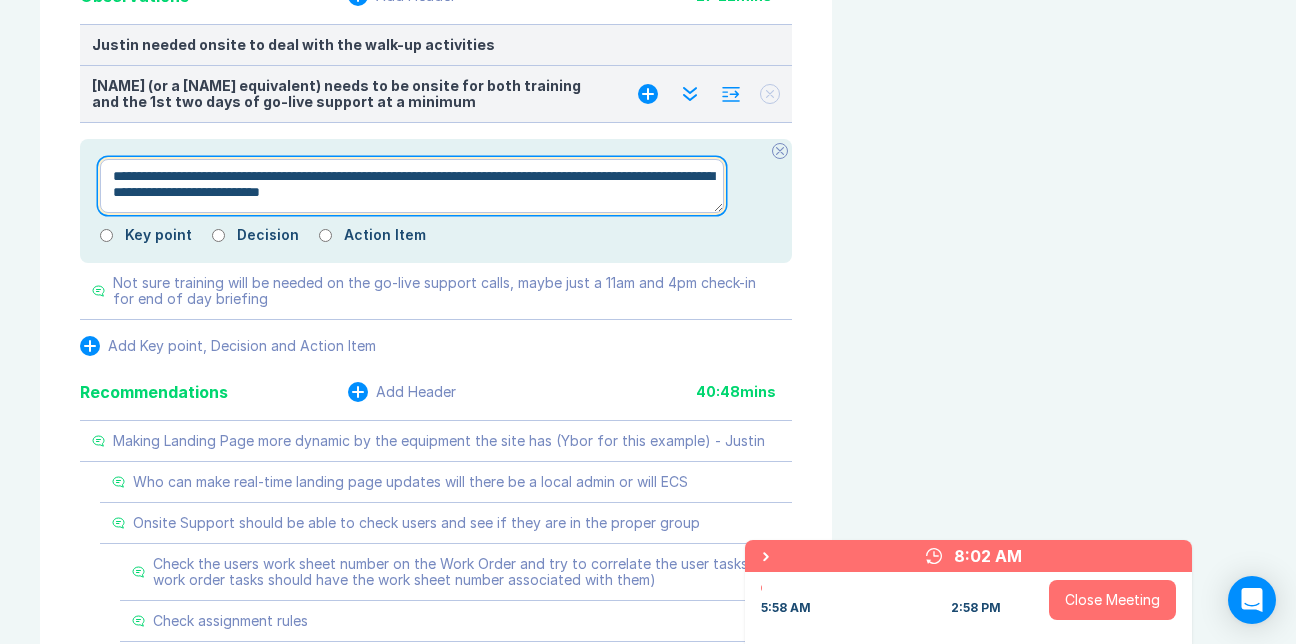 type on "*" 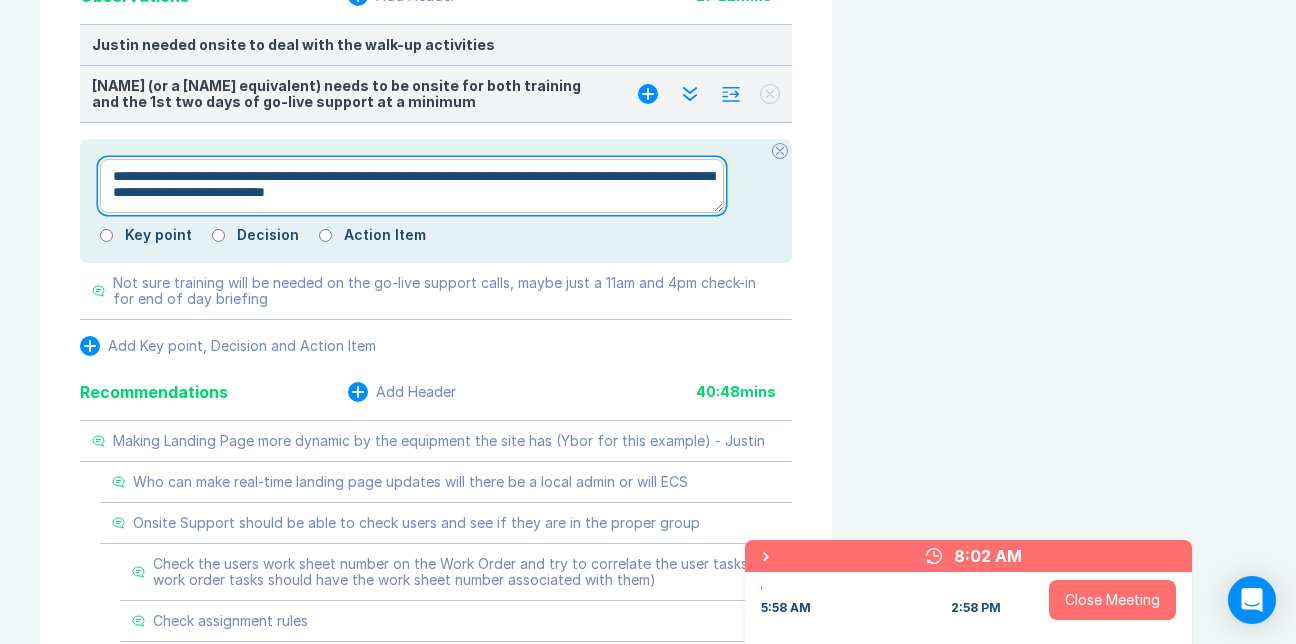 type on "*" 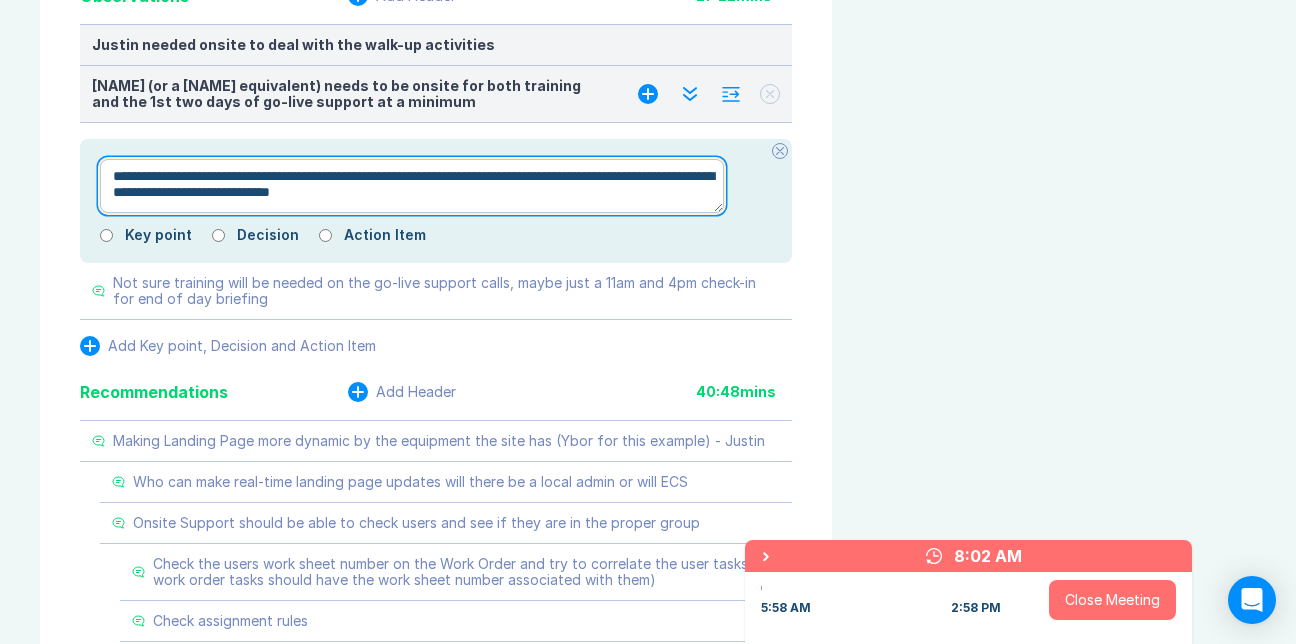 type on "*" 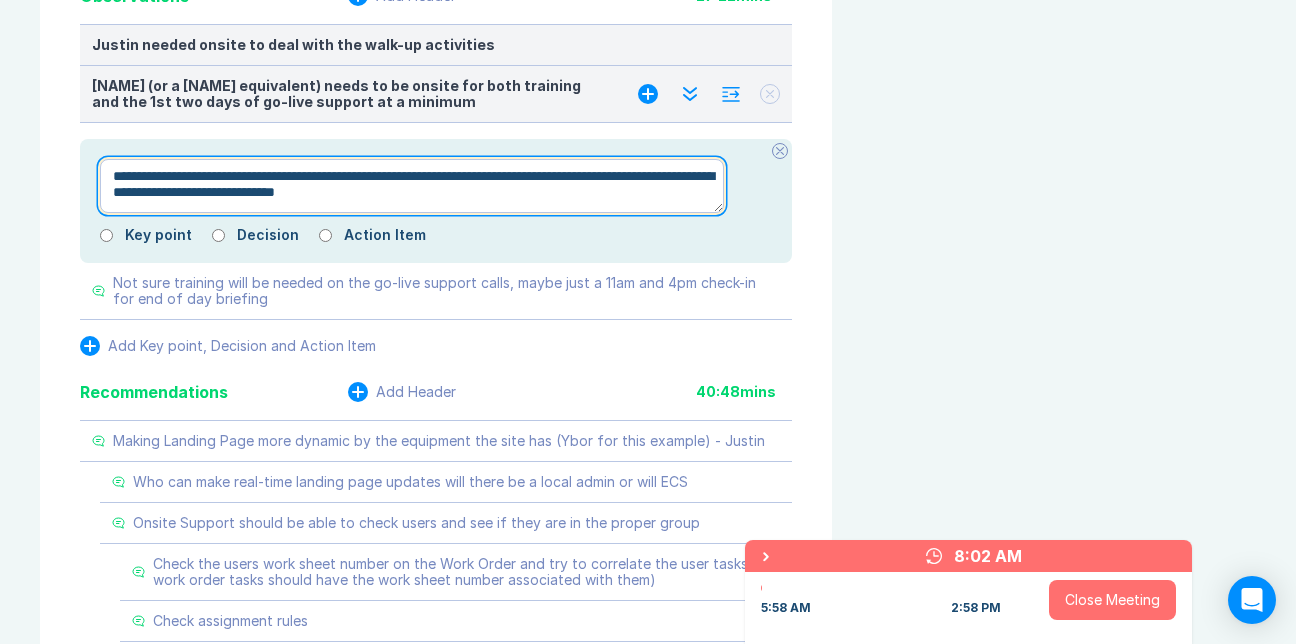 type on "*" 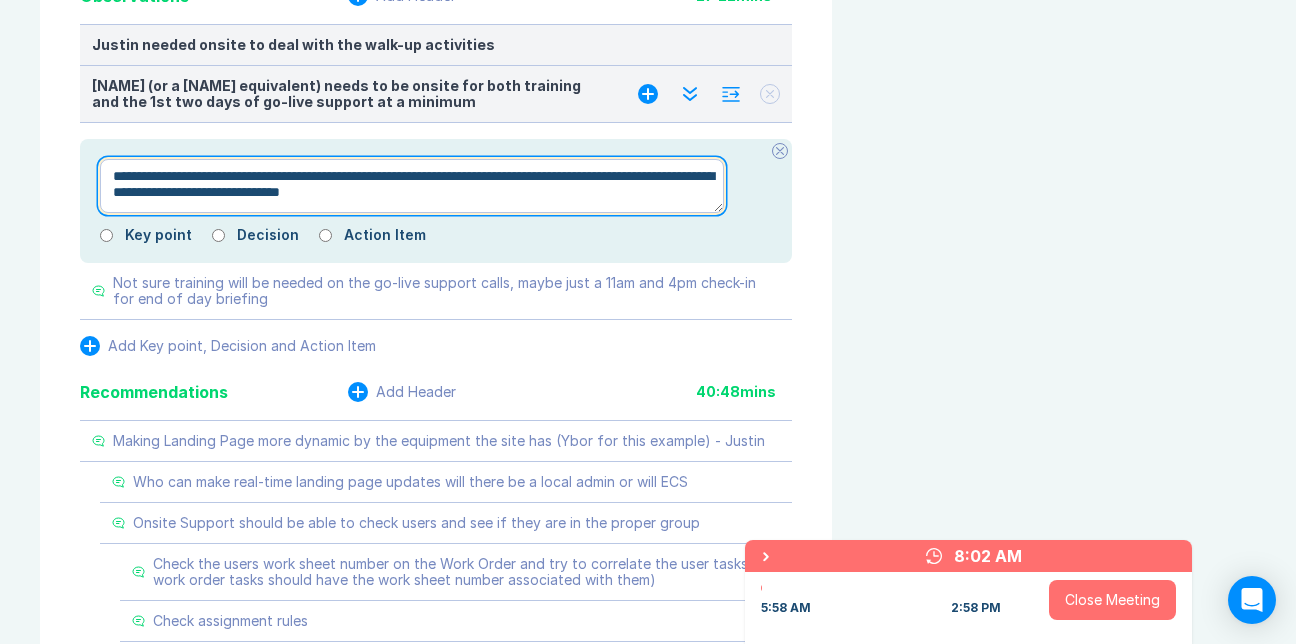 type on "*" 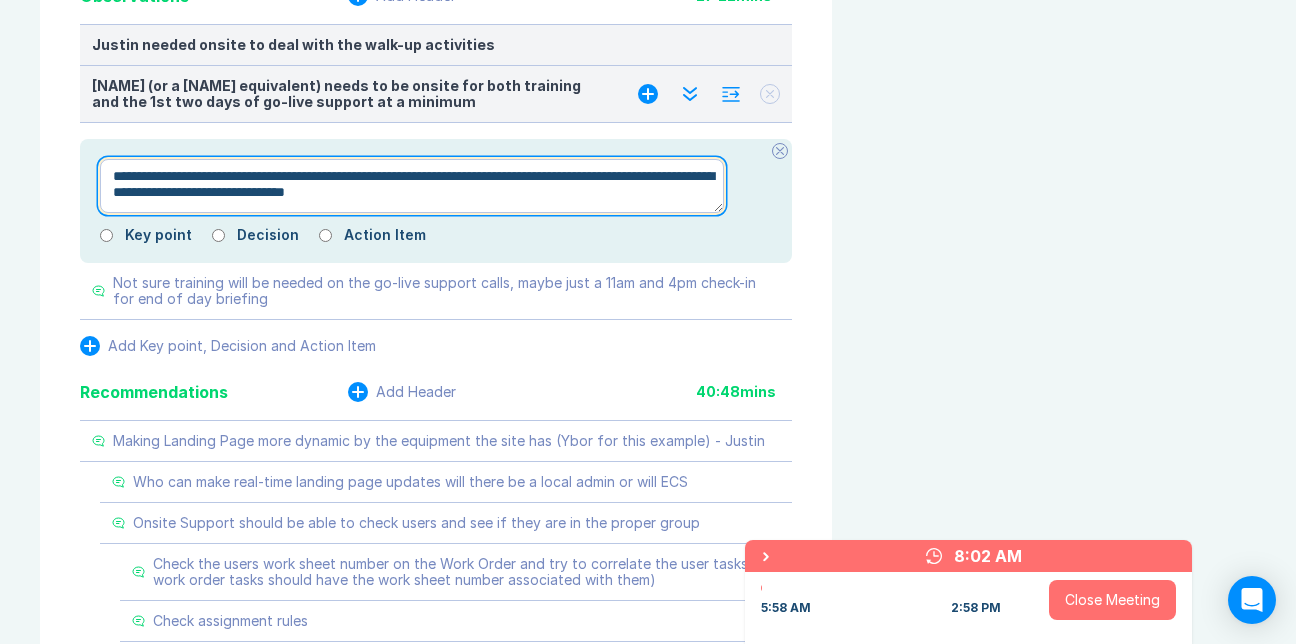 type on "*" 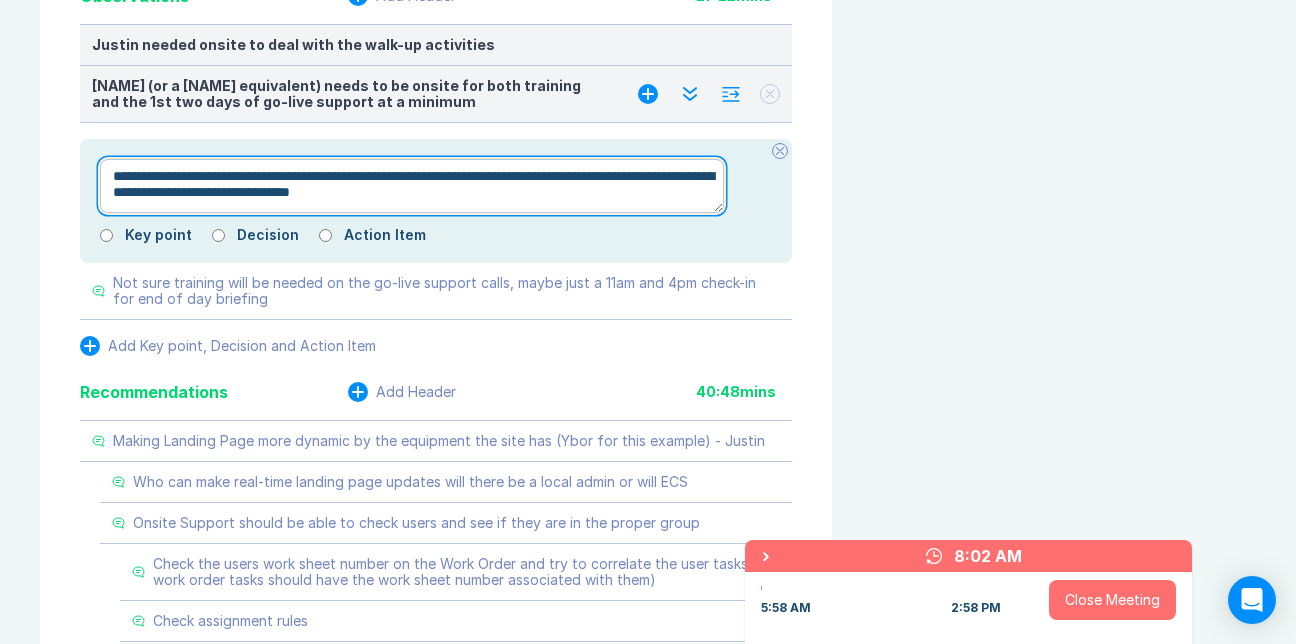 type on "*" 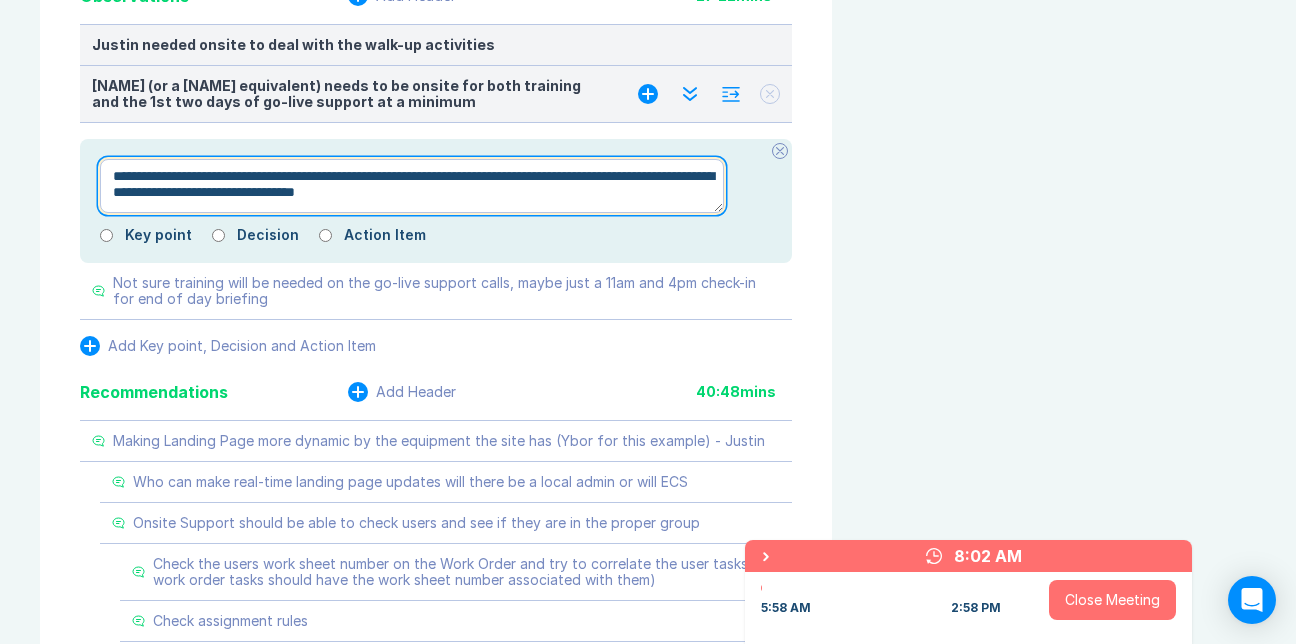 type on "*" 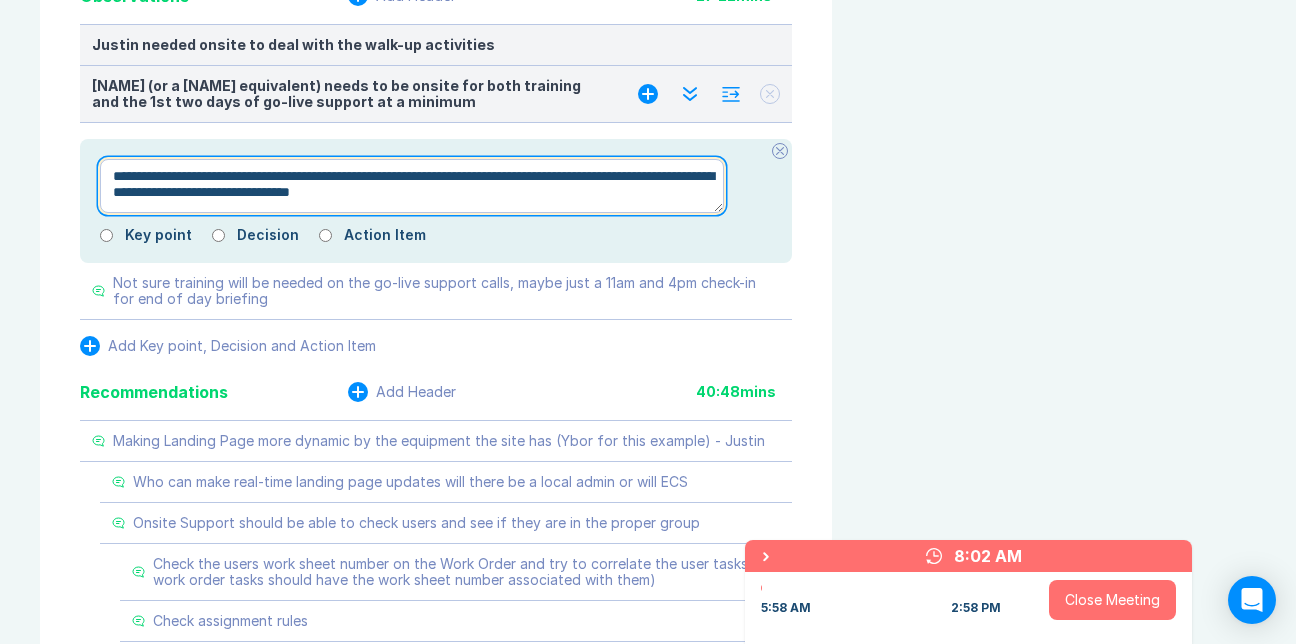 type on "*" 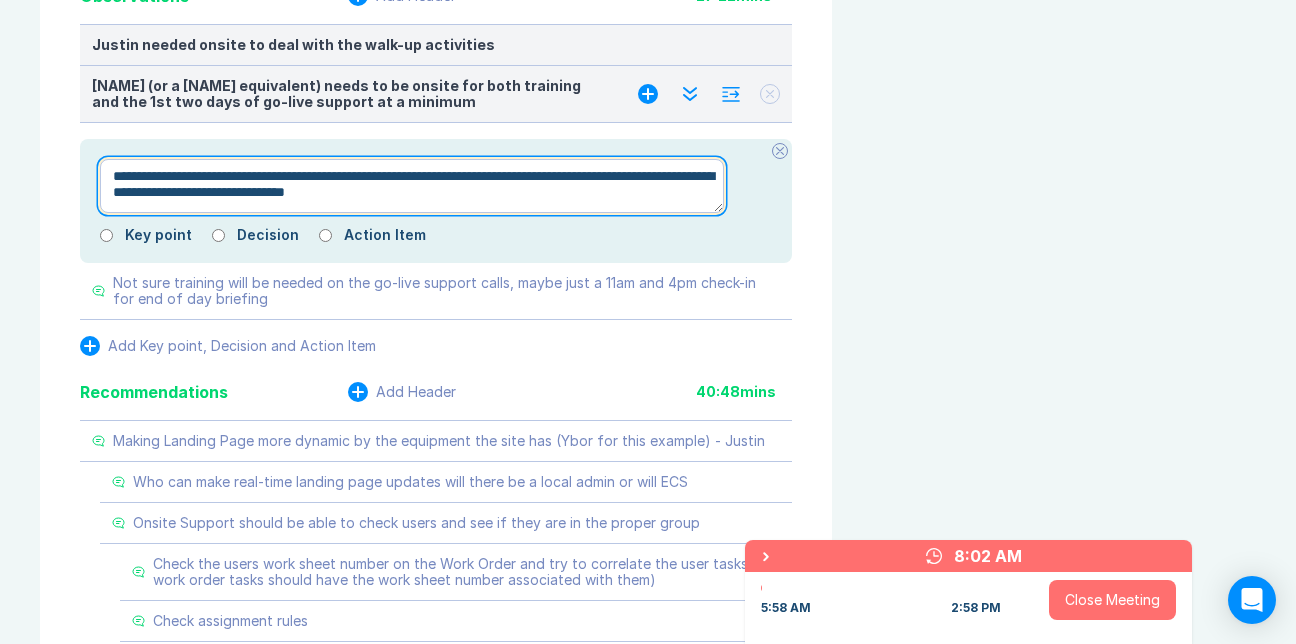 type on "*" 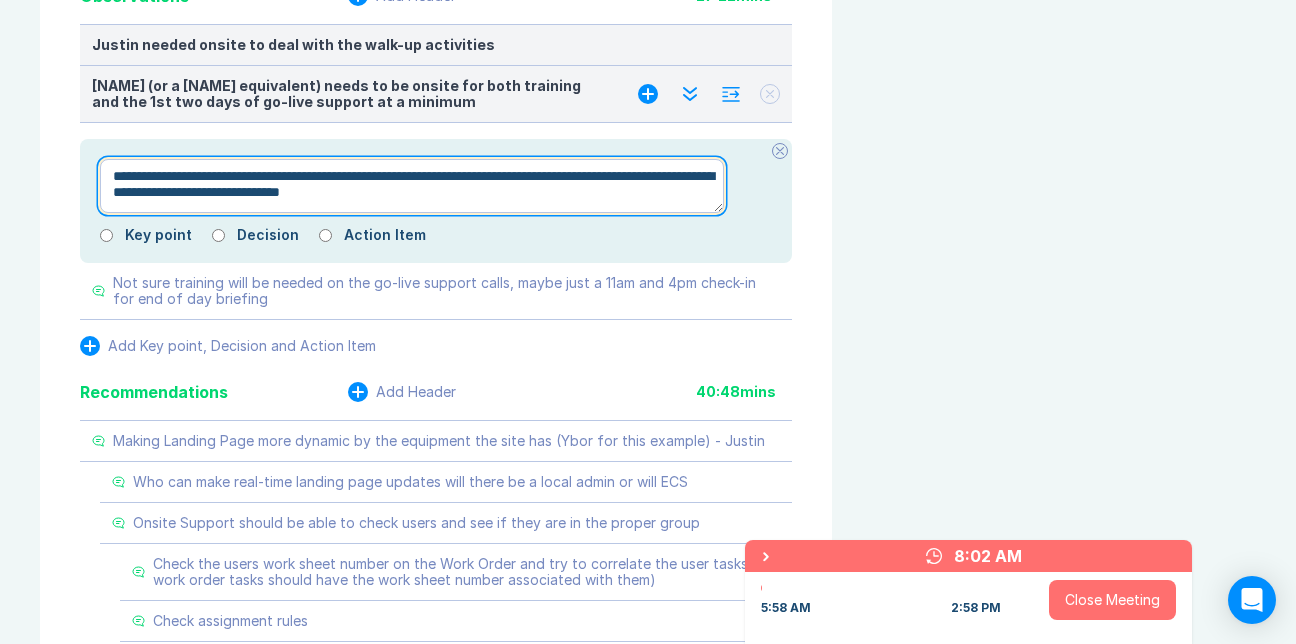 type on "*" 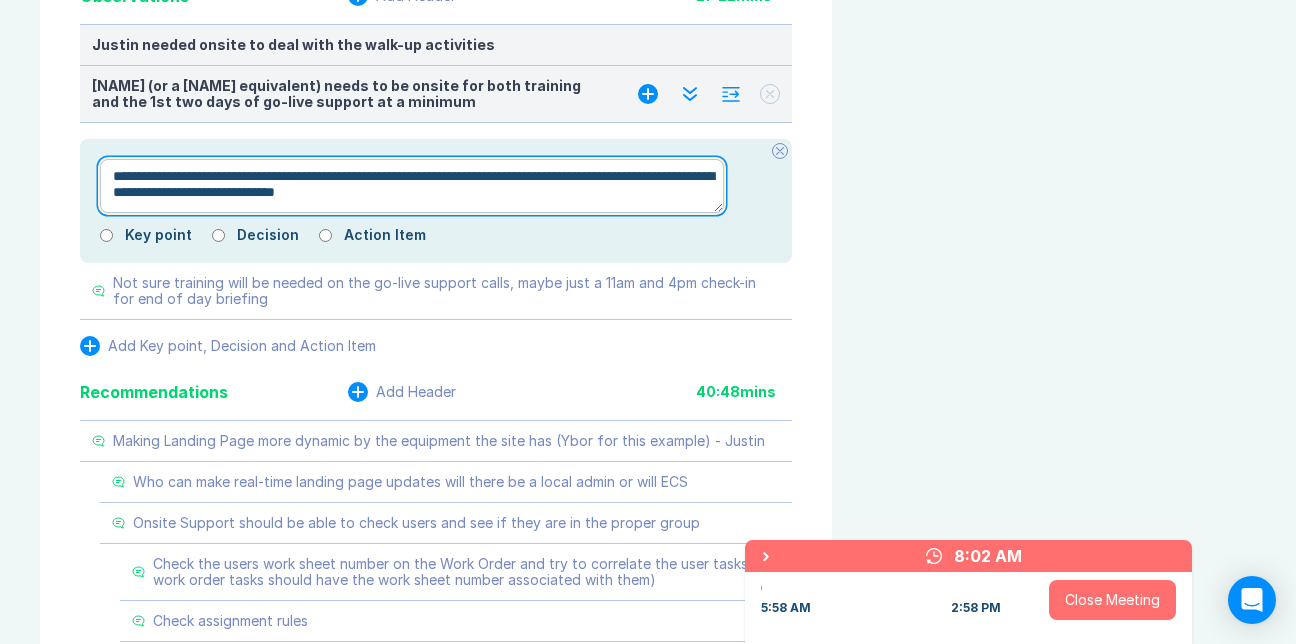 type on "*" 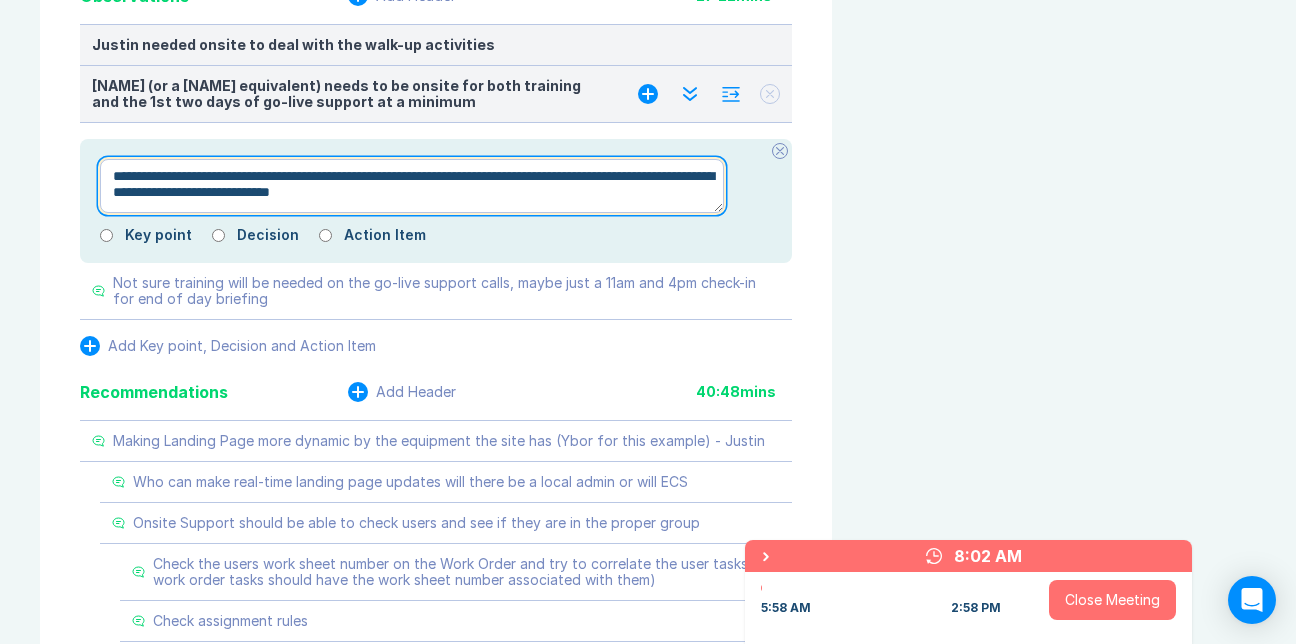 type on "*" 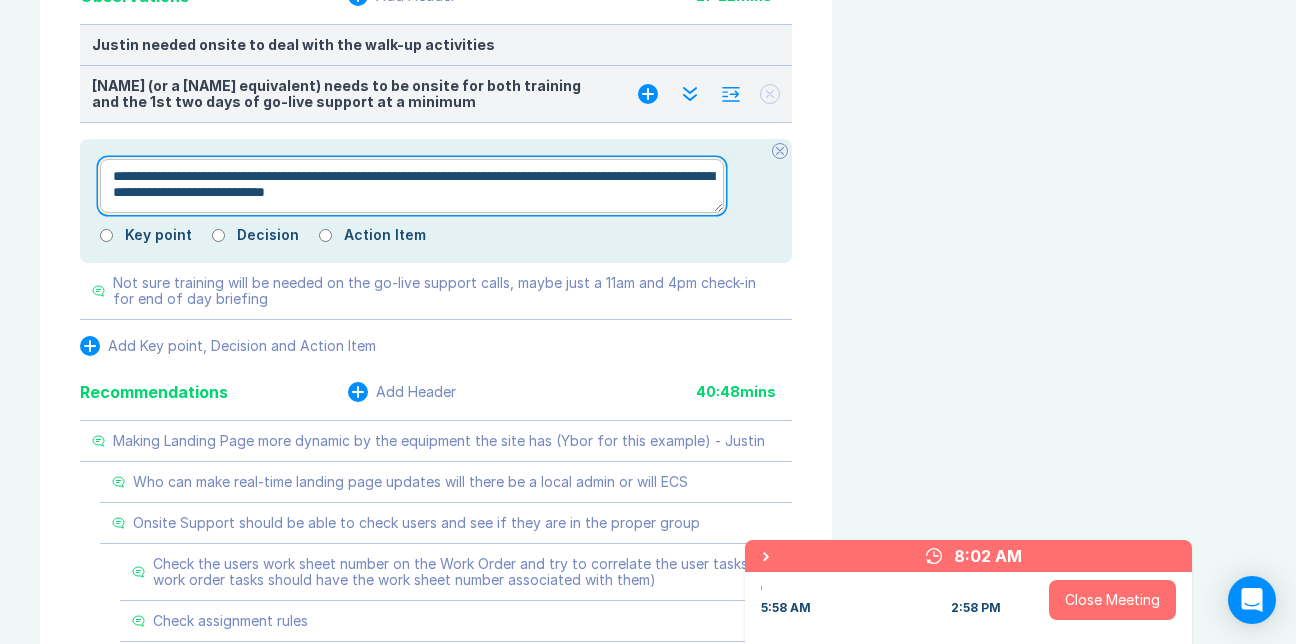 type on "*" 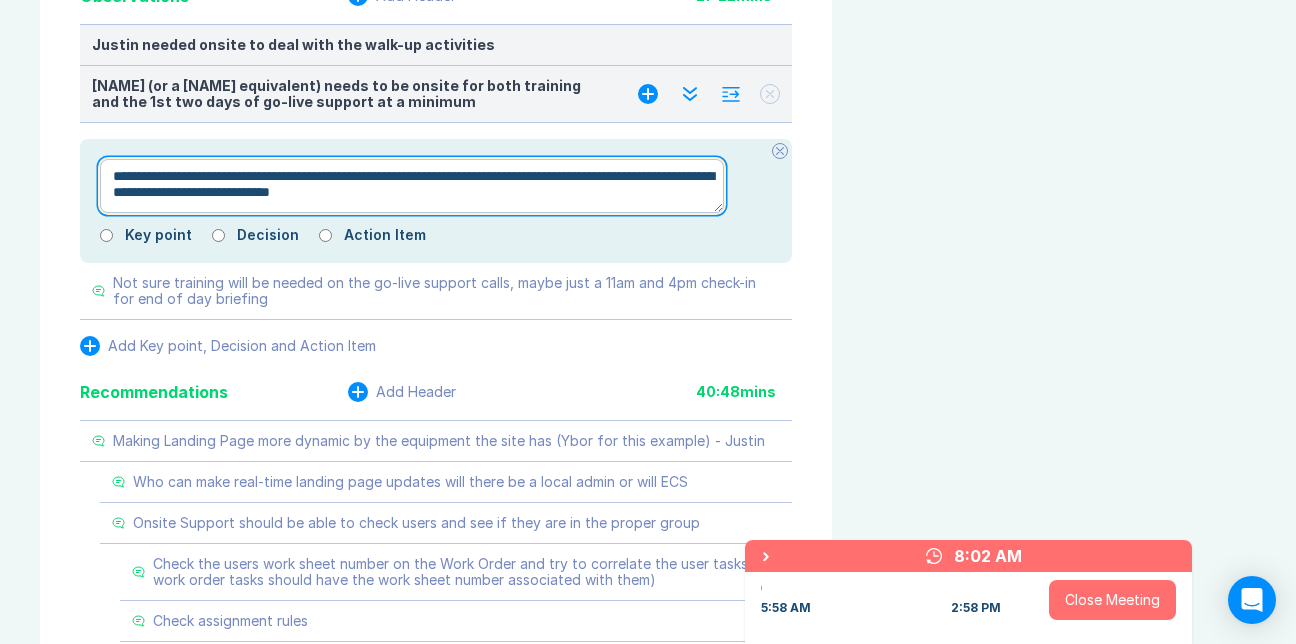 type on "*" 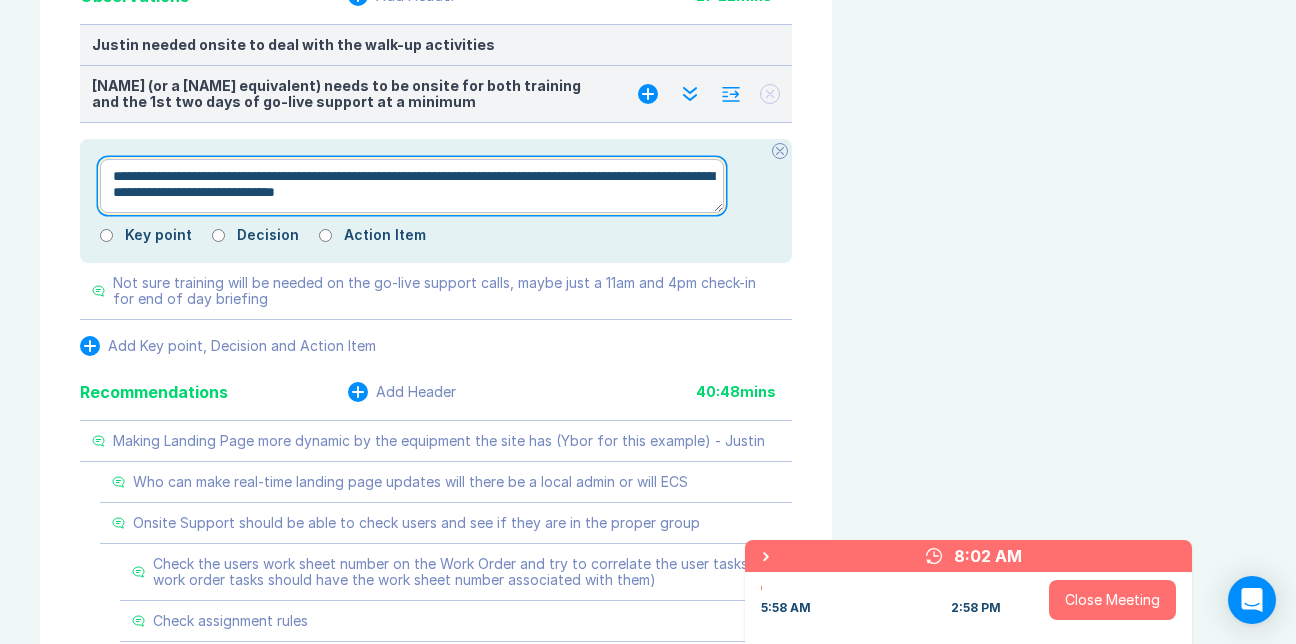 type on "*" 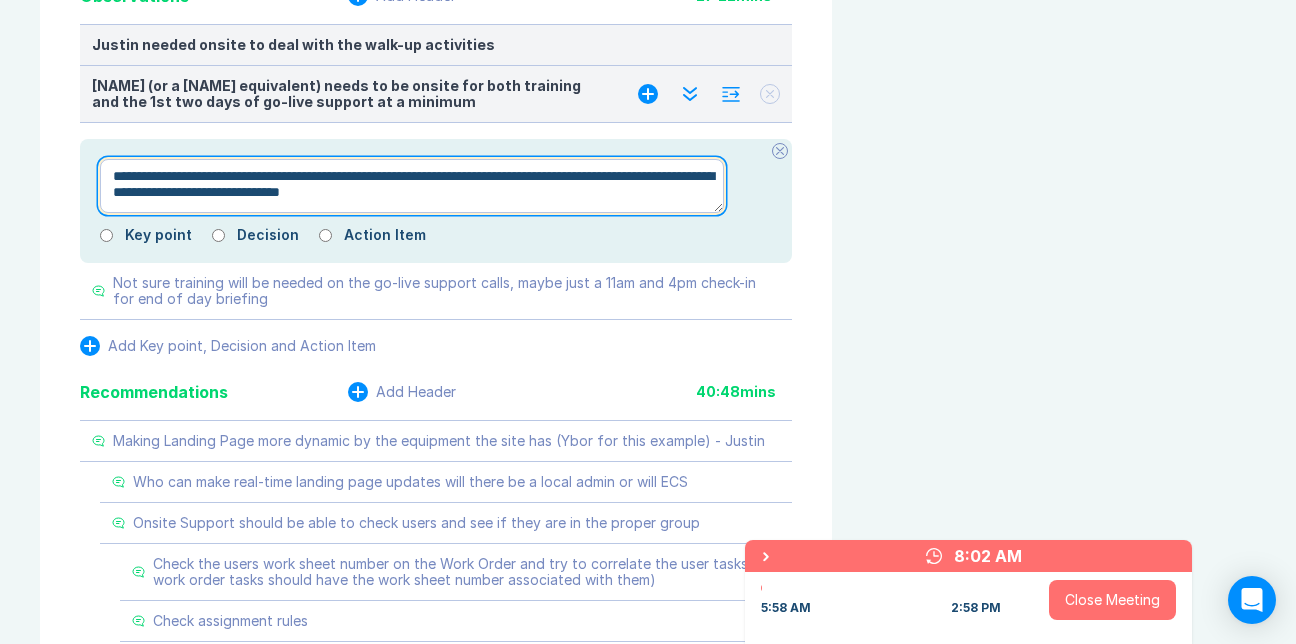 type on "*" 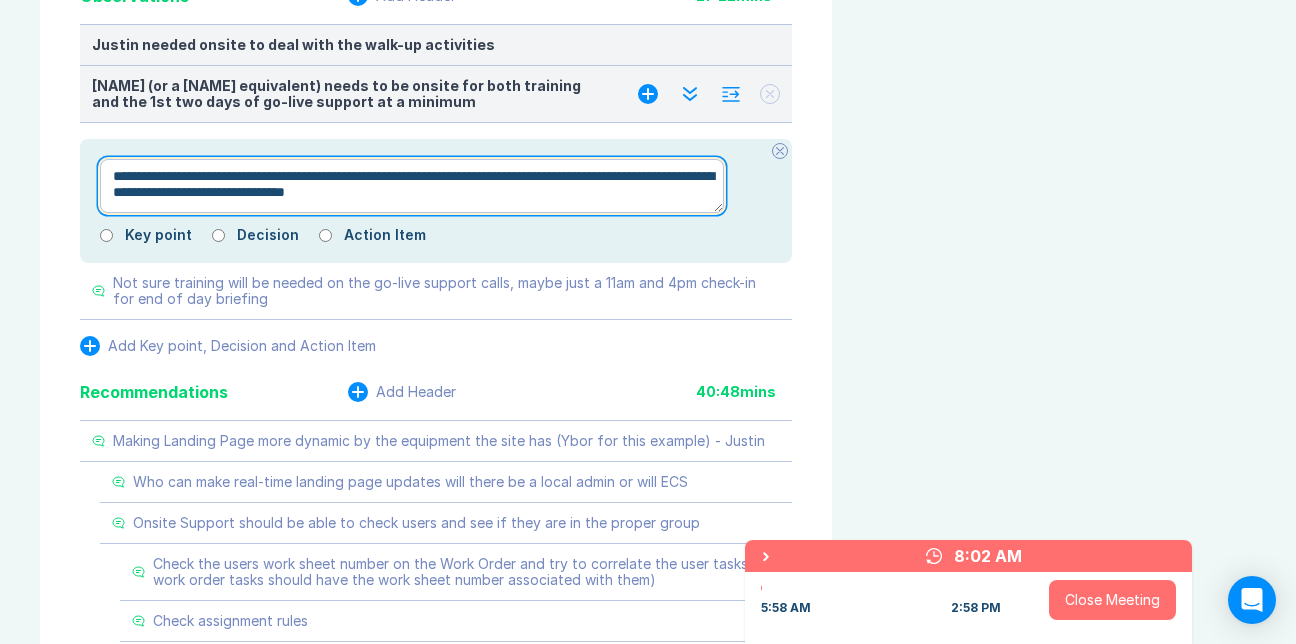 type on "*" 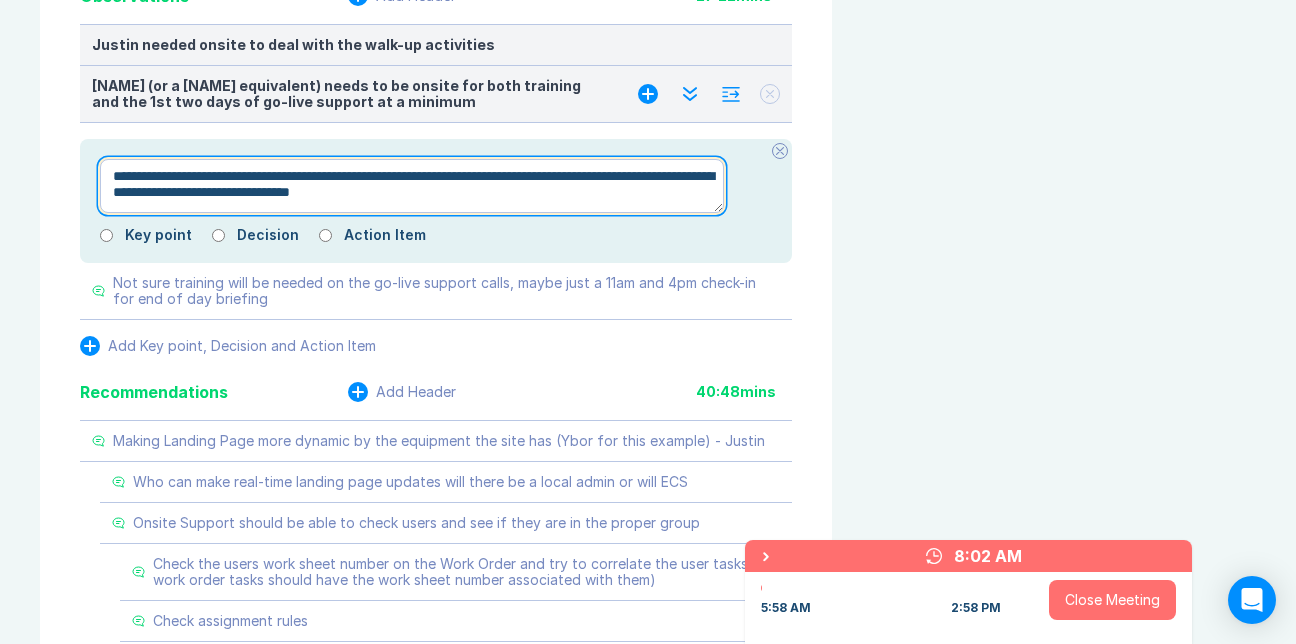 type on "*" 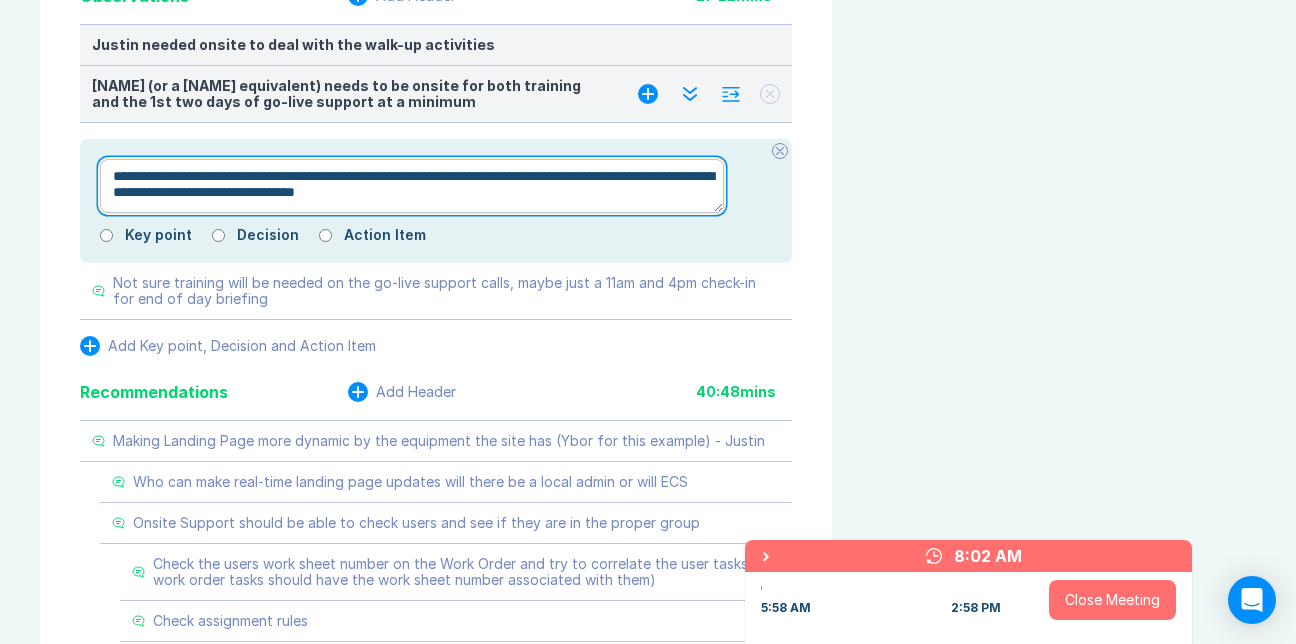 type on "*" 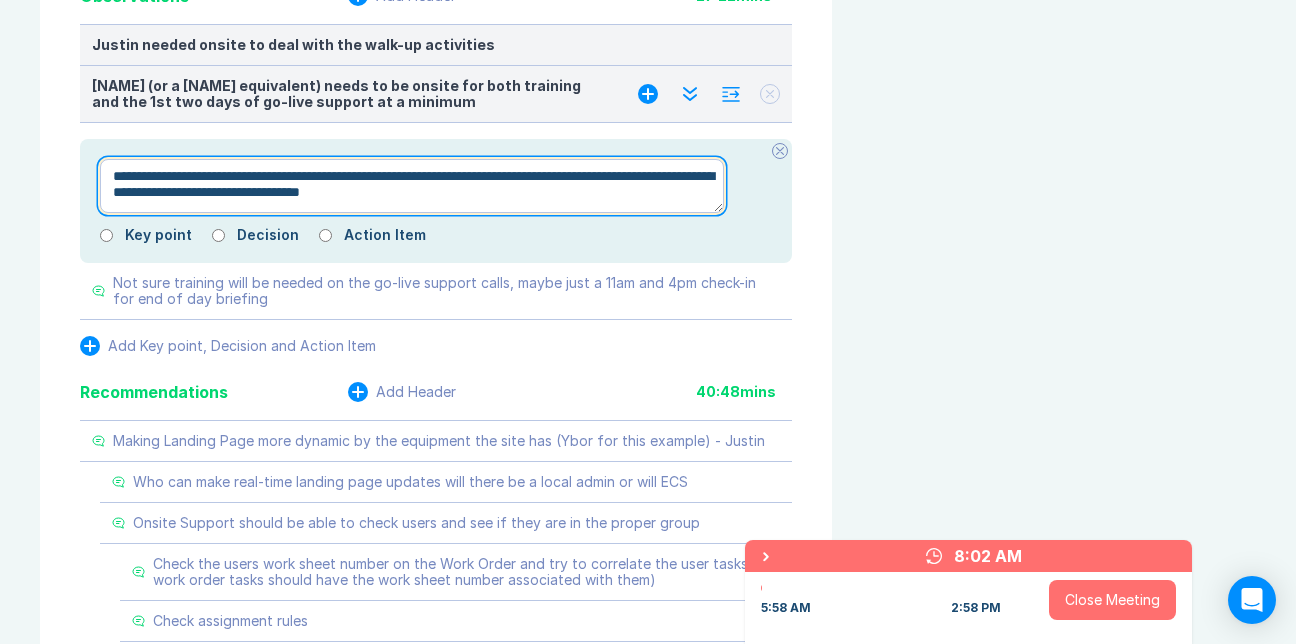 type on "*" 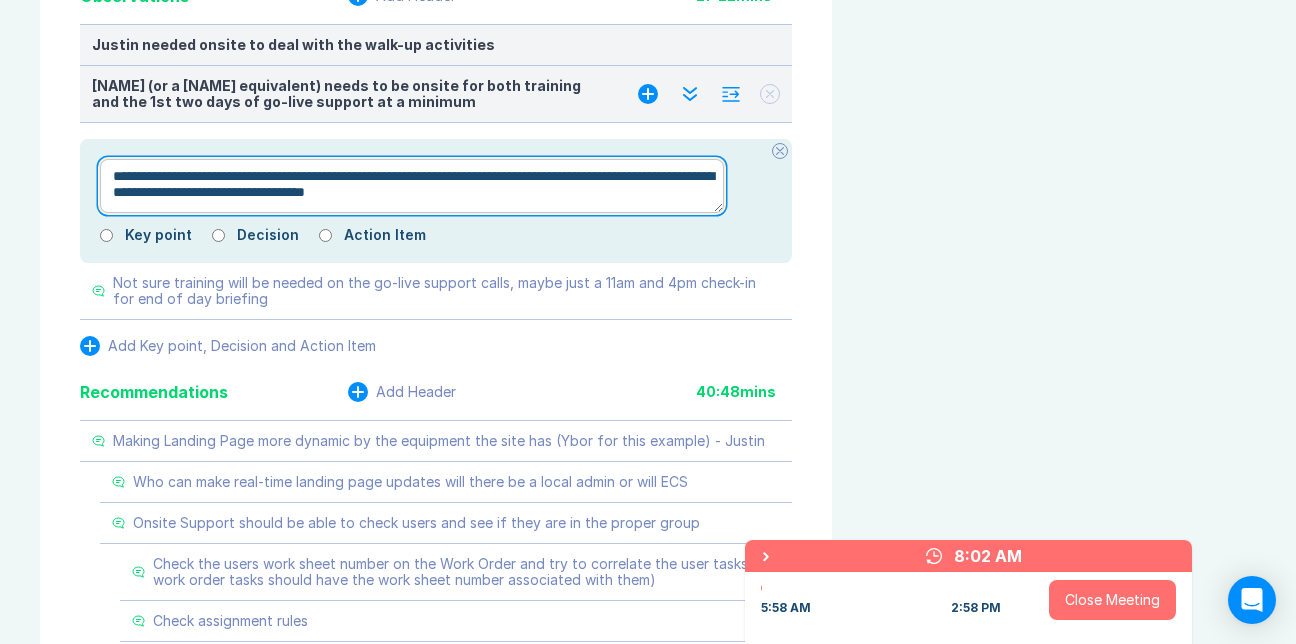 type on "*" 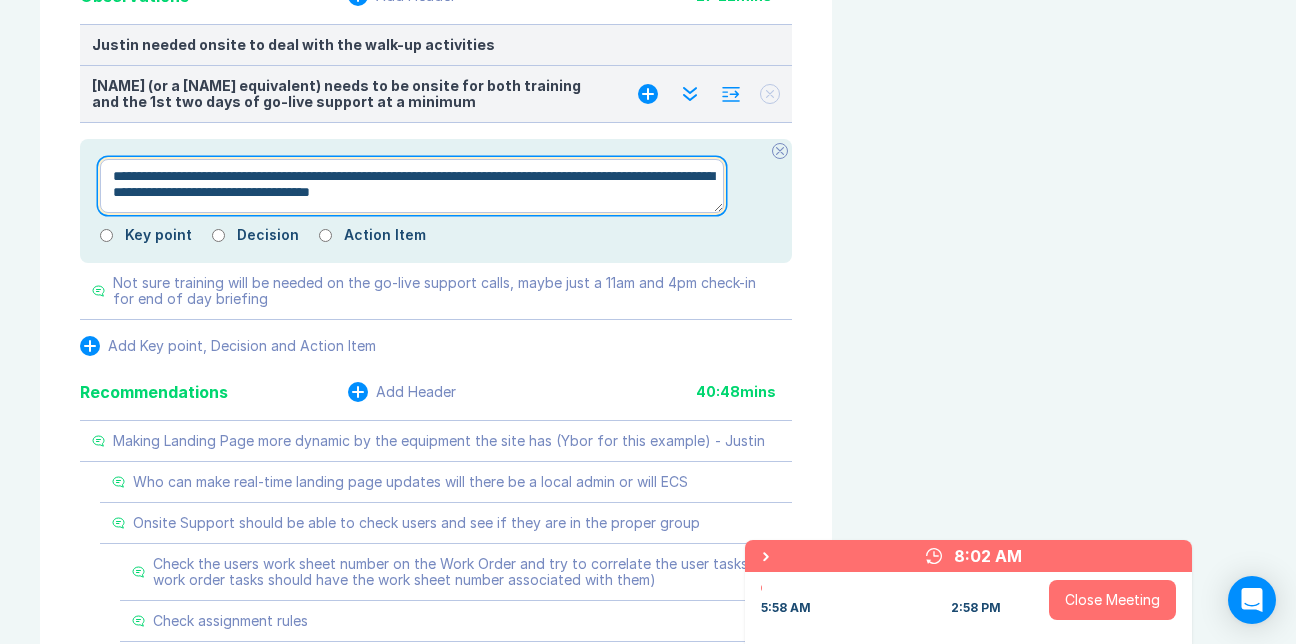 type on "*" 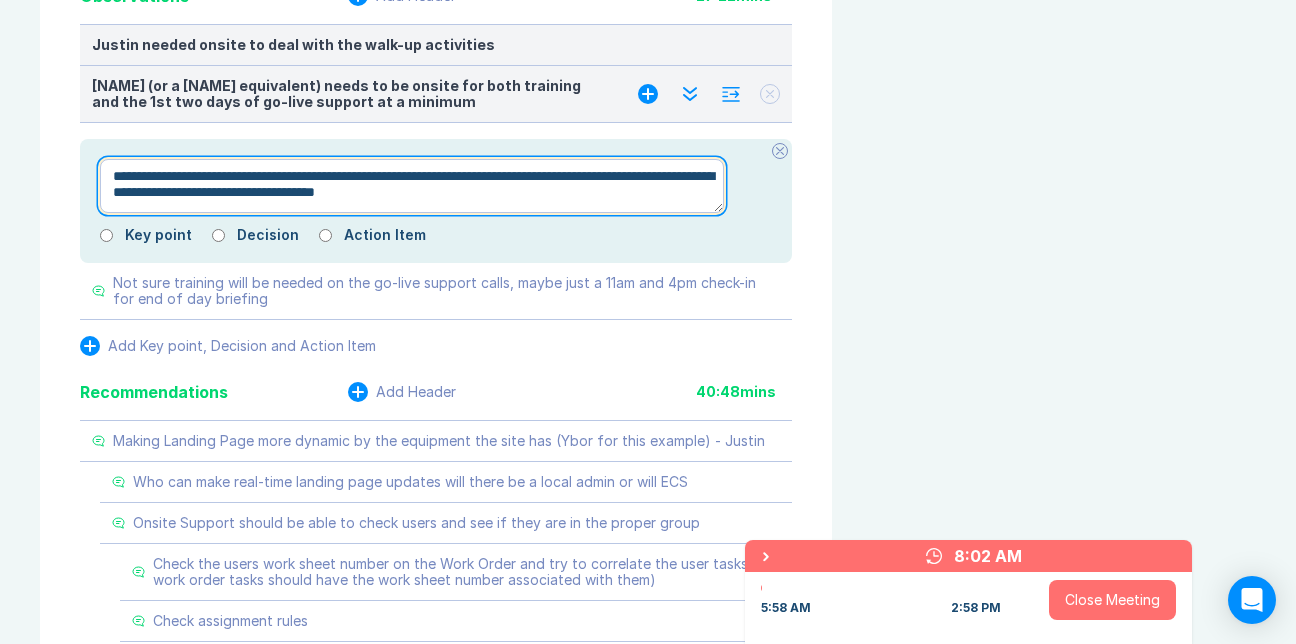 type on "*" 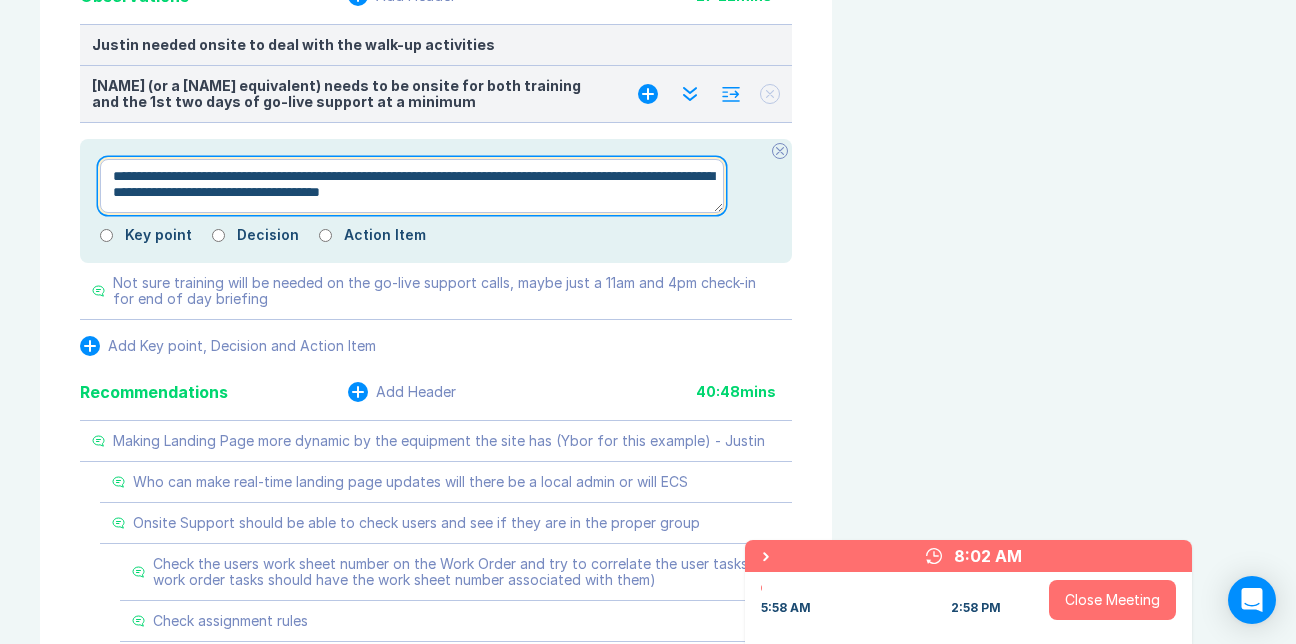 type on "*" 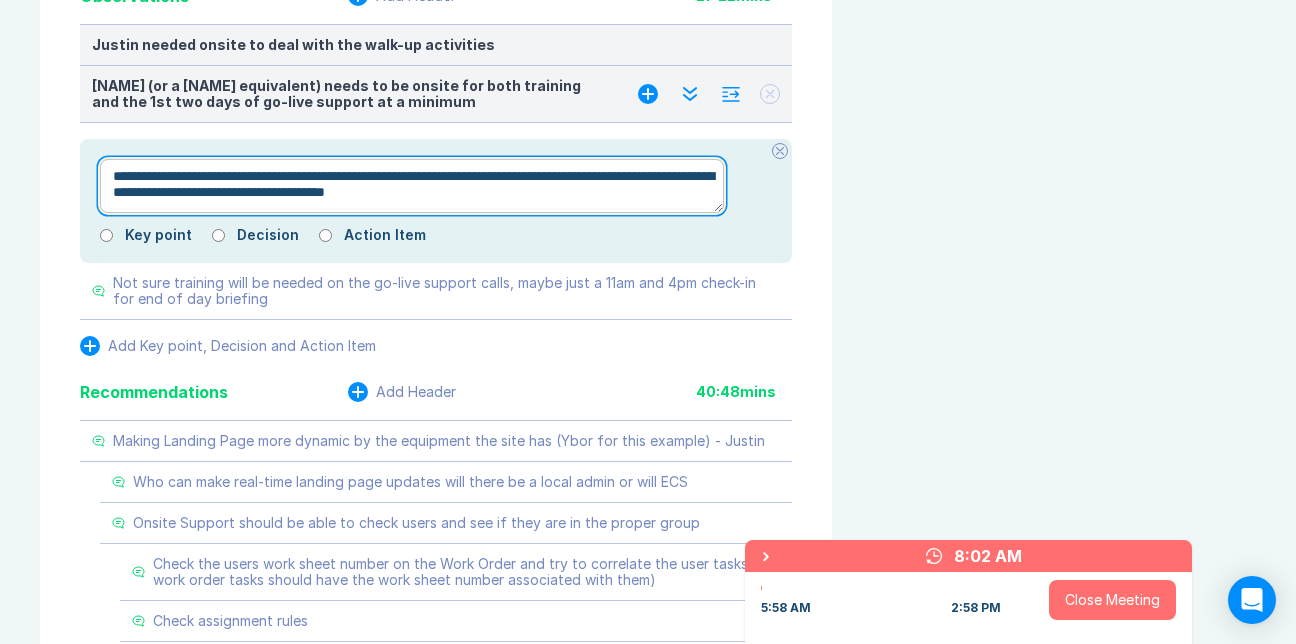 type on "*" 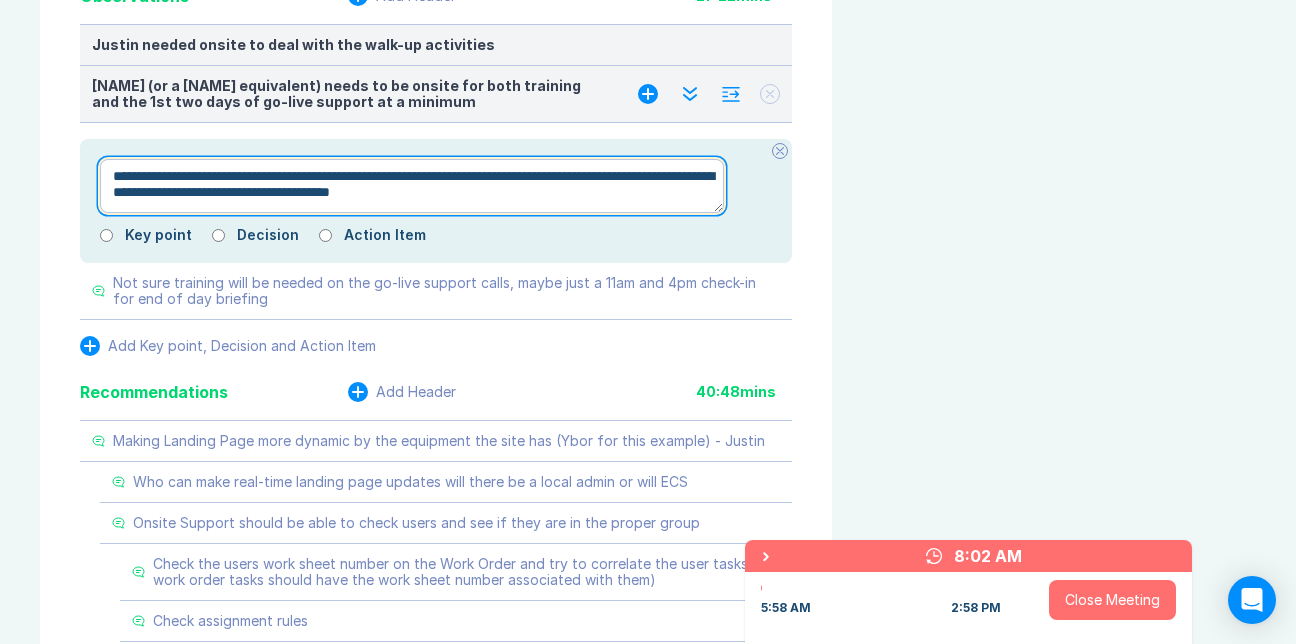 type on "*" 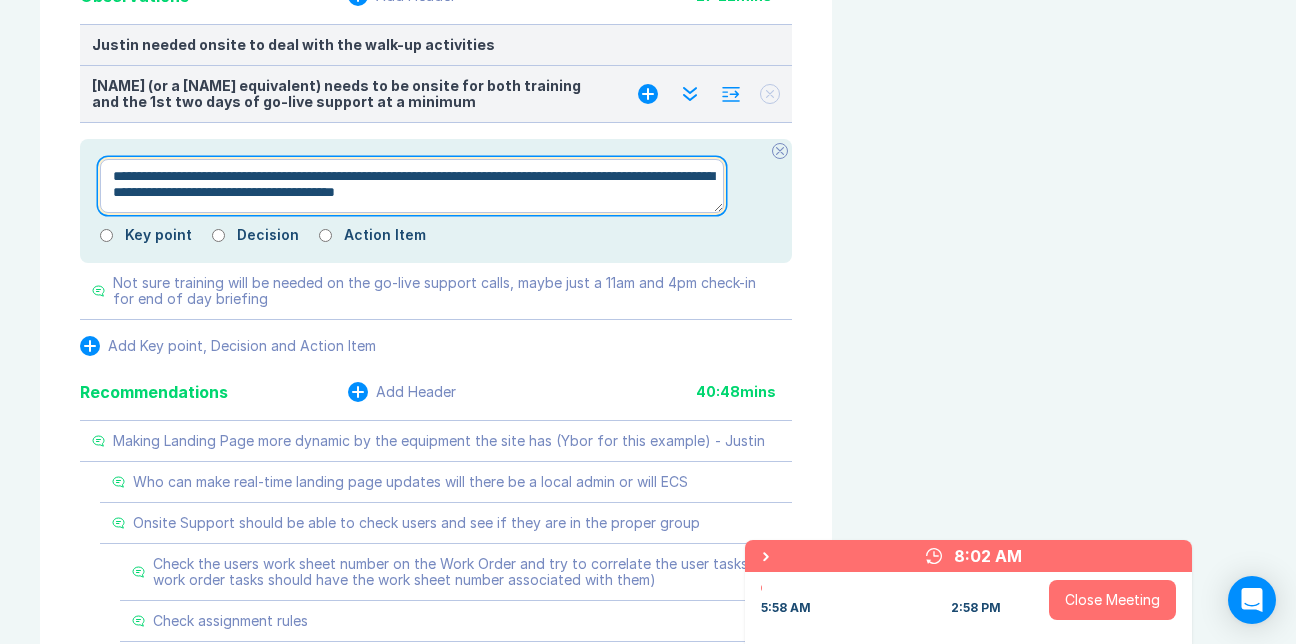 type on "*" 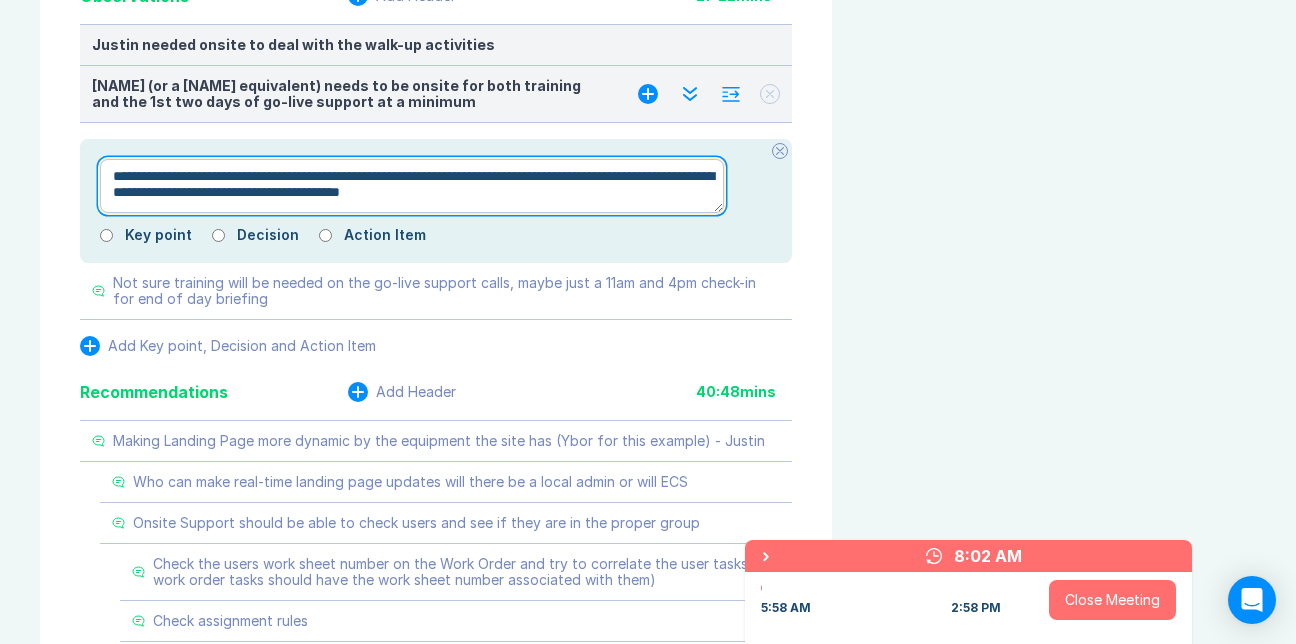 type on "*" 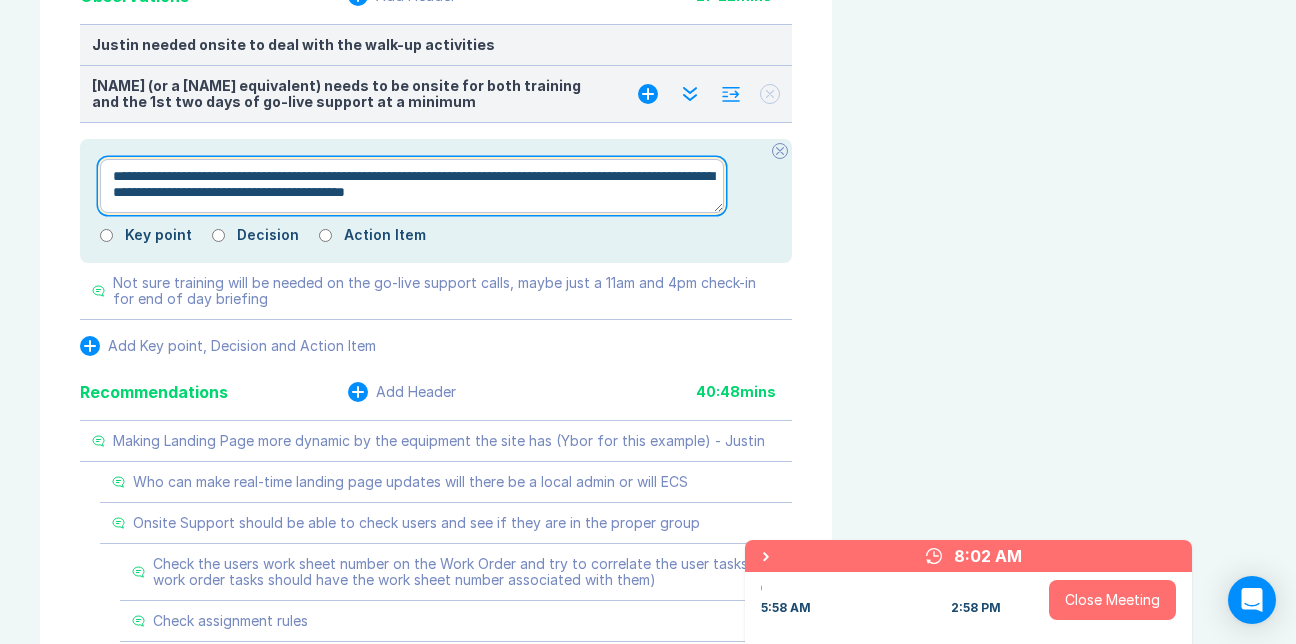type on "*" 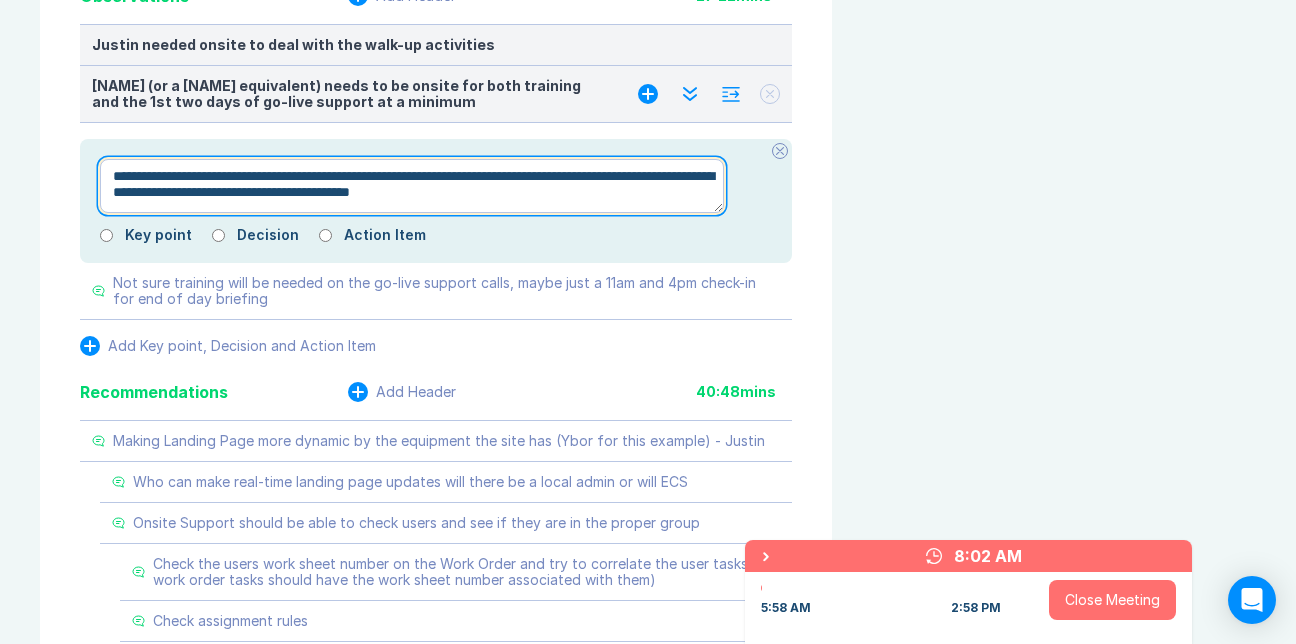 type on "*" 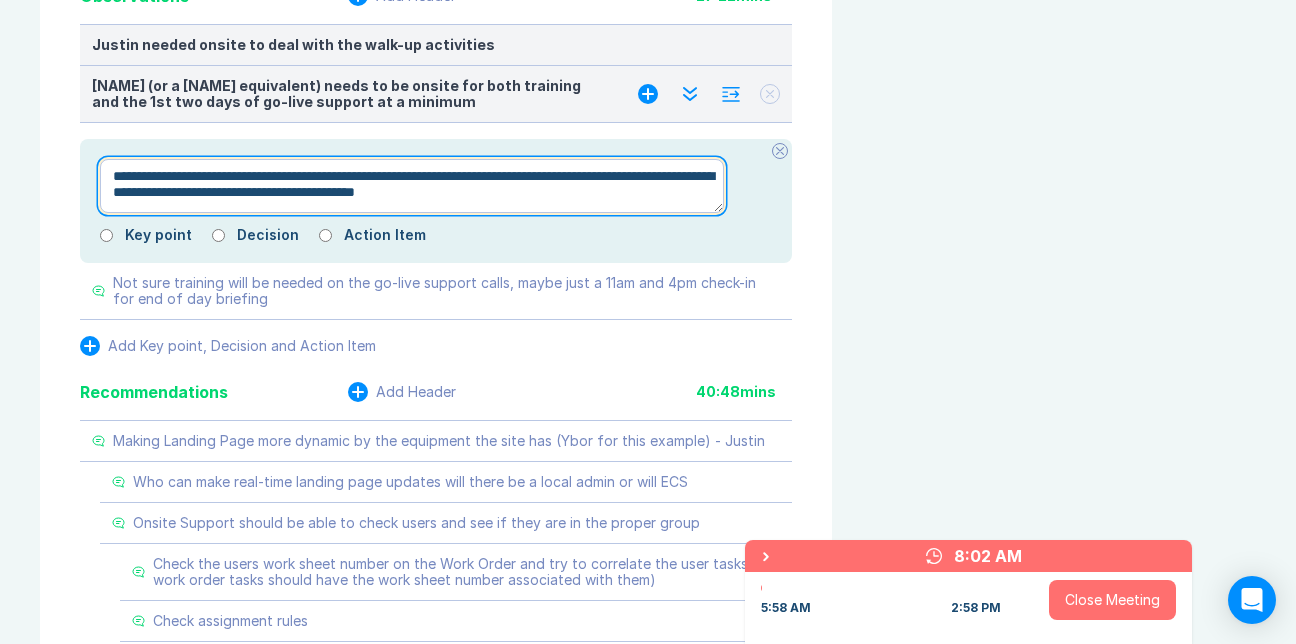 type on "*" 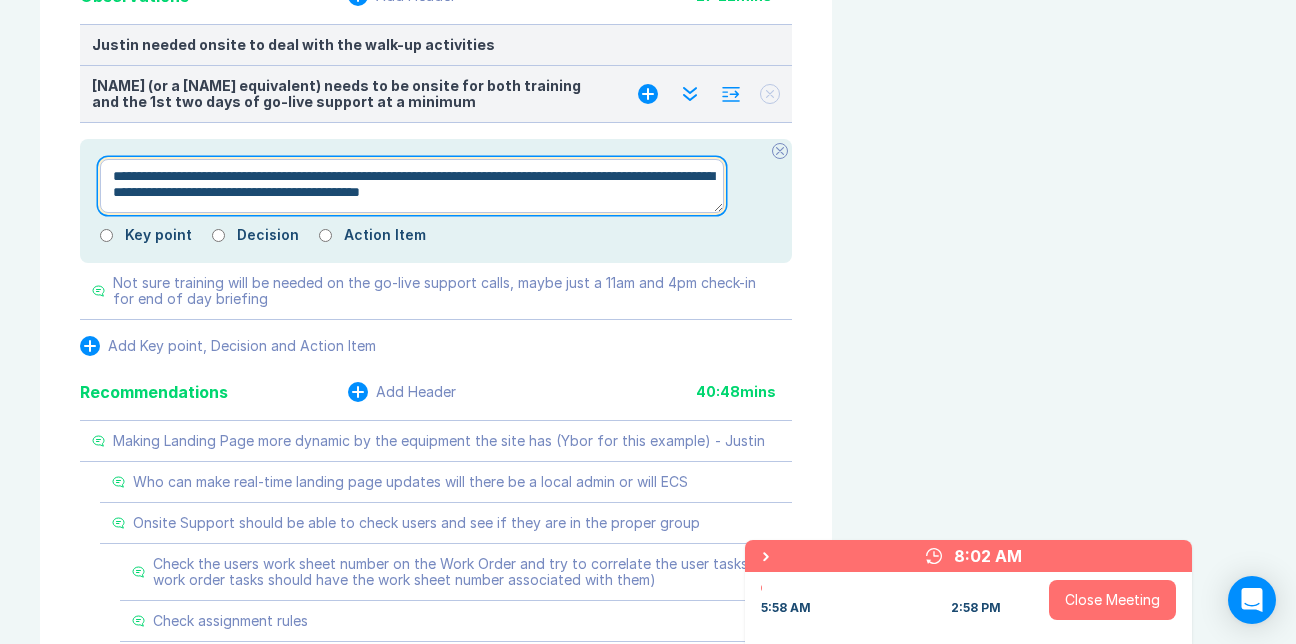 type on "*" 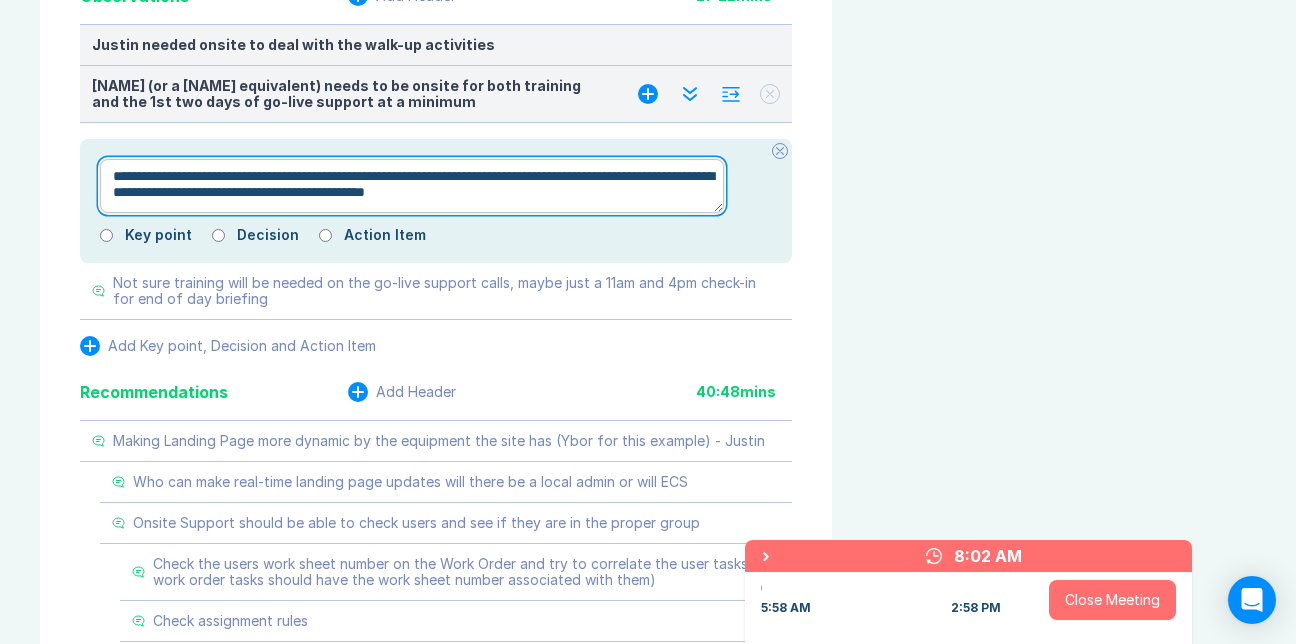 type on "*" 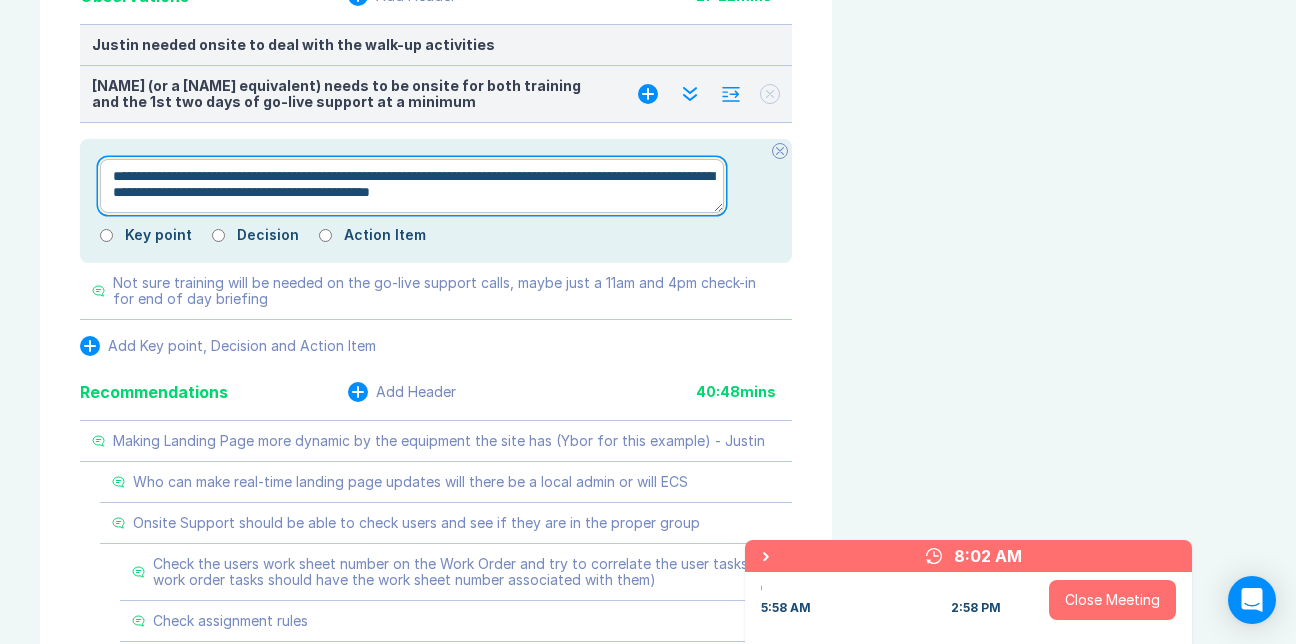 type on "*" 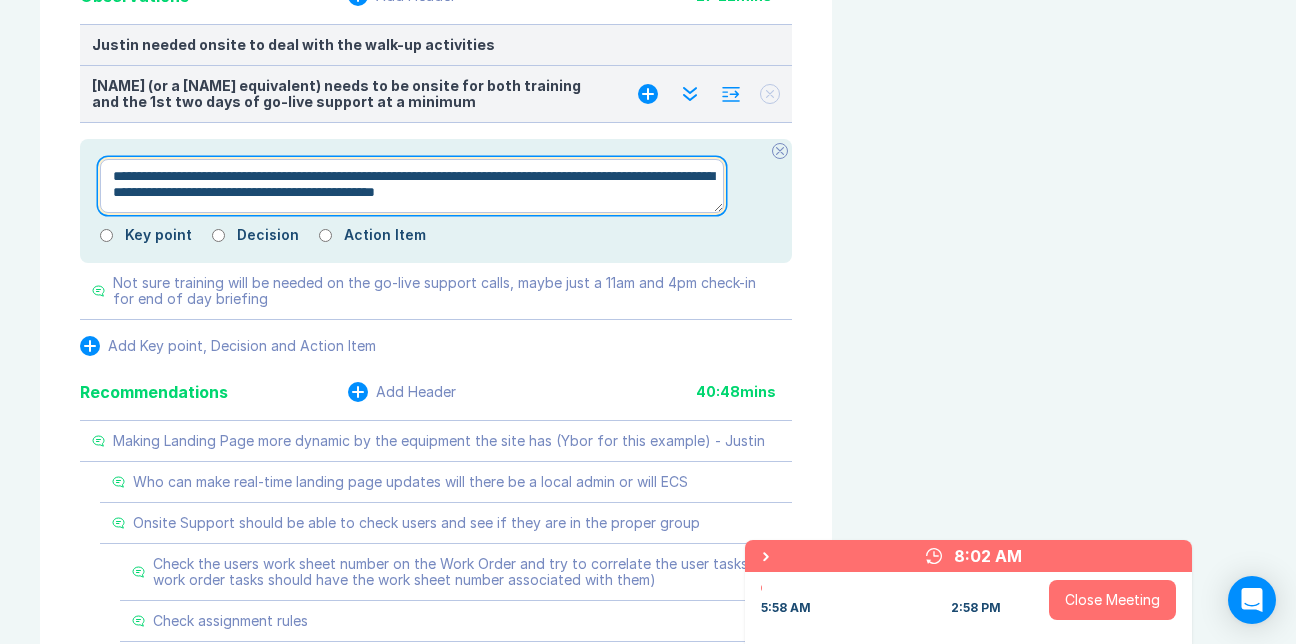 type on "*" 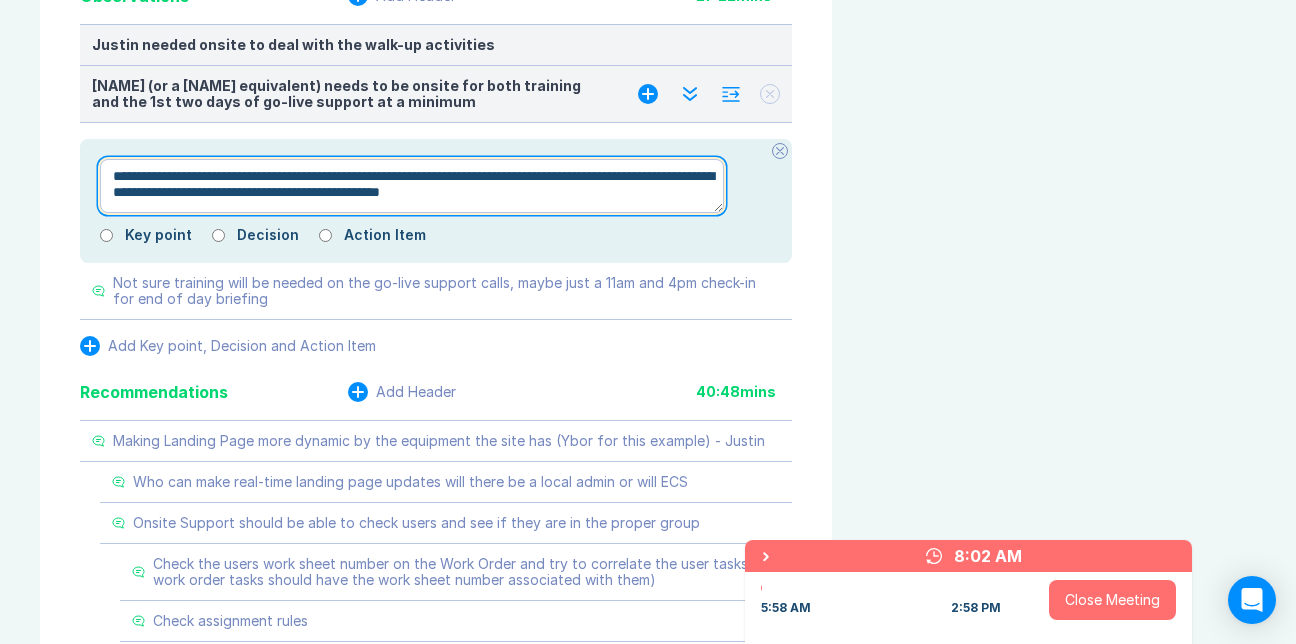 type on "*" 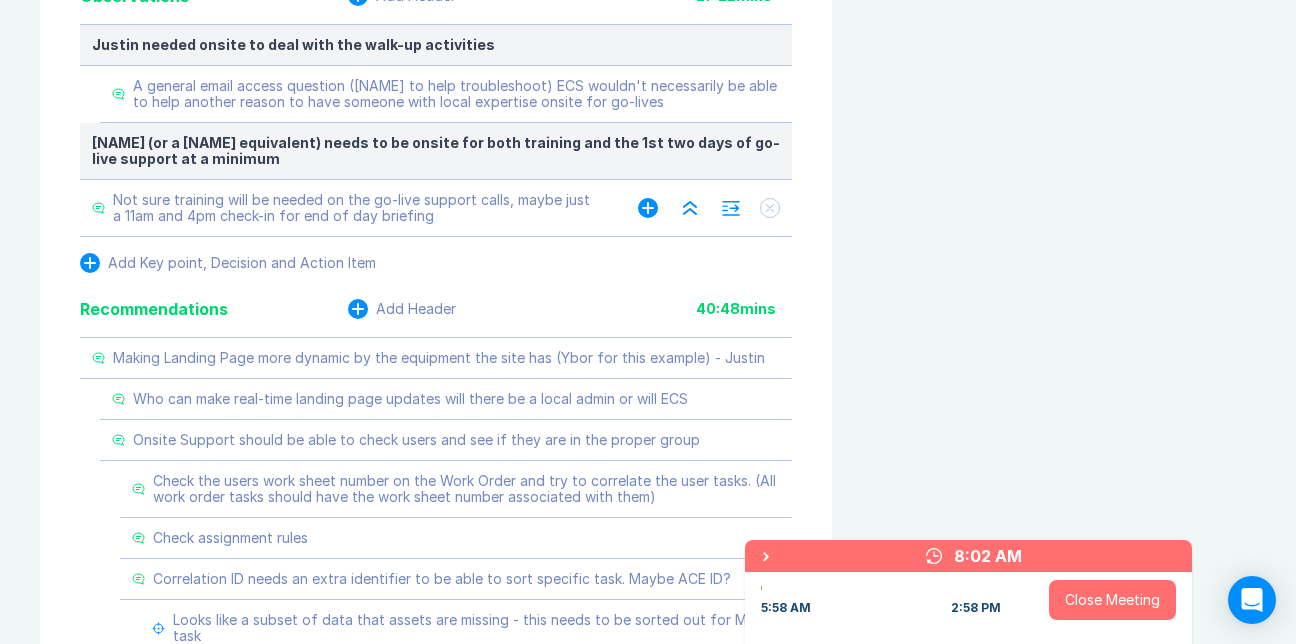 click on "Not sure training will be needed on the go-live support calls, maybe just a 11am and 4pm check-in for end of day briefing" at bounding box center (355, 208) 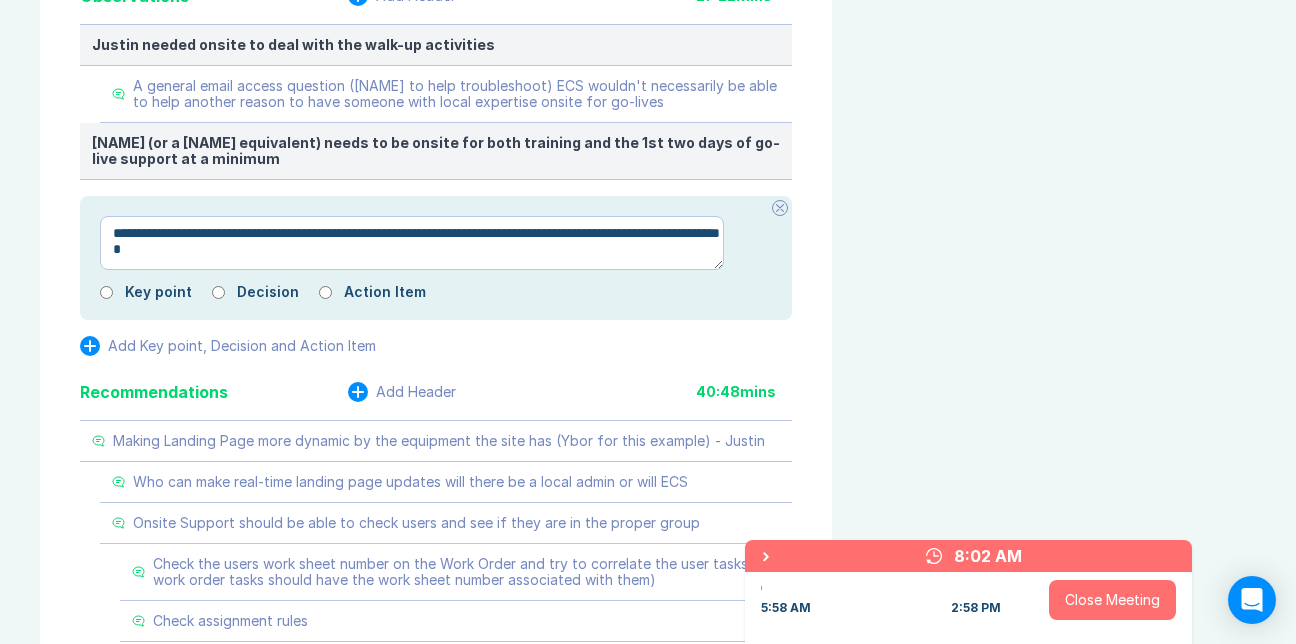 click on "**********" at bounding box center (412, 243) 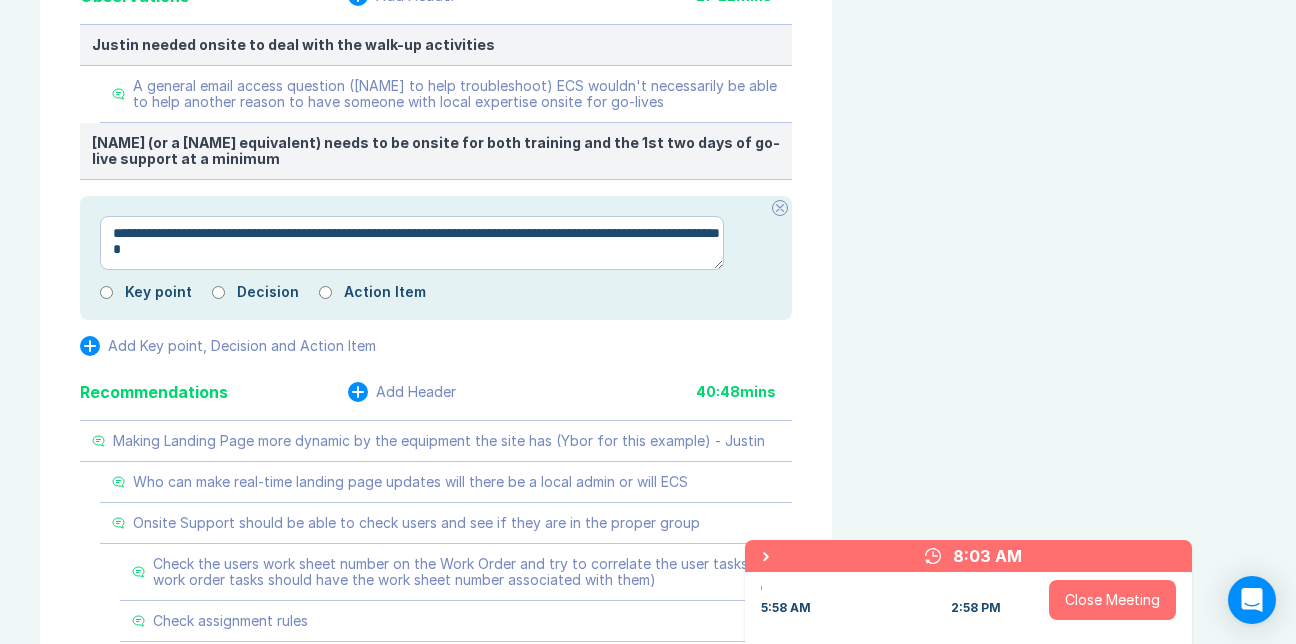 click on "**********" at bounding box center [412, 243] 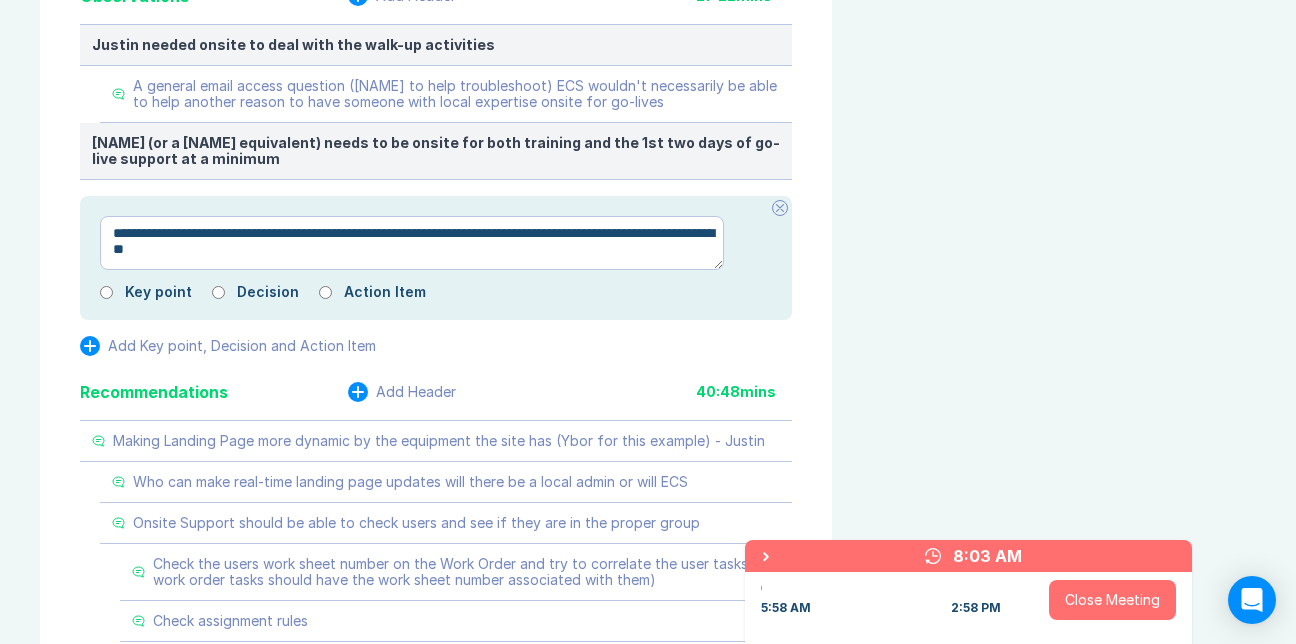 type on "*" 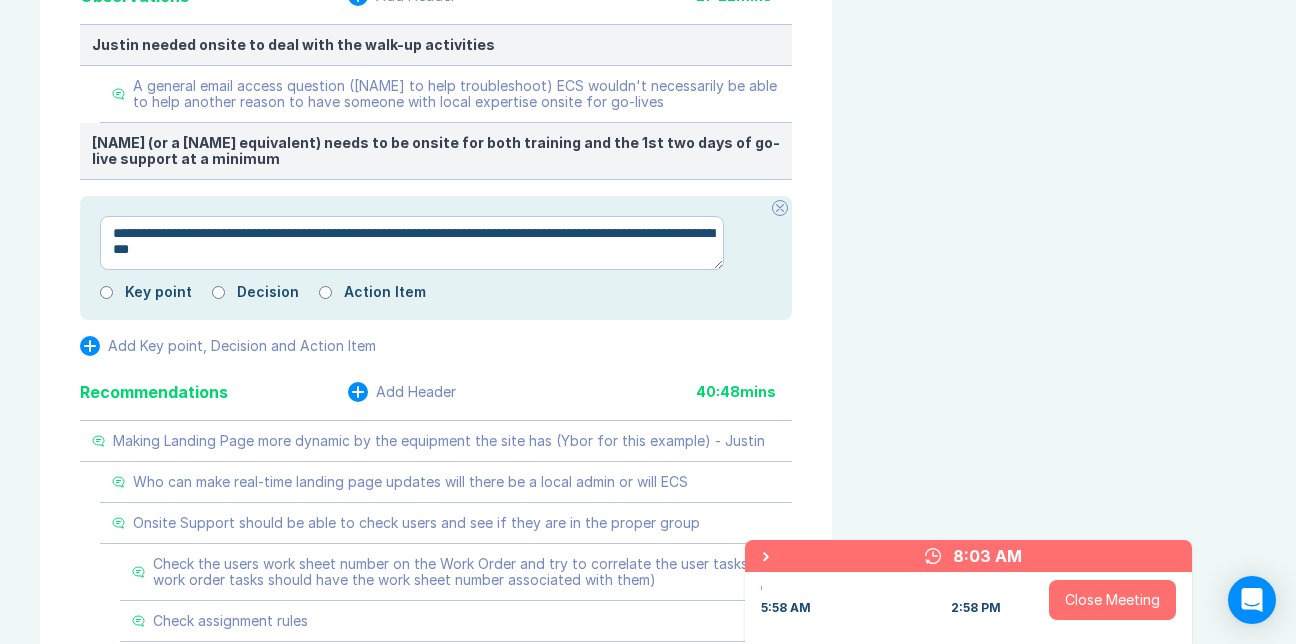 type on "*" 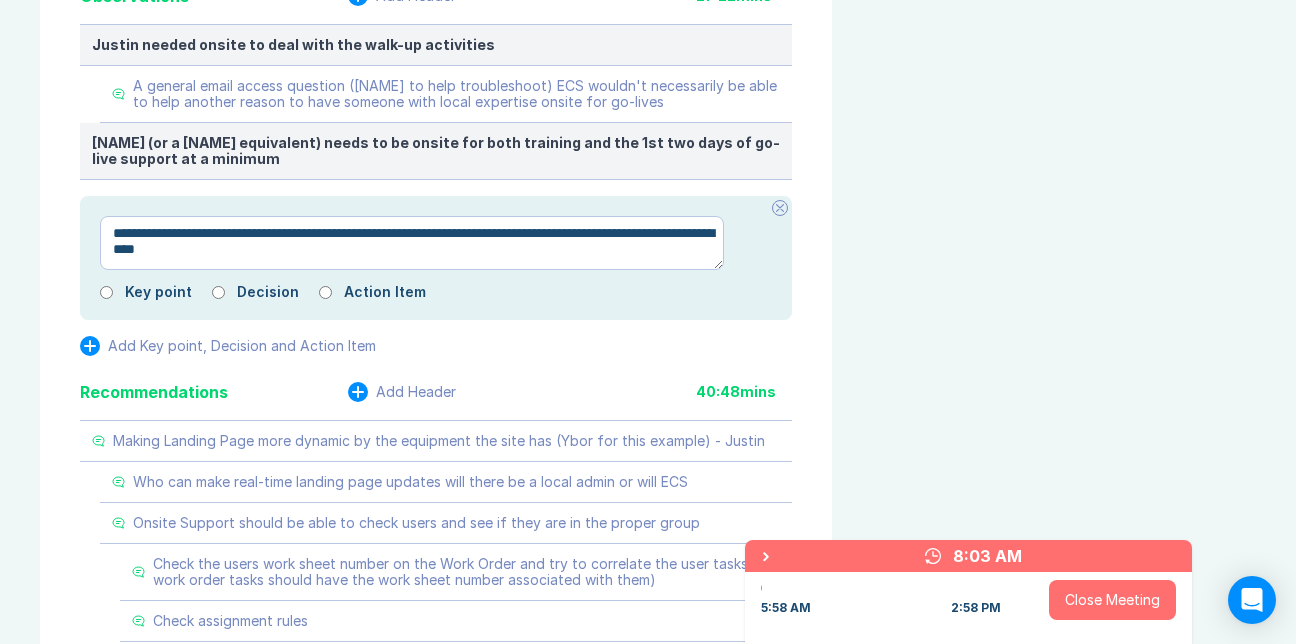 type on "*" 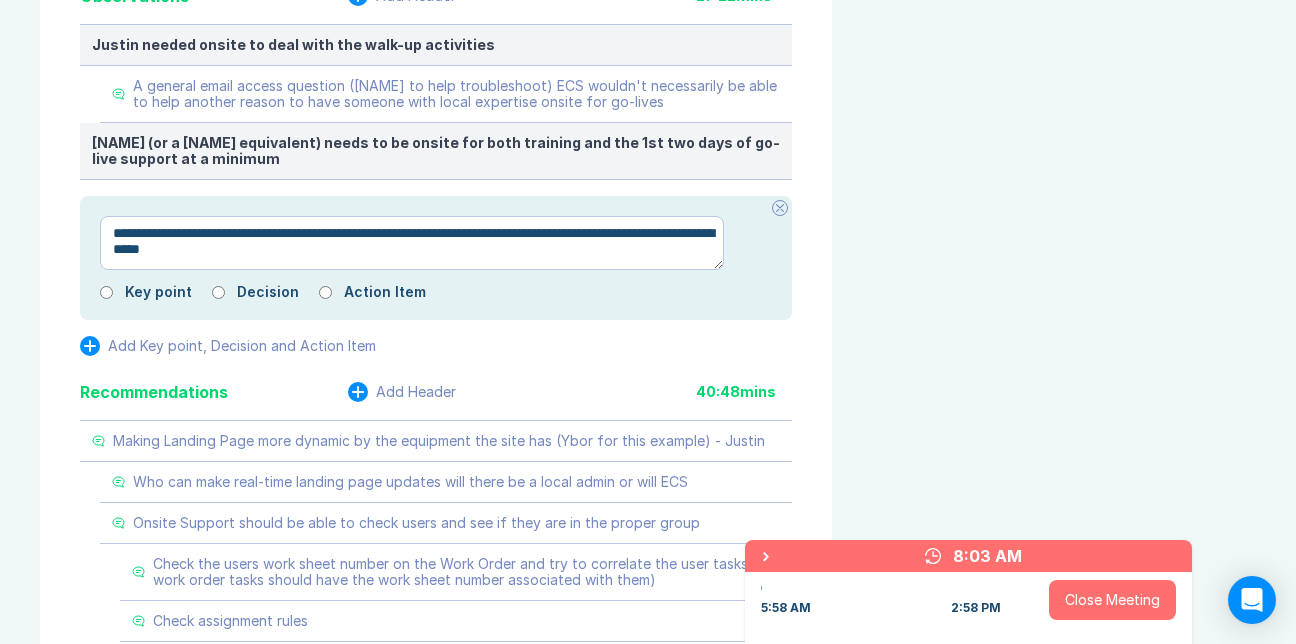 type on "*" 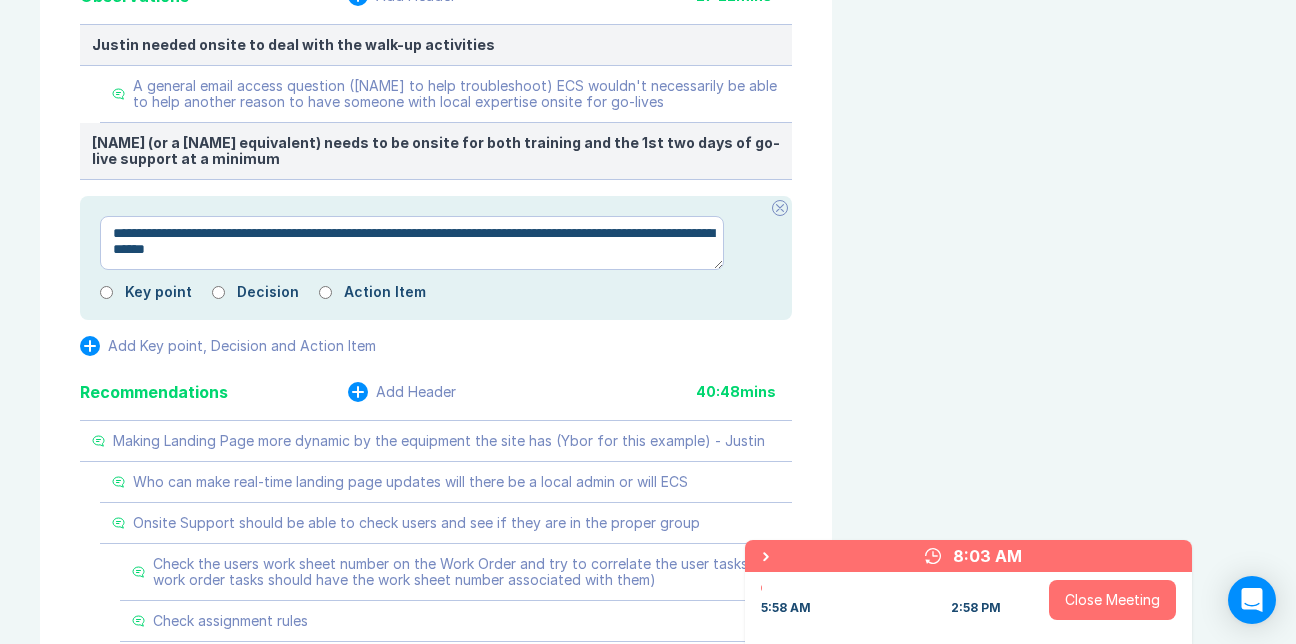 type on "*" 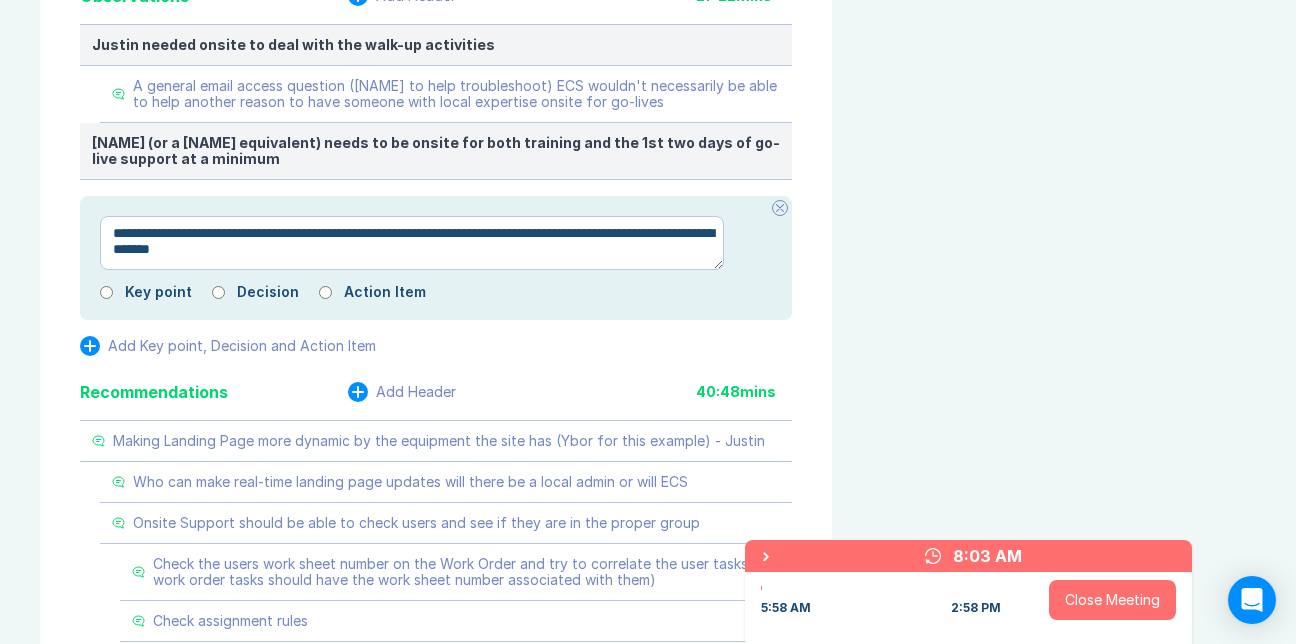 type on "*" 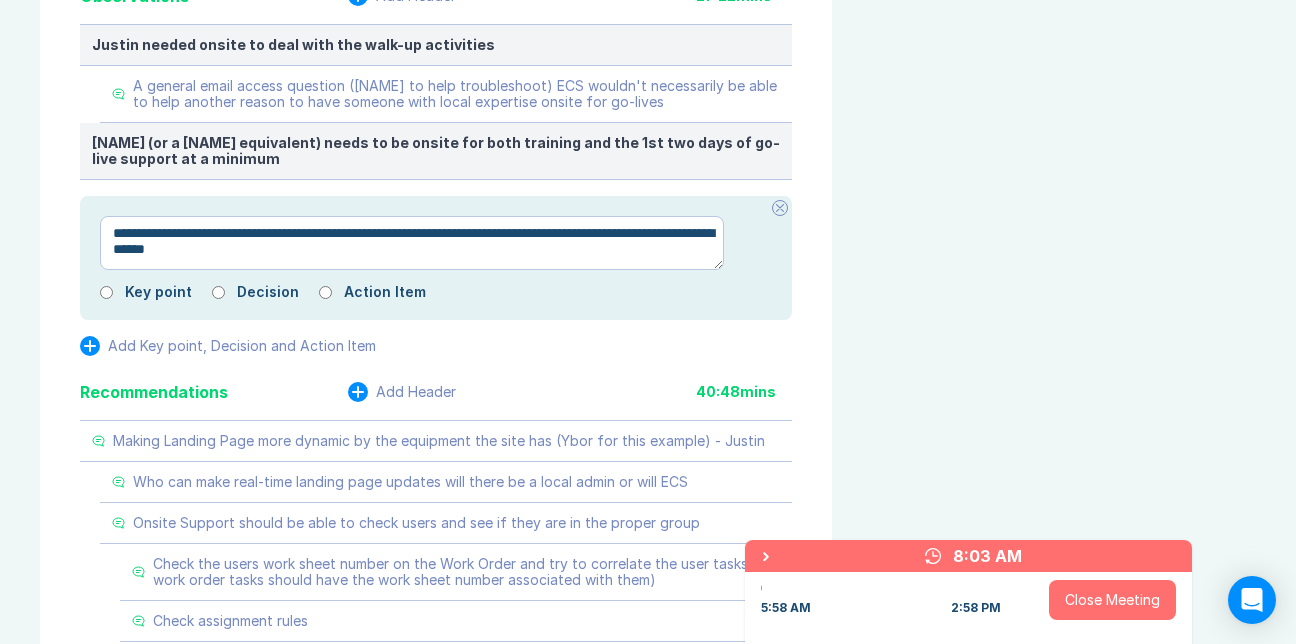 type on "*" 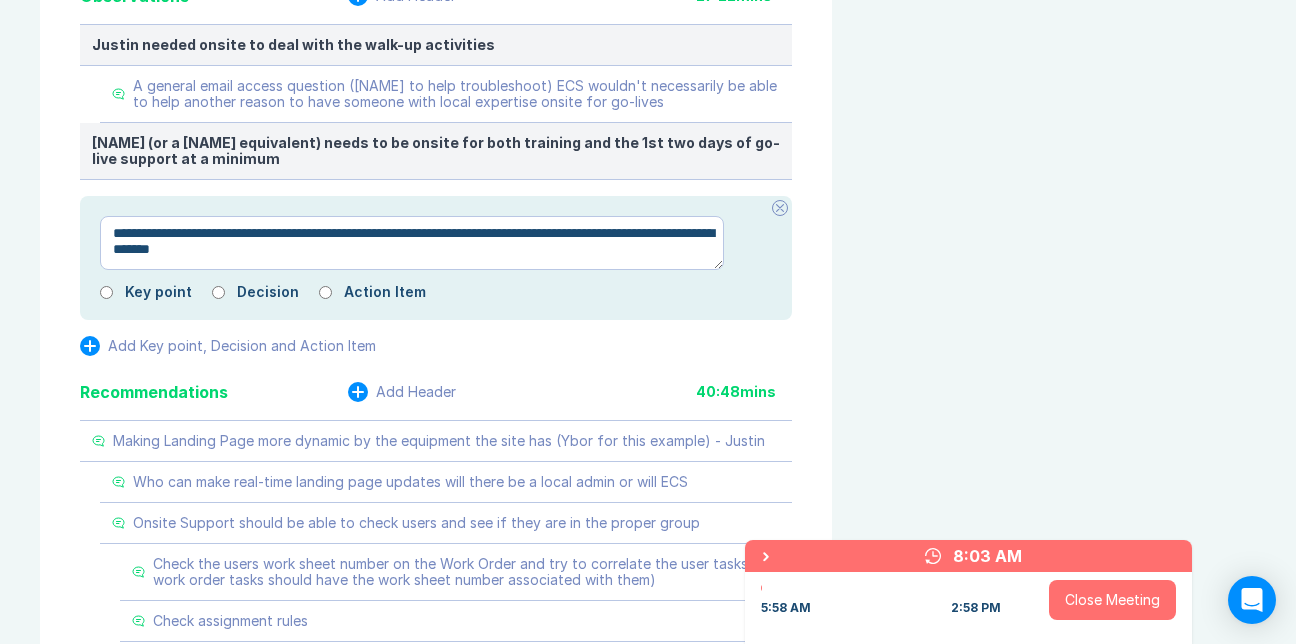 click on "**********" at bounding box center (412, 243) 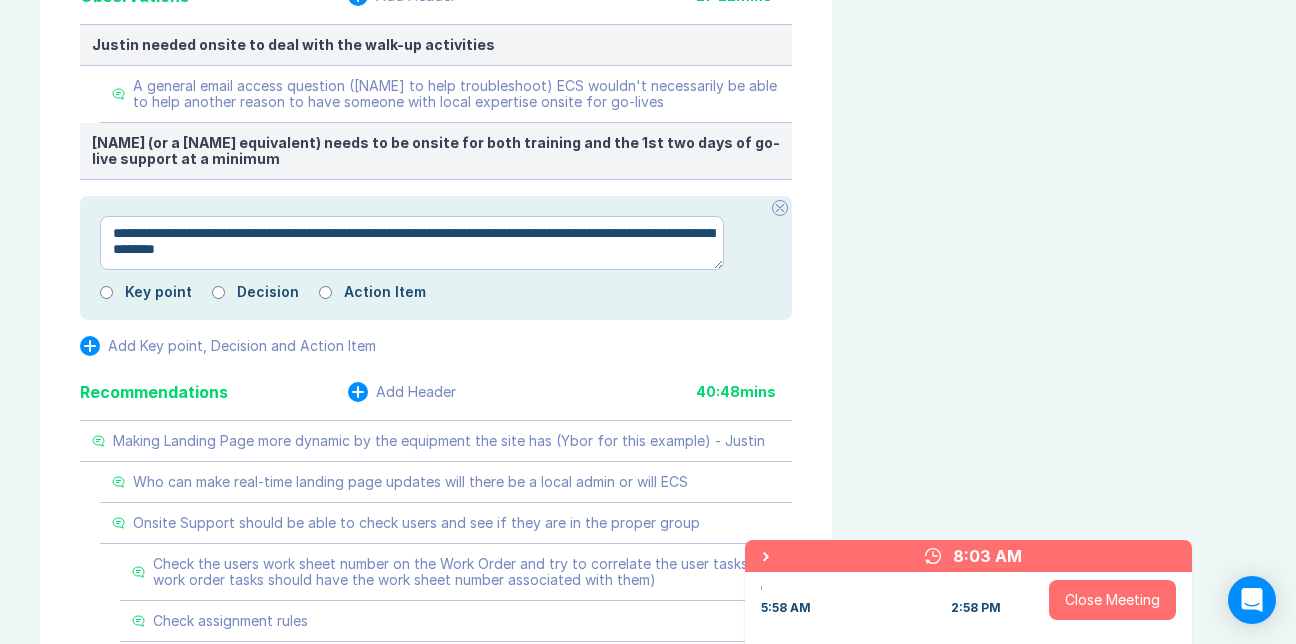 type 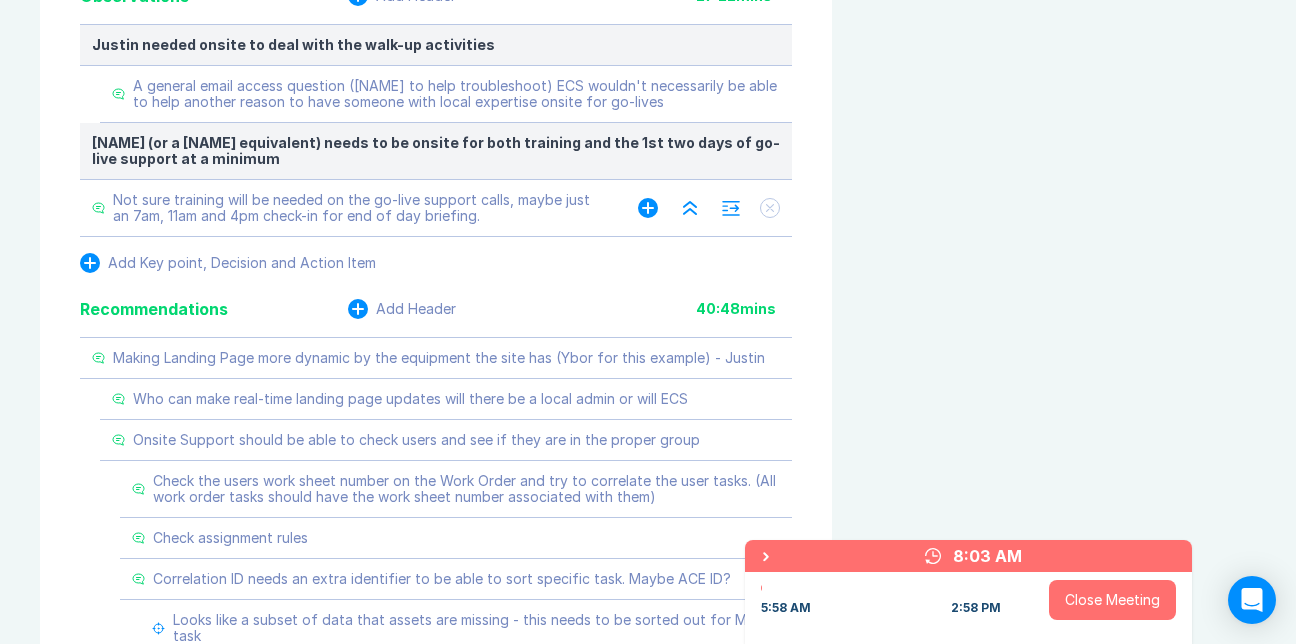 click on "Not sure training will be needed on the go-live support calls, maybe just an 7am, 11am and 4pm check-in for end of day briefing." at bounding box center [345, 208] 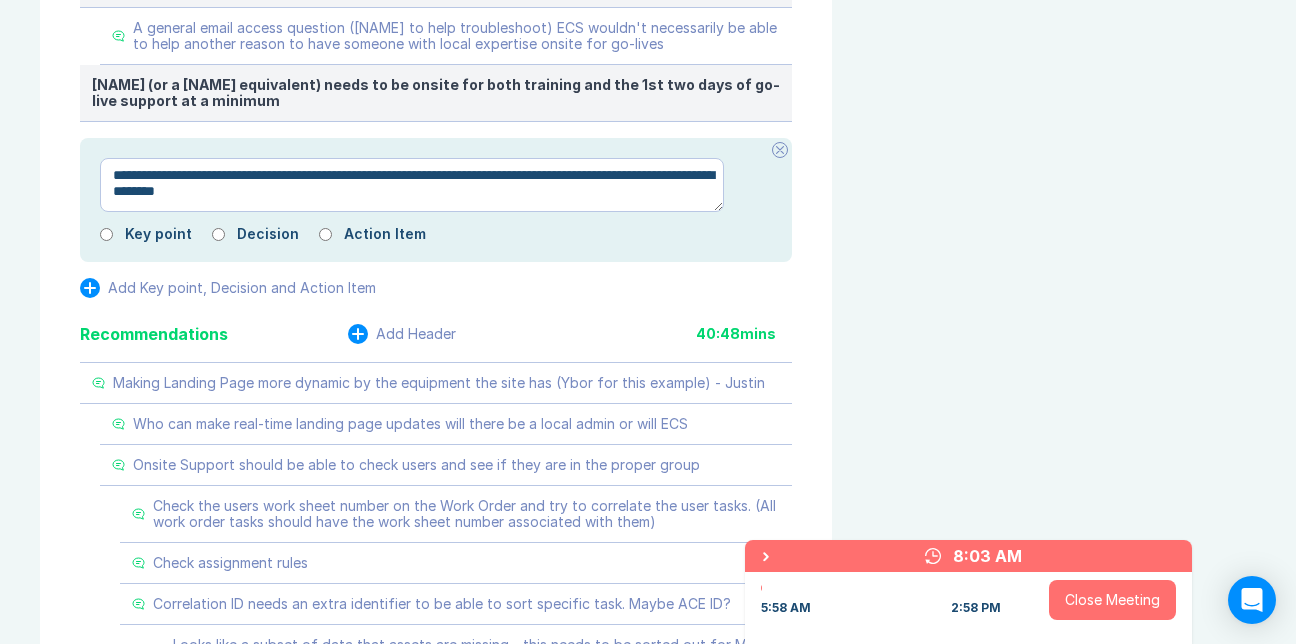 scroll, scrollTop: 1667, scrollLeft: 0, axis: vertical 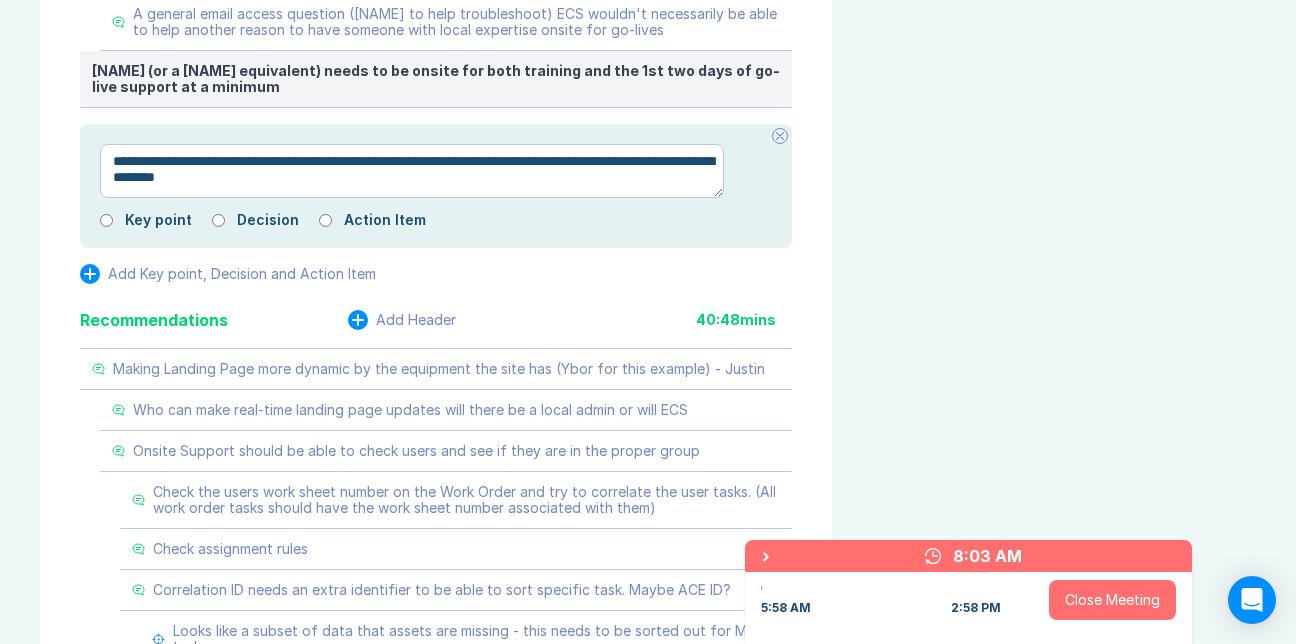click on "Add Key point, Decision and Action Item" at bounding box center (242, 274) 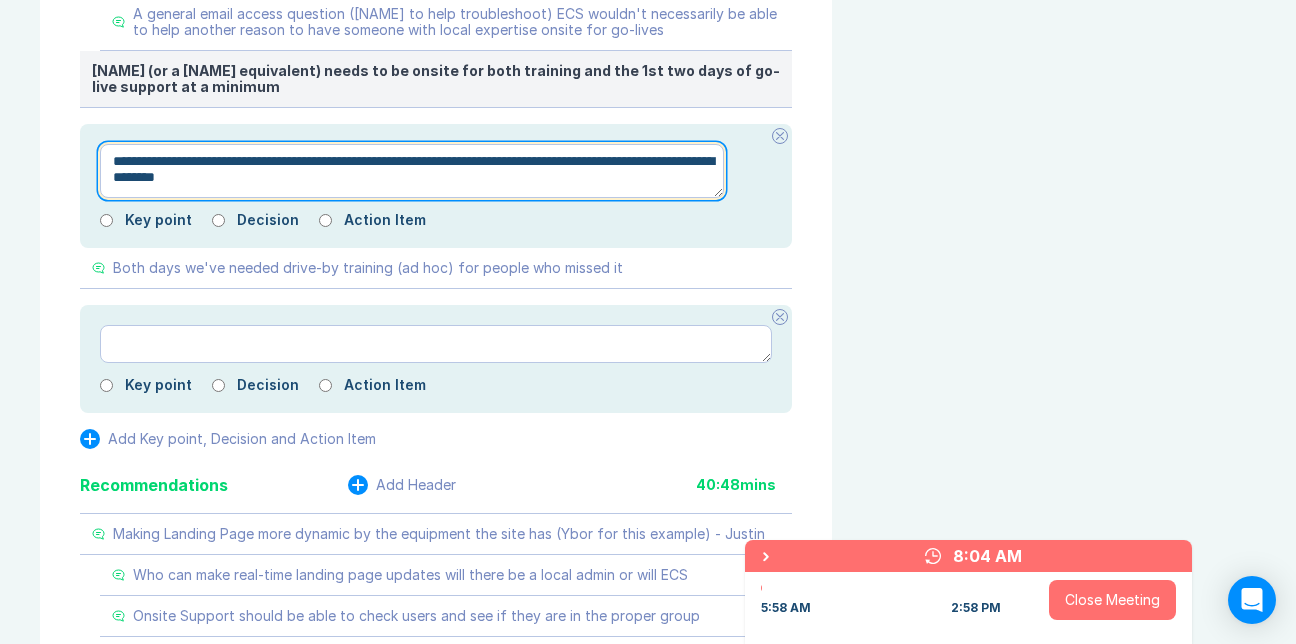 click on "**********" at bounding box center [412, 171] 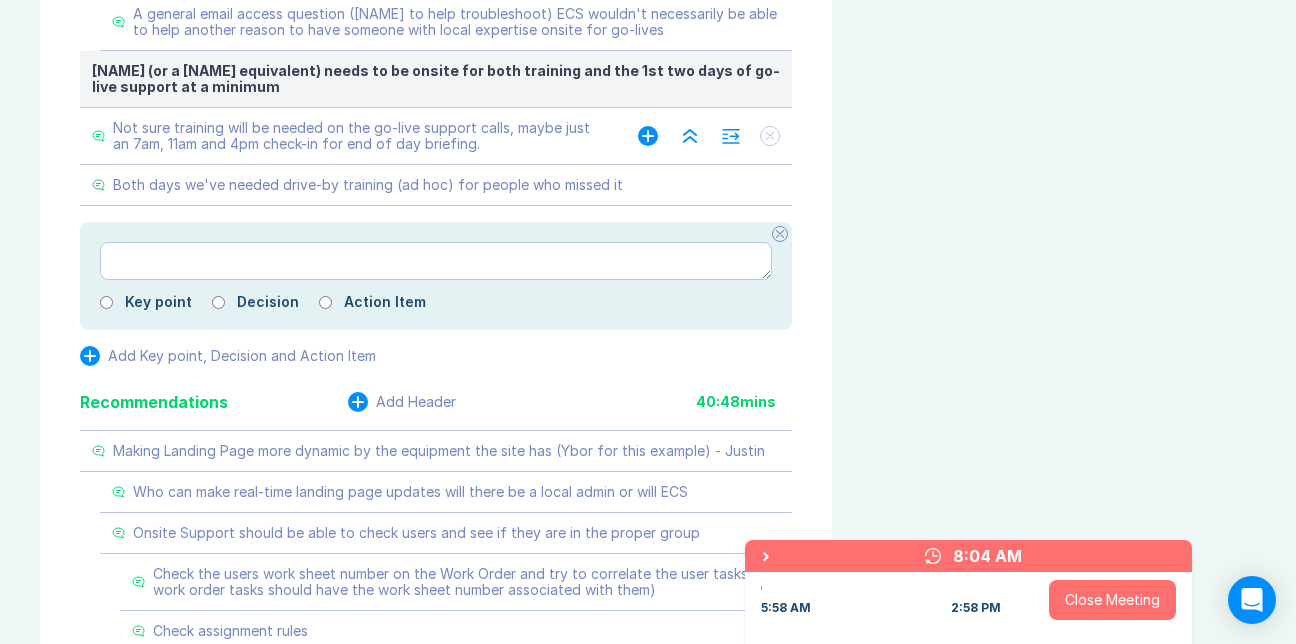 click 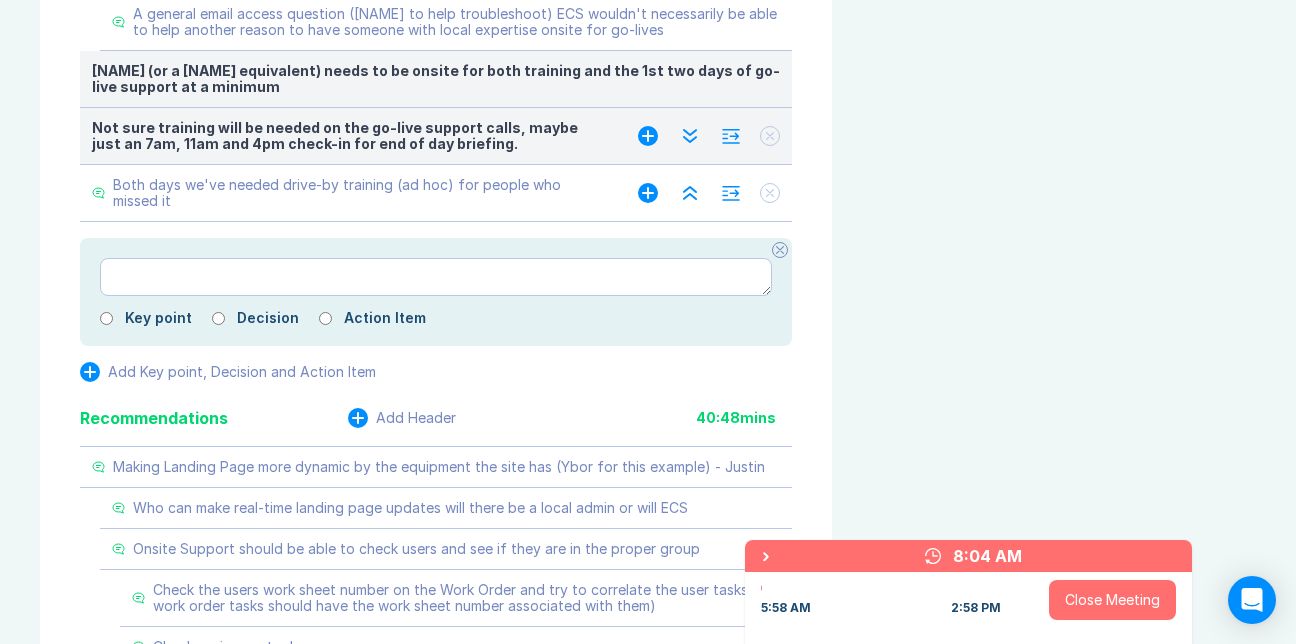 click 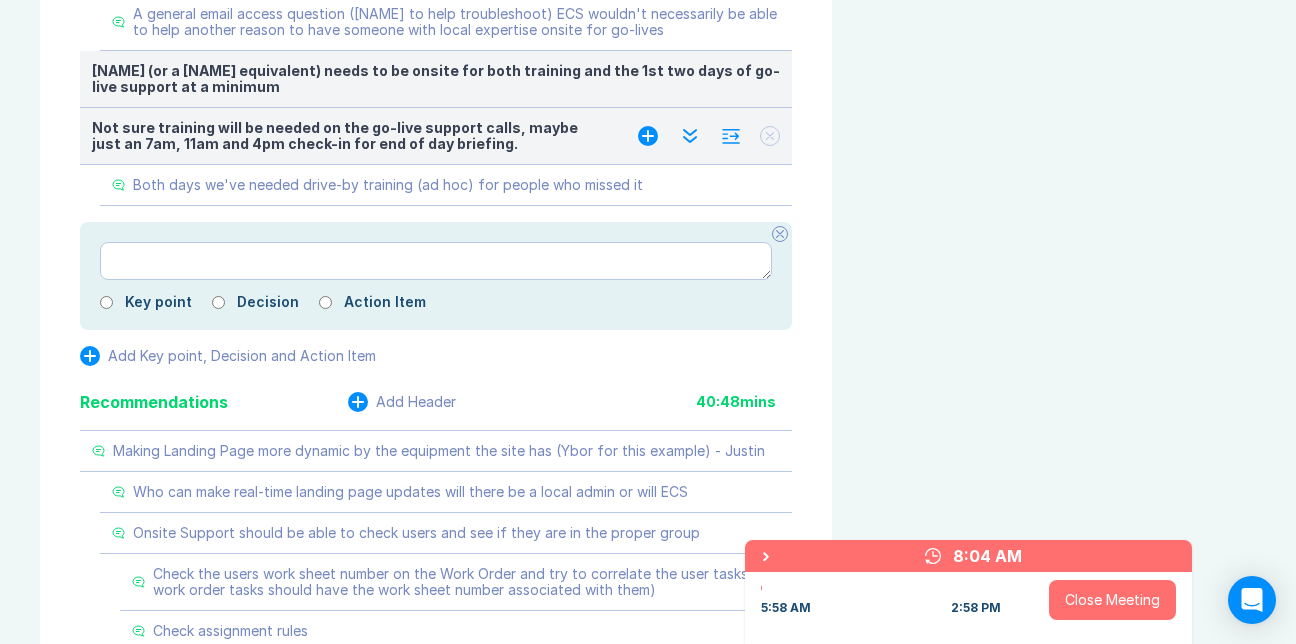 click at bounding box center (436, 261) 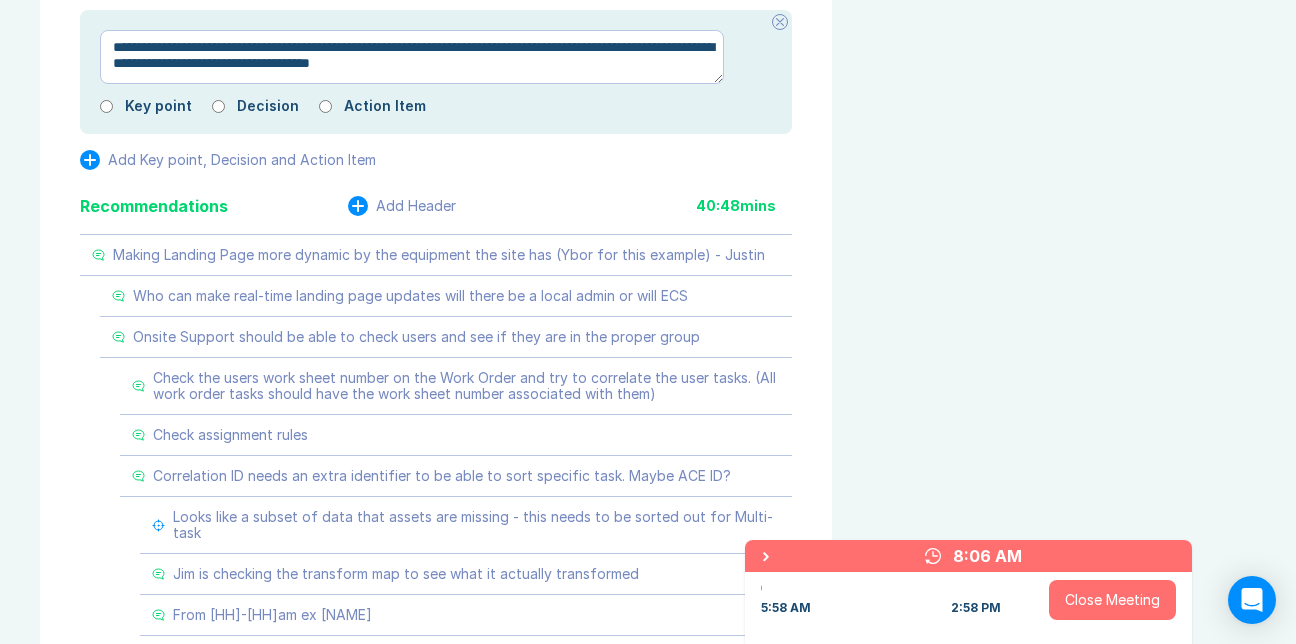 scroll, scrollTop: 1880, scrollLeft: 0, axis: vertical 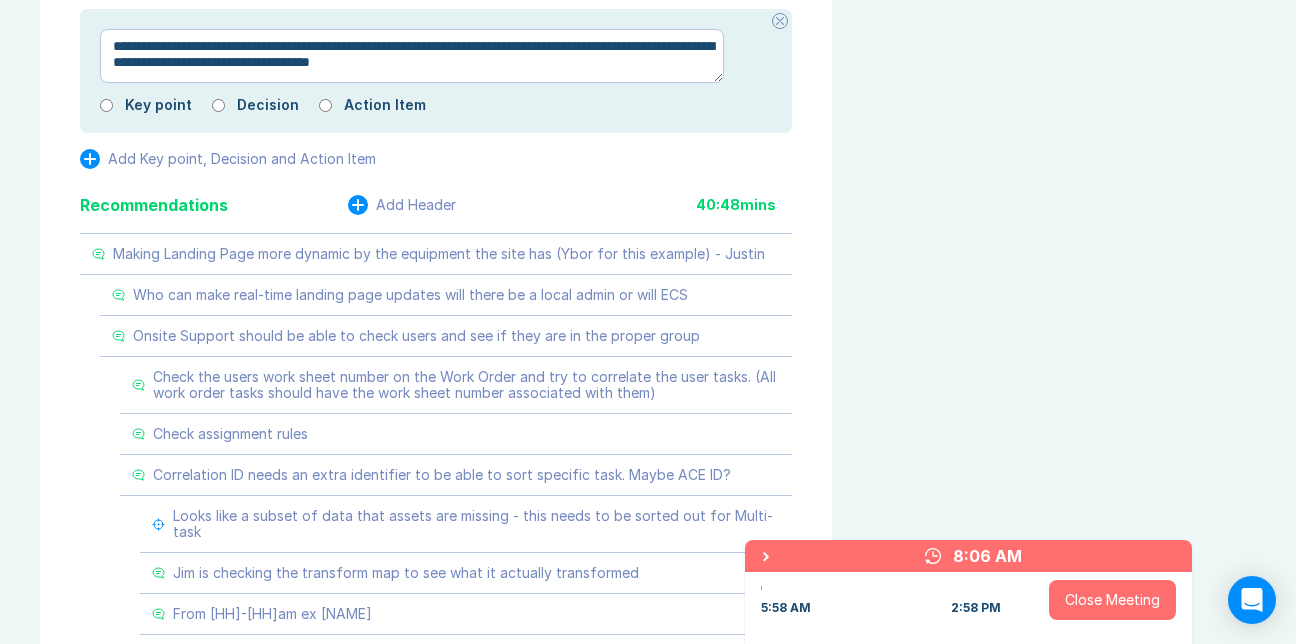click on "**********" at bounding box center (412, 56) 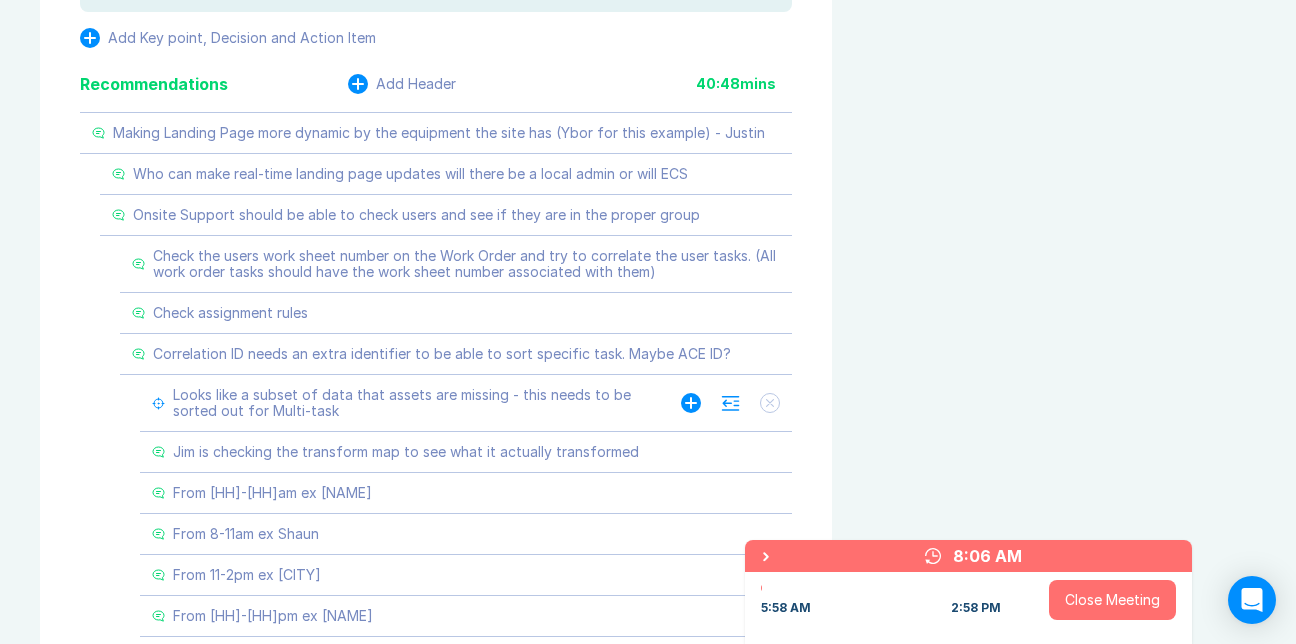 scroll, scrollTop: 2000, scrollLeft: 0, axis: vertical 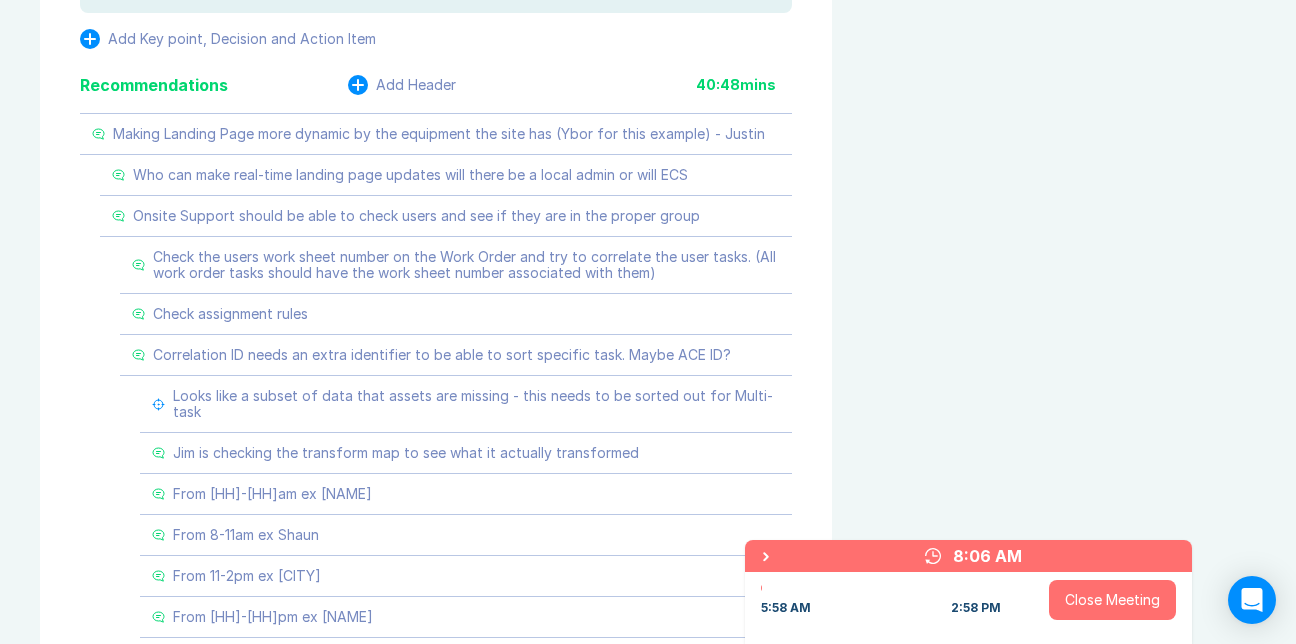 click on "**********" at bounding box center [412, -64] 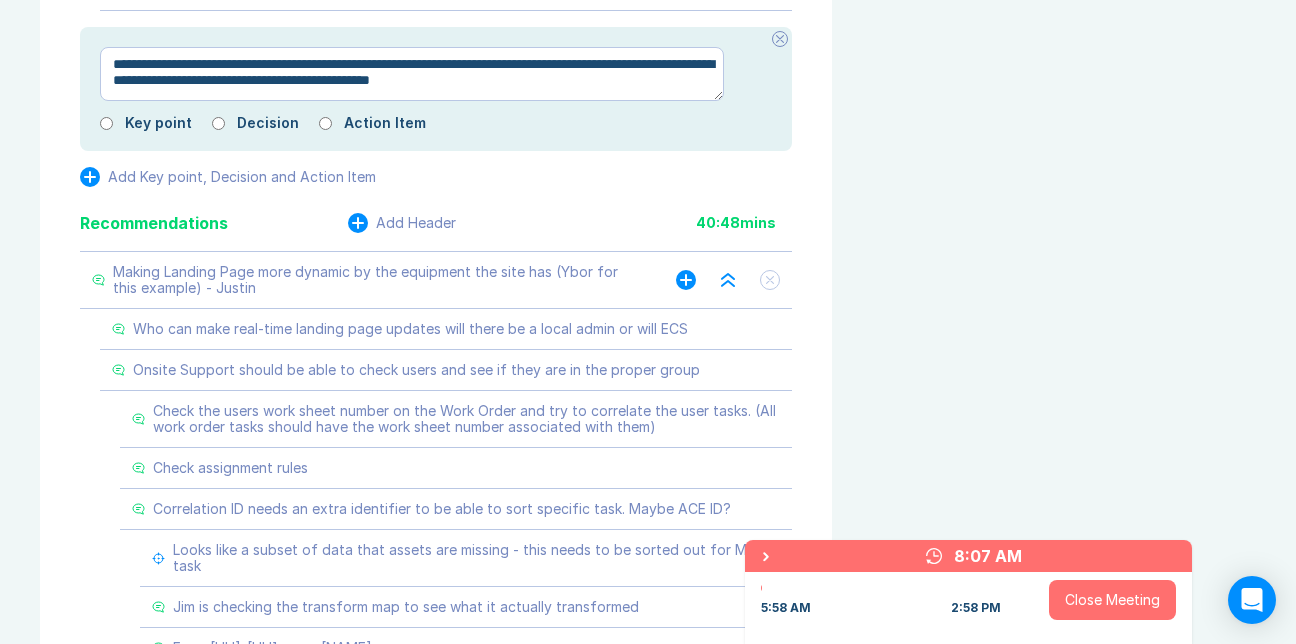 scroll, scrollTop: 1860, scrollLeft: 0, axis: vertical 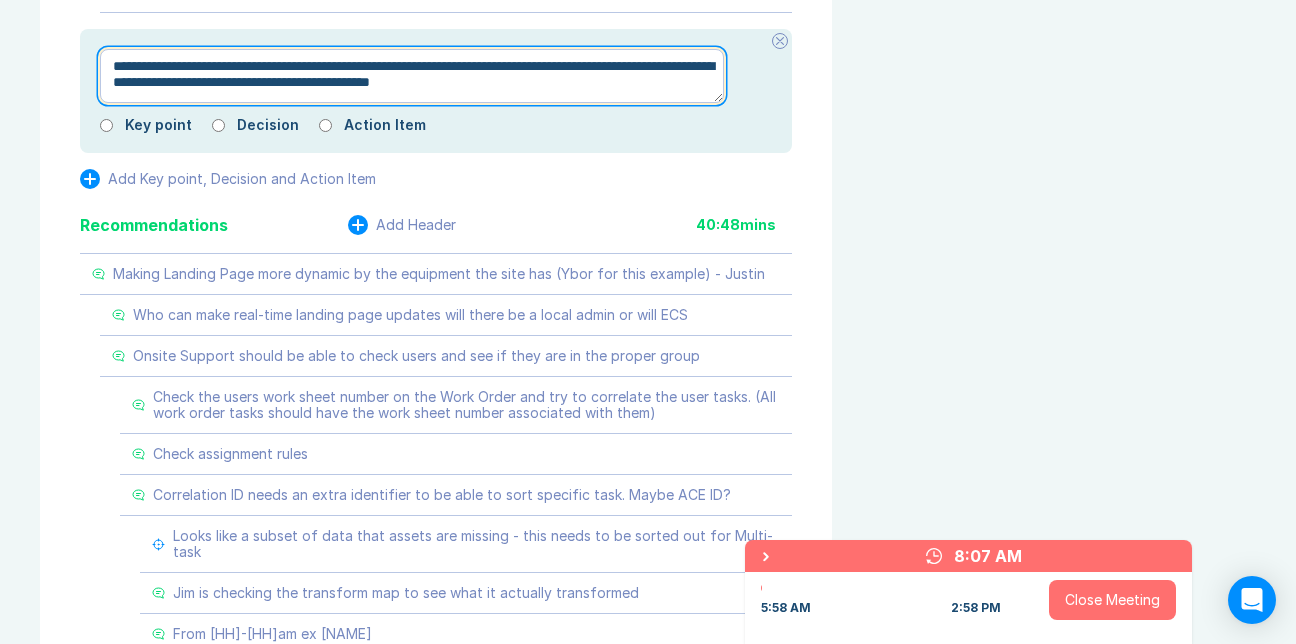 click on "**********" at bounding box center (412, 76) 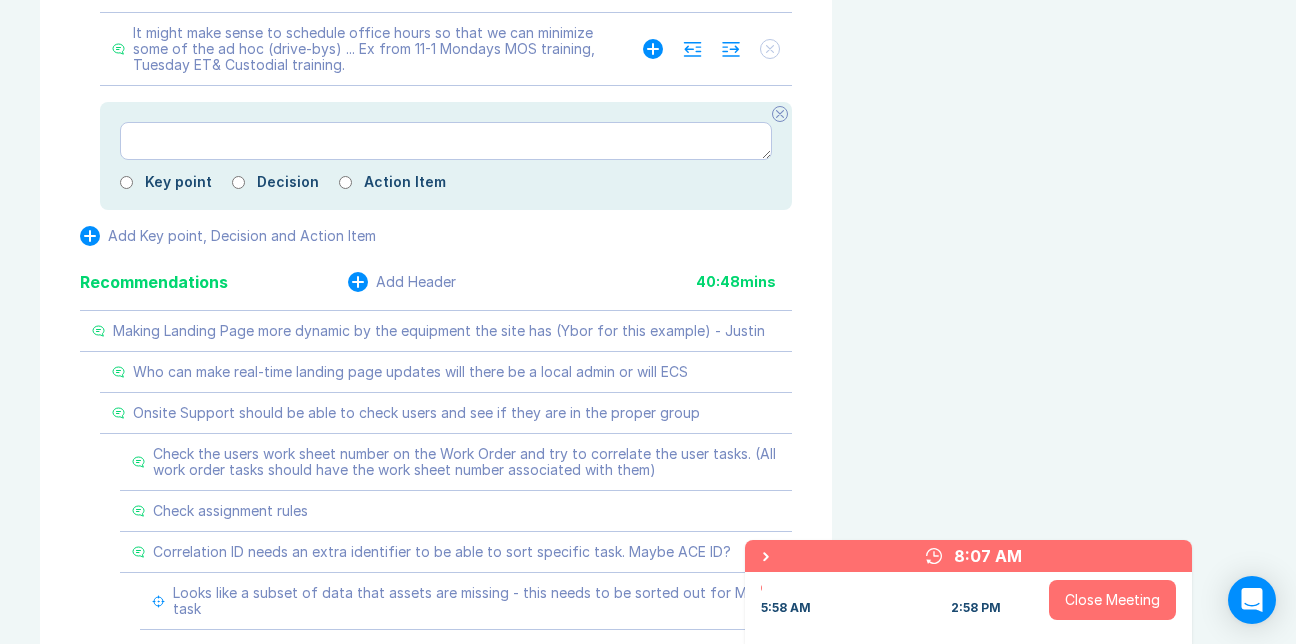 click 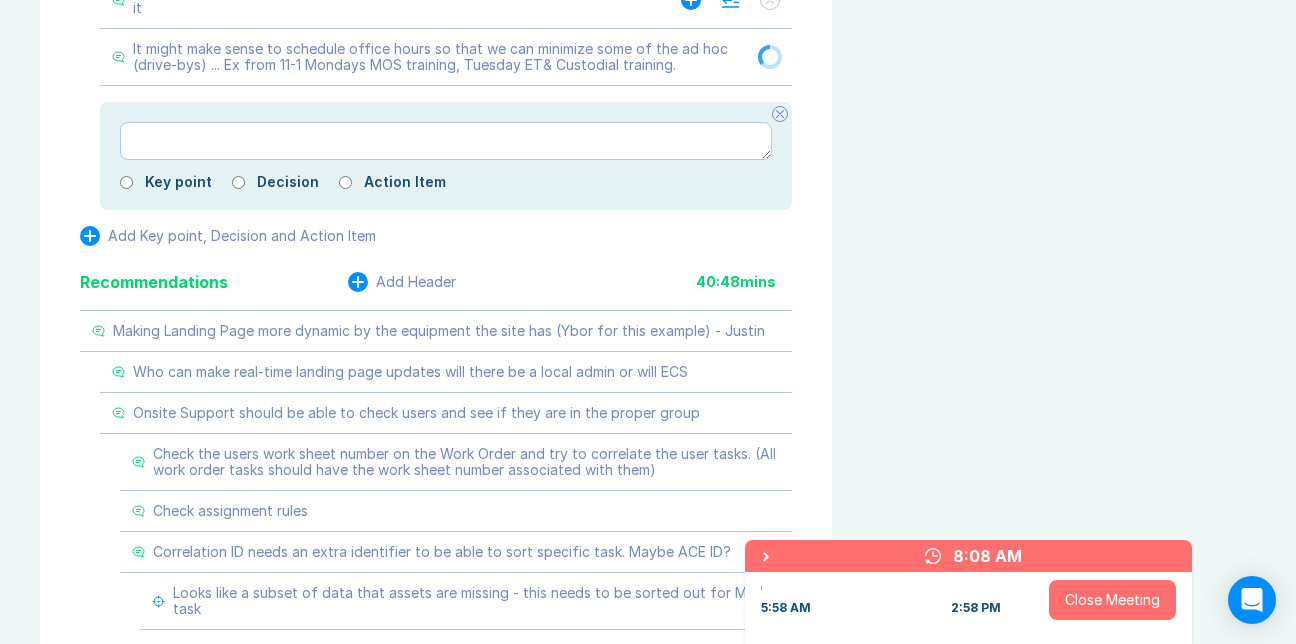 click 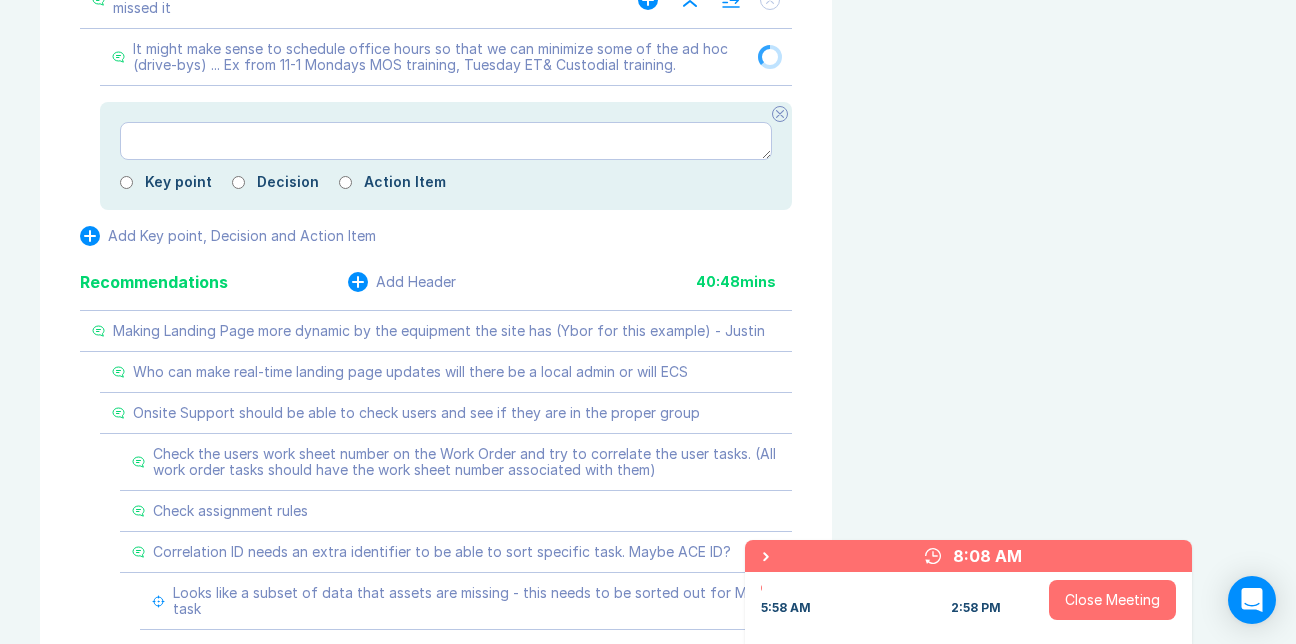 click 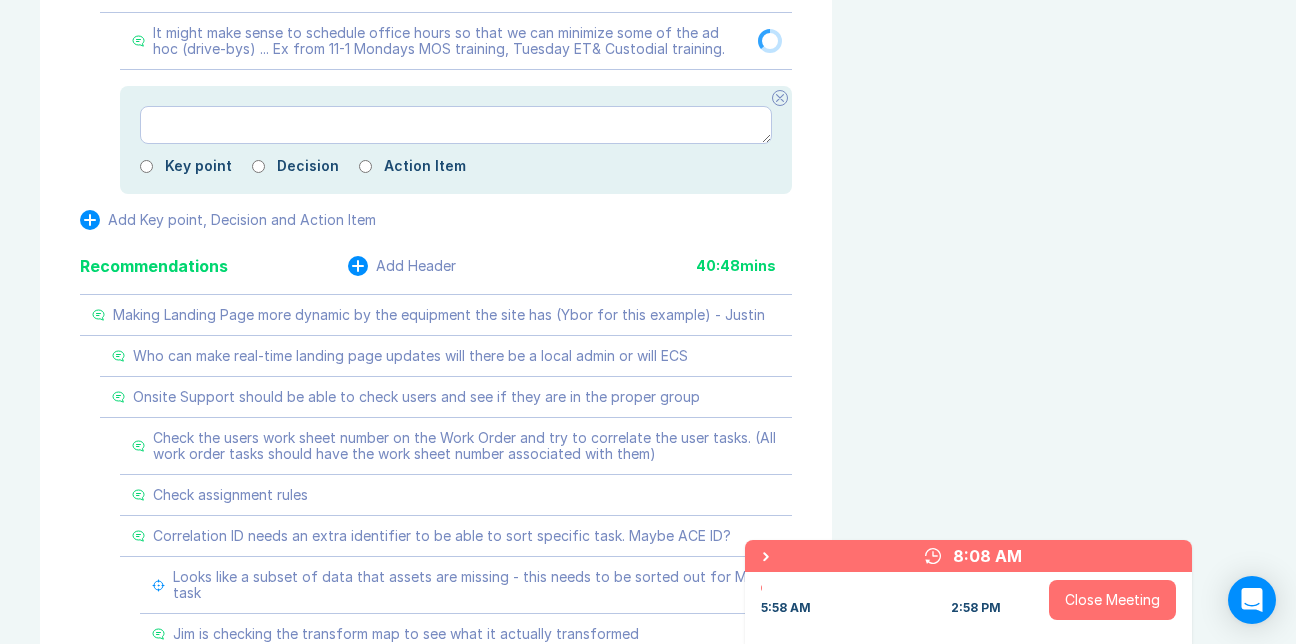 click on "It might make sense to schedule office hours so that we can minimize some of the ad hoc (drive-bys) ... Ex from 11-1 Mondays MOS training, Tuesday ET& Custodial training." at bounding box center (444, 41) 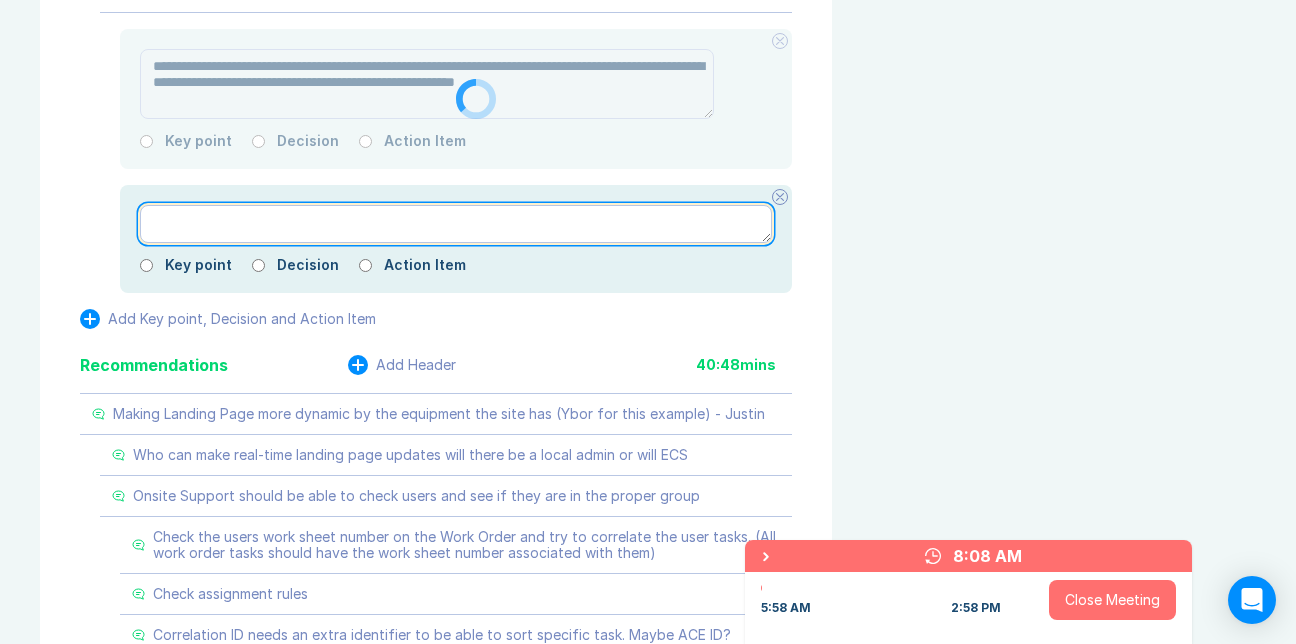 click at bounding box center (456, 224) 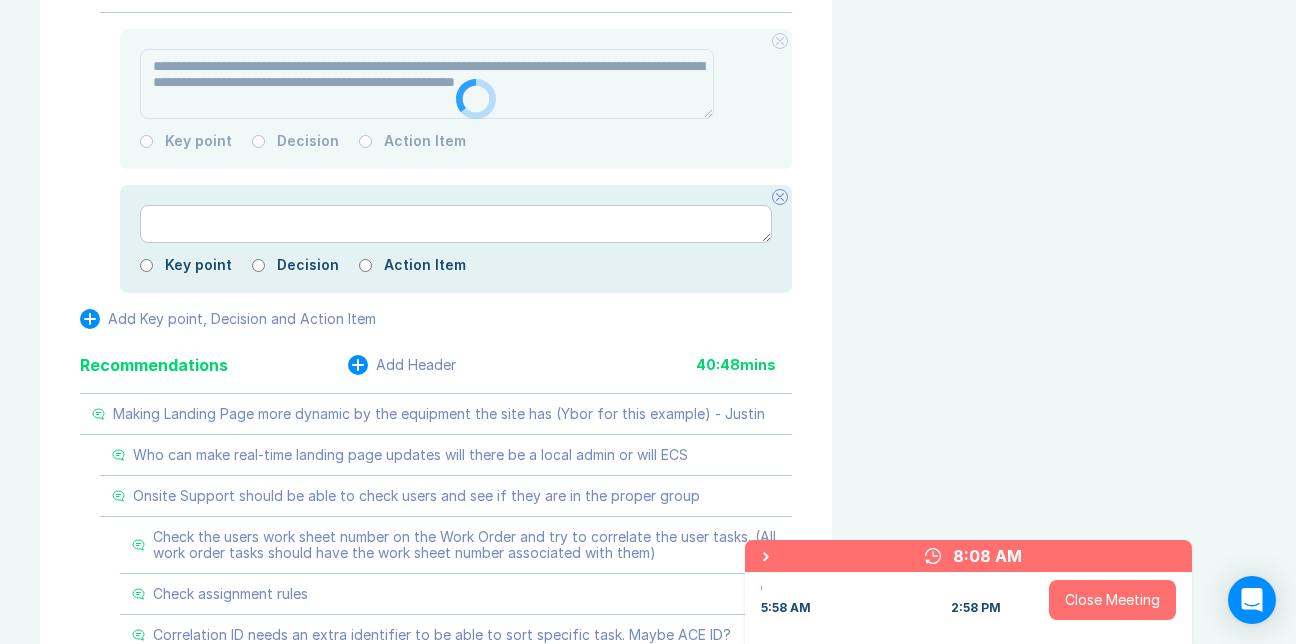 click 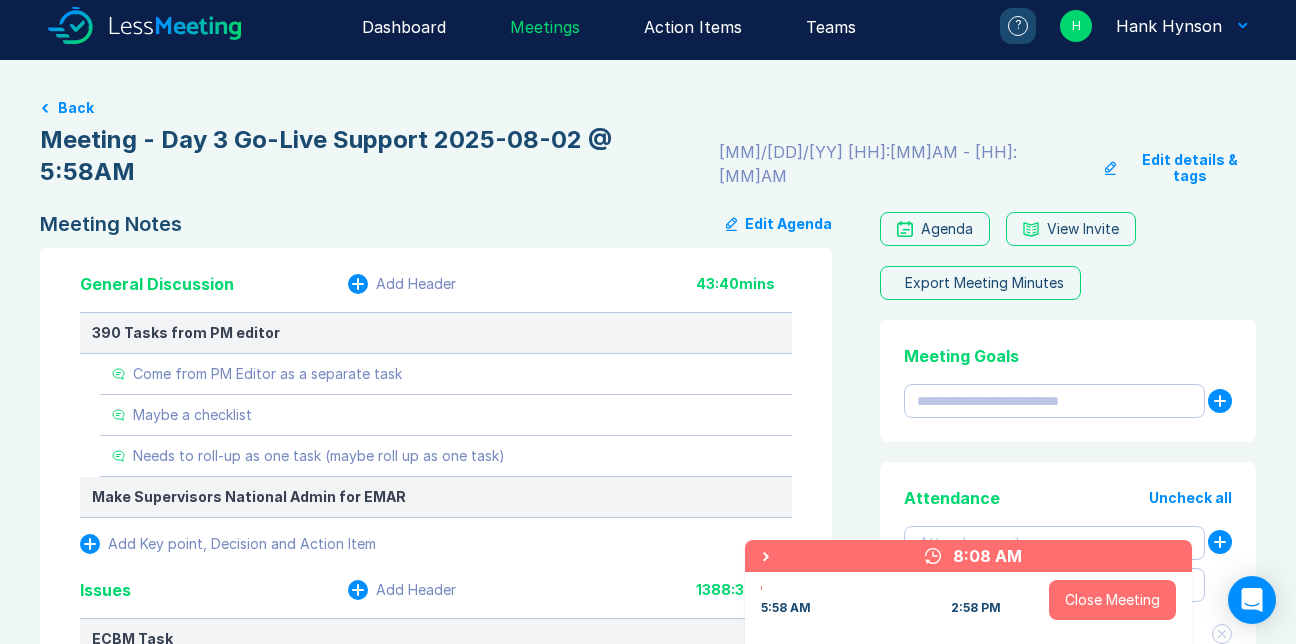 scroll, scrollTop: 0, scrollLeft: 0, axis: both 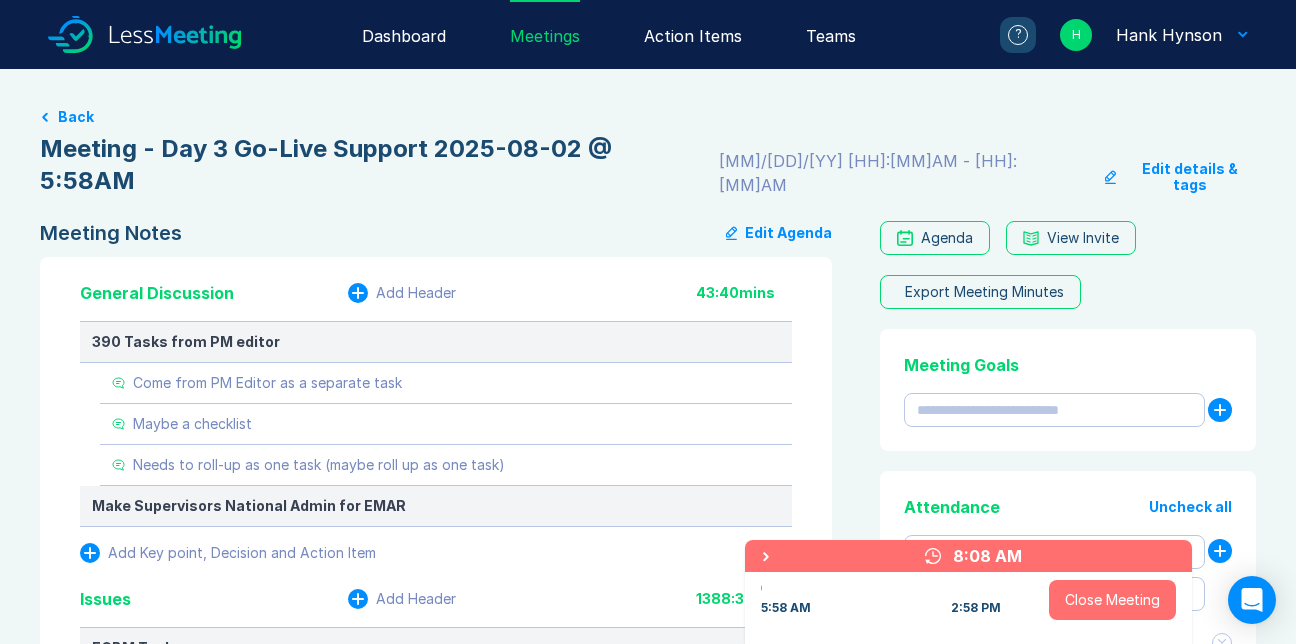 click on "Dashboard" at bounding box center [404, 34] 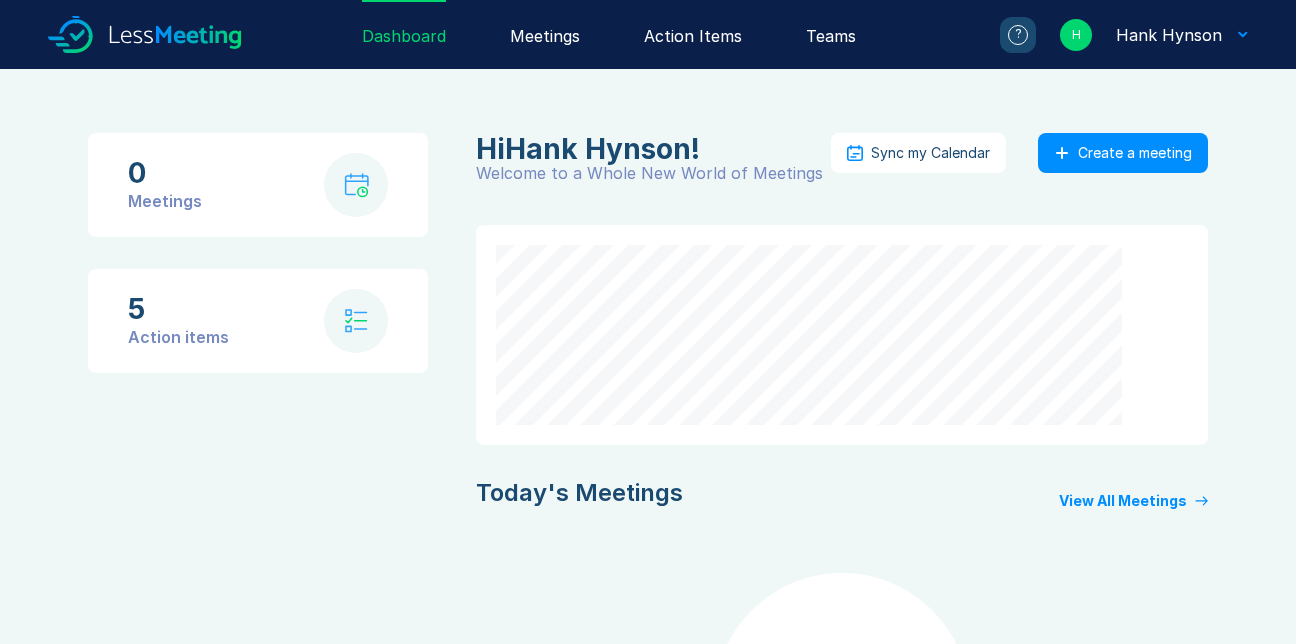 scroll, scrollTop: 0, scrollLeft: 0, axis: both 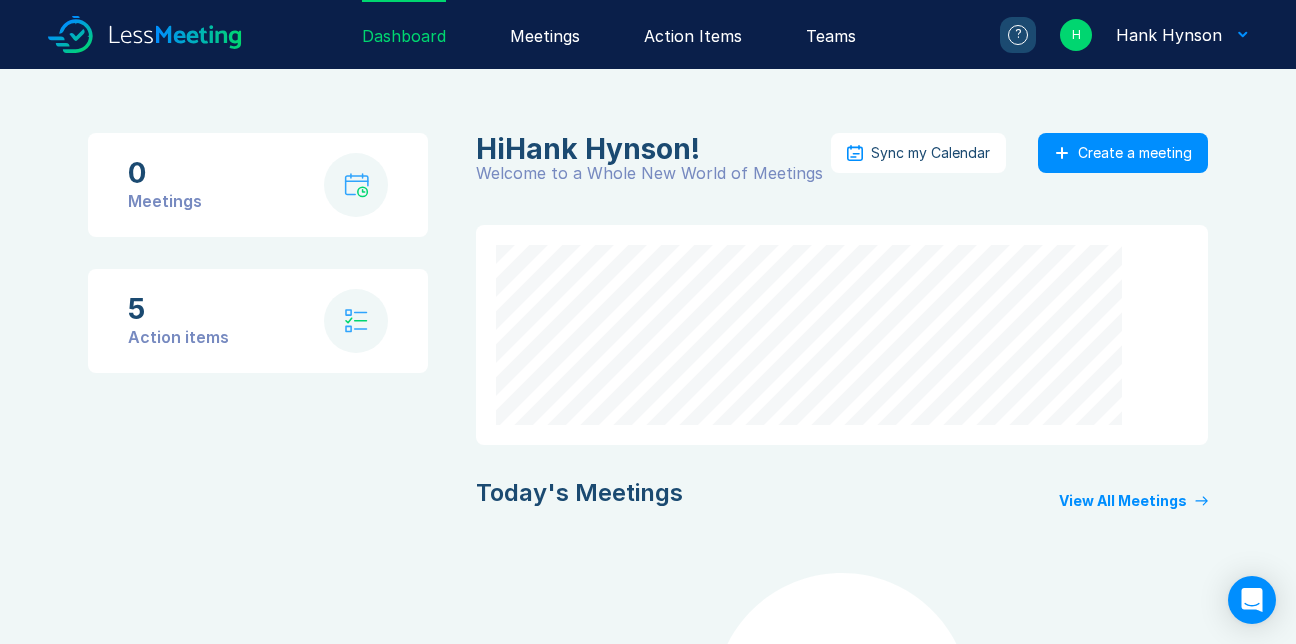 click on "Meetings" at bounding box center [545, 34] 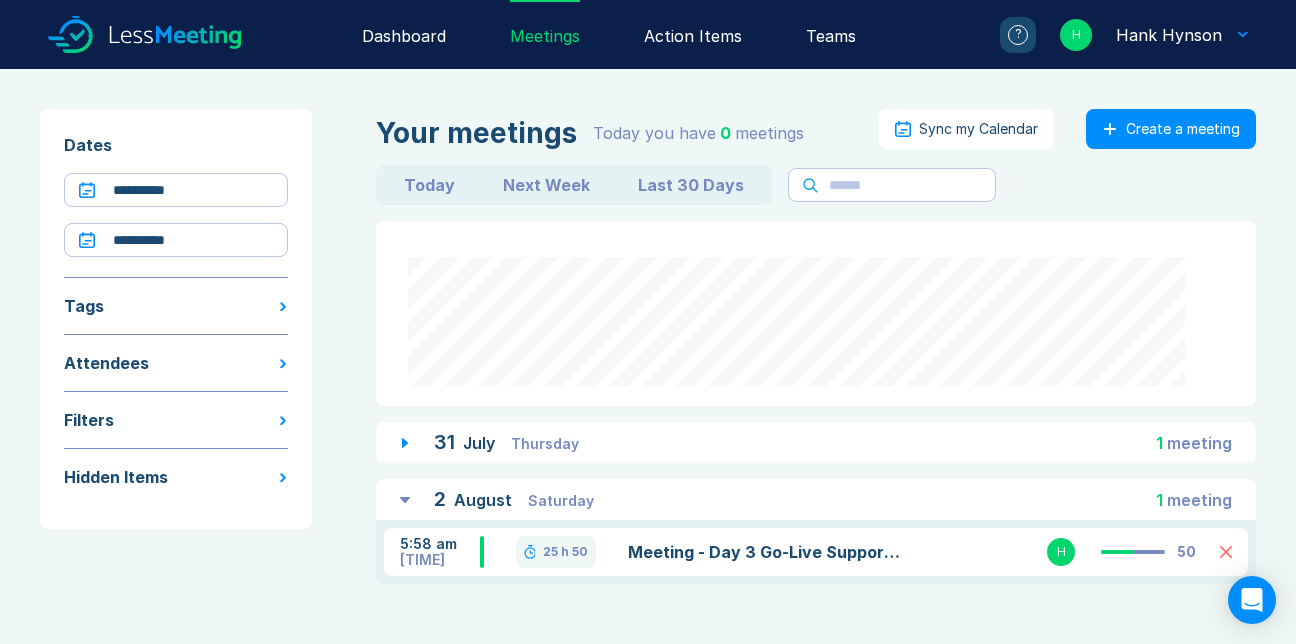 scroll, scrollTop: 76, scrollLeft: 0, axis: vertical 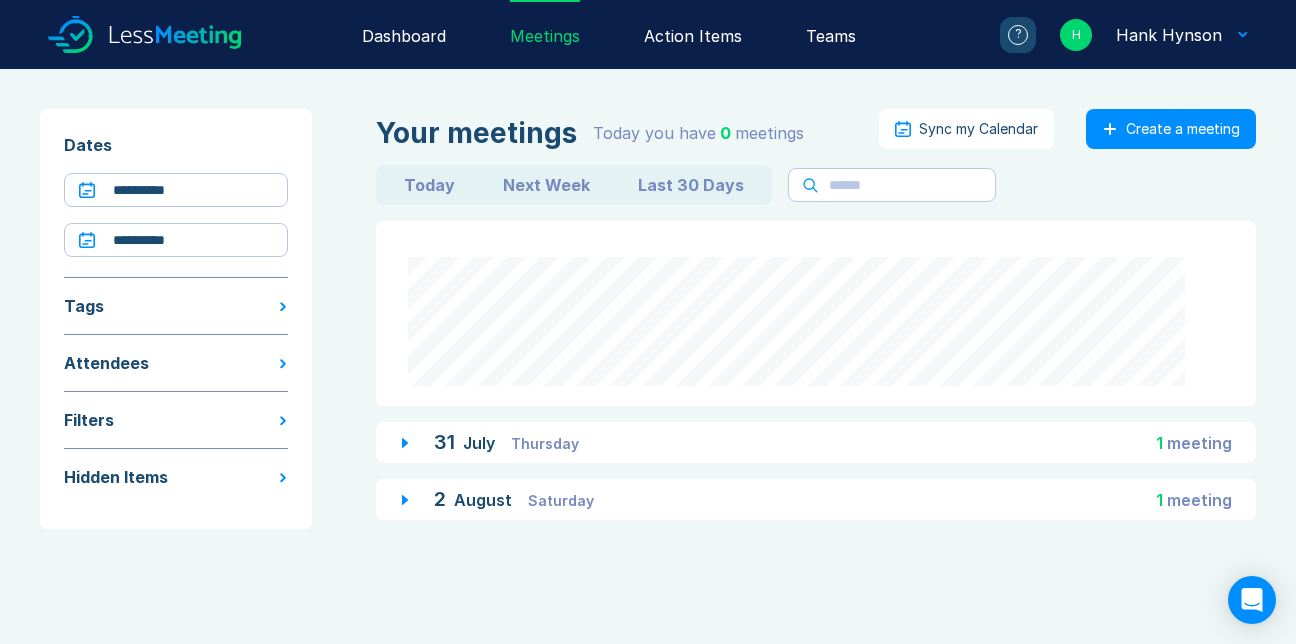 click on "2 August   Saturday 1 meeting" at bounding box center (816, 499) 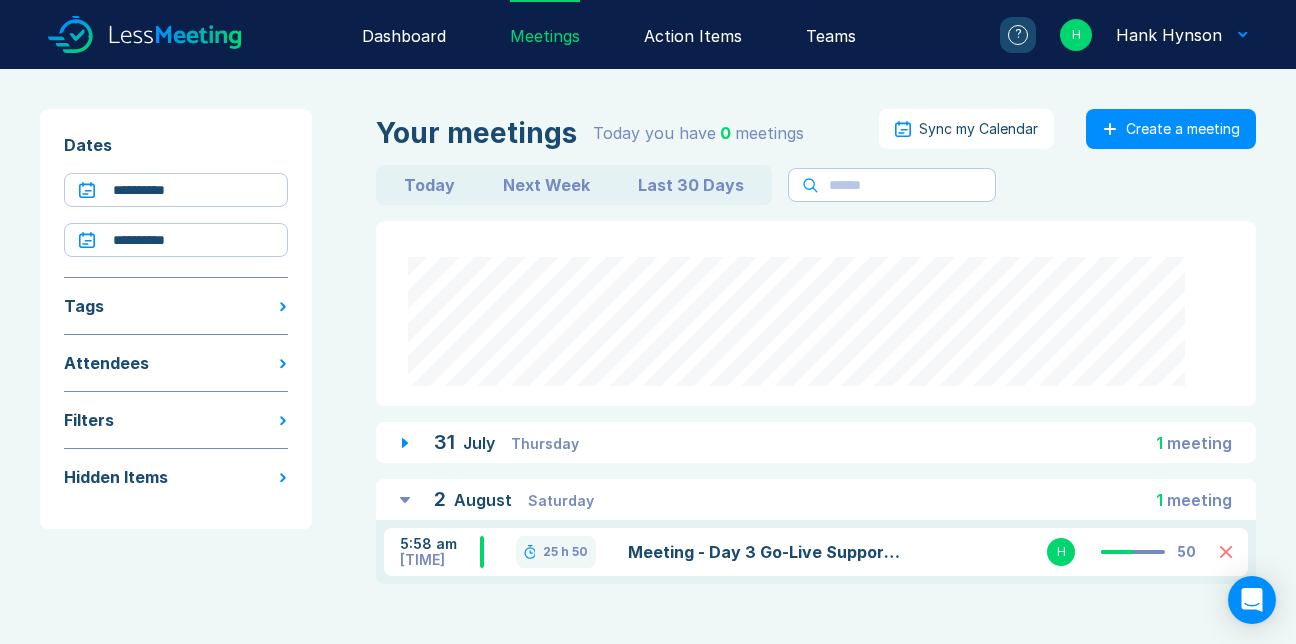 scroll, scrollTop: 76, scrollLeft: 0, axis: vertical 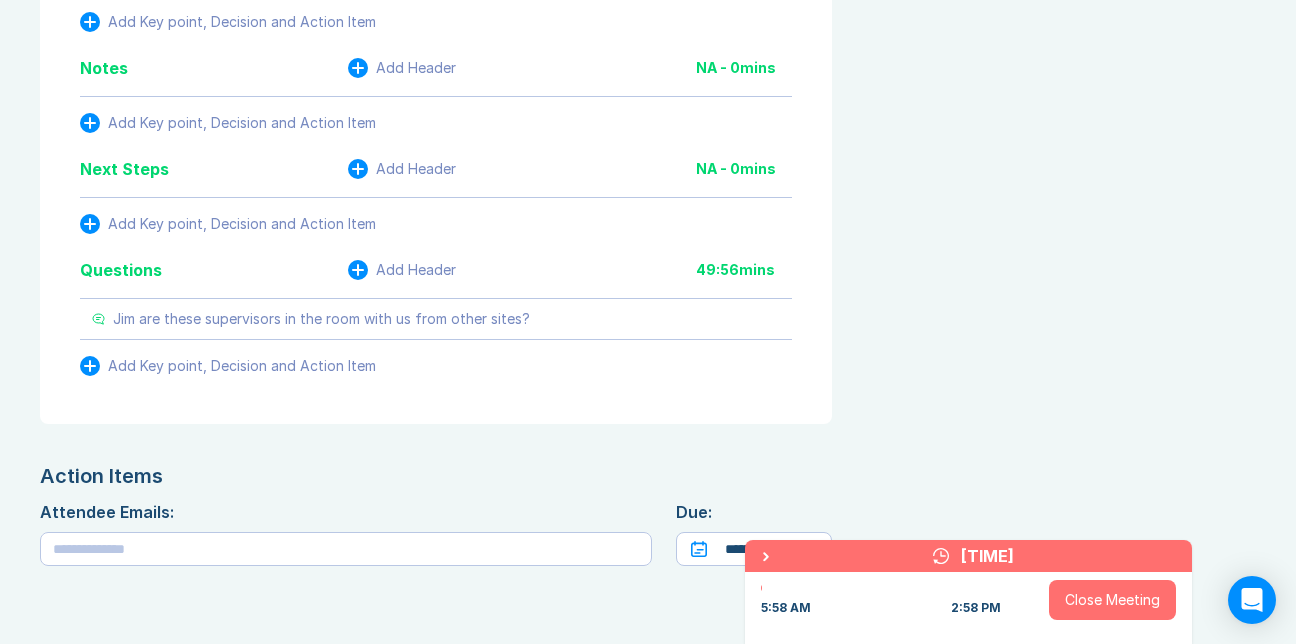 click on "Close Meeting" at bounding box center [1112, 600] 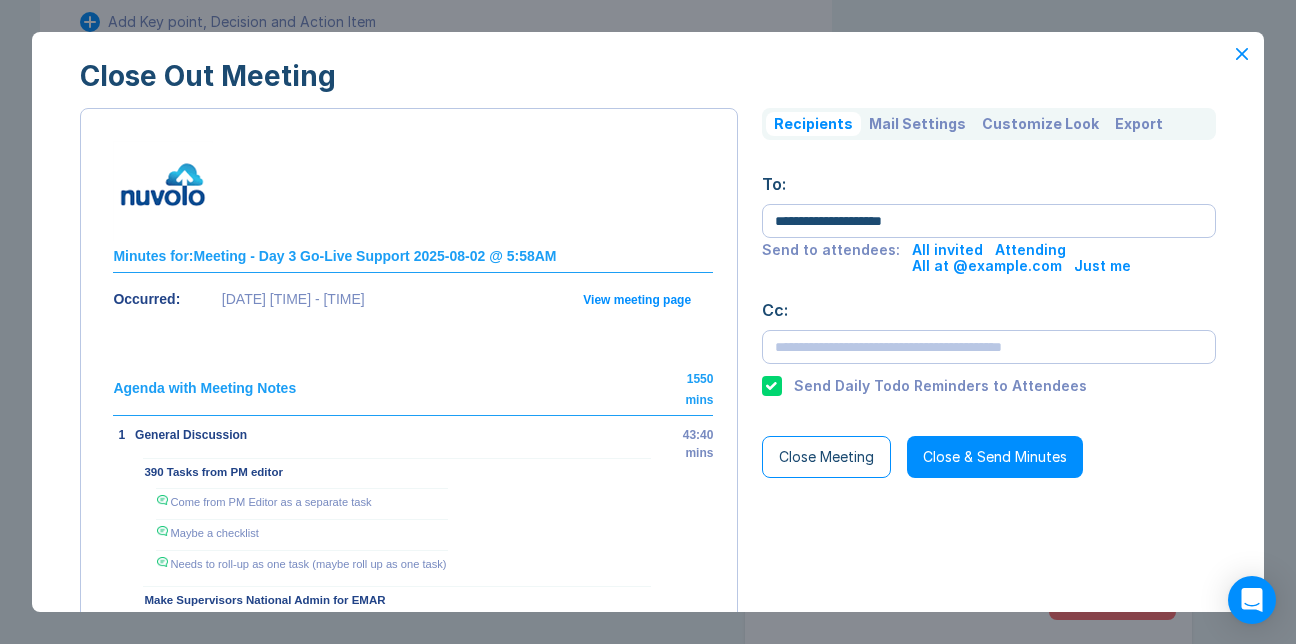 click on "Close & Send Minutes" at bounding box center [995, 457] 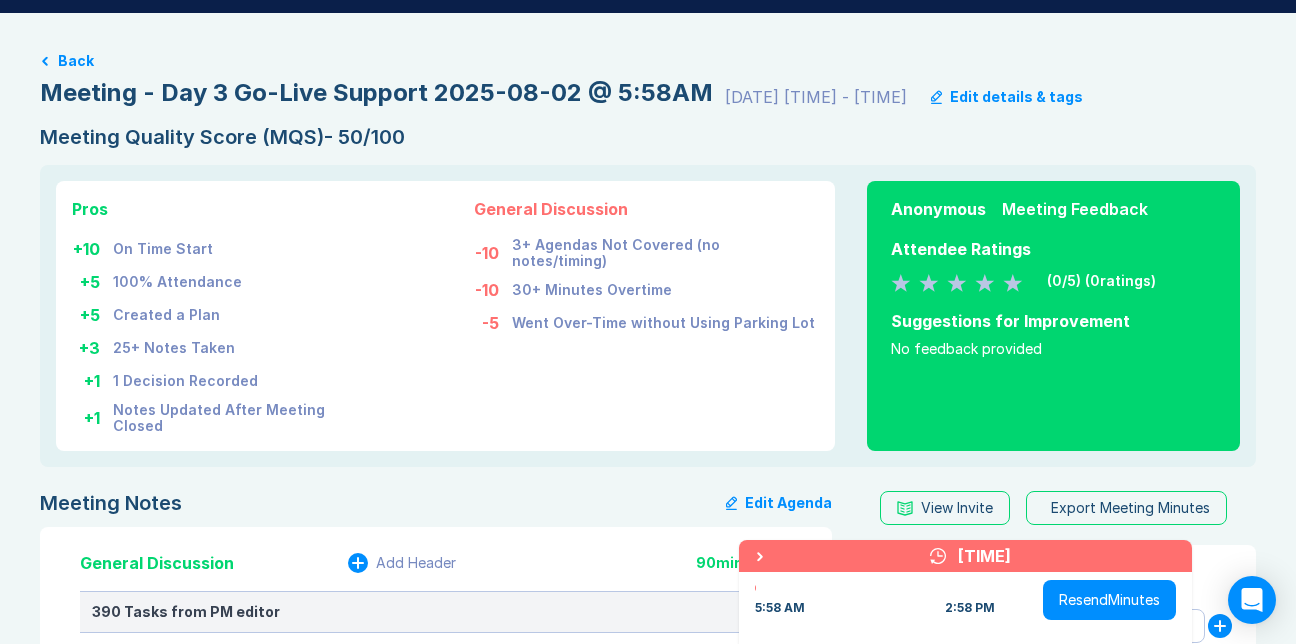 scroll, scrollTop: 0, scrollLeft: 0, axis: both 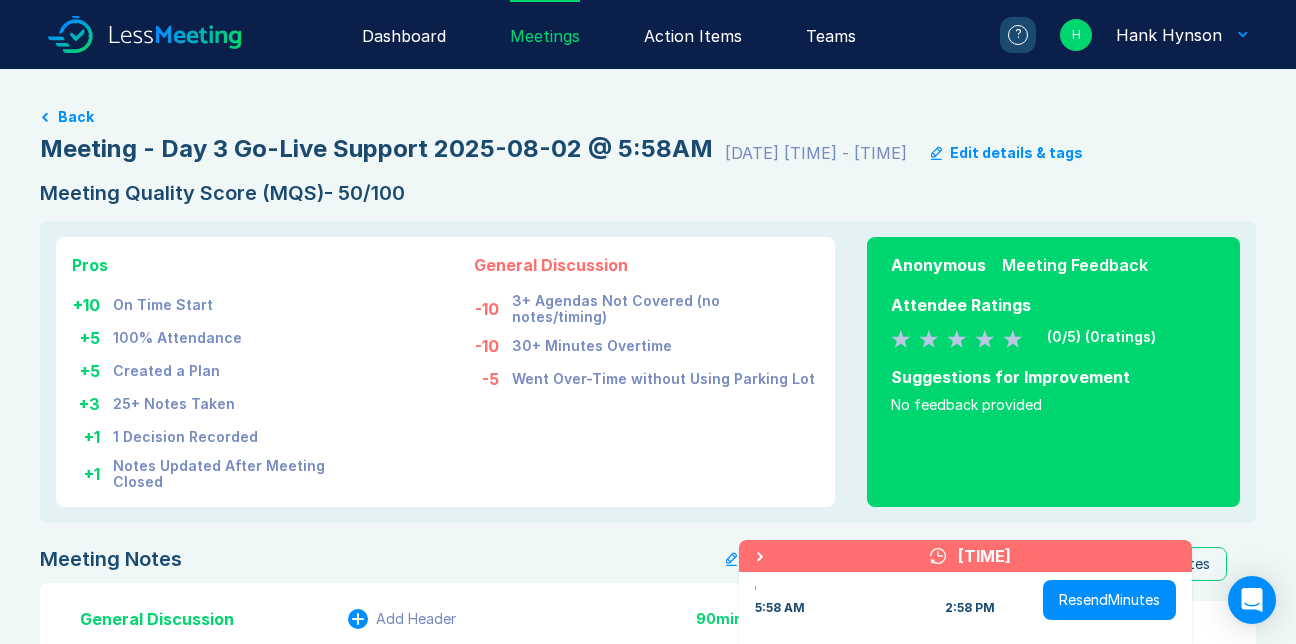 click on "Meetings" at bounding box center [545, 34] 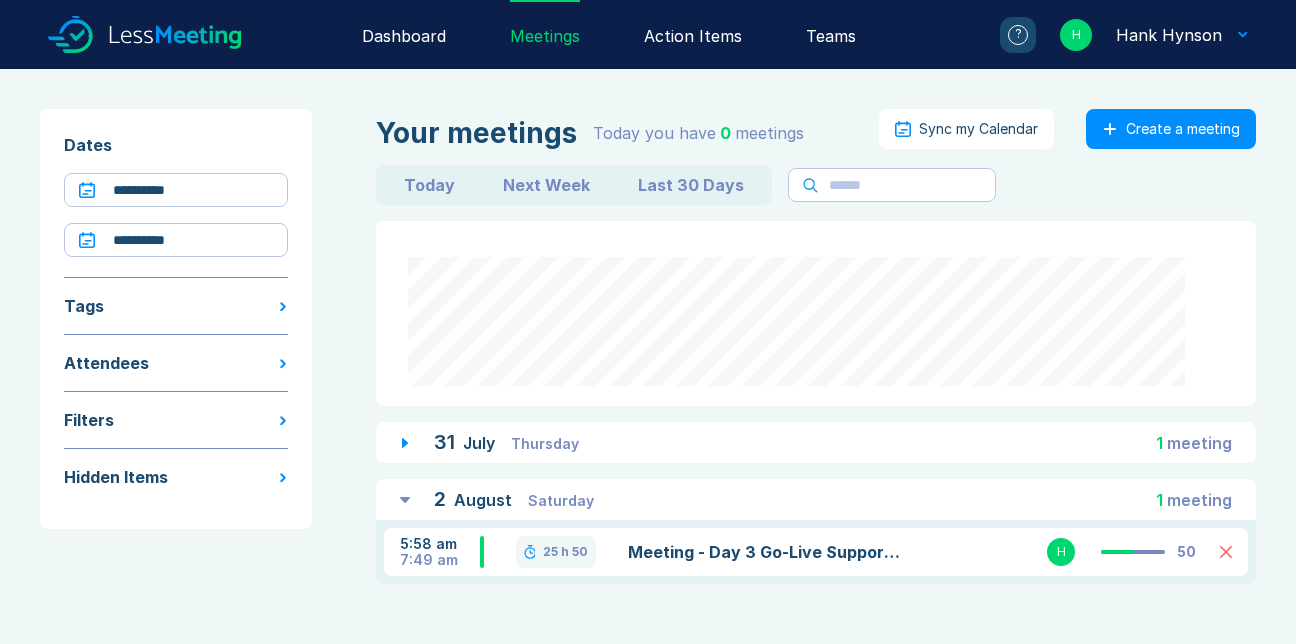 scroll, scrollTop: 0, scrollLeft: 0, axis: both 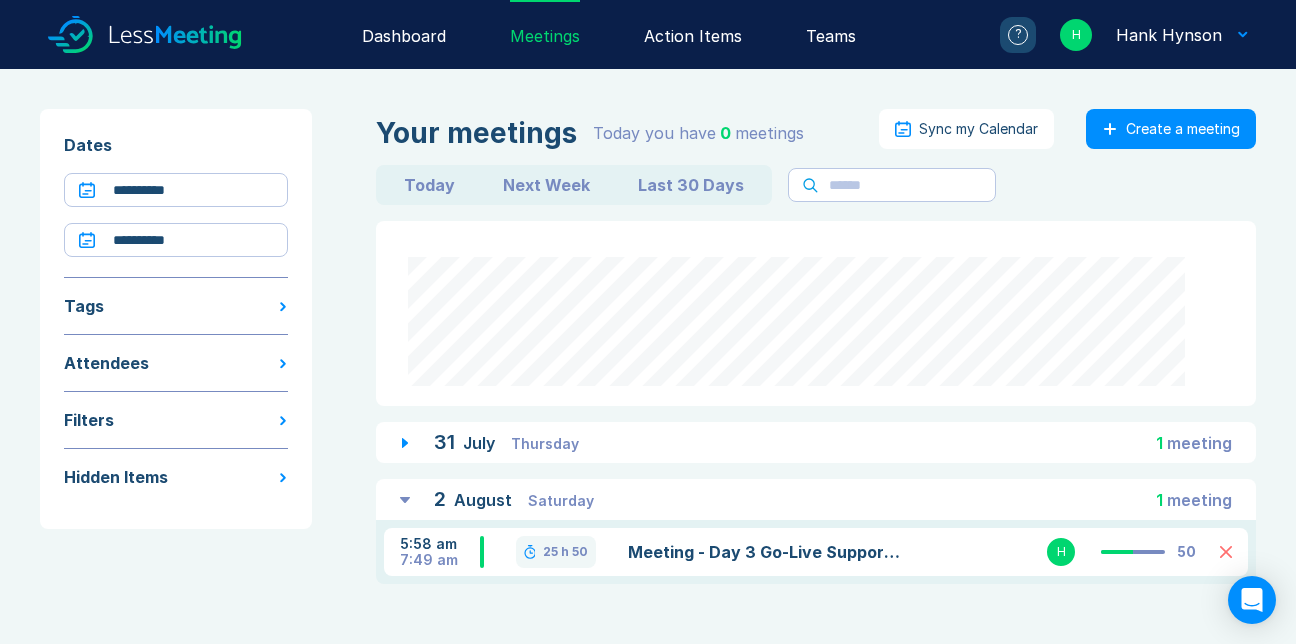 click on "Create a meeting" at bounding box center (1171, 129) 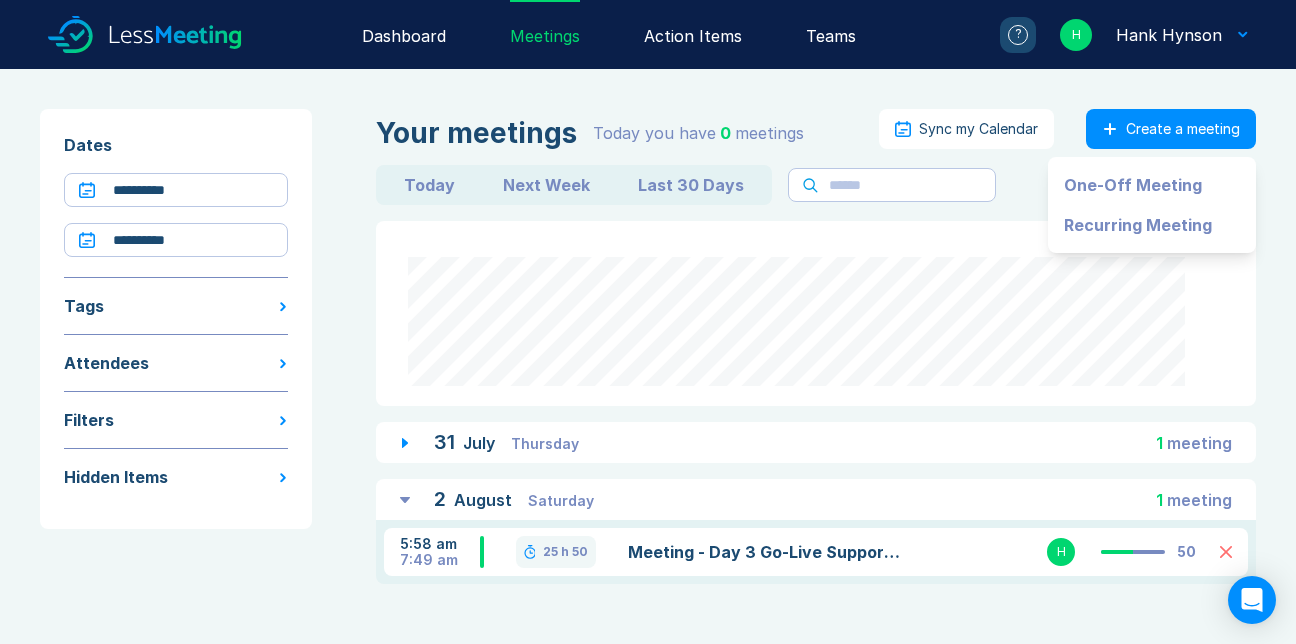 click on "Create a meeting" at bounding box center [1183, 129] 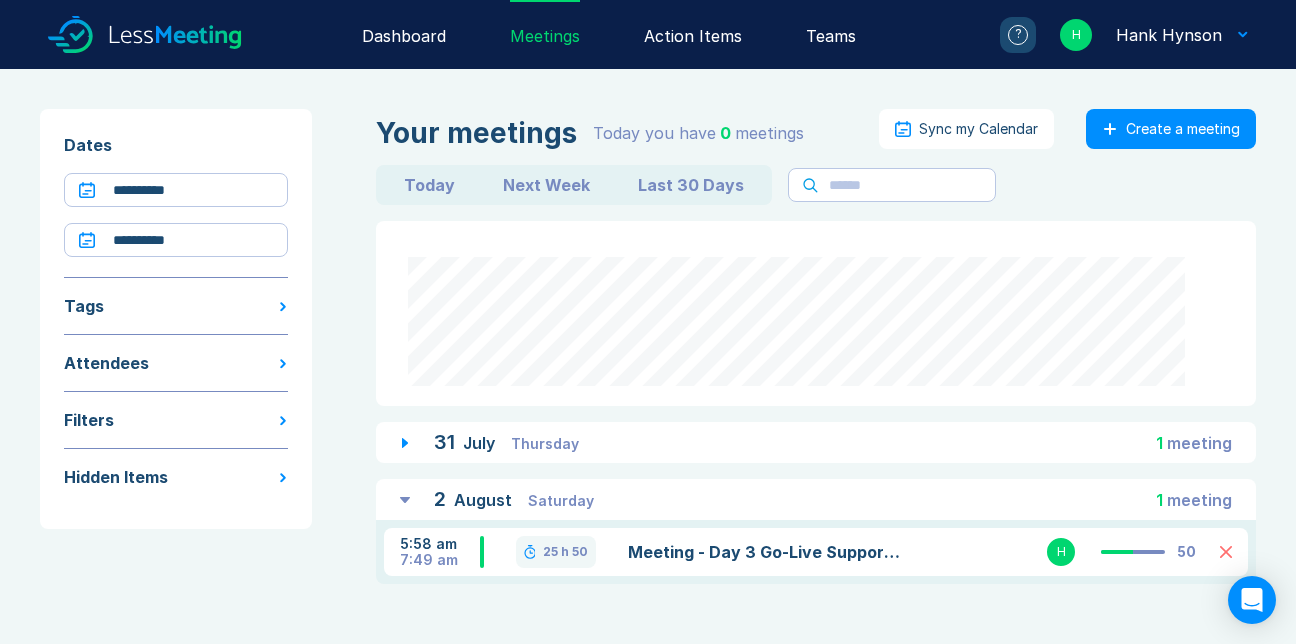 click on "Create a meeting" at bounding box center [1183, 129] 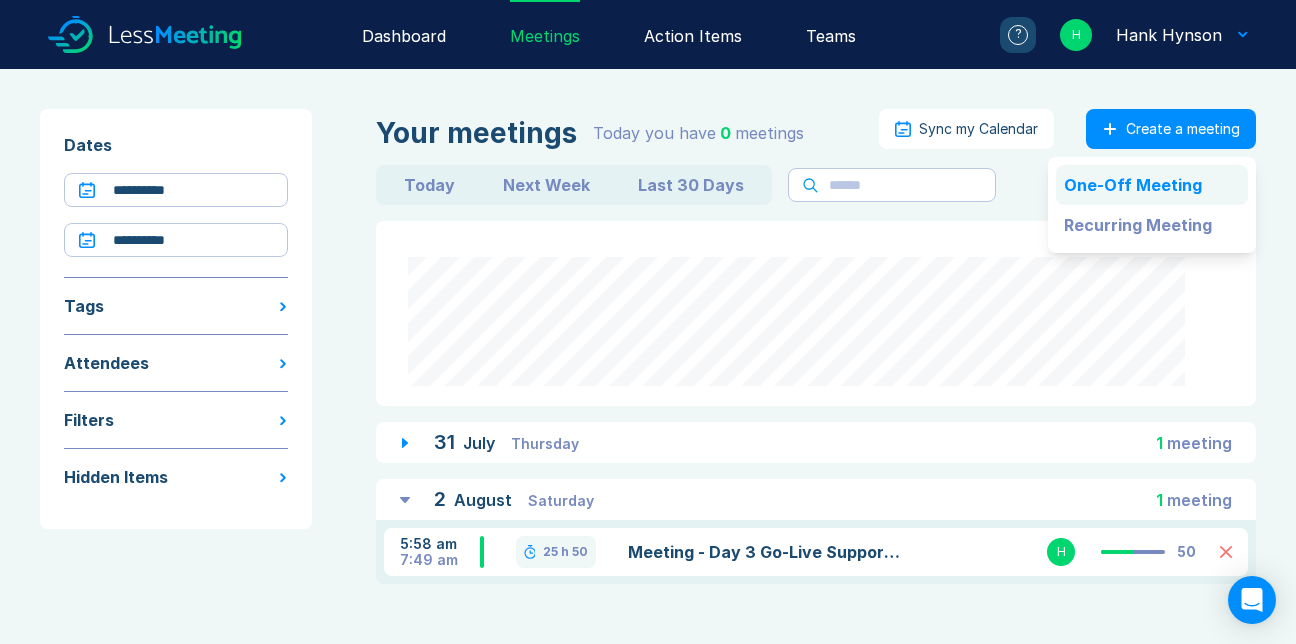 click on "One-Off Meeting" at bounding box center [1152, 185] 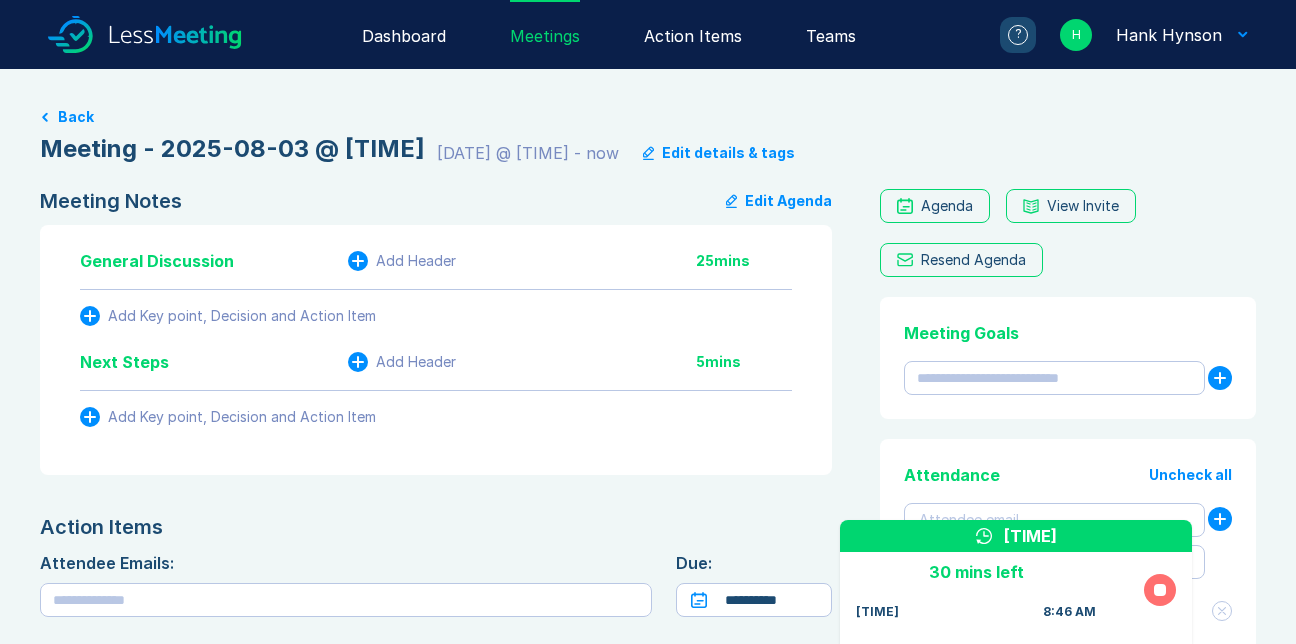 scroll, scrollTop: 0, scrollLeft: 0, axis: both 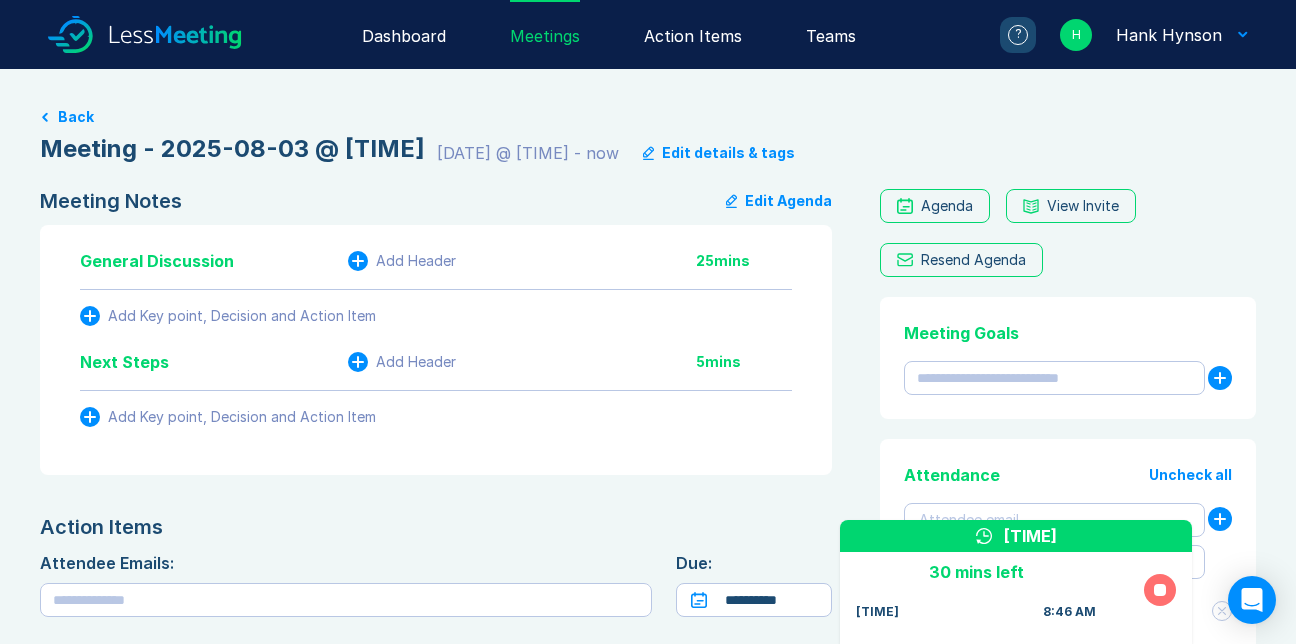 click on "Edit Agenda" at bounding box center [779, 201] 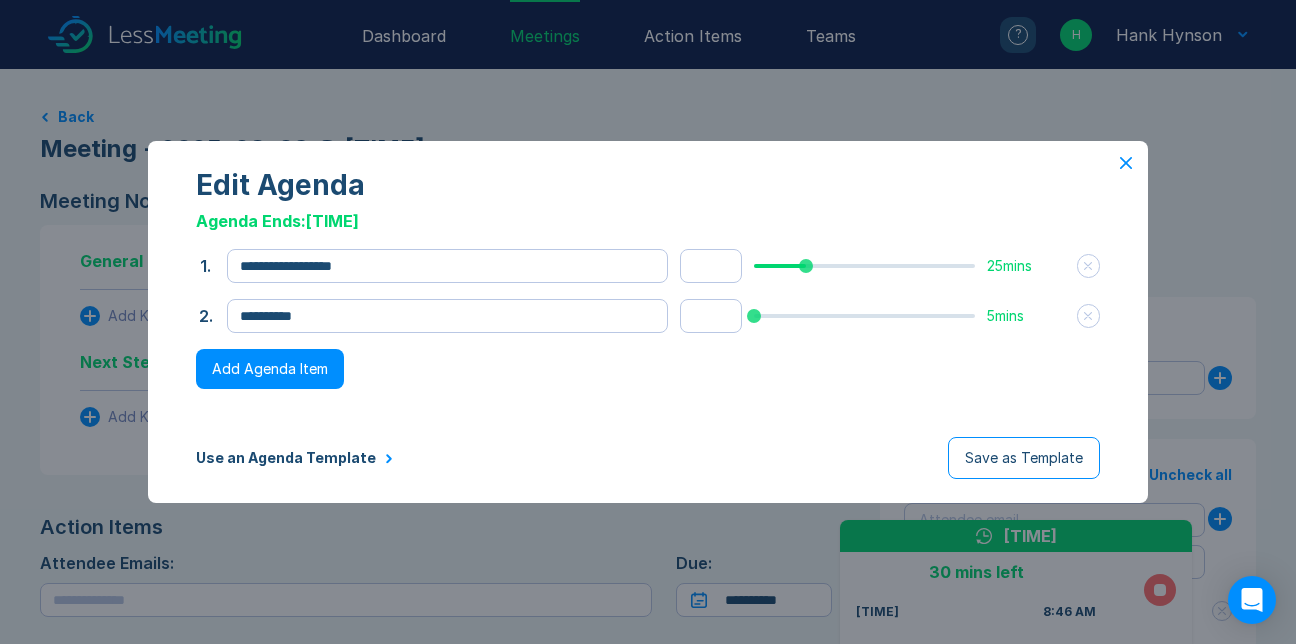 click on "Add Agenda Item" at bounding box center [270, 369] 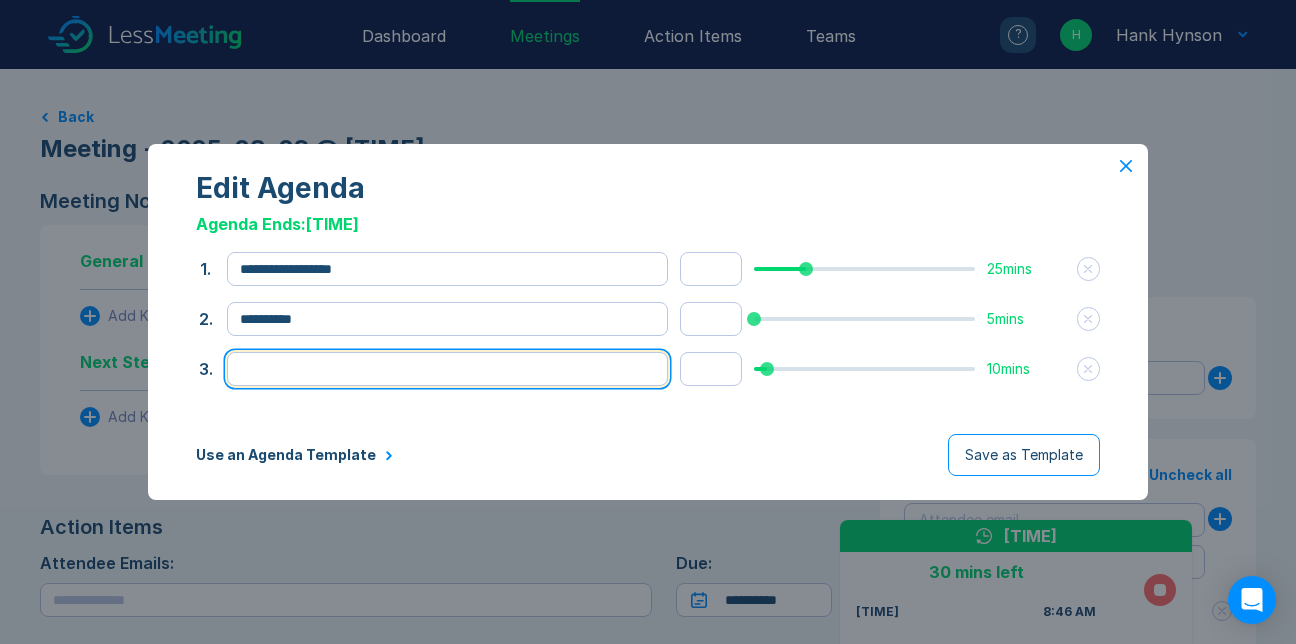 click at bounding box center [447, 369] 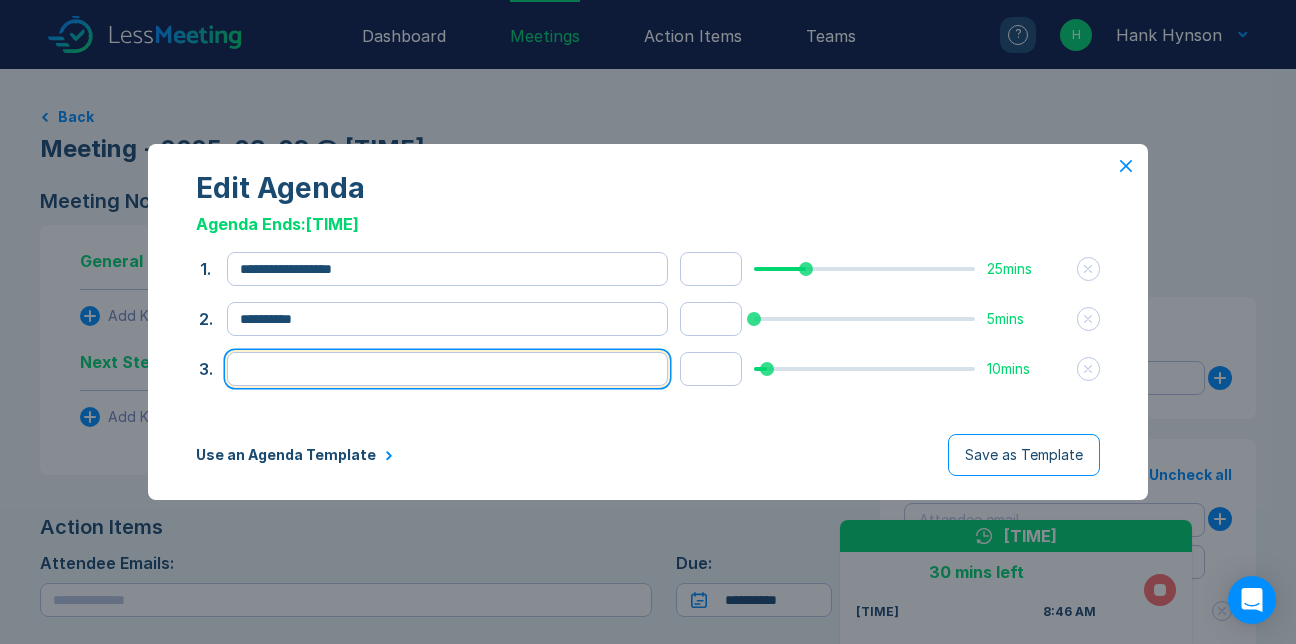drag, startPoint x: 302, startPoint y: 385, endPoint x: 273, endPoint y: 372, distance: 31.780497 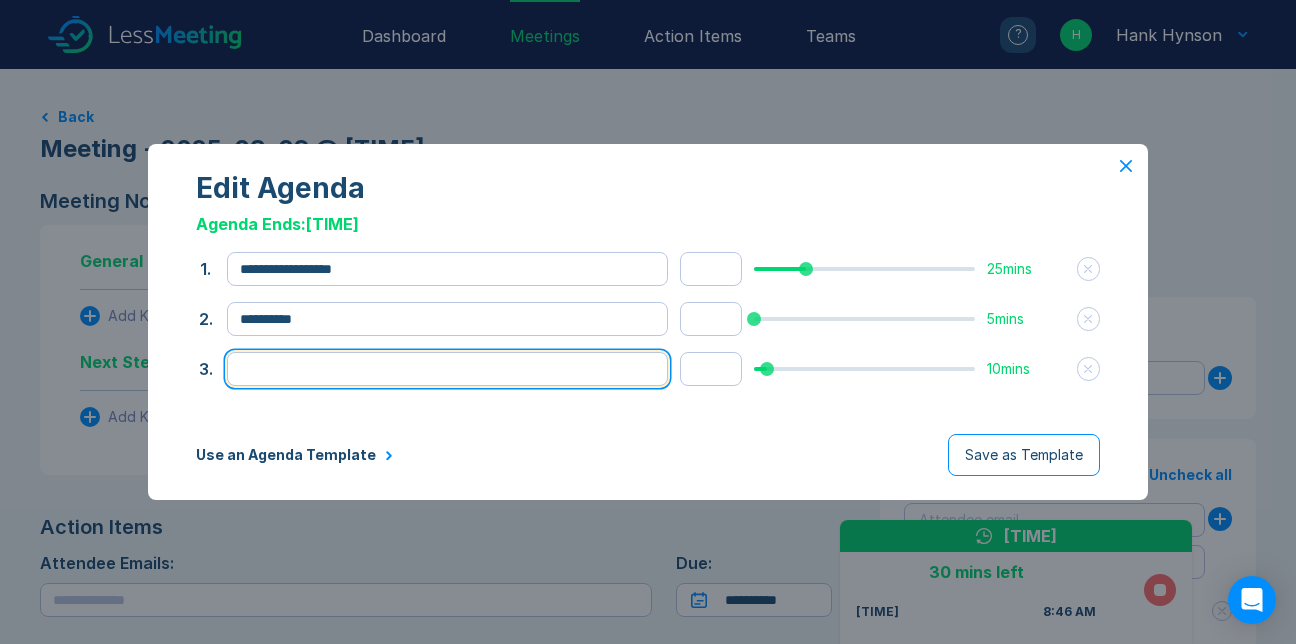 drag, startPoint x: 273, startPoint y: 372, endPoint x: 315, endPoint y: 380, distance: 42.755116 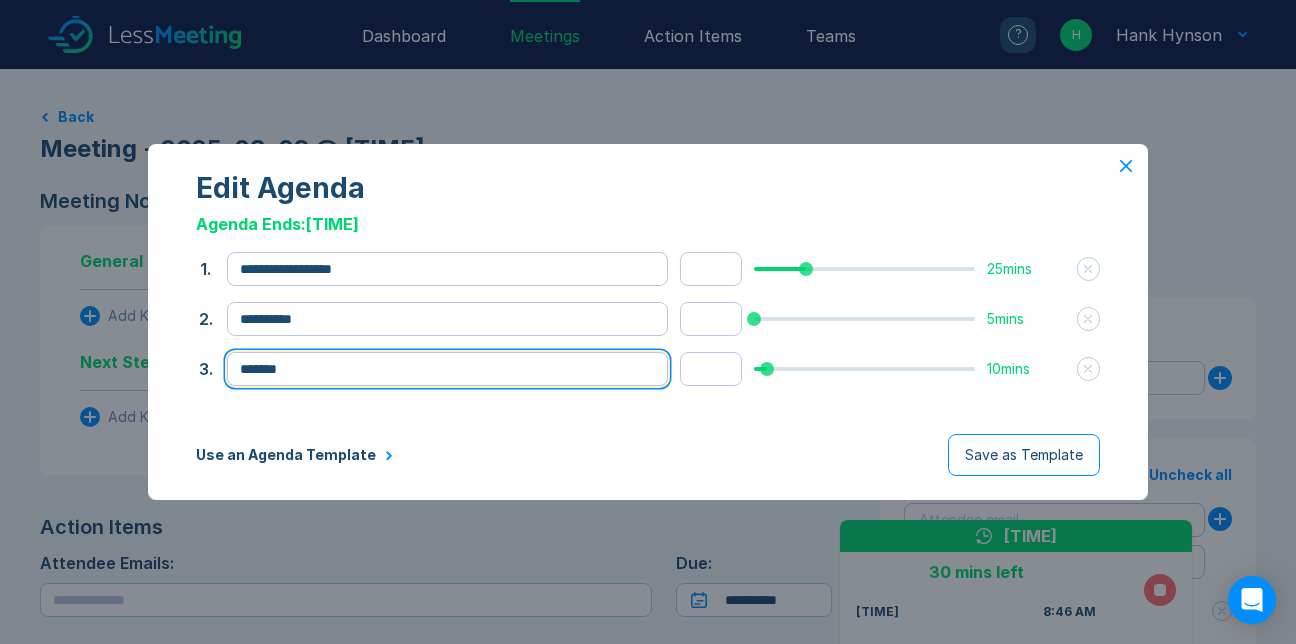 type on "*******" 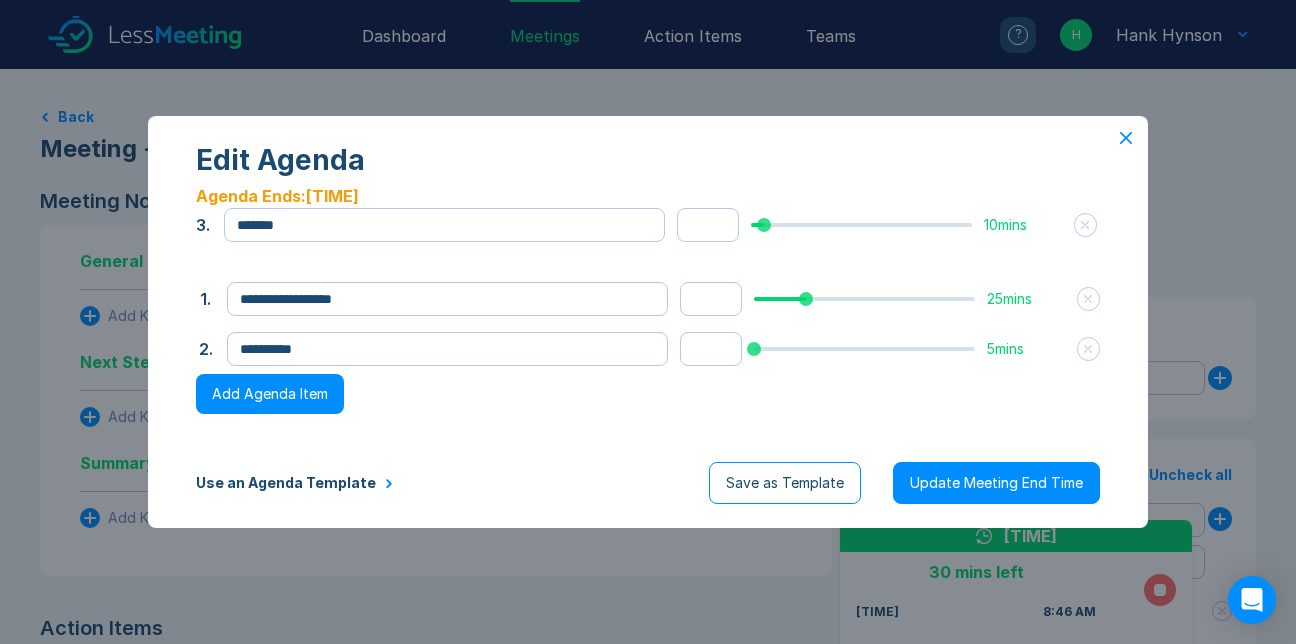drag, startPoint x: 210, startPoint y: 343, endPoint x: 207, endPoint y: 227, distance: 116.03879 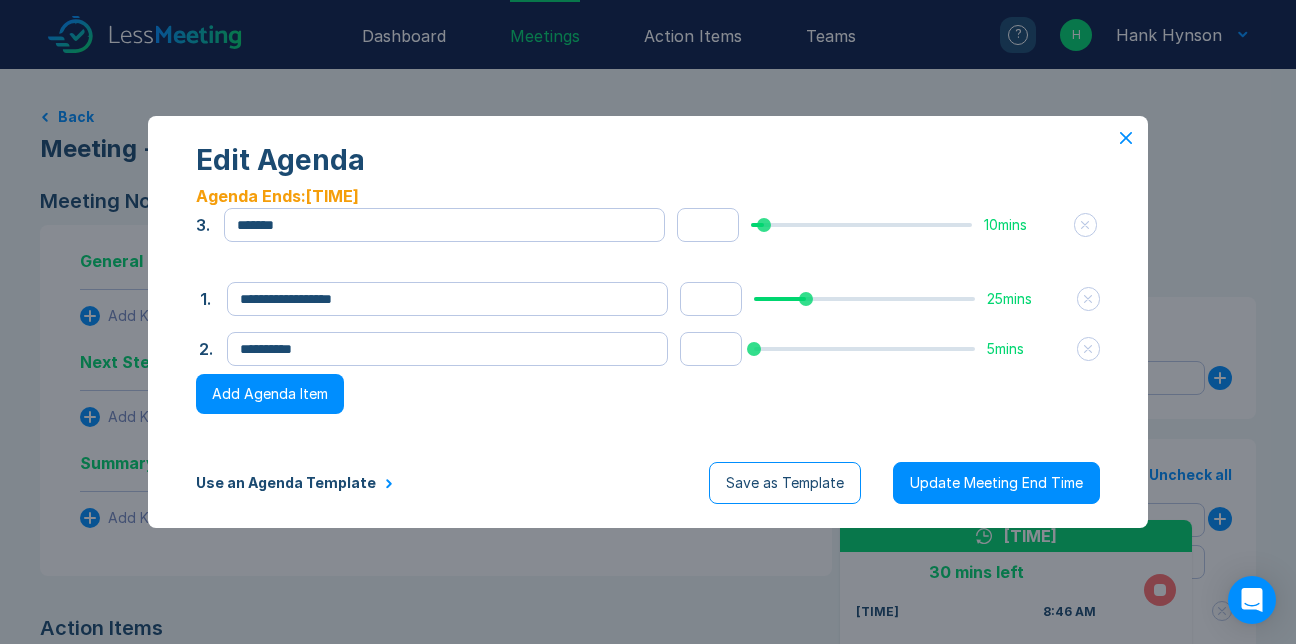 click on "3 ." at bounding box center [202, 225] 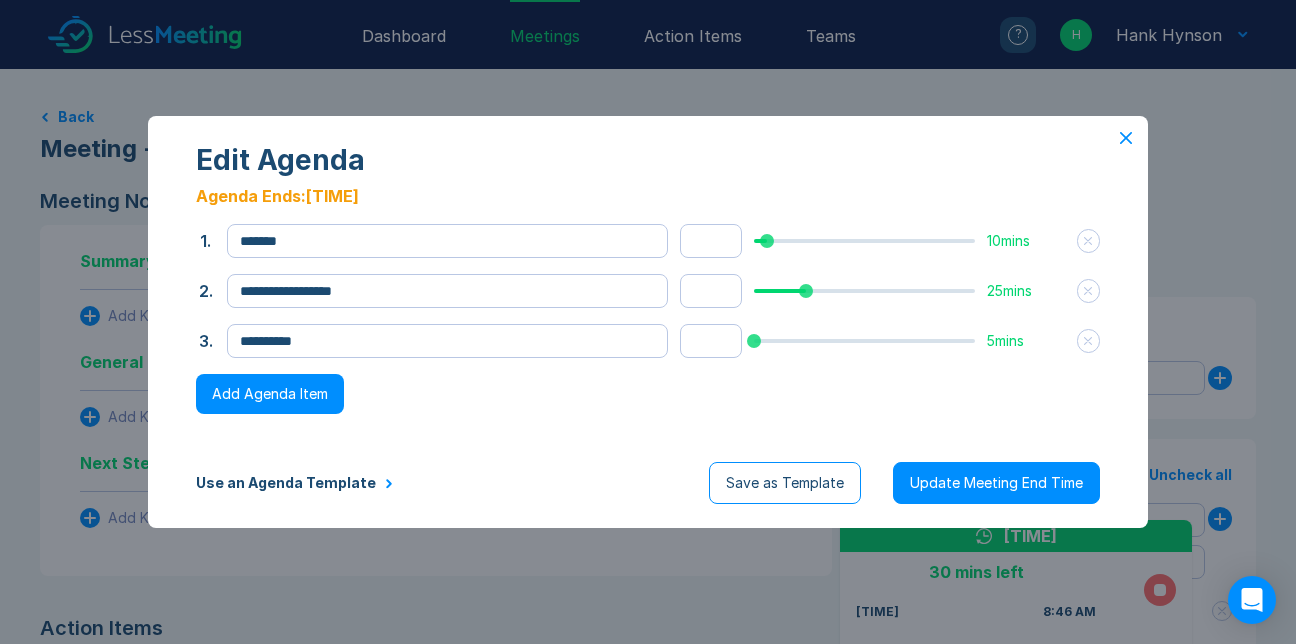 click on "Add Agenda Item" at bounding box center (270, 394) 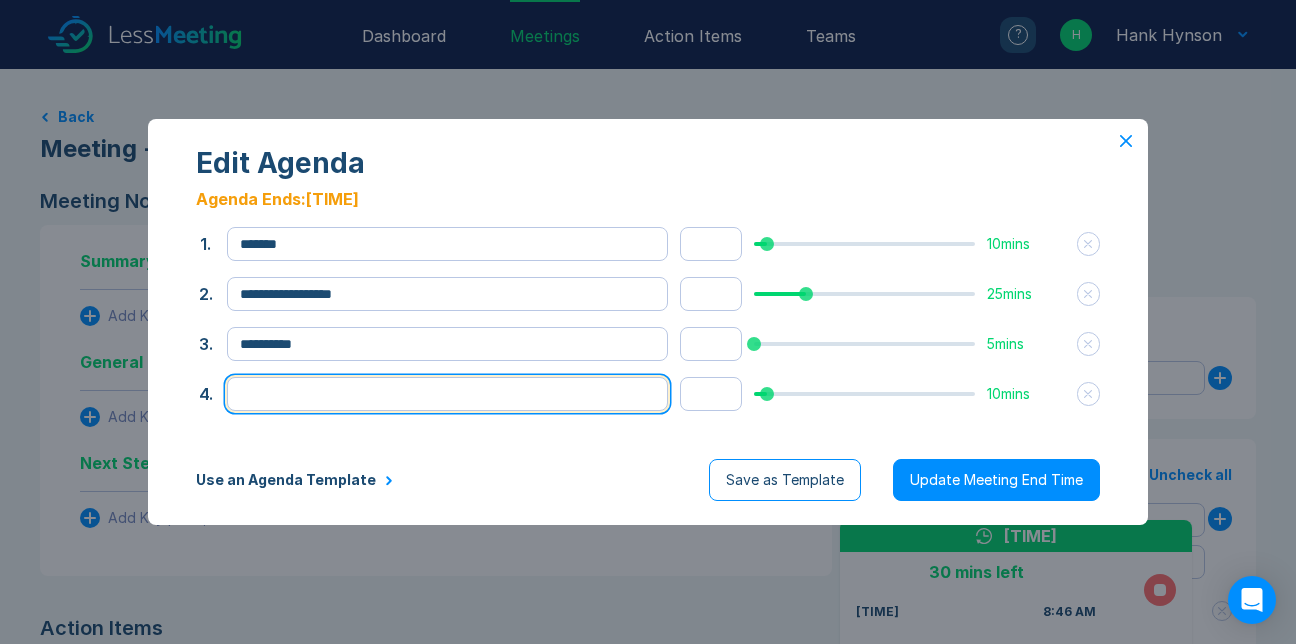 click at bounding box center (447, 394) 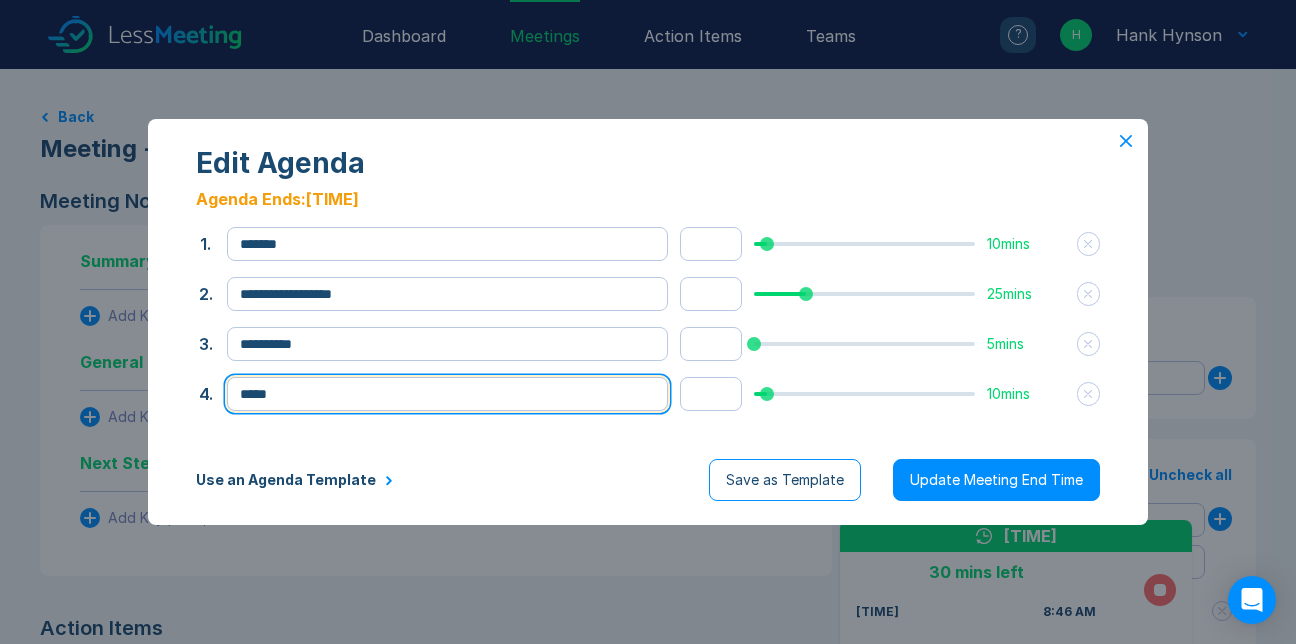 type on "*****" 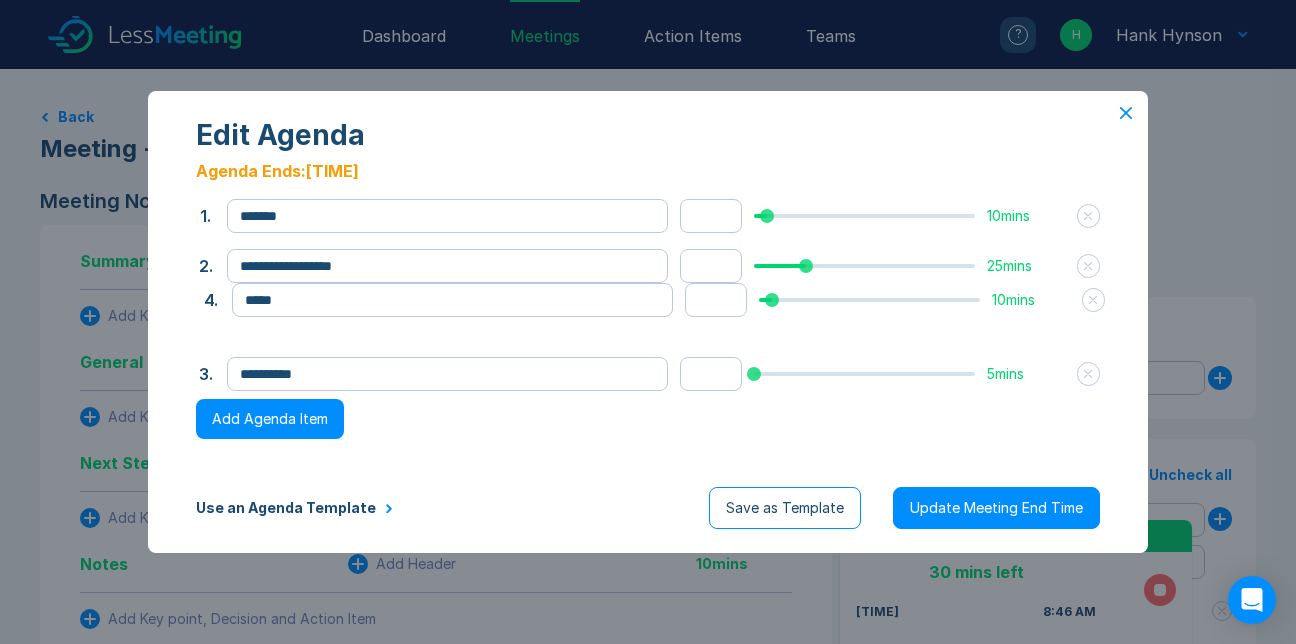 drag, startPoint x: 219, startPoint y: 365, endPoint x: 224, endPoint y: 299, distance: 66.189125 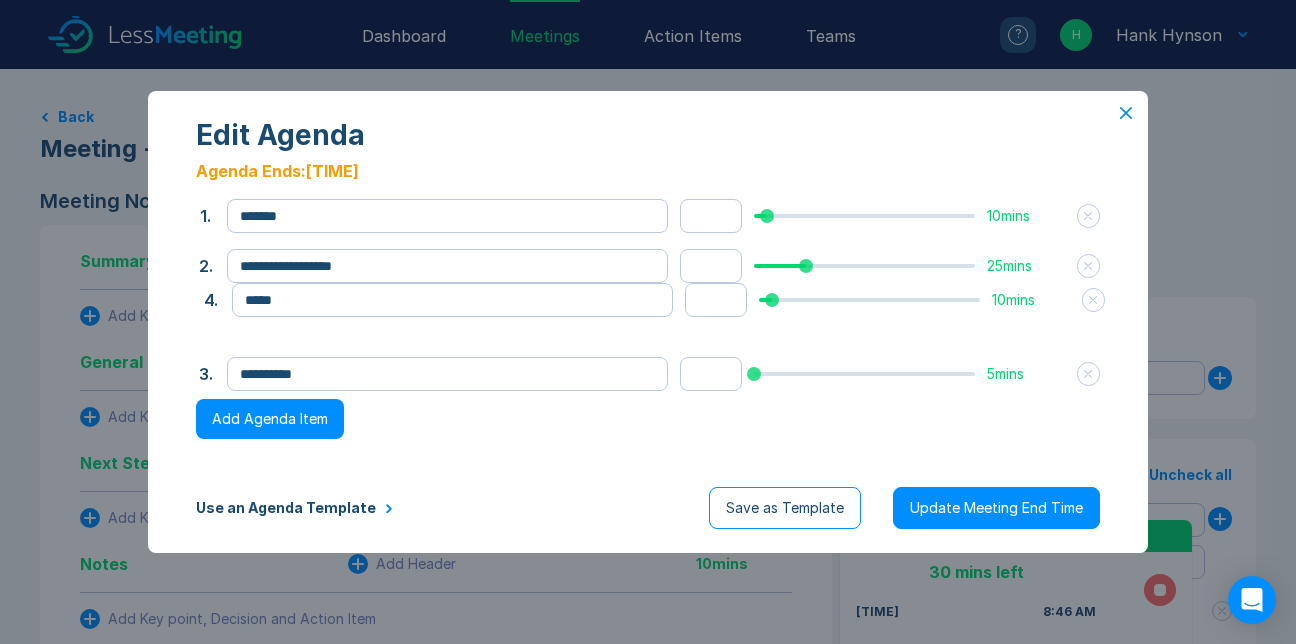 click on "4 ." at bounding box center (210, 300) 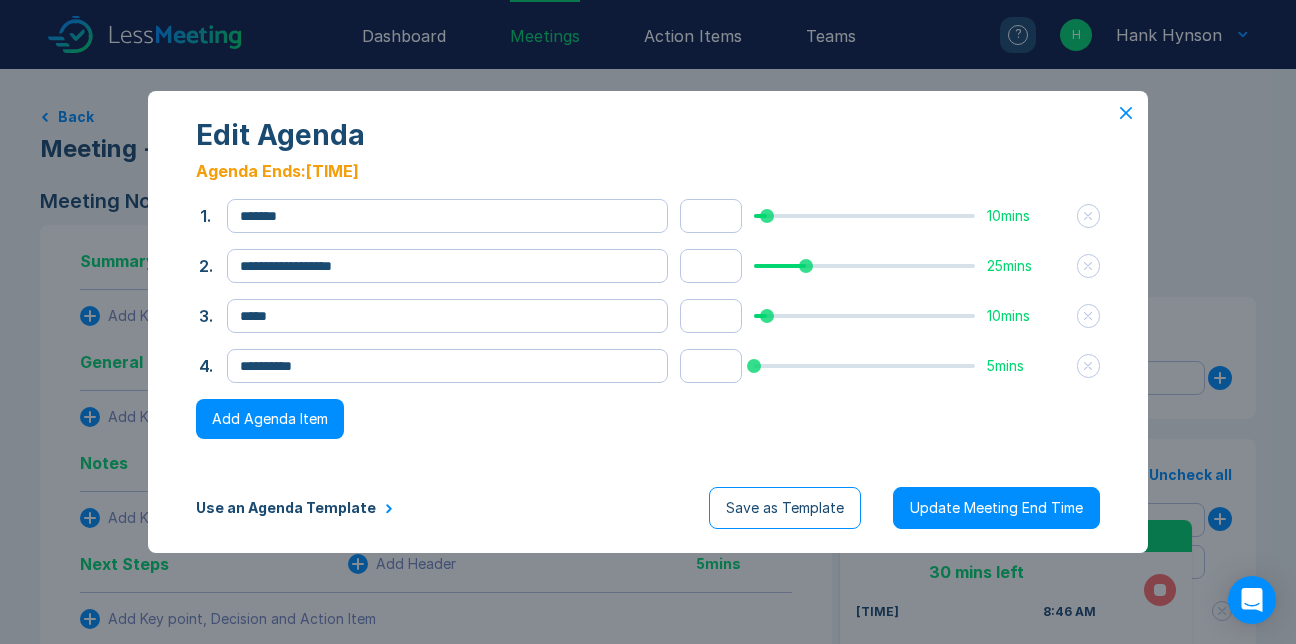 click on "Add Agenda Item" at bounding box center [270, 419] 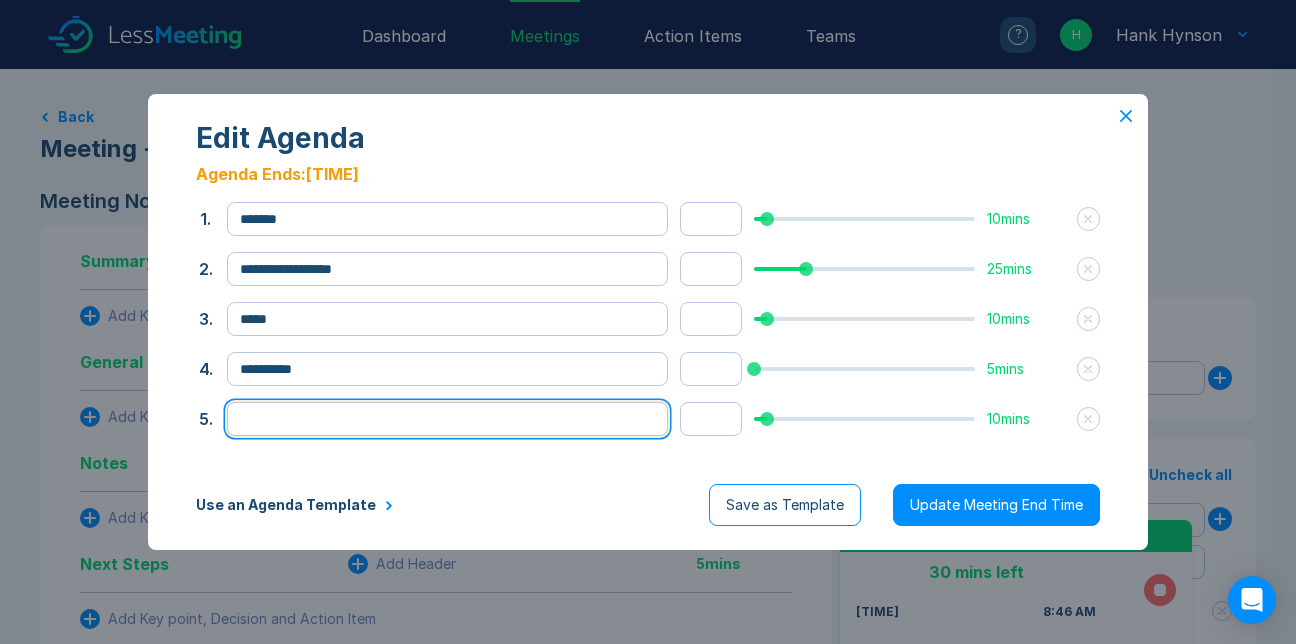 click at bounding box center [447, 419] 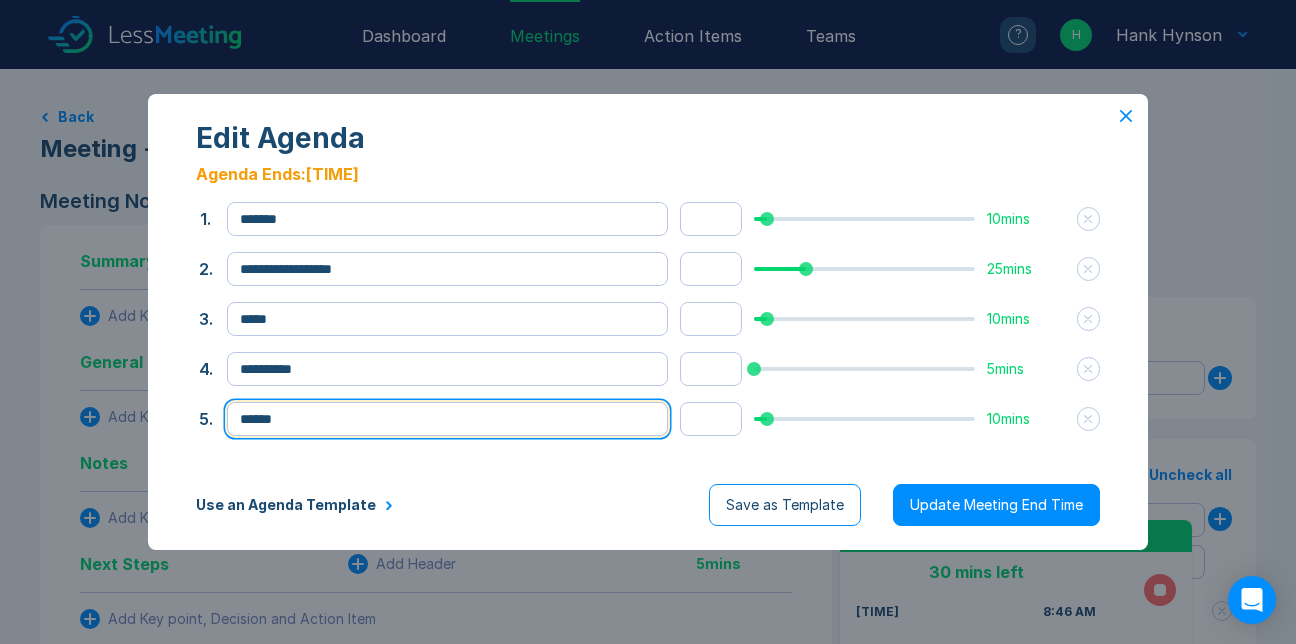 type on "******" 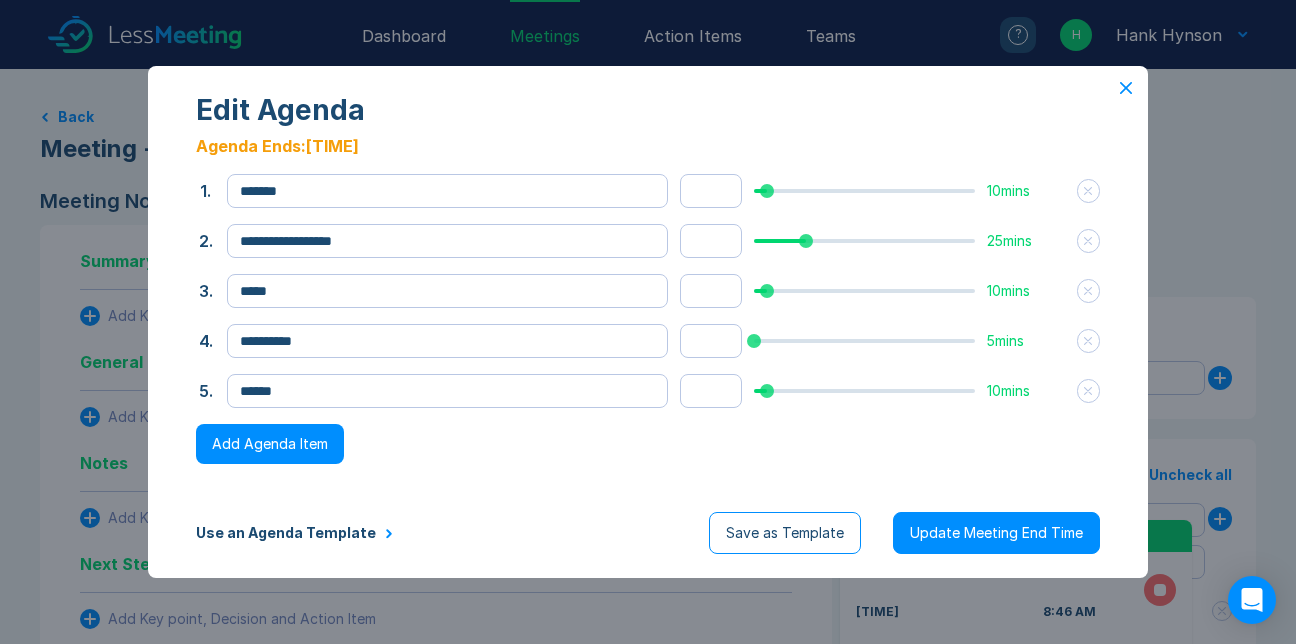 click on "Add Agenda Item" at bounding box center [270, 444] 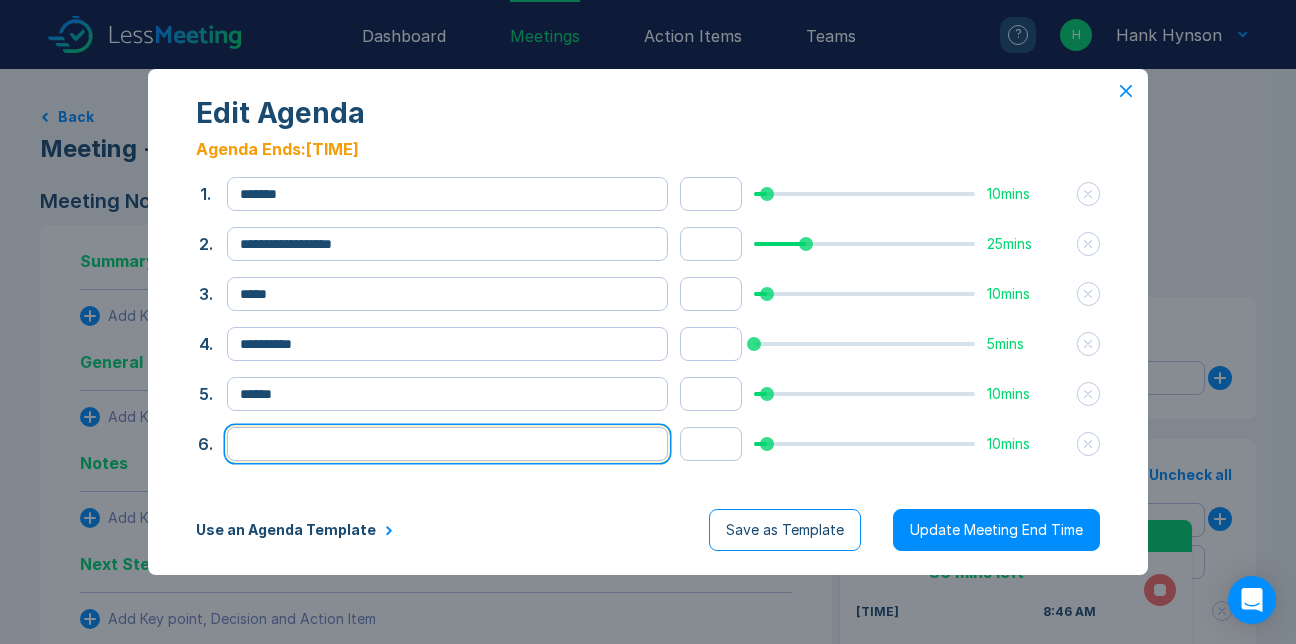 click at bounding box center (447, 444) 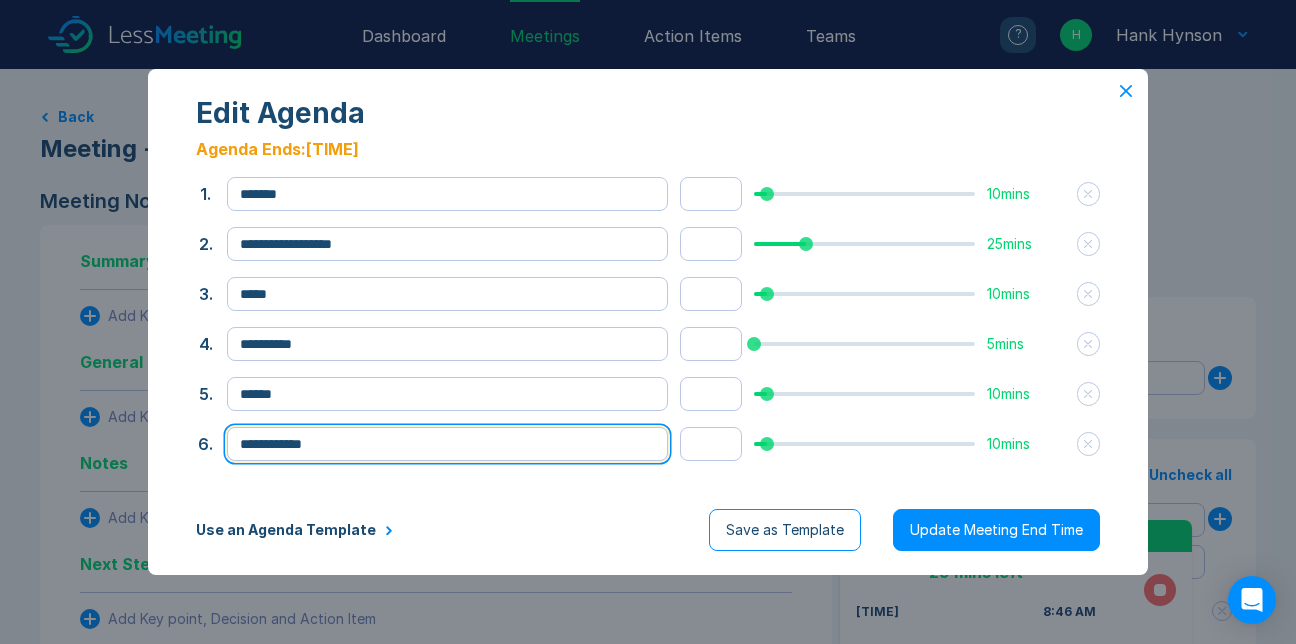 type on "**********" 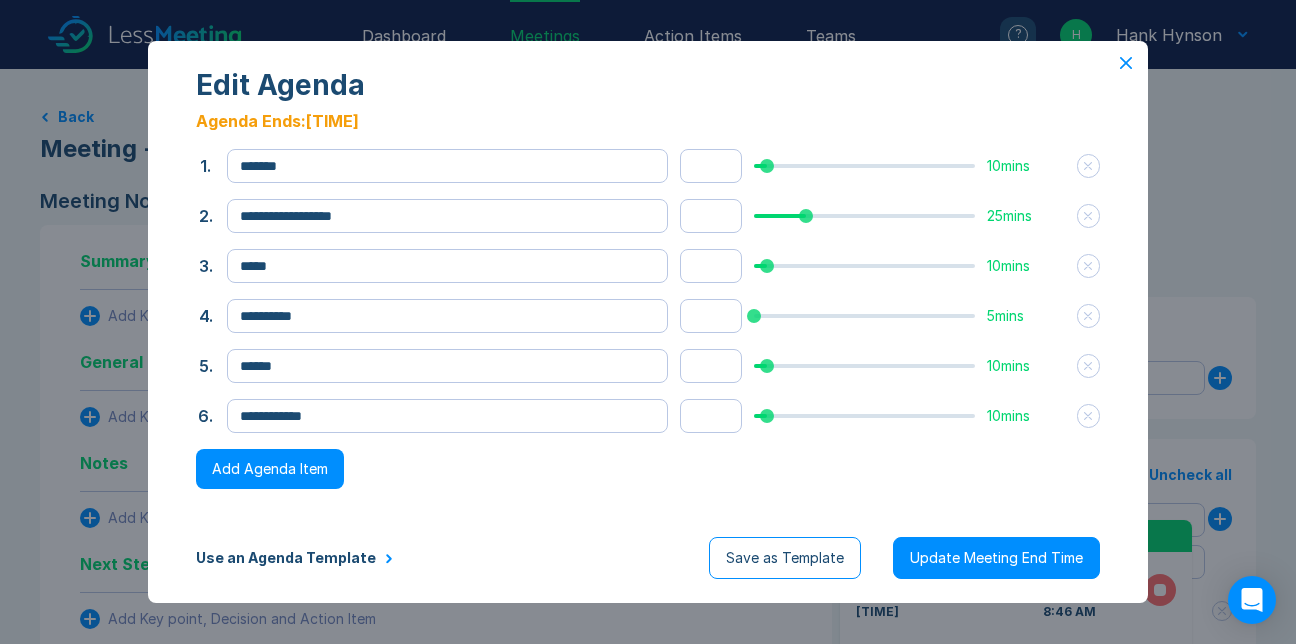 click on "Add Agenda Item" at bounding box center [270, 469] 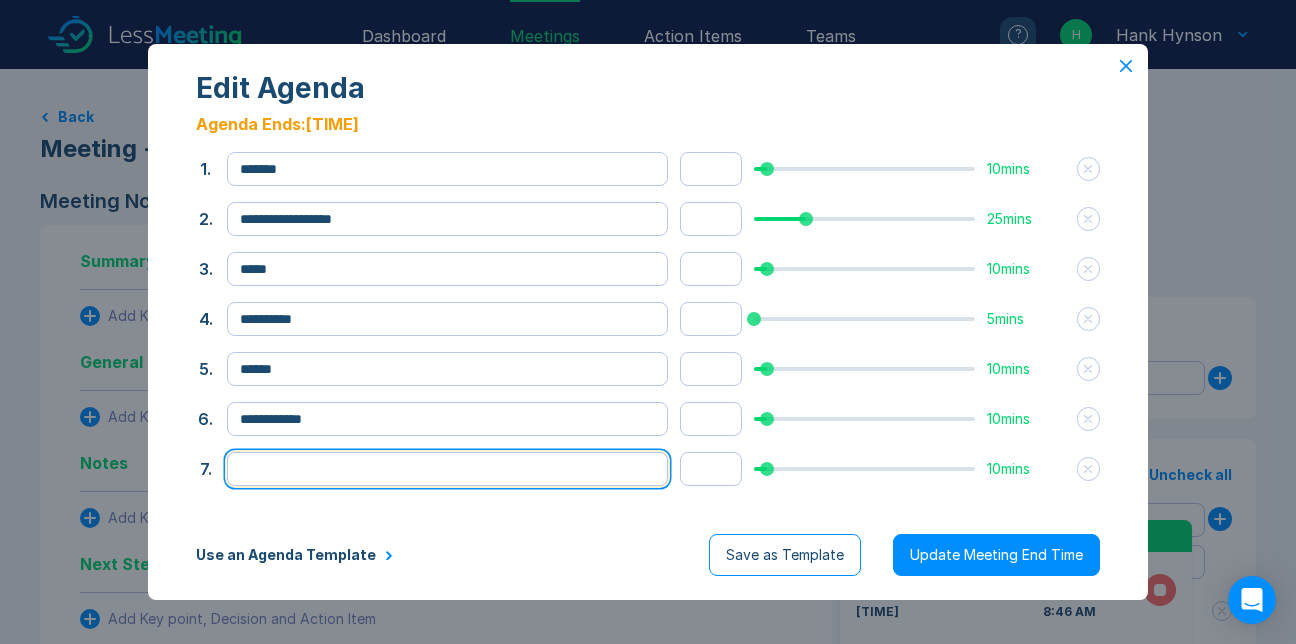 click at bounding box center (447, 469) 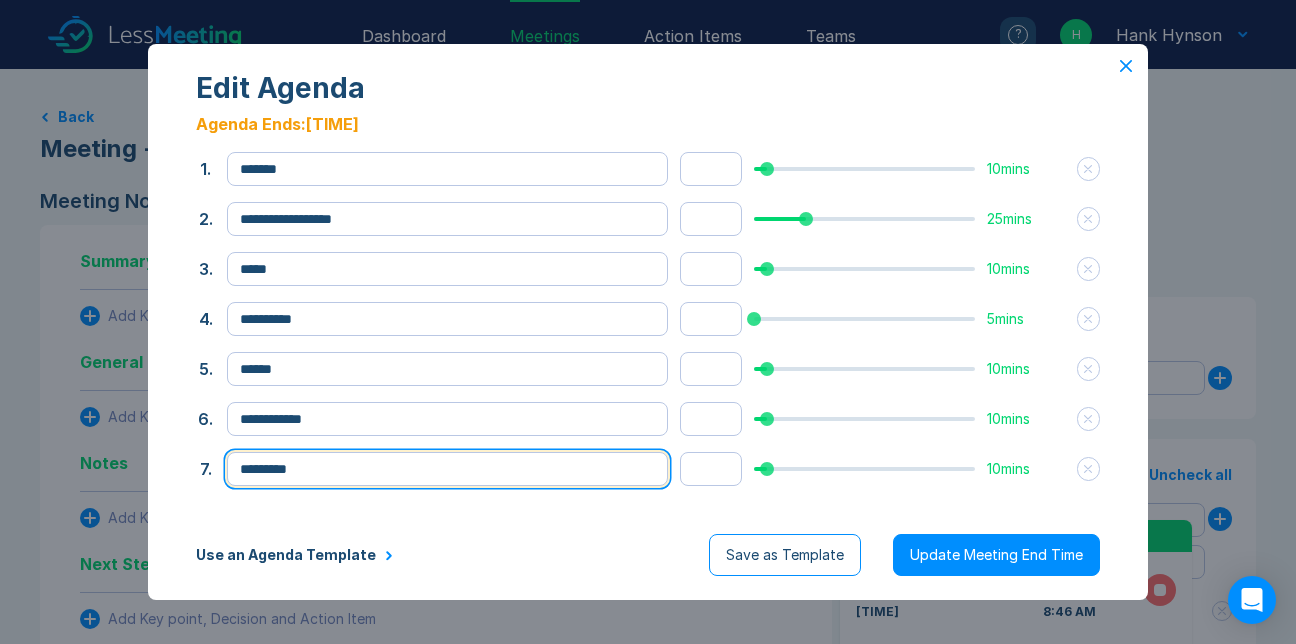 type on "*********" 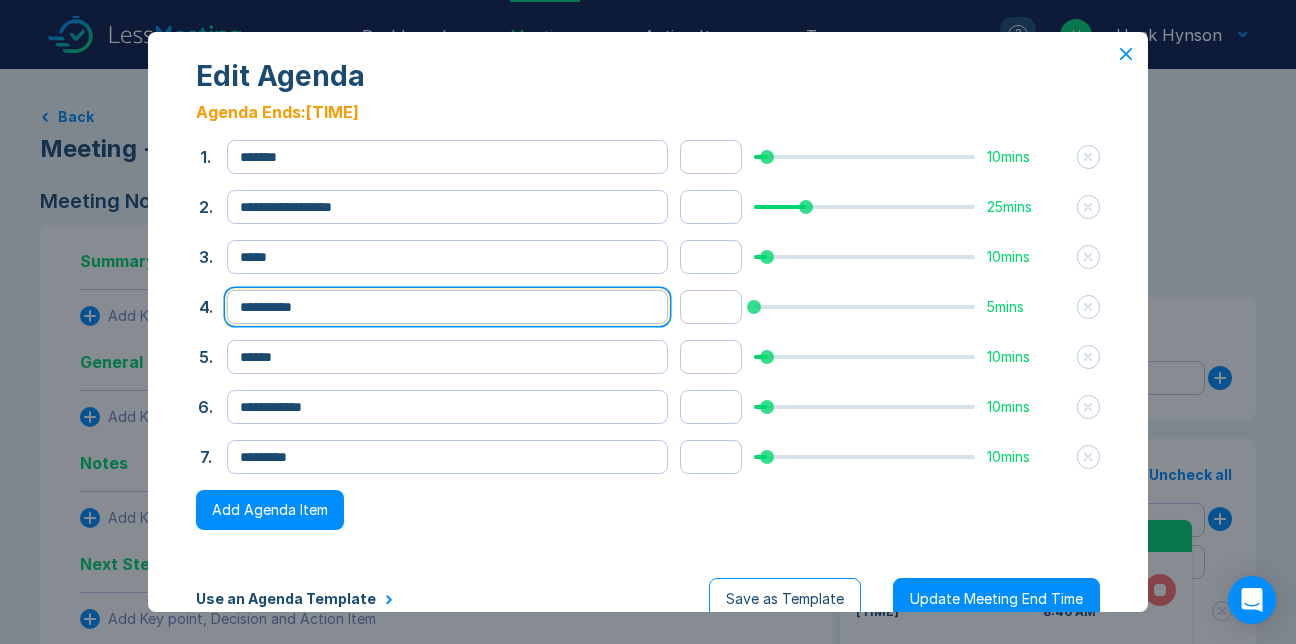 click on "**********" at bounding box center (447, 307) 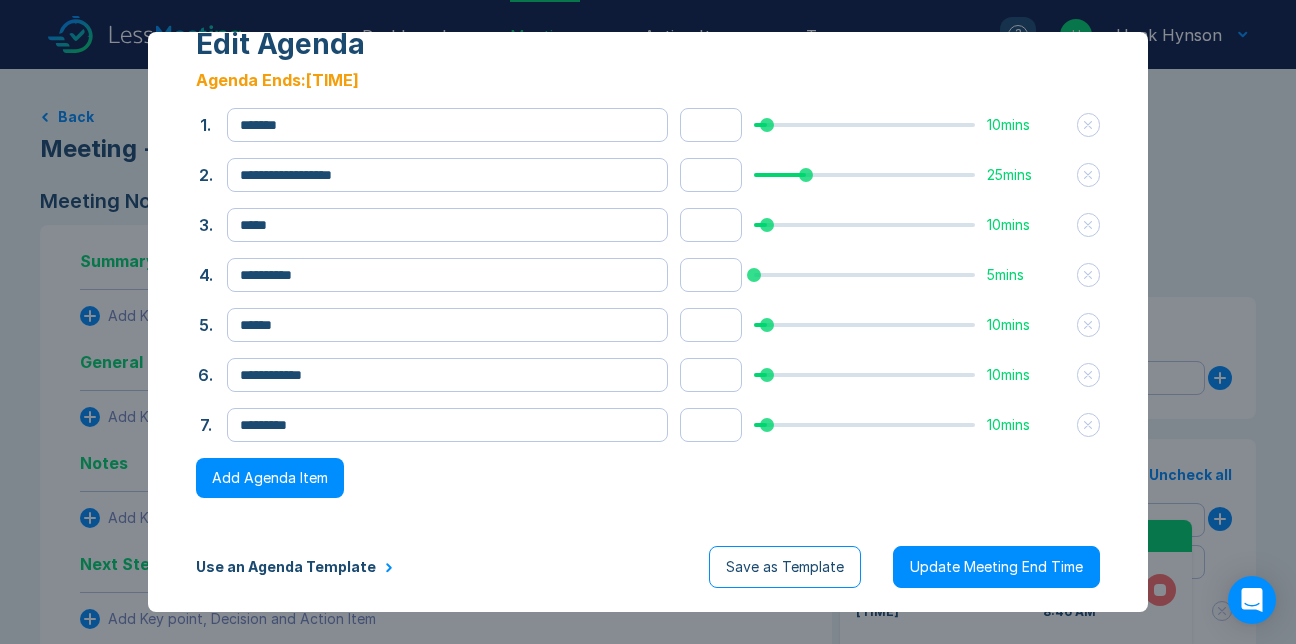 scroll, scrollTop: 131, scrollLeft: 0, axis: vertical 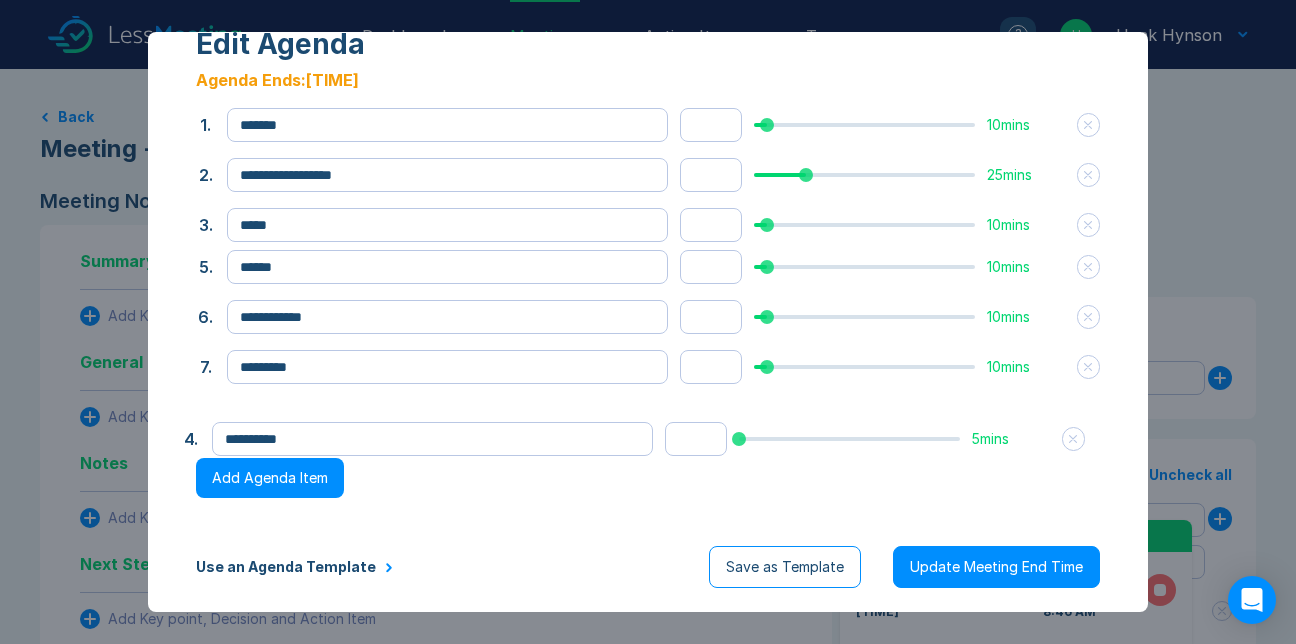 drag, startPoint x: 213, startPoint y: 341, endPoint x: 198, endPoint y: 374, distance: 36.249138 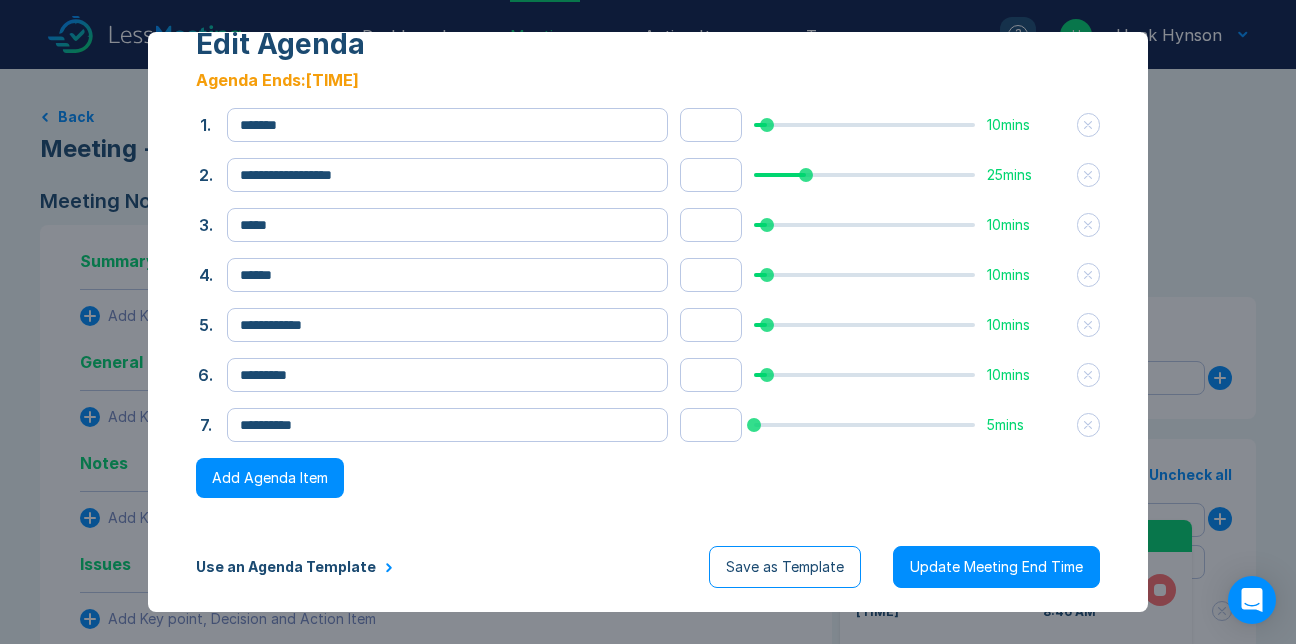 scroll, scrollTop: 0, scrollLeft: 0, axis: both 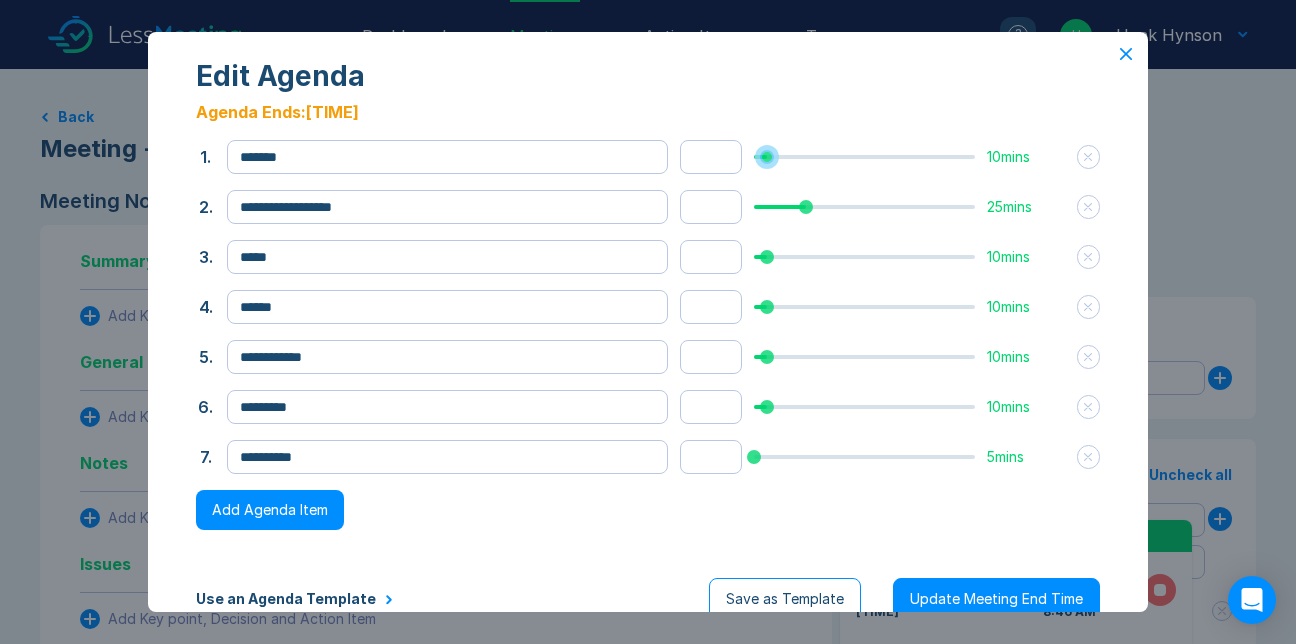 click at bounding box center (864, 157) 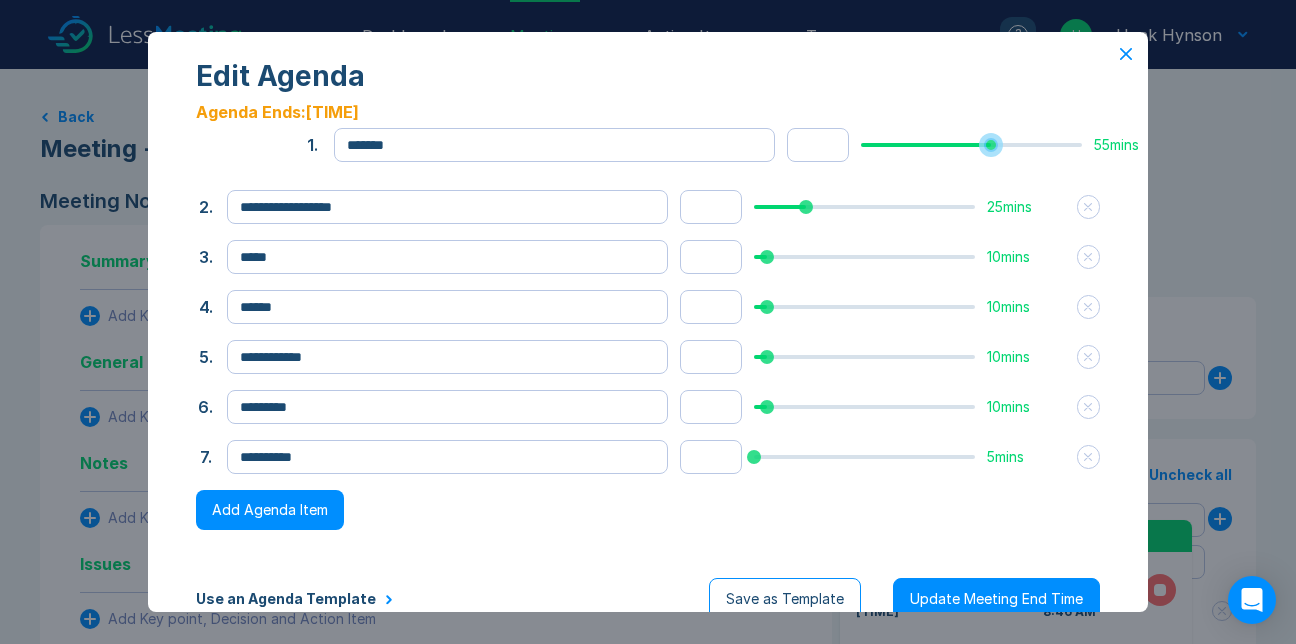 type on "**" 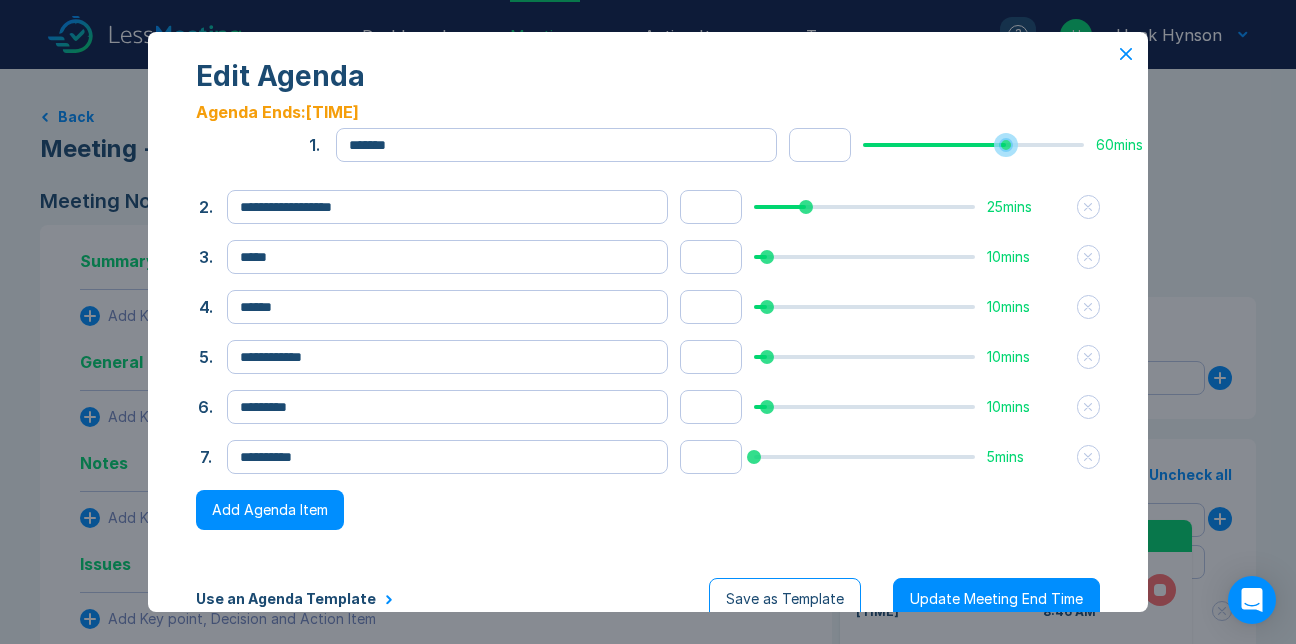 drag, startPoint x: 747, startPoint y: 174, endPoint x: 856, endPoint y: 162, distance: 109.65856 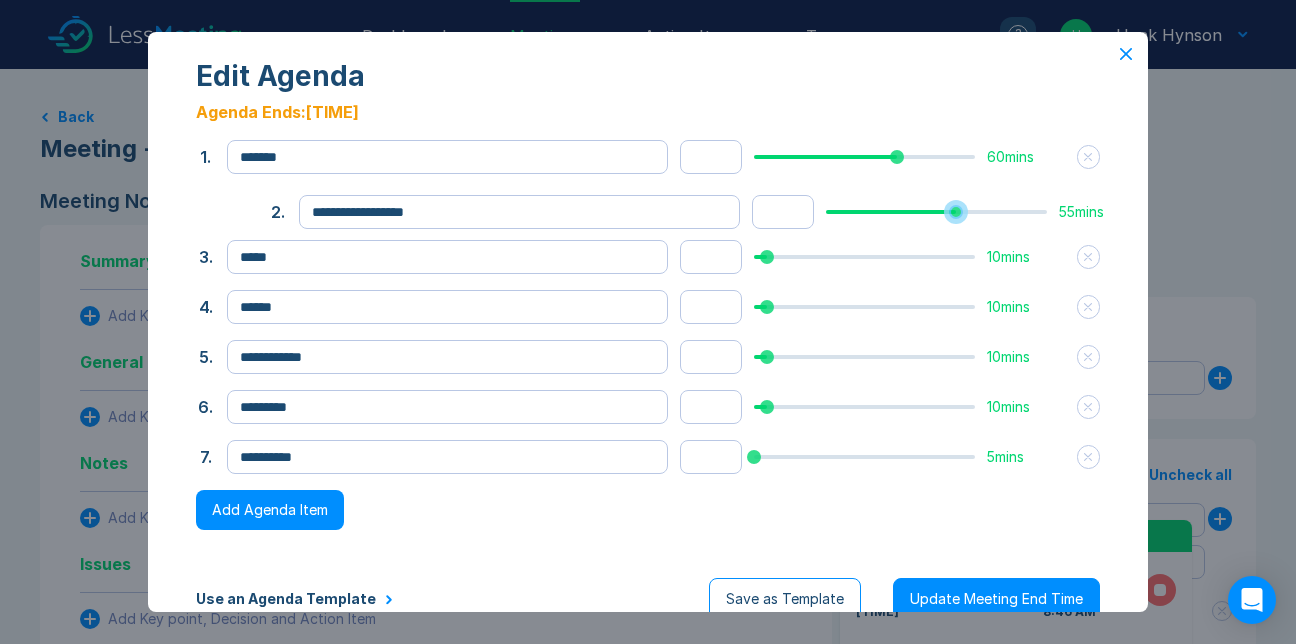 type on "**" 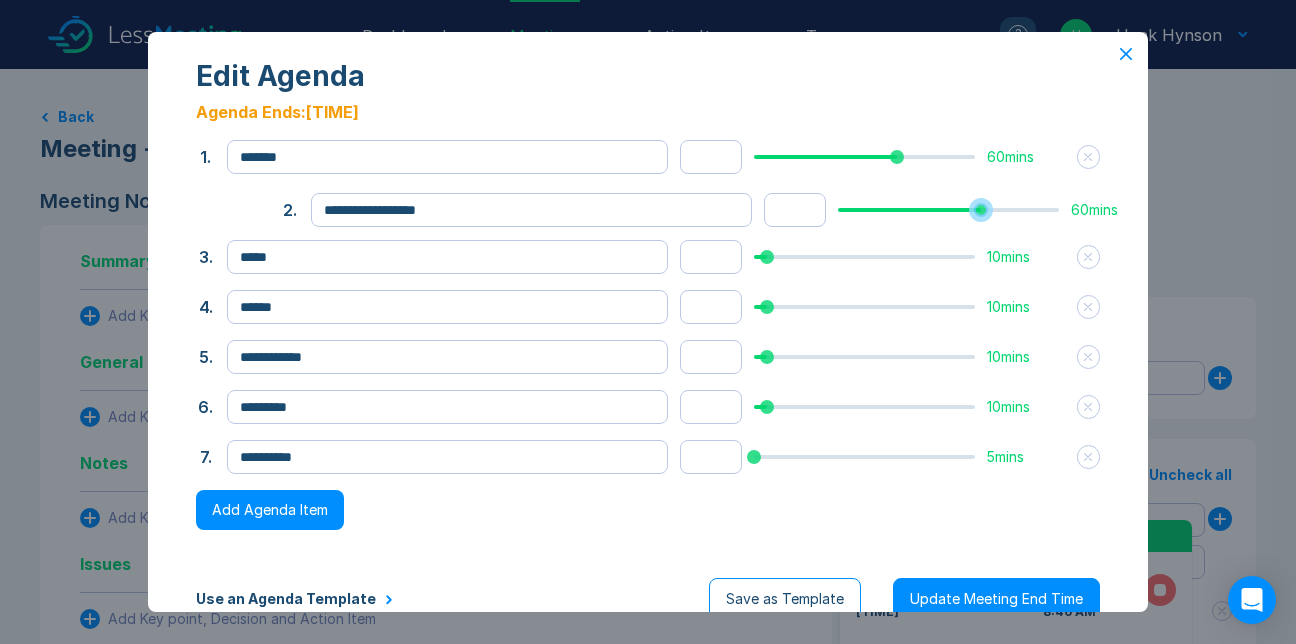 drag, startPoint x: 781, startPoint y: 225, endPoint x: 865, endPoint y: 228, distance: 84.05355 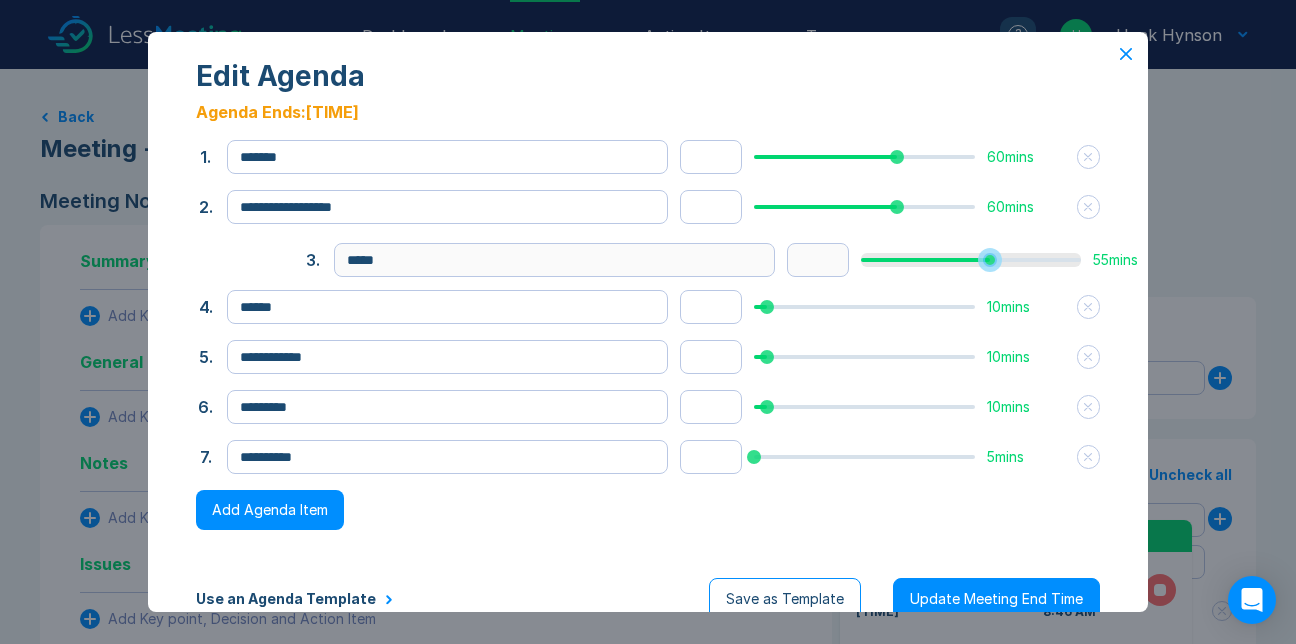 type on "**" 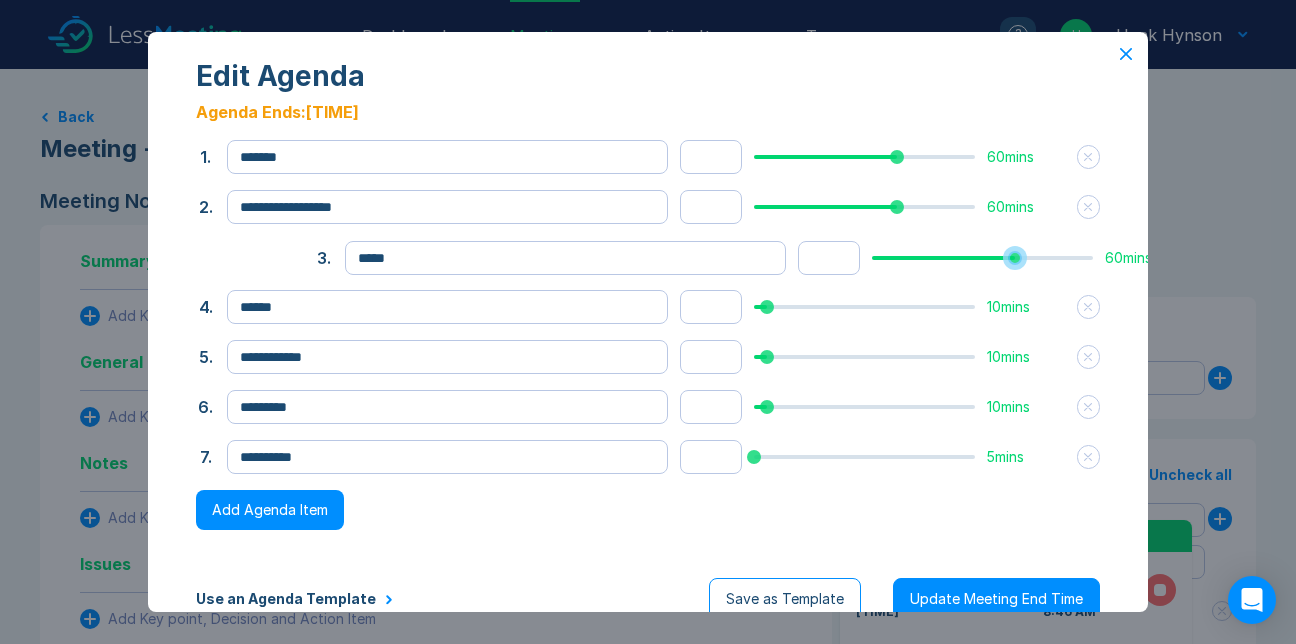 drag, startPoint x: 749, startPoint y: 284, endPoint x: 867, endPoint y: 285, distance: 118.004234 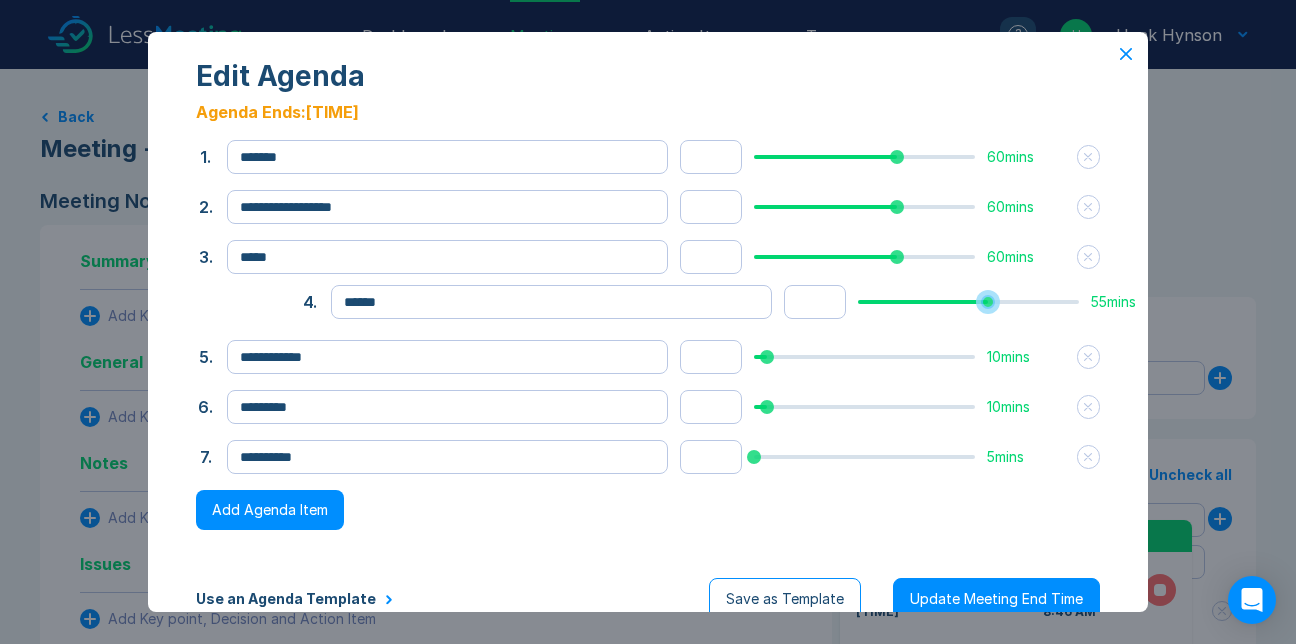 type on "**" 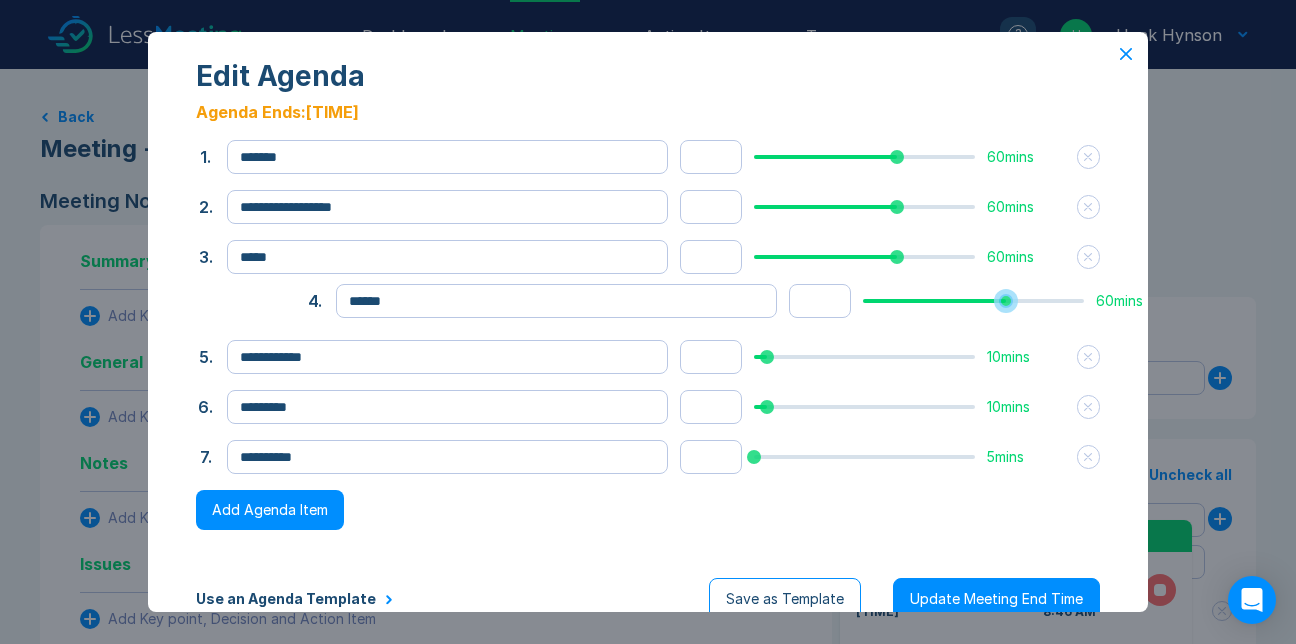 drag, startPoint x: 749, startPoint y: 345, endPoint x: 858, endPoint y: 339, distance: 109.165016 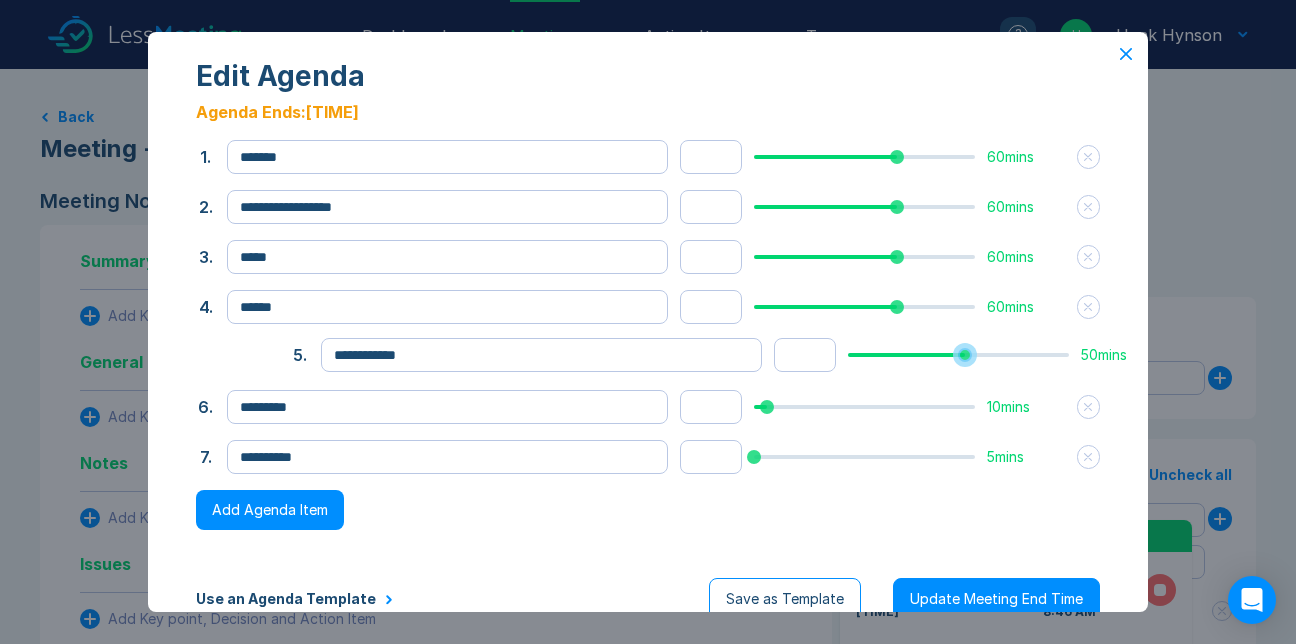 type on "**" 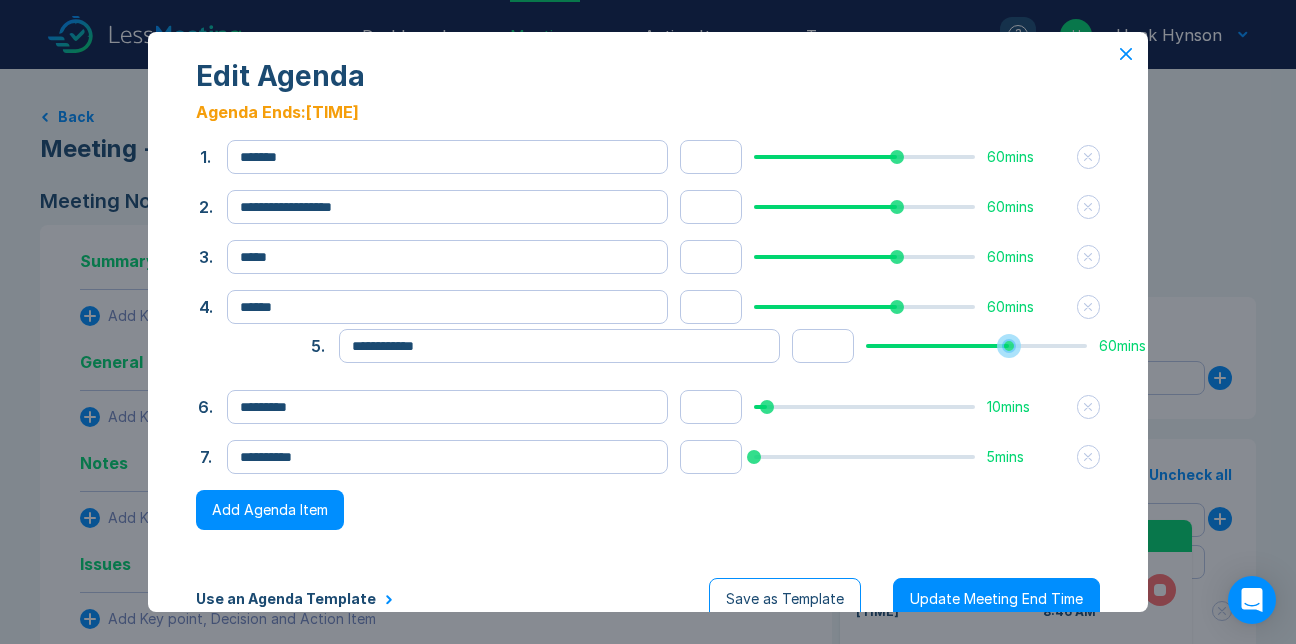 drag, startPoint x: 744, startPoint y: 403, endPoint x: 856, endPoint y: 392, distance: 112.53888 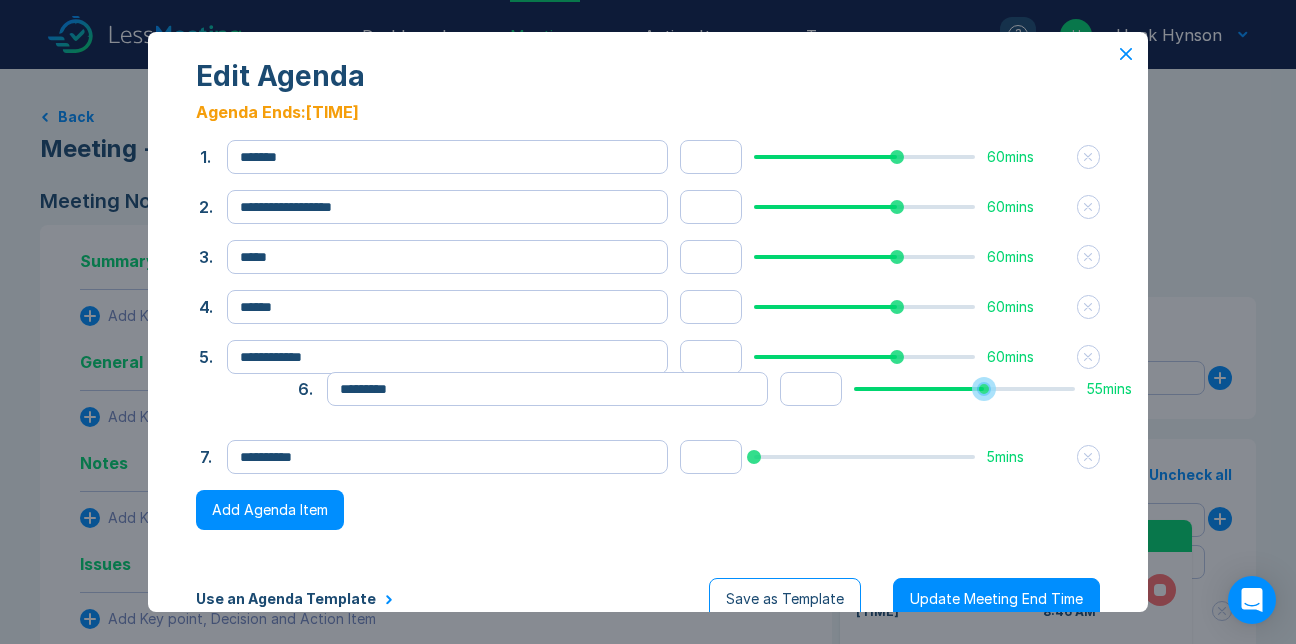 type on "**" 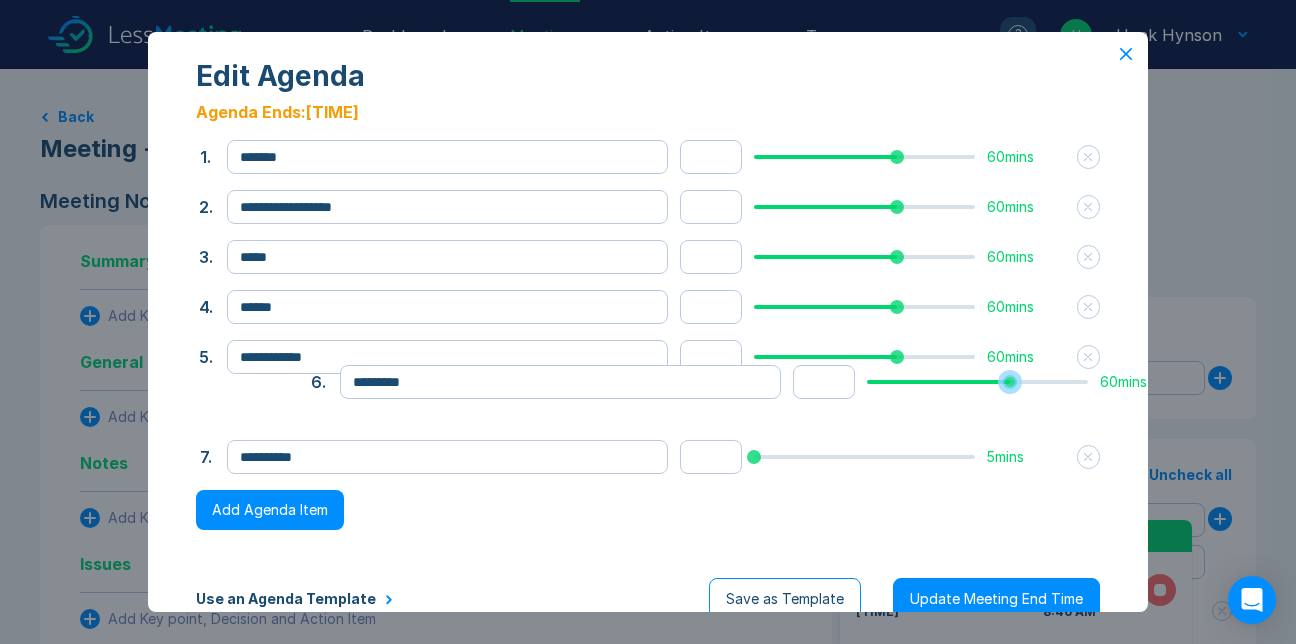 drag, startPoint x: 747, startPoint y: 458, endPoint x: 860, endPoint y: 433, distance: 115.73245 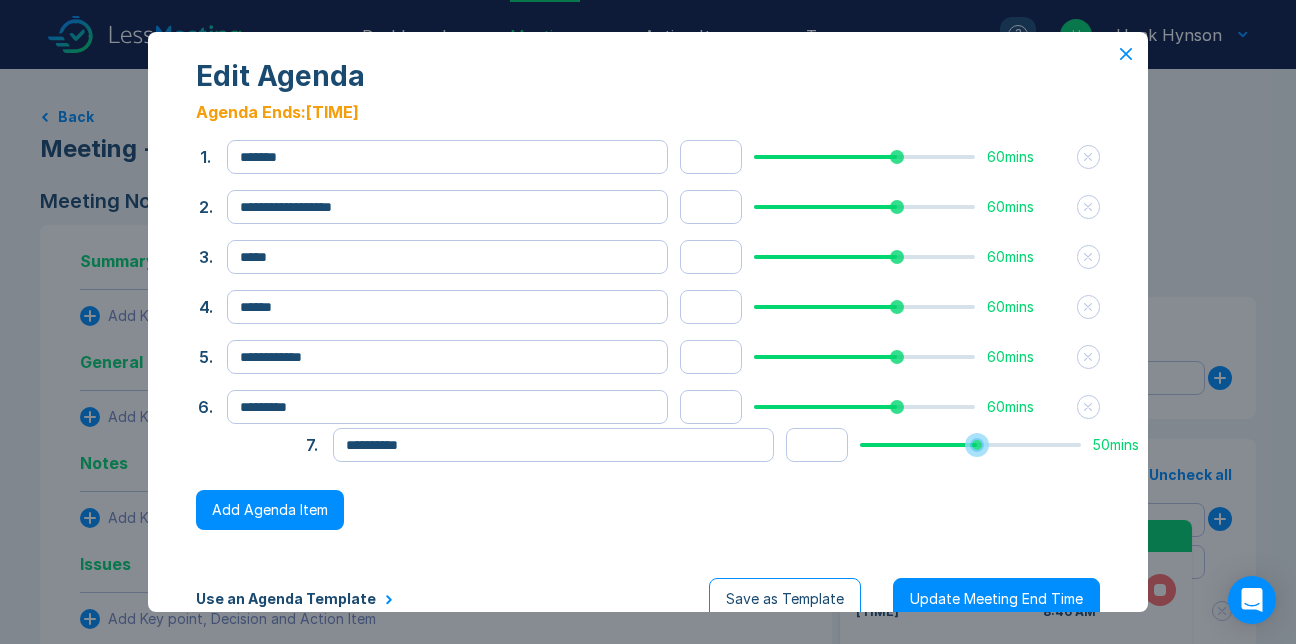 drag, startPoint x: 736, startPoint y: 515, endPoint x: 842, endPoint y: 503, distance: 106.677086 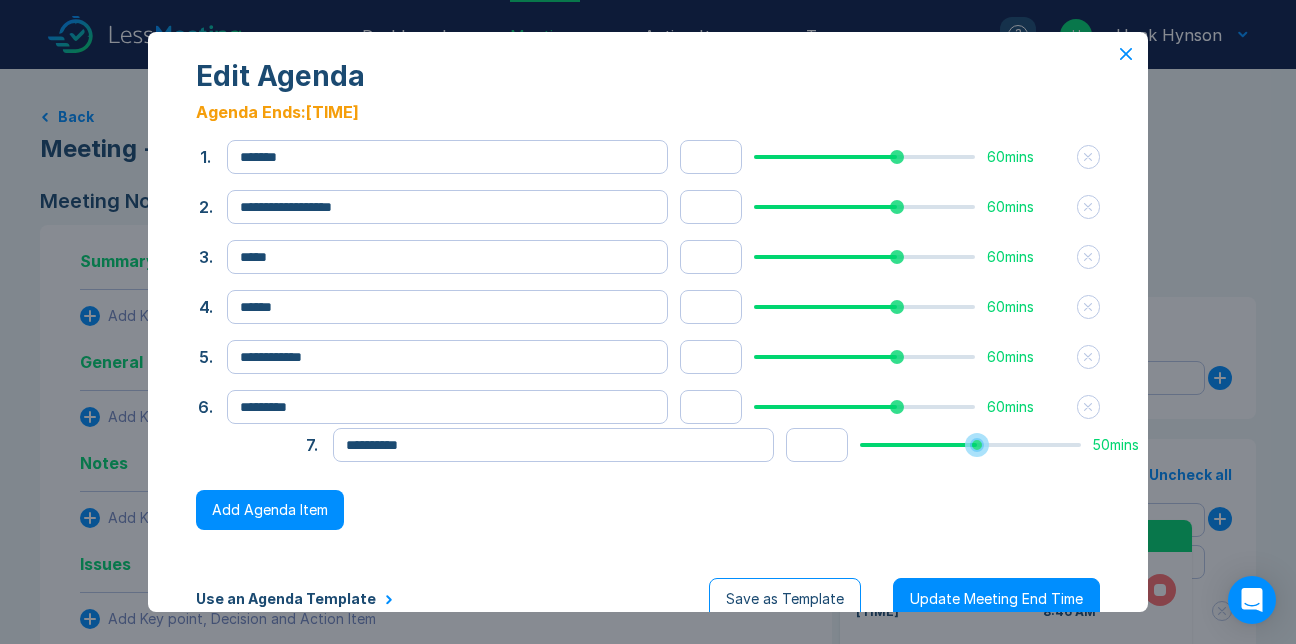 click at bounding box center (970, 445) 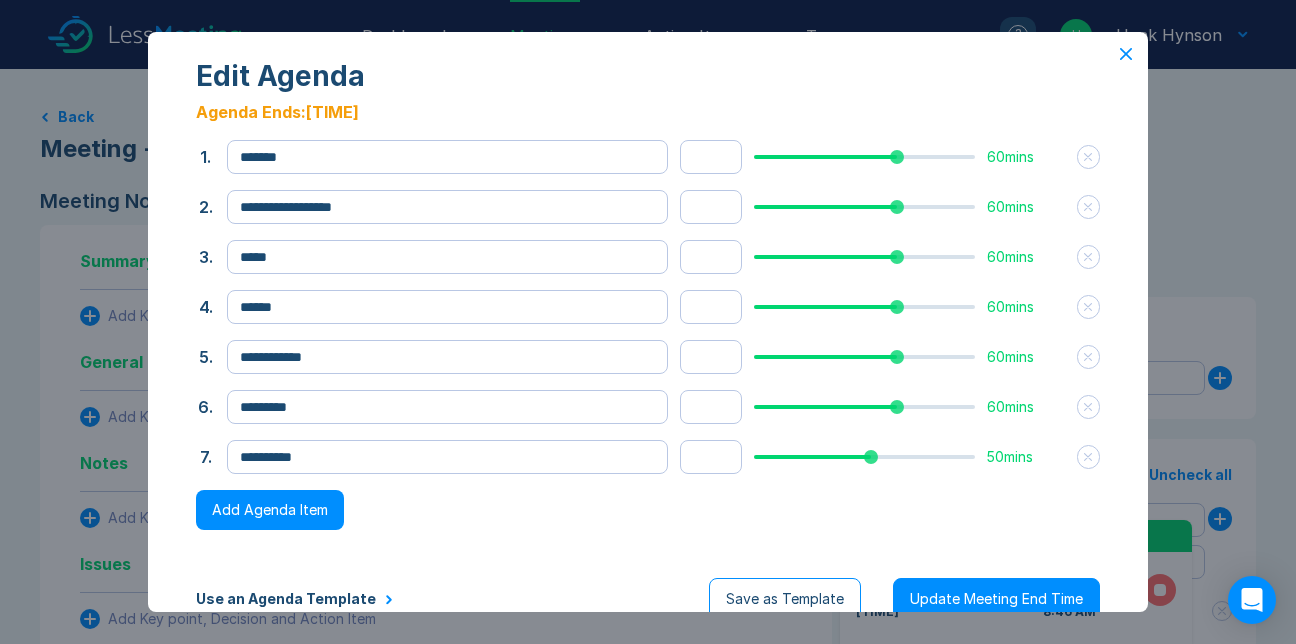 drag, startPoint x: 854, startPoint y: 496, endPoint x: 880, endPoint y: 512, distance: 30.528675 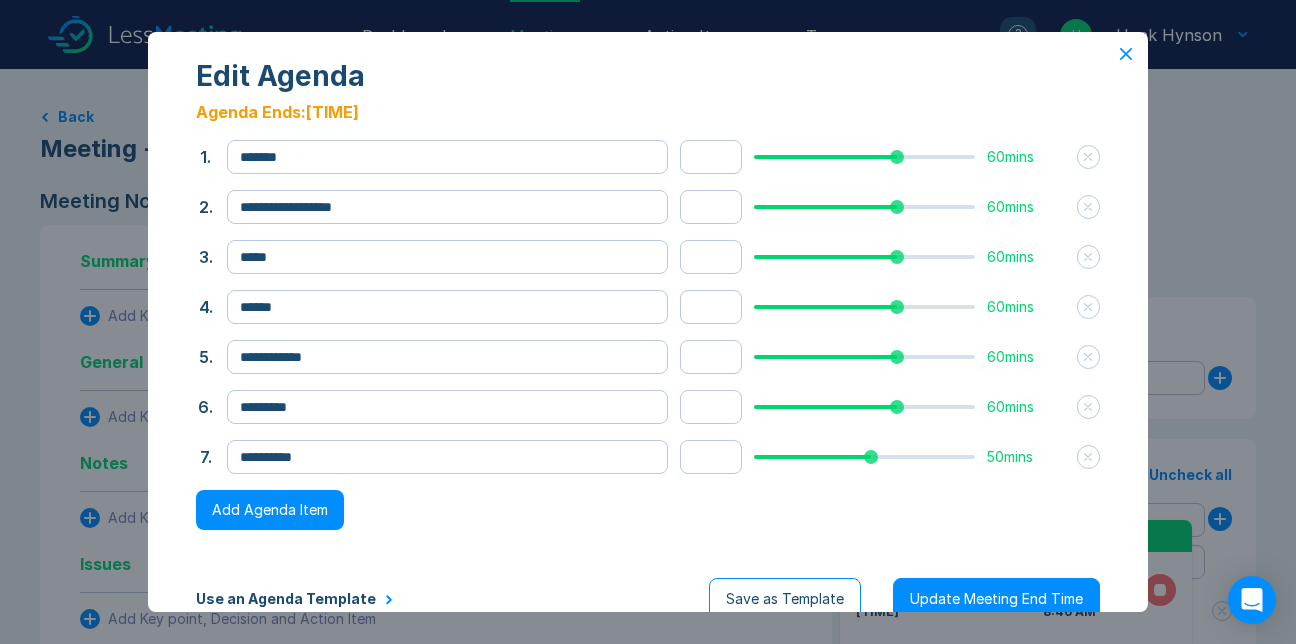 click on "**********" at bounding box center [648, 344] 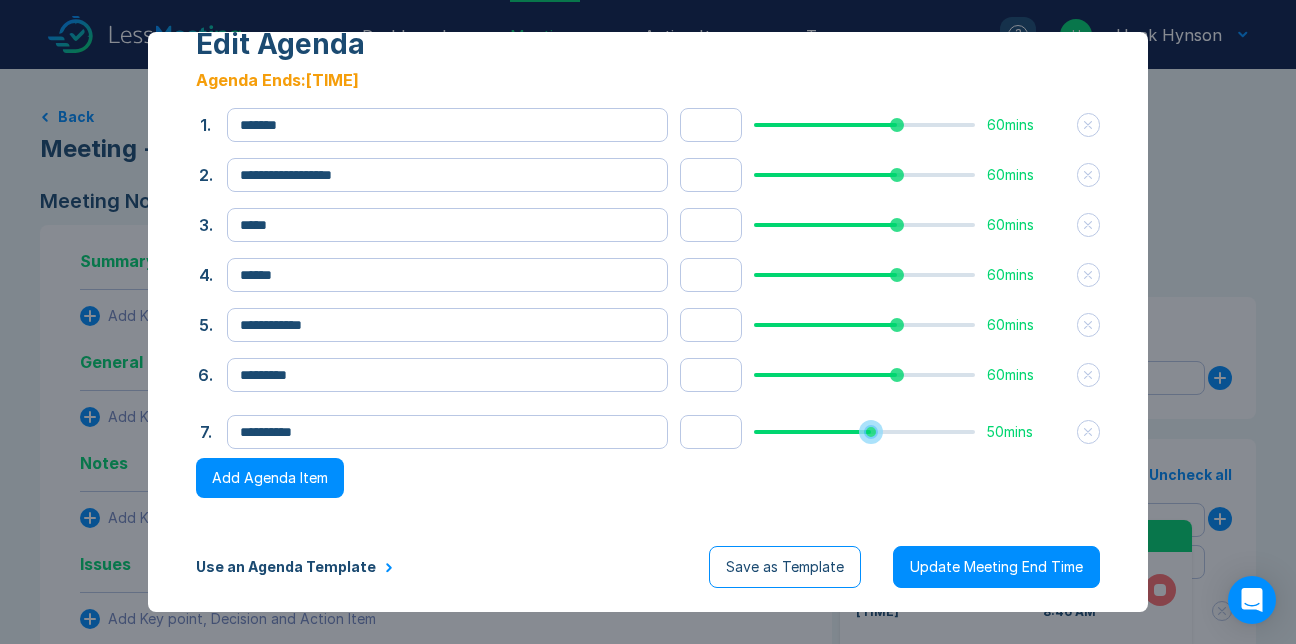 type on "**" 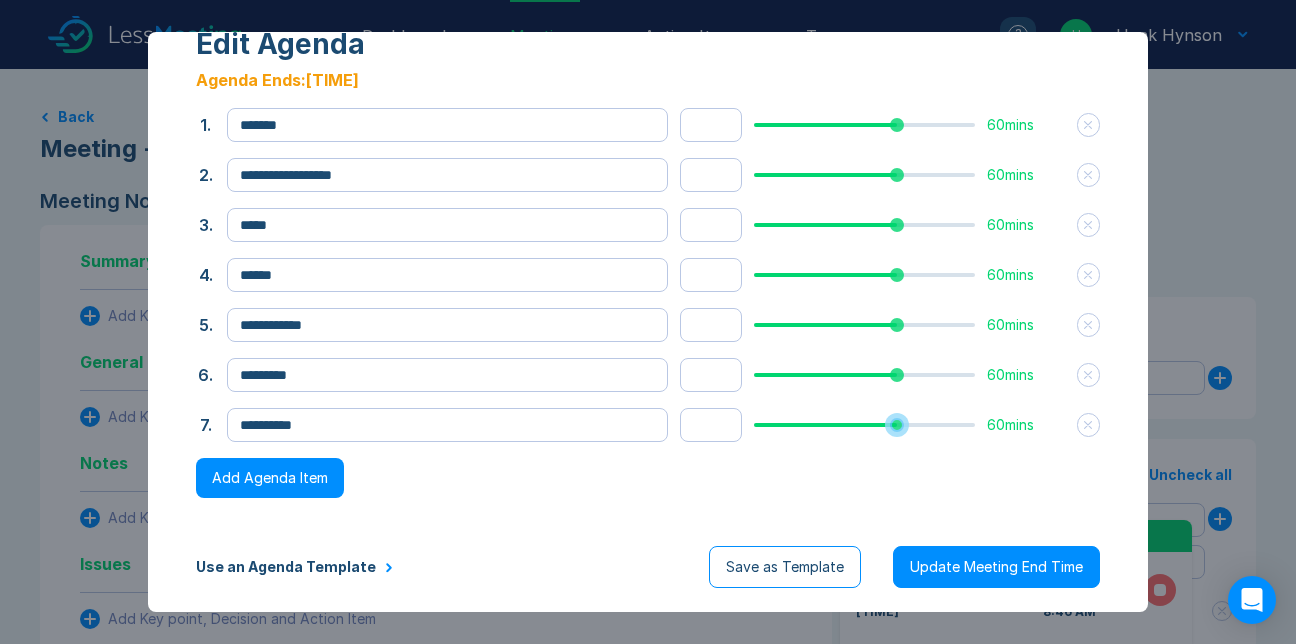 scroll, scrollTop: 131, scrollLeft: 0, axis: vertical 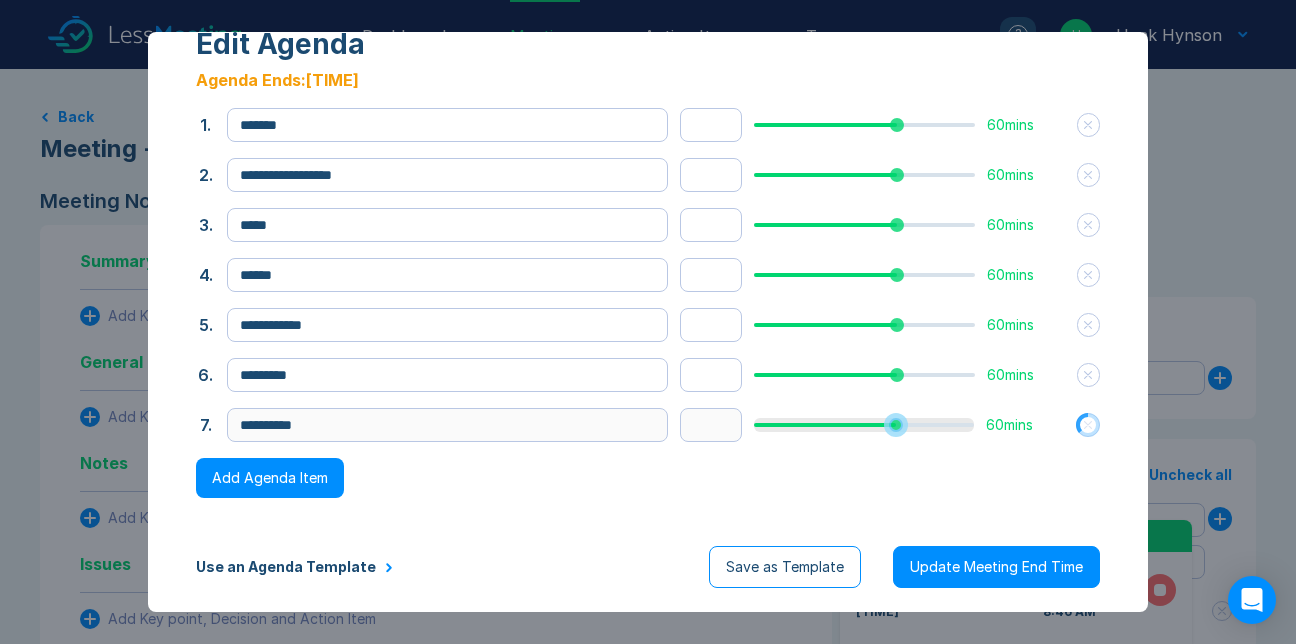 drag, startPoint x: 834, startPoint y: 513, endPoint x: 852, endPoint y: 502, distance: 21.095022 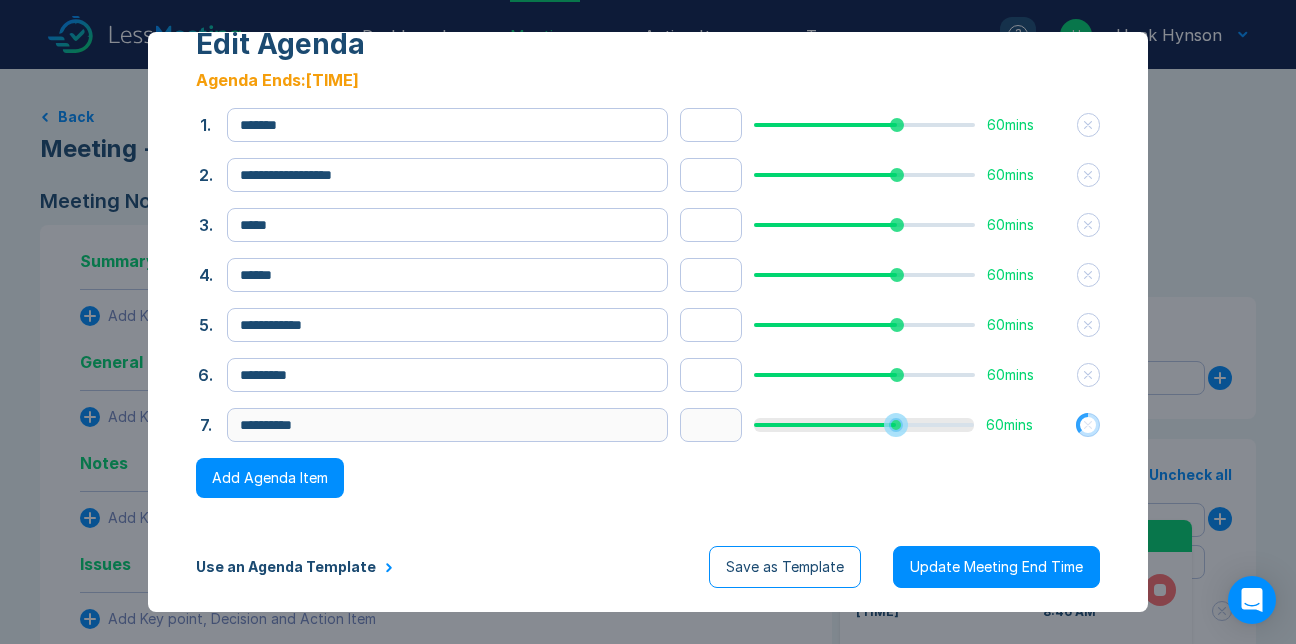 click on "**********" at bounding box center (648, 312) 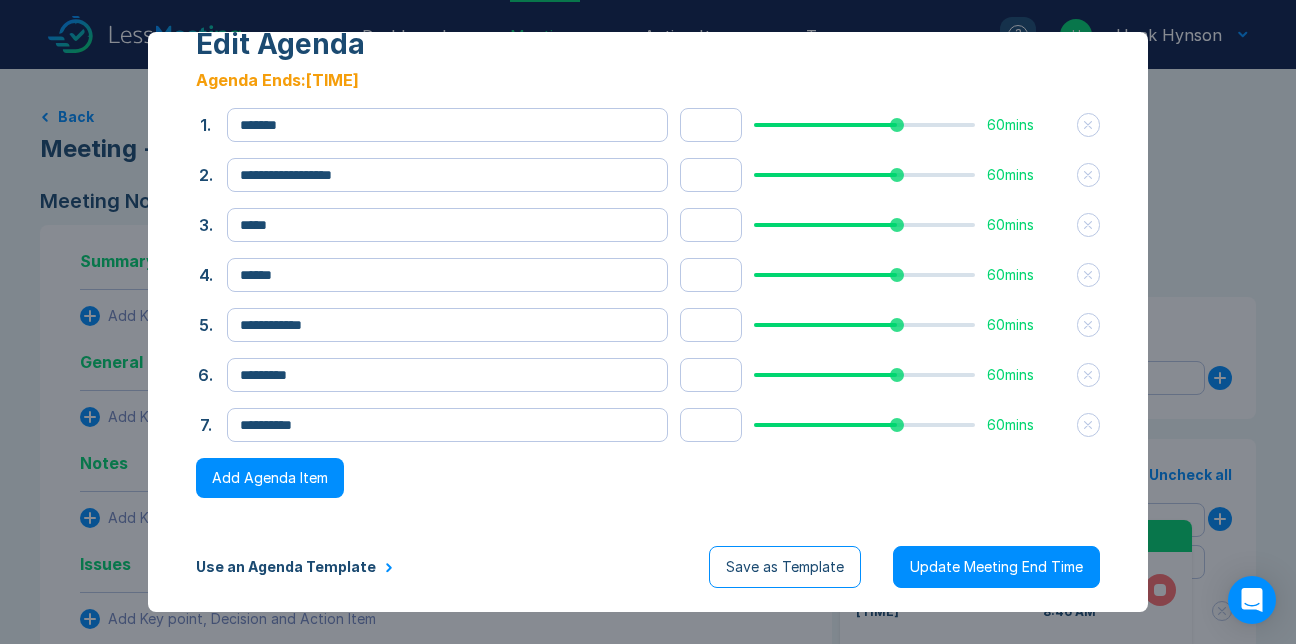 click on "Update Meeting End Time" at bounding box center [996, 567] 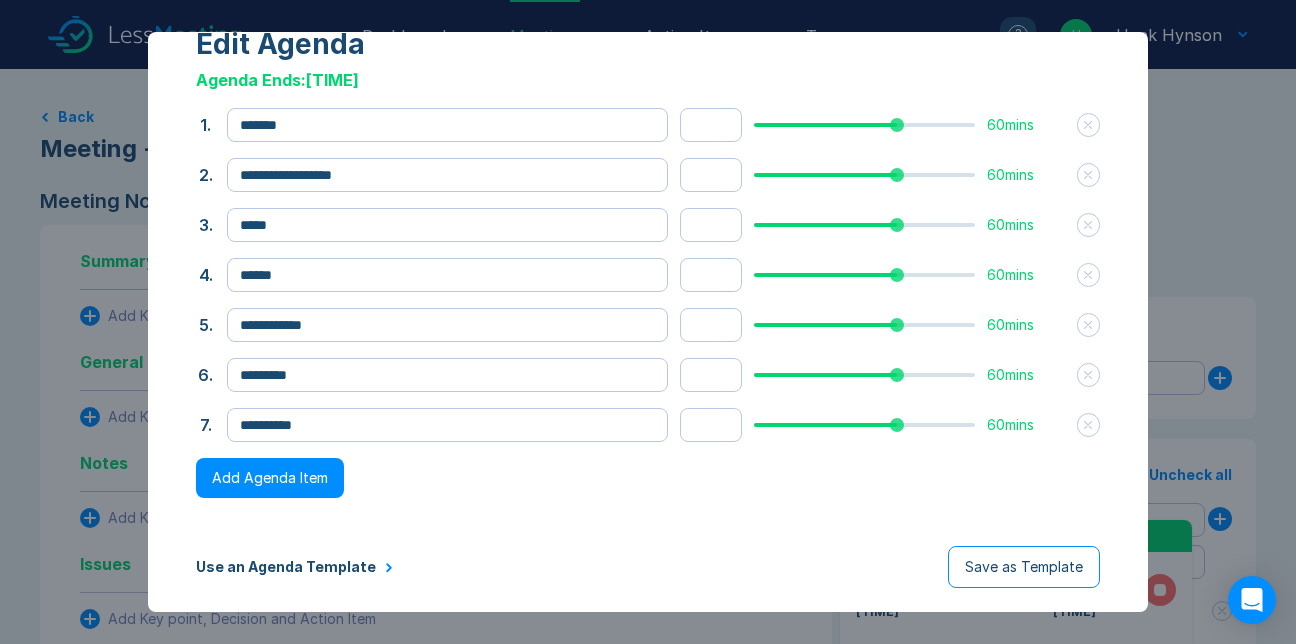 scroll, scrollTop: 0, scrollLeft: 0, axis: both 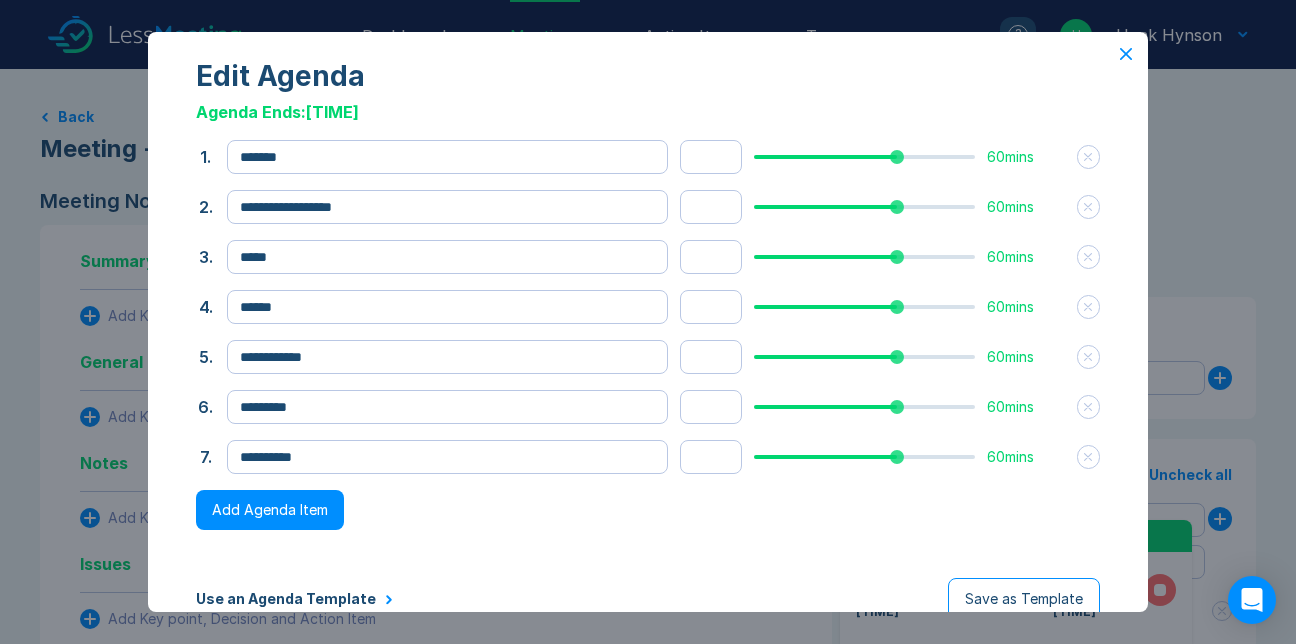 click 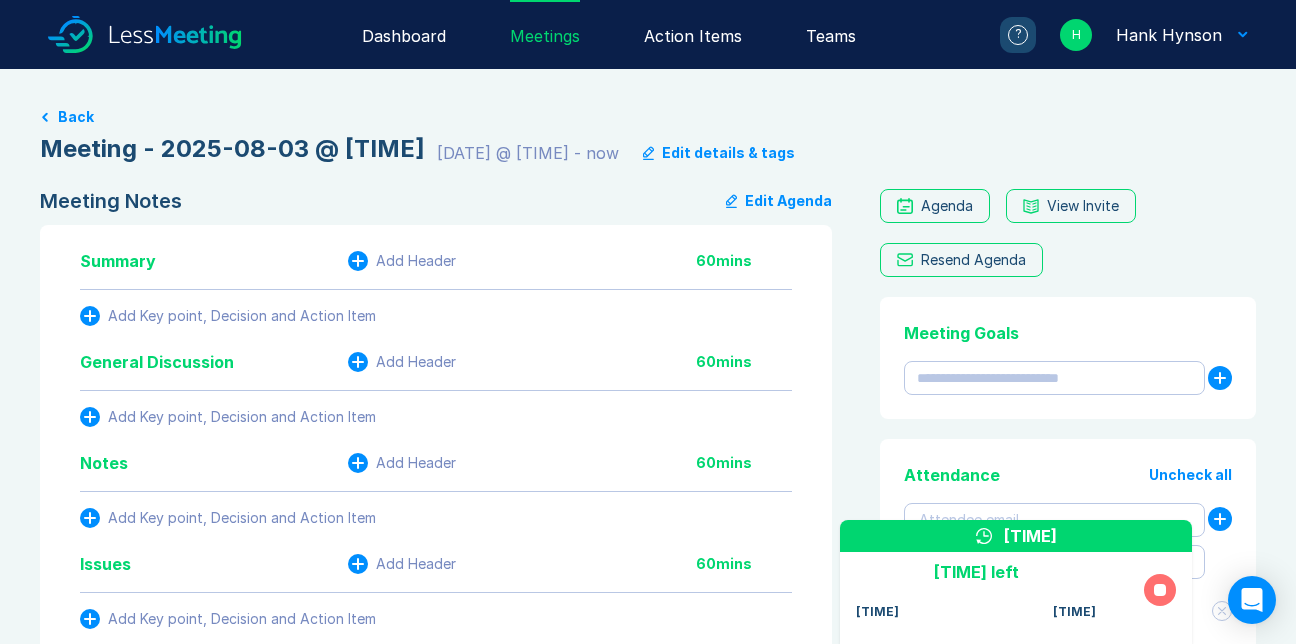 click on "Edit details & tags" at bounding box center [728, 153] 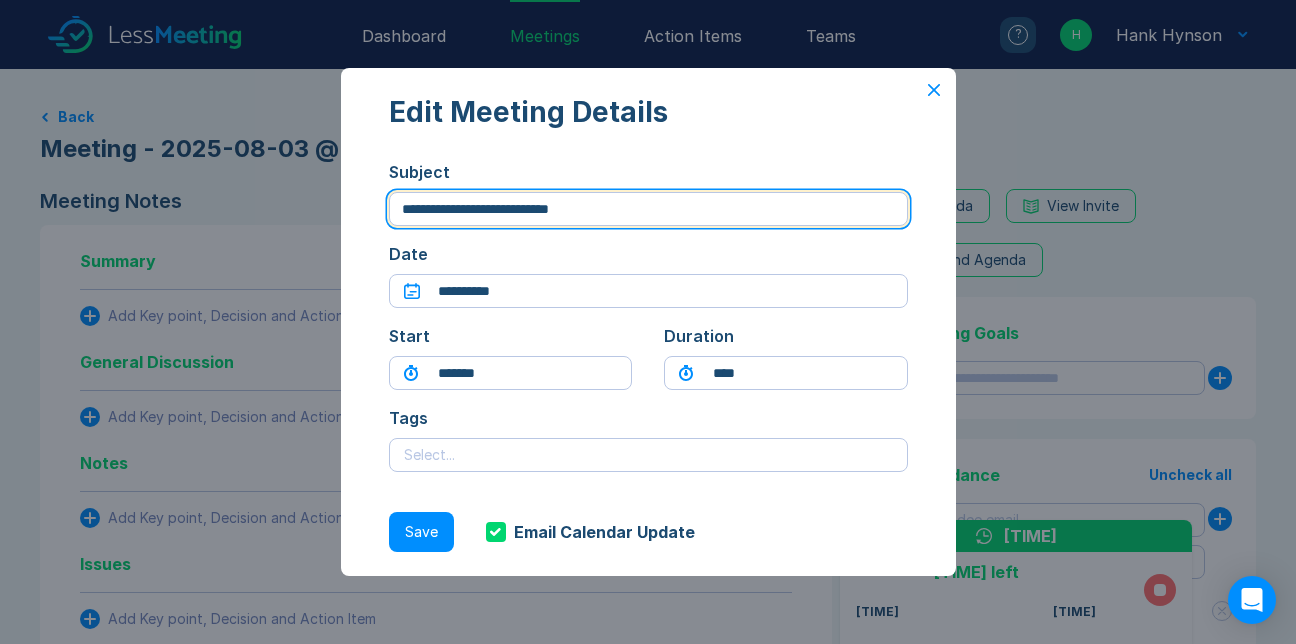 click on "**********" at bounding box center (648, 209) 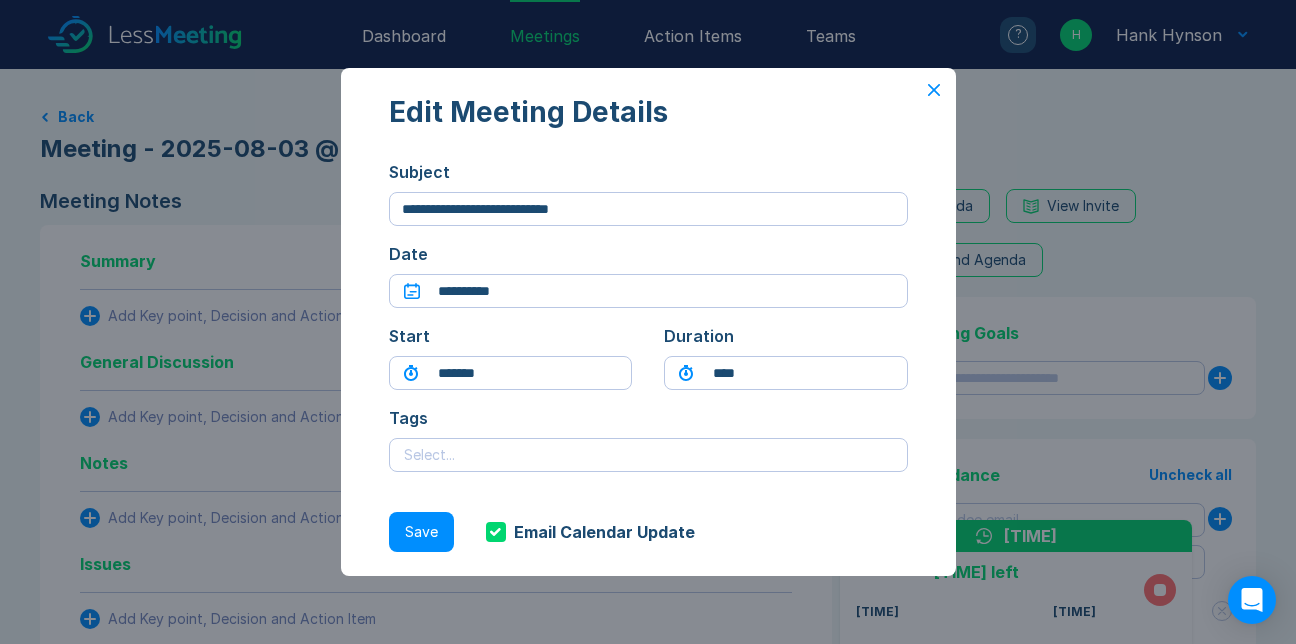 click on "Save" at bounding box center [421, 532] 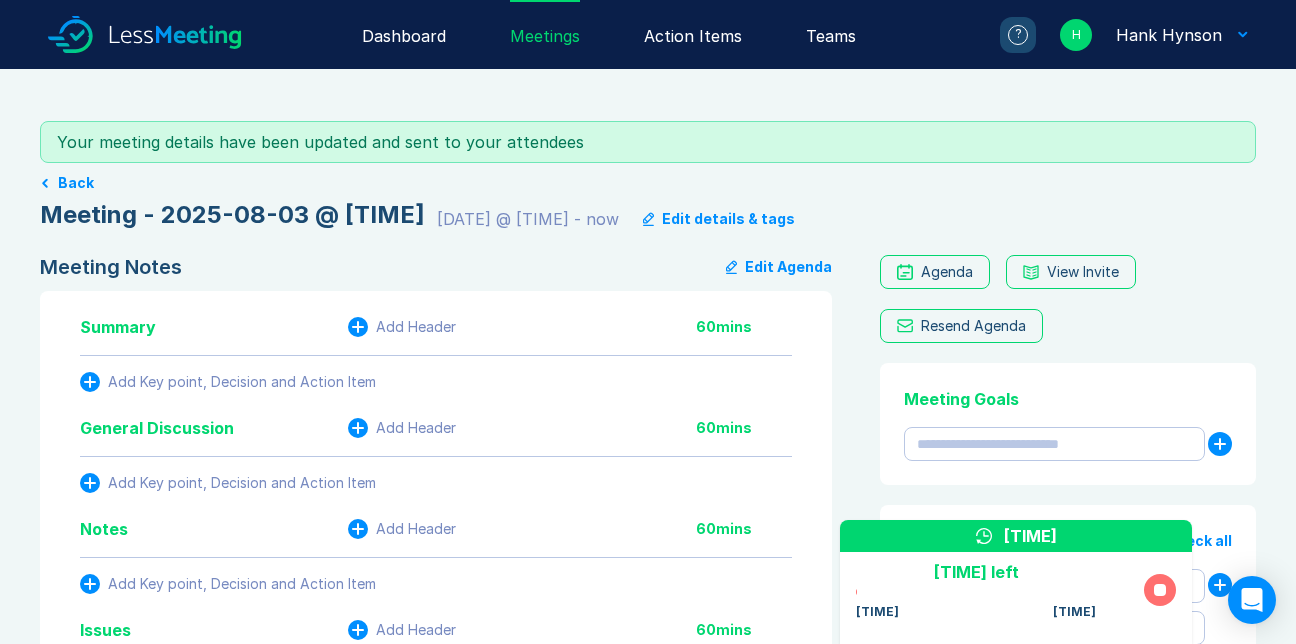 click on "Meetings" at bounding box center (545, 34) 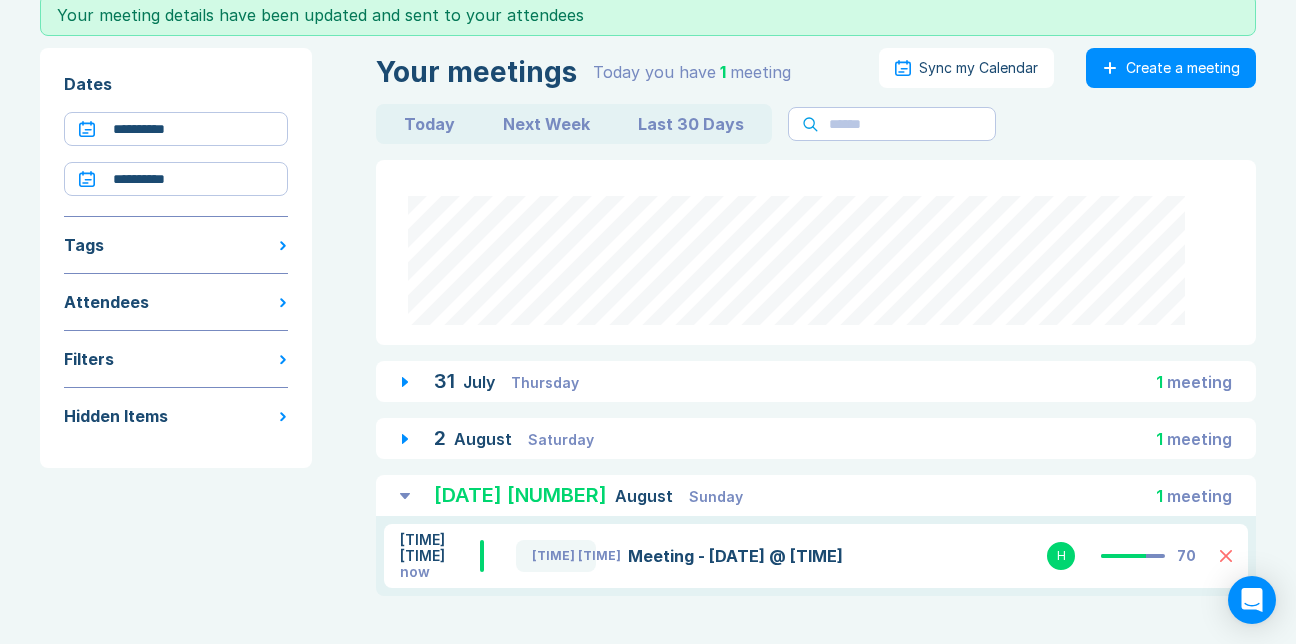 scroll, scrollTop: 181, scrollLeft: 0, axis: vertical 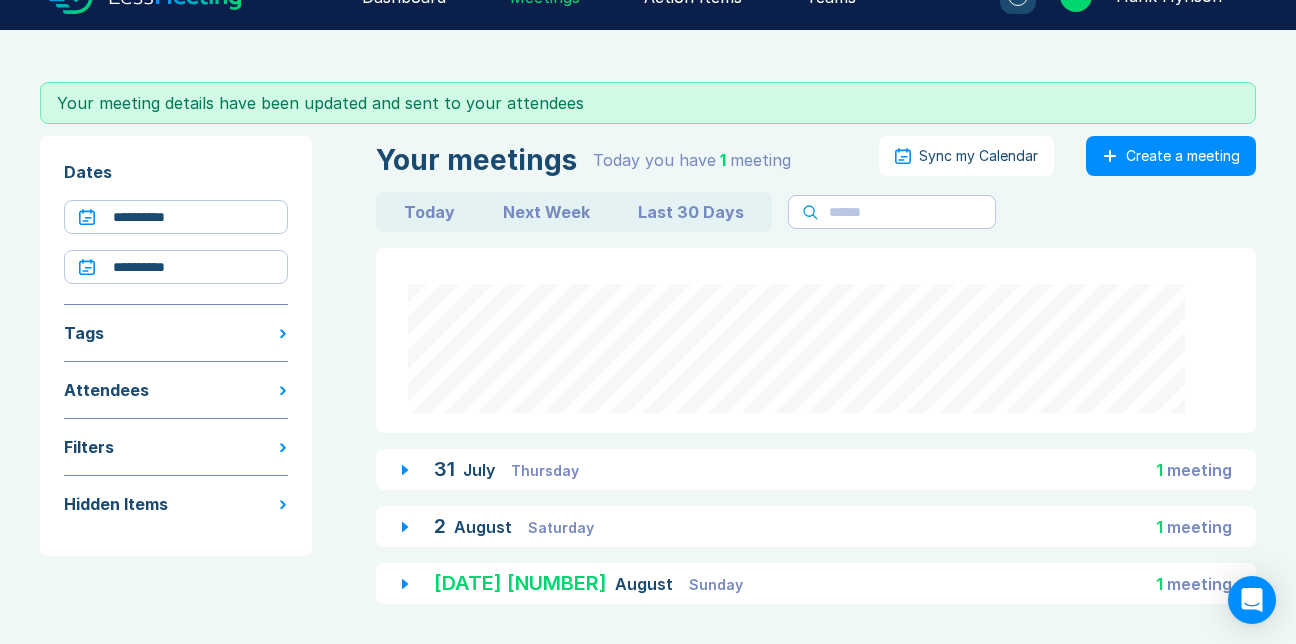 click on "Sunday" at bounding box center (716, 584) 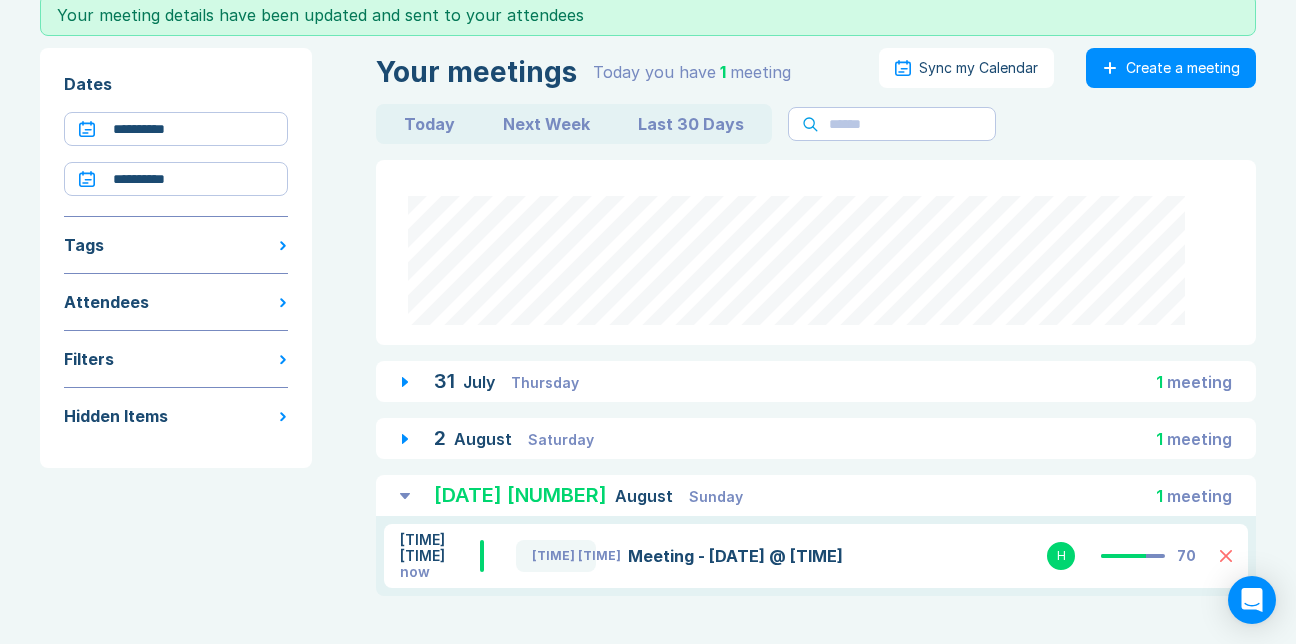 scroll, scrollTop: 181, scrollLeft: 0, axis: vertical 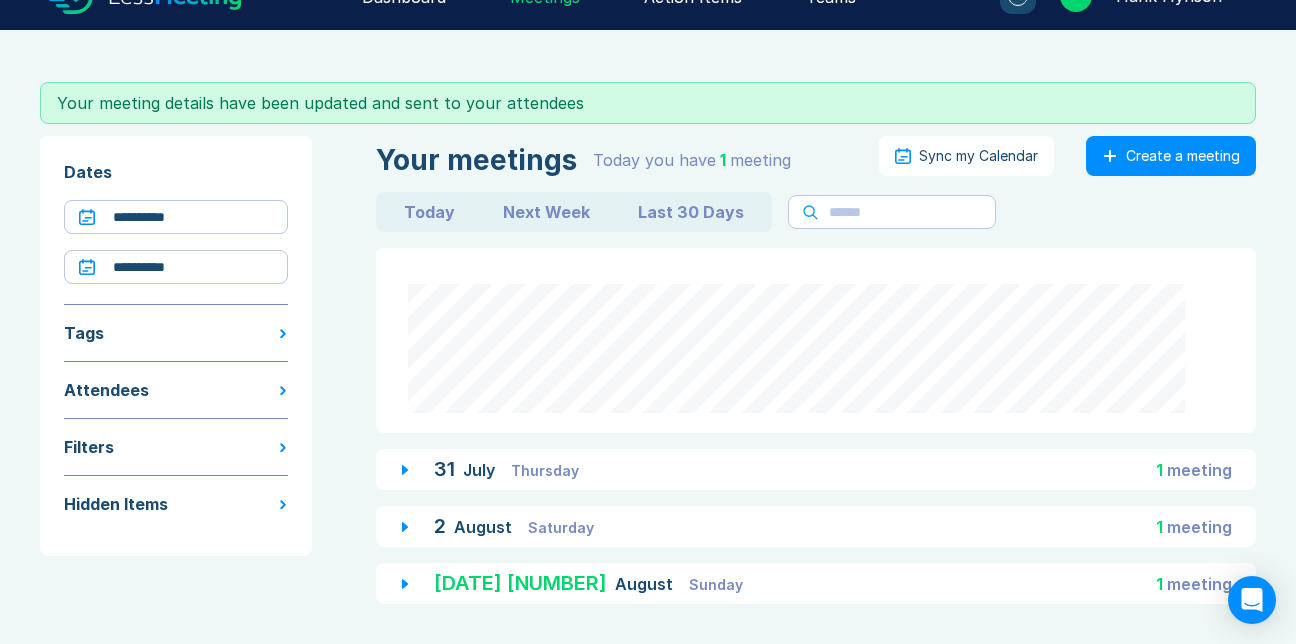 click on "Today 3" at bounding box center [520, 583] 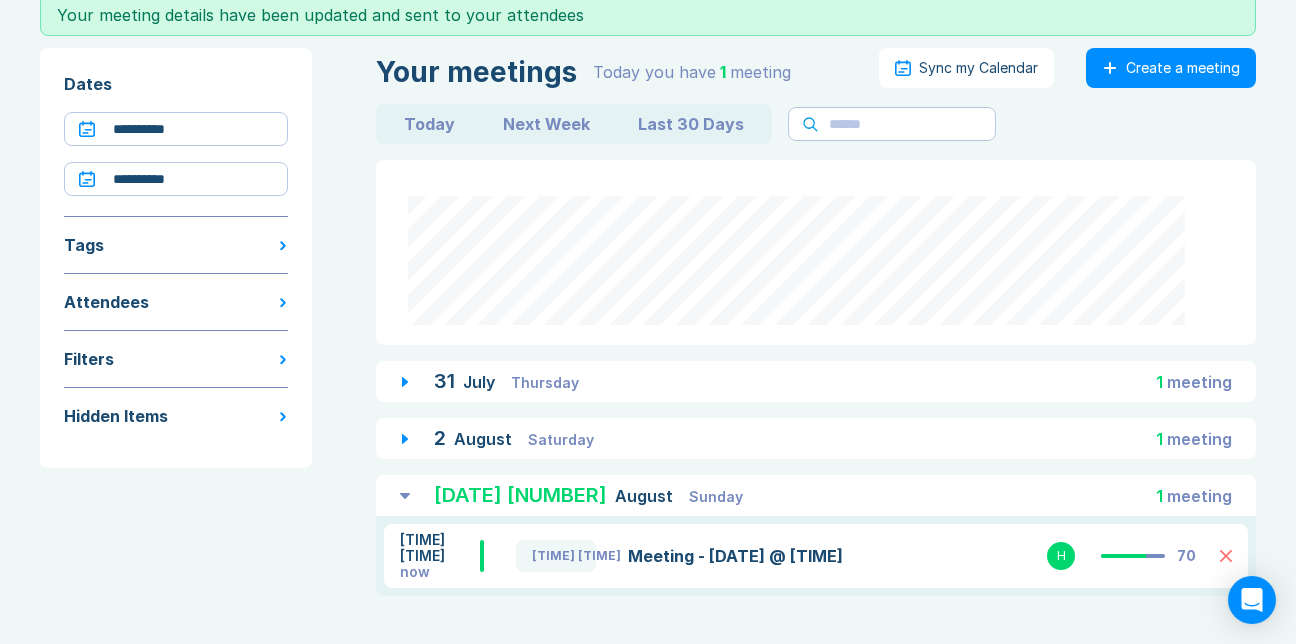click on "Sunday" at bounding box center (716, 496) 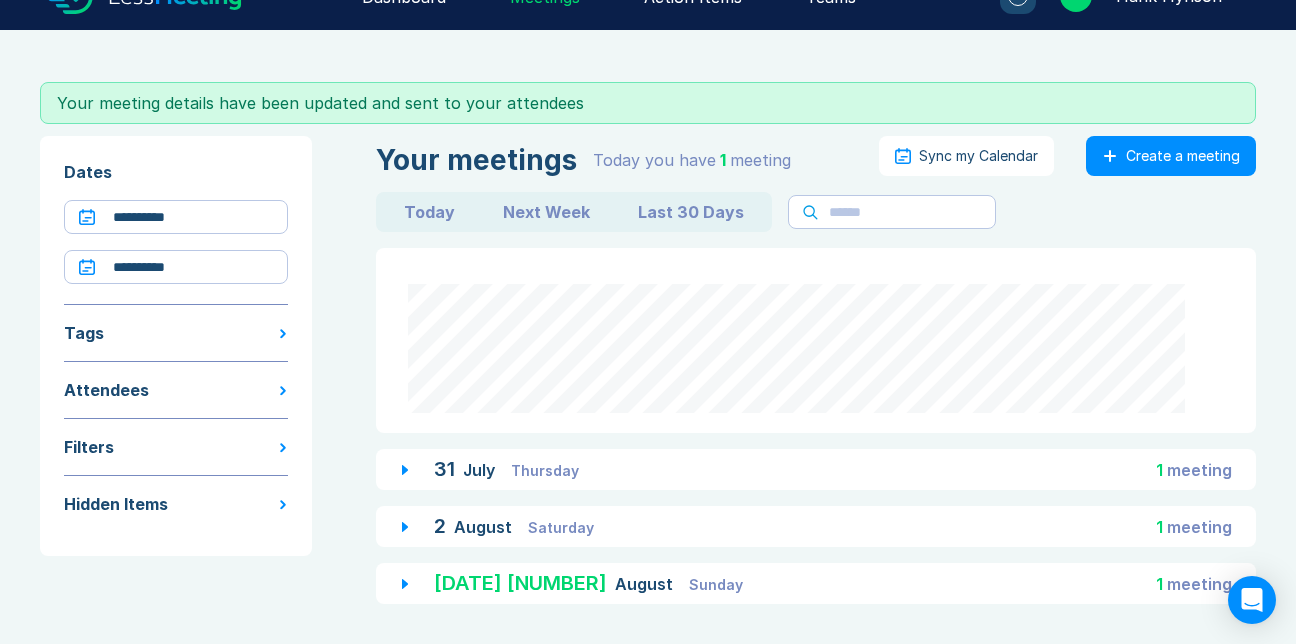 scroll, scrollTop: 127, scrollLeft: 0, axis: vertical 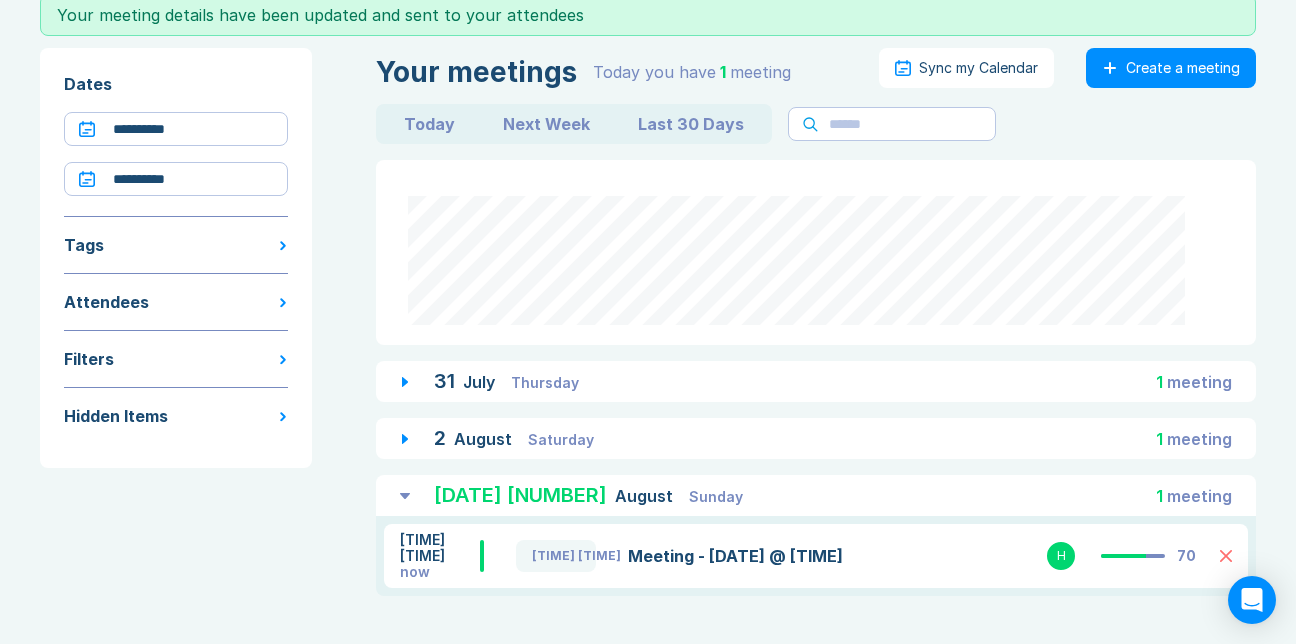 click on "Meeting - [DATE] @ [TIME]" at bounding box center [766, 556] 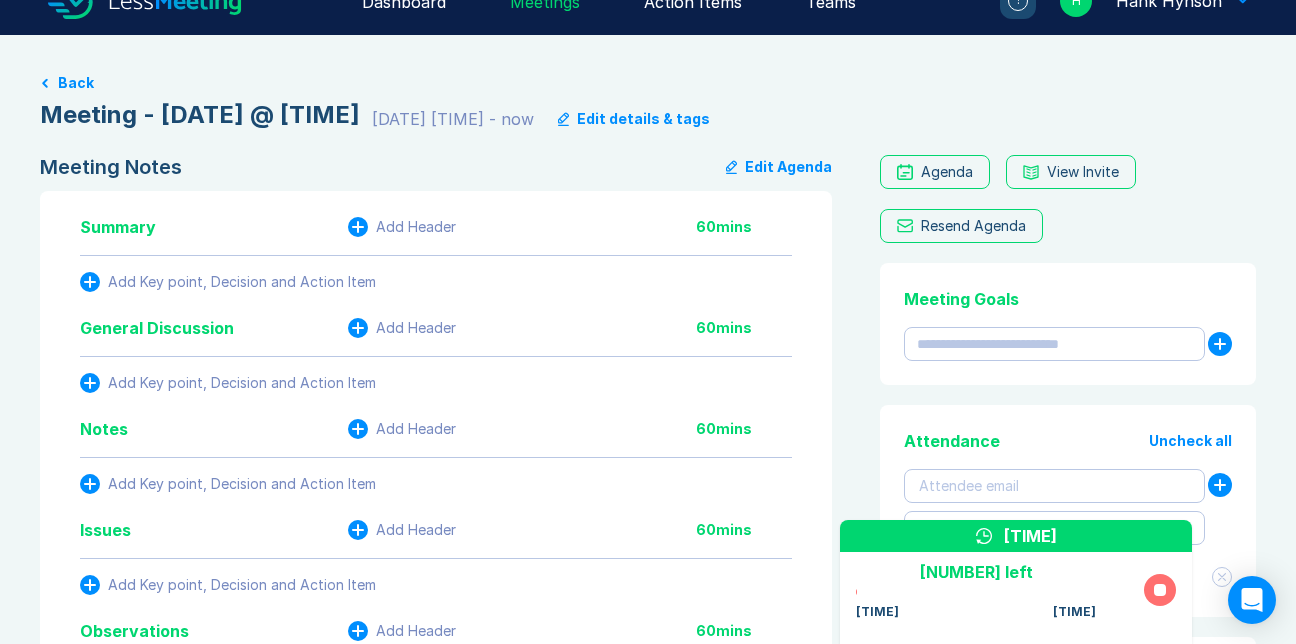 scroll, scrollTop: 0, scrollLeft: 0, axis: both 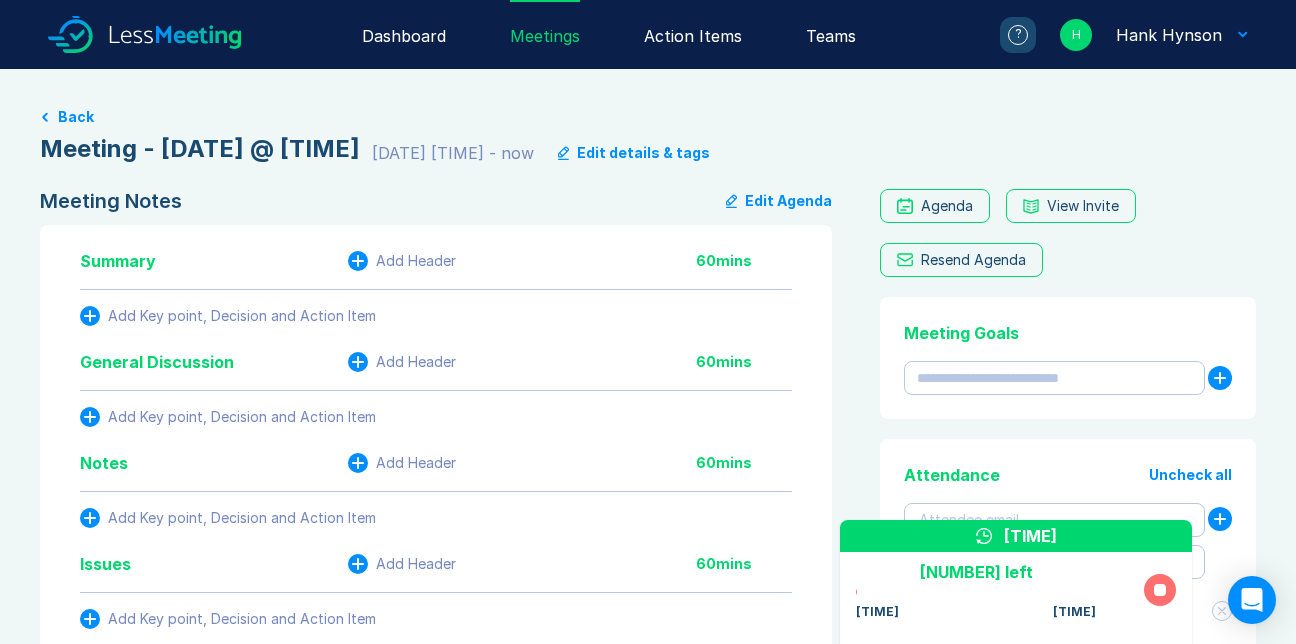 click on "Edit Agenda" at bounding box center (779, 201) 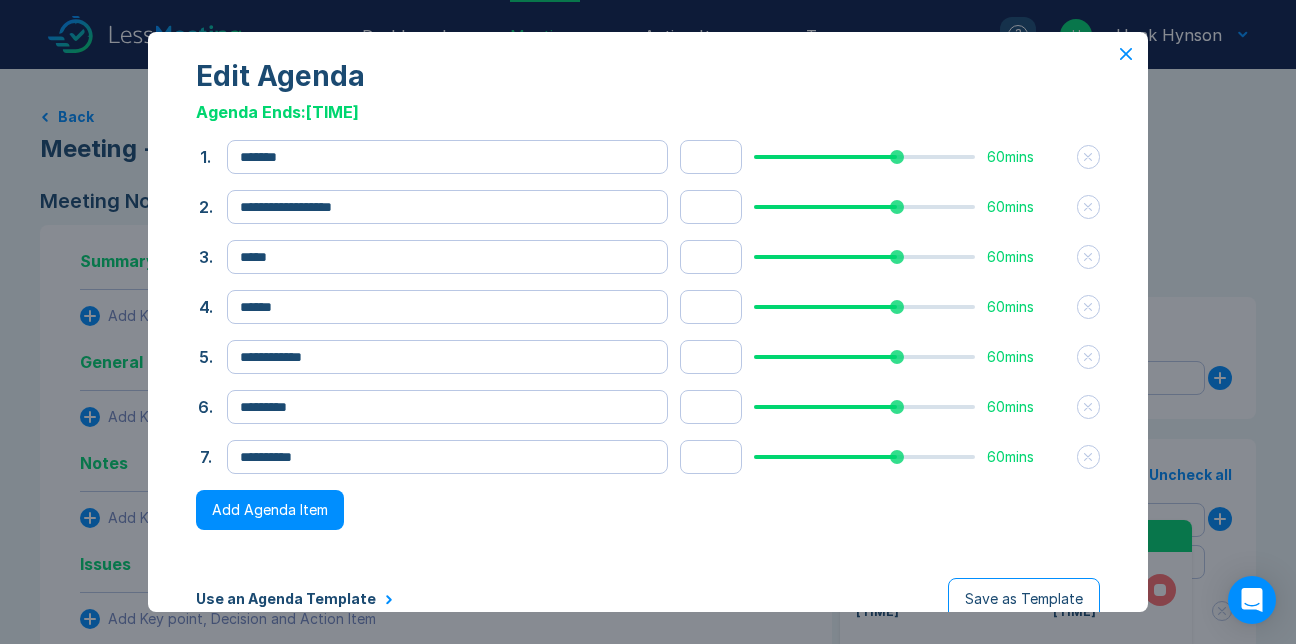 click on "Add Agenda Item" at bounding box center (270, 510) 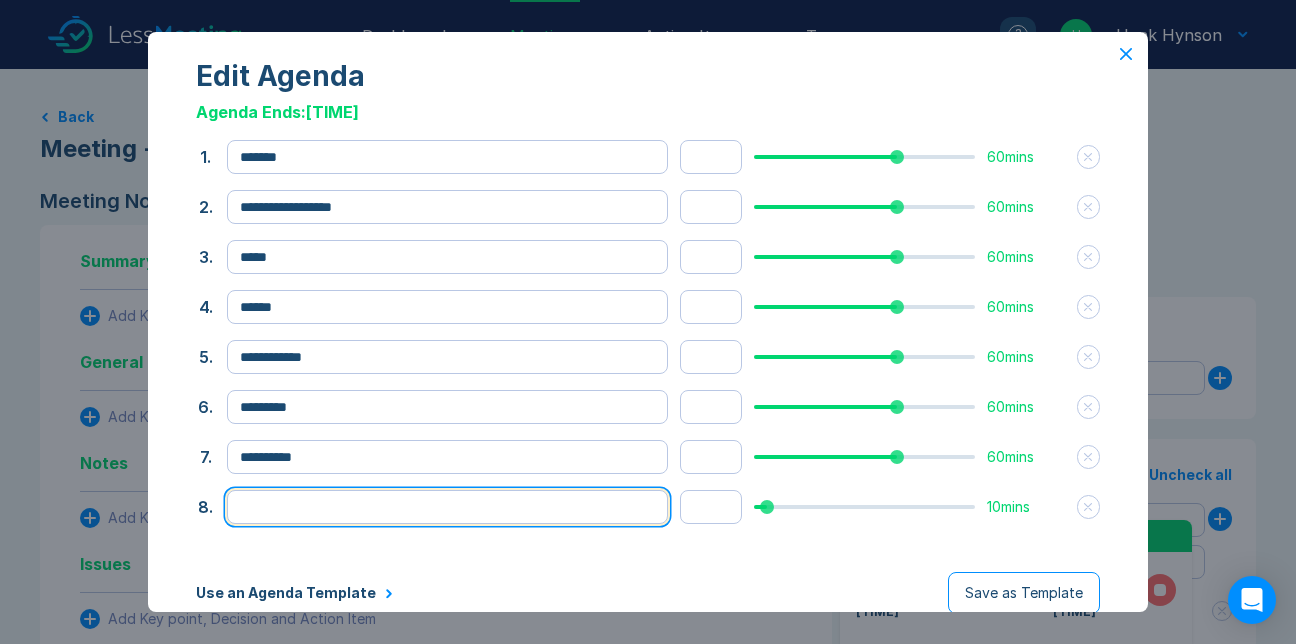 click at bounding box center [447, 507] 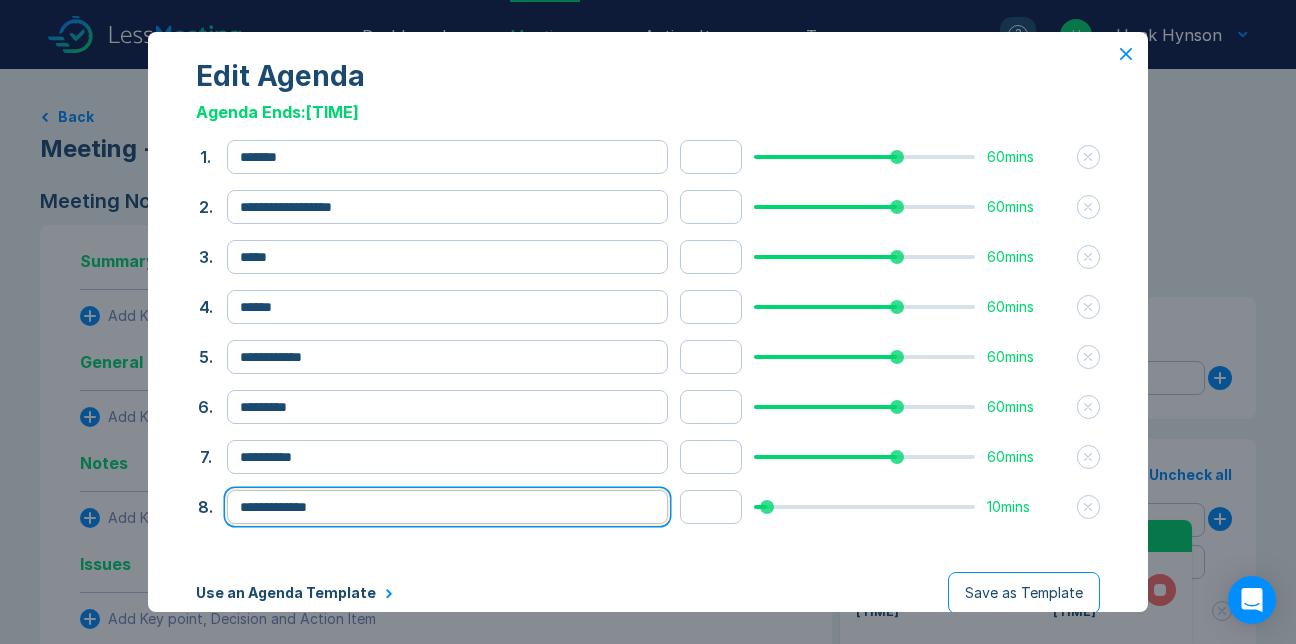 type on "**********" 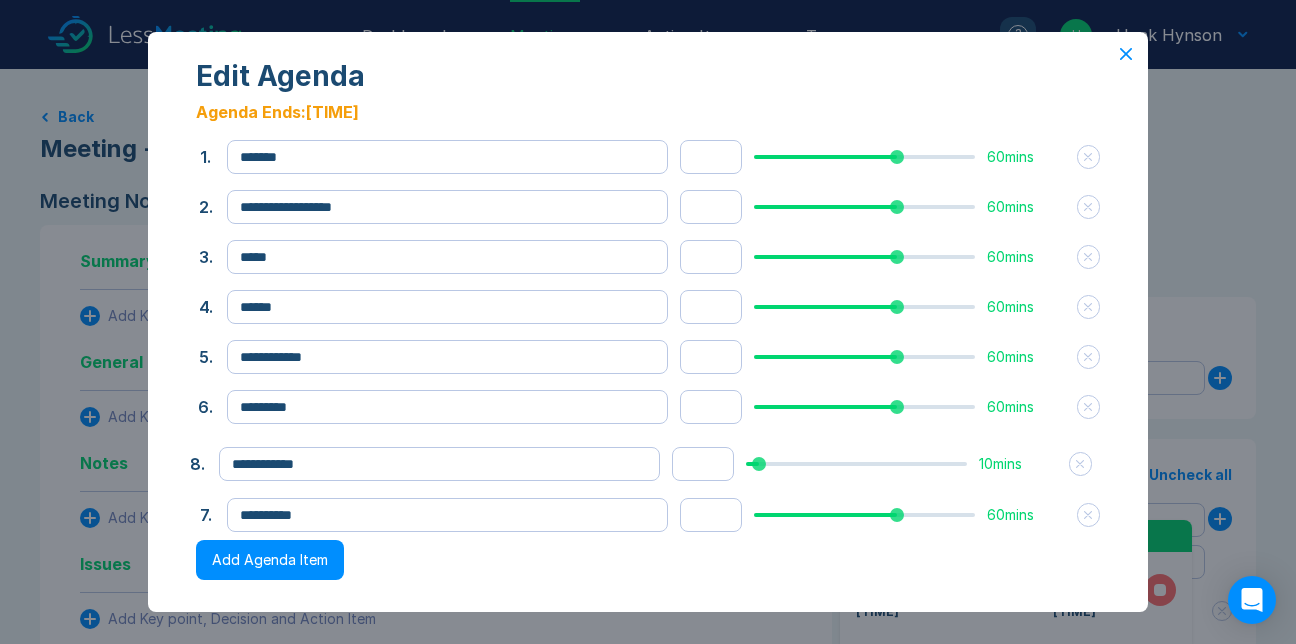 drag, startPoint x: 219, startPoint y: 579, endPoint x: 211, endPoint y: 536, distance: 43.737854 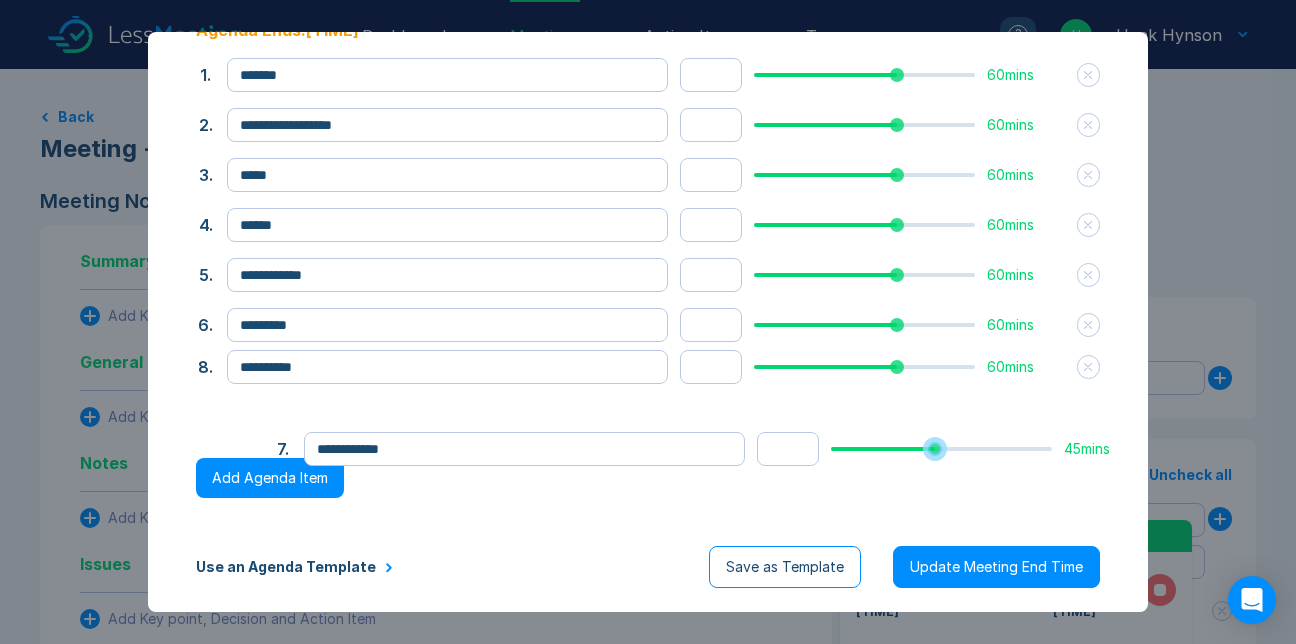 scroll, scrollTop: 134, scrollLeft: 0, axis: vertical 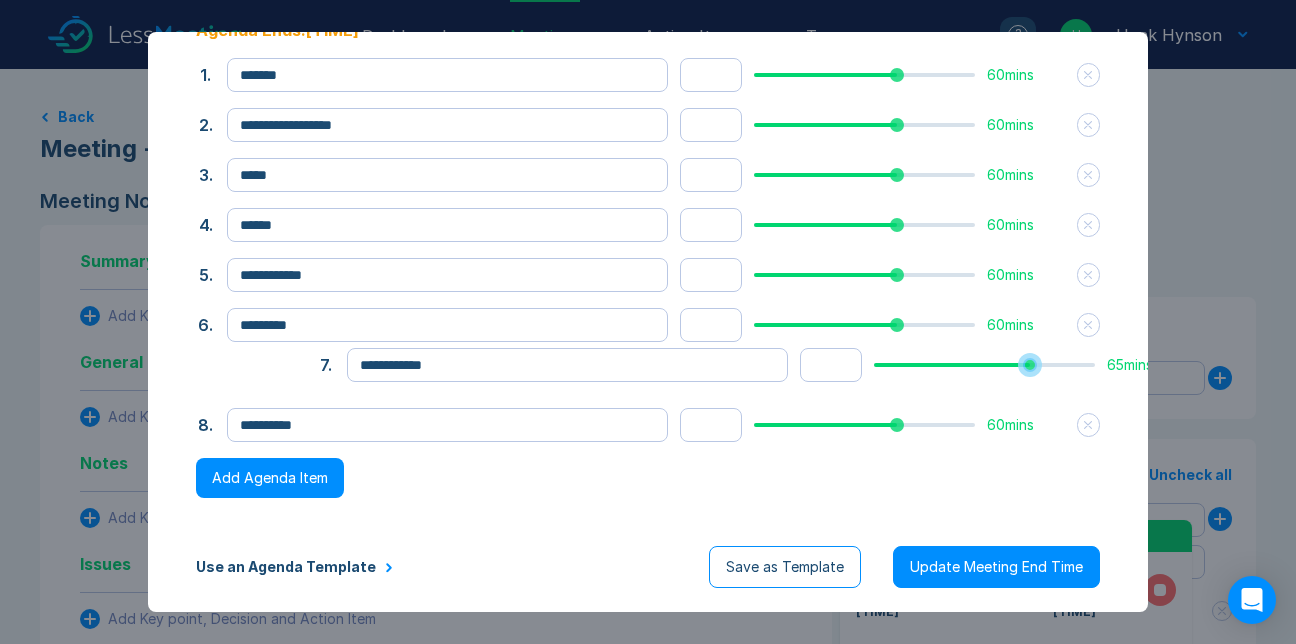 type on "**" 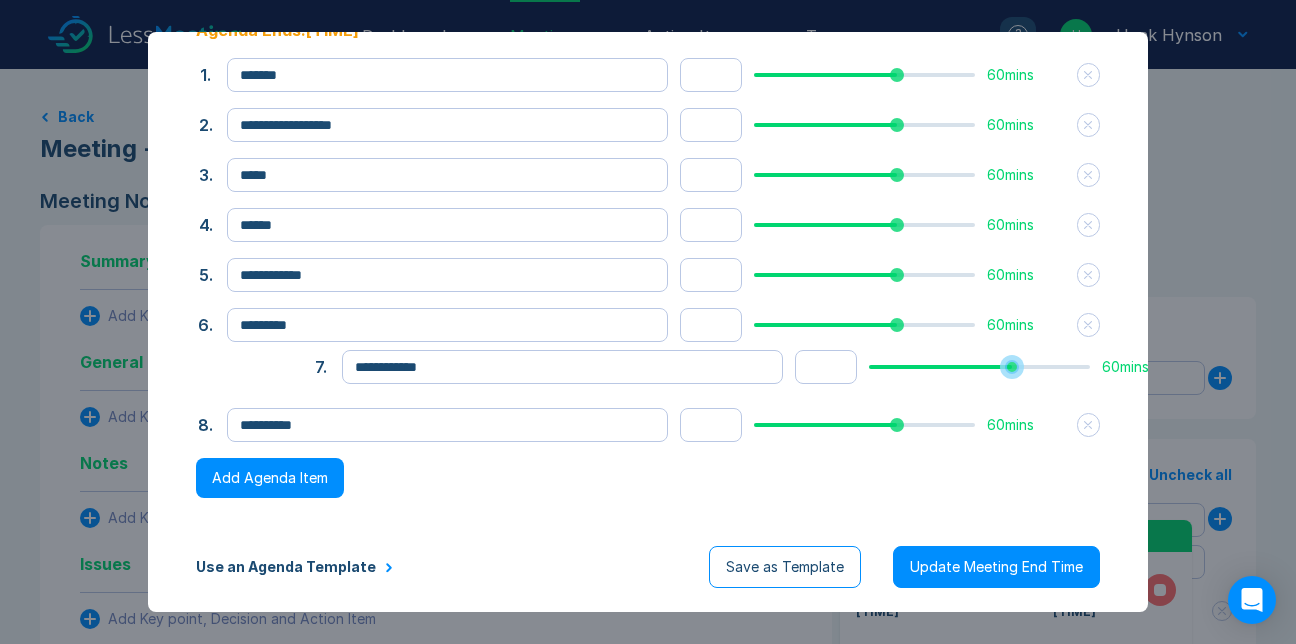 drag, startPoint x: 749, startPoint y: 522, endPoint x: 864, endPoint y: 380, distance: 182.72658 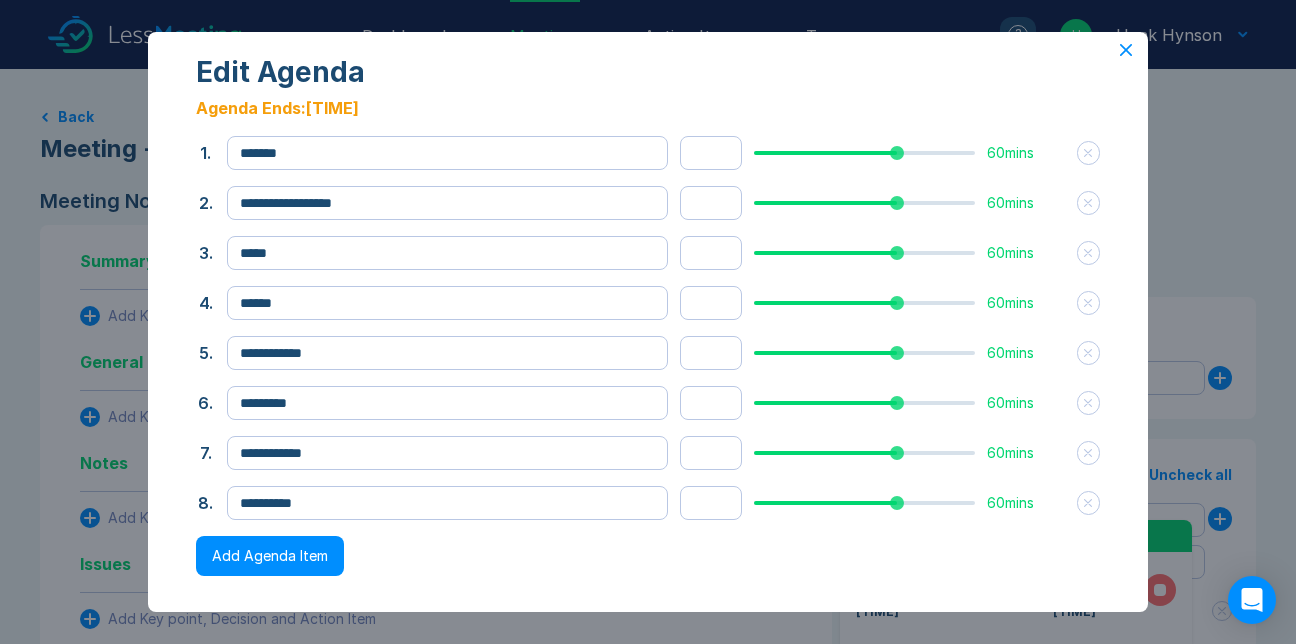 scroll, scrollTop: 189, scrollLeft: 0, axis: vertical 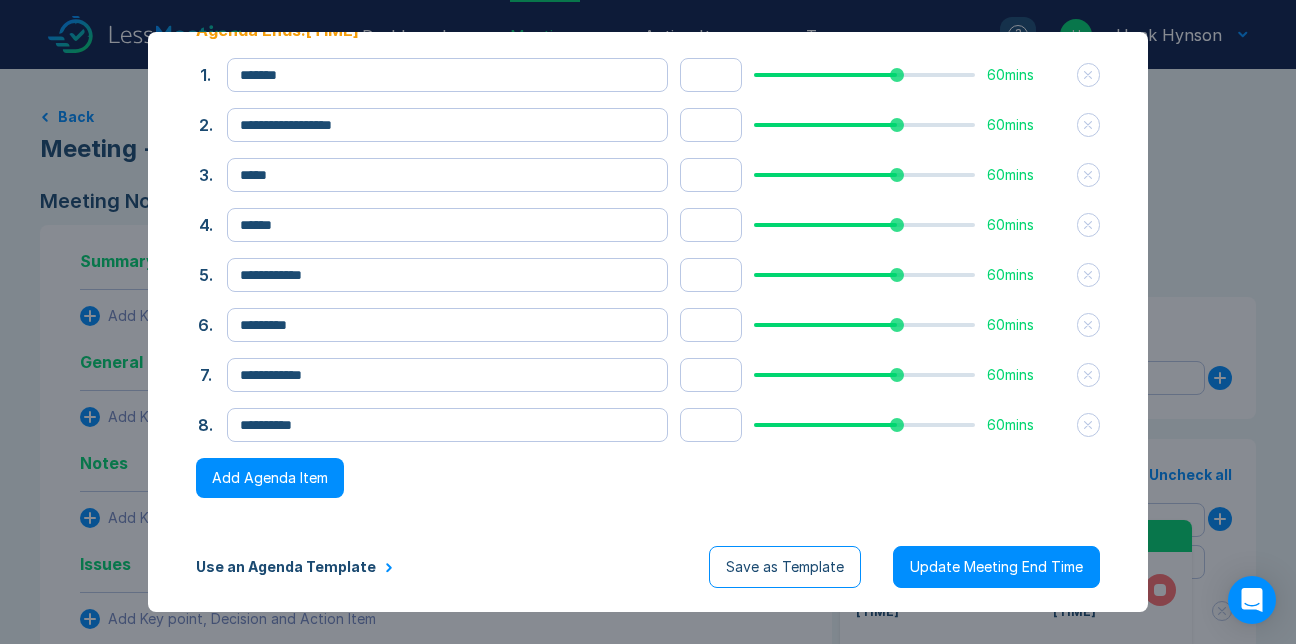 click on "Update Meeting End Time" at bounding box center (996, 567) 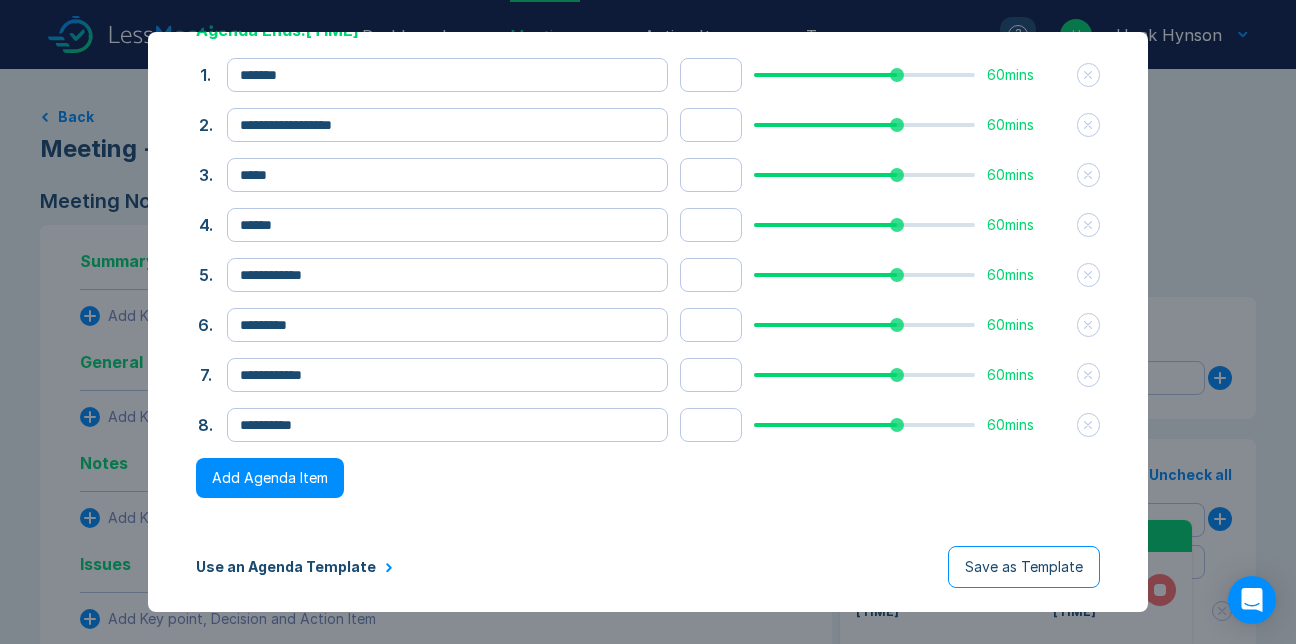scroll, scrollTop: 0, scrollLeft: 0, axis: both 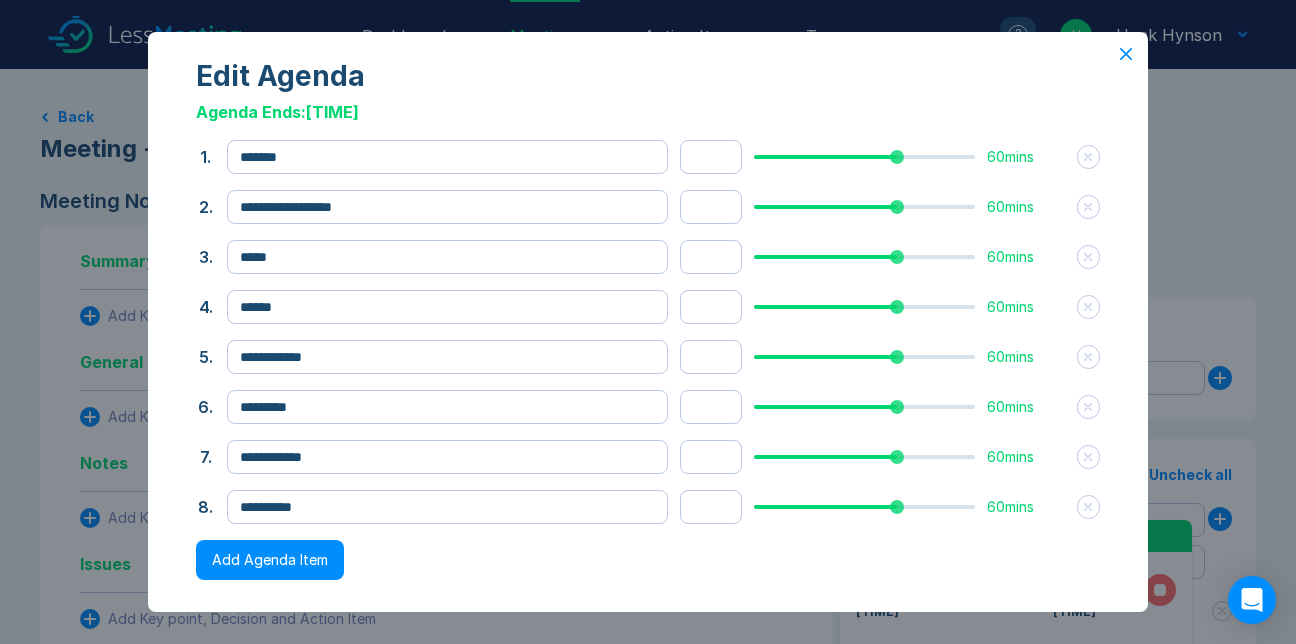 click 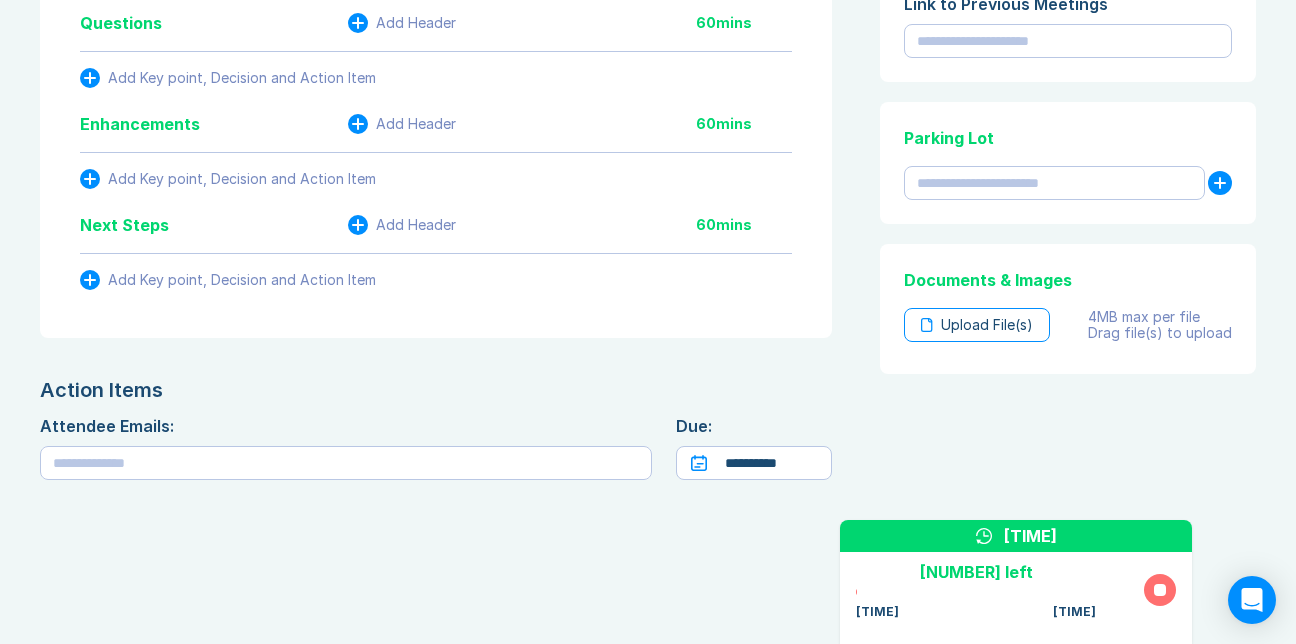 scroll, scrollTop: 962, scrollLeft: 0, axis: vertical 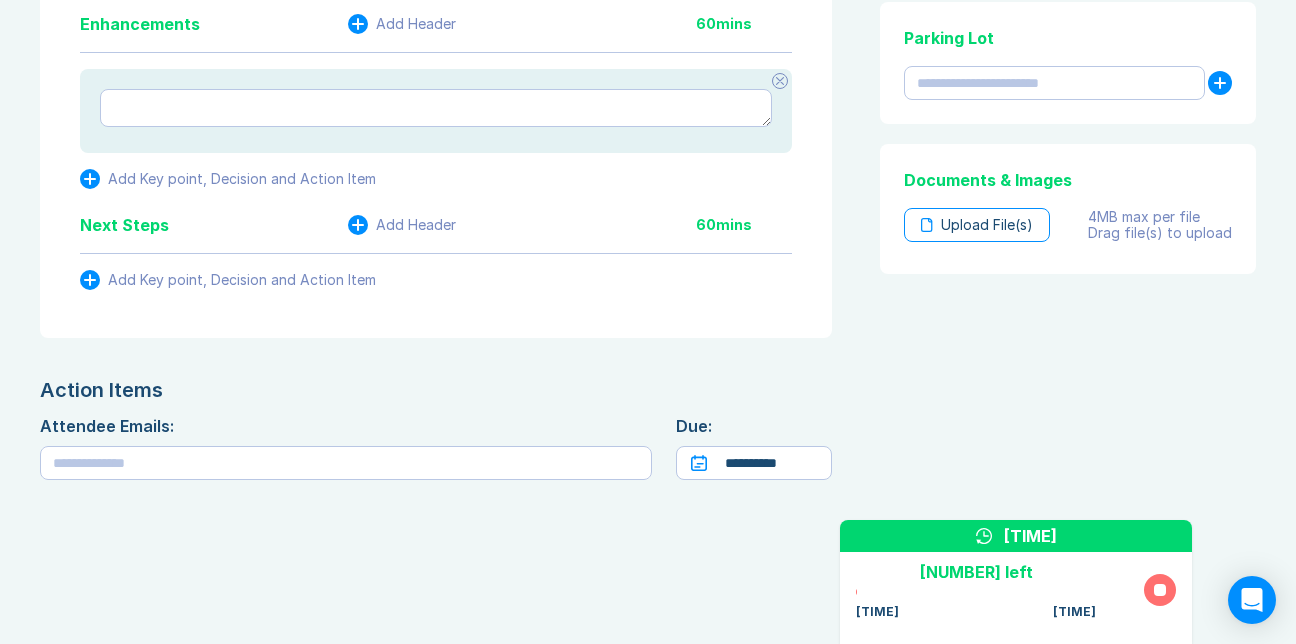 type on "*" 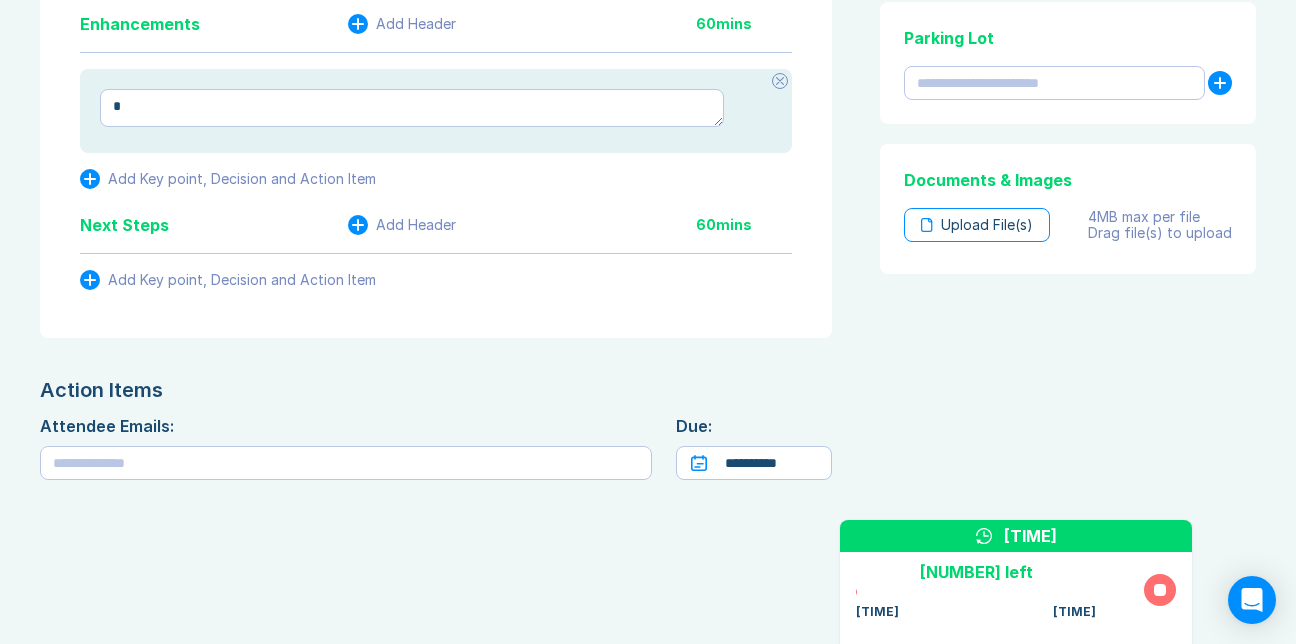 type on "*" 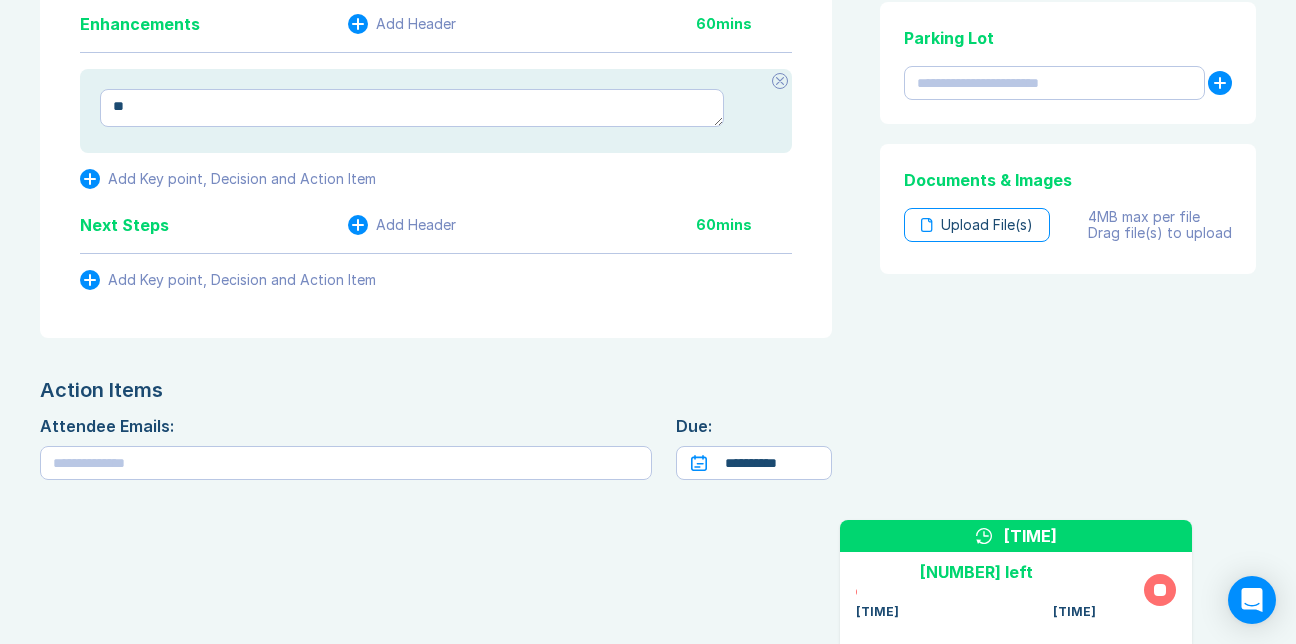 type on "*" 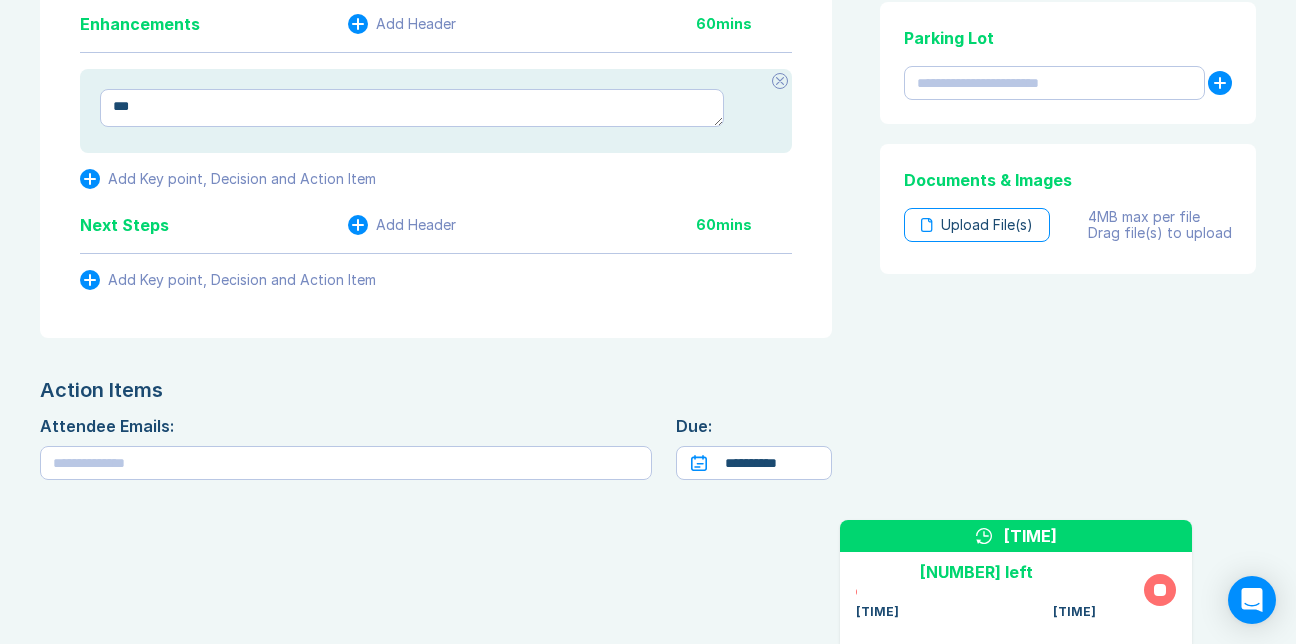 type on "*" 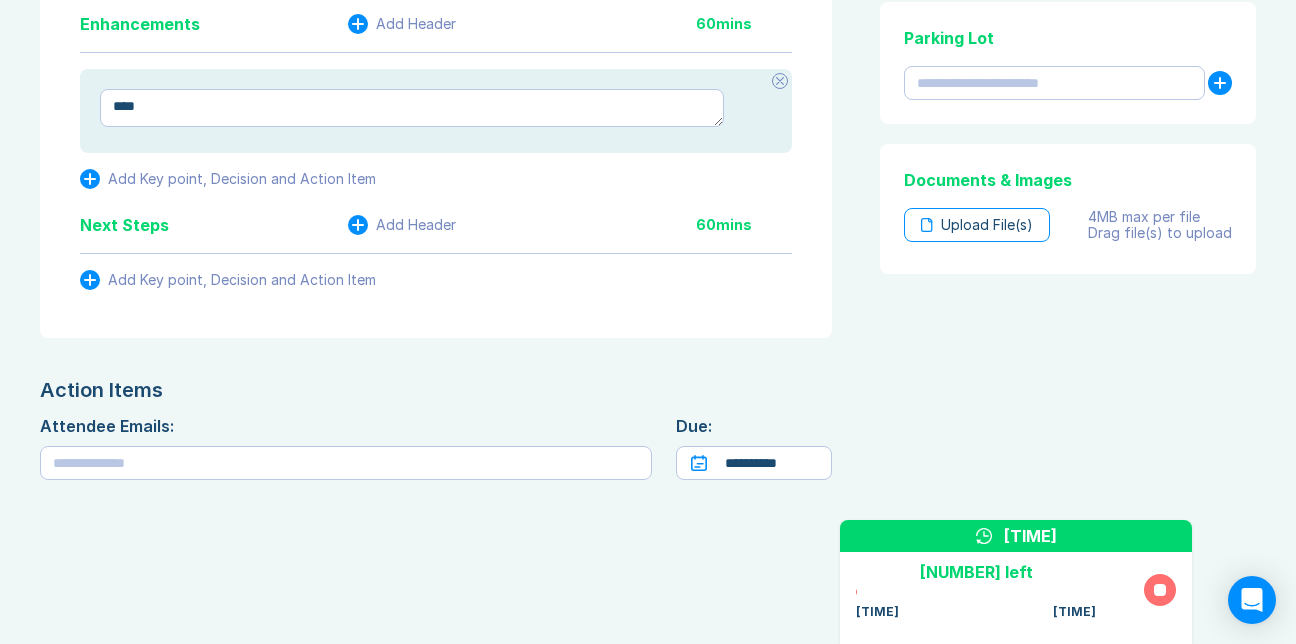 type on "*" 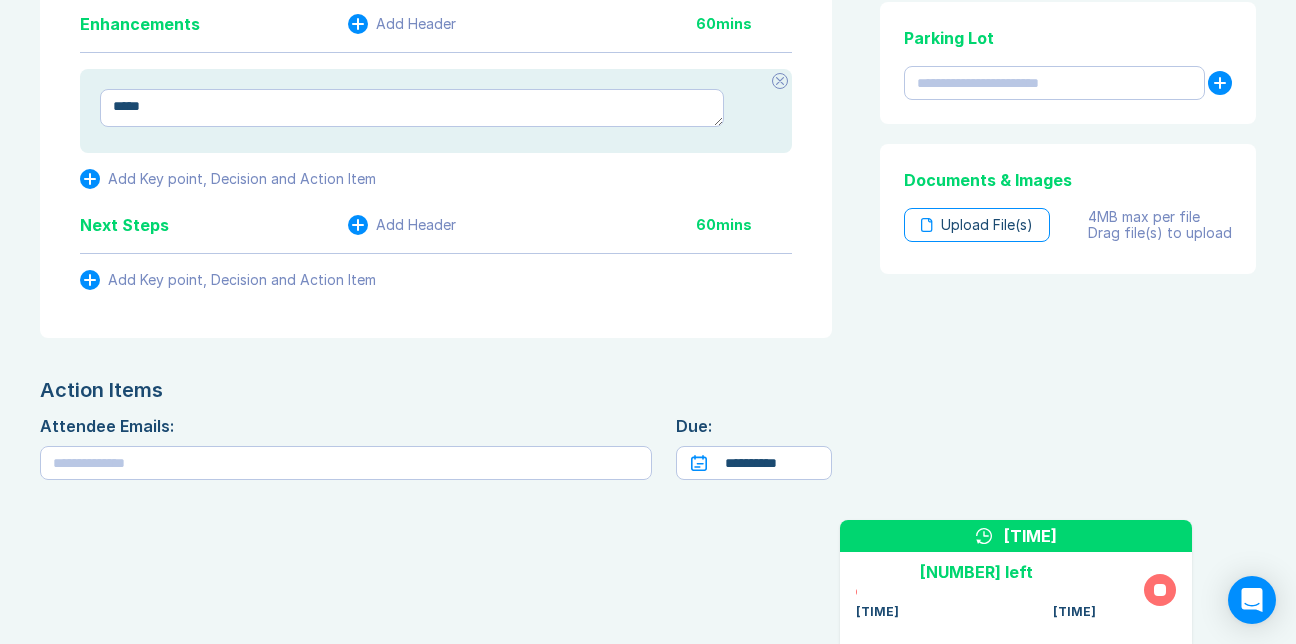 type on "*" 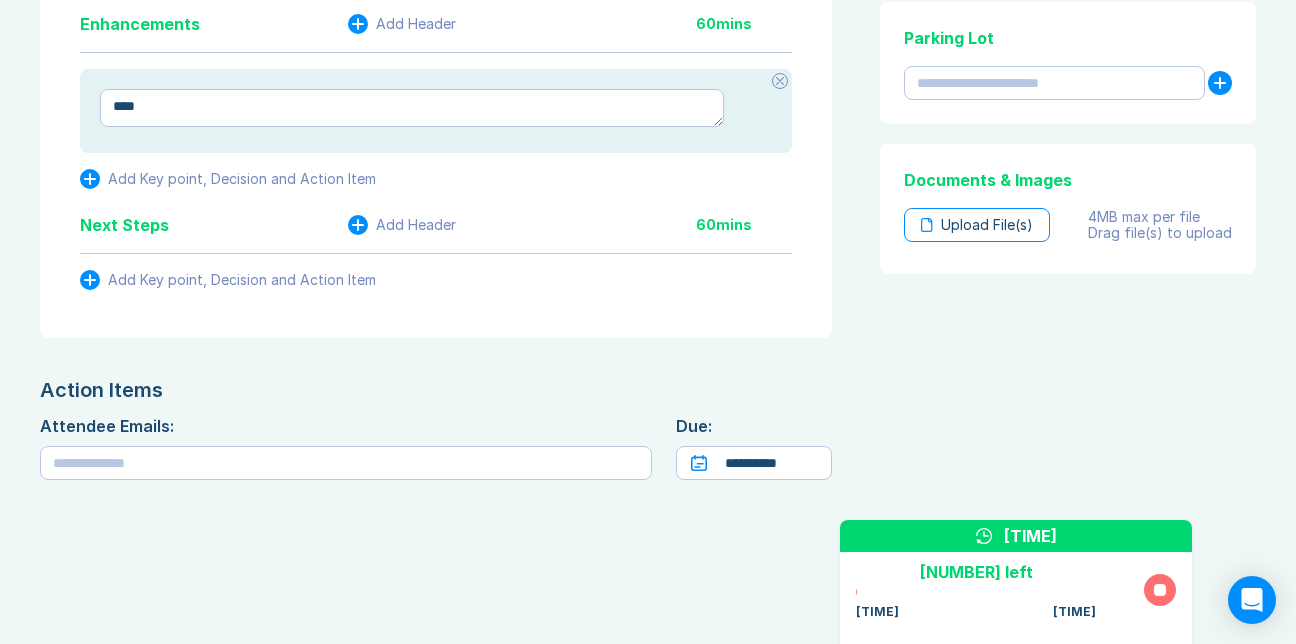 type on "*" 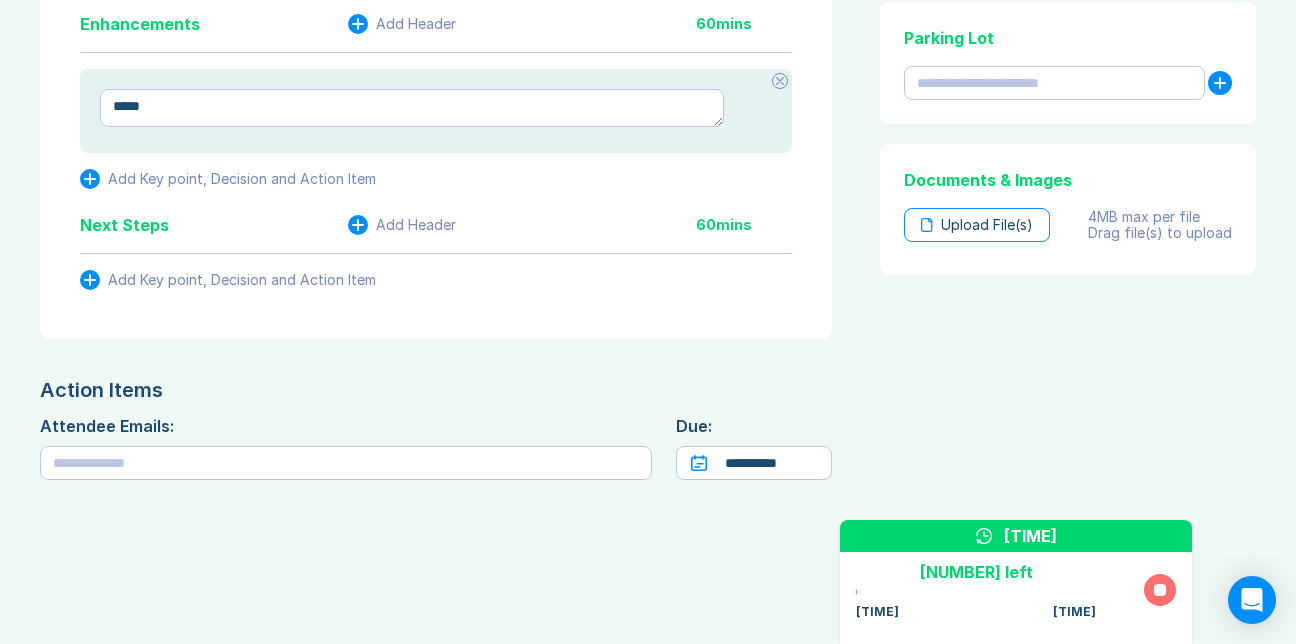 type on "*" 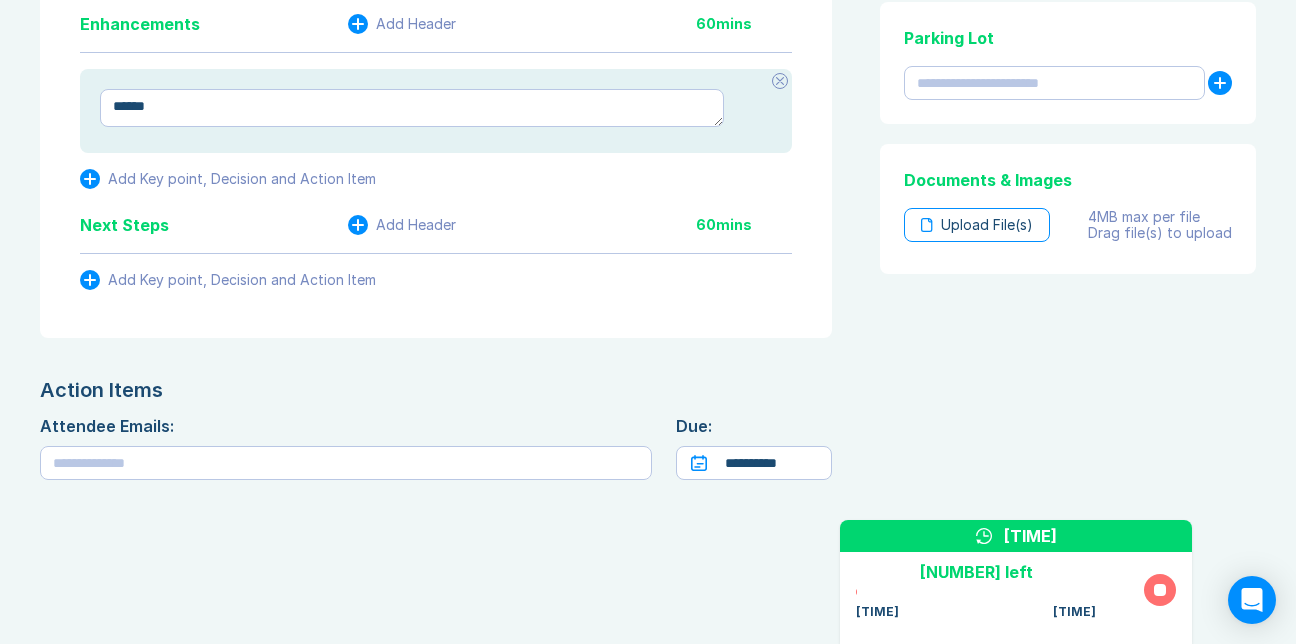type on "*******" 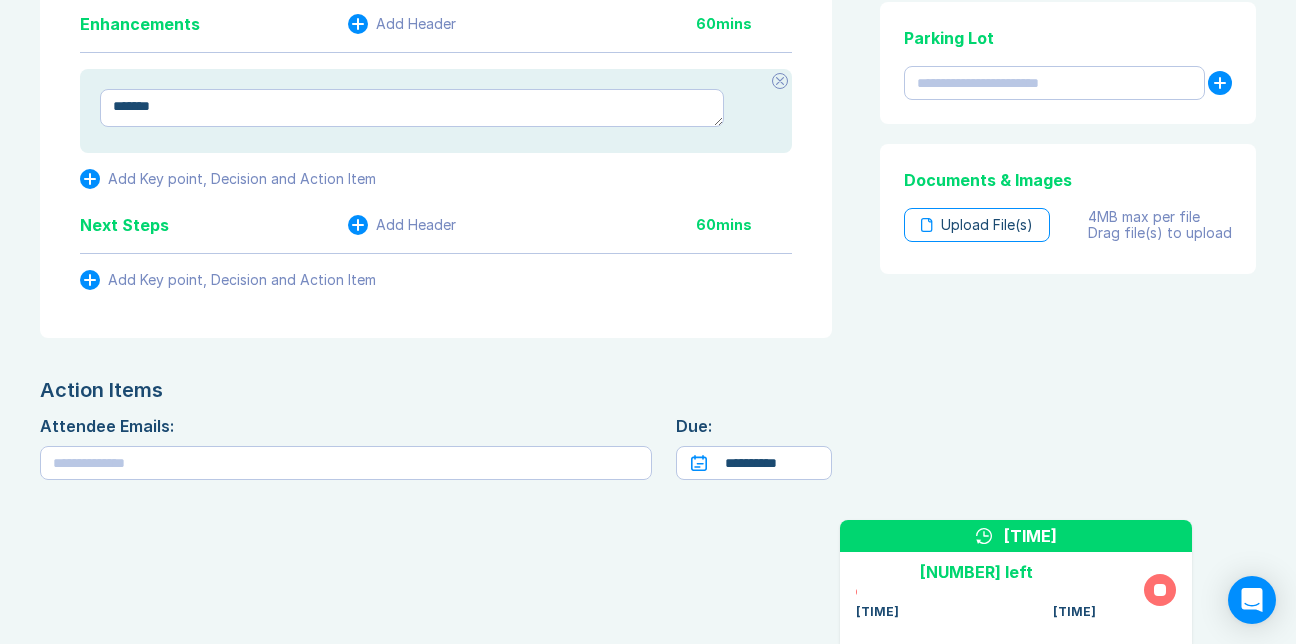 type on "*" 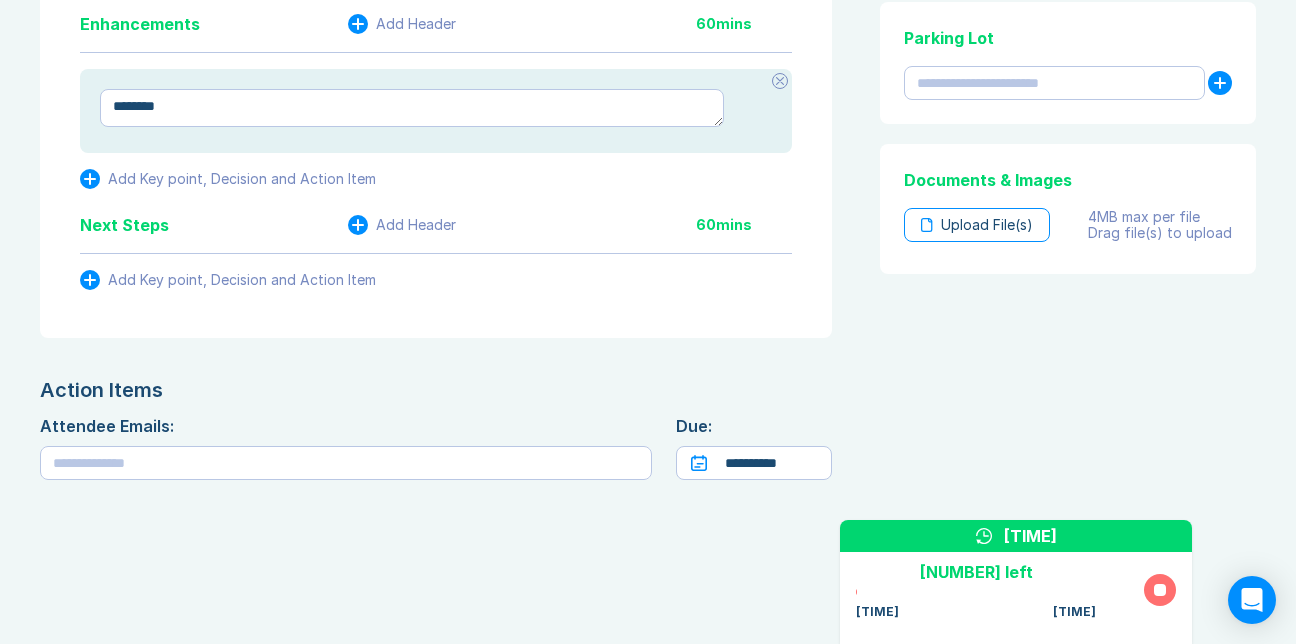 type on "*" 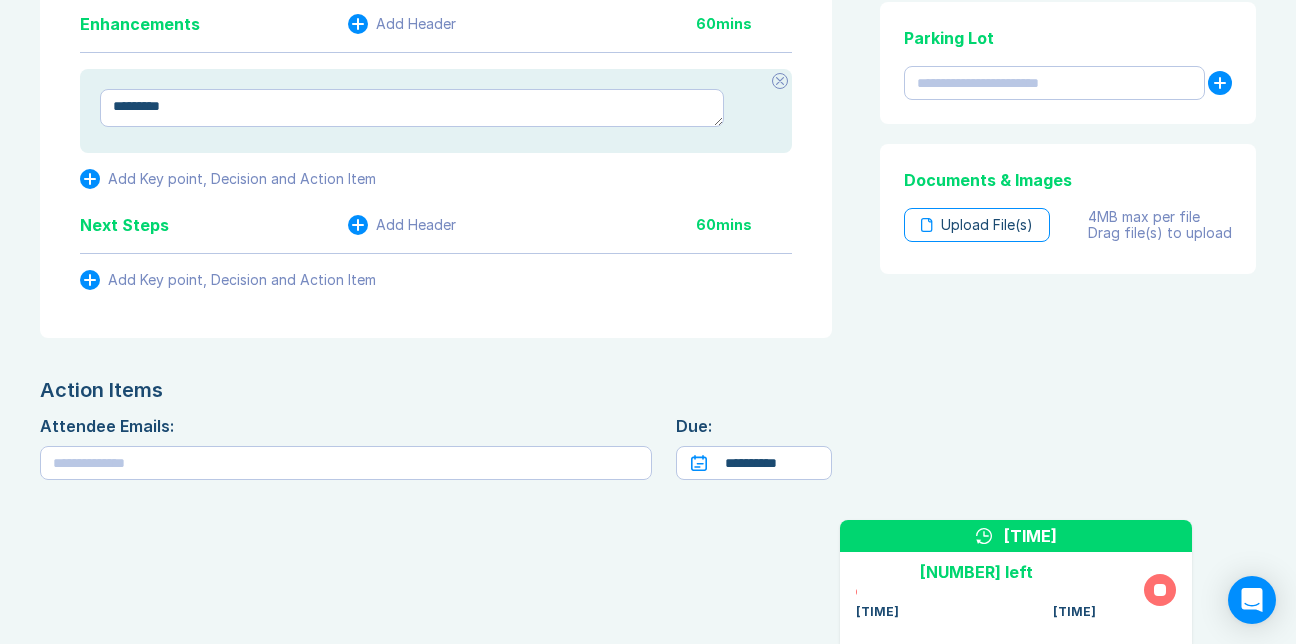 type on "*" 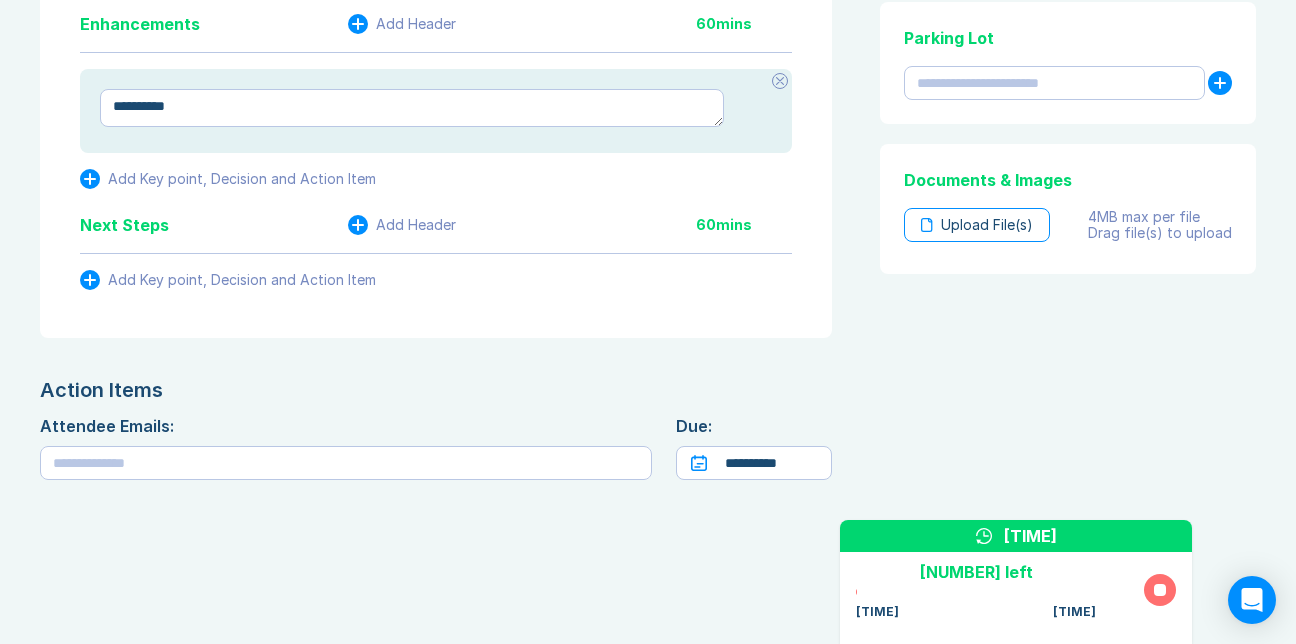 type on "*" 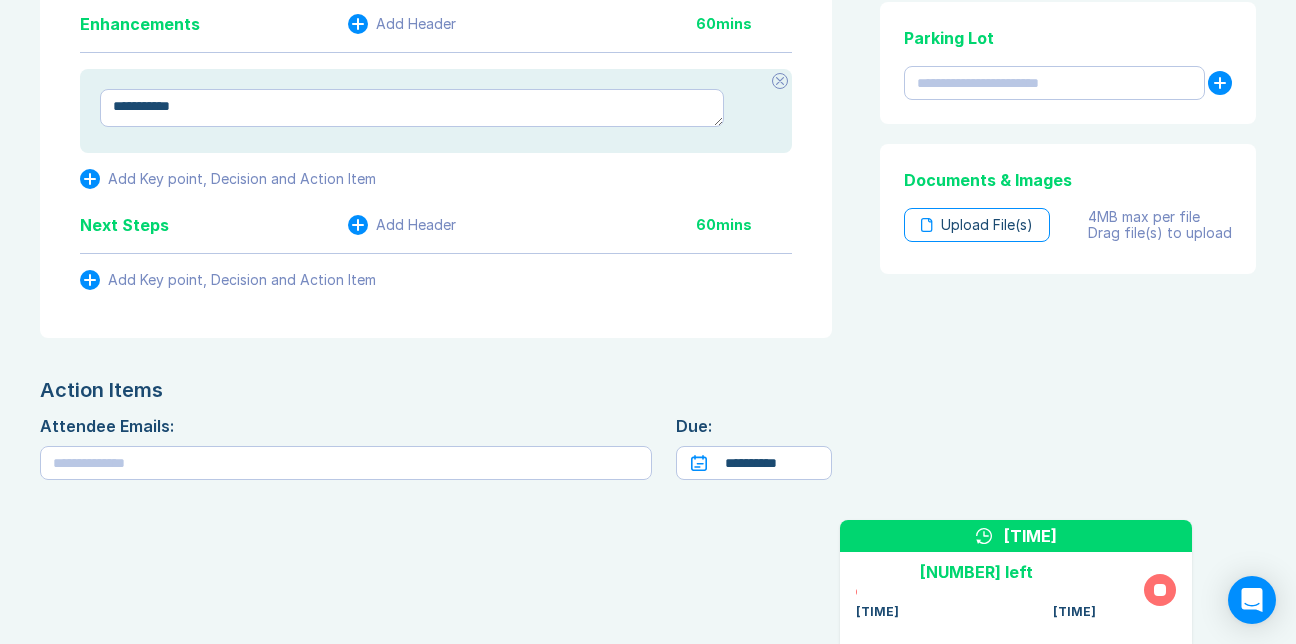 type on "*" 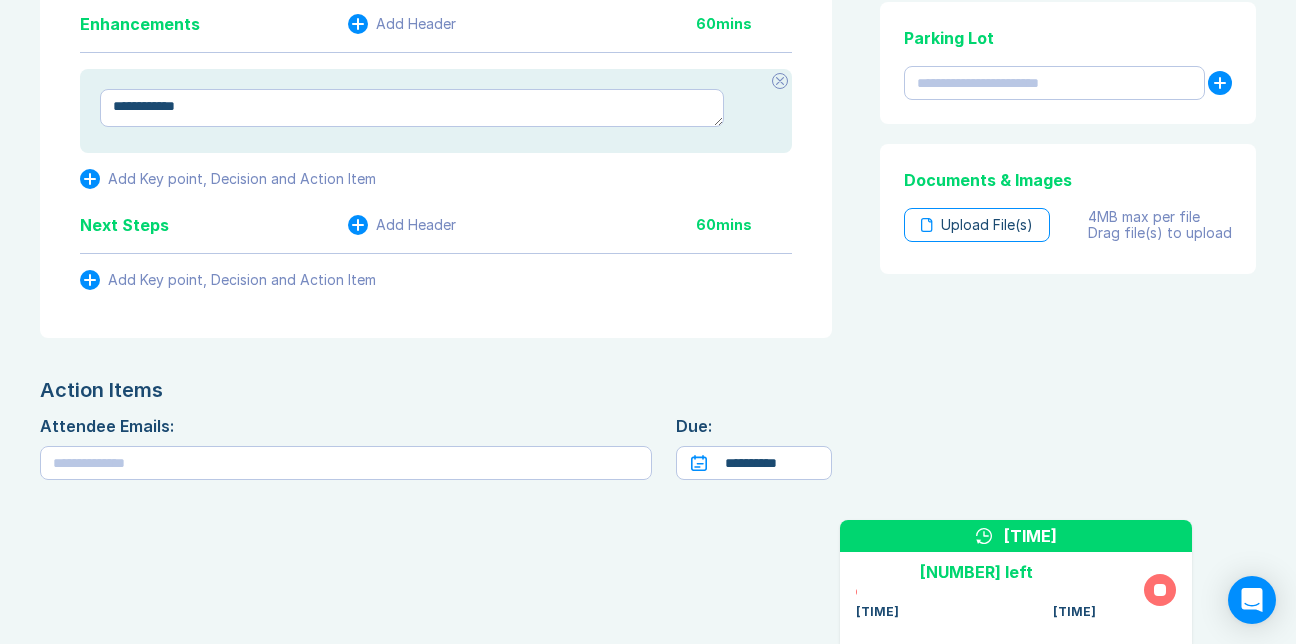 type on "*" 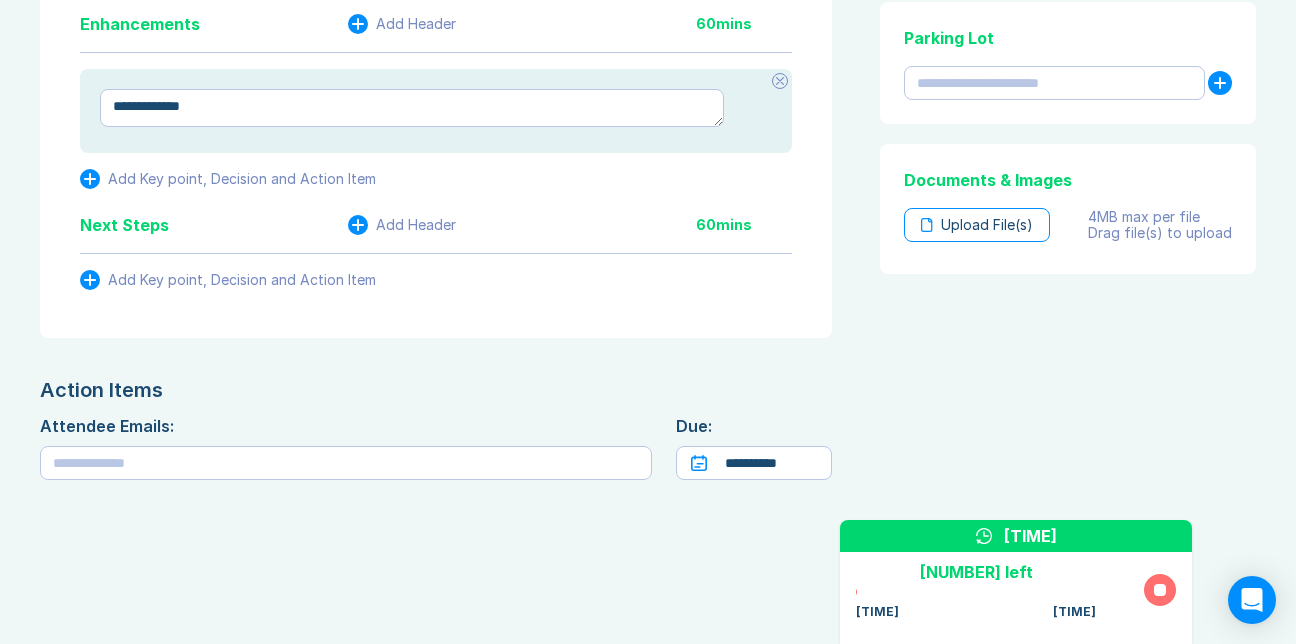 type on "*" 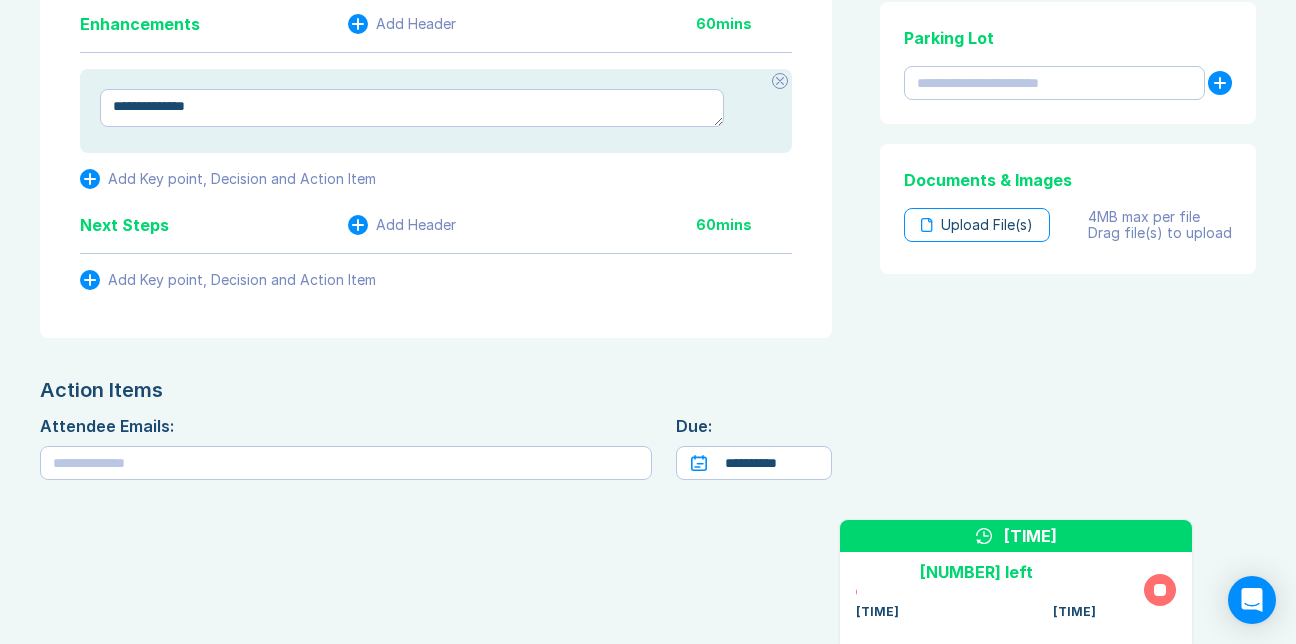 type on "*" 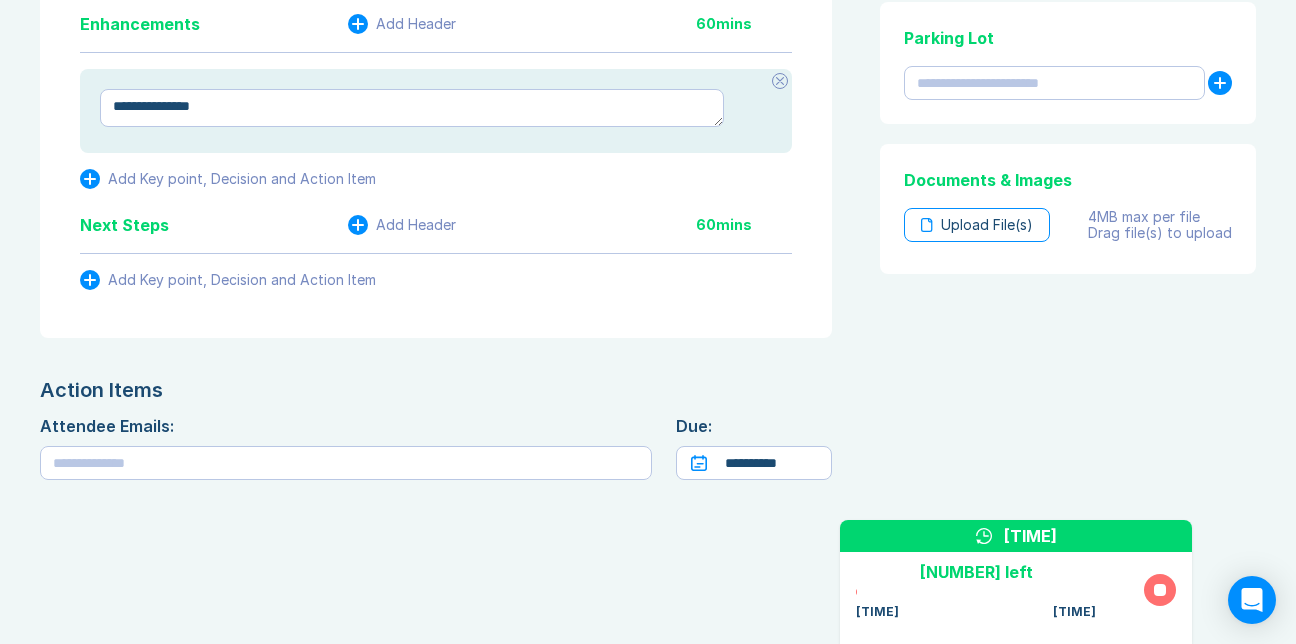 type on "*" 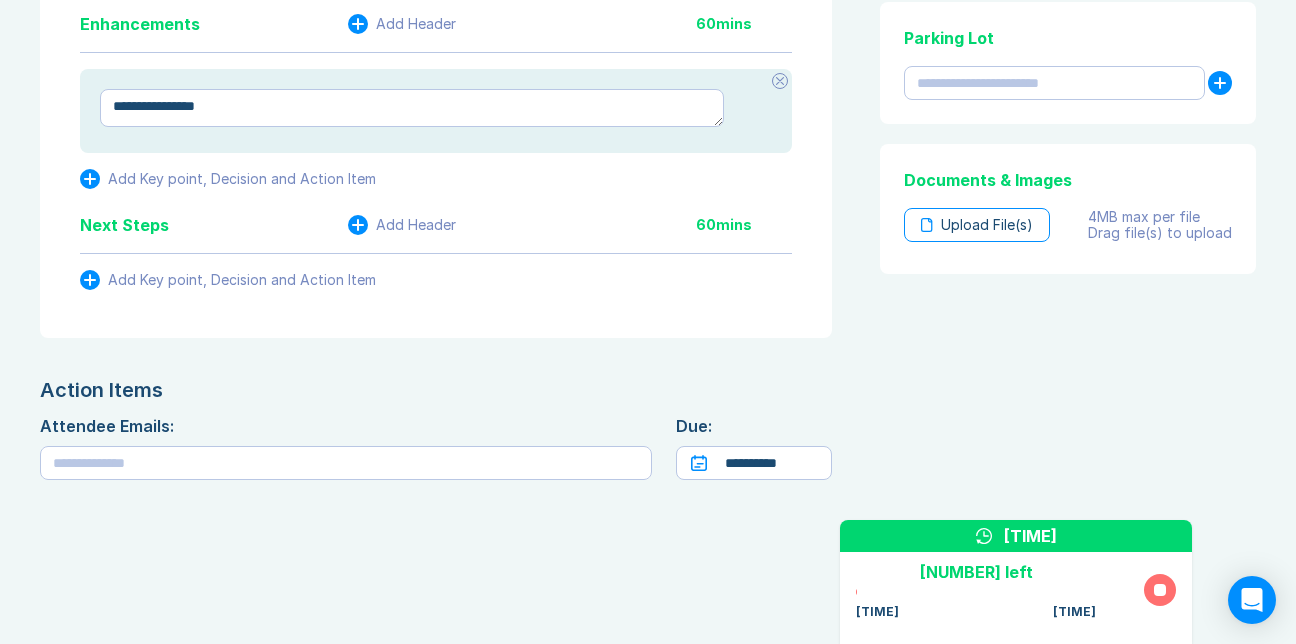 type on "*" 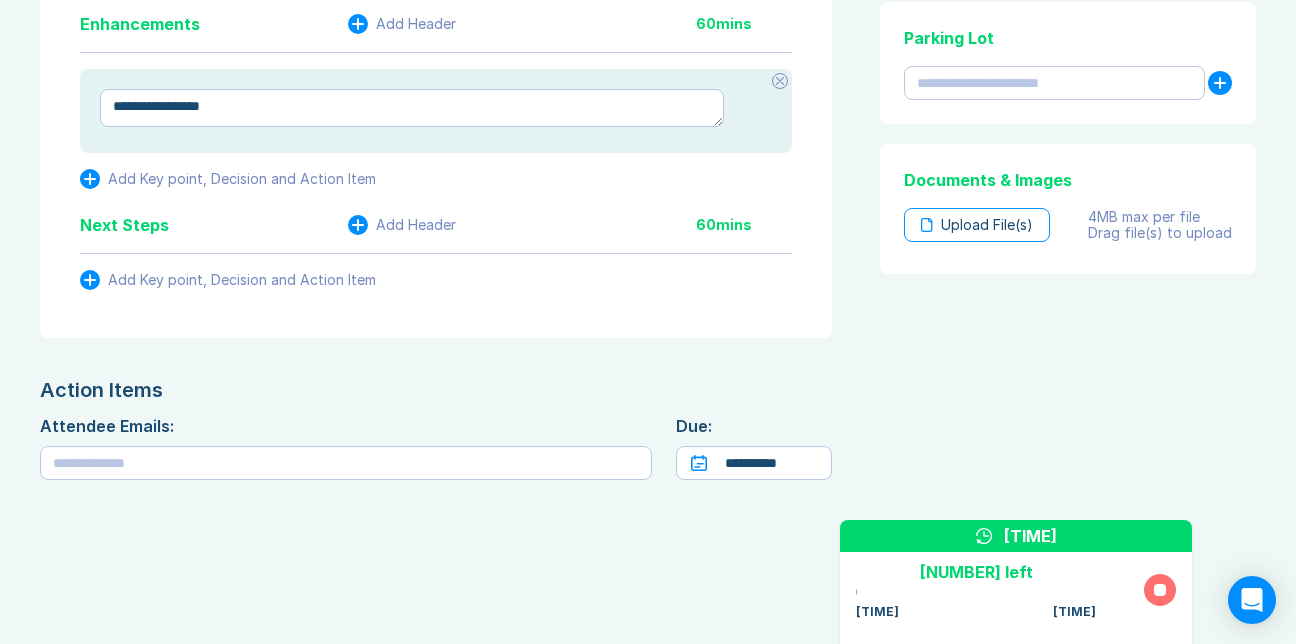 type on "*" 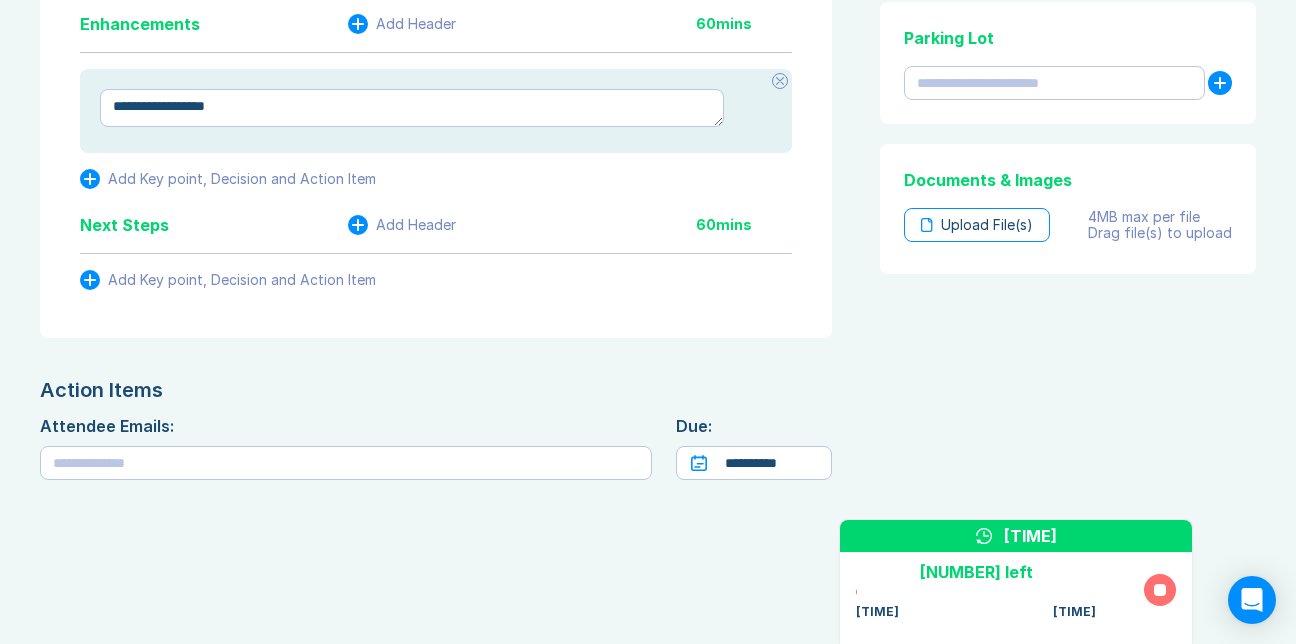 type on "*" 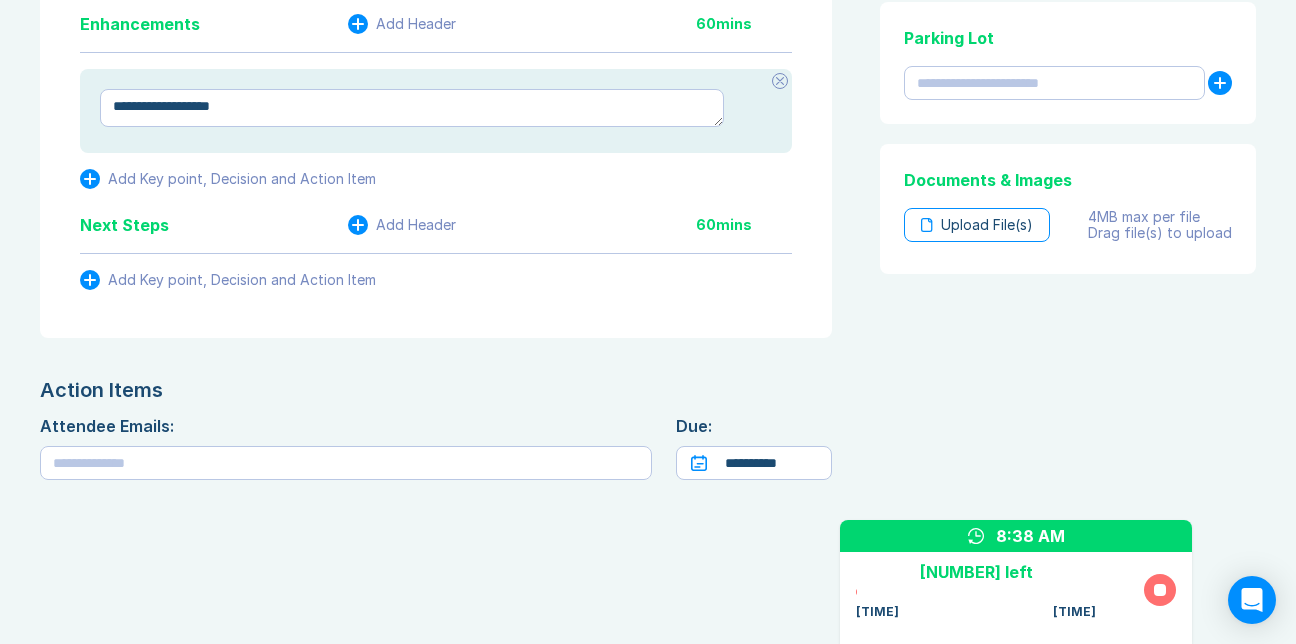 type on "*" 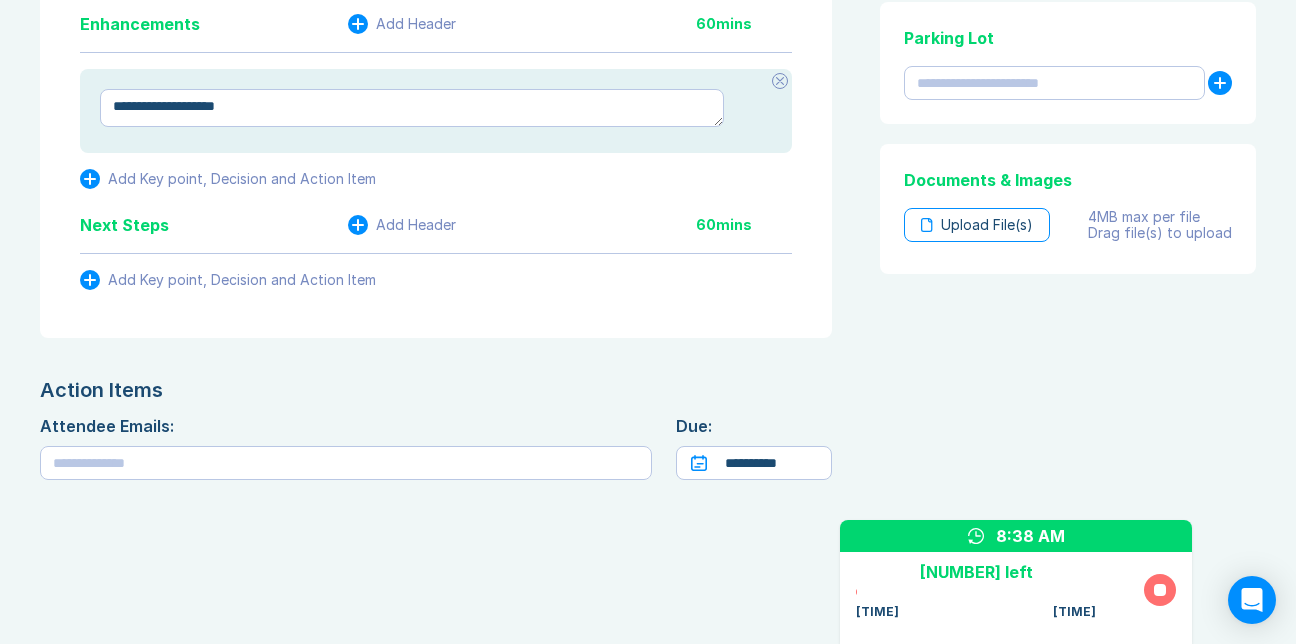 type on "*" 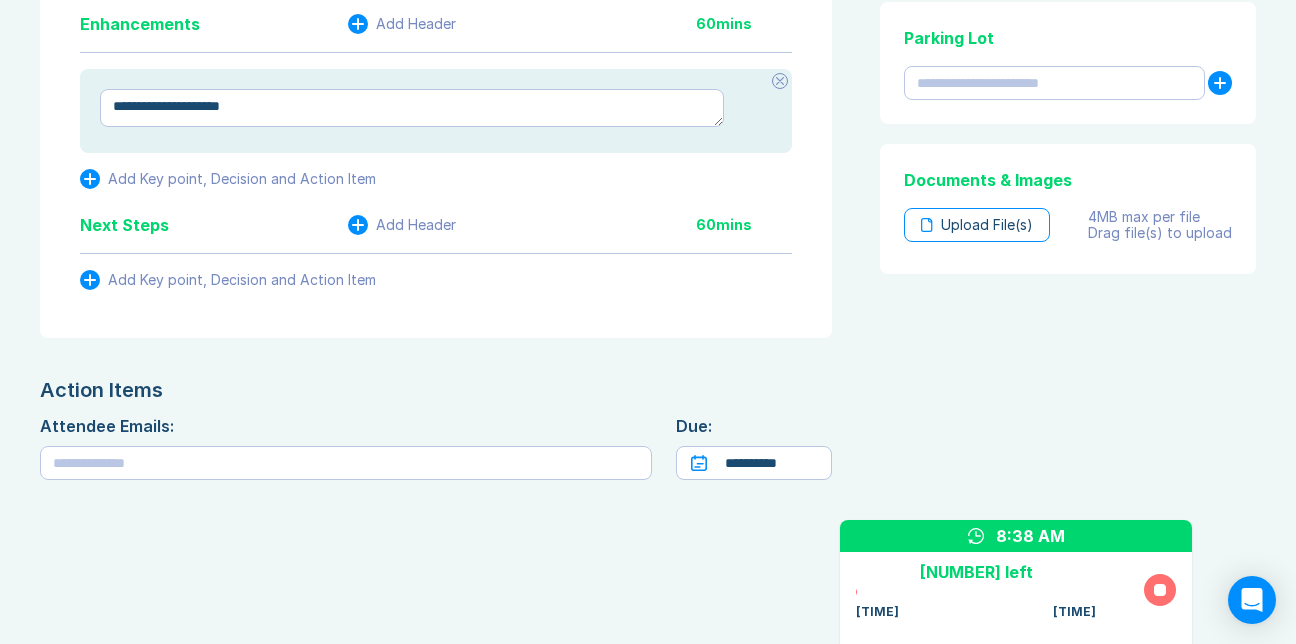 type on "*" 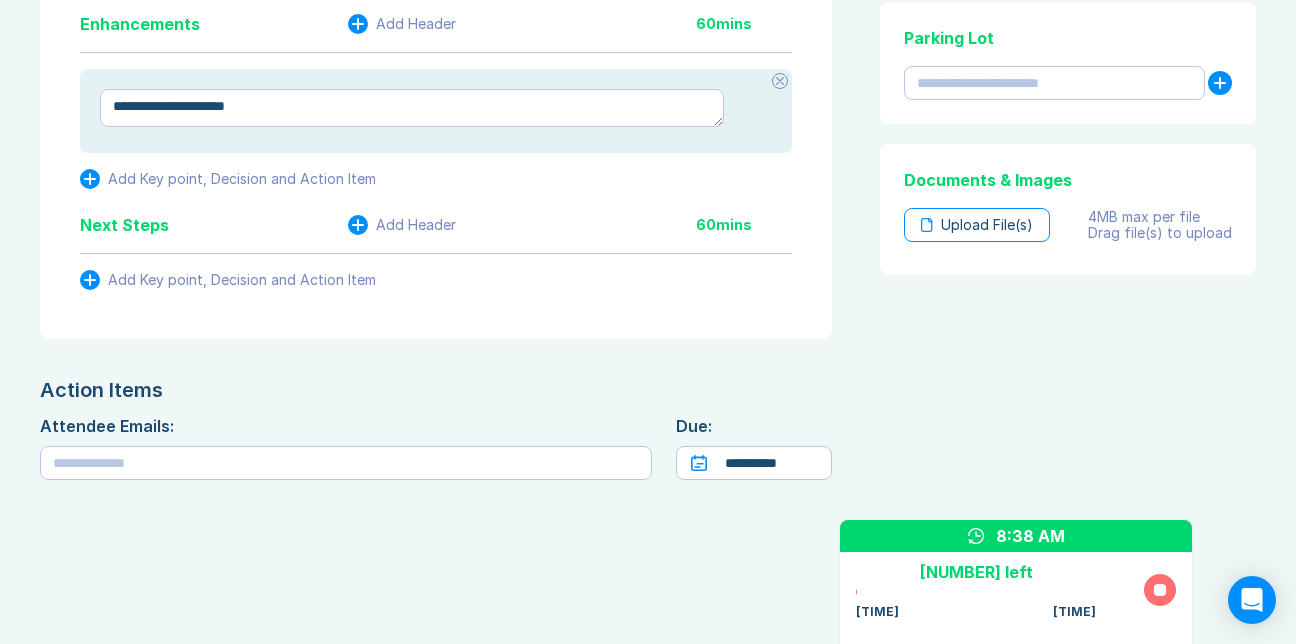 type on "*" 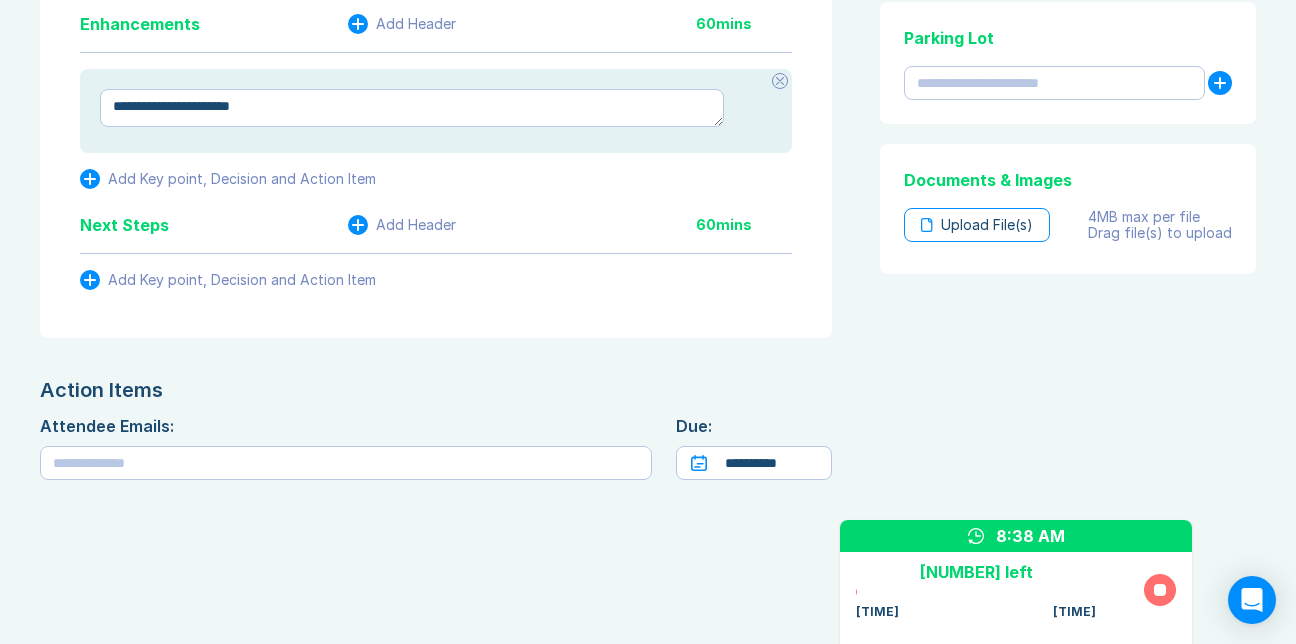 type on "*" 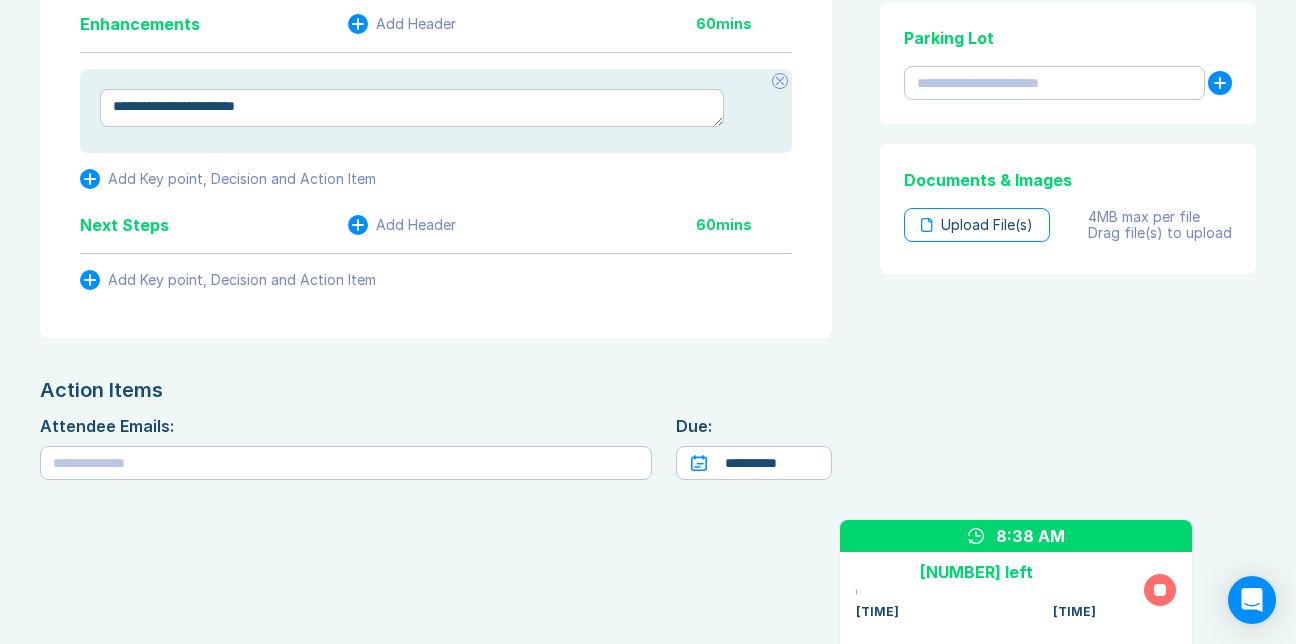 type on "*" 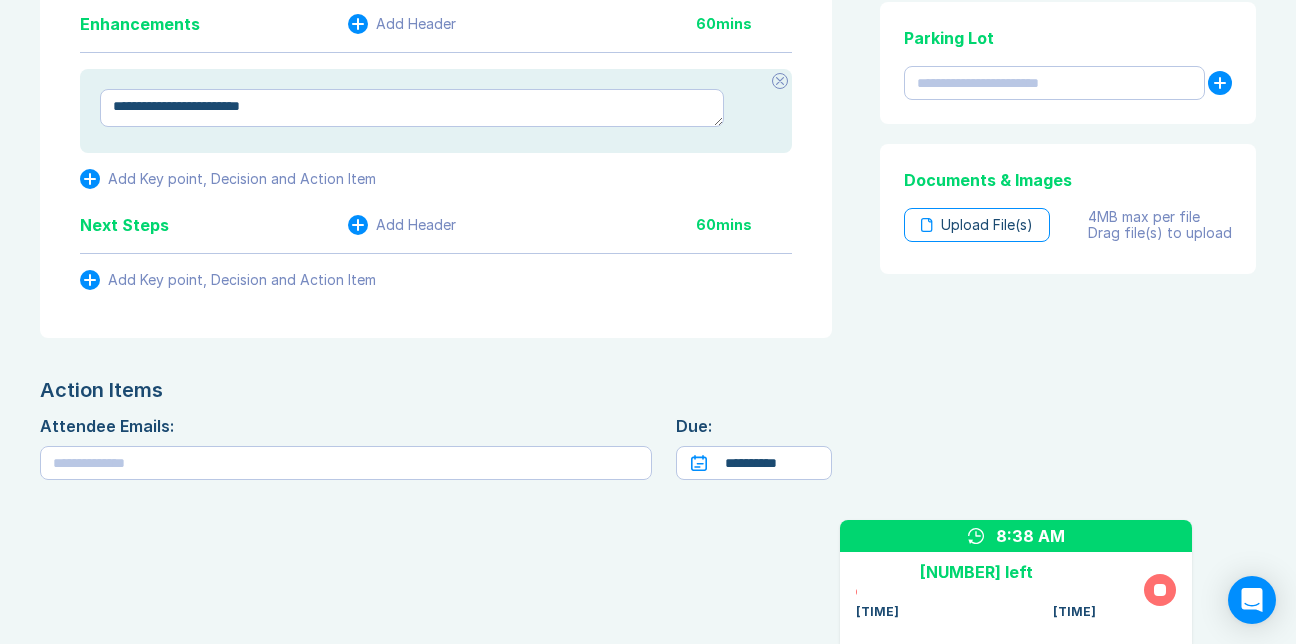 type on "*" 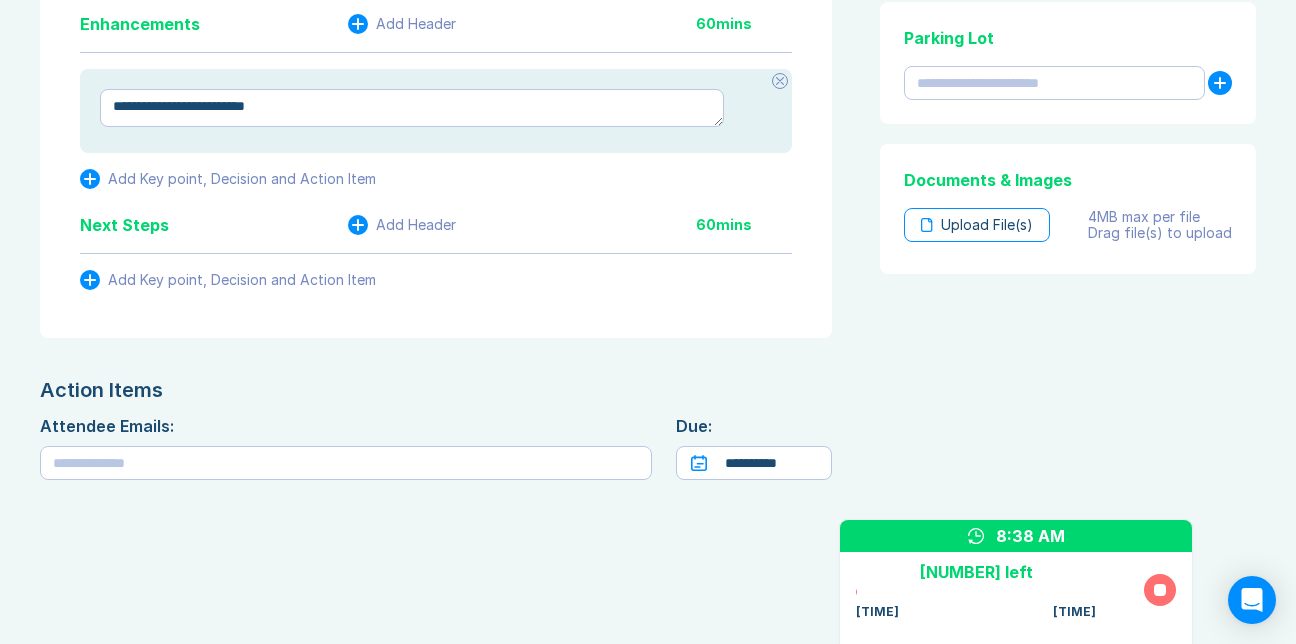 type on "*" 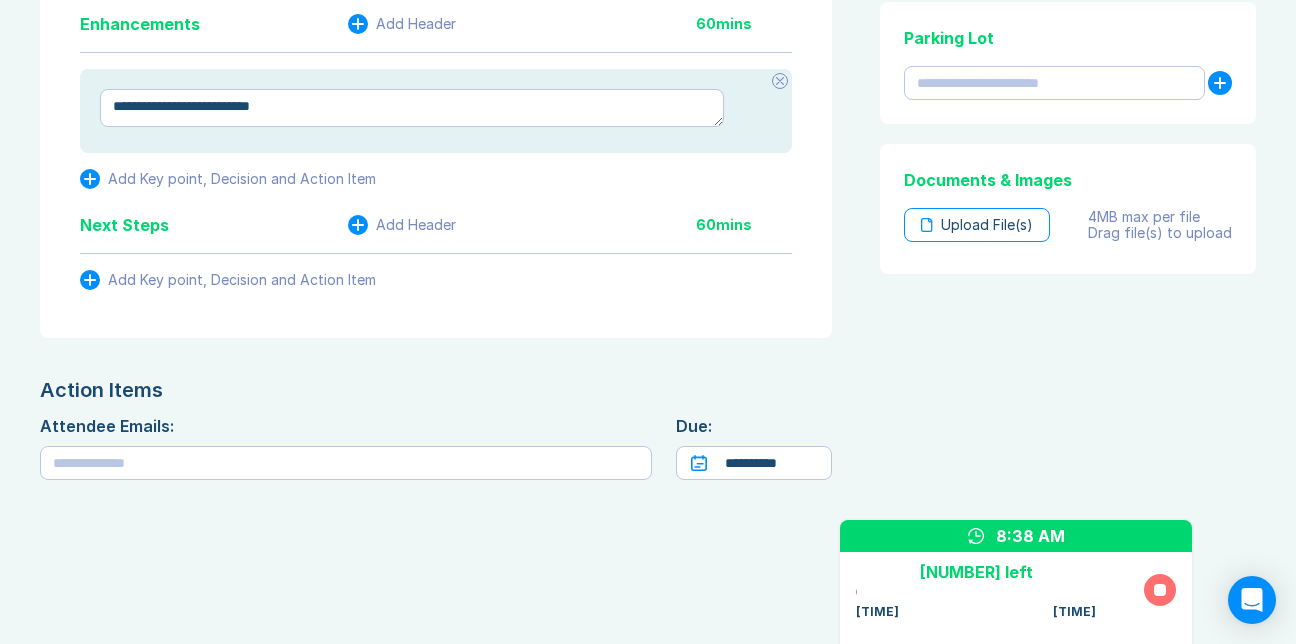 type on "*" 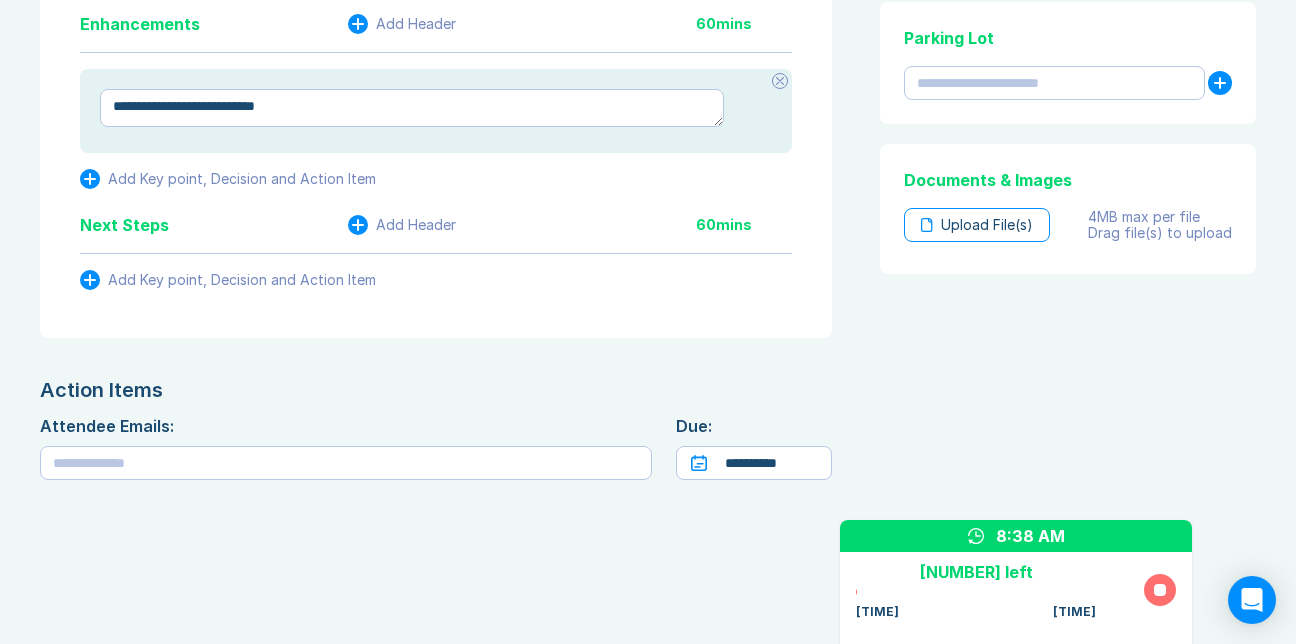 type on "*" 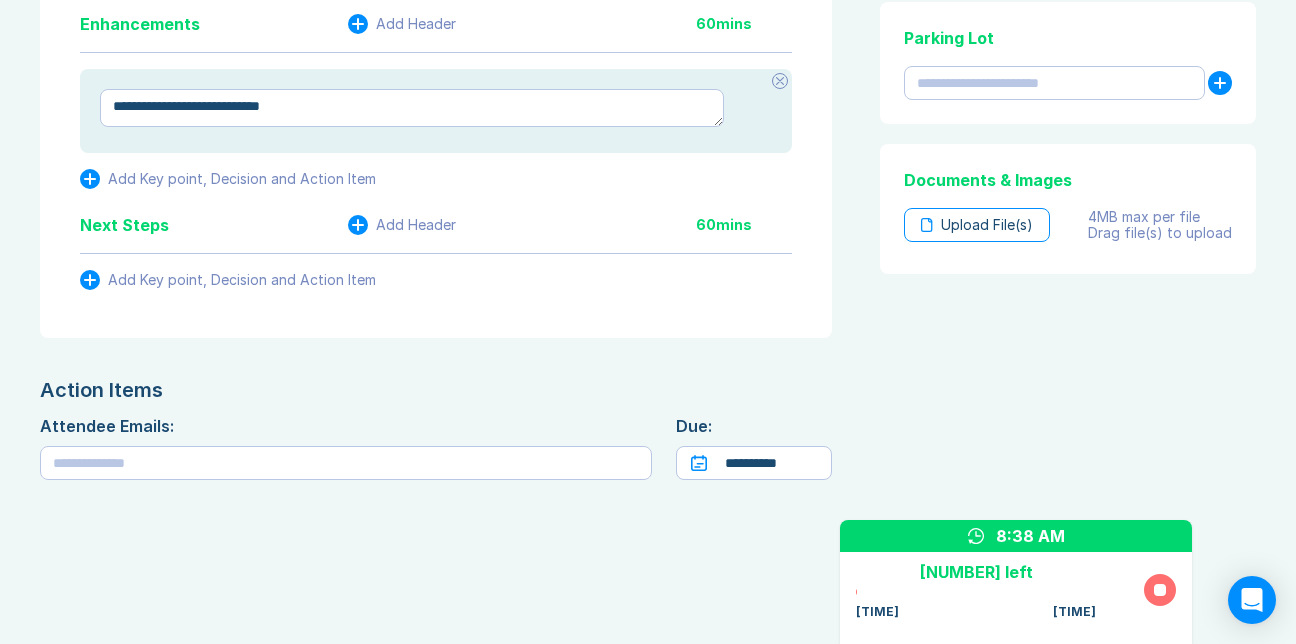 type on "*" 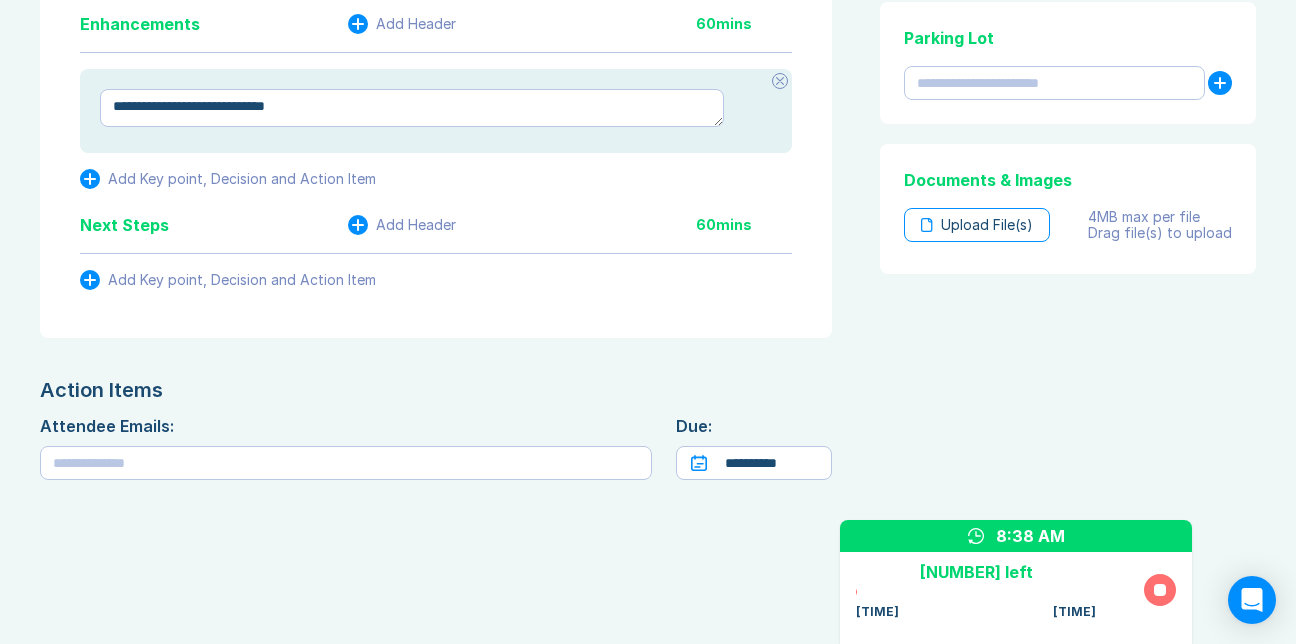 type on "*" 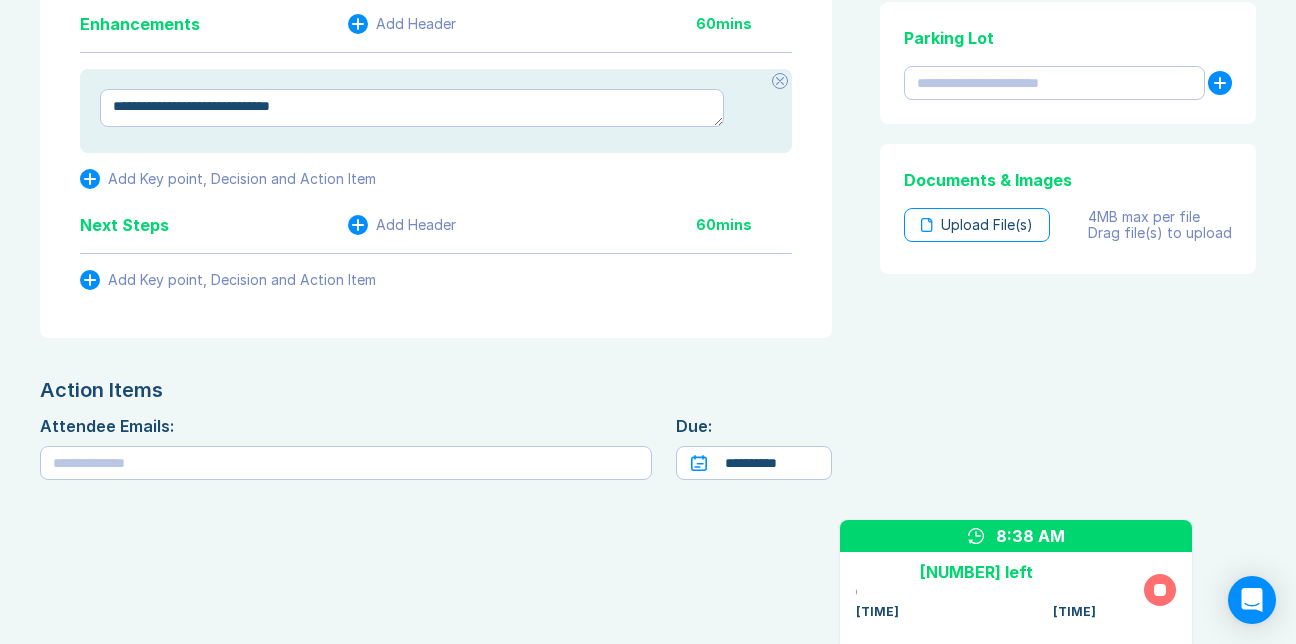 type on "*" 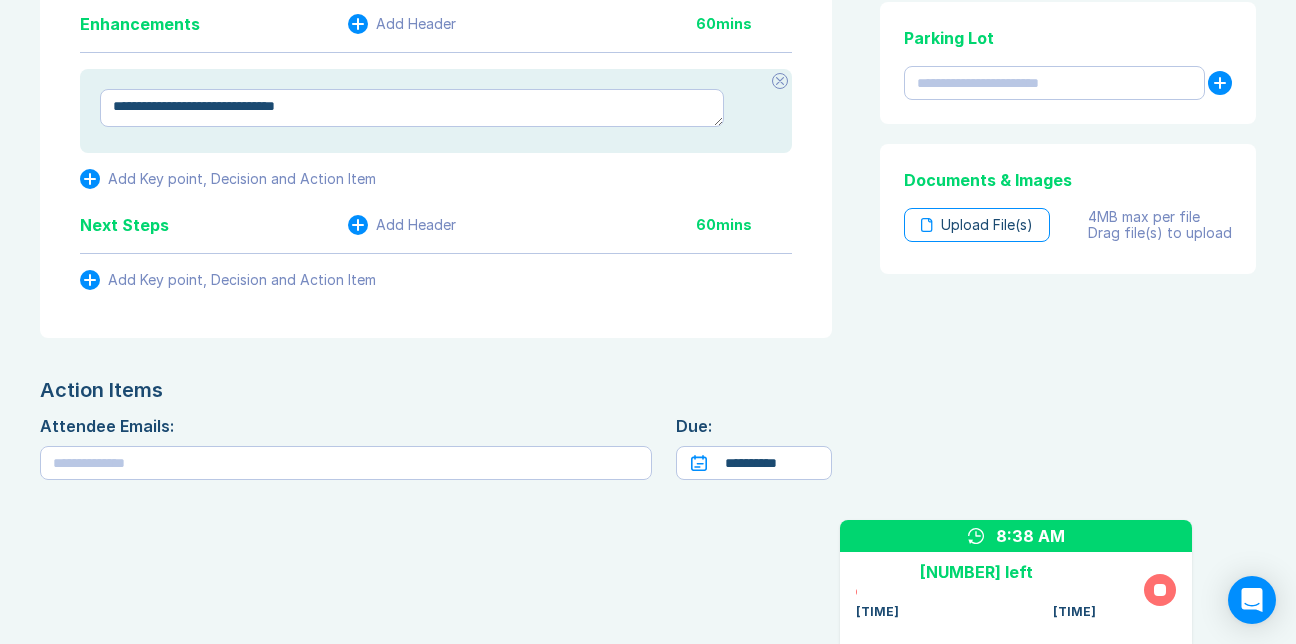 type on "*" 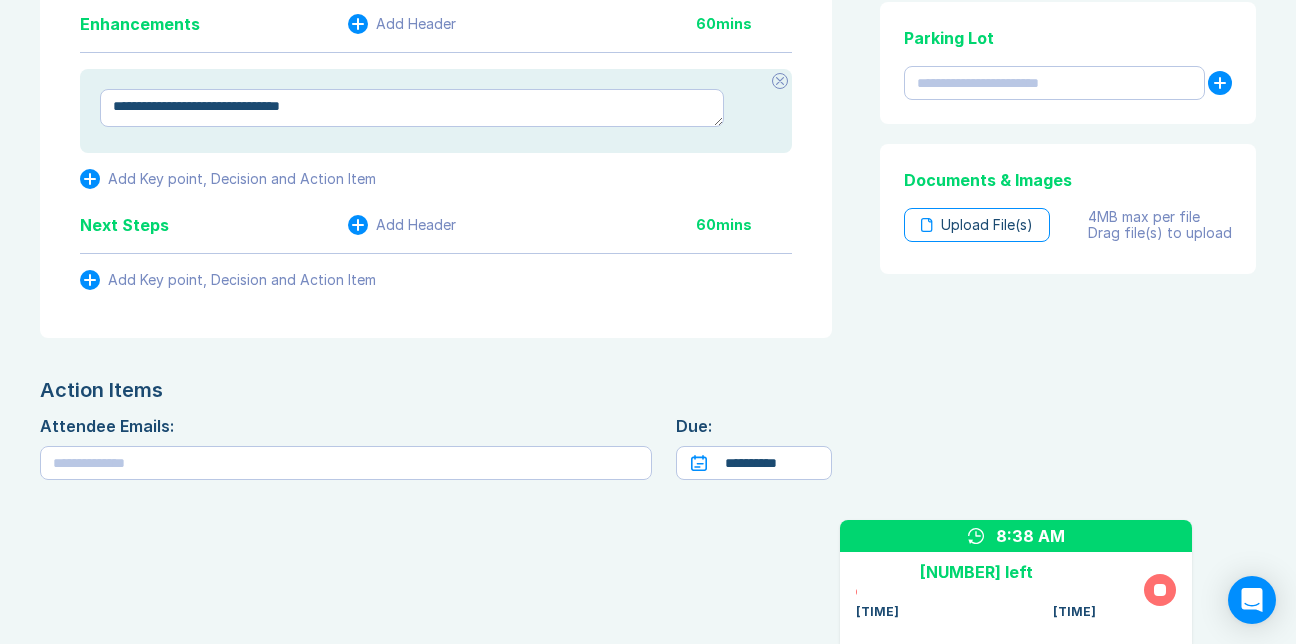 type on "*" 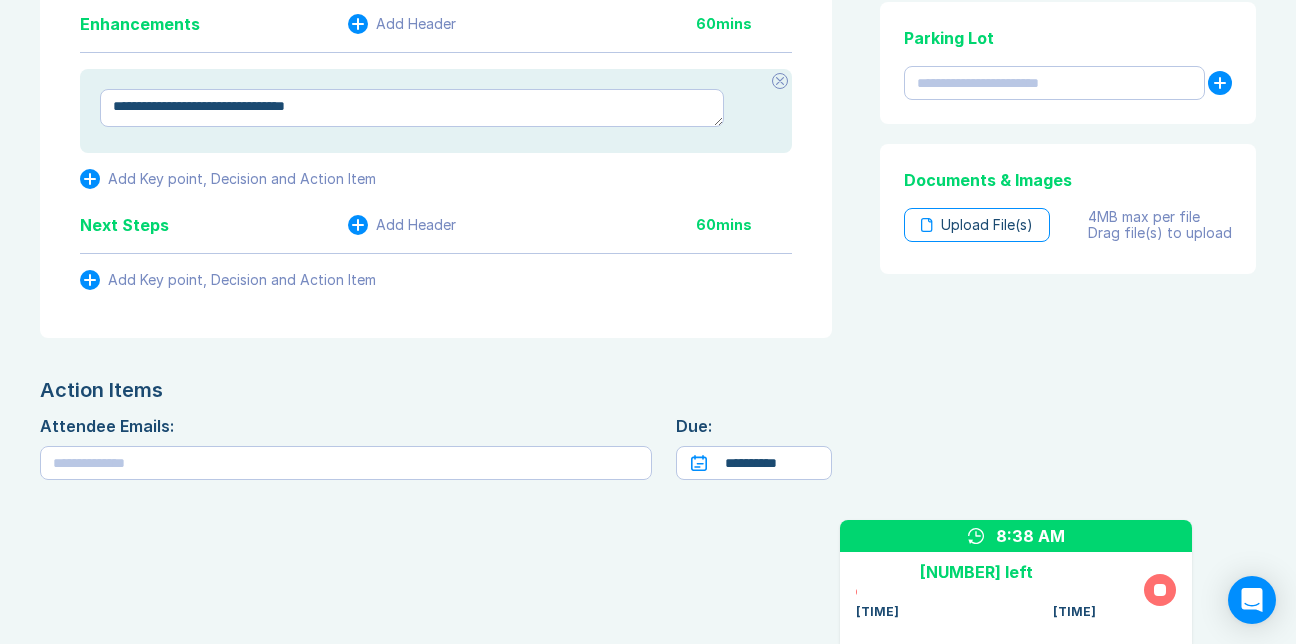 type on "*" 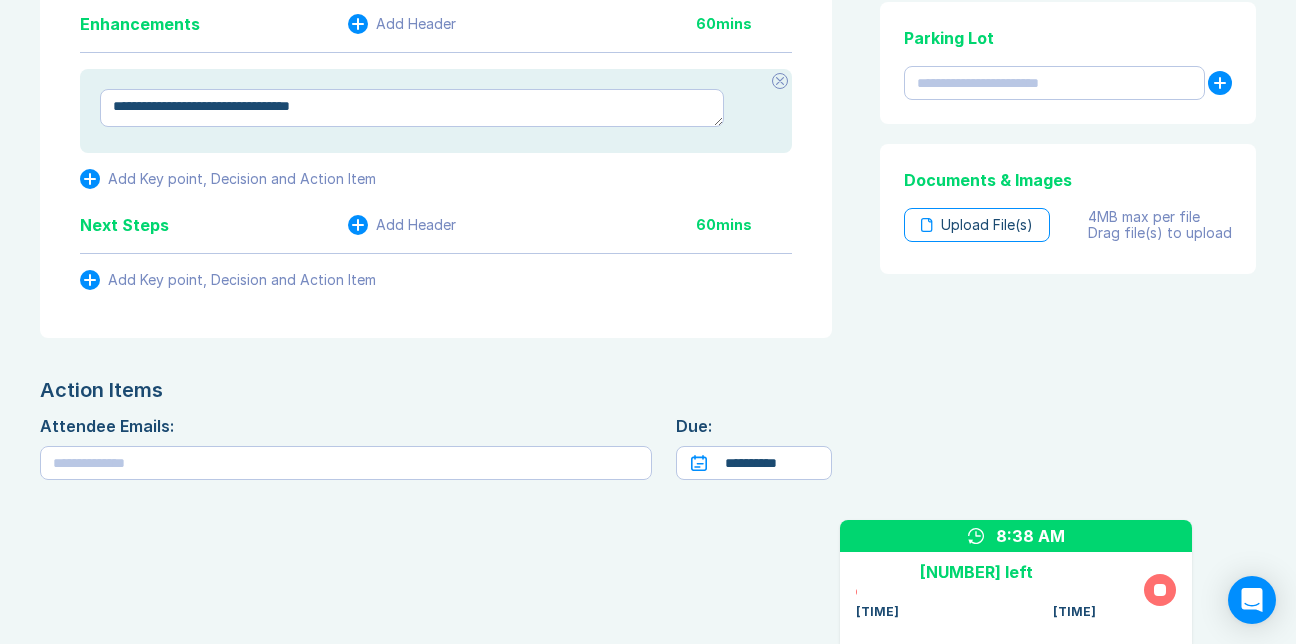 type on "*" 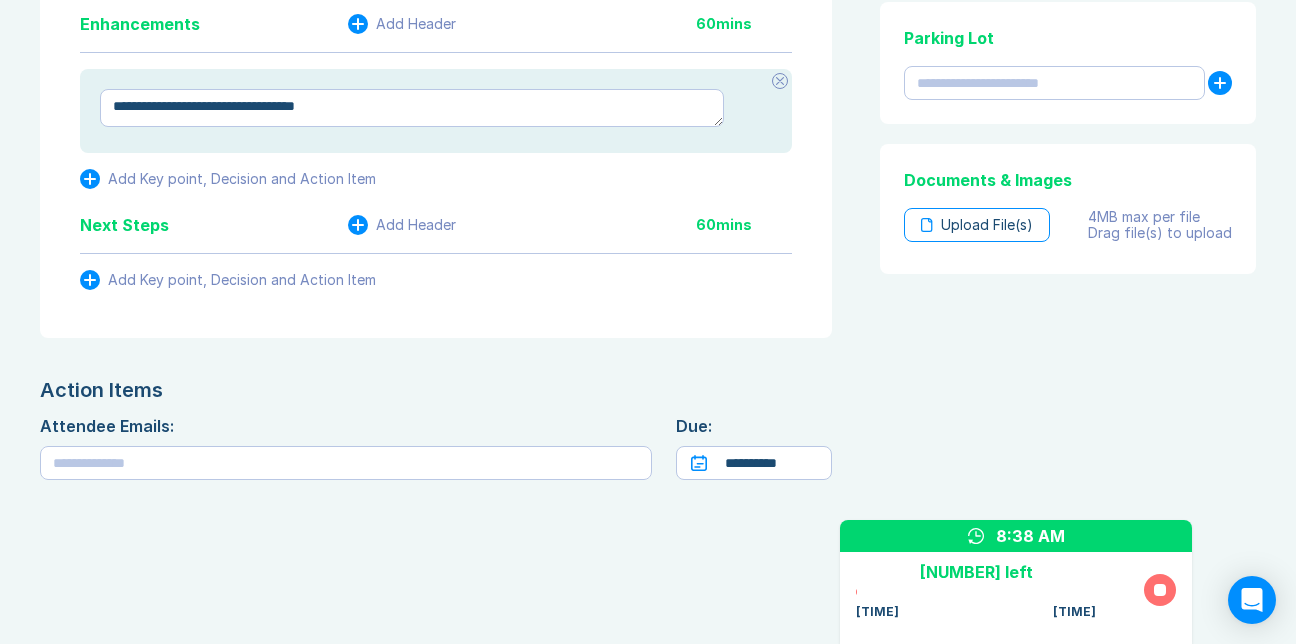 type on "*" 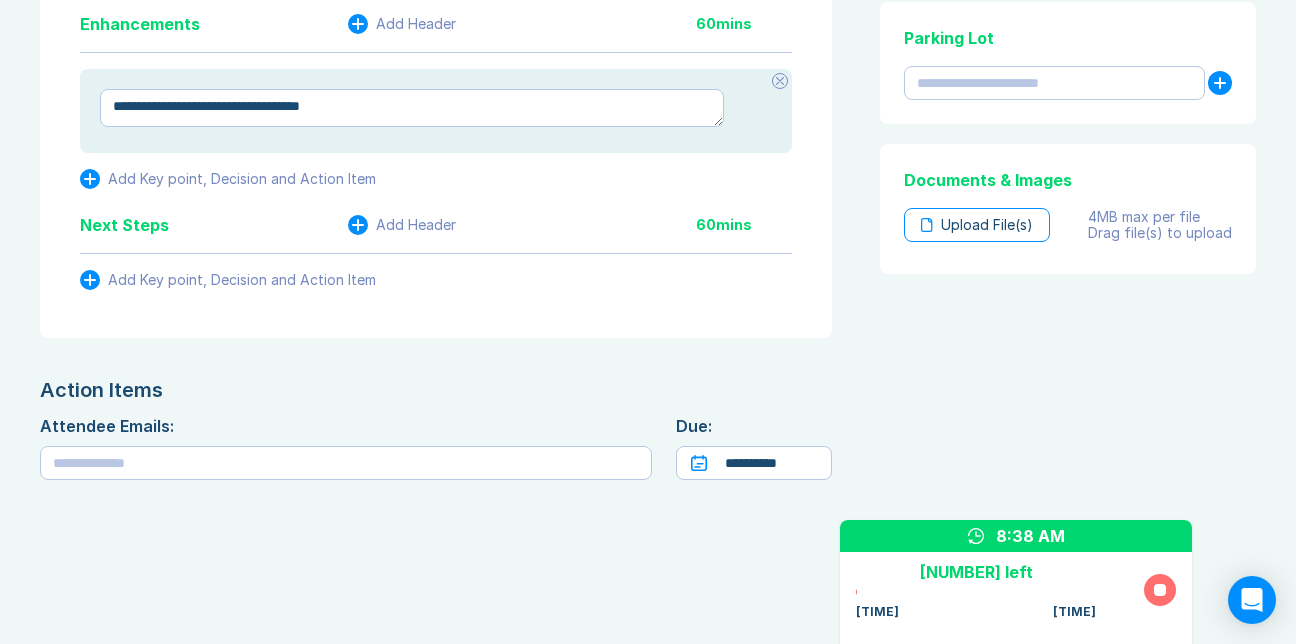 type on "*" 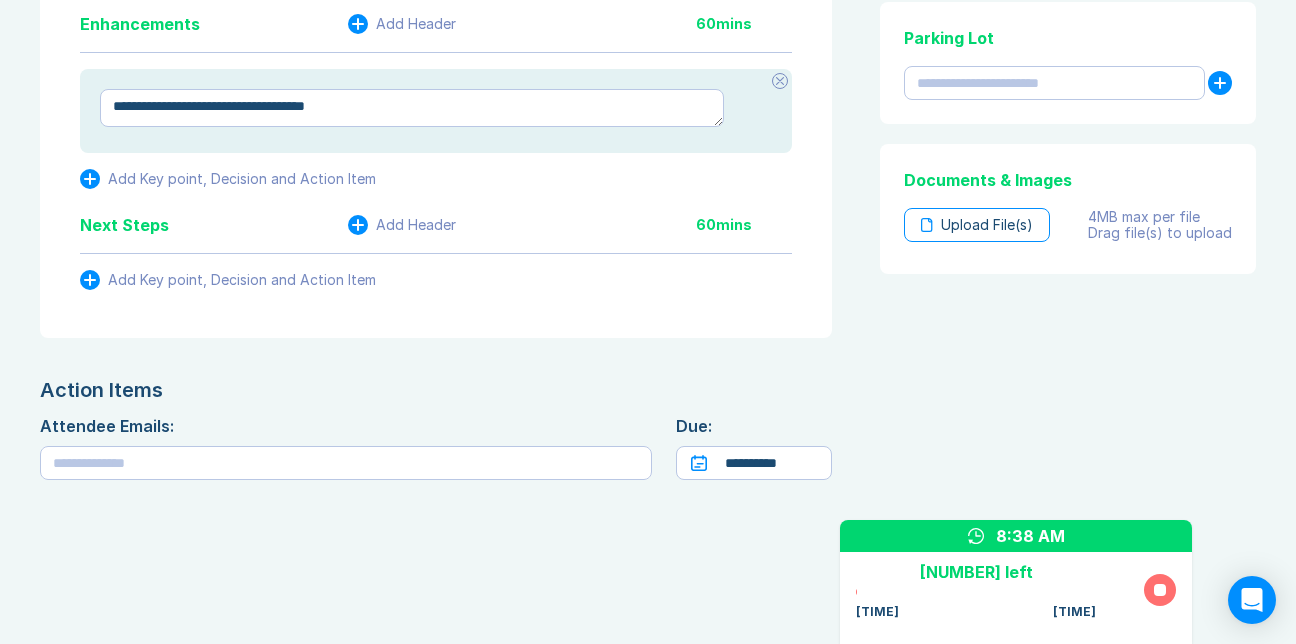 type on "*" 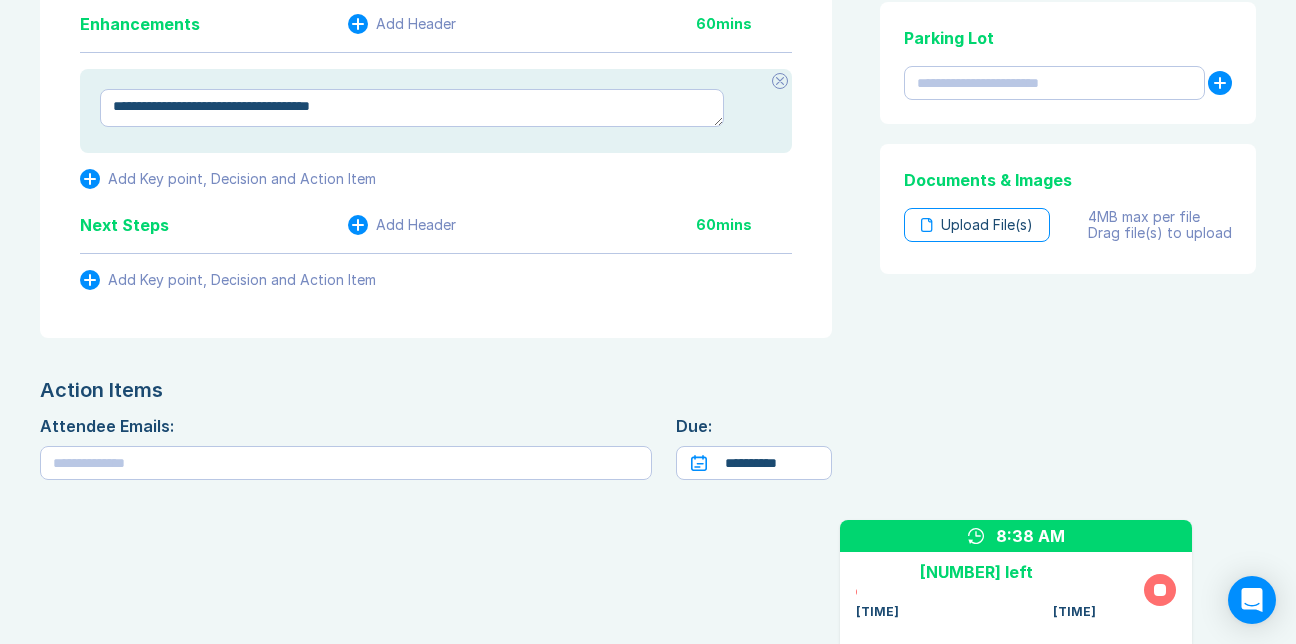 type on "*" 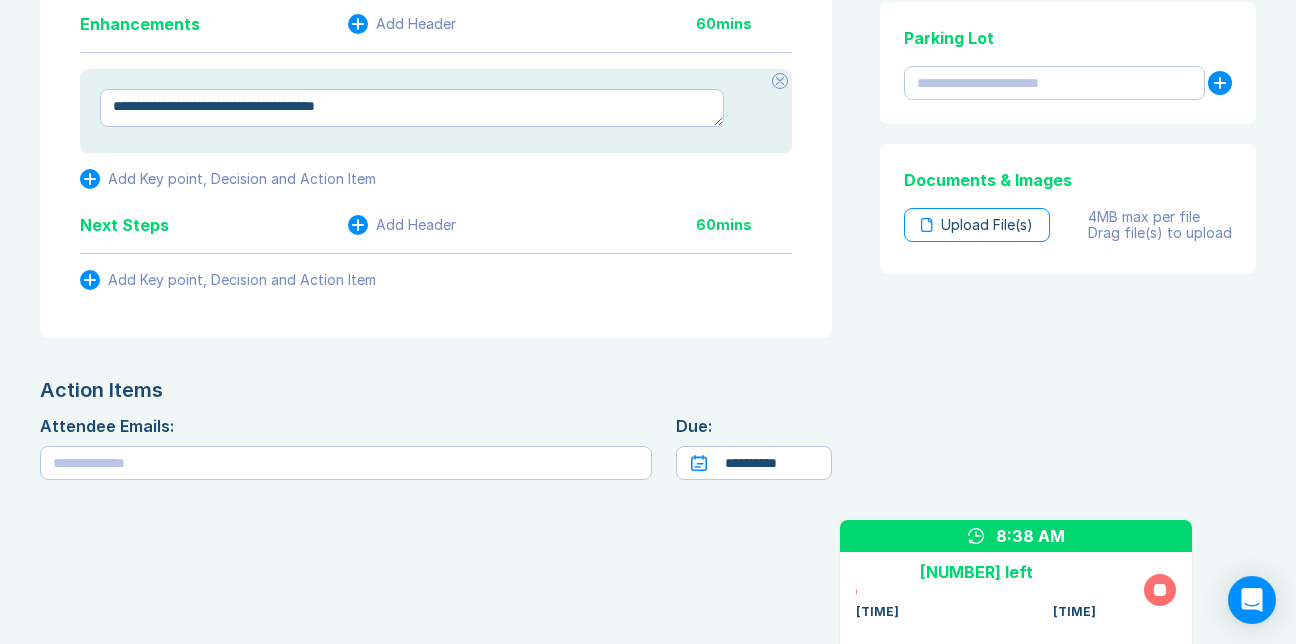 type on "*" 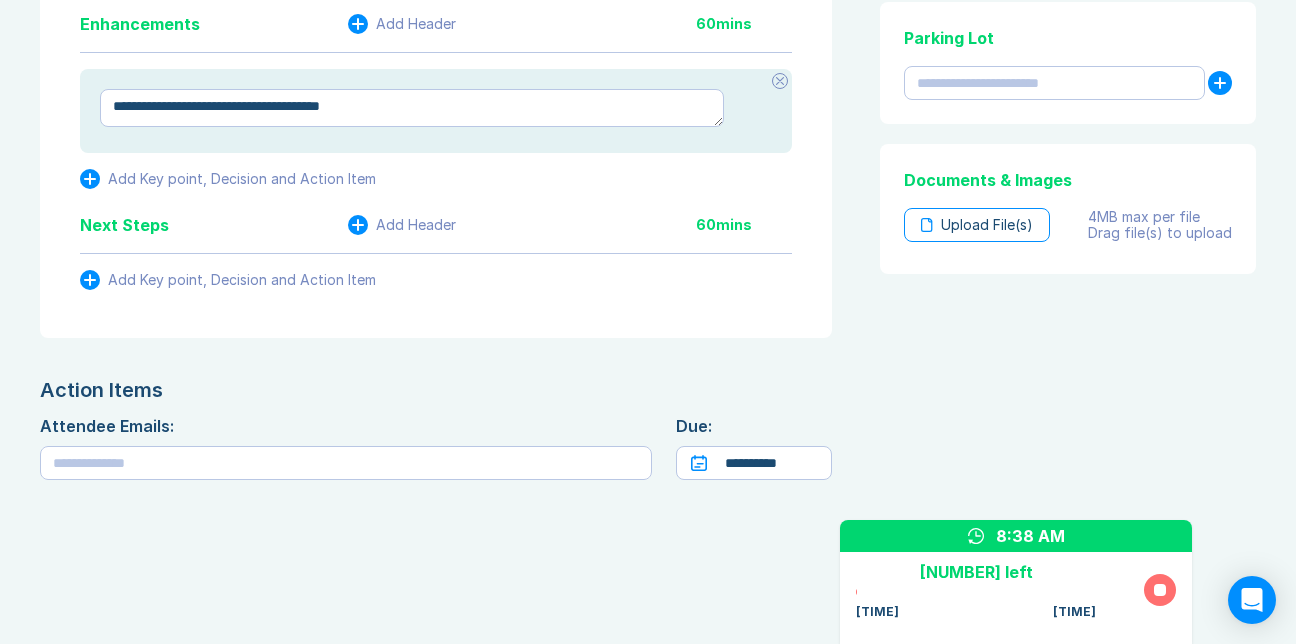 type on "*" 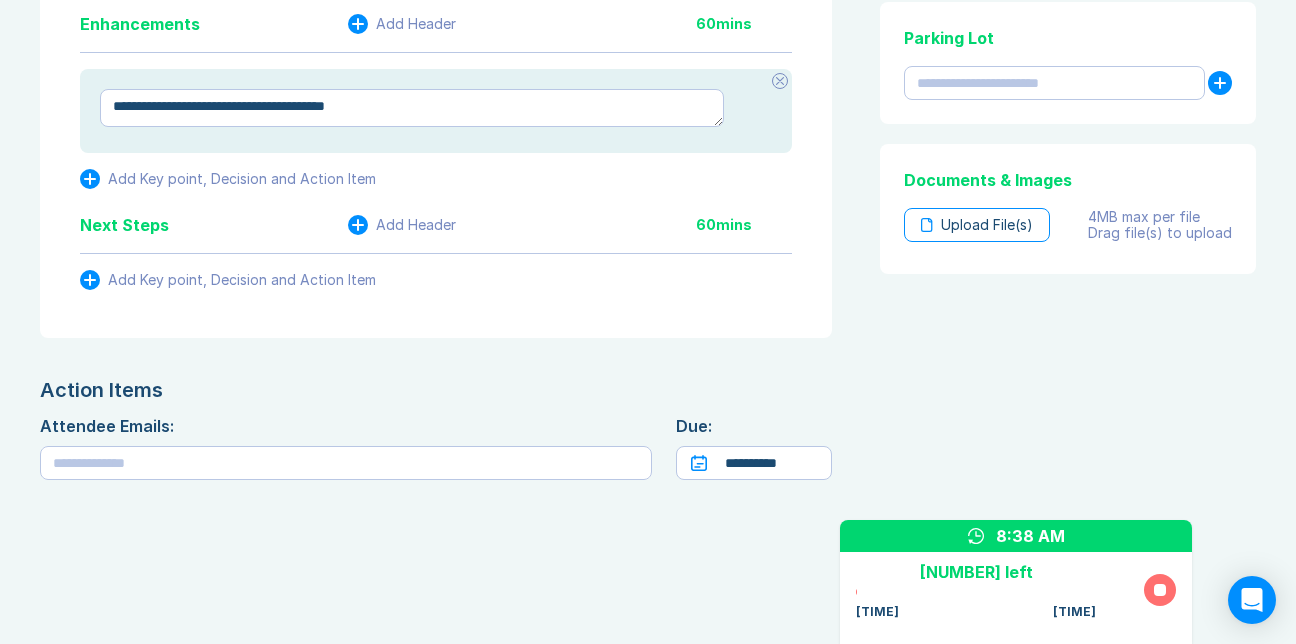 type on "*" 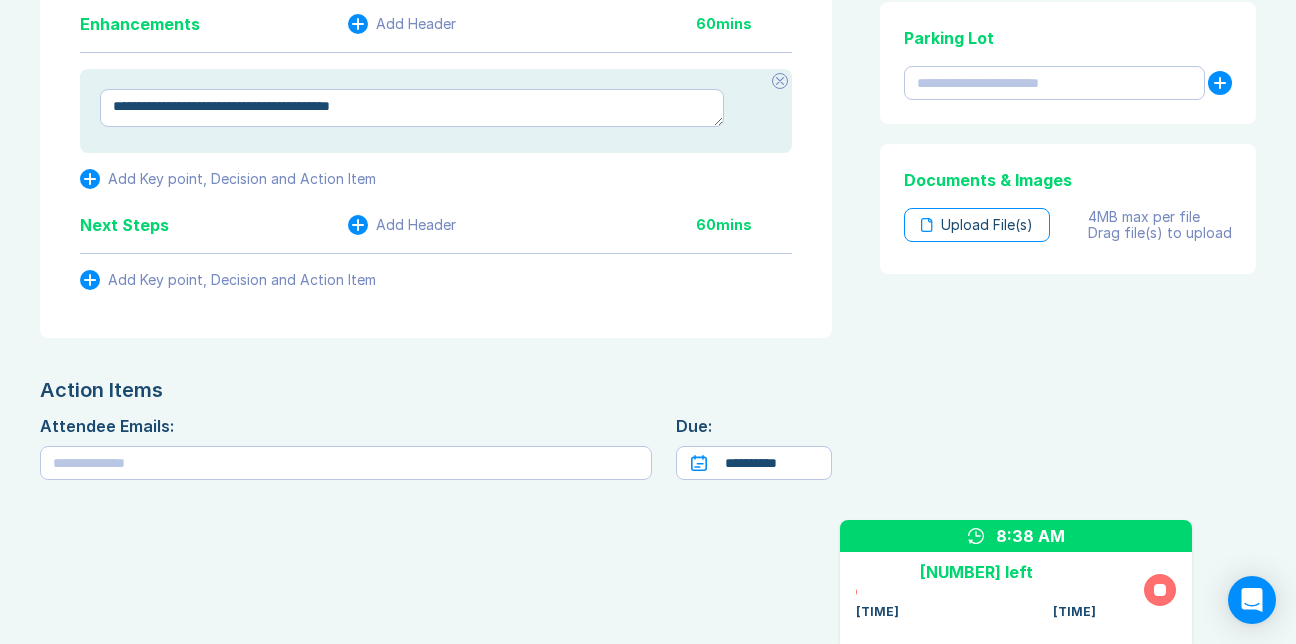 type on "*" 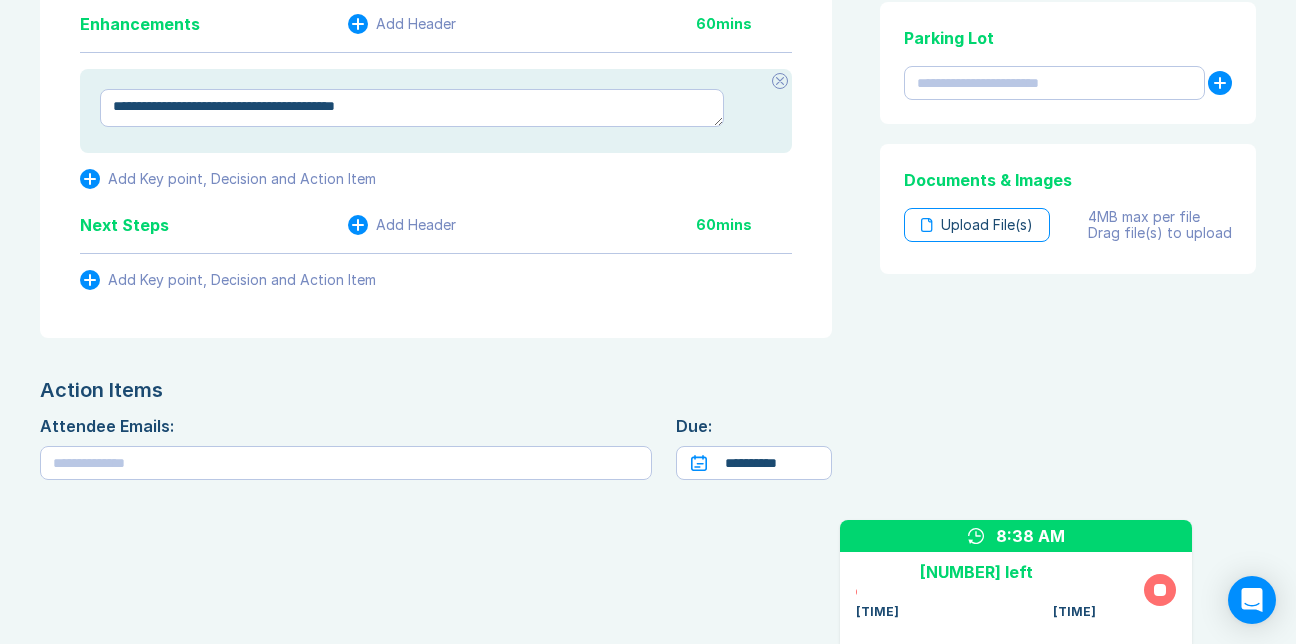 type on "**********" 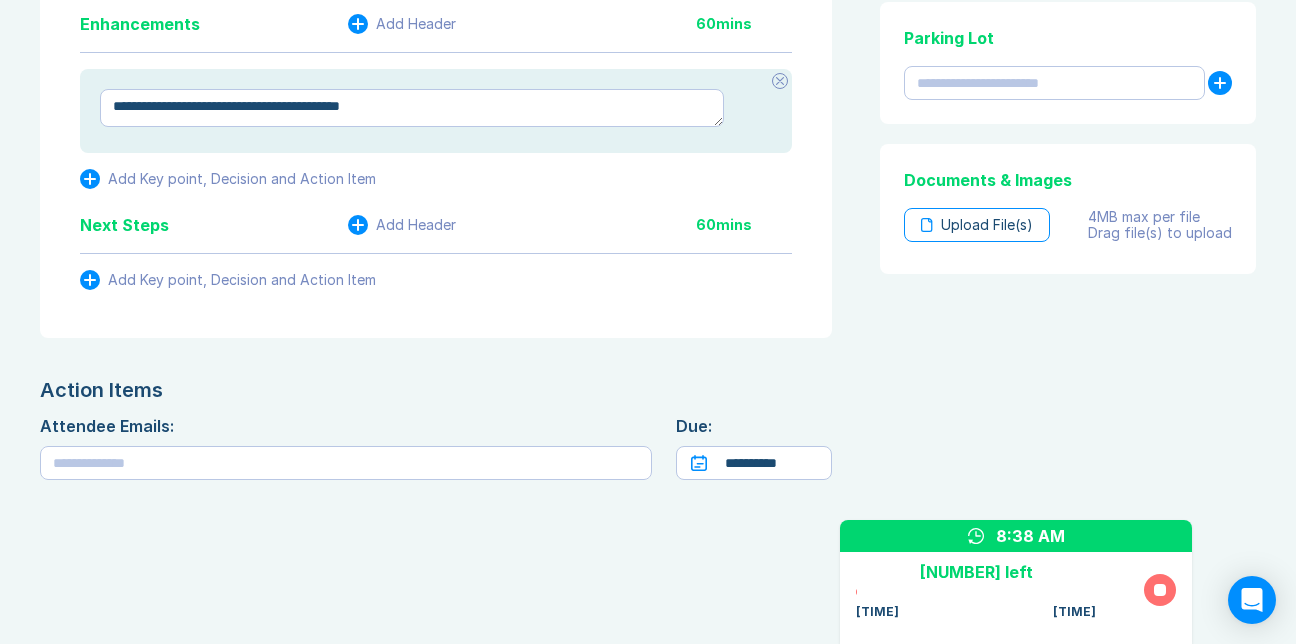 type on "*" 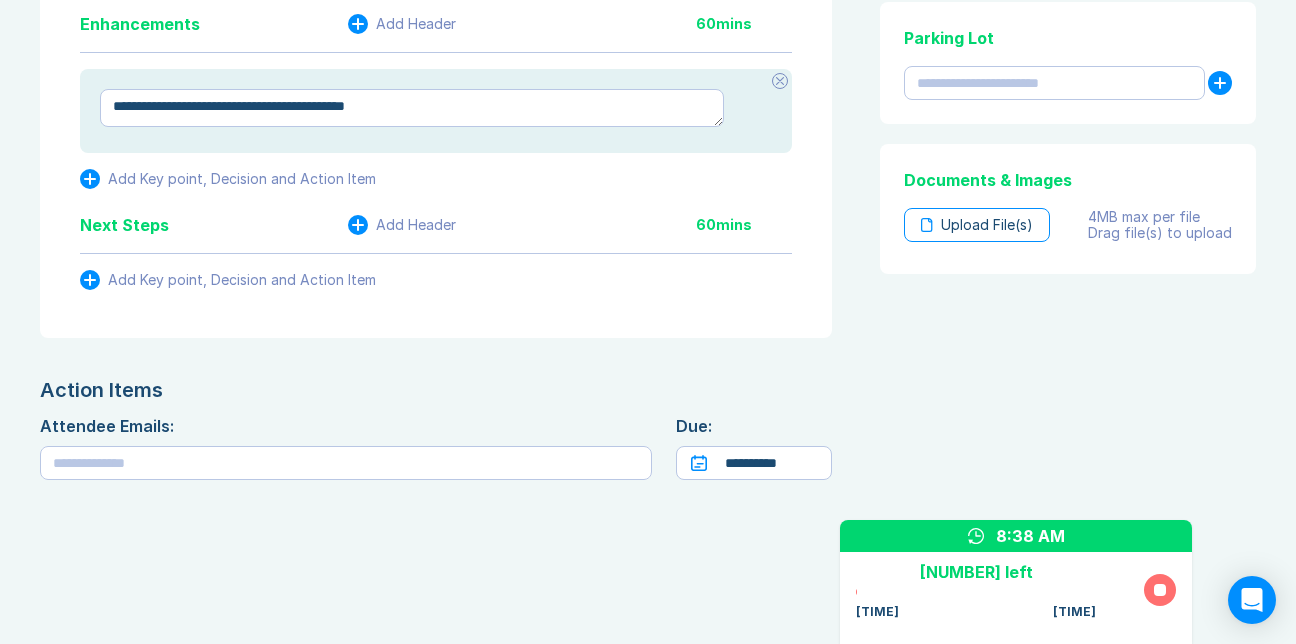 type on "*" 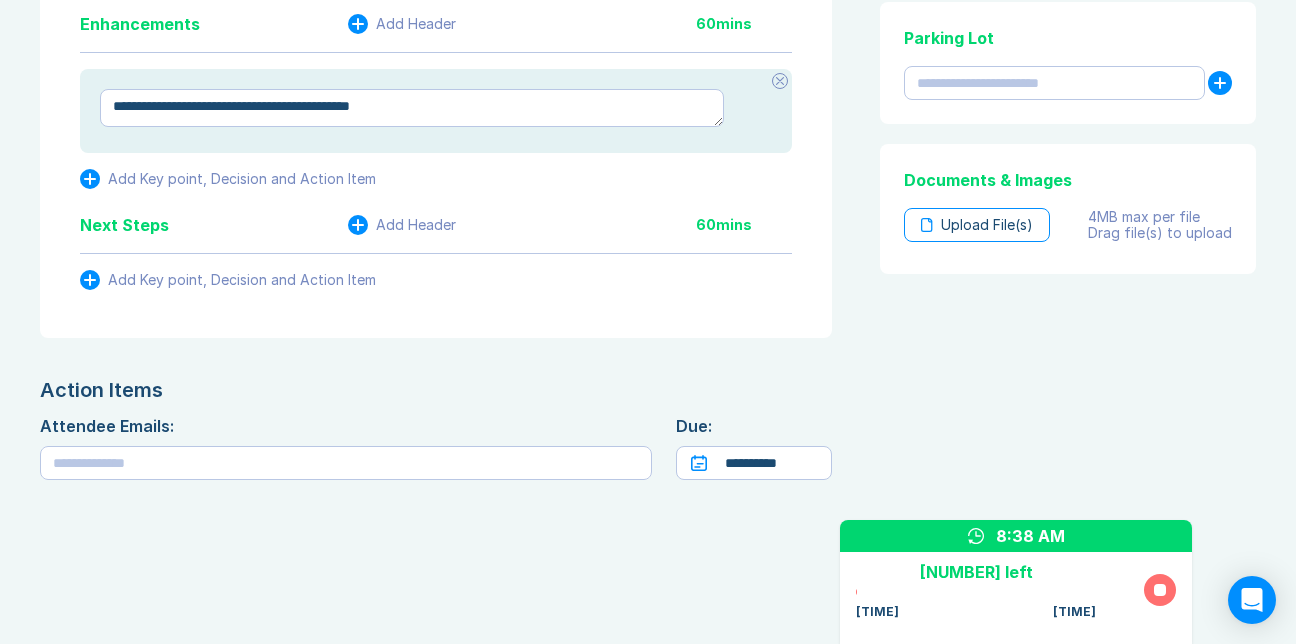 type on "*" 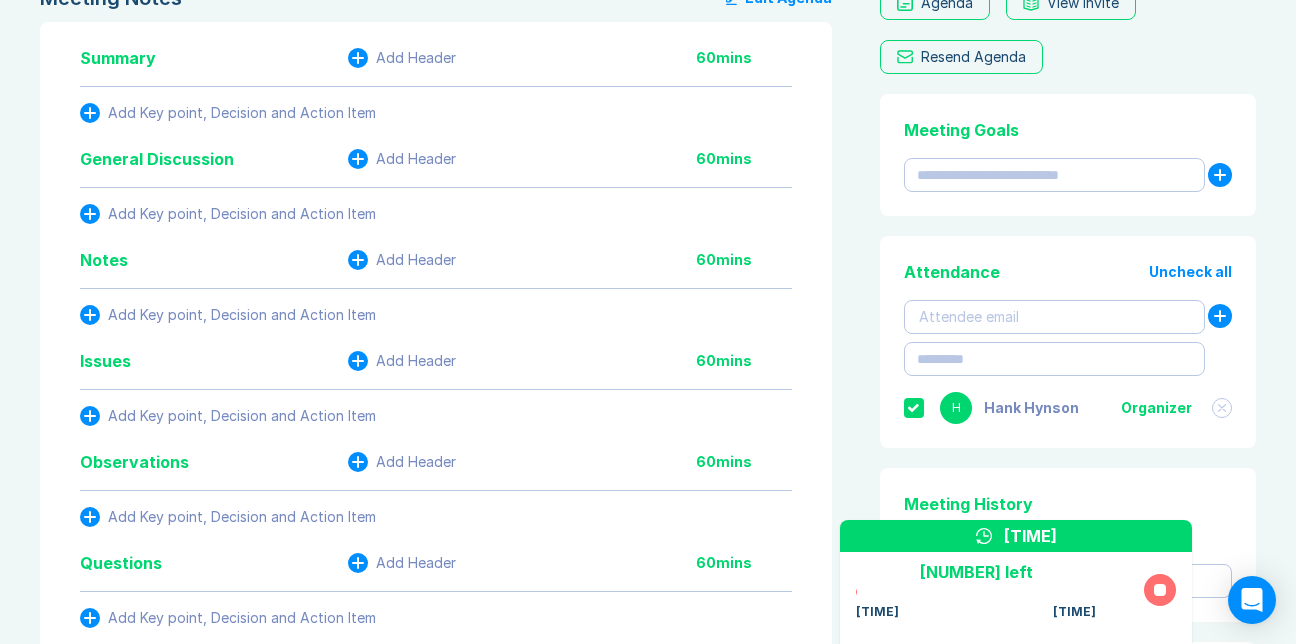 scroll, scrollTop: 202, scrollLeft: 0, axis: vertical 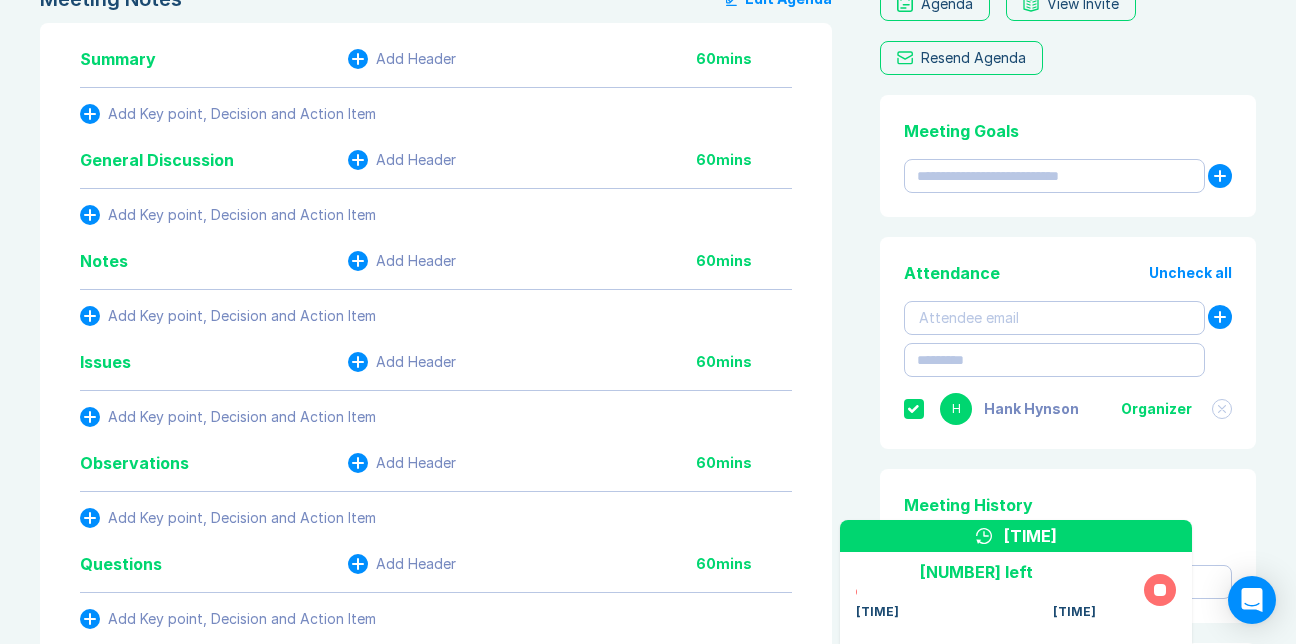 click 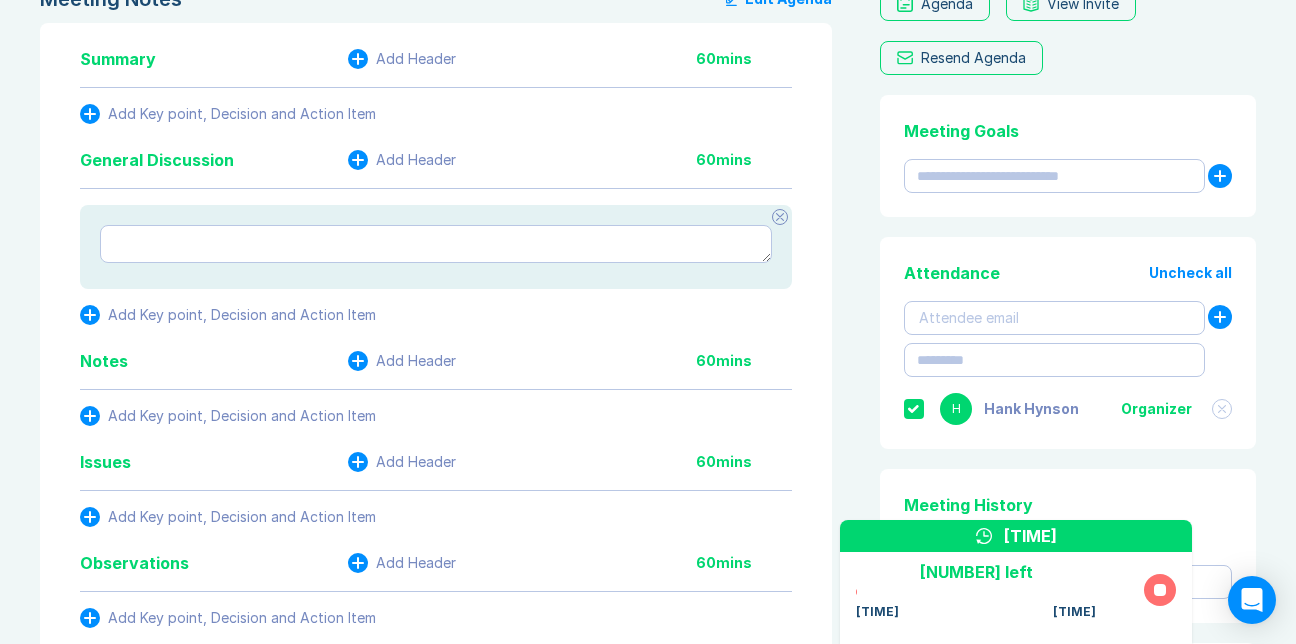 type on "*" 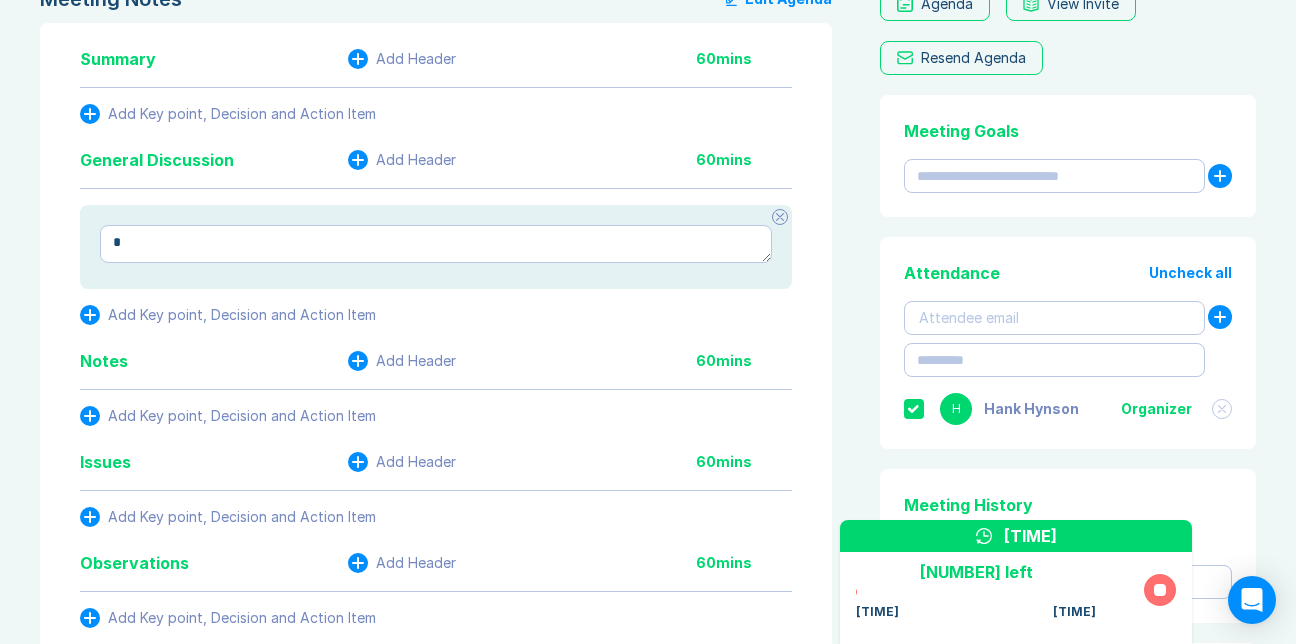 click on "*" at bounding box center (436, 244) 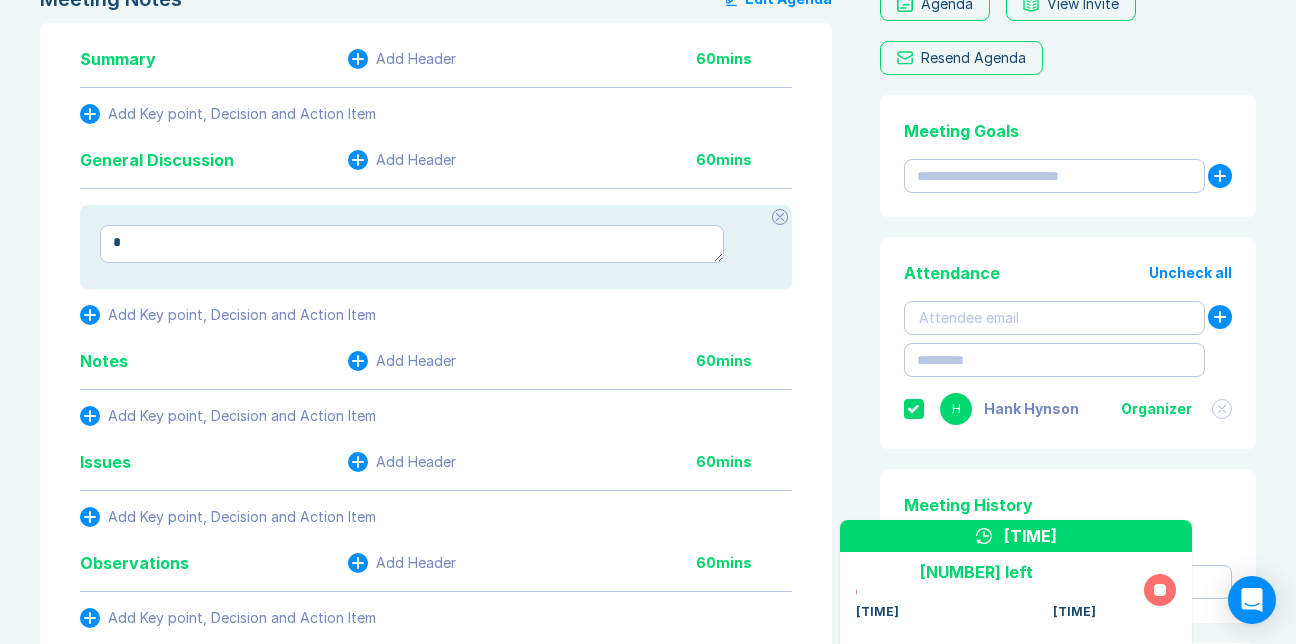 type on "*" 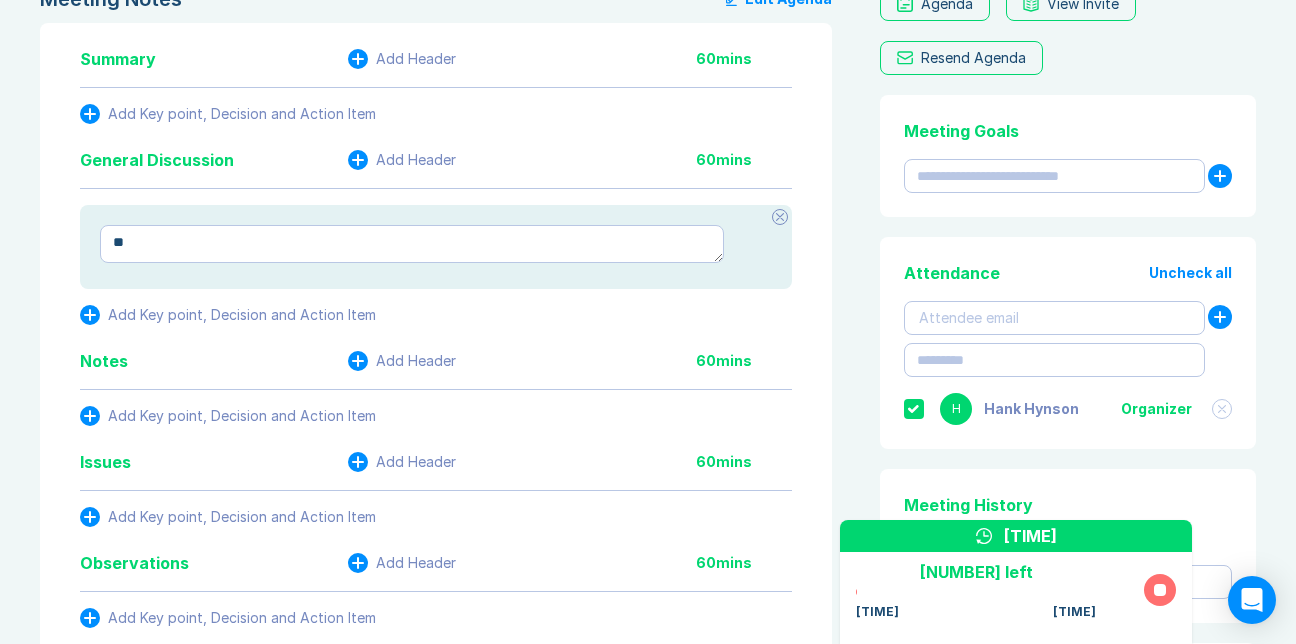 type on "*" 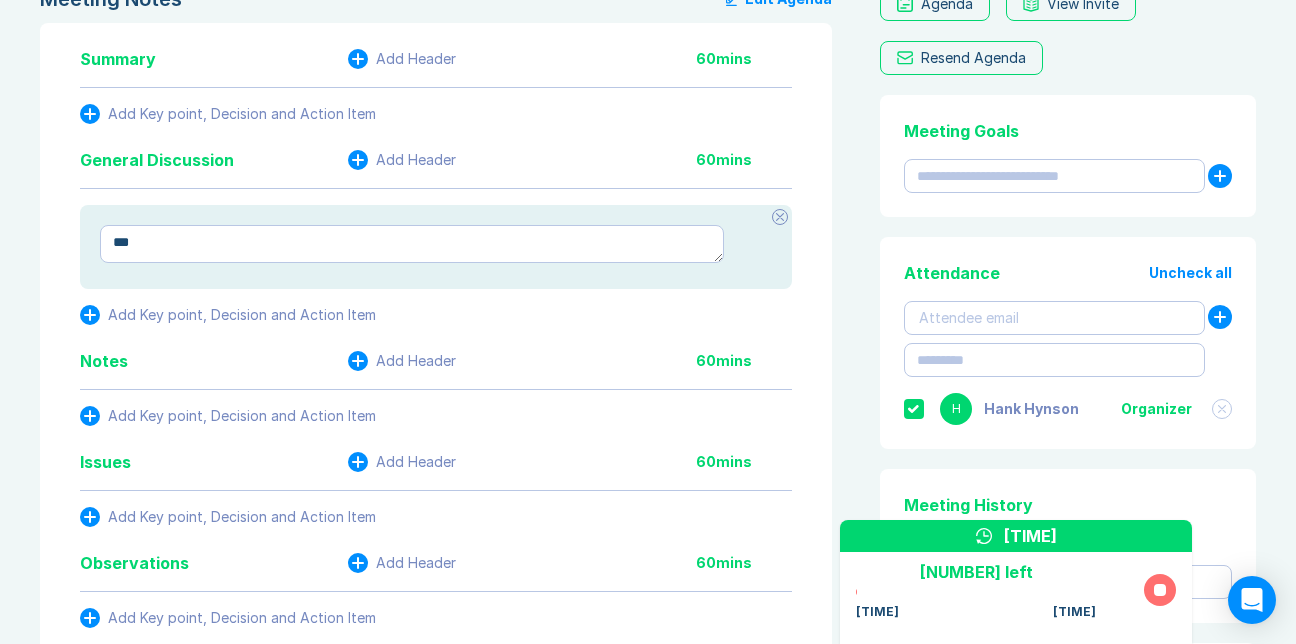 type on "*" 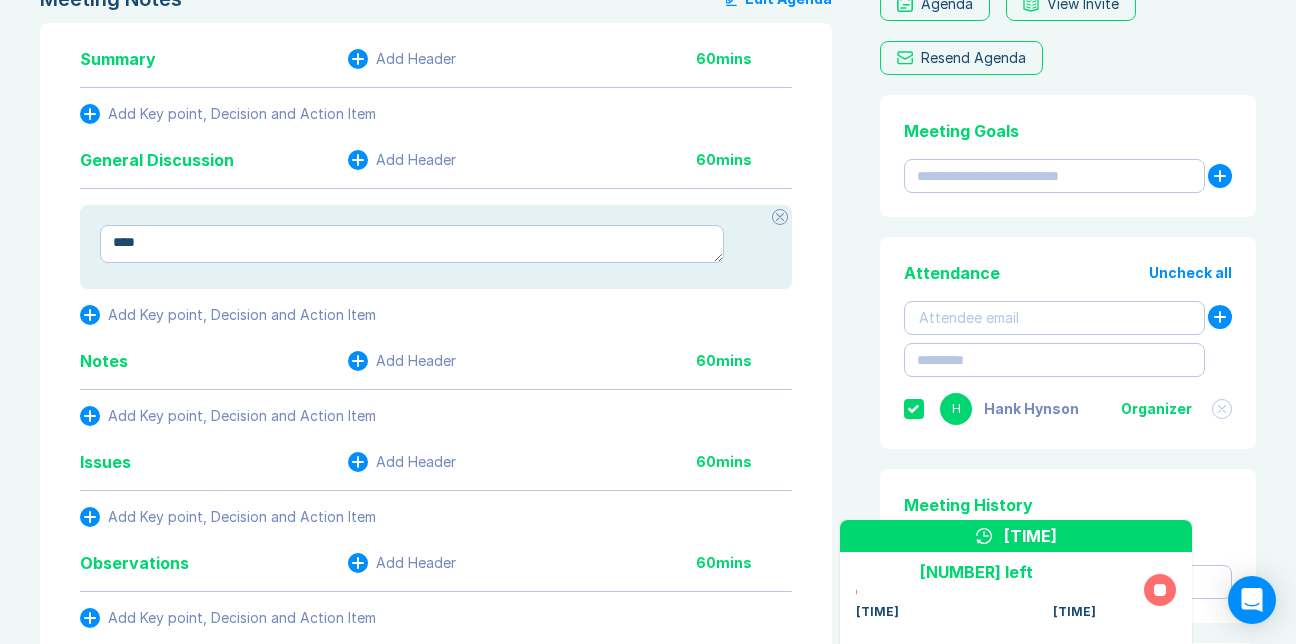 type on "*" 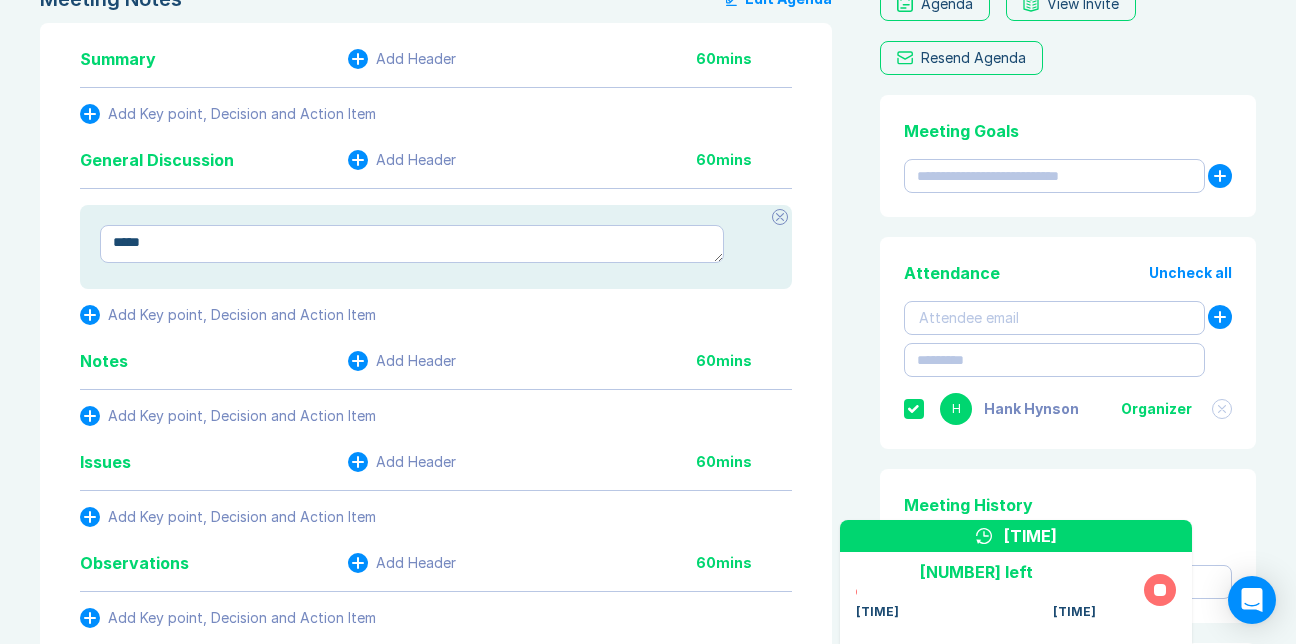 type on "*" 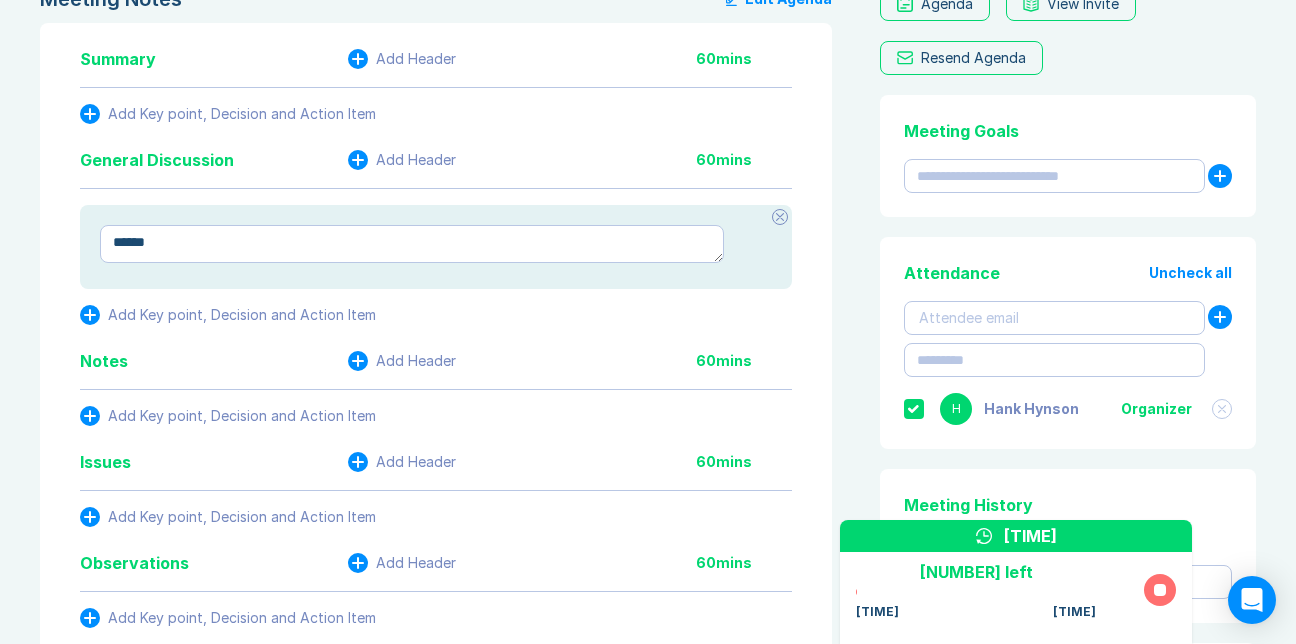 type on "*" 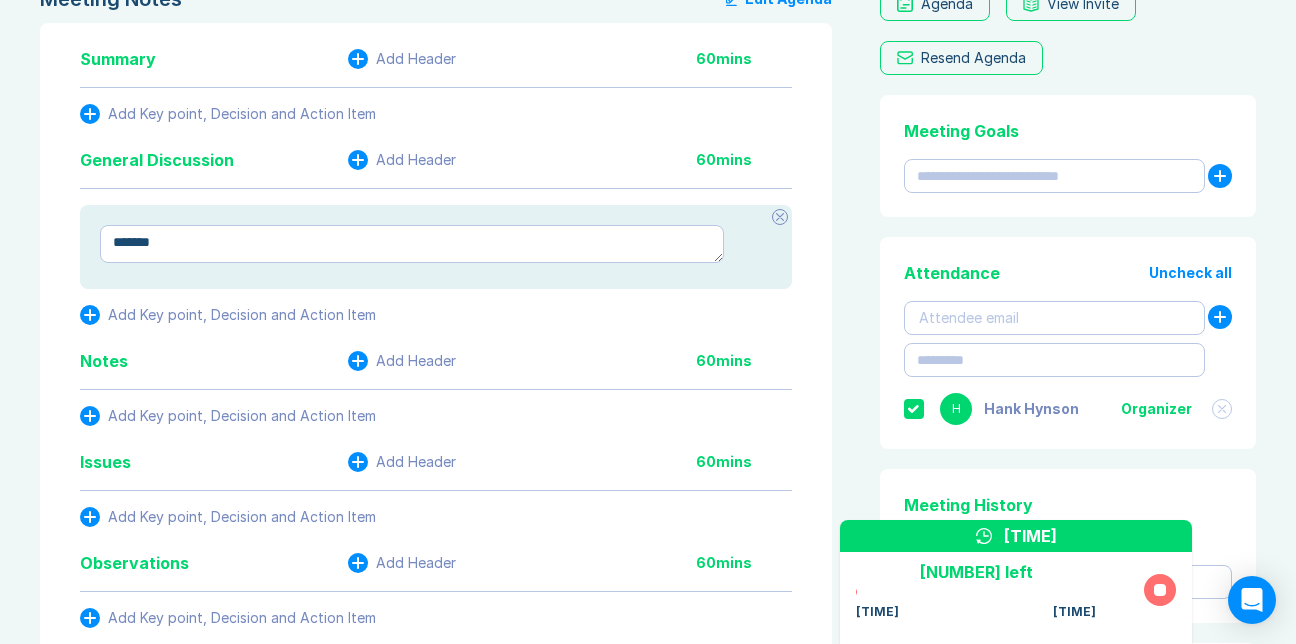 type on "*" 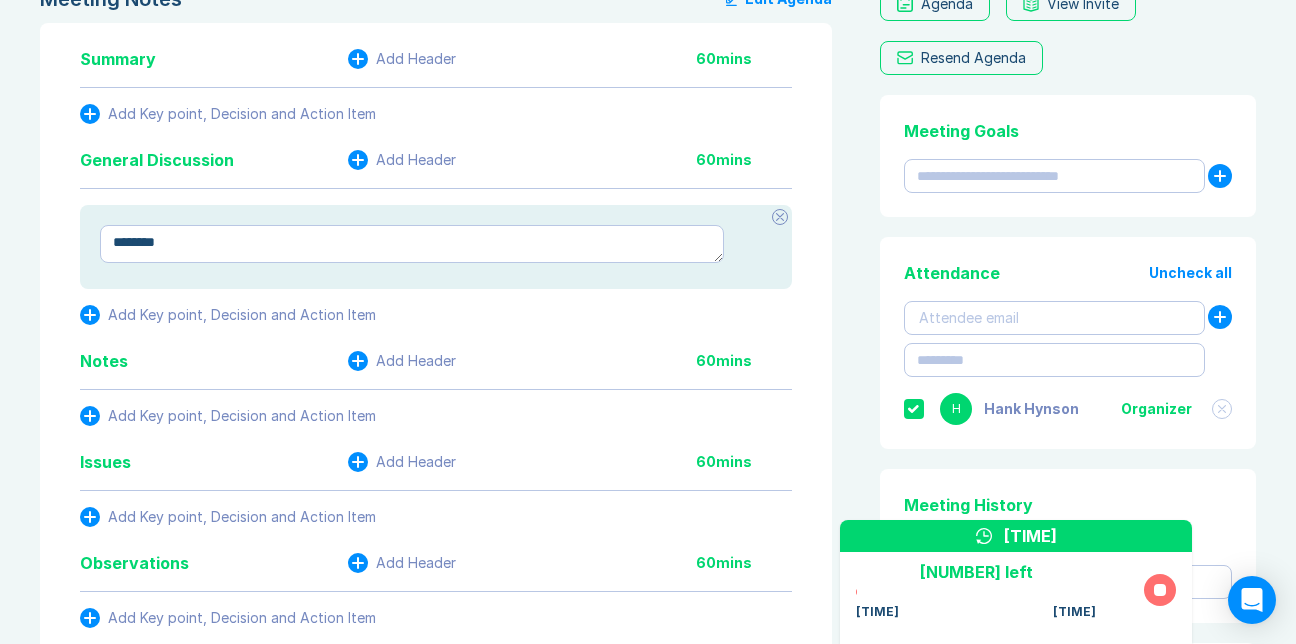 type on "*********" 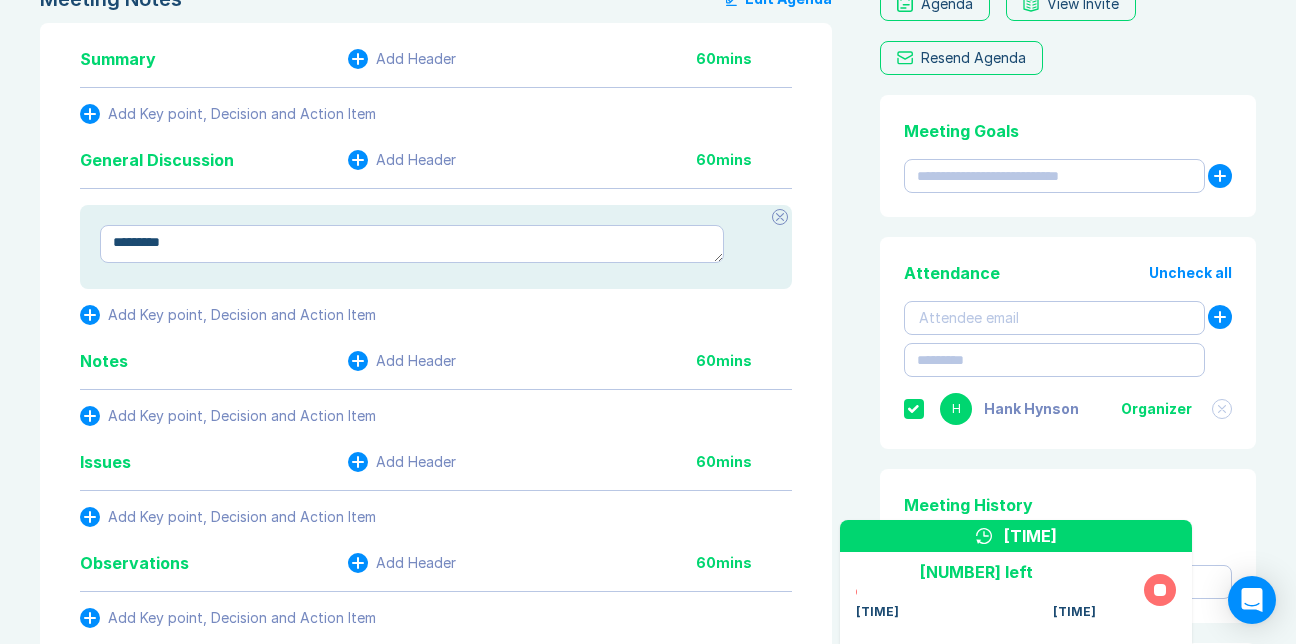 type on "*" 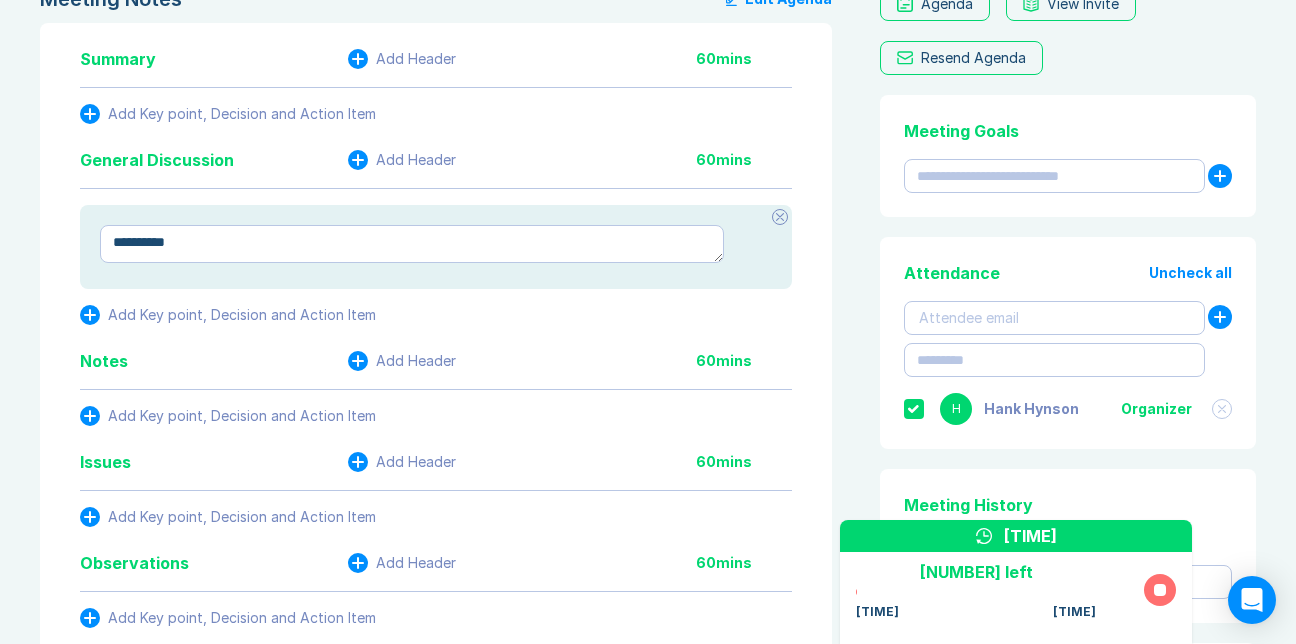 type on "*" 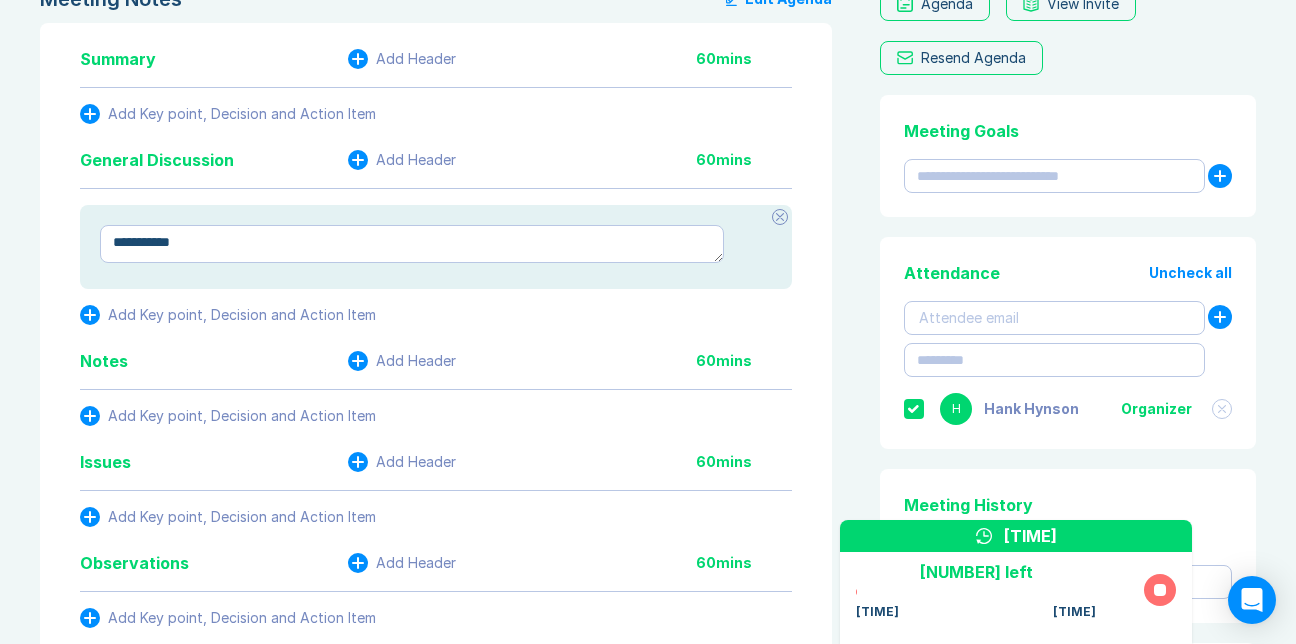 type on "*" 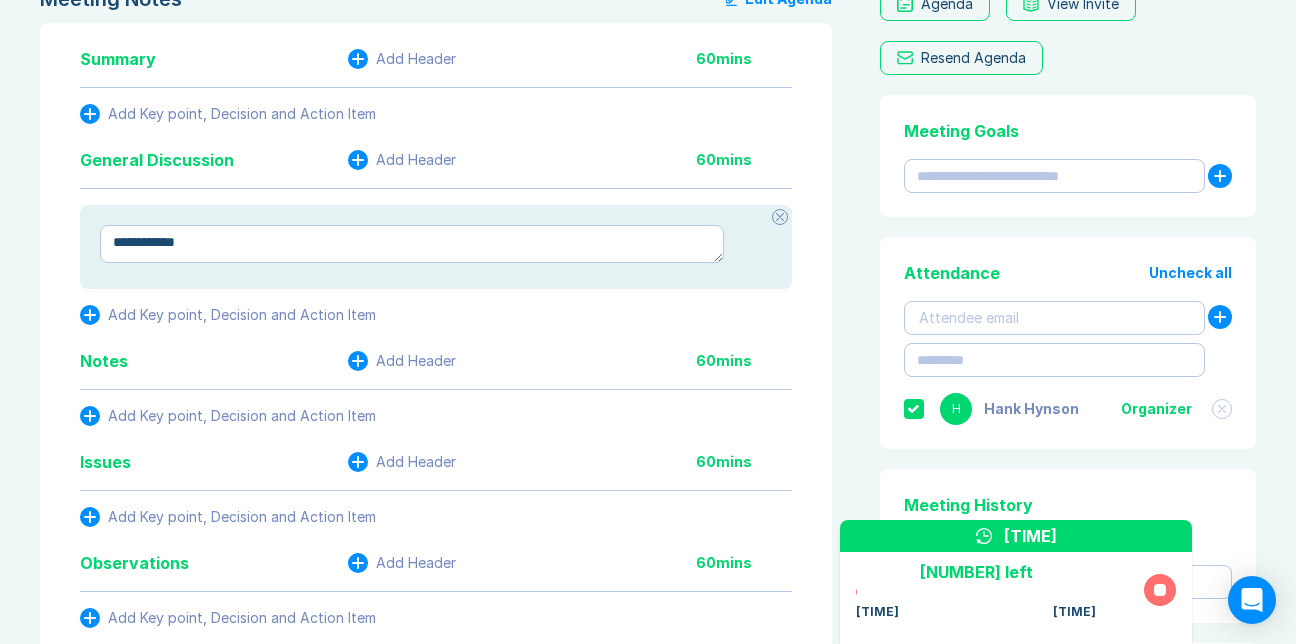 type on "*" 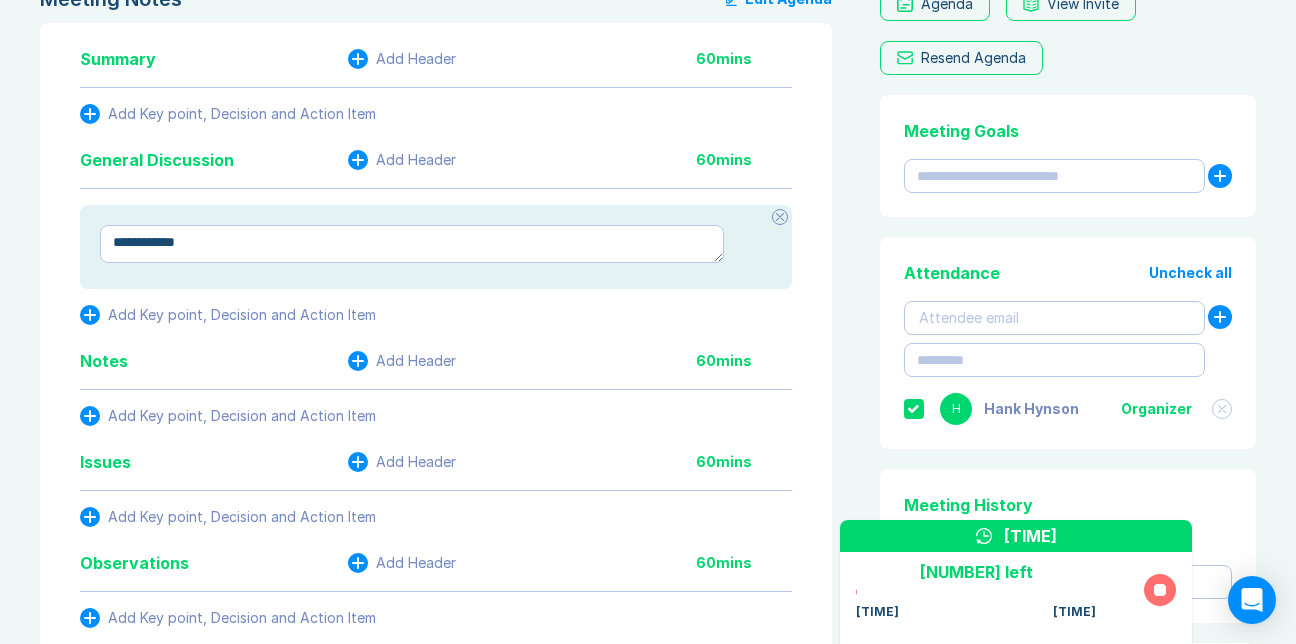 type on "**********" 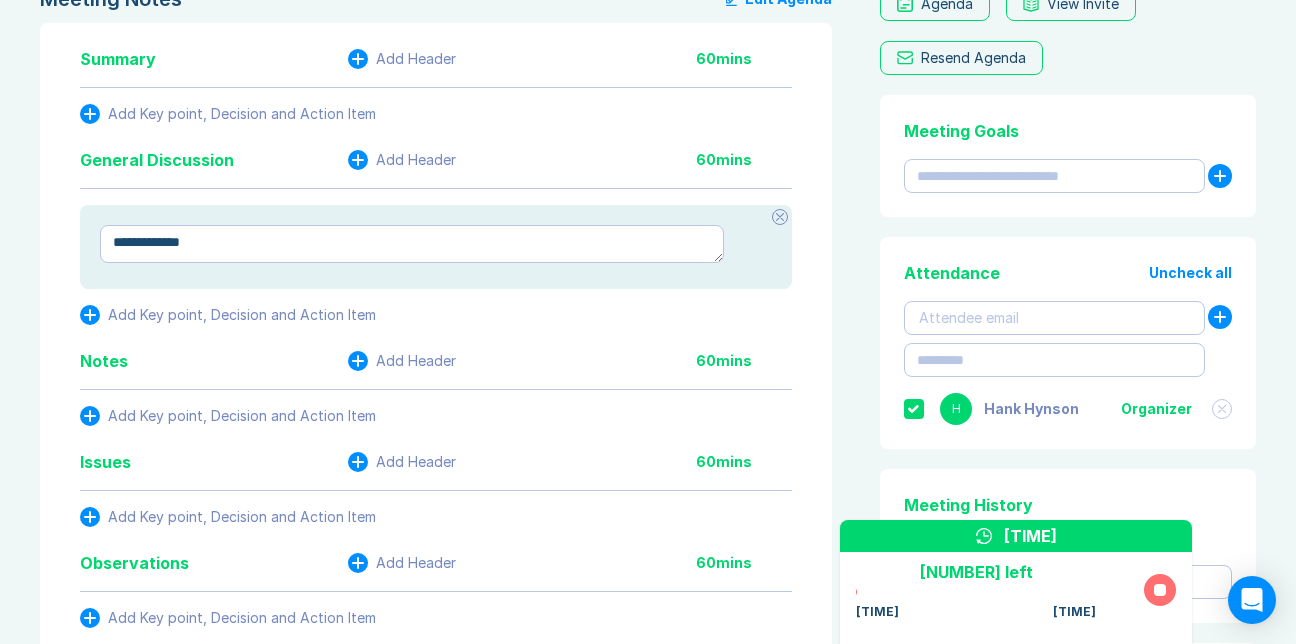 type on "*" 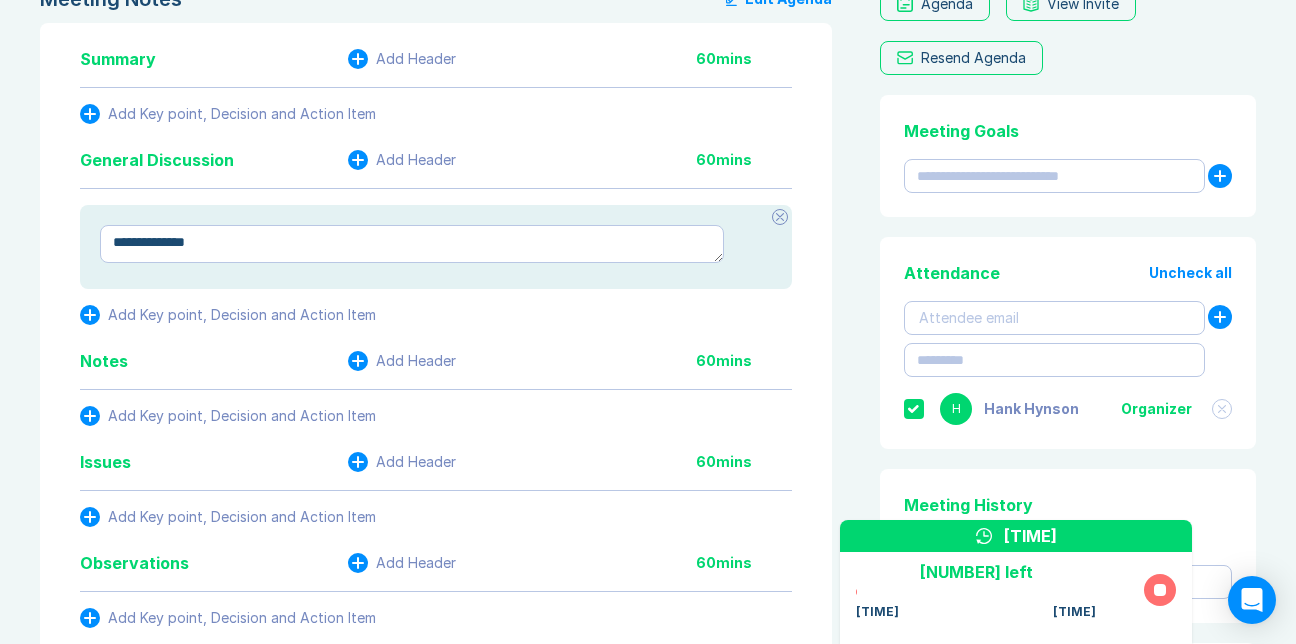 type on "*" 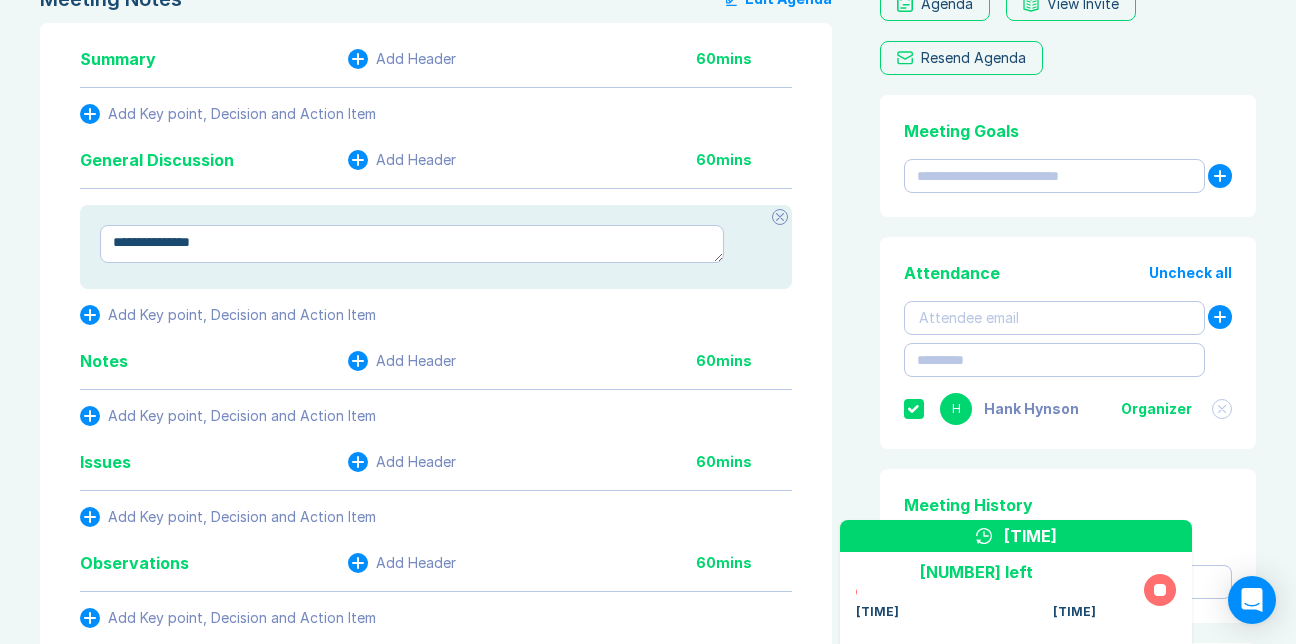 type on "*" 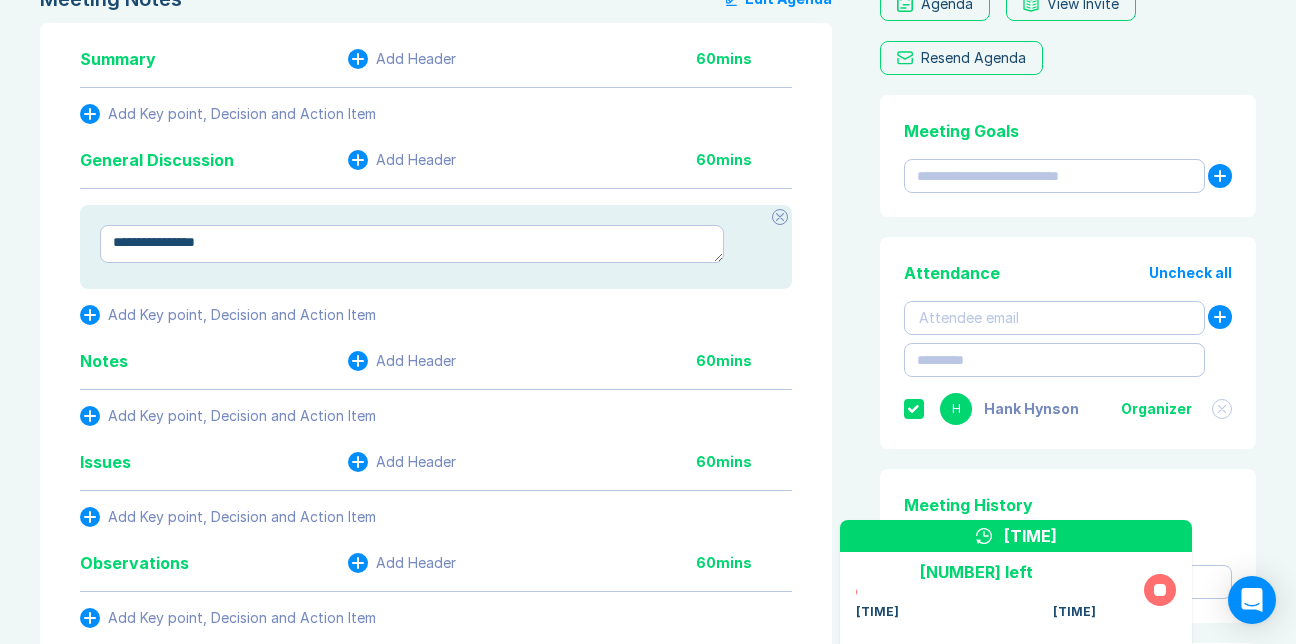 type on "*" 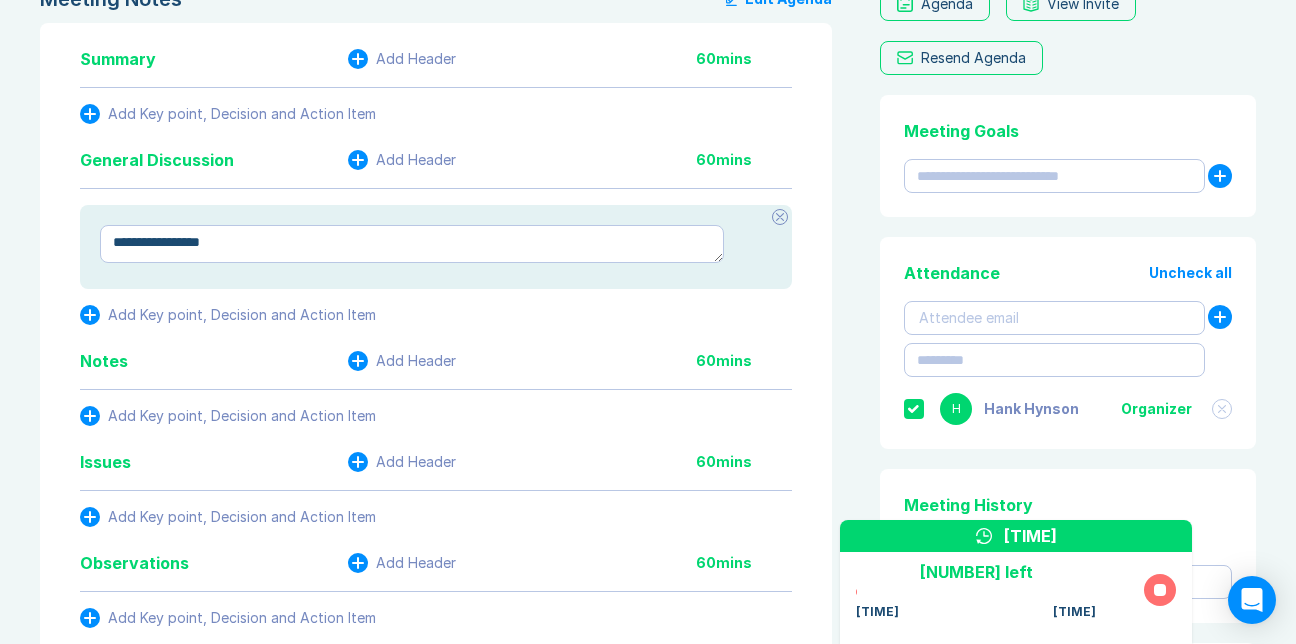type on "*" 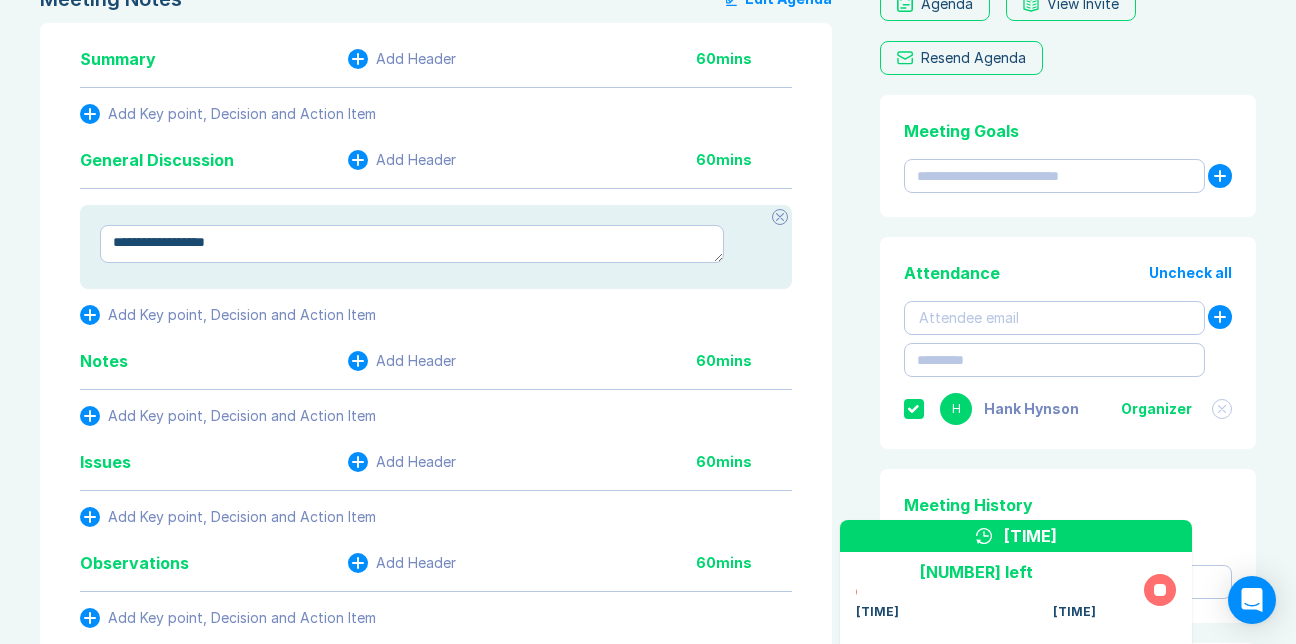 type on "*" 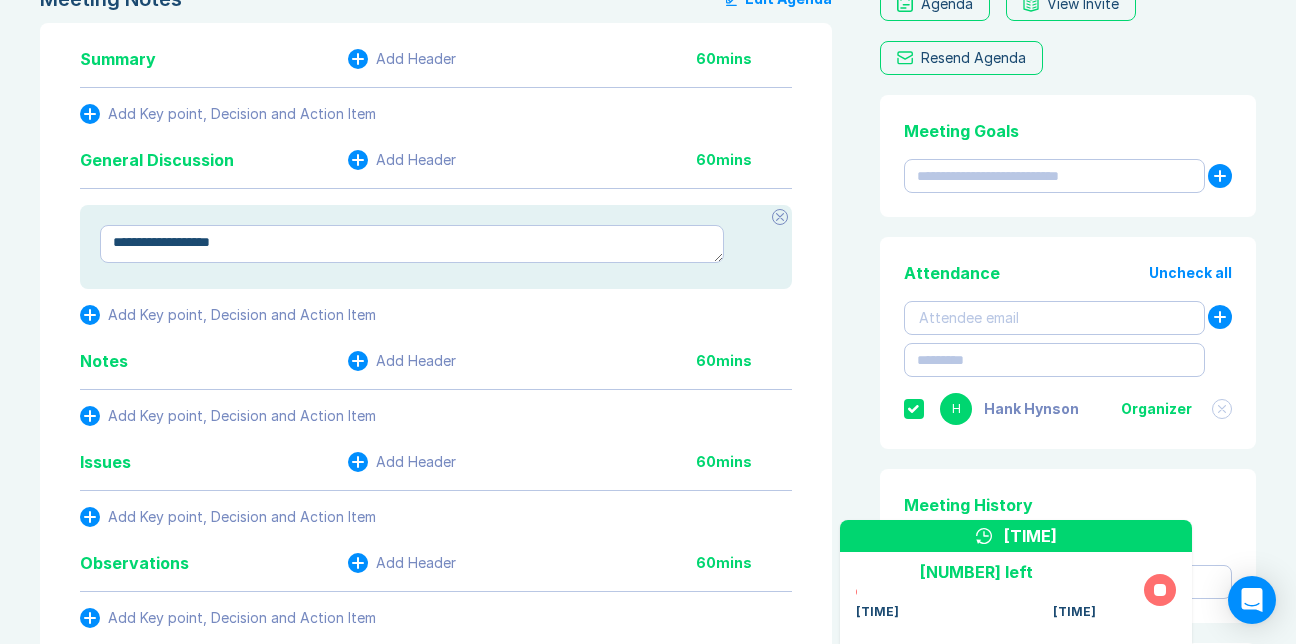 type on "**********" 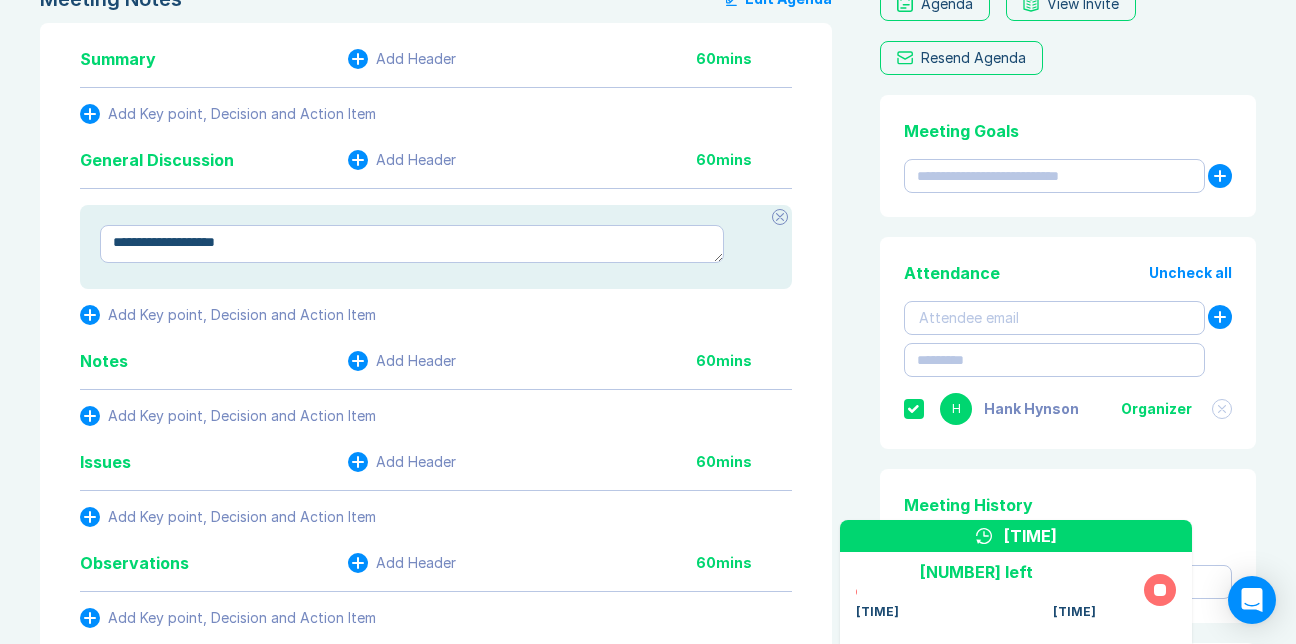 type on "*" 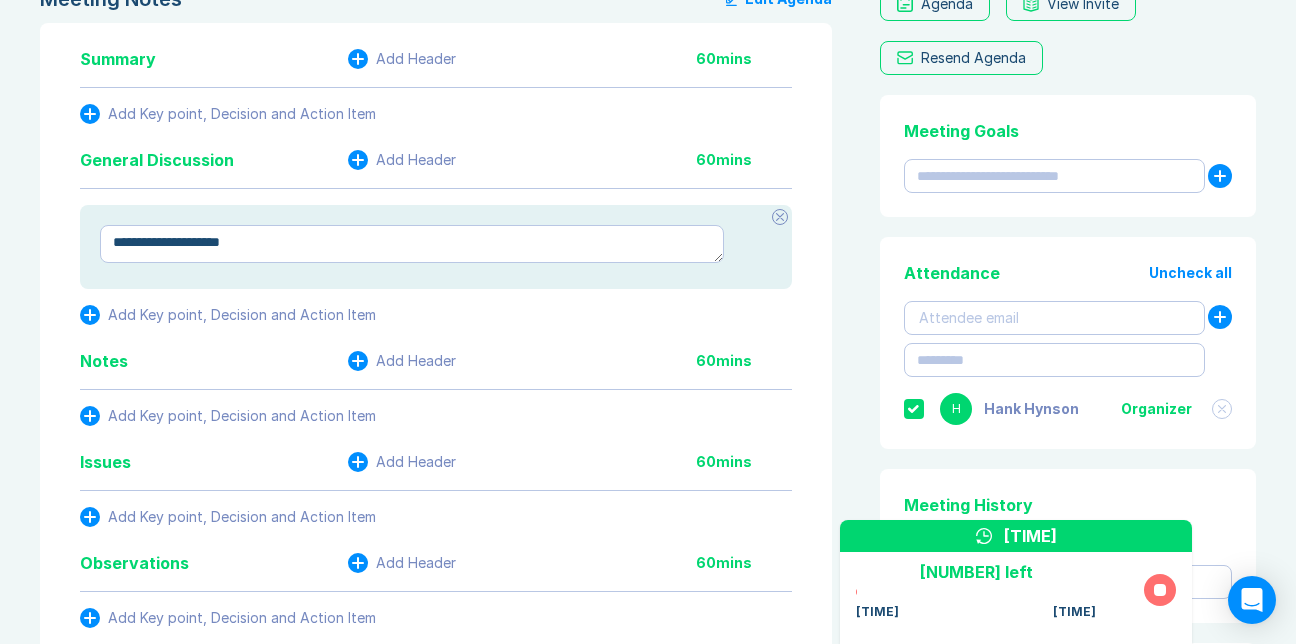 type on "*" 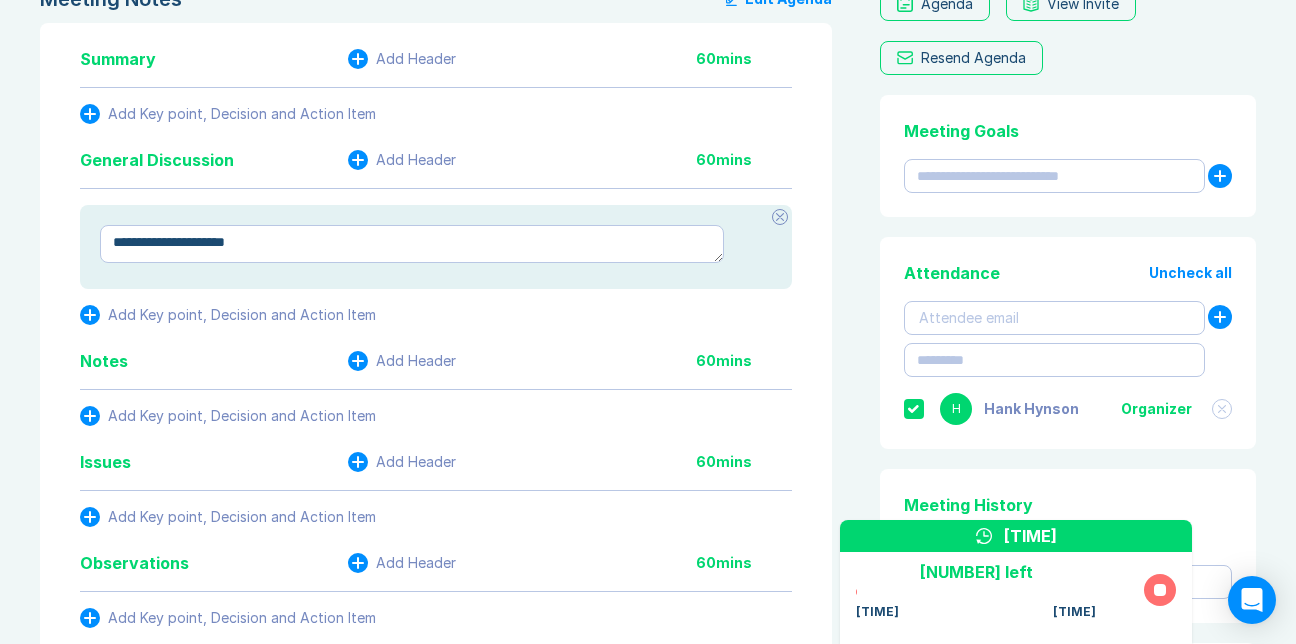 type on "*" 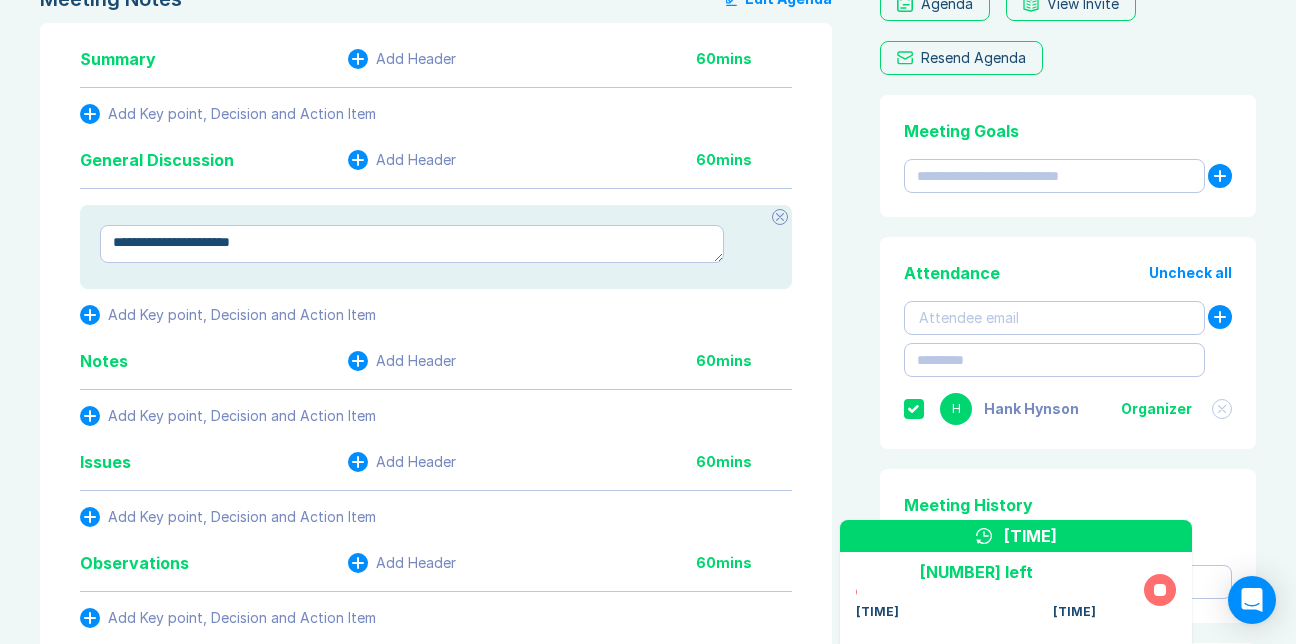 type on "*" 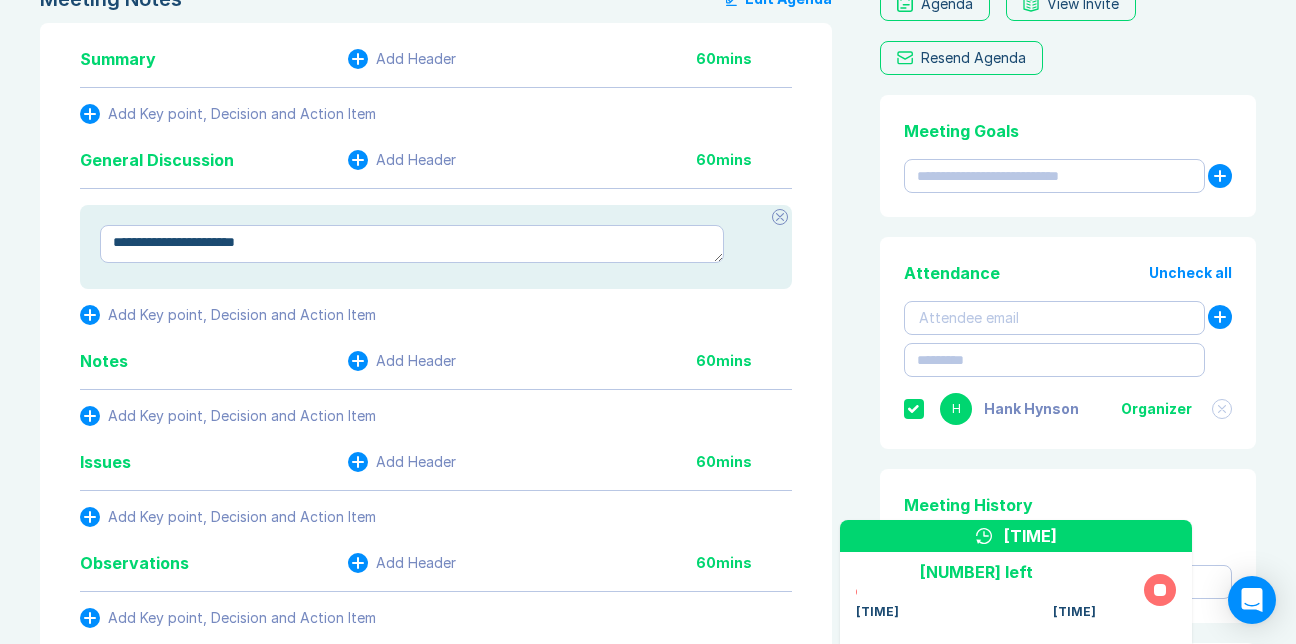 type on "*" 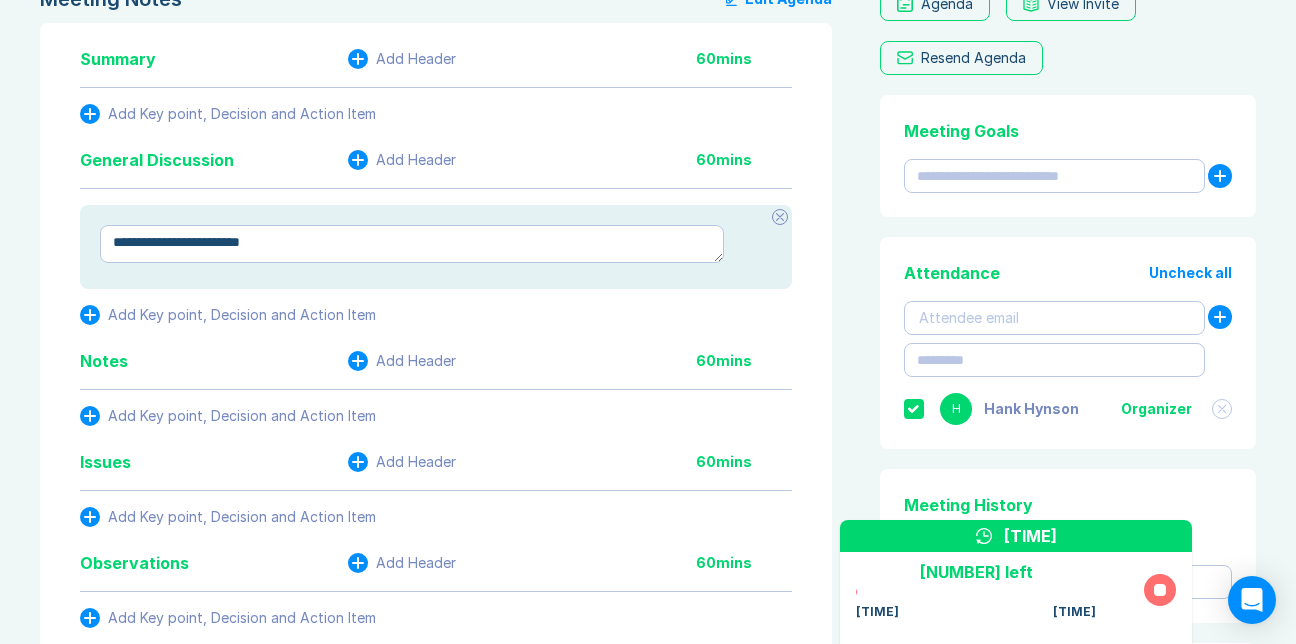 type on "*" 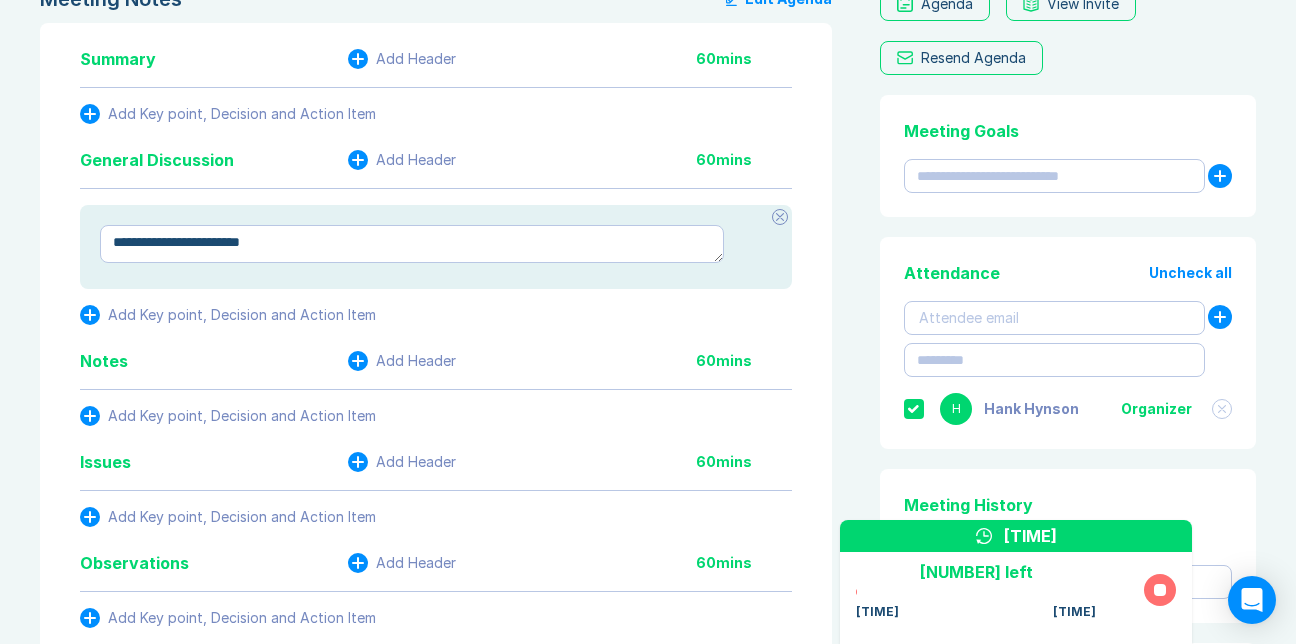type on "**********" 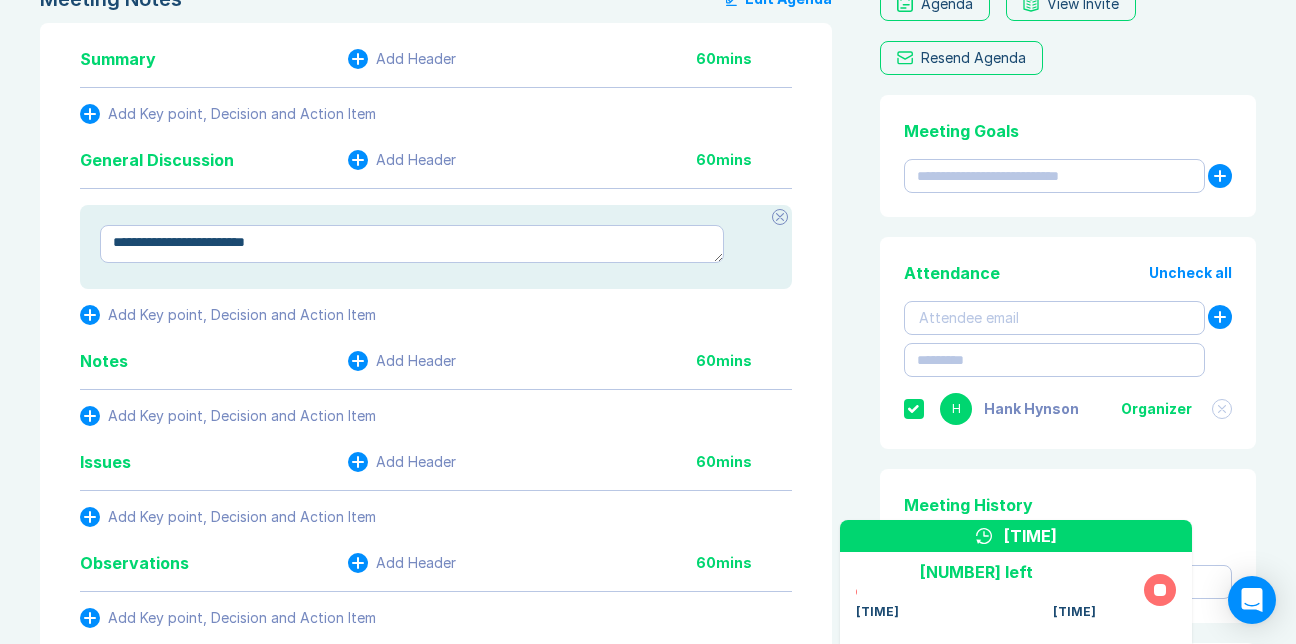 type on "*" 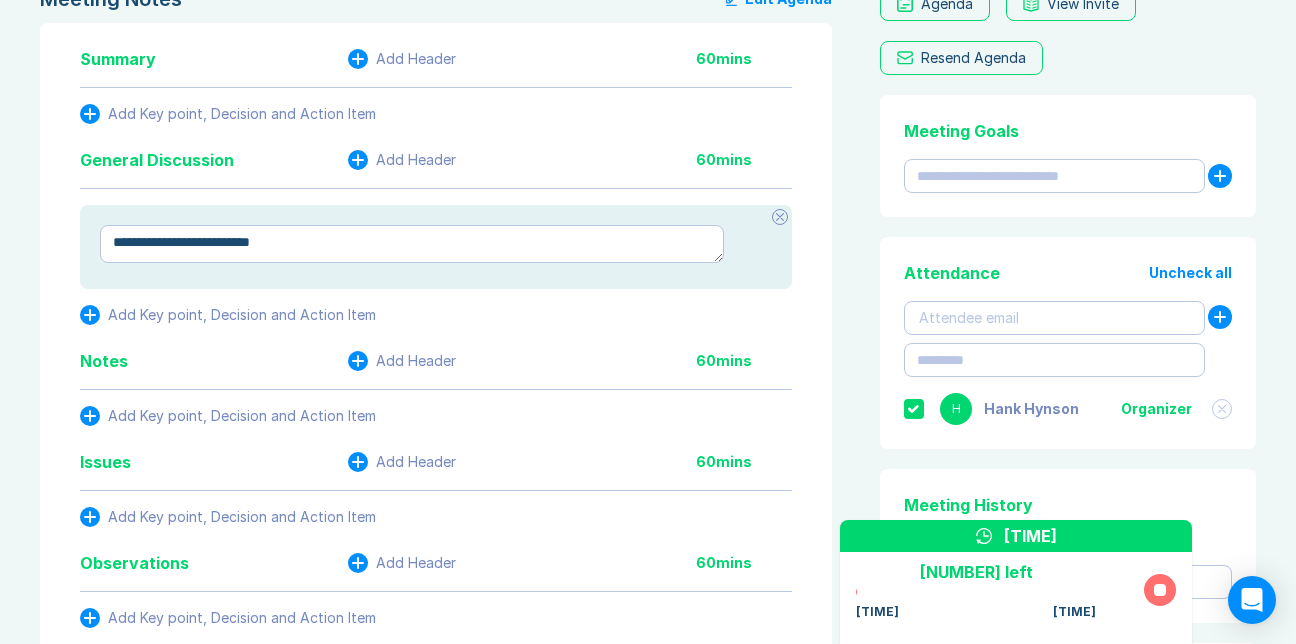 type on "*" 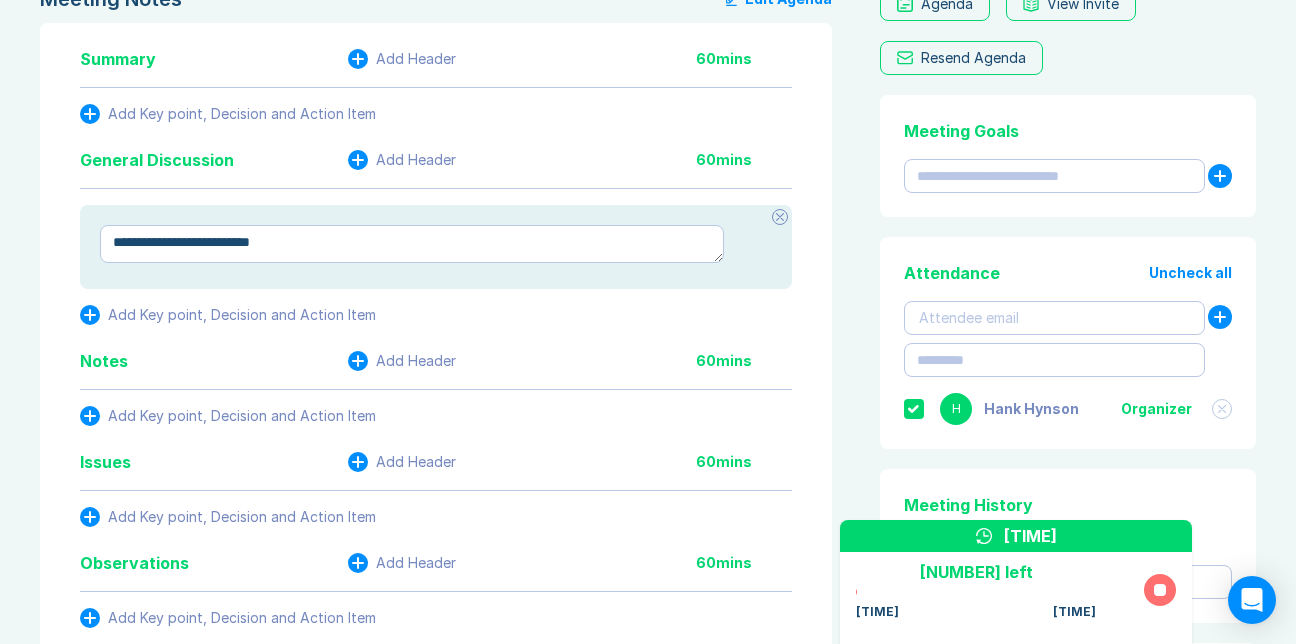 type on "**********" 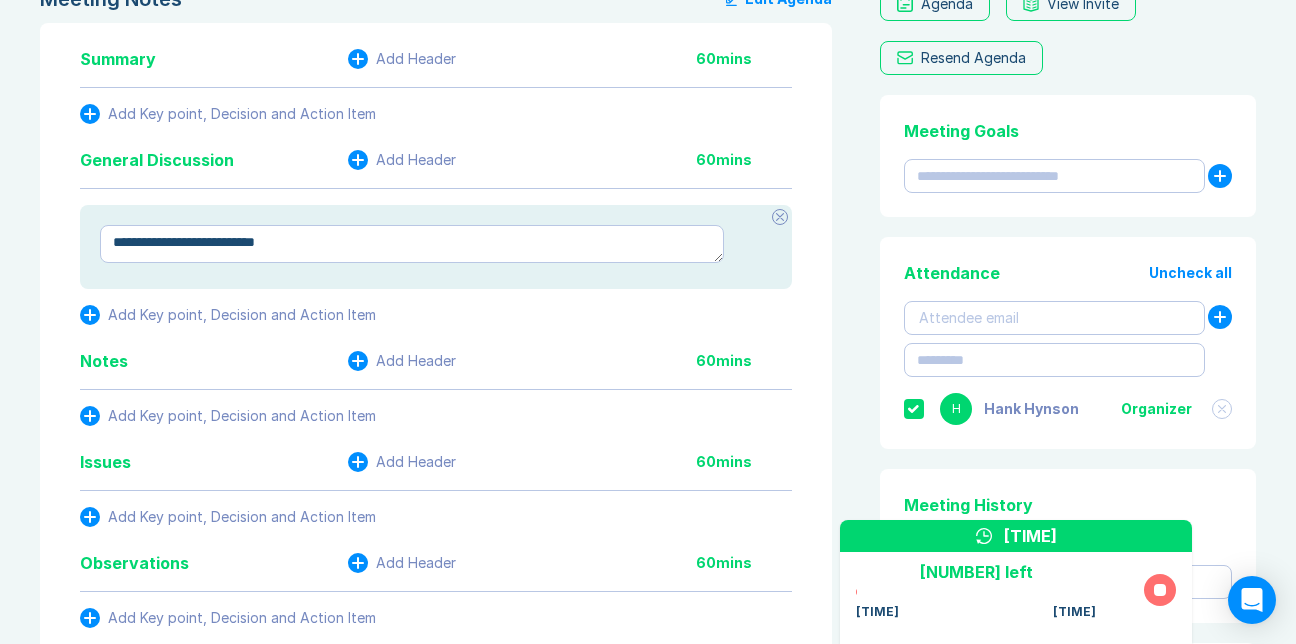 type on "*" 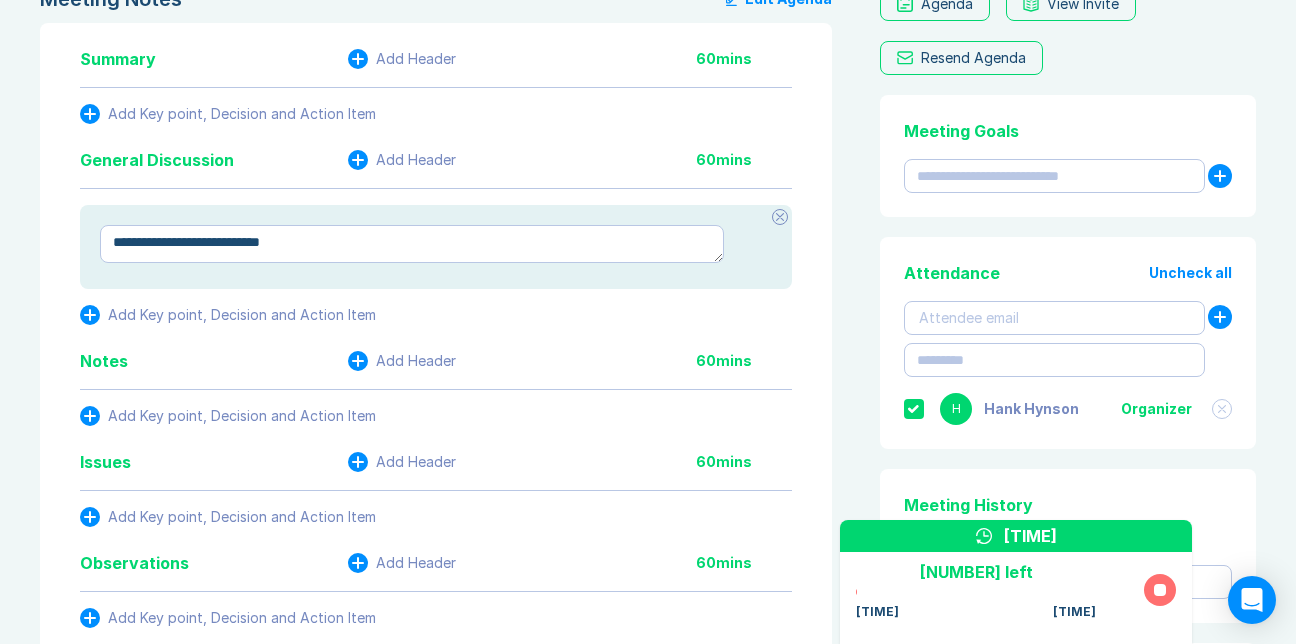 type on "*" 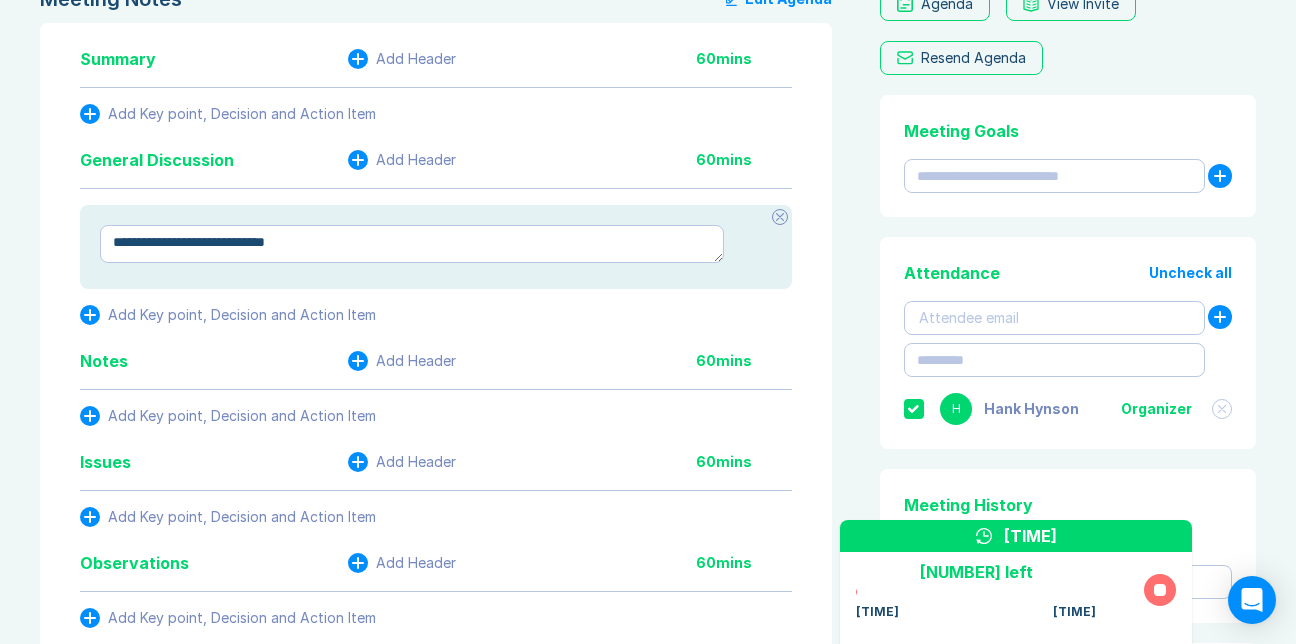 type on "*" 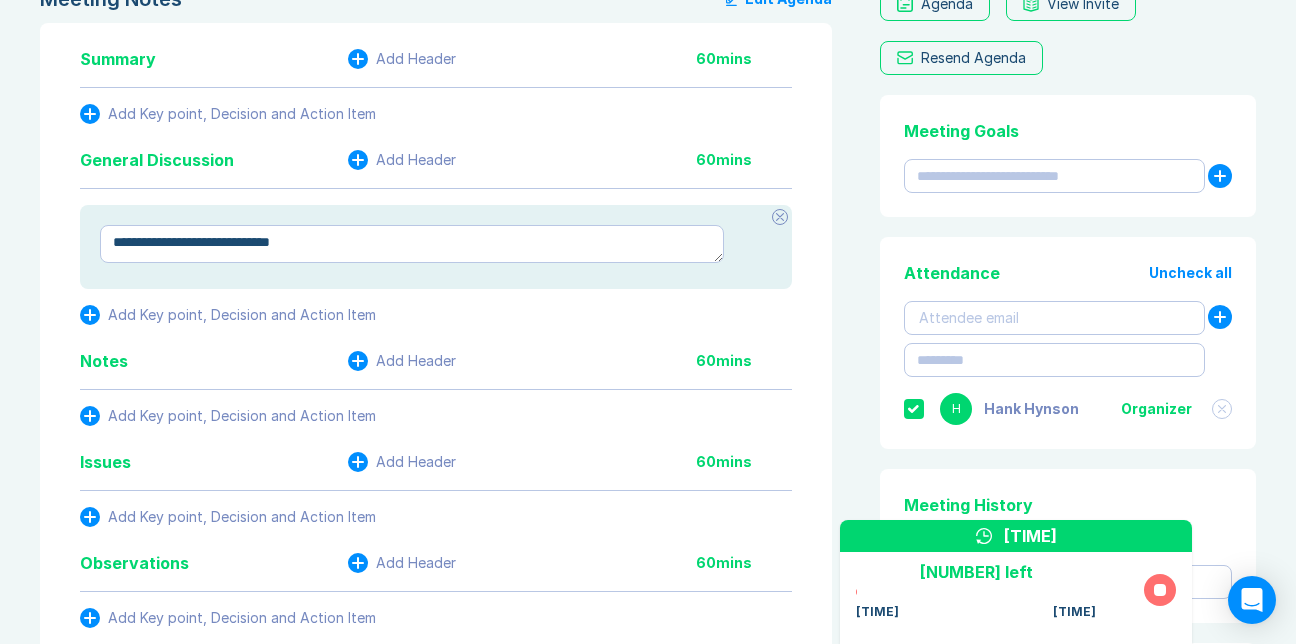 type on "*" 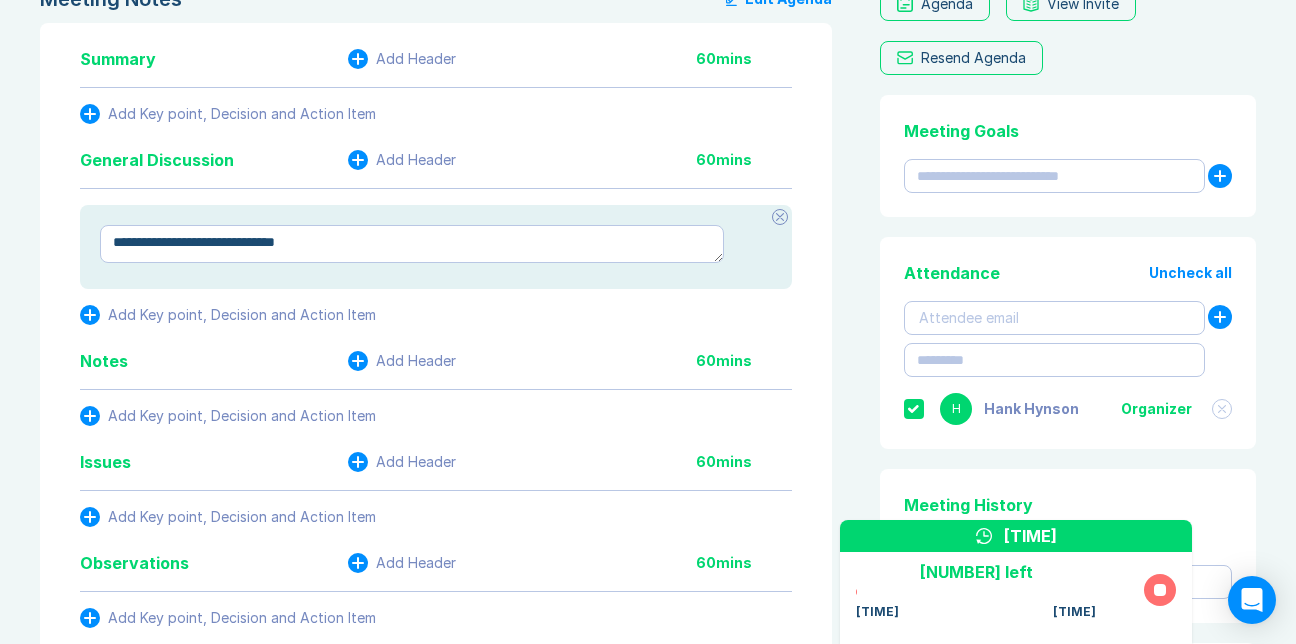 type on "*" 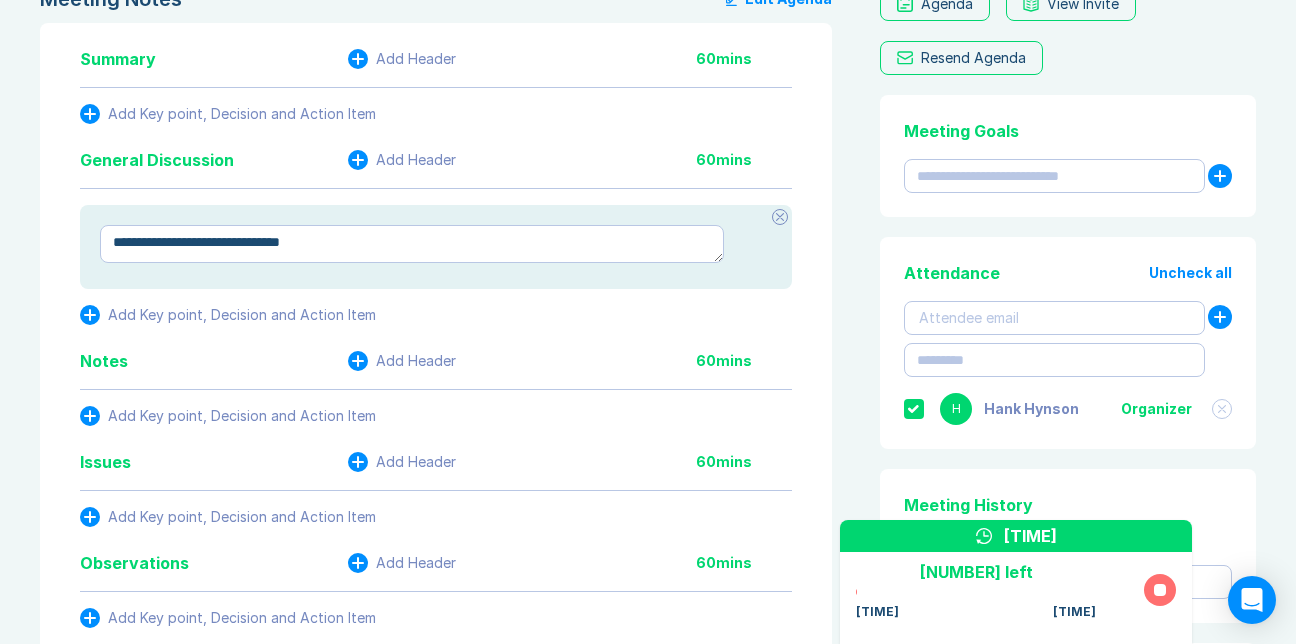 type on "*" 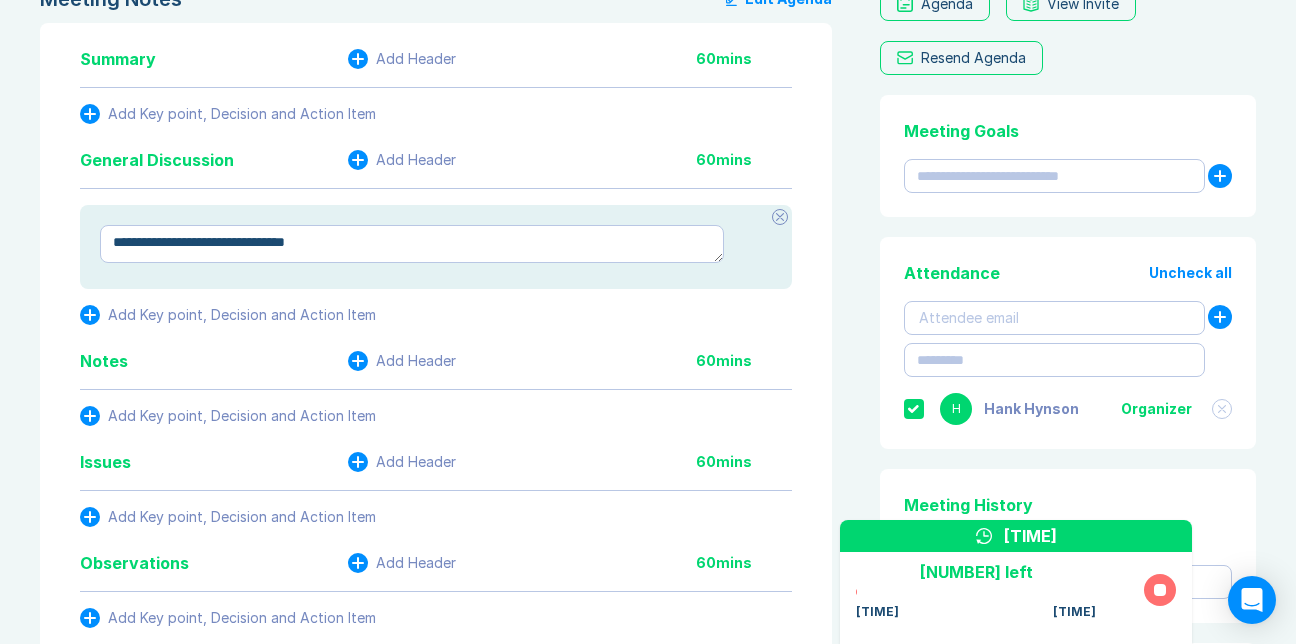 type on "*" 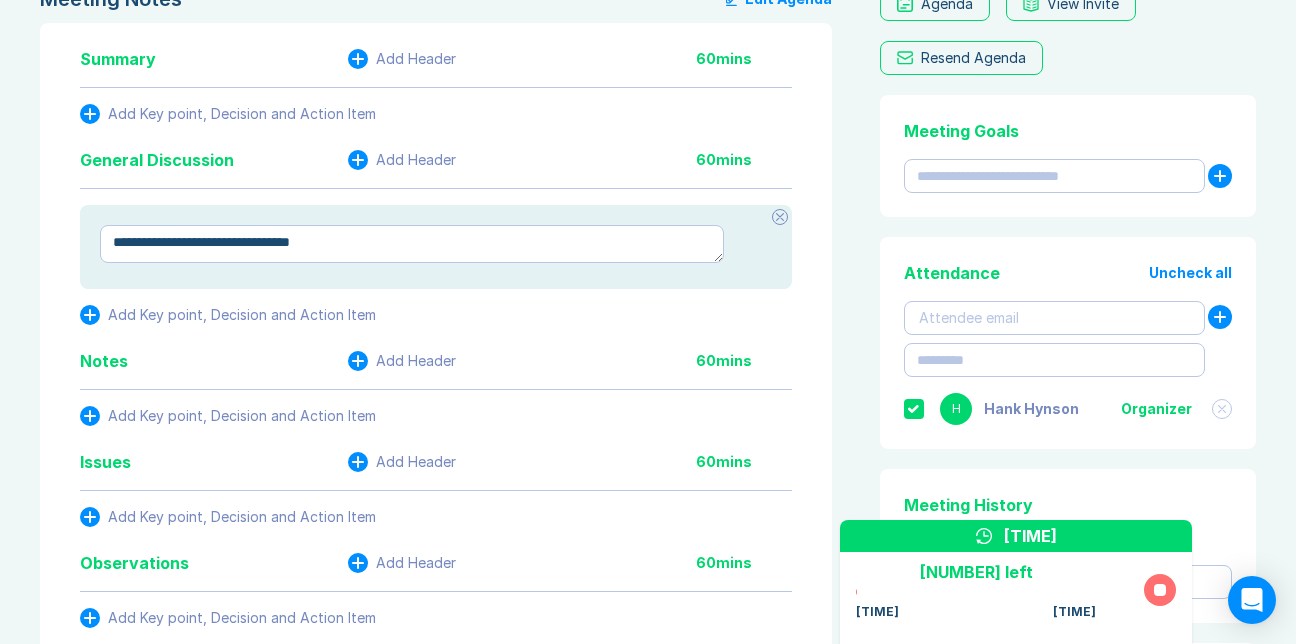 type on "*" 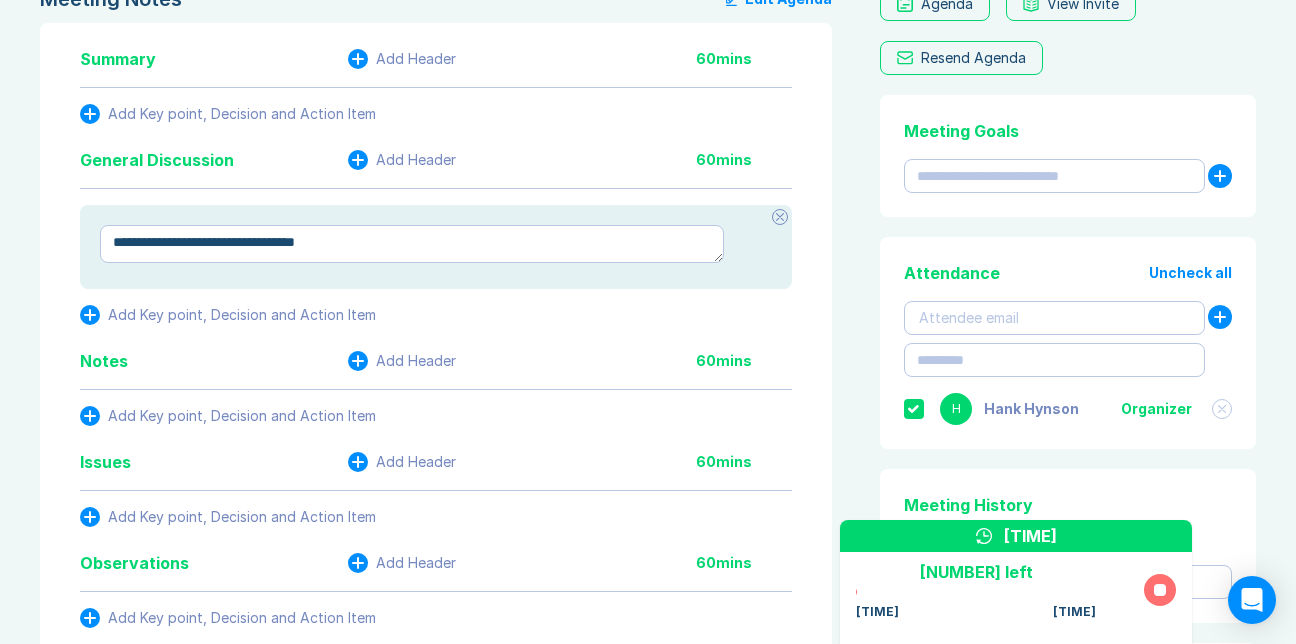 type on "*" 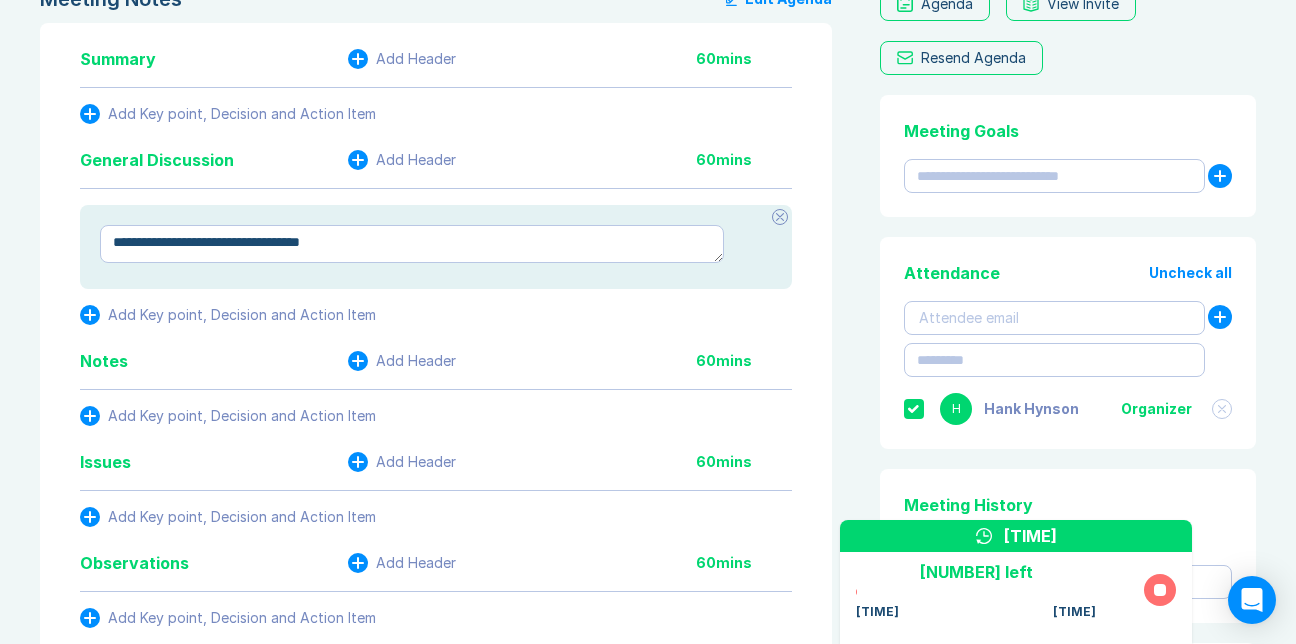 type on "*" 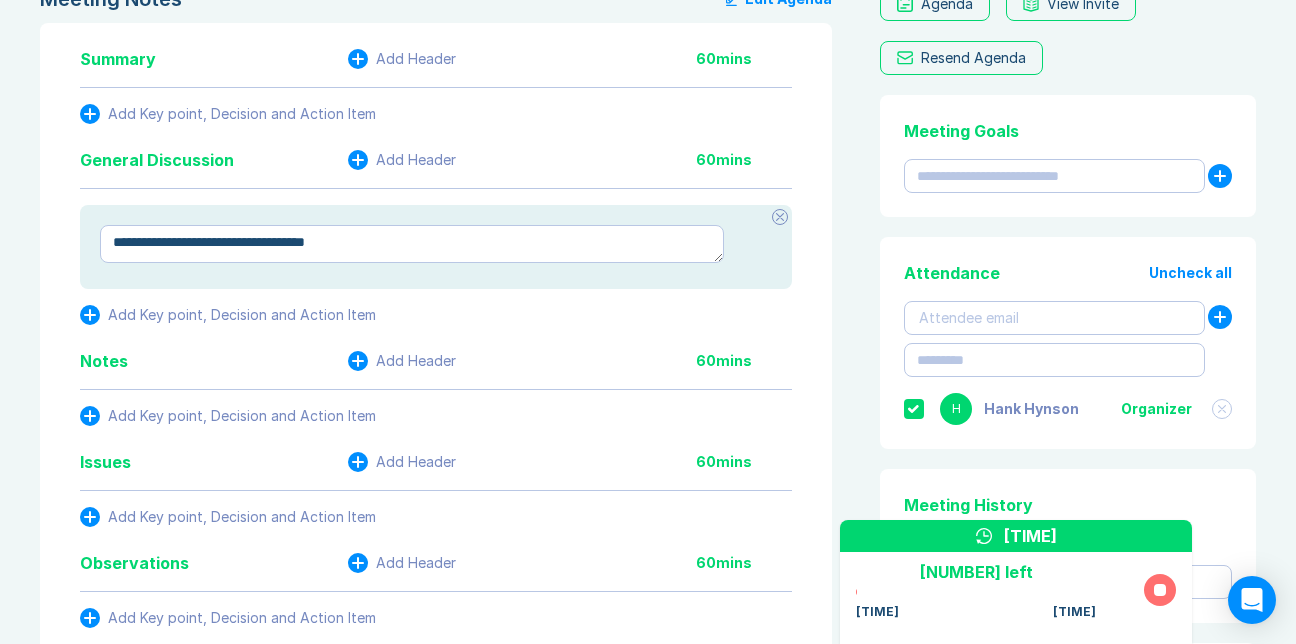 type on "*" 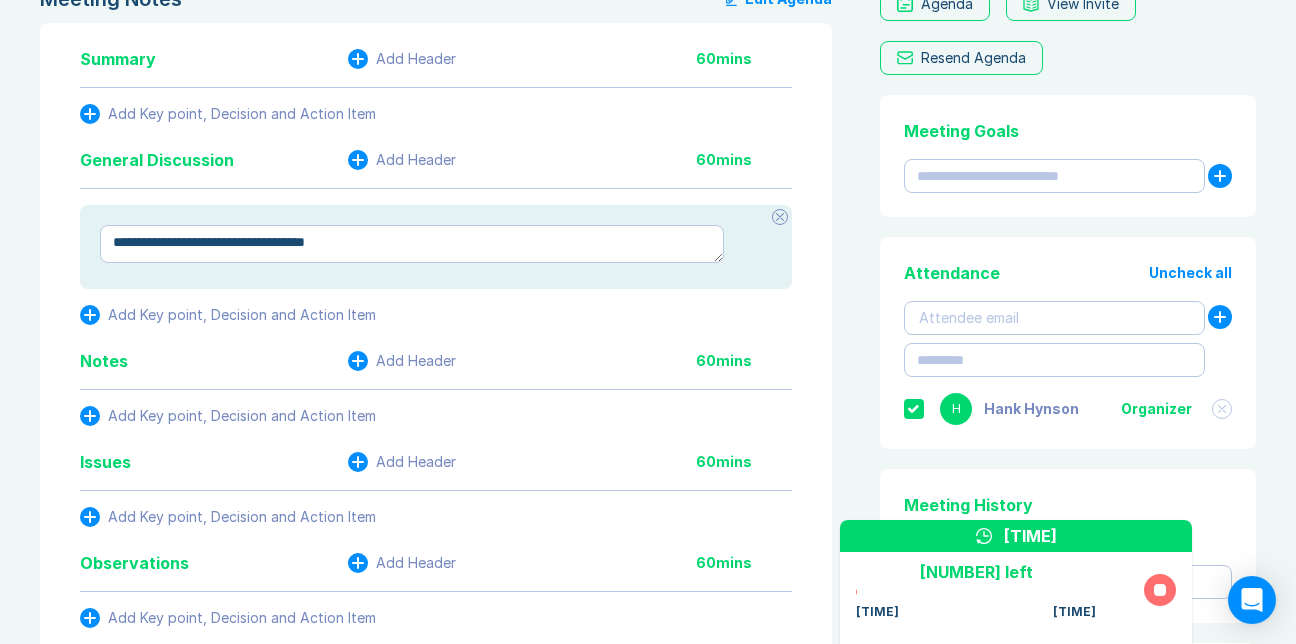 type on "**********" 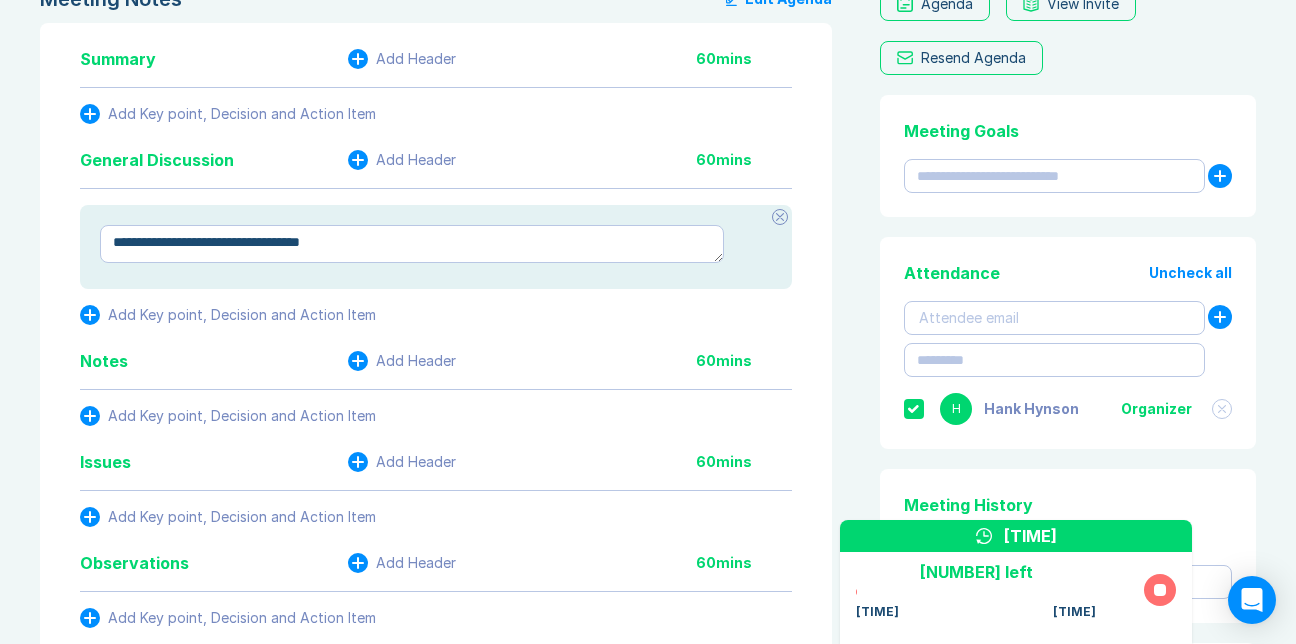 type on "*" 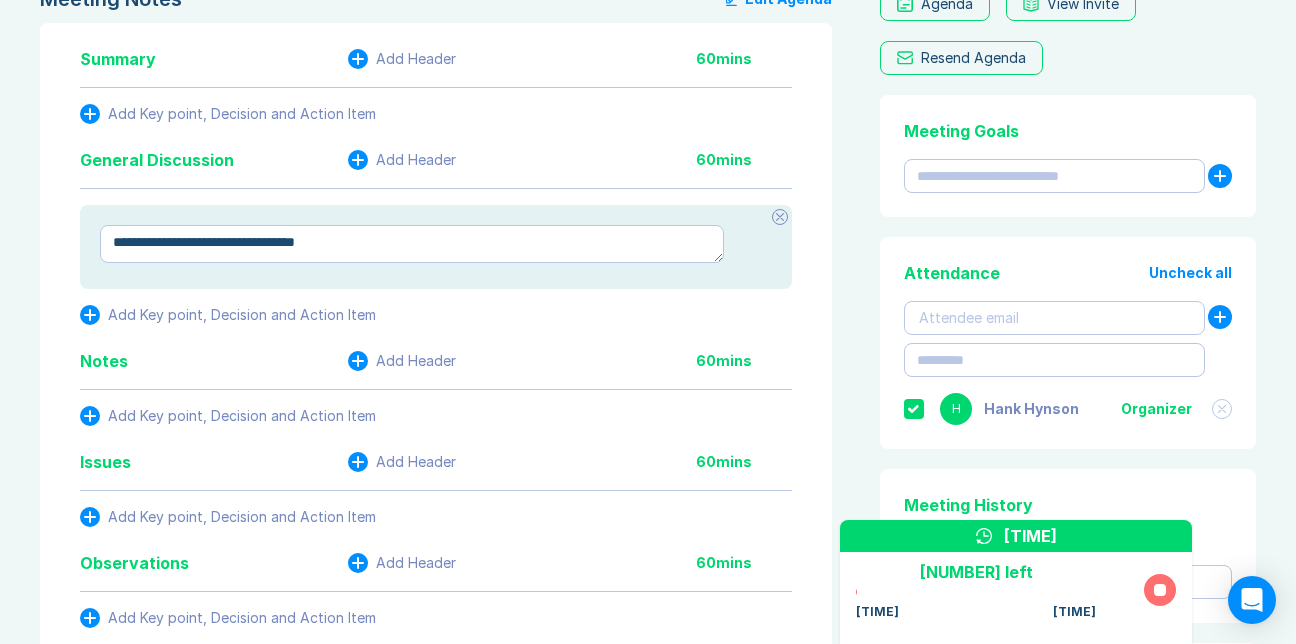 type on "*" 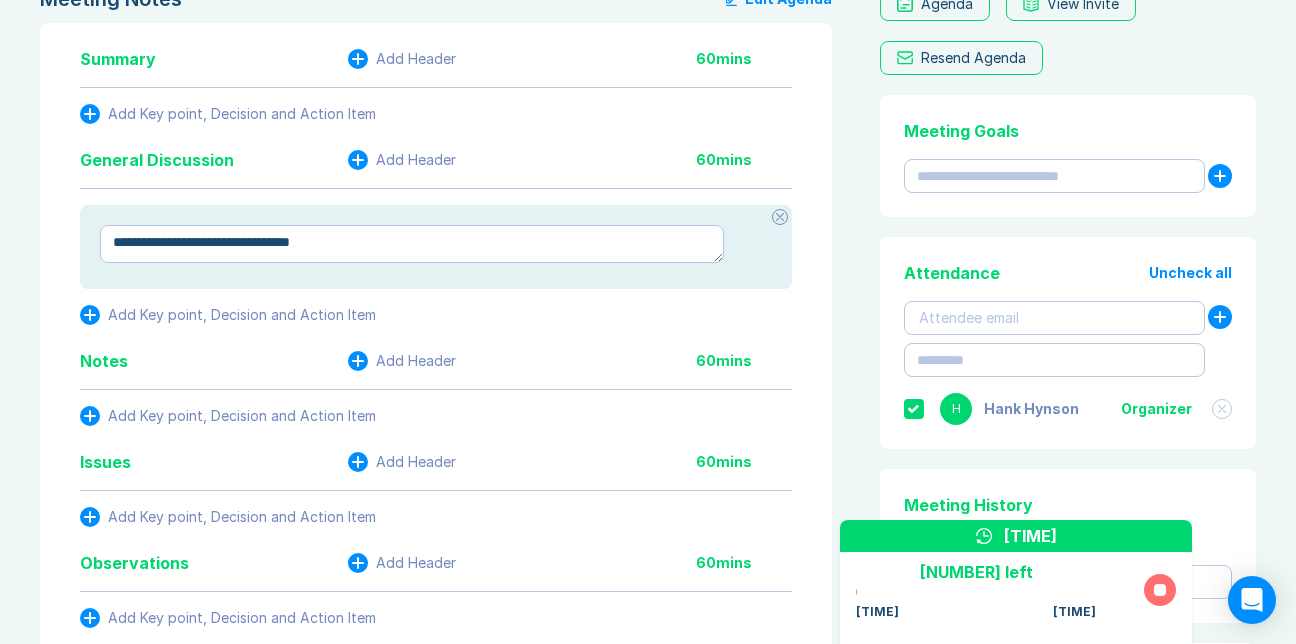 type on "*" 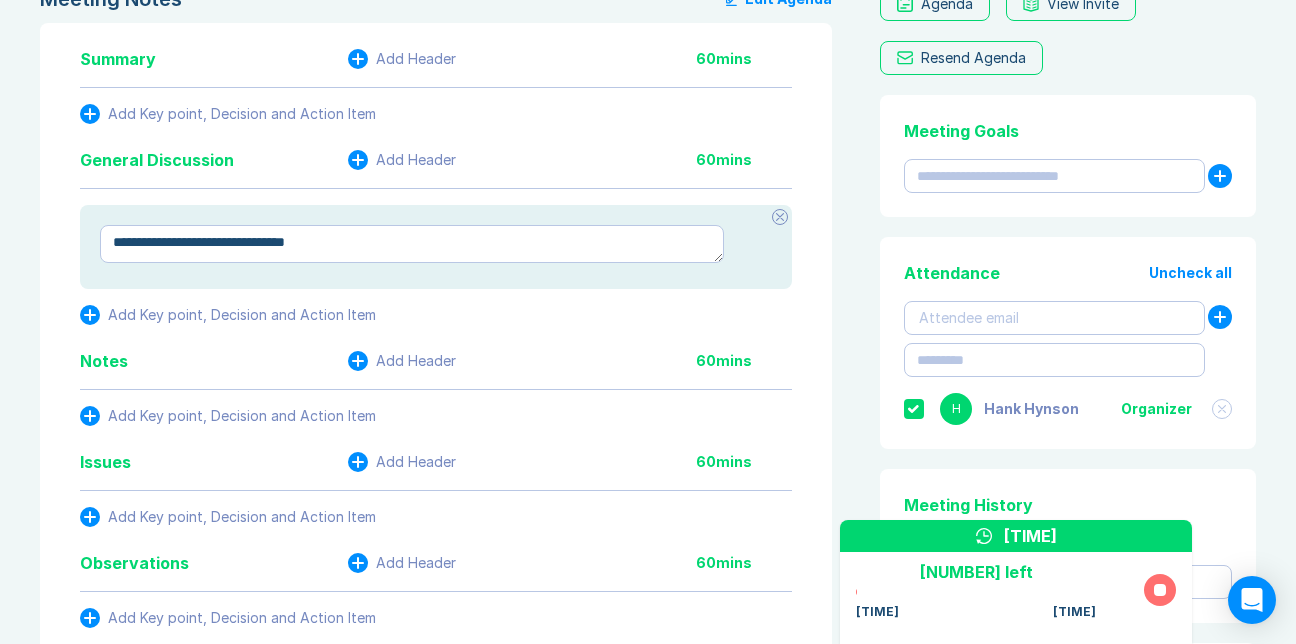 type on "*" 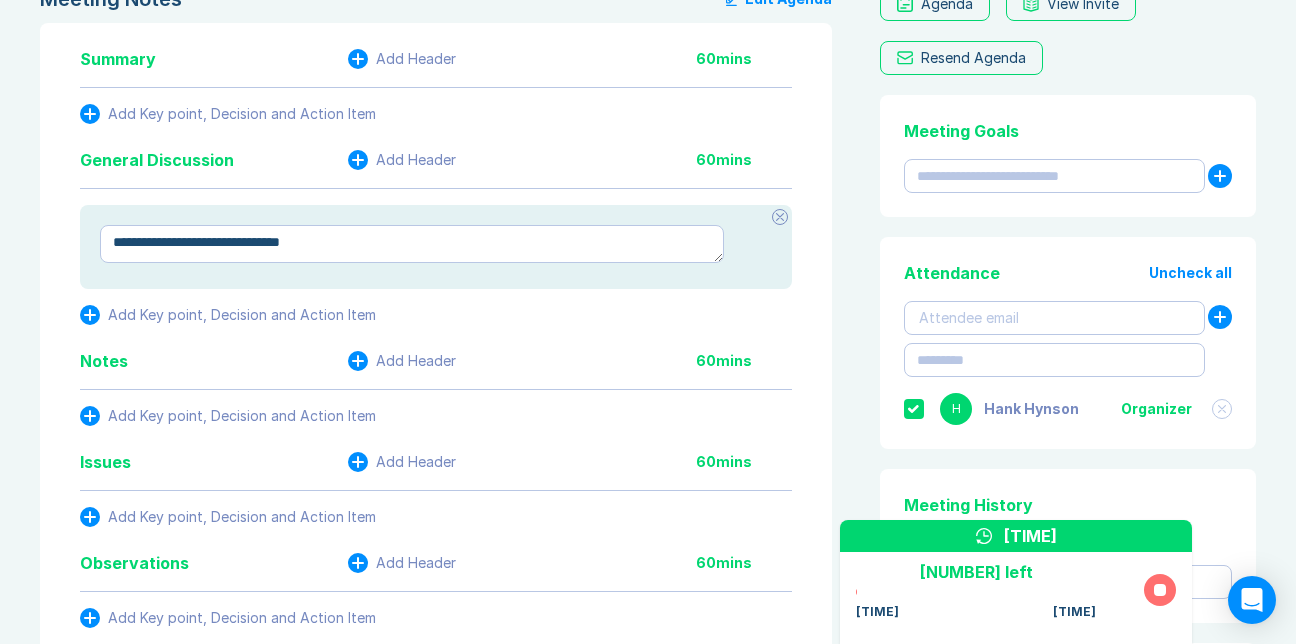 type on "*" 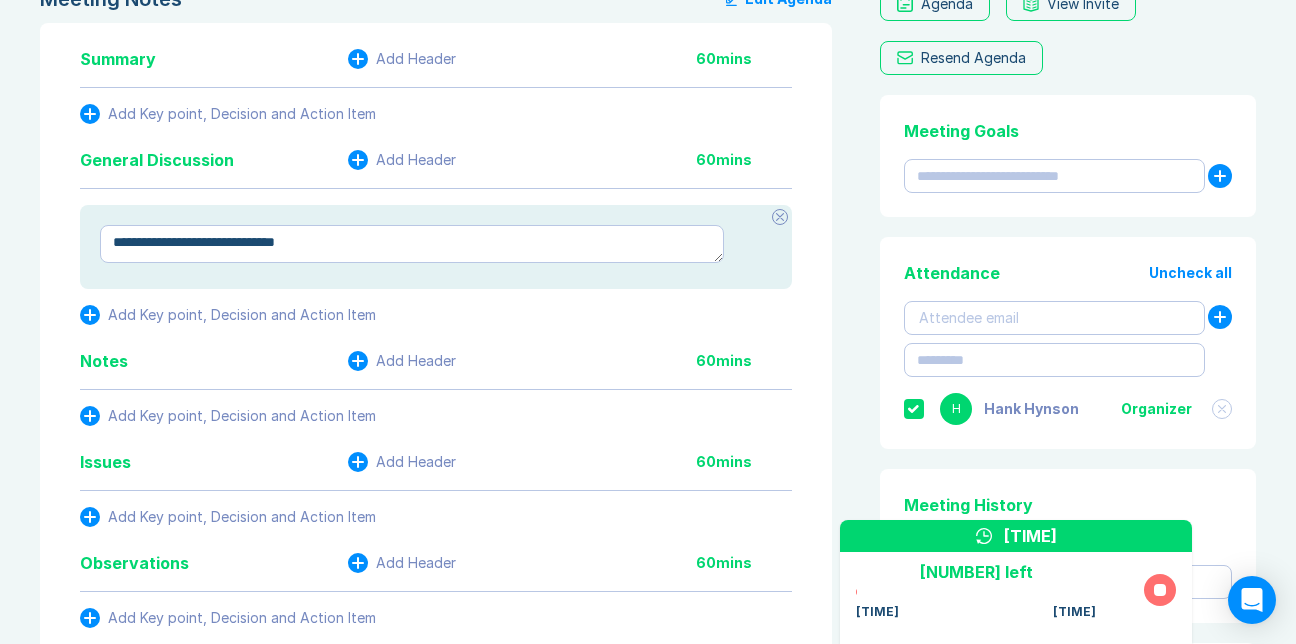 type on "*" 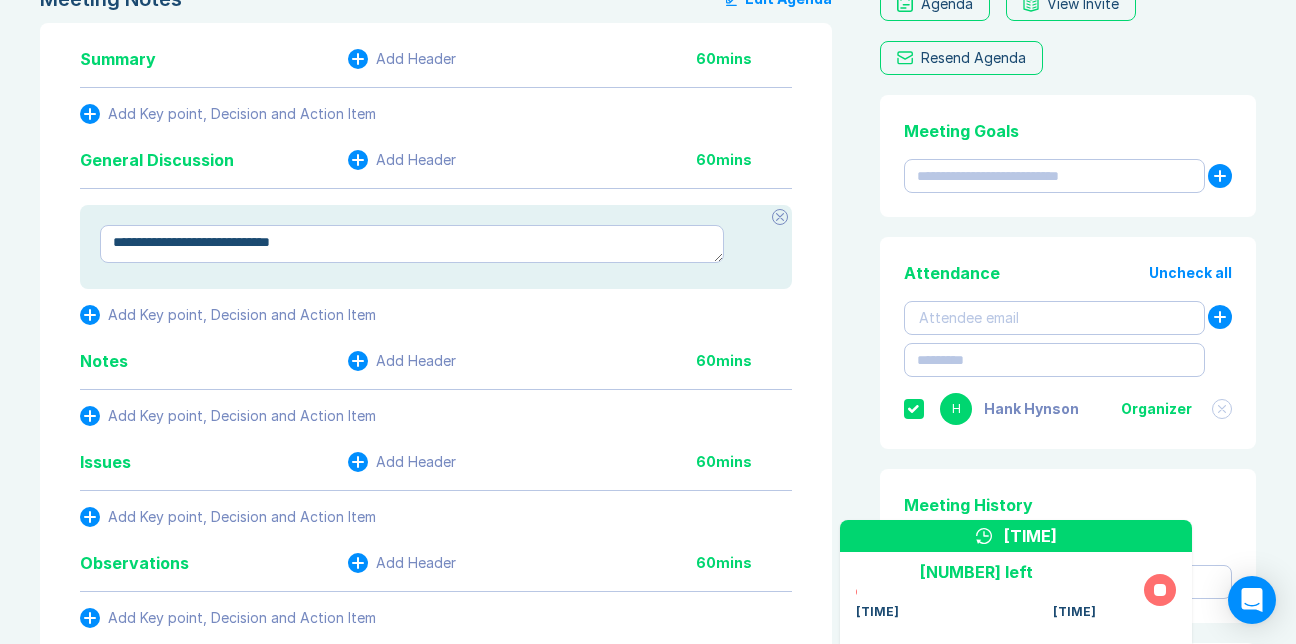 type on "*" 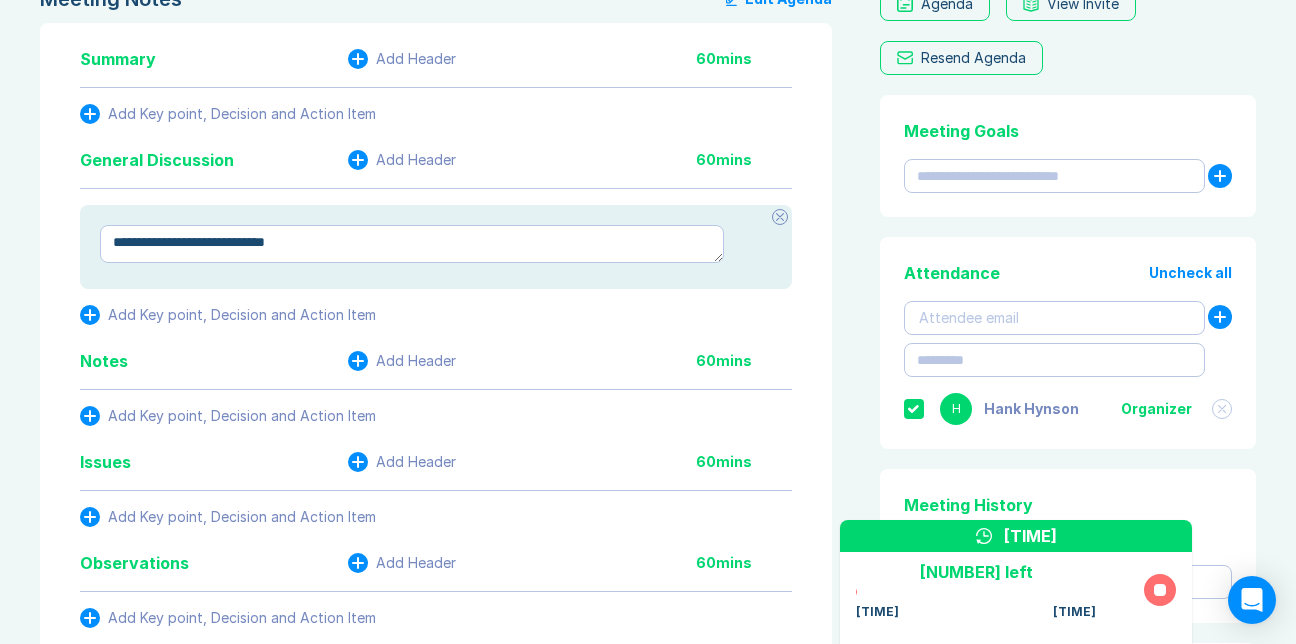 type on "*" 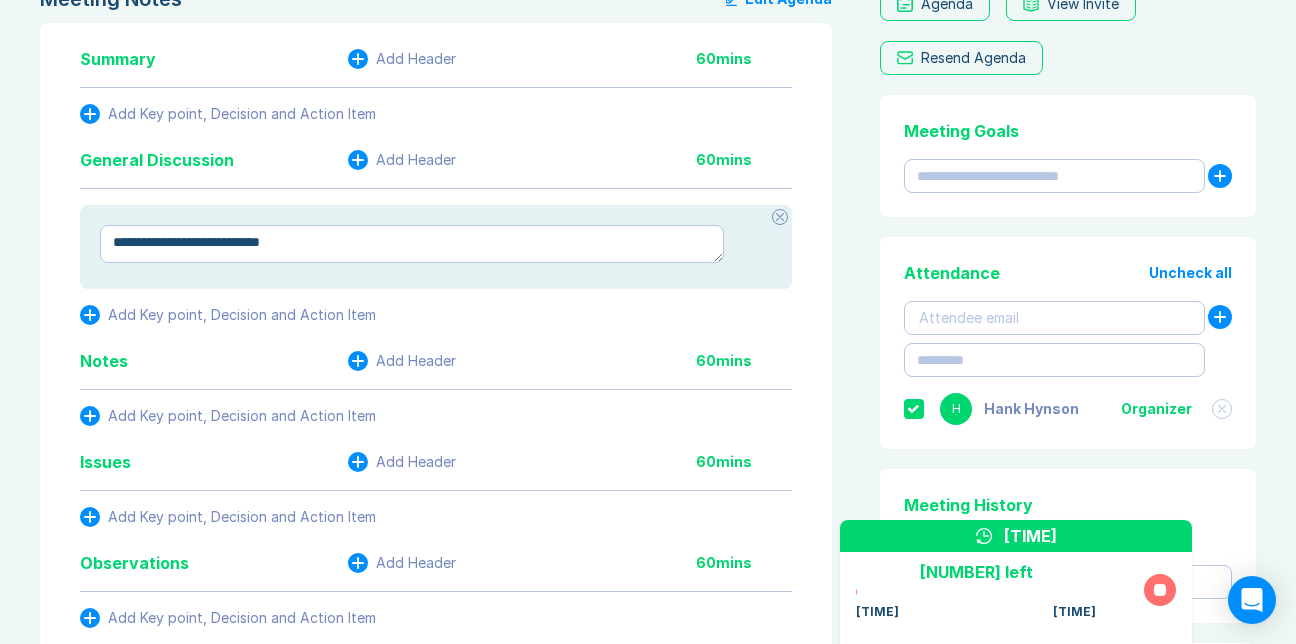 type on "*" 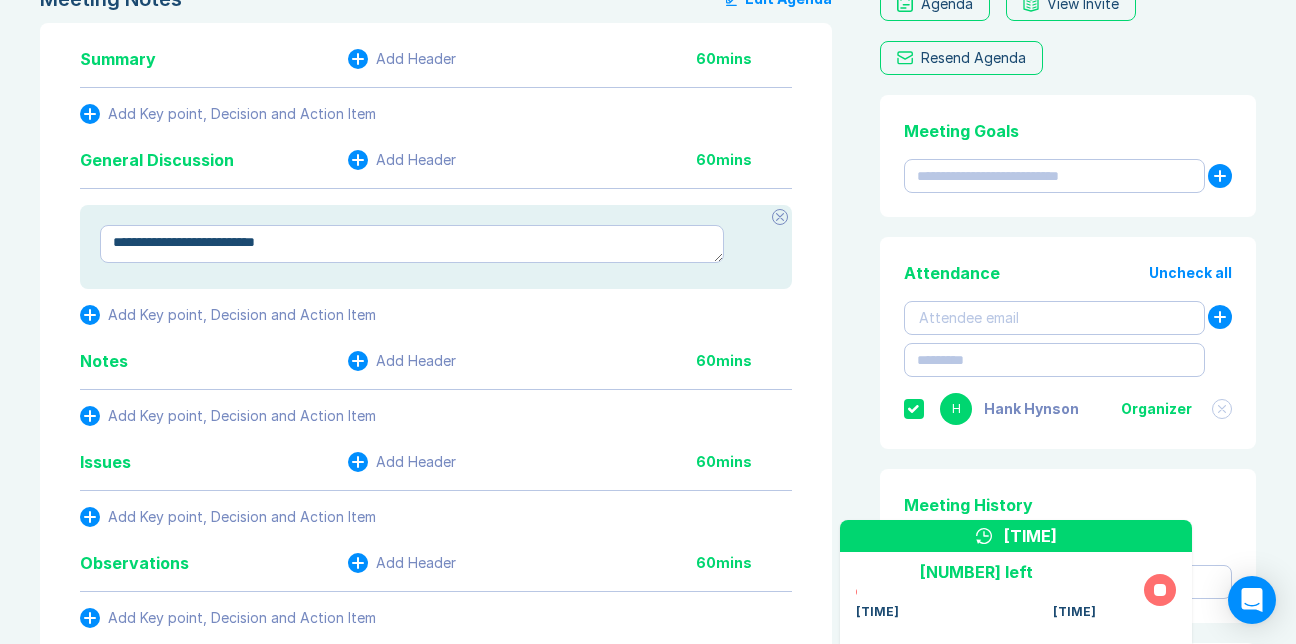type on "*" 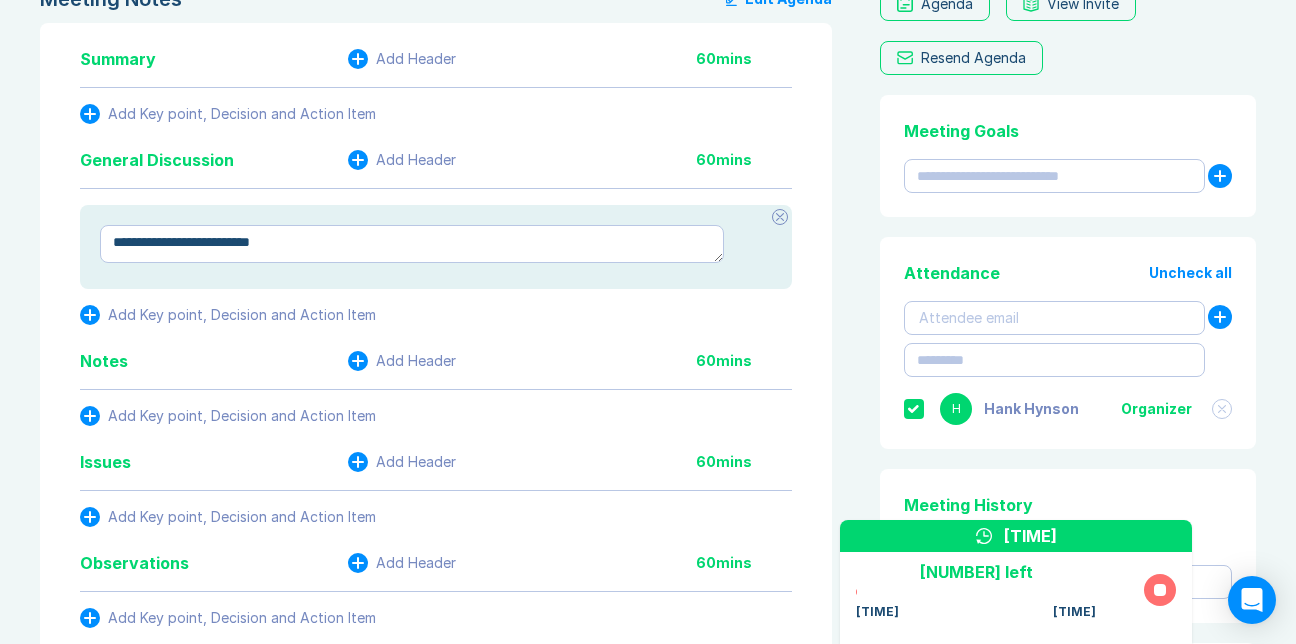 type on "*" 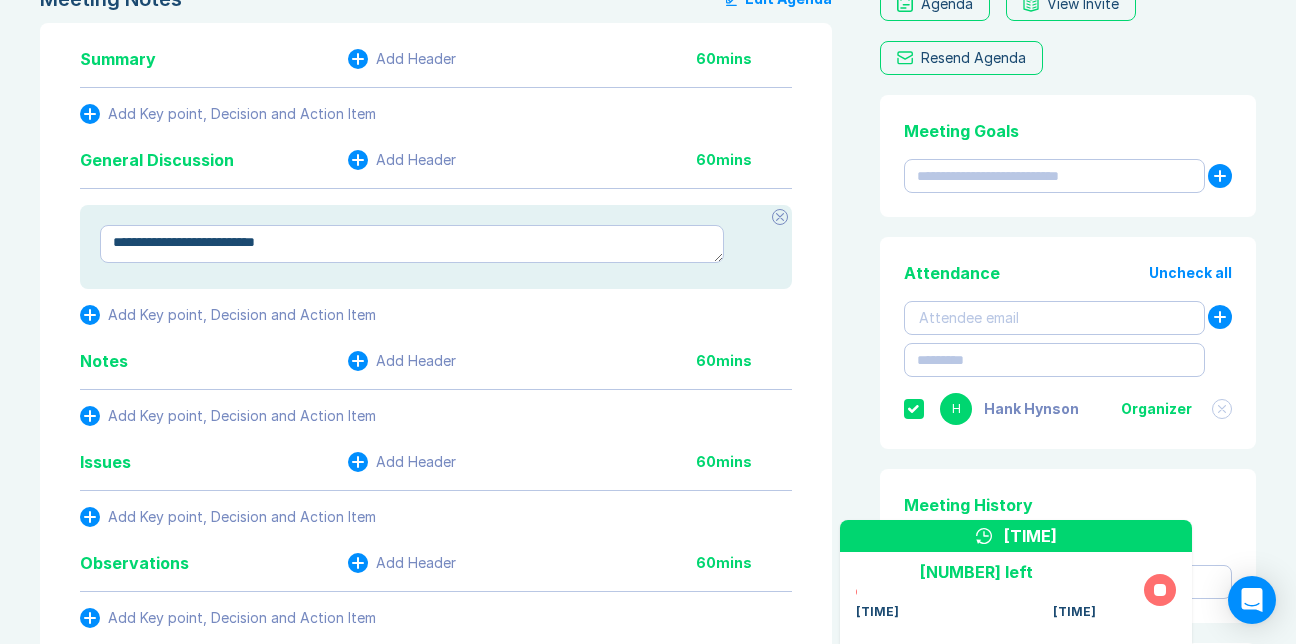 type on "*" 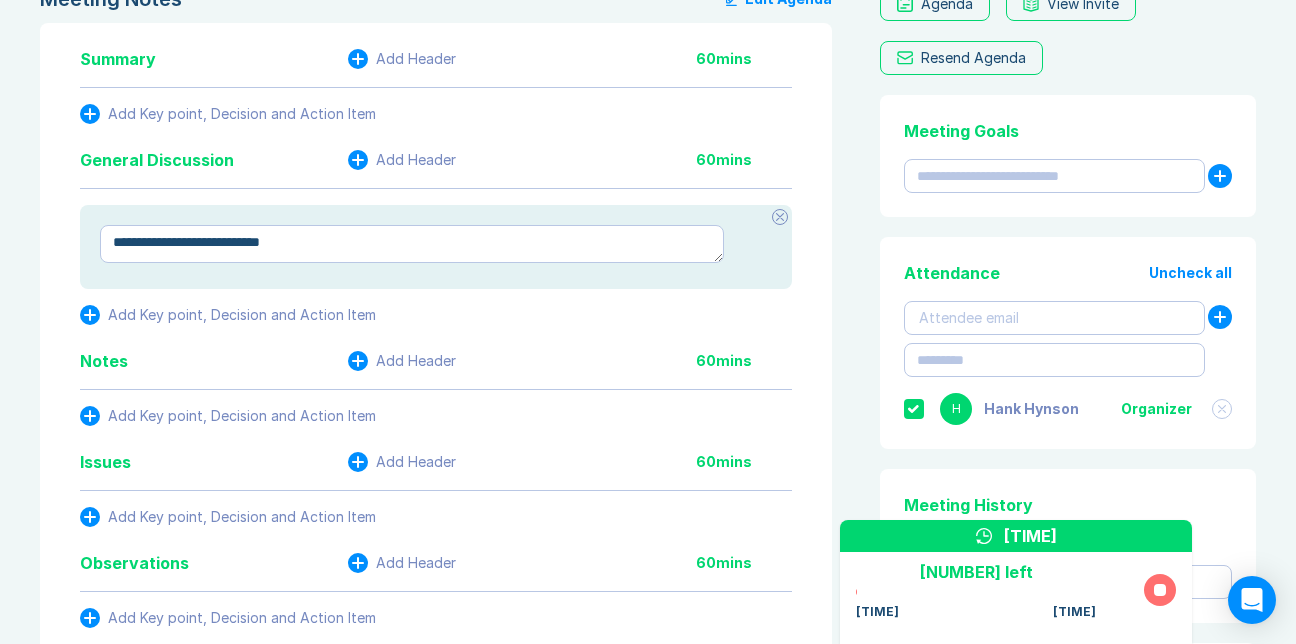 type on "*" 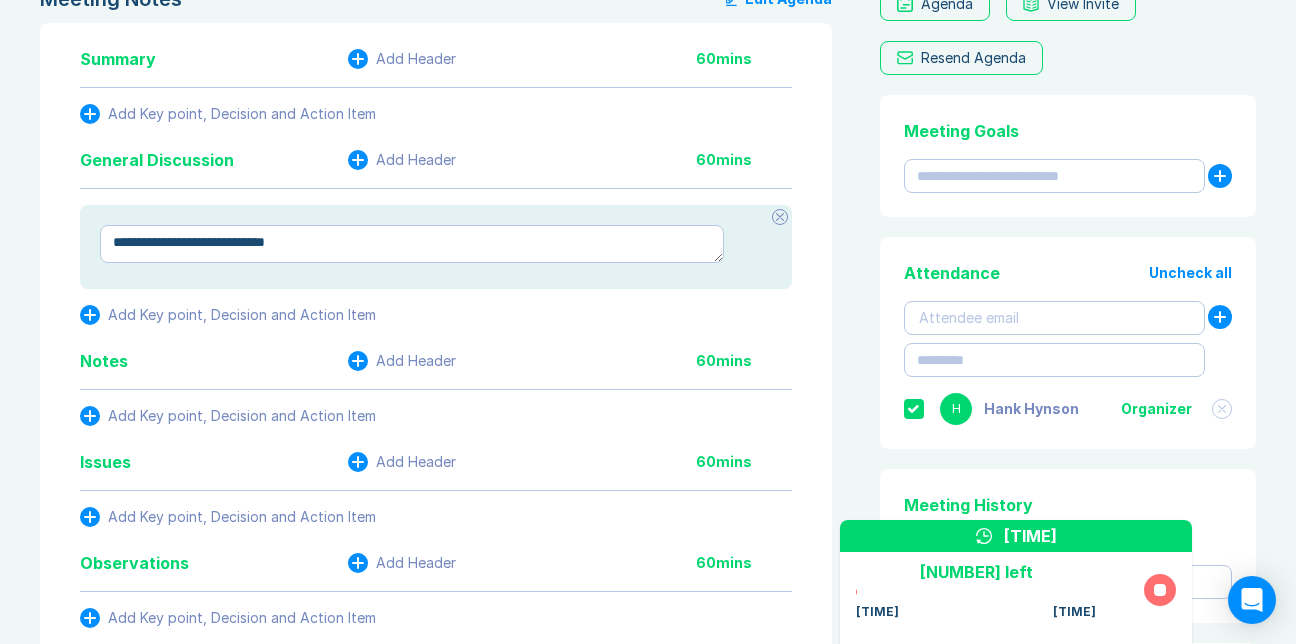 type on "*" 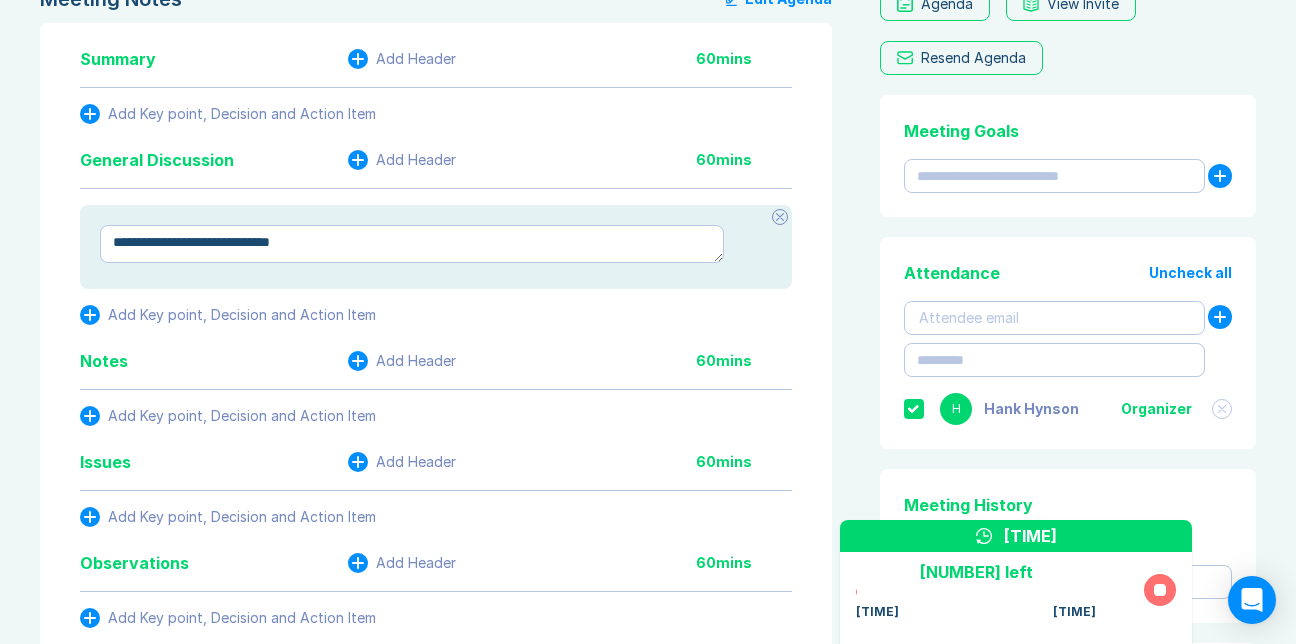type 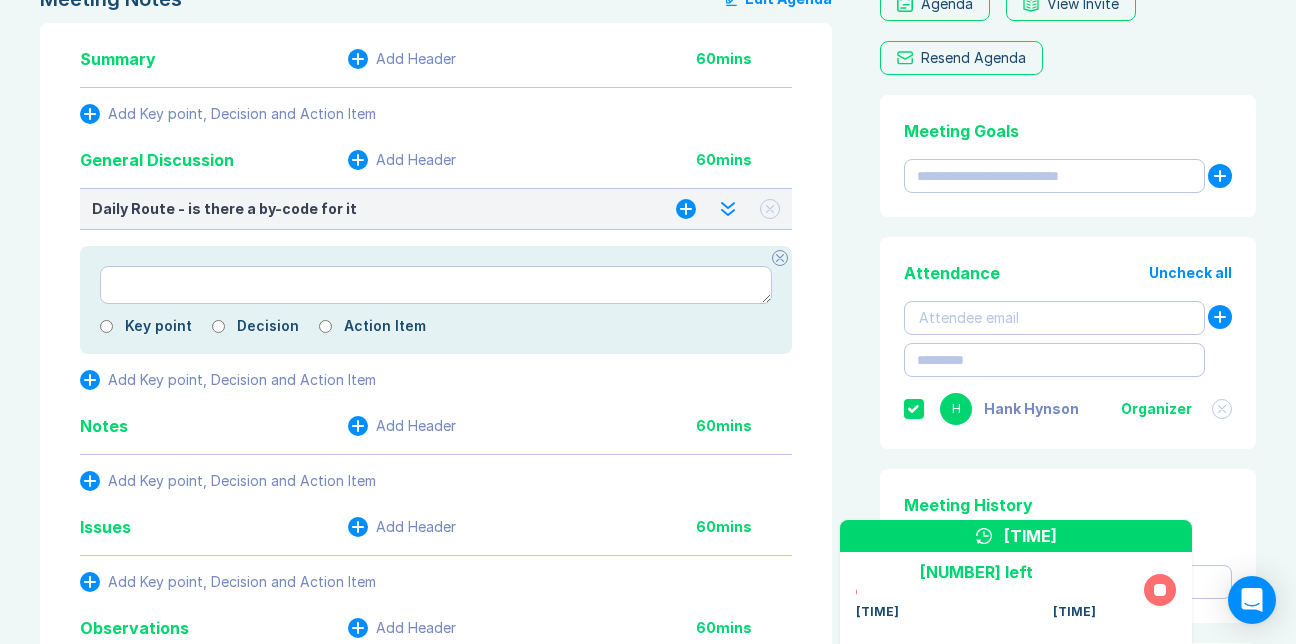 click on "Daily Route - is there a by-code for it" at bounding box center (364, 209) 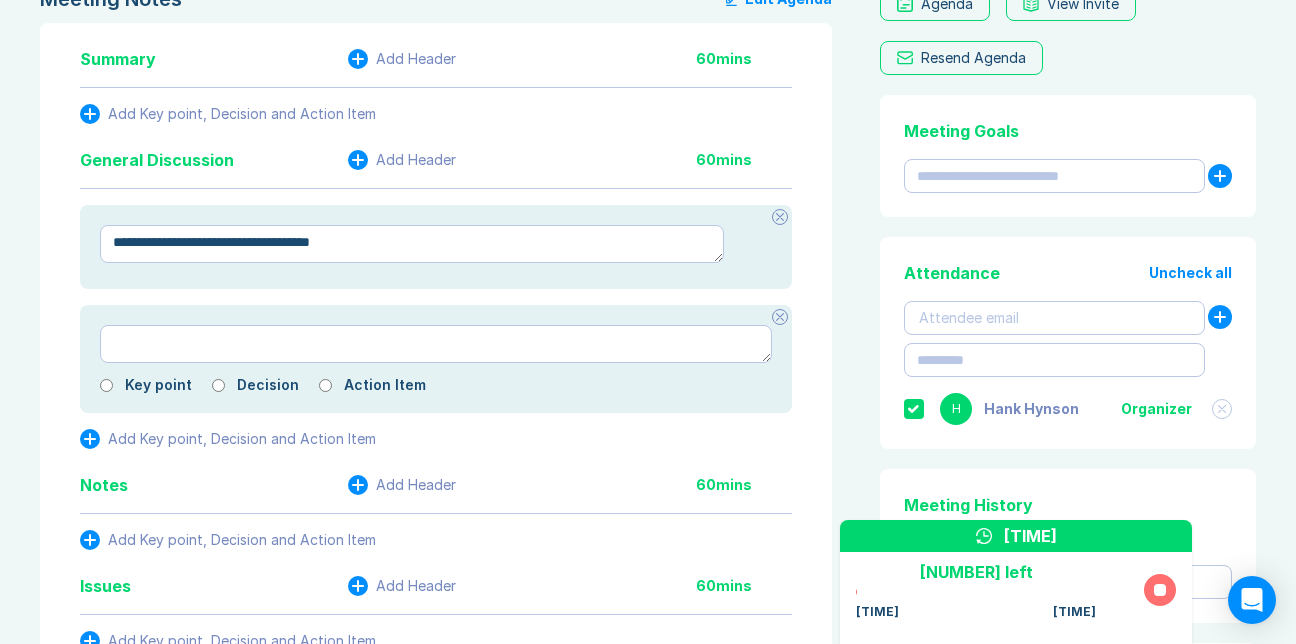 click on "**********" at bounding box center [412, 244] 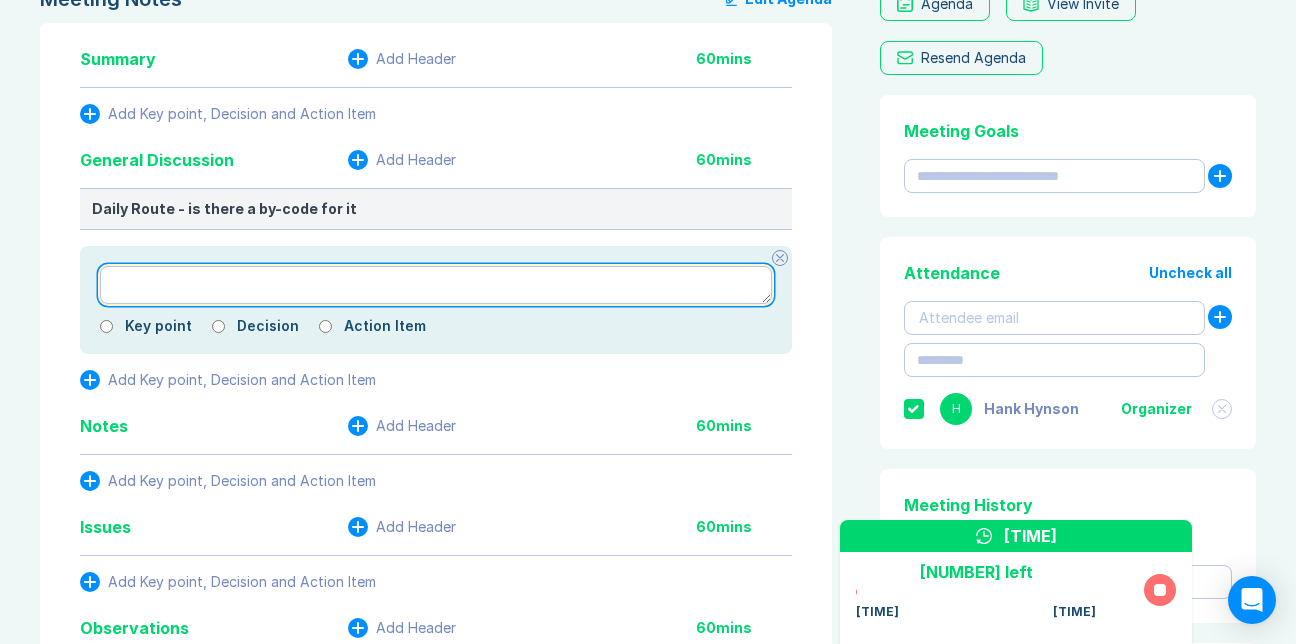 click at bounding box center [436, 285] 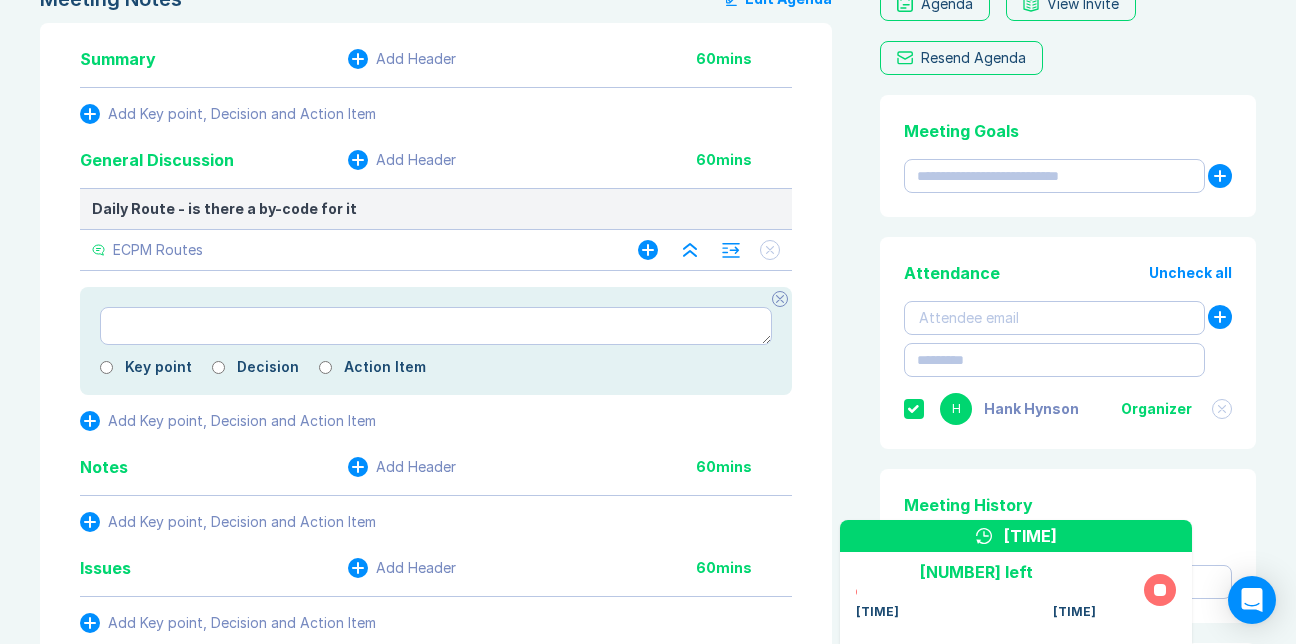 click 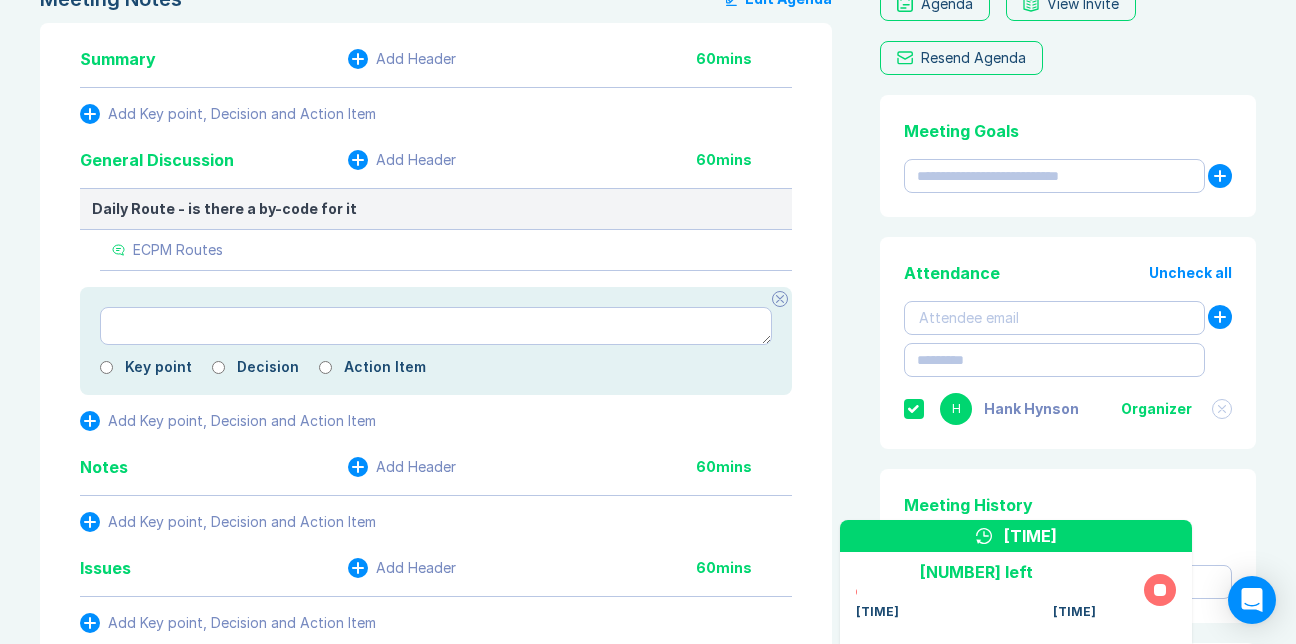 click at bounding box center (436, 326) 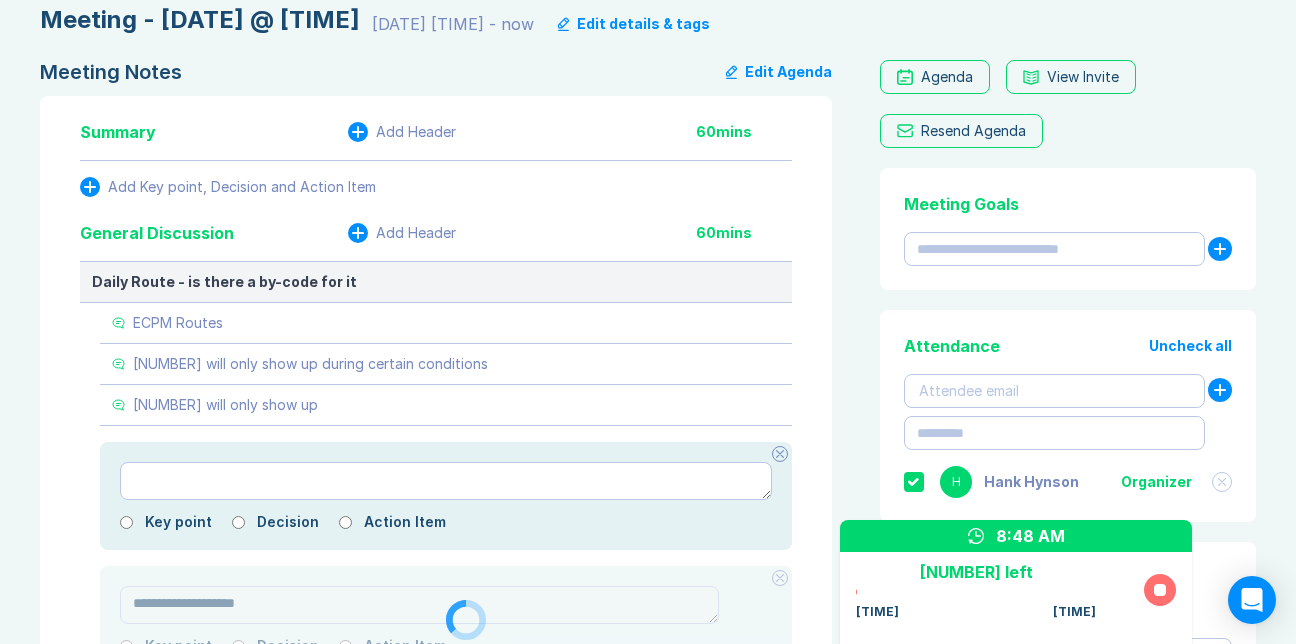 scroll, scrollTop: 0, scrollLeft: 0, axis: both 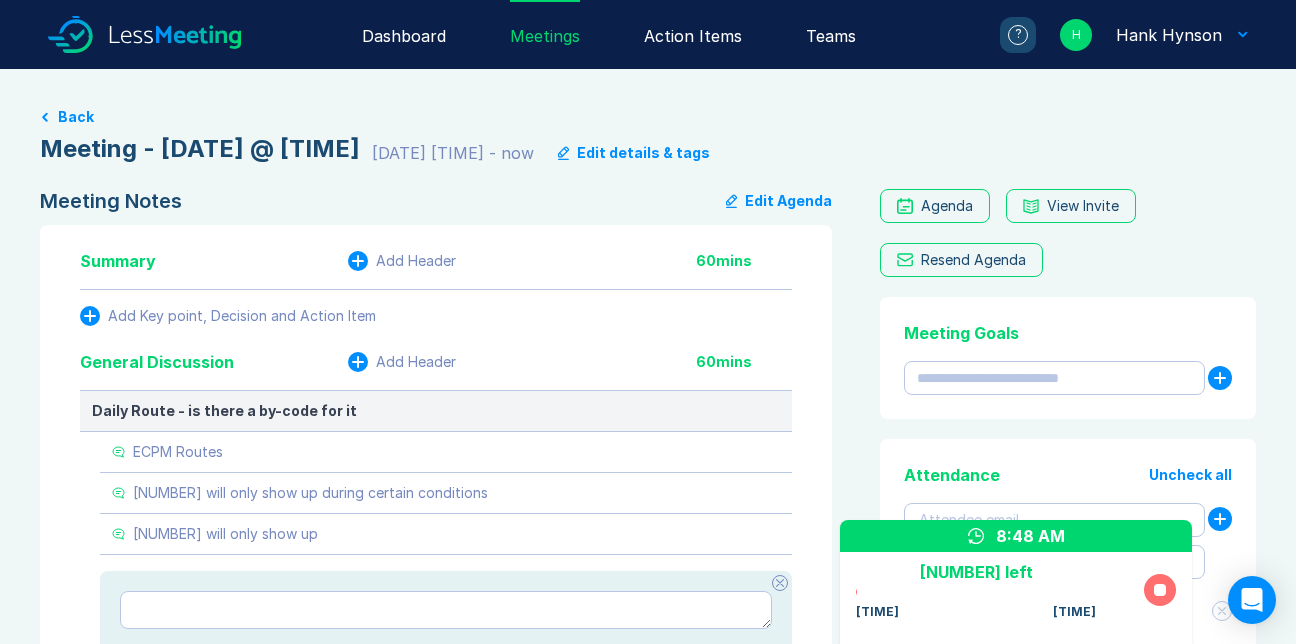 click on "Dashboard" at bounding box center (404, 34) 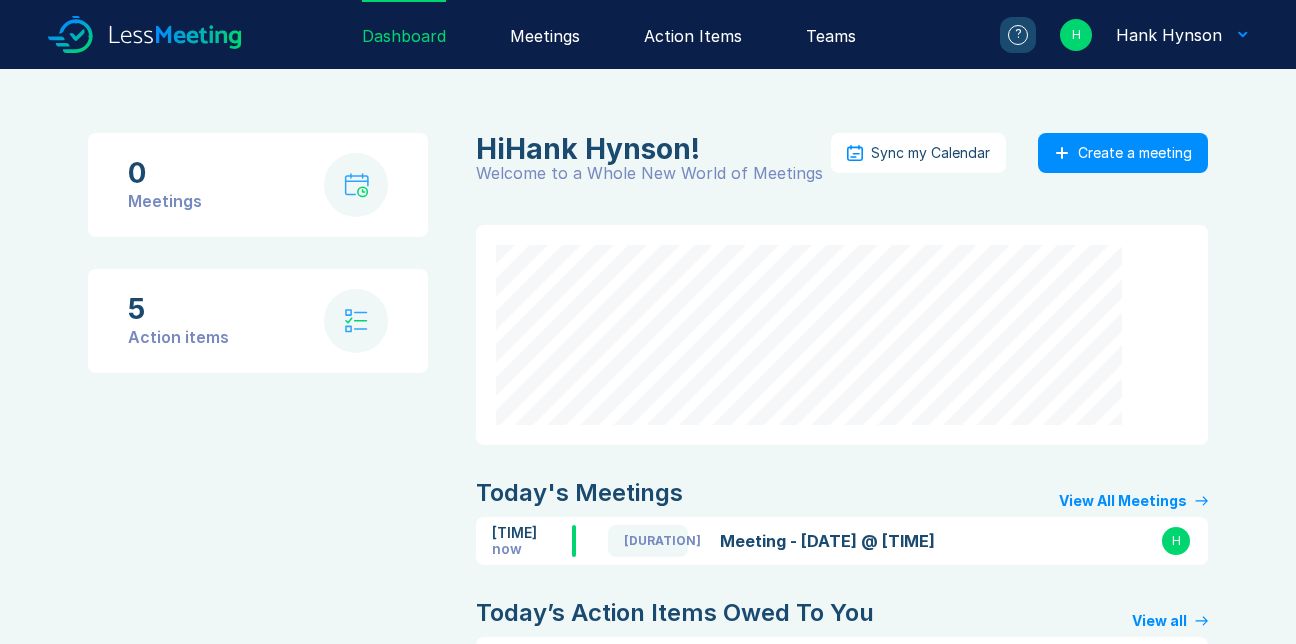 scroll, scrollTop: 0, scrollLeft: 0, axis: both 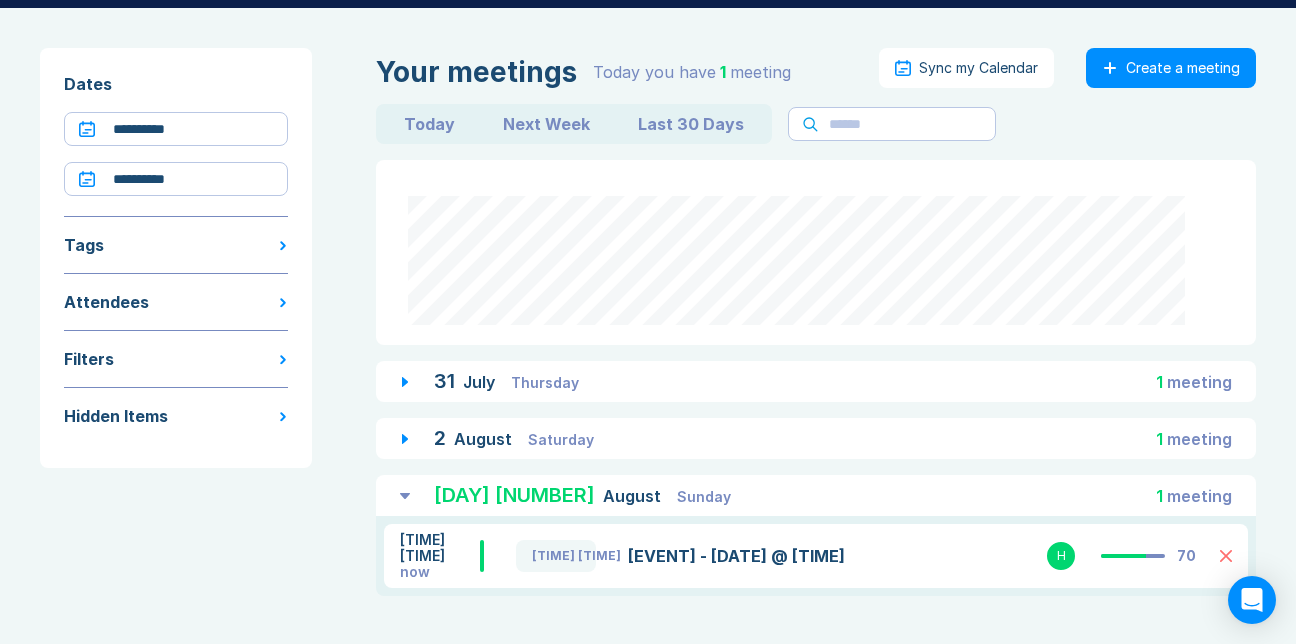 drag, startPoint x: 0, startPoint y: 0, endPoint x: 549, endPoint y: 491, distance: 736.53375 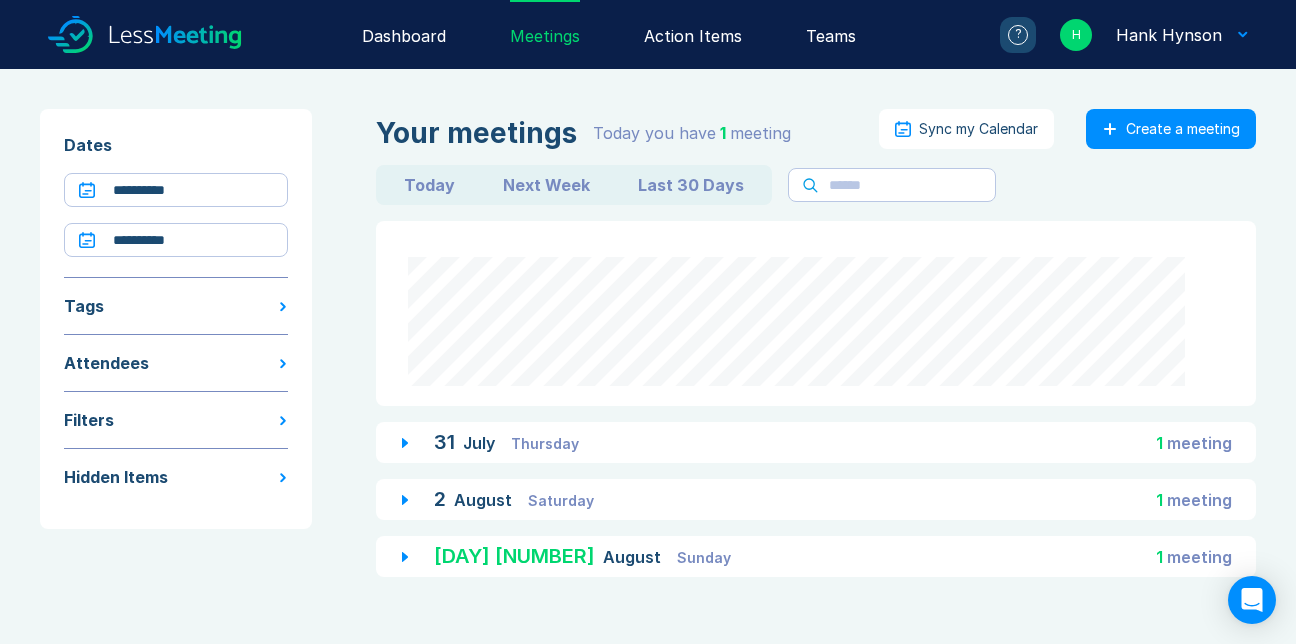 click on "[DAY] [NUMBER]" at bounding box center [514, 556] 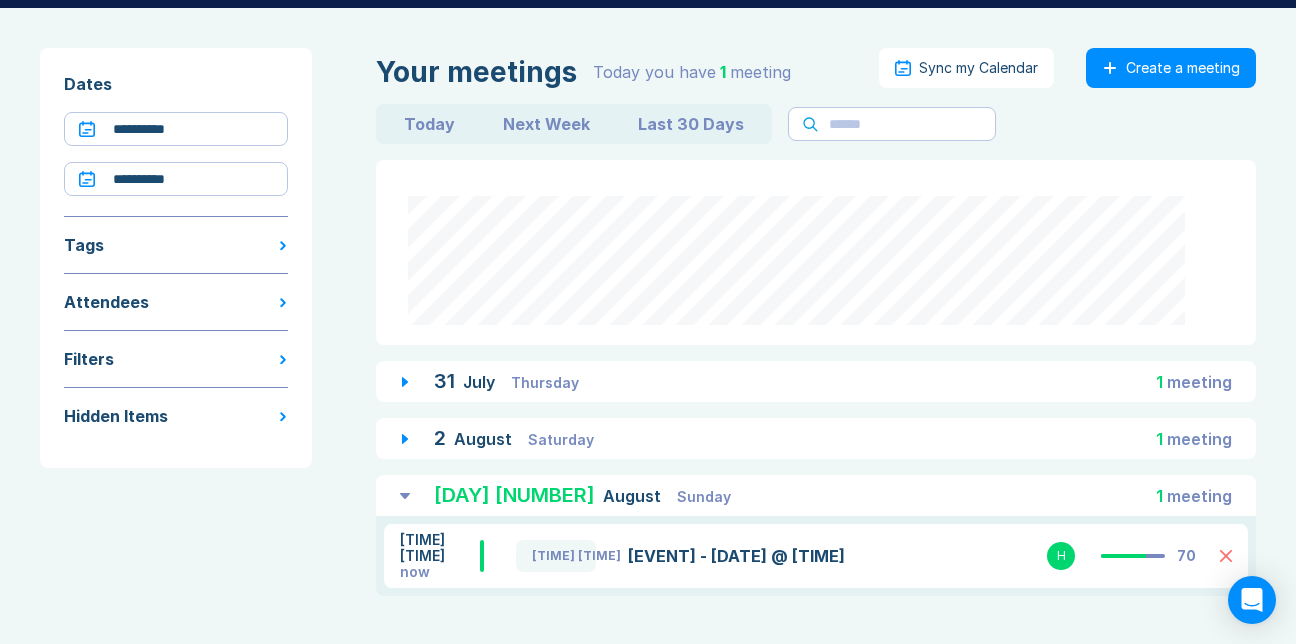 click on "[EVENT] - [DATE] @ [TIME]" at bounding box center [766, 556] 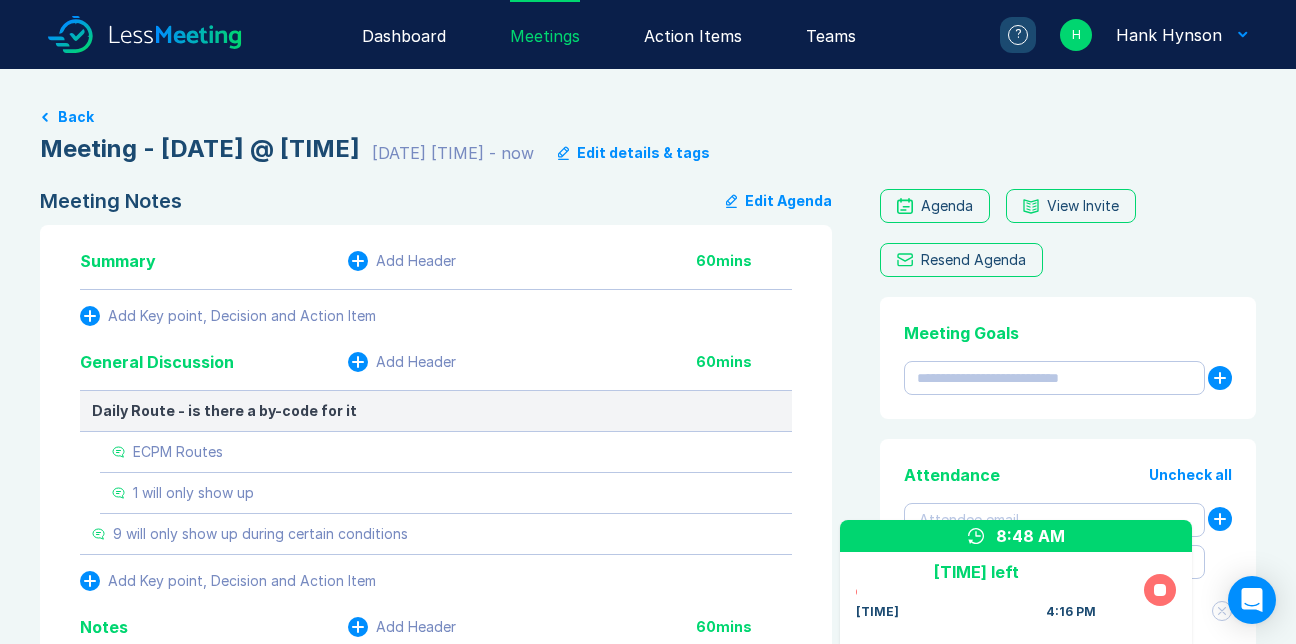 scroll, scrollTop: 0, scrollLeft: 0, axis: both 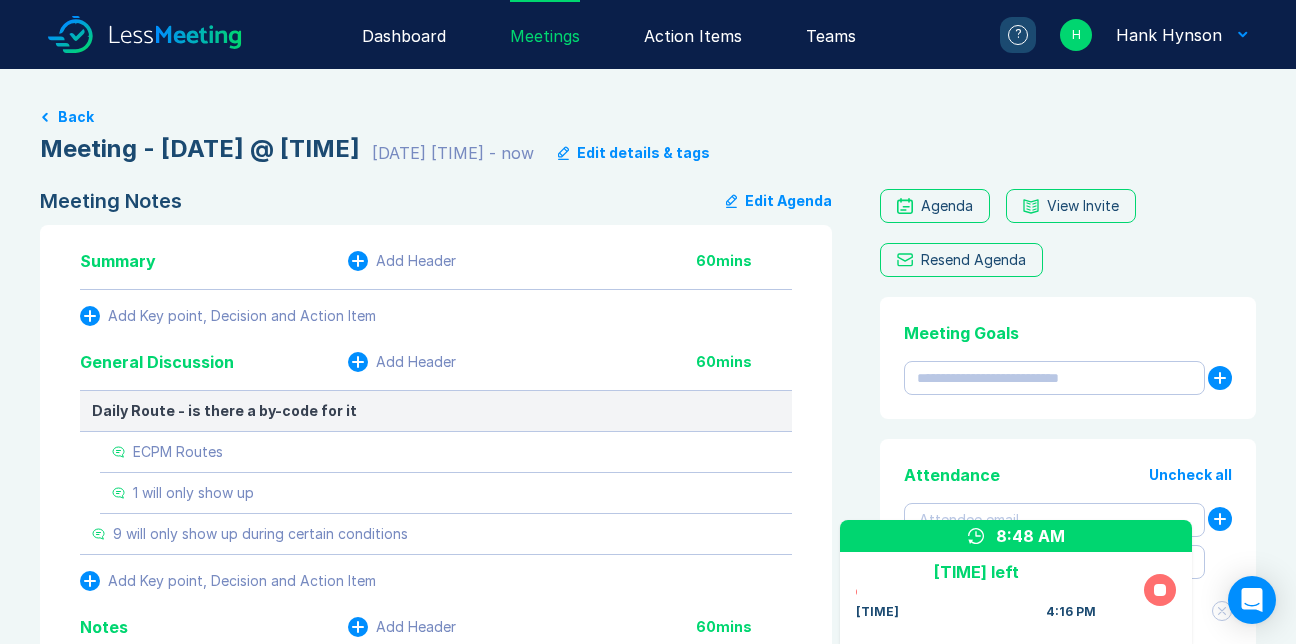 click on "[TIME] left" at bounding box center [976, 572] 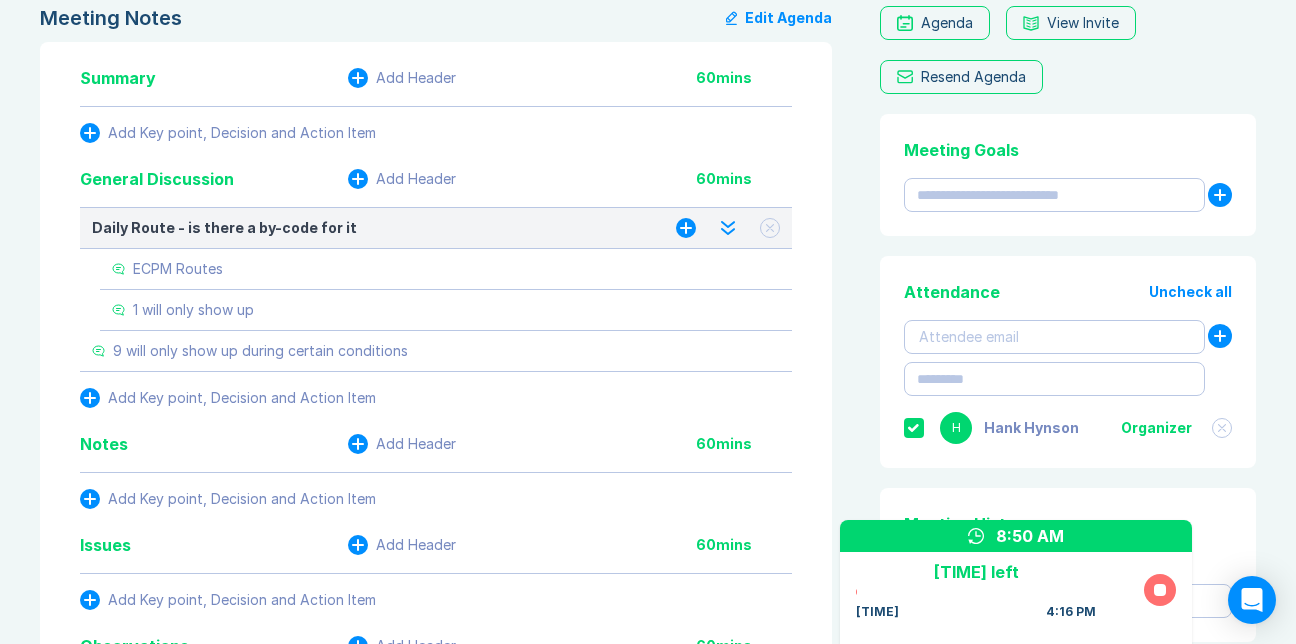 scroll, scrollTop: 200, scrollLeft: 0, axis: vertical 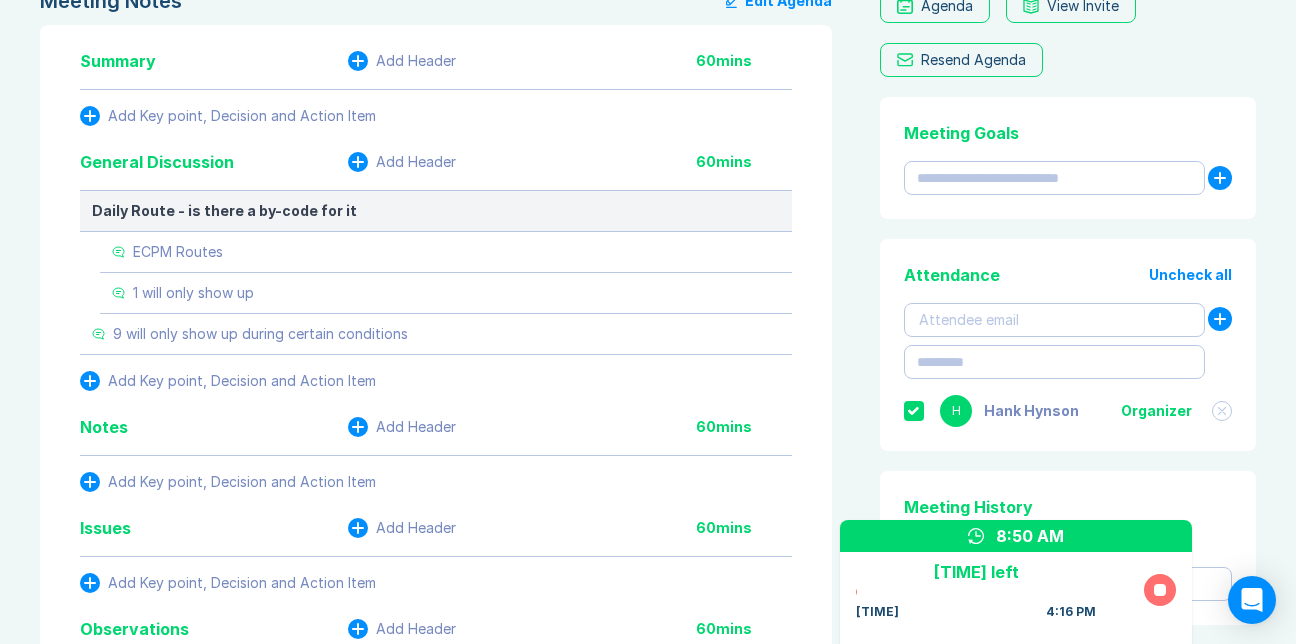 click at bounding box center [358, 162] 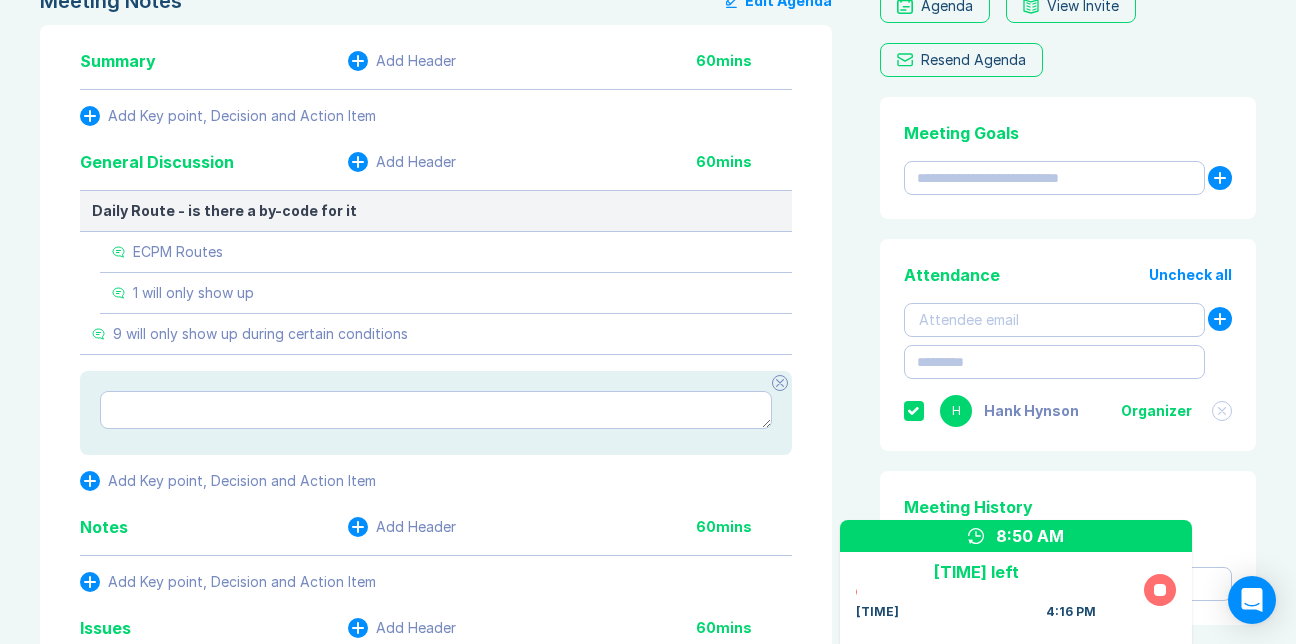click at bounding box center [436, 410] 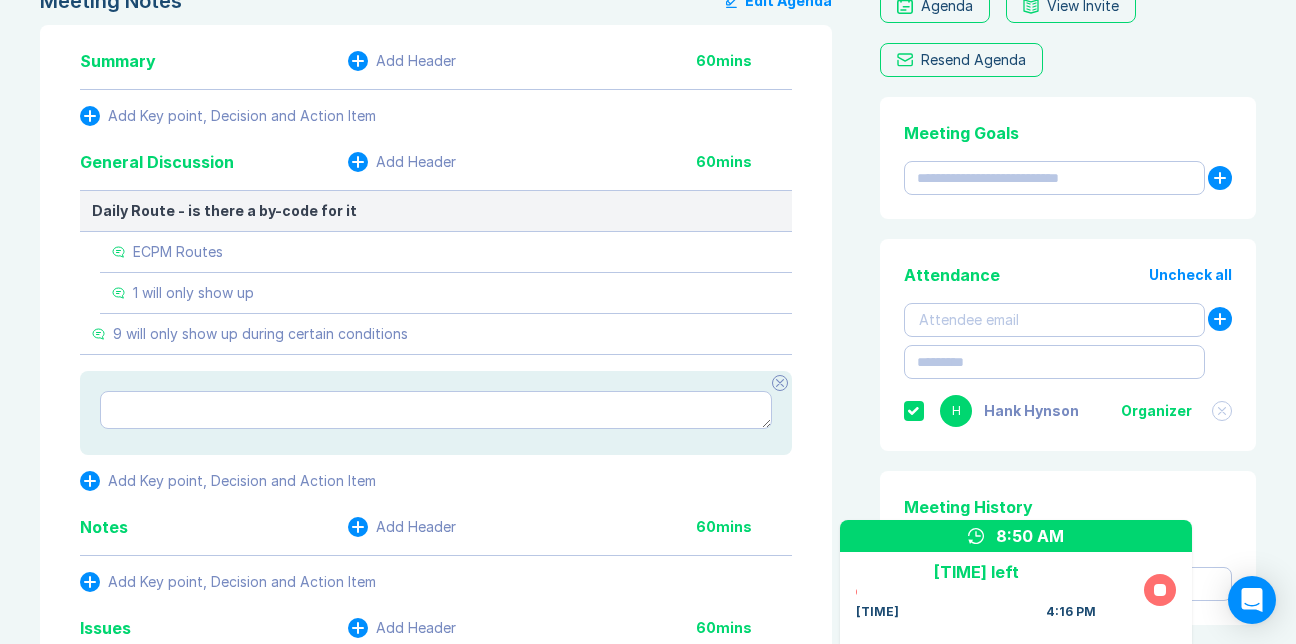 type on "*" 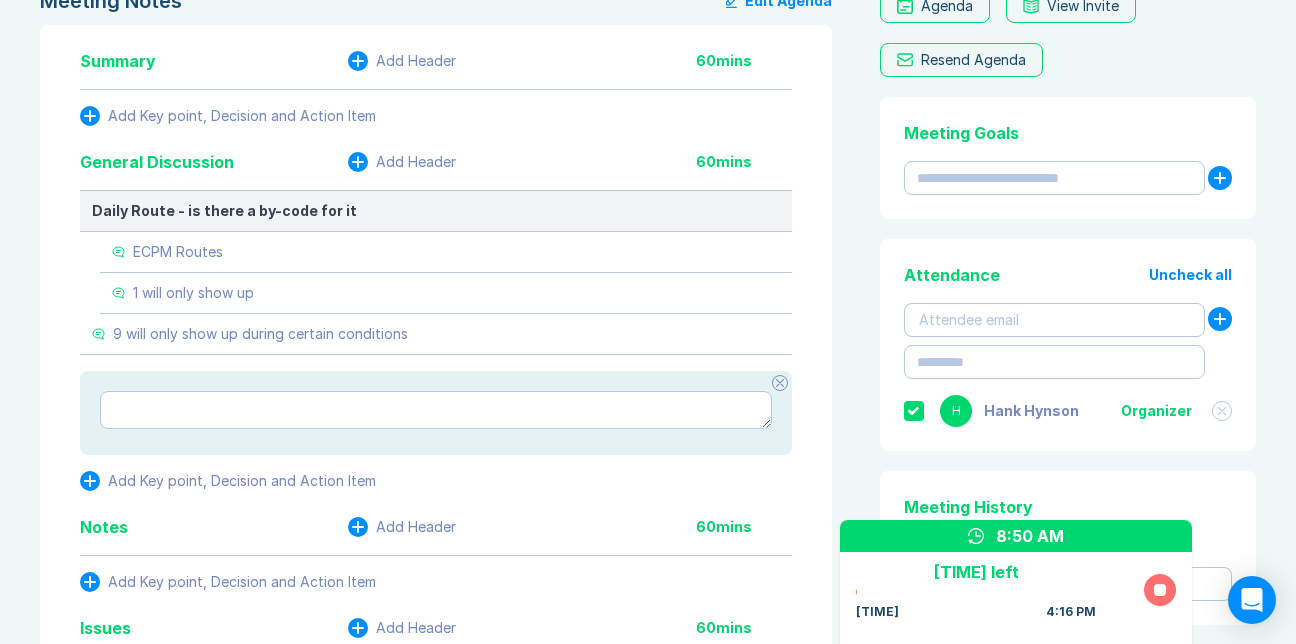 type on "*" 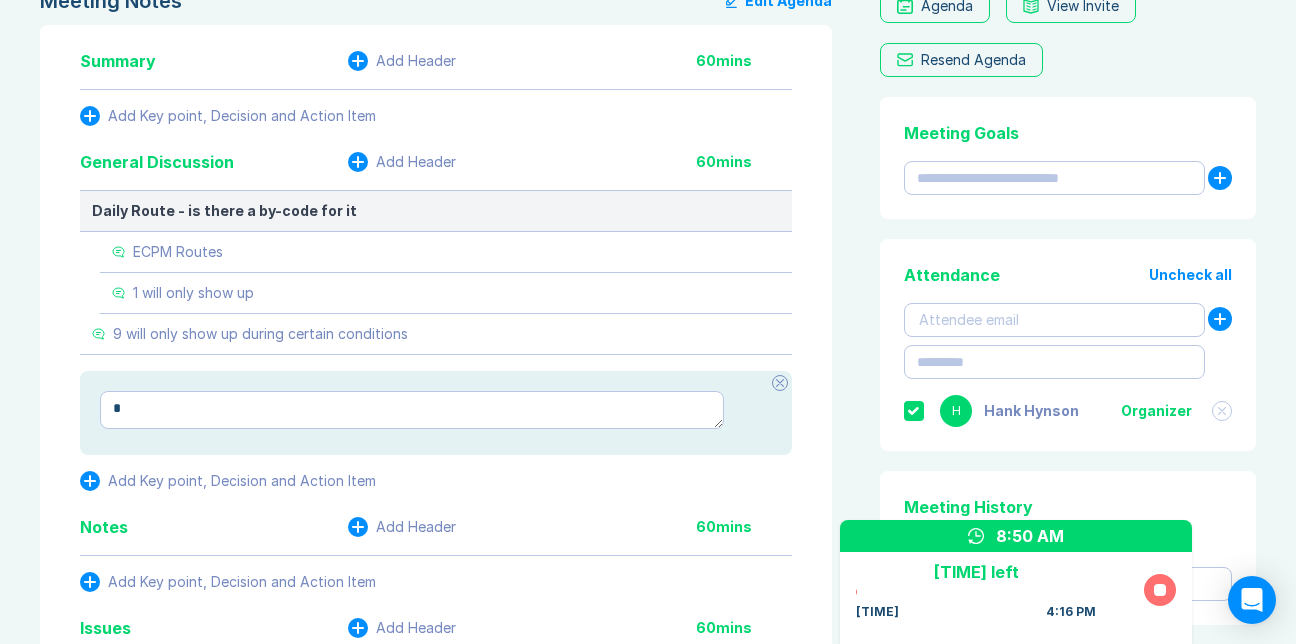 type on "*" 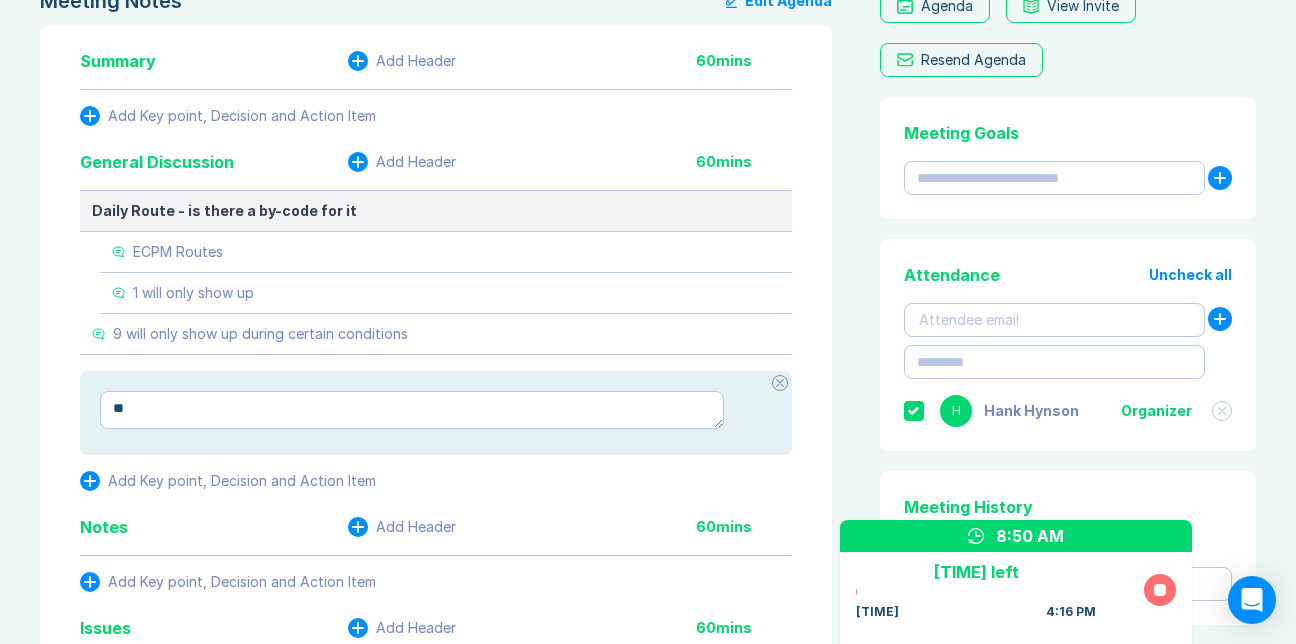 type on "***" 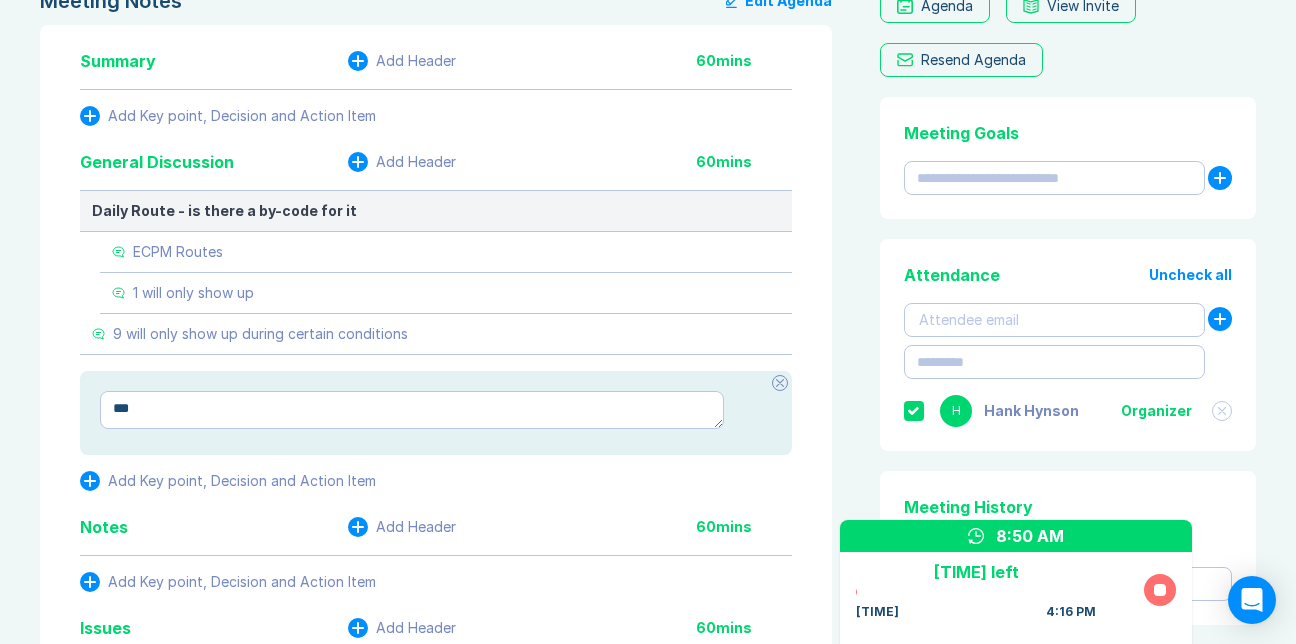 type on "*" 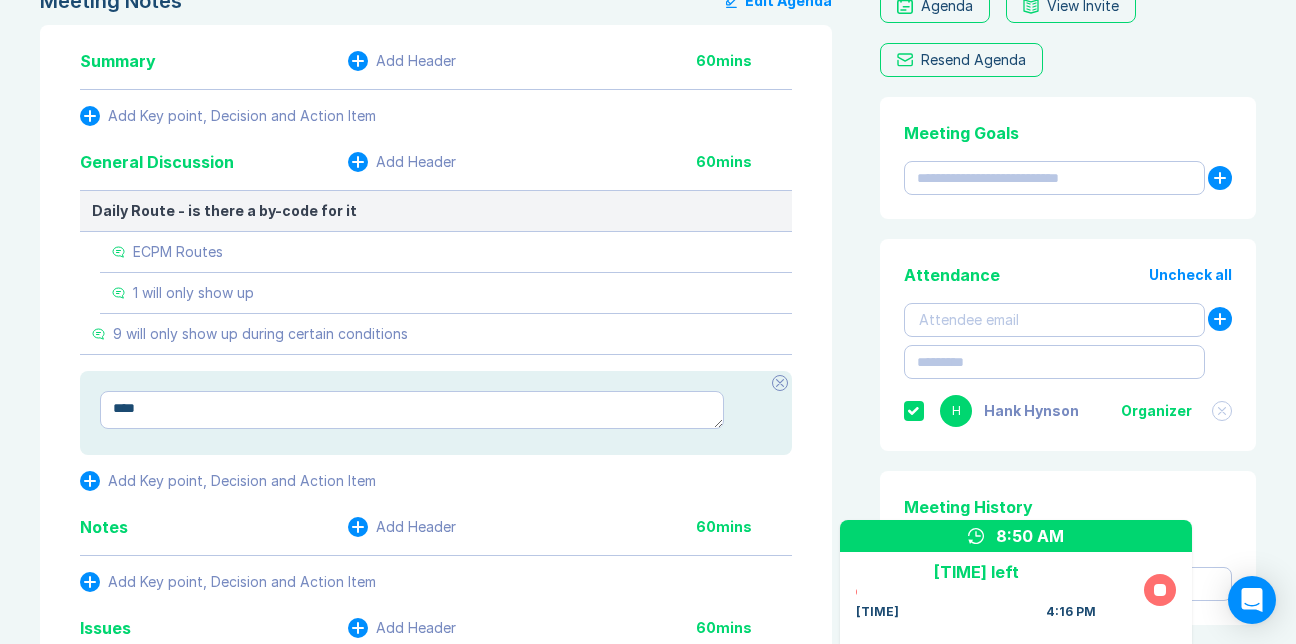 type on "*" 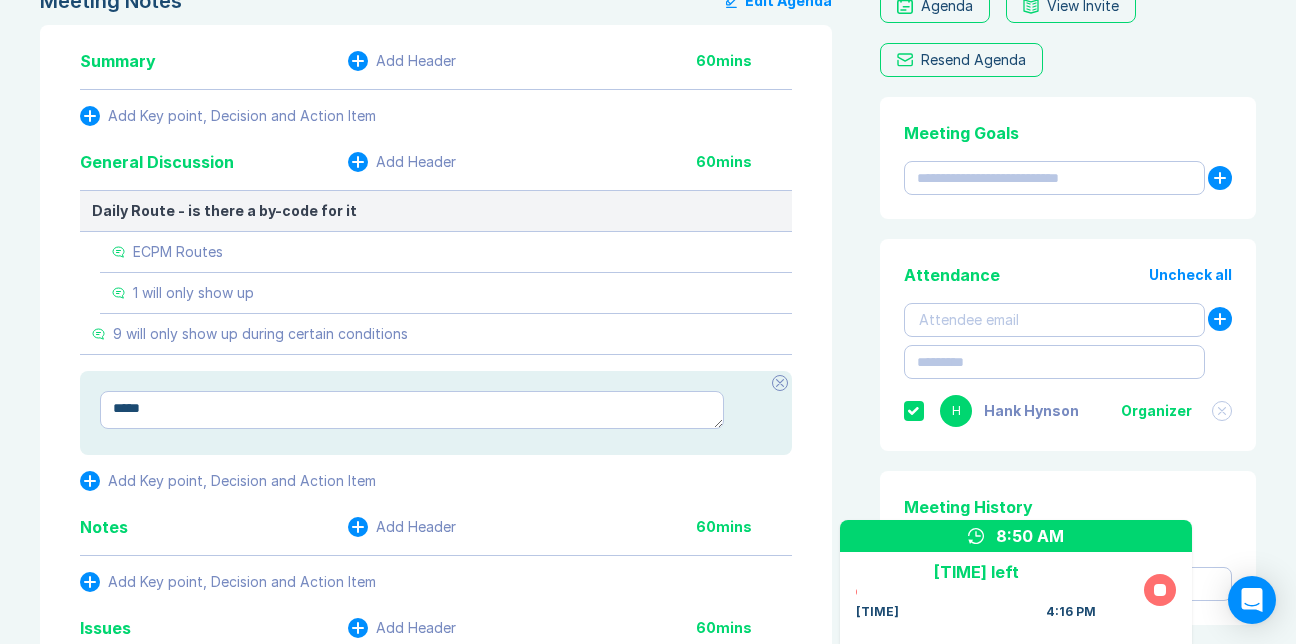 type on "*" 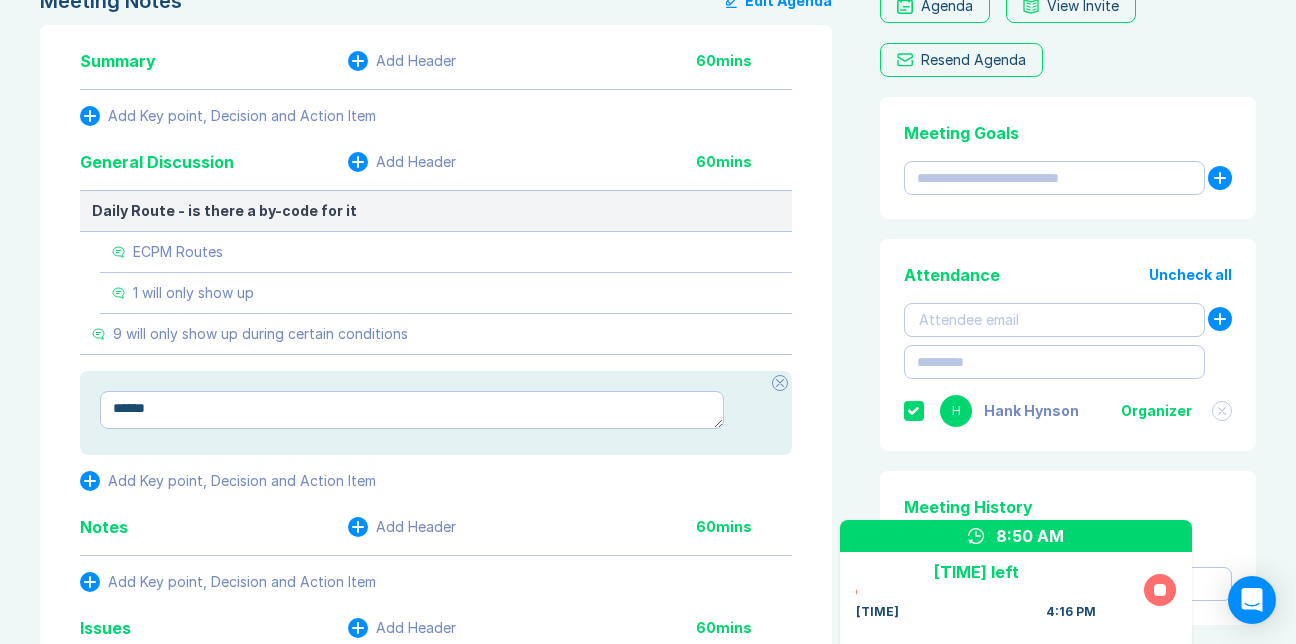 type on "*" 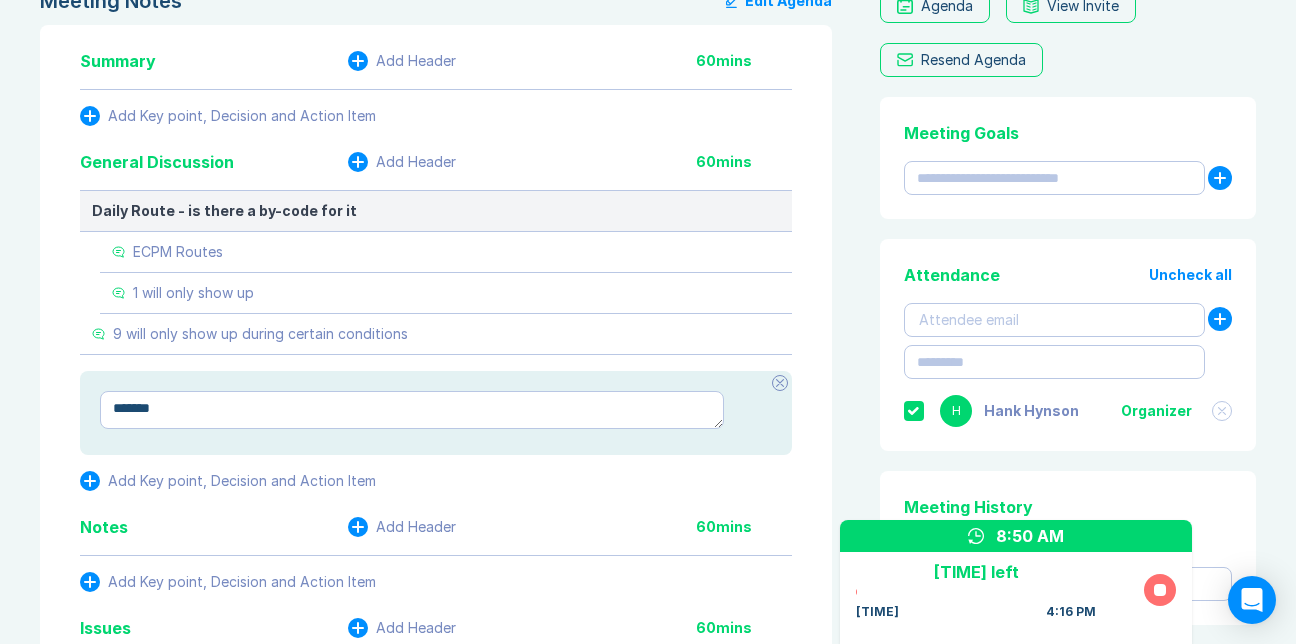 type on "*" 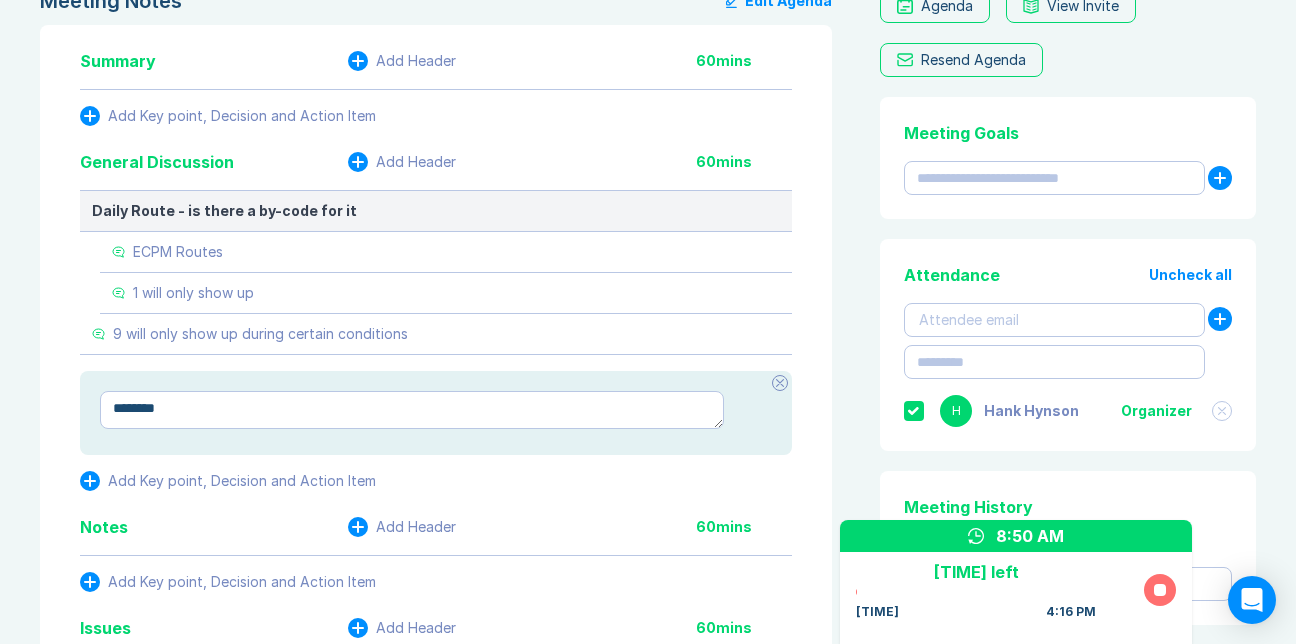 type on "*" 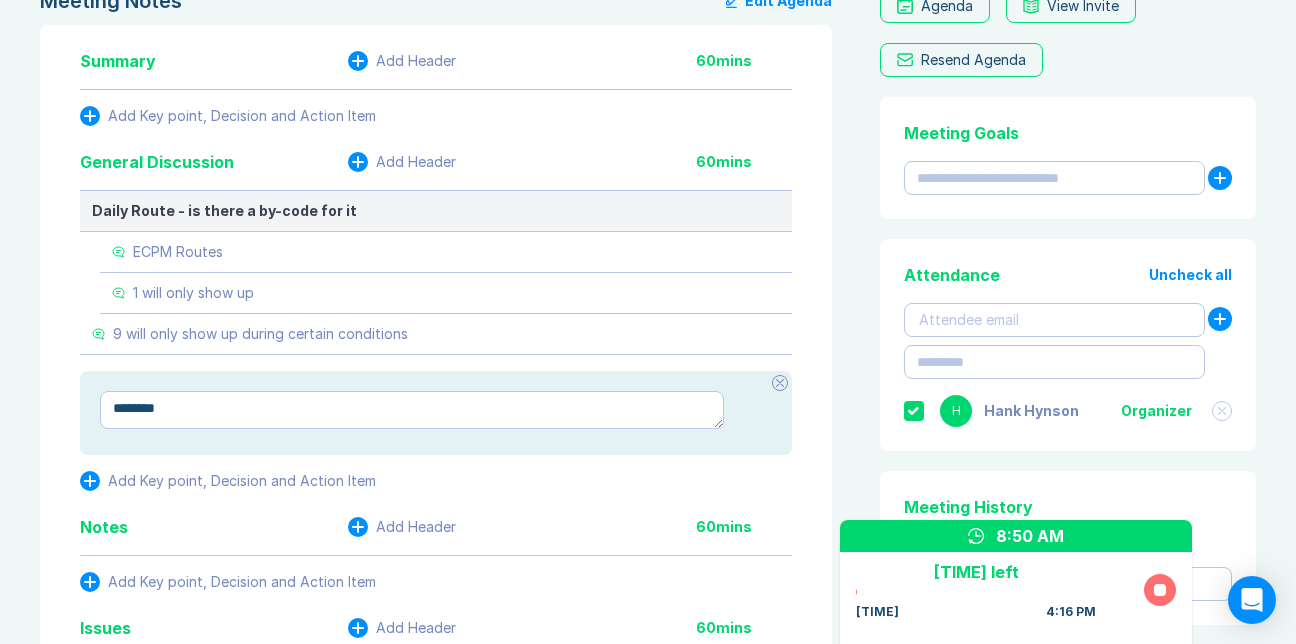 type on "*********" 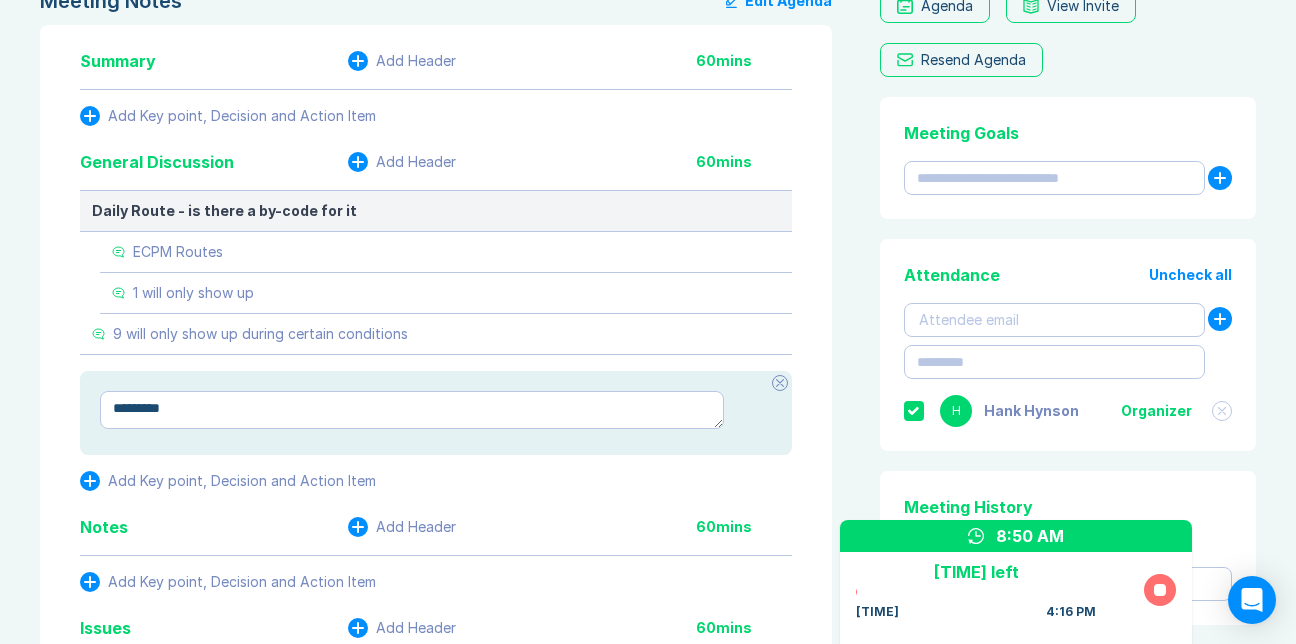 type on "*" 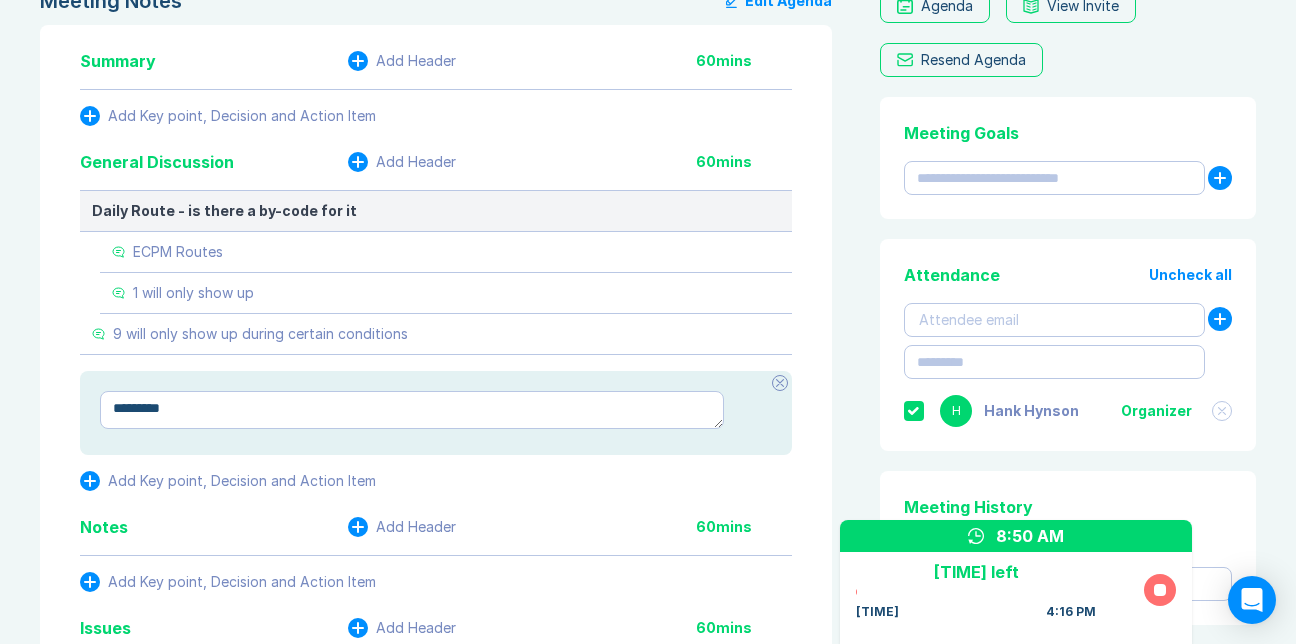 type on "*******" 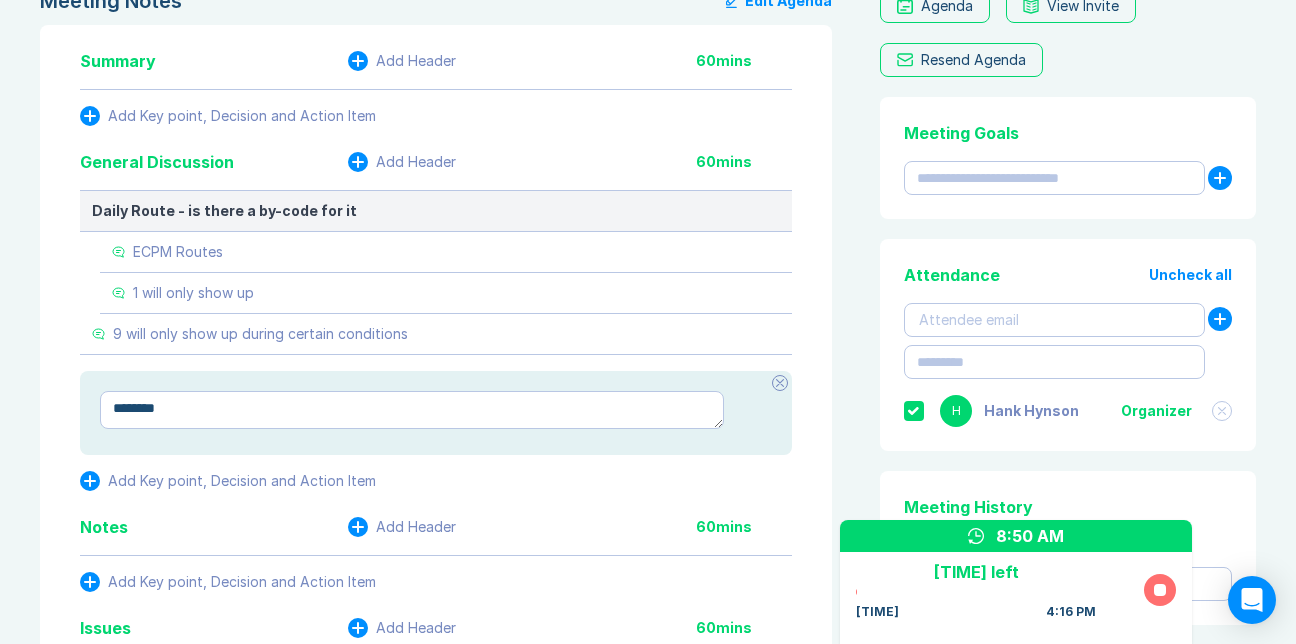 type on "*" 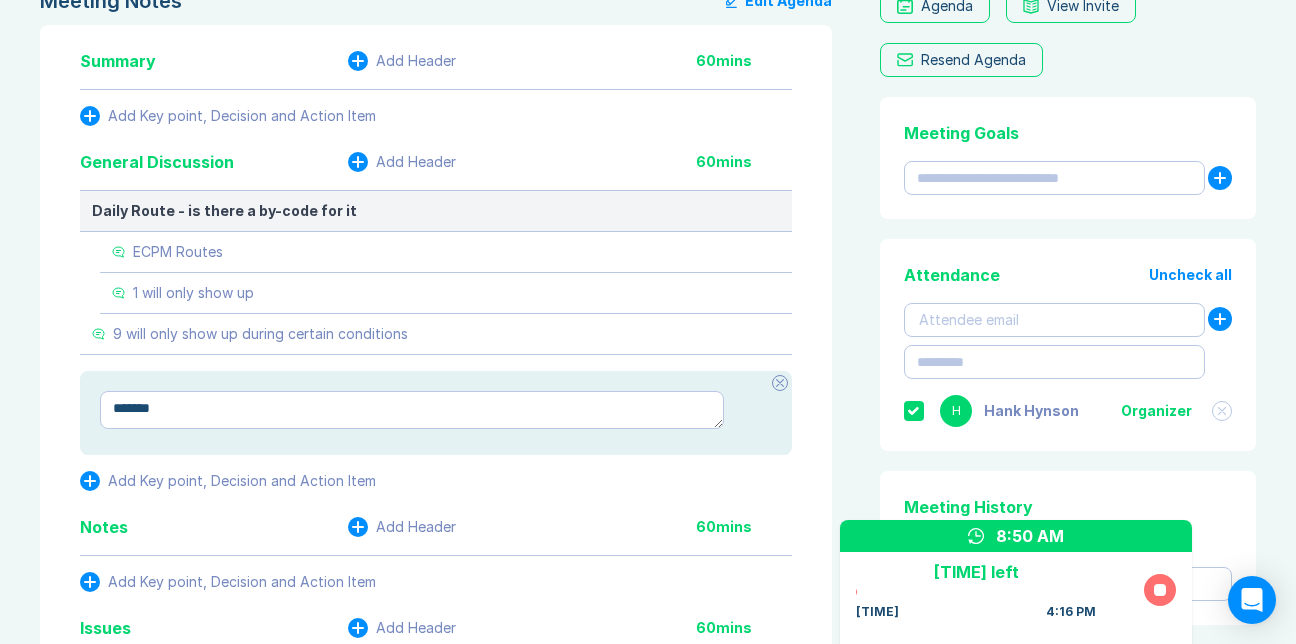 type on "*" 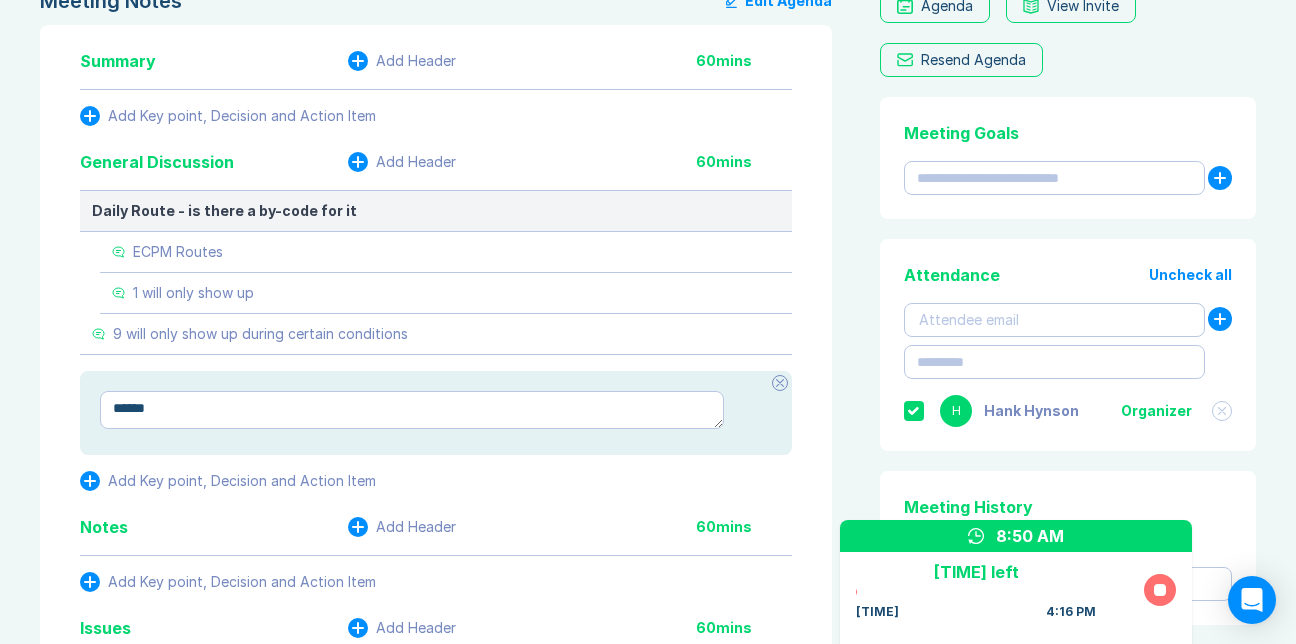 type on "*" 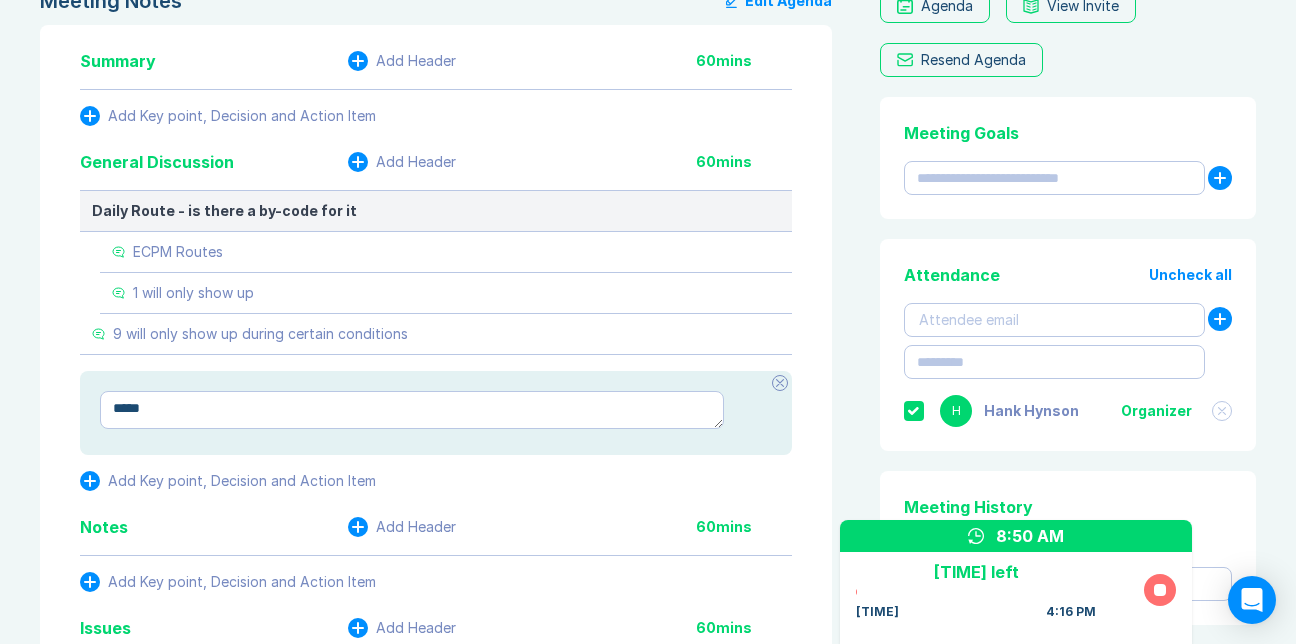 type on "*" 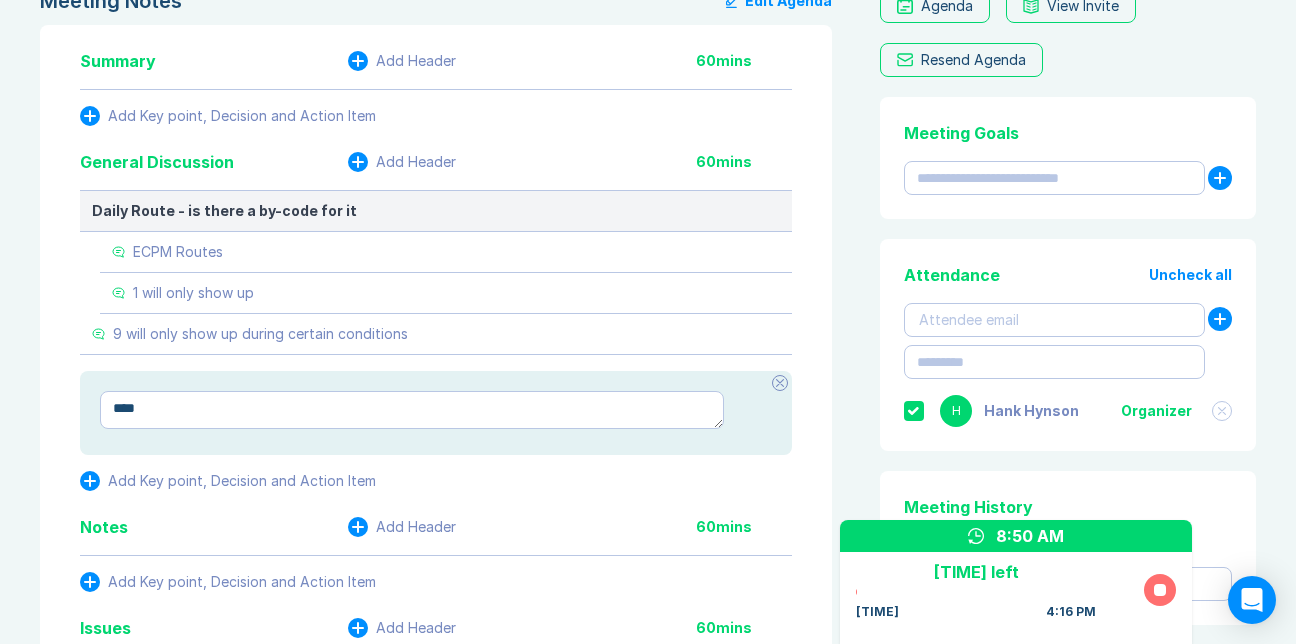 type on "*" 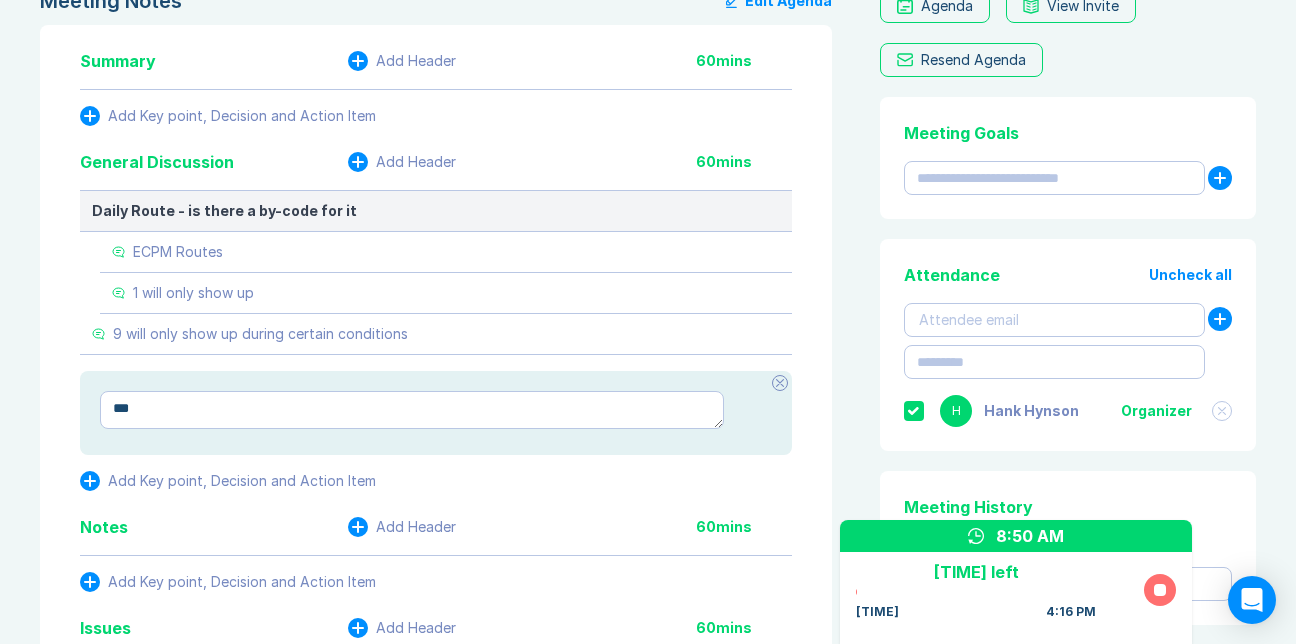 type on "*" 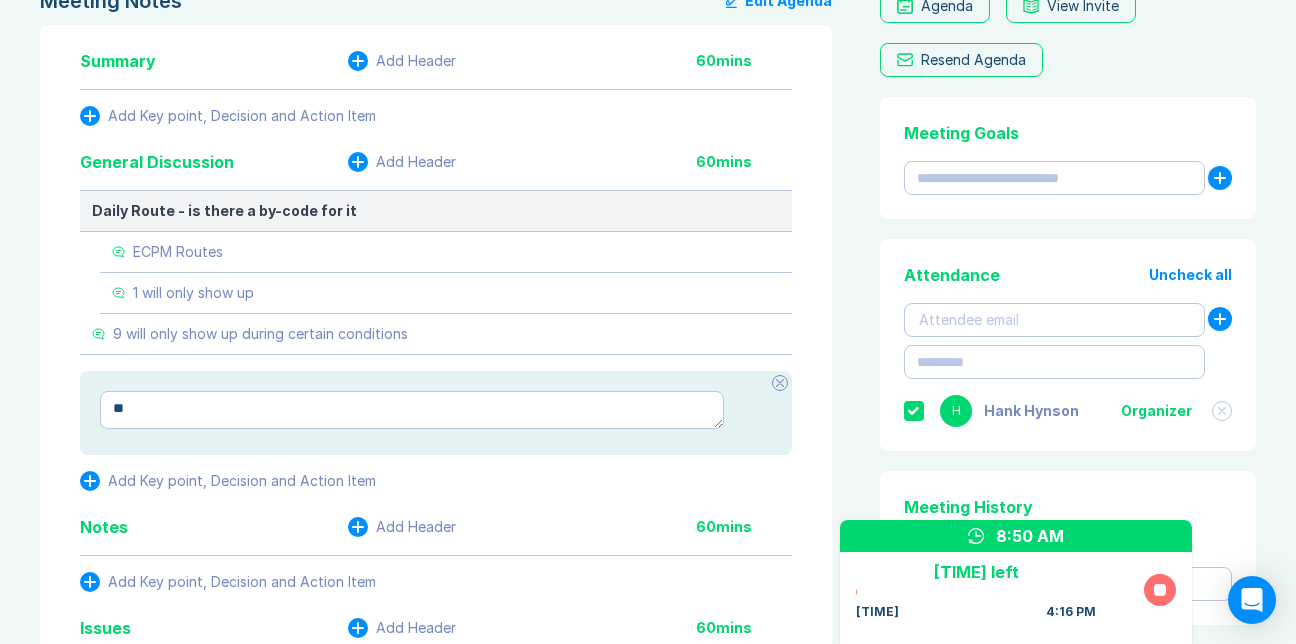 type on "*" 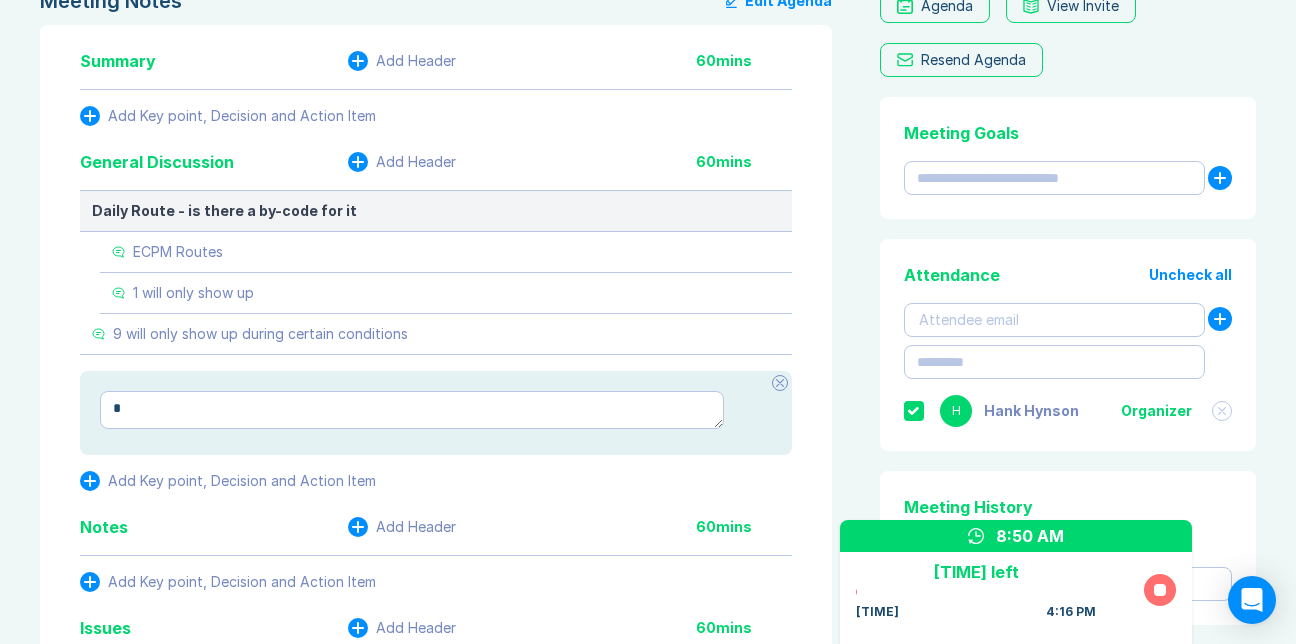 type 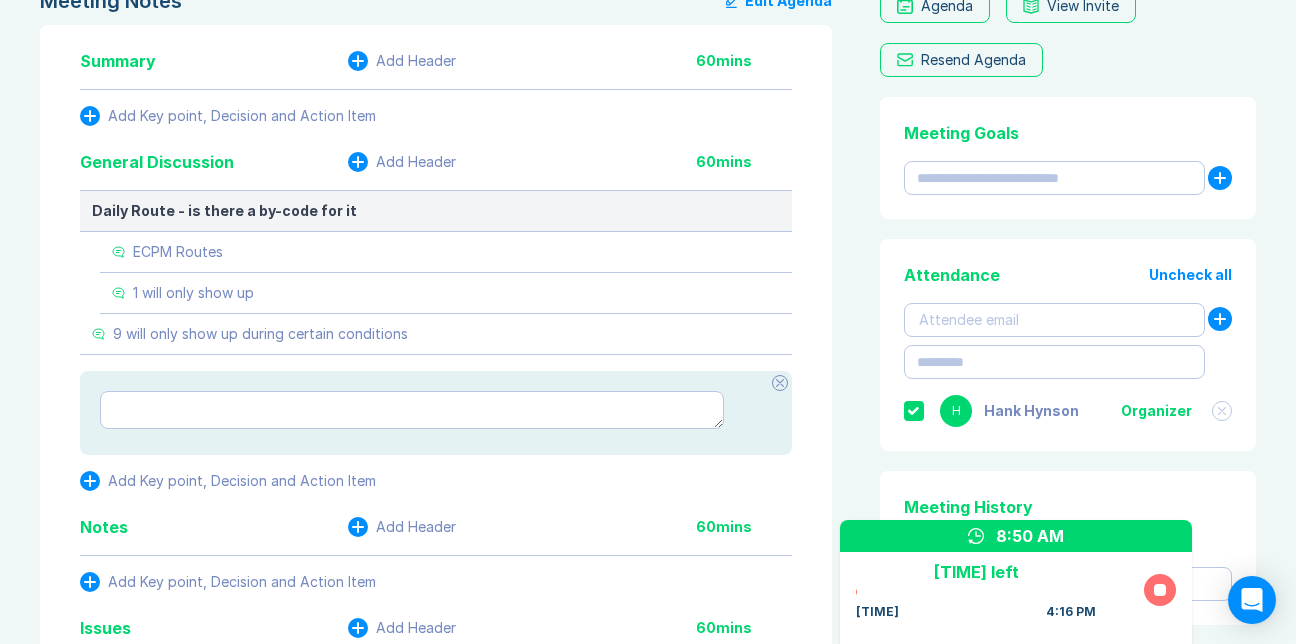 type on "*" 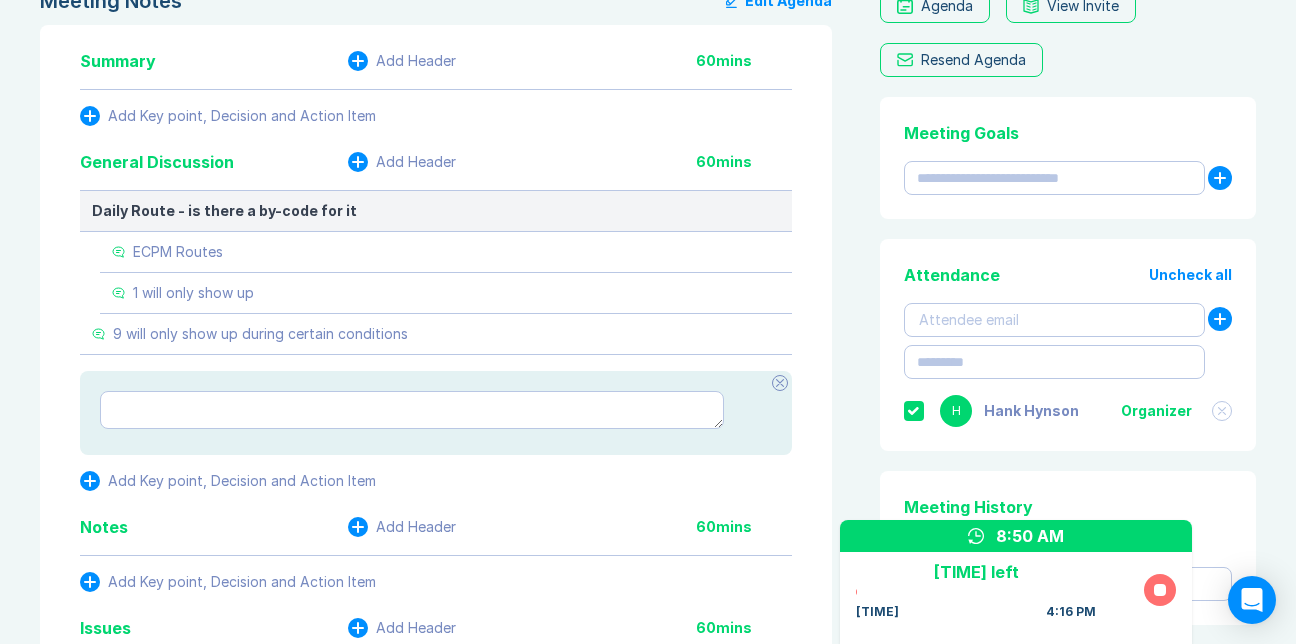 type on "*" 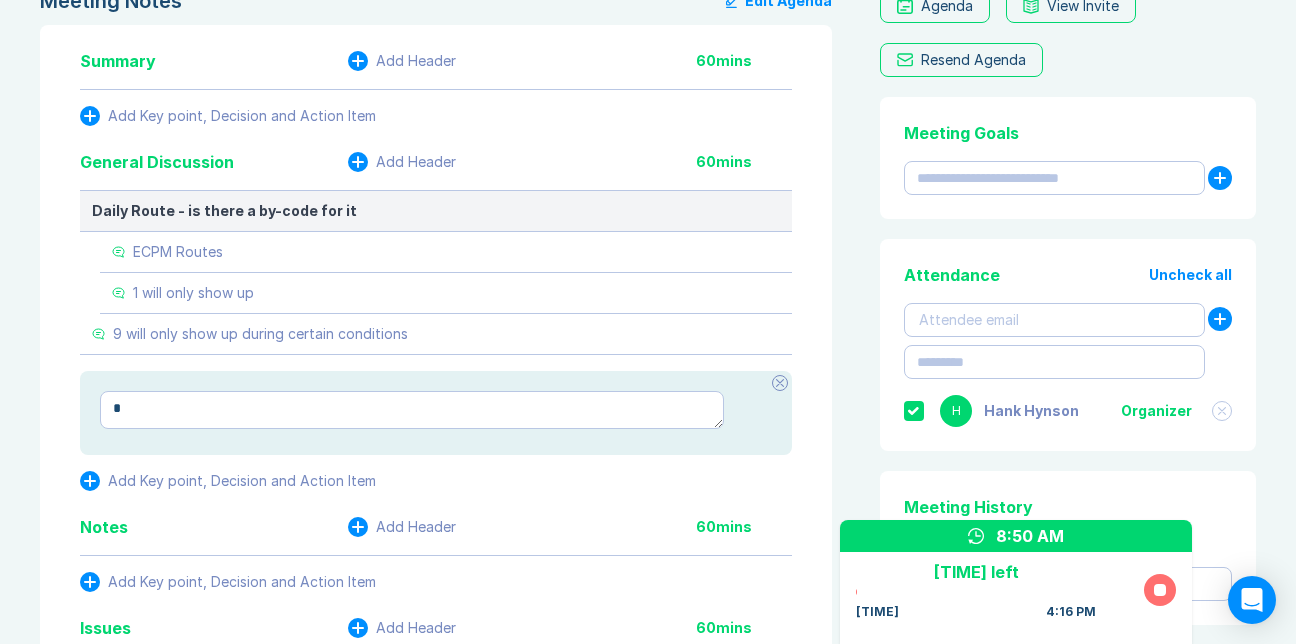 type on "*" 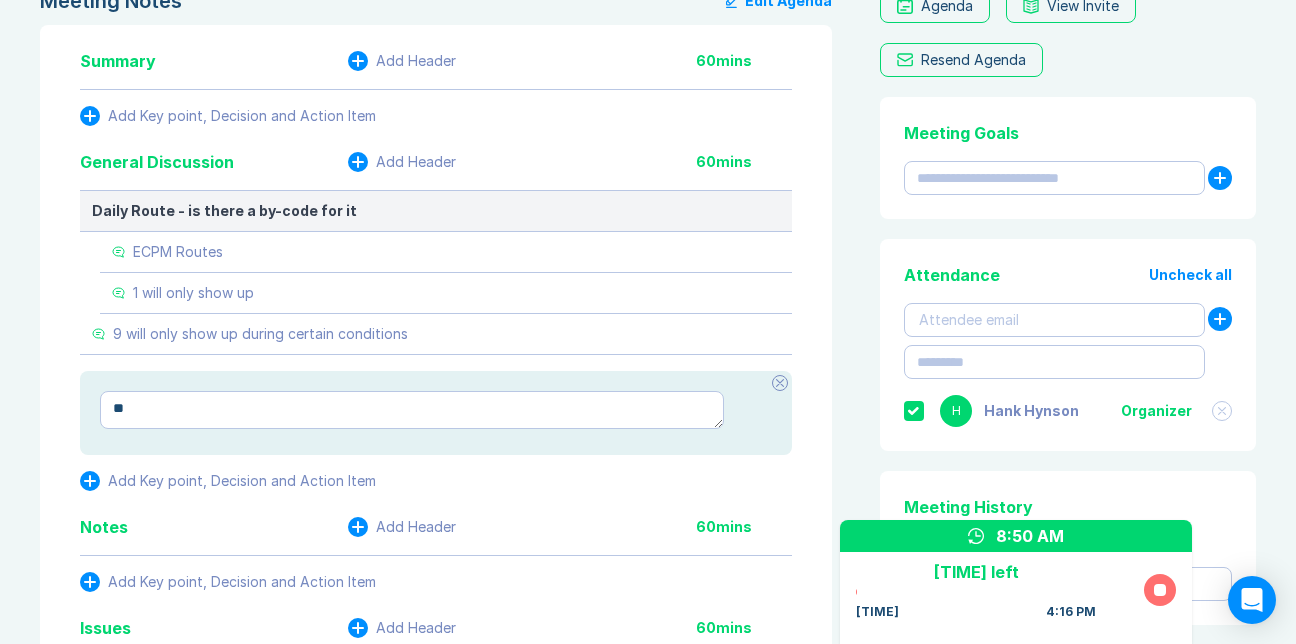 type on "*" 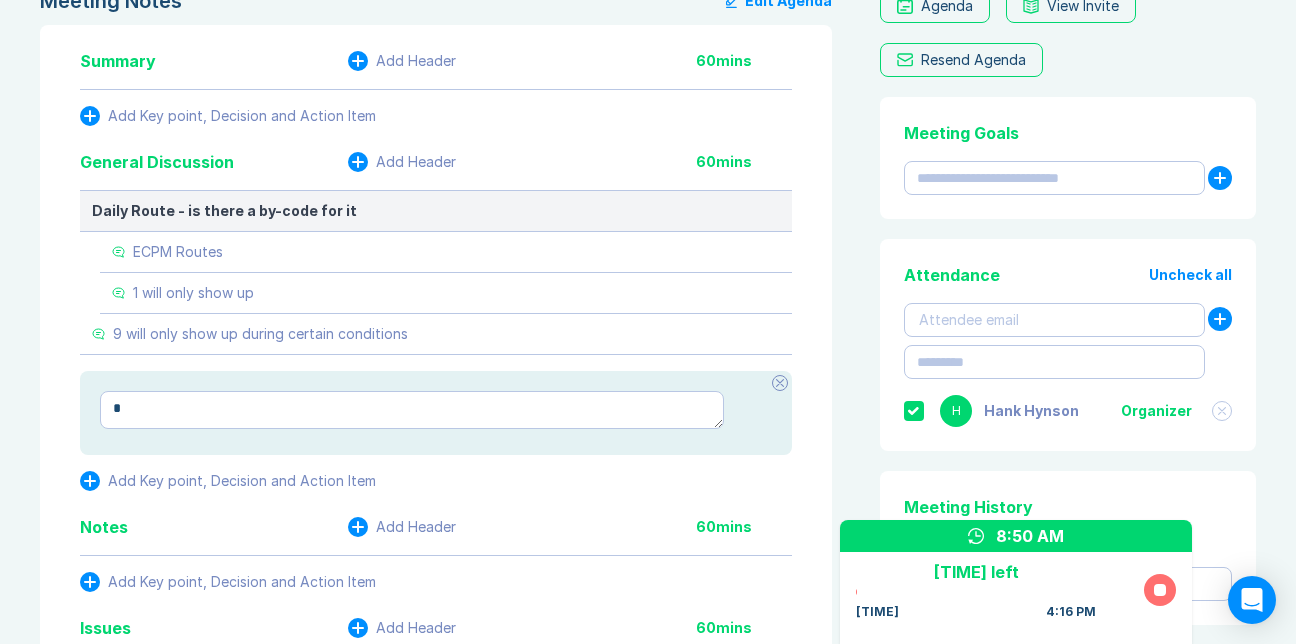 type 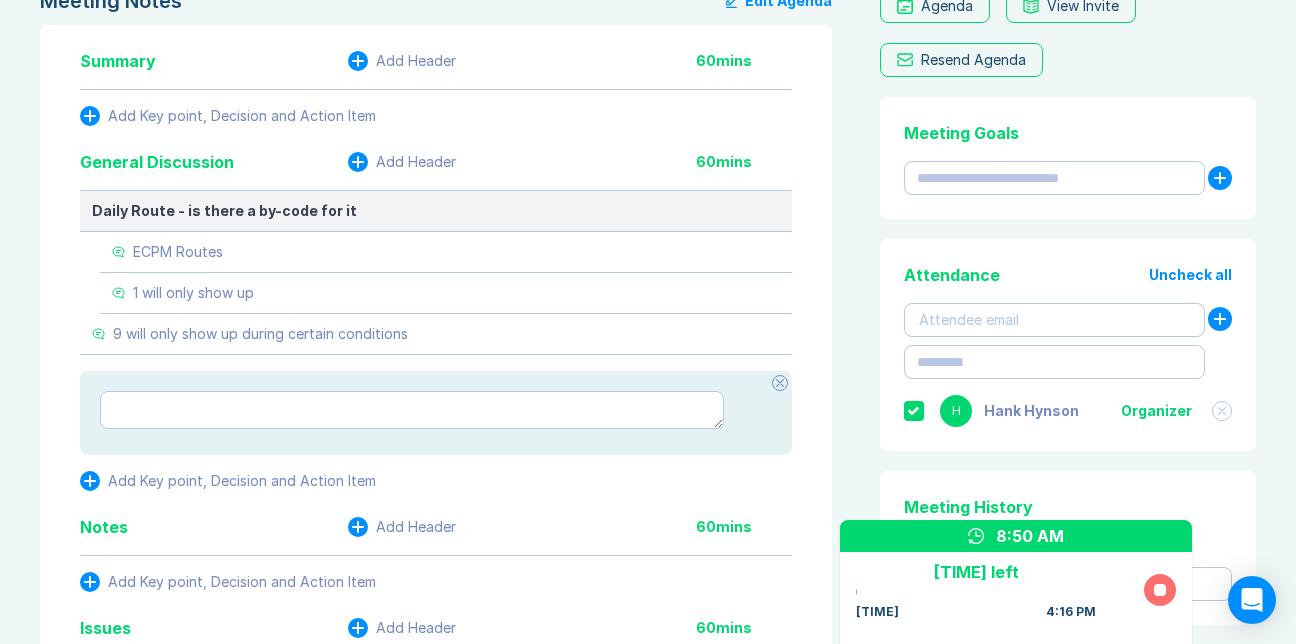 type on "*" 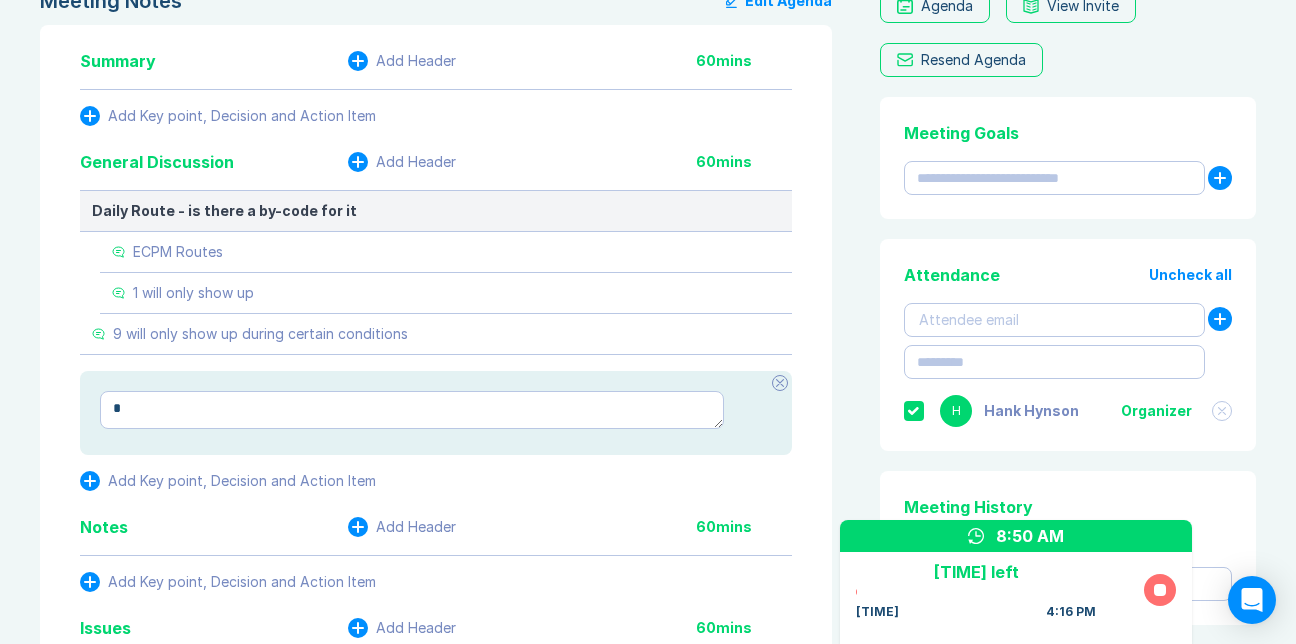 type on "*" 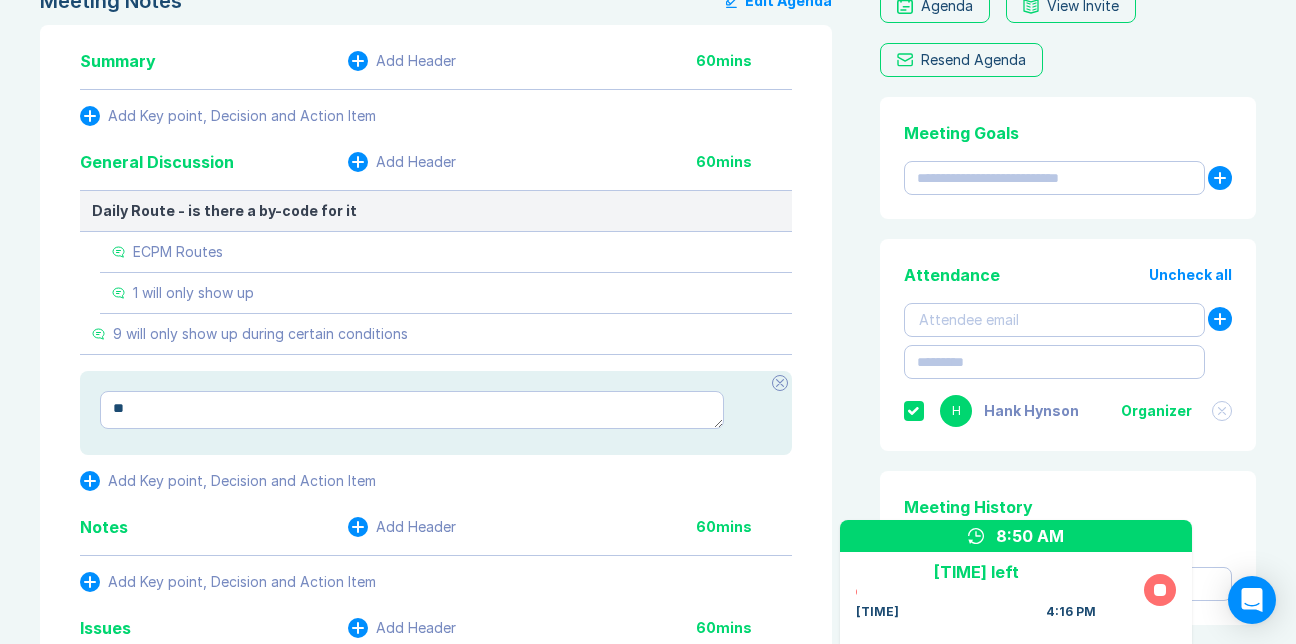 type on "*" 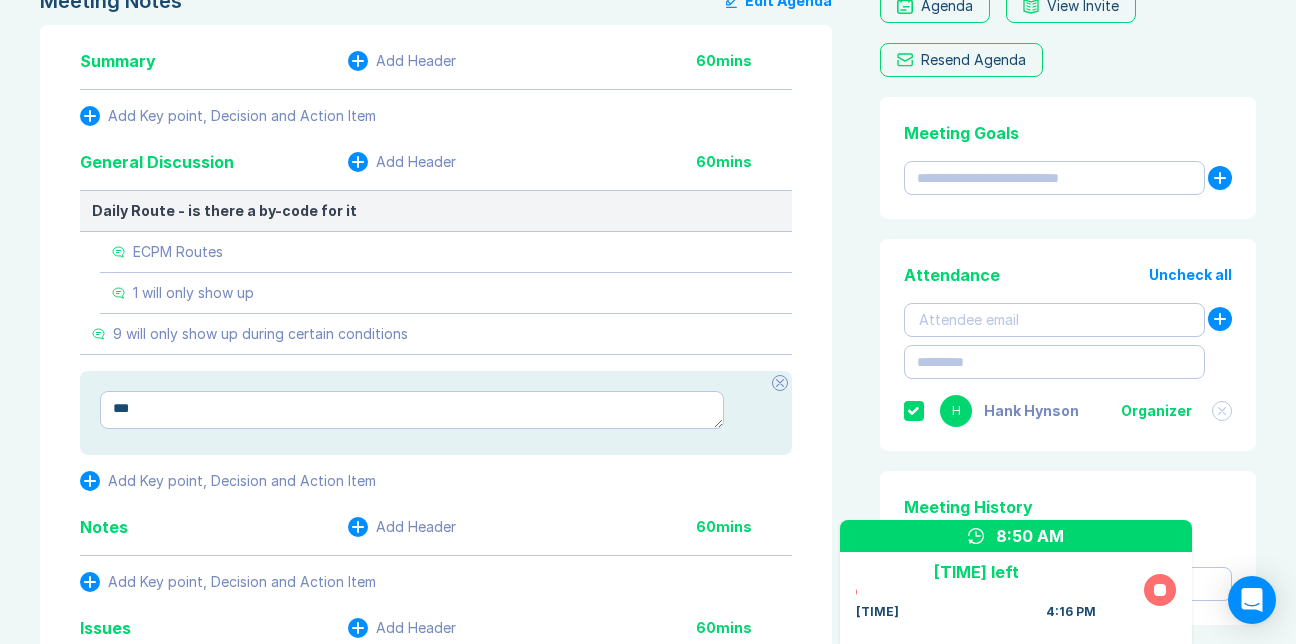 type on "*" 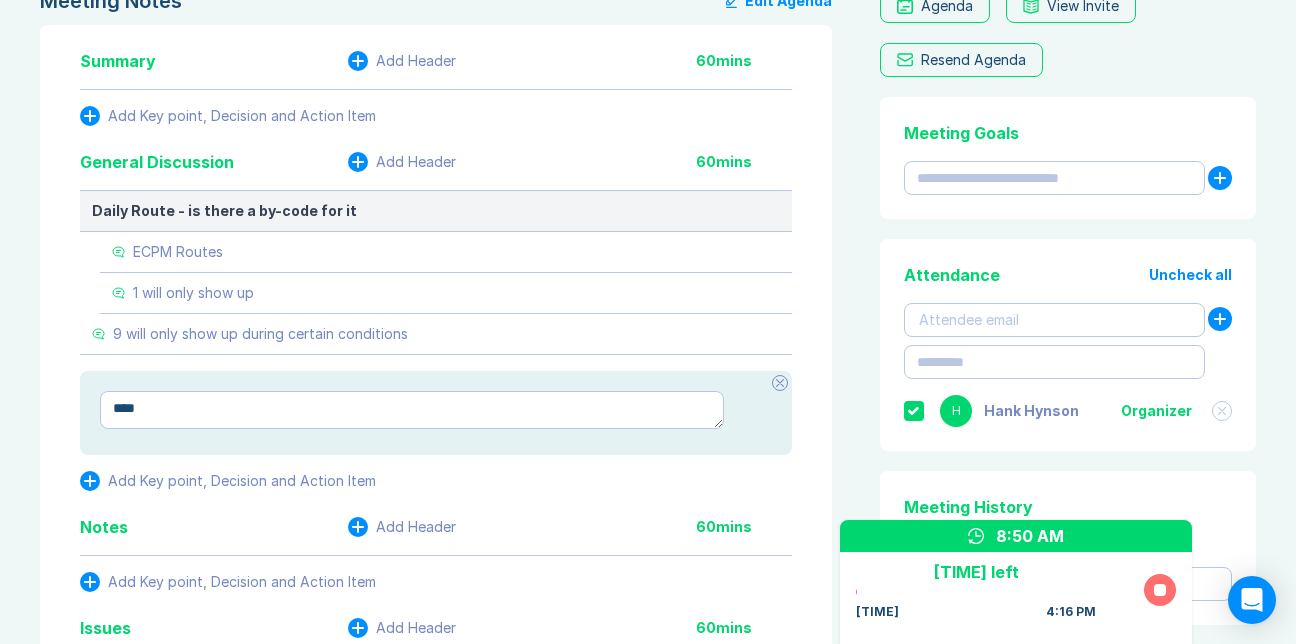 type on "*" 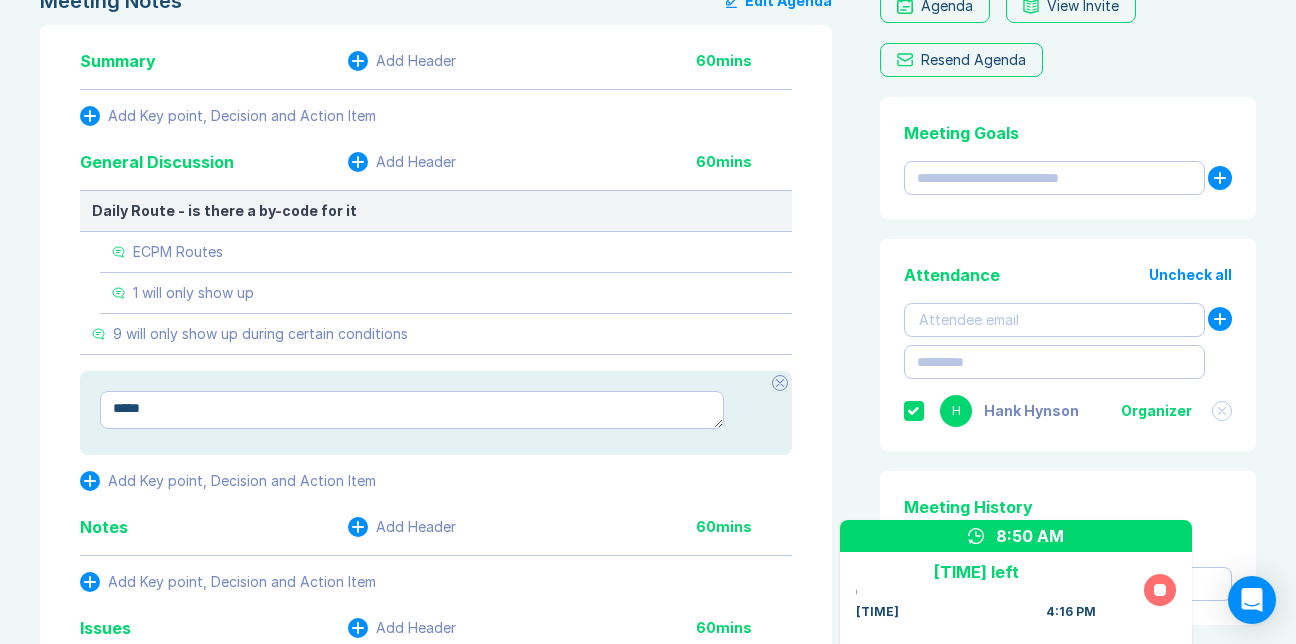 type on "*" 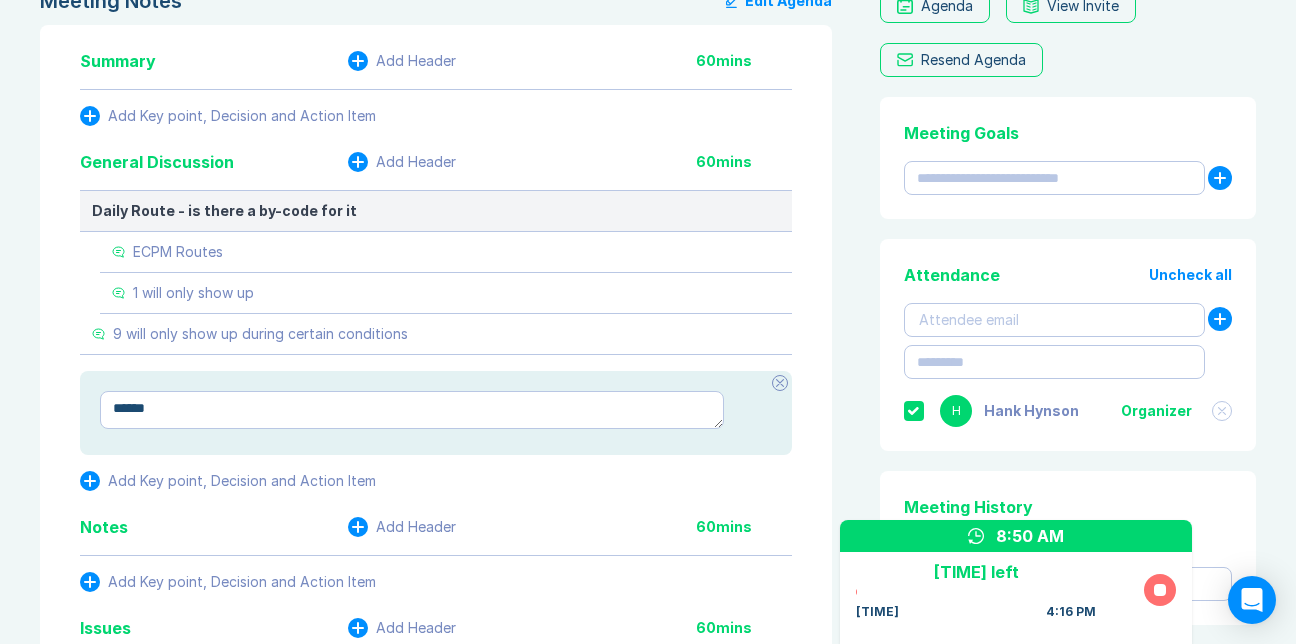 type on "*" 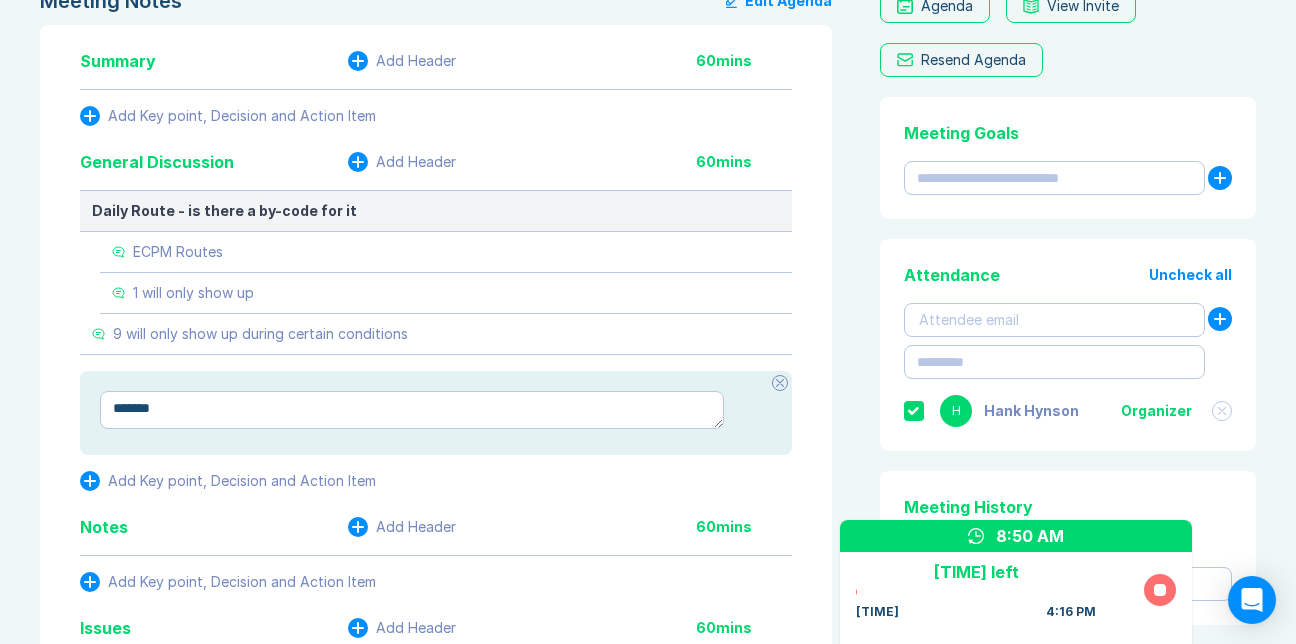 type on "*" 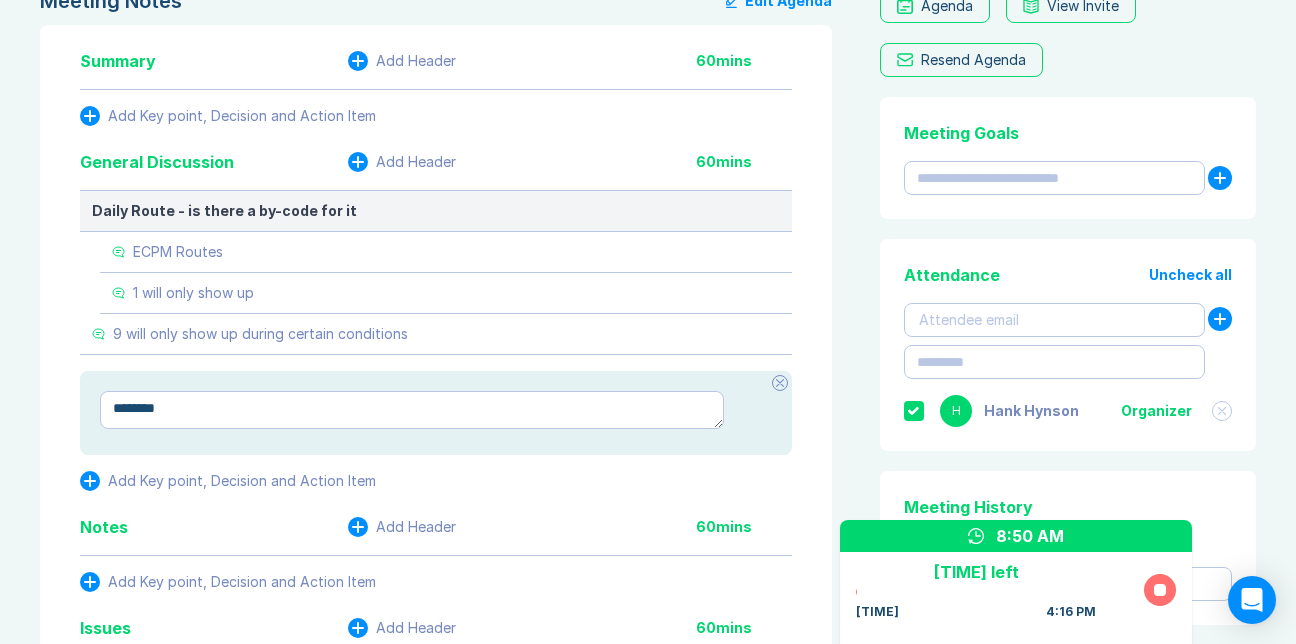 type on "*" 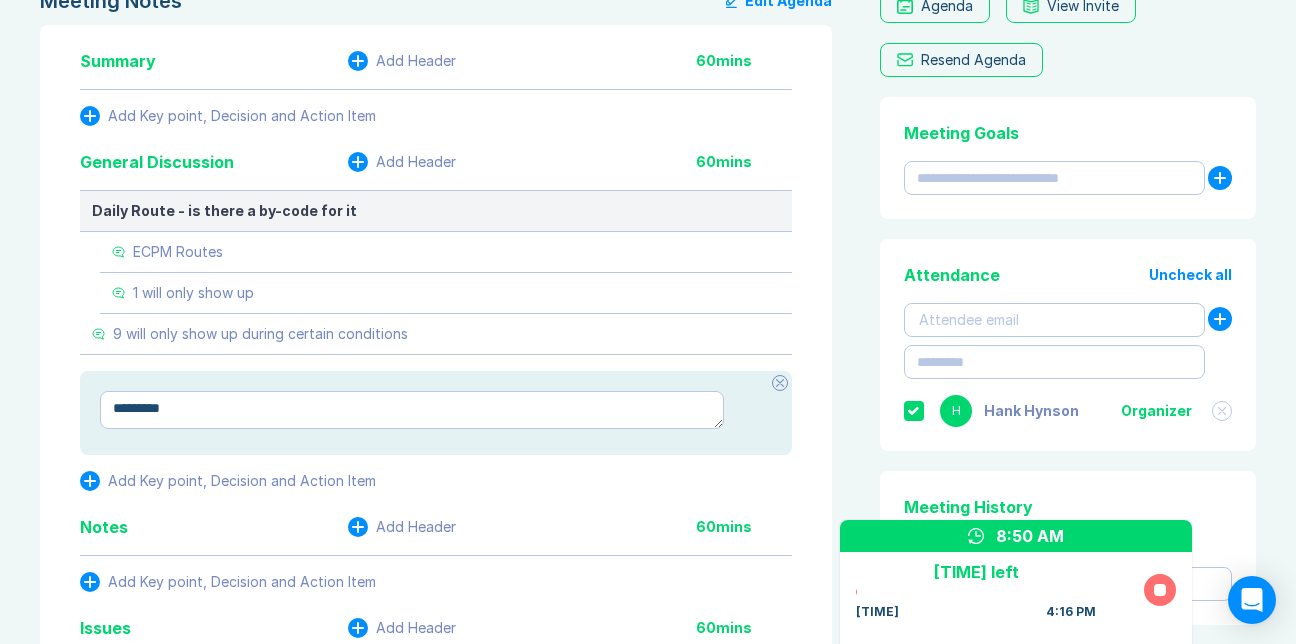 type on "*" 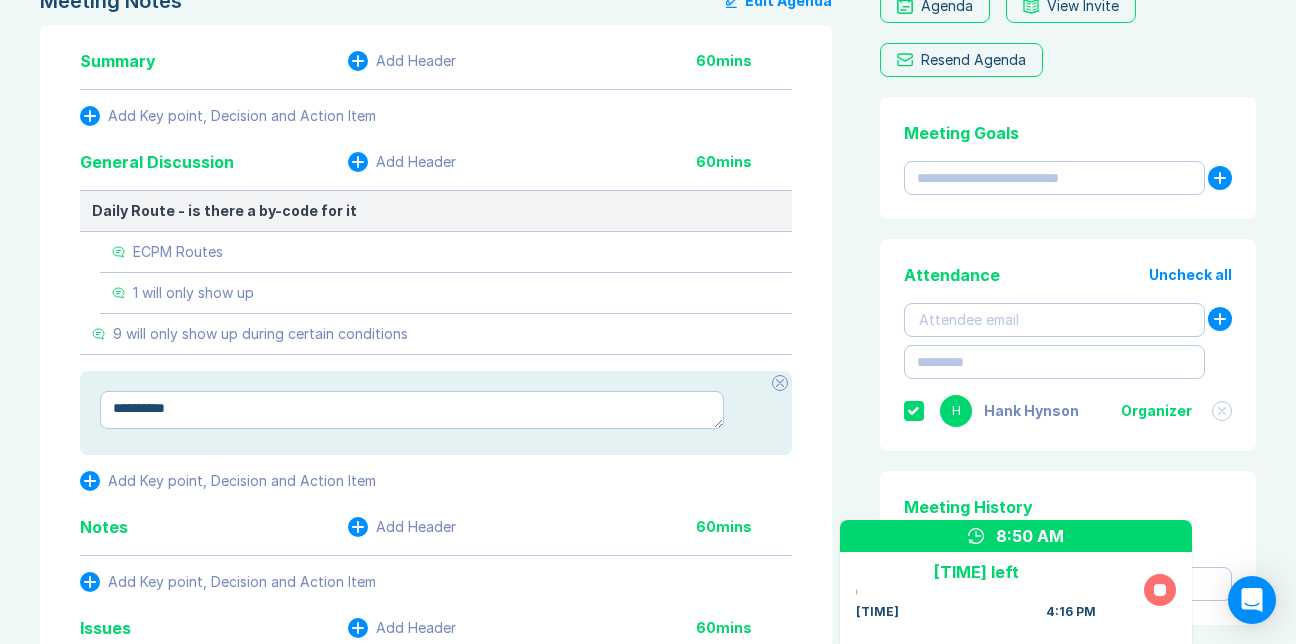 type on "*" 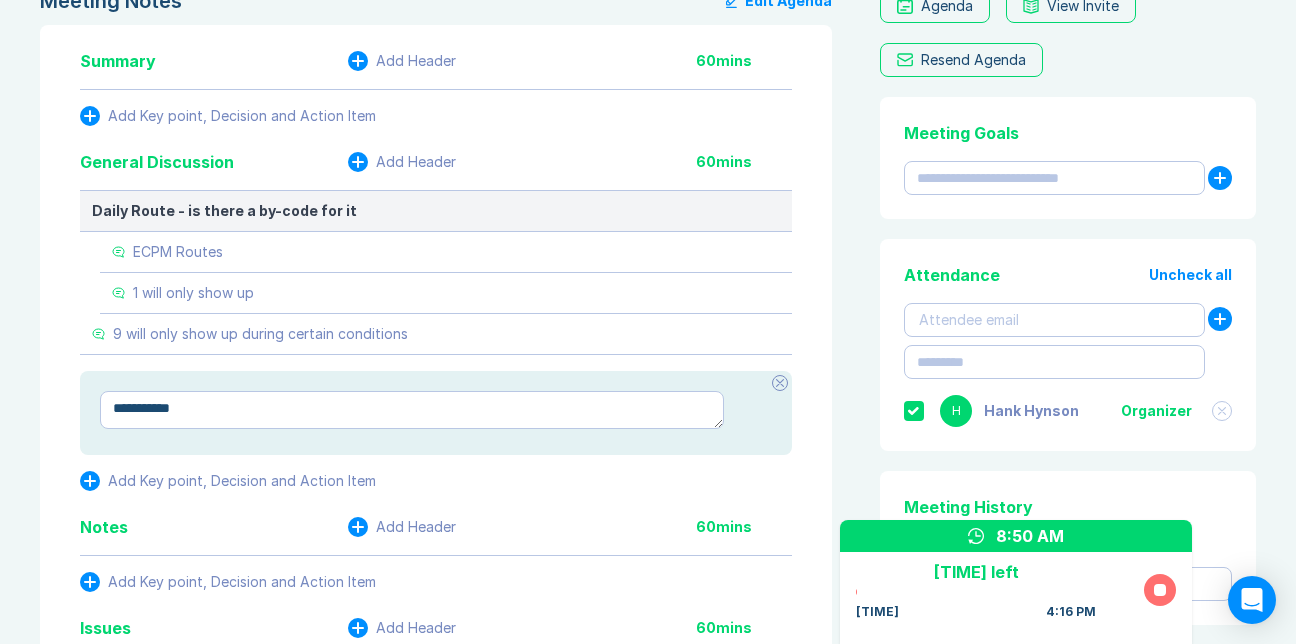 type on "*" 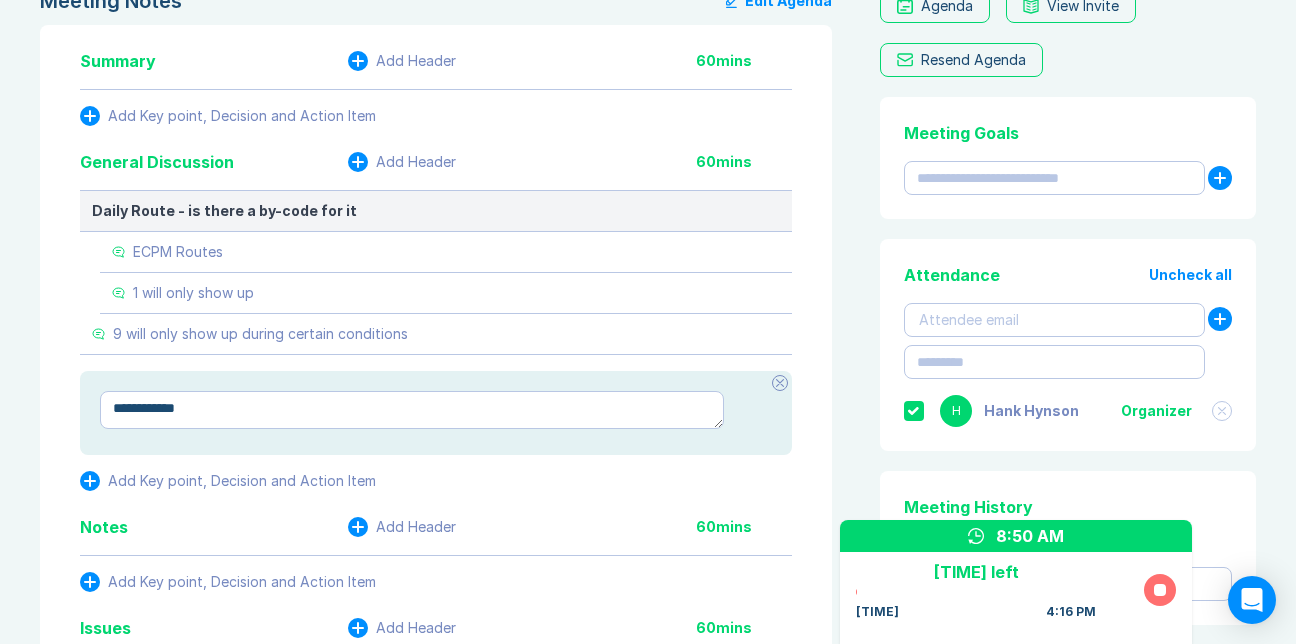 type on "*" 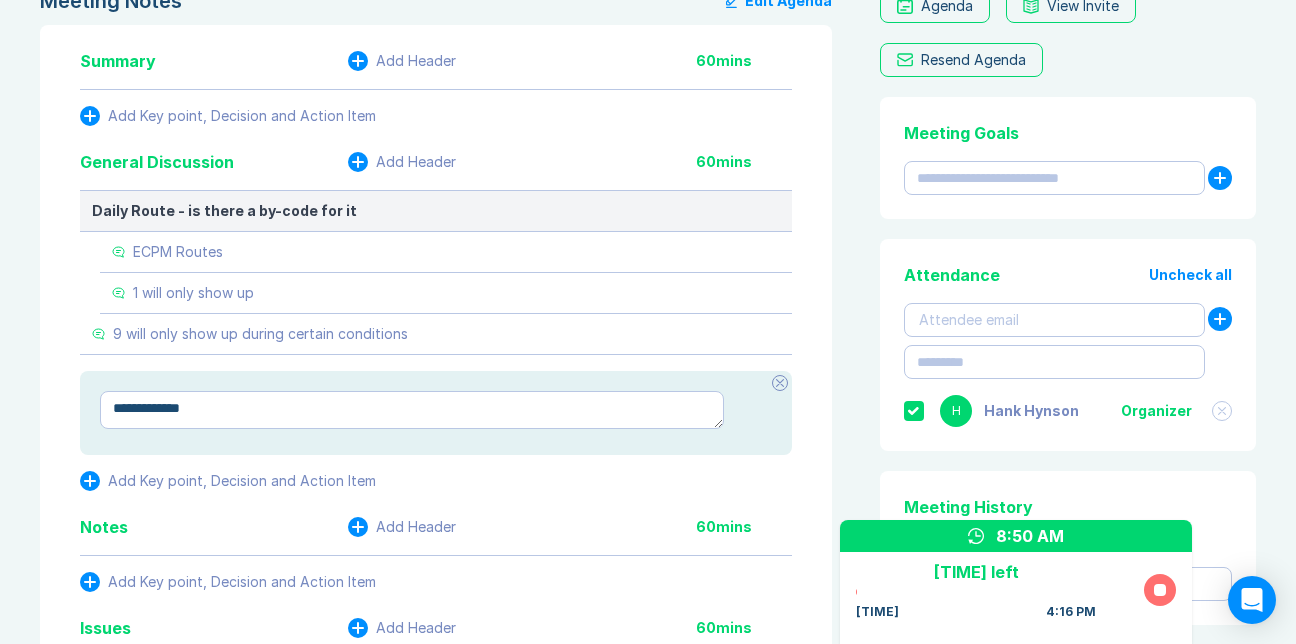 type on "*" 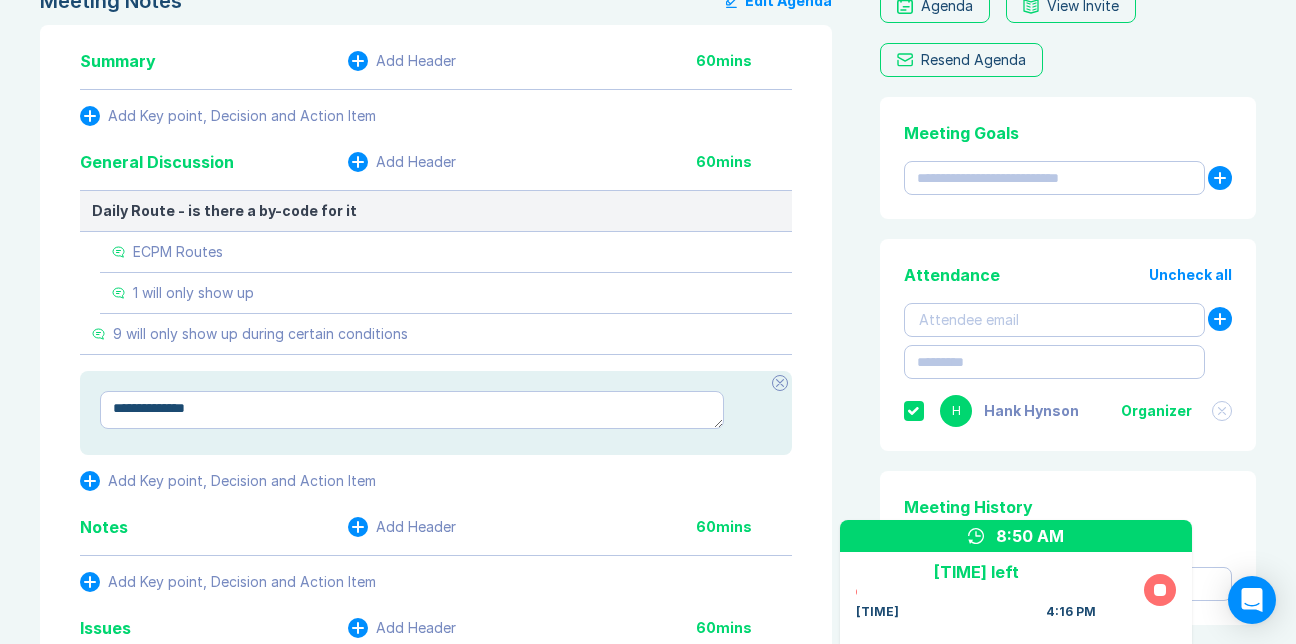 type on "**********" 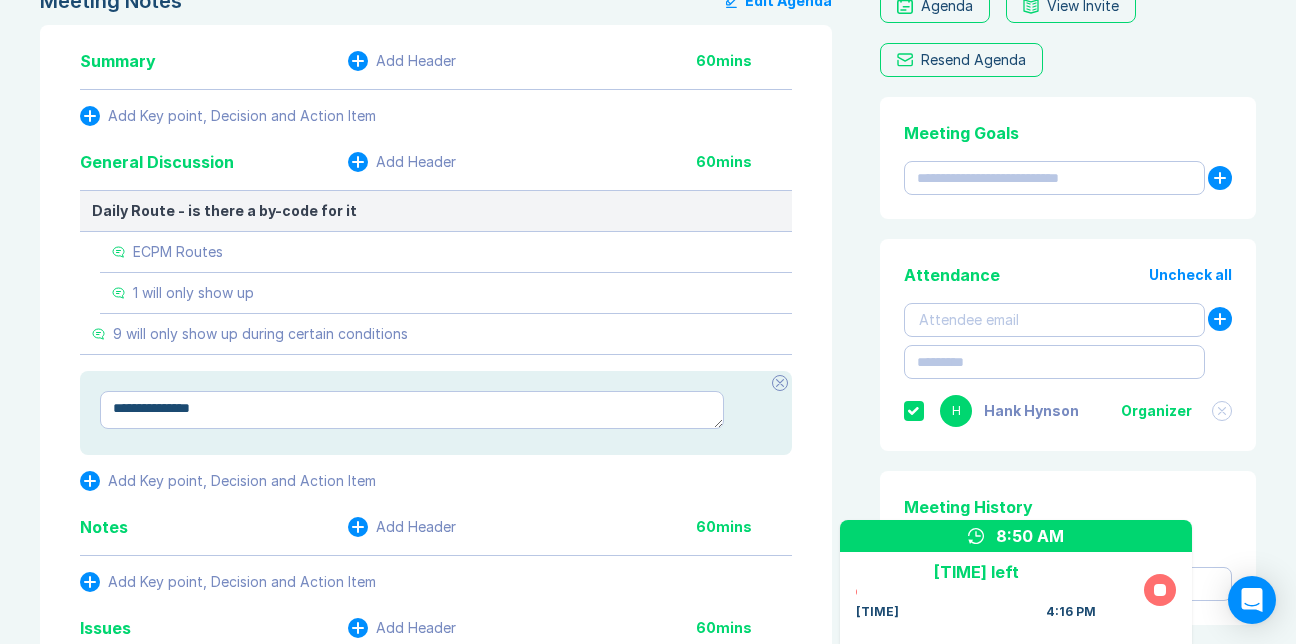 type on "*" 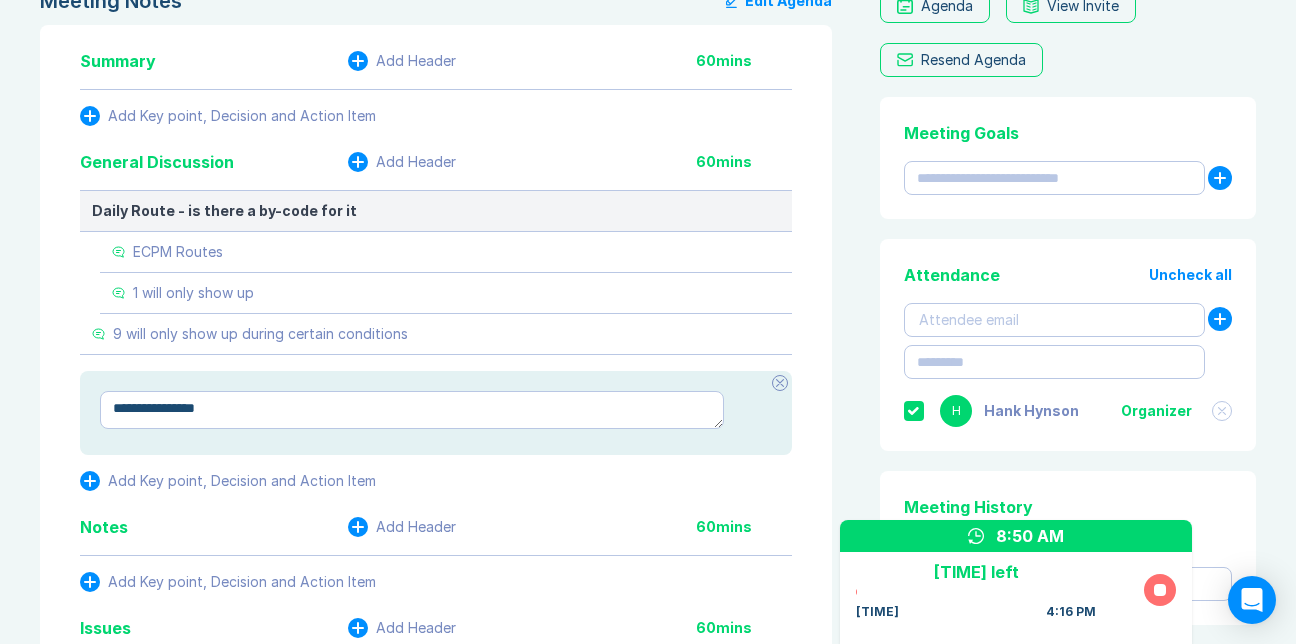 type on "*" 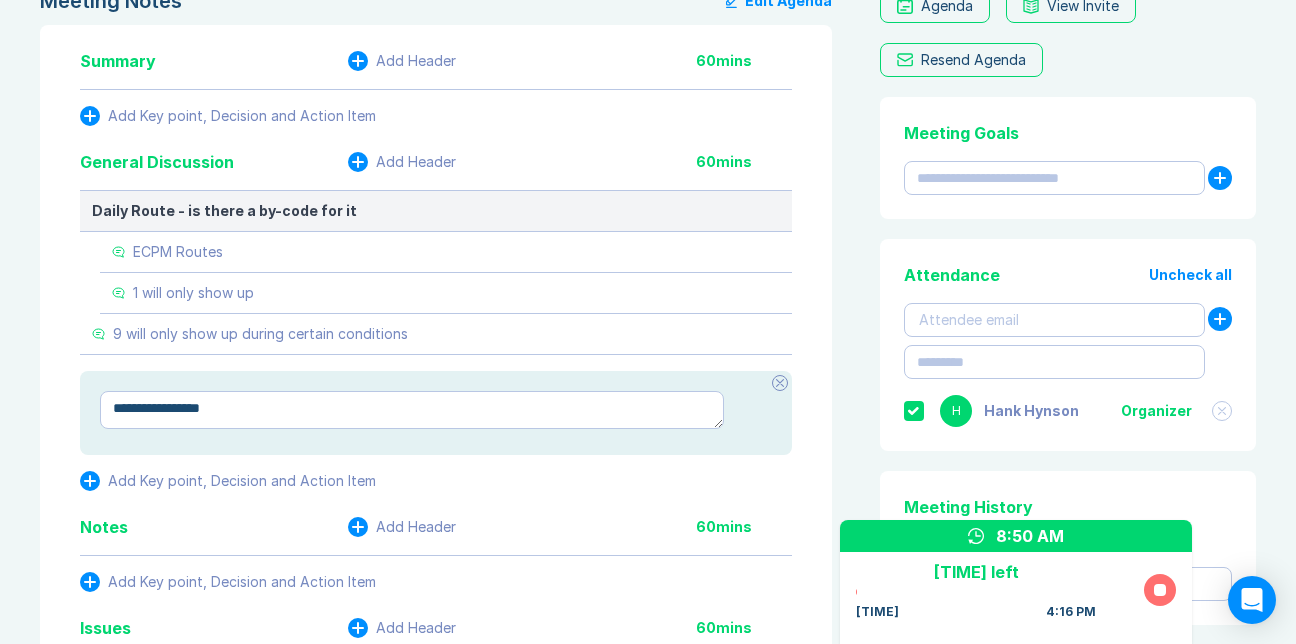 type on "*" 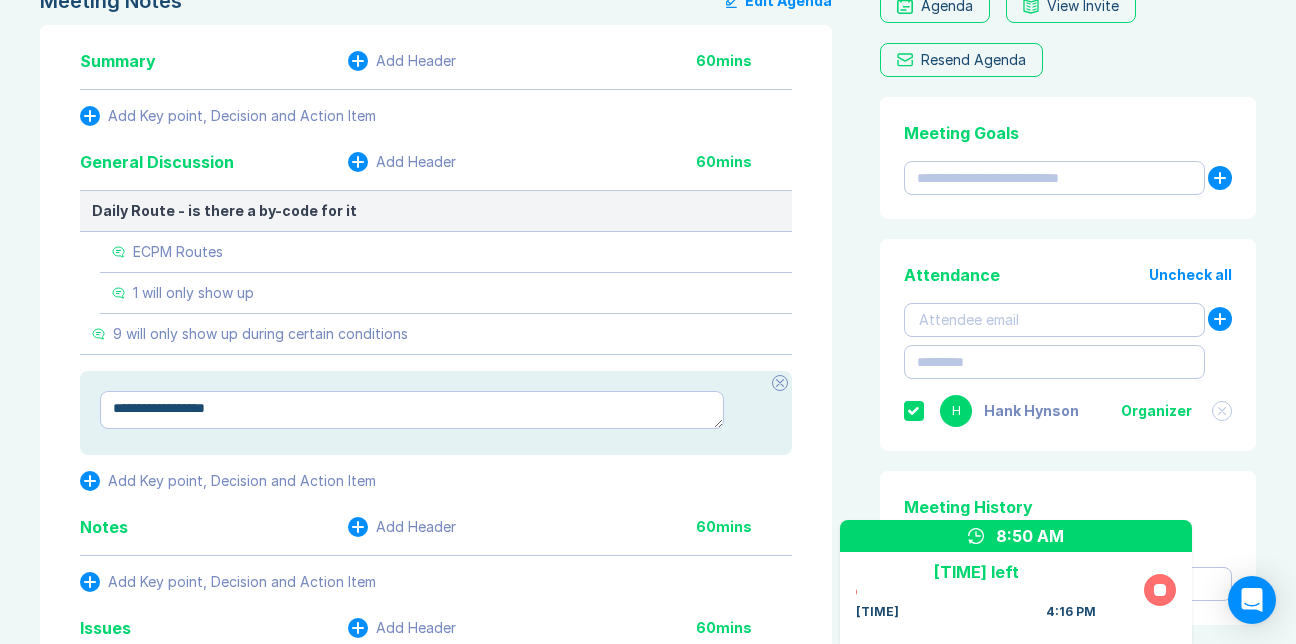 type on "*" 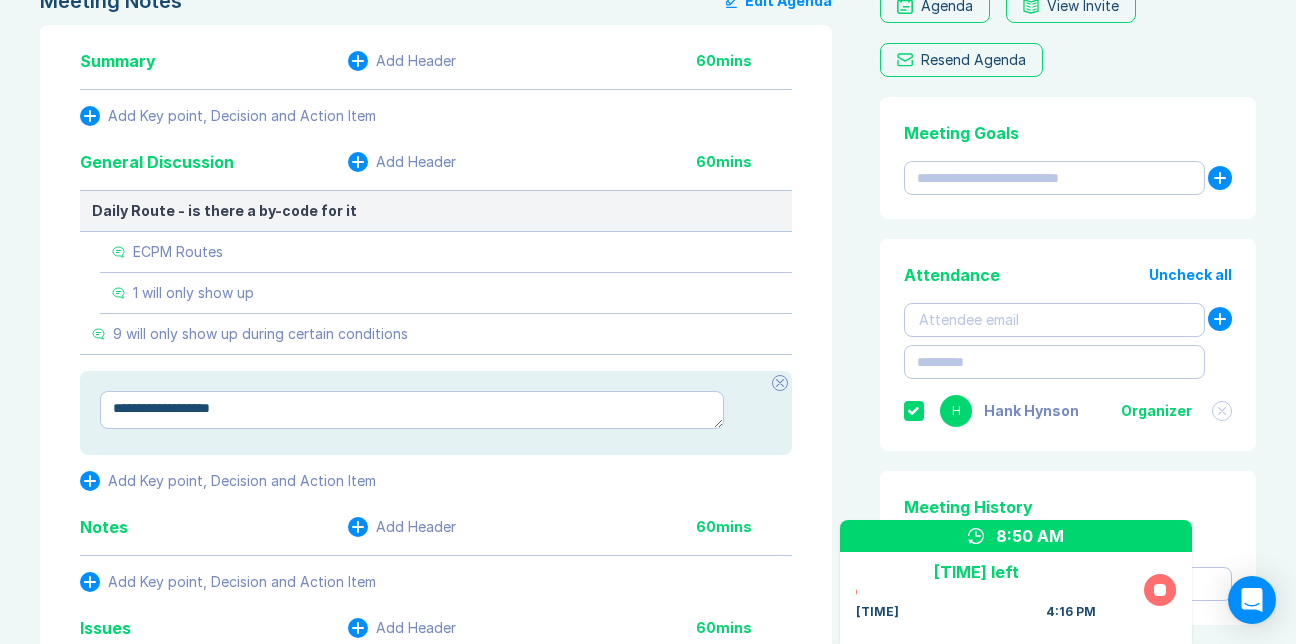 type on "**********" 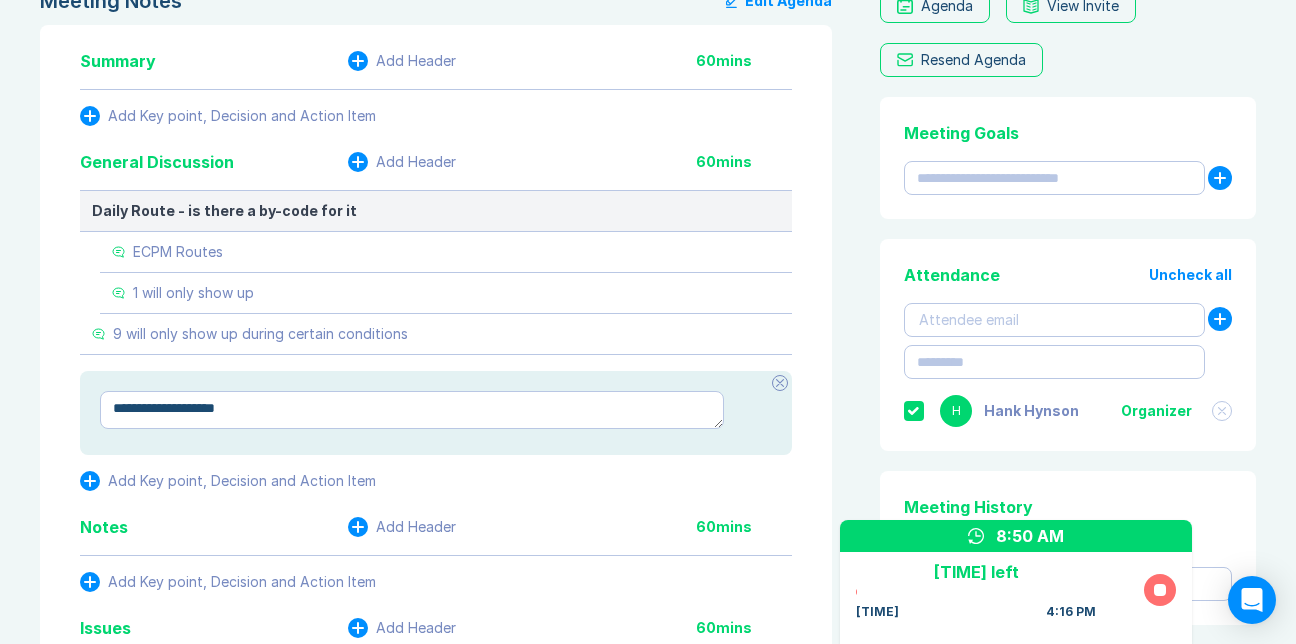 type on "*" 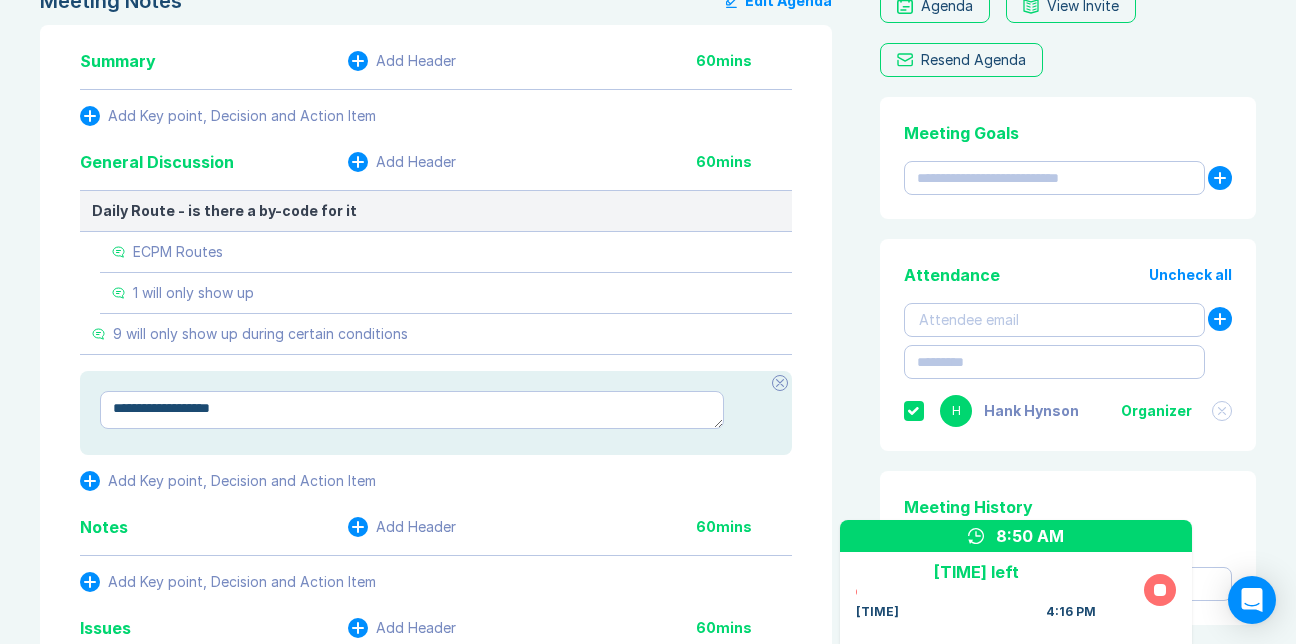 type on "*" 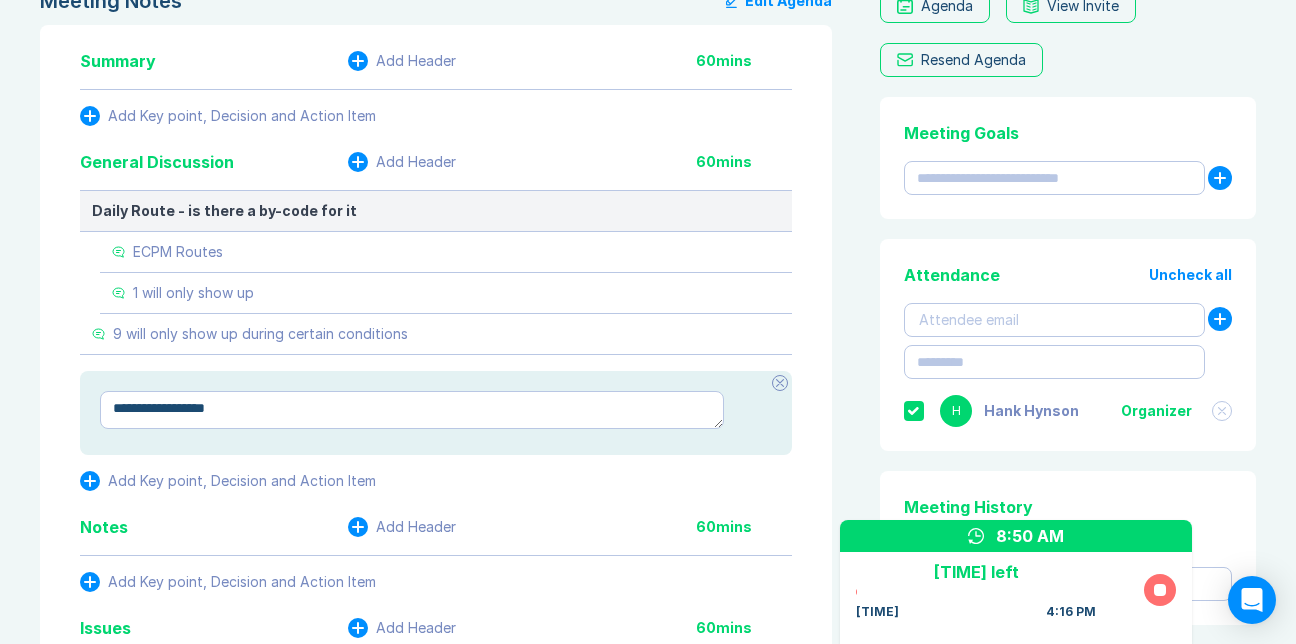 type on "*" 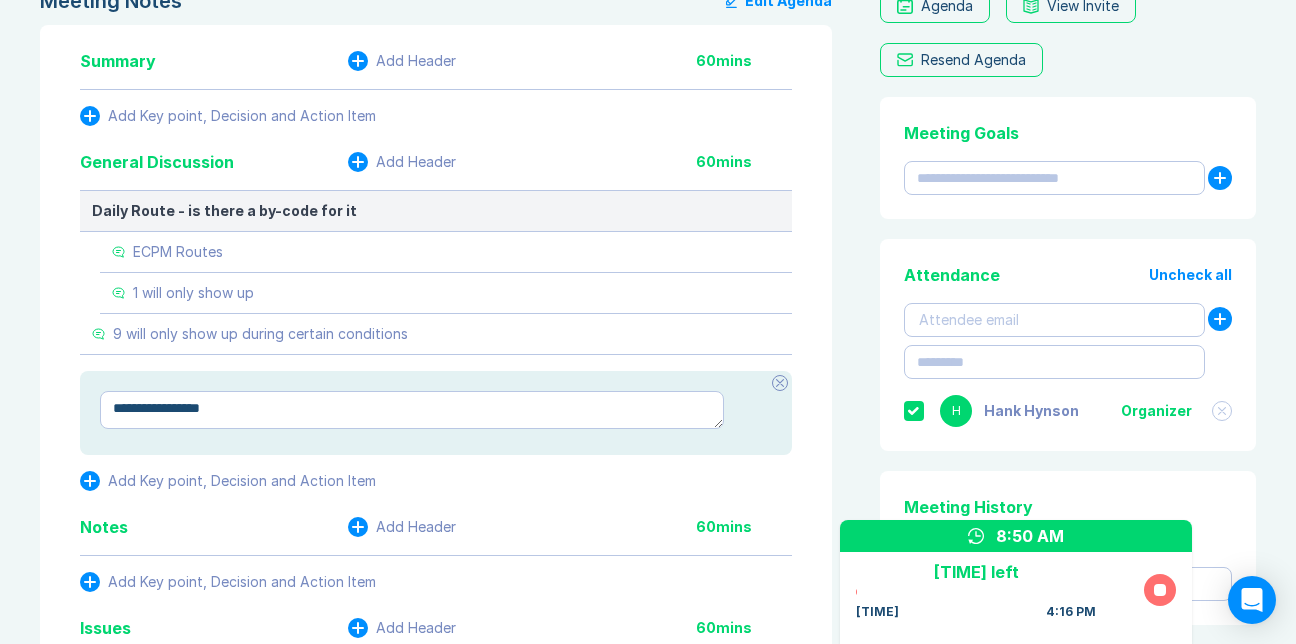 type on "*" 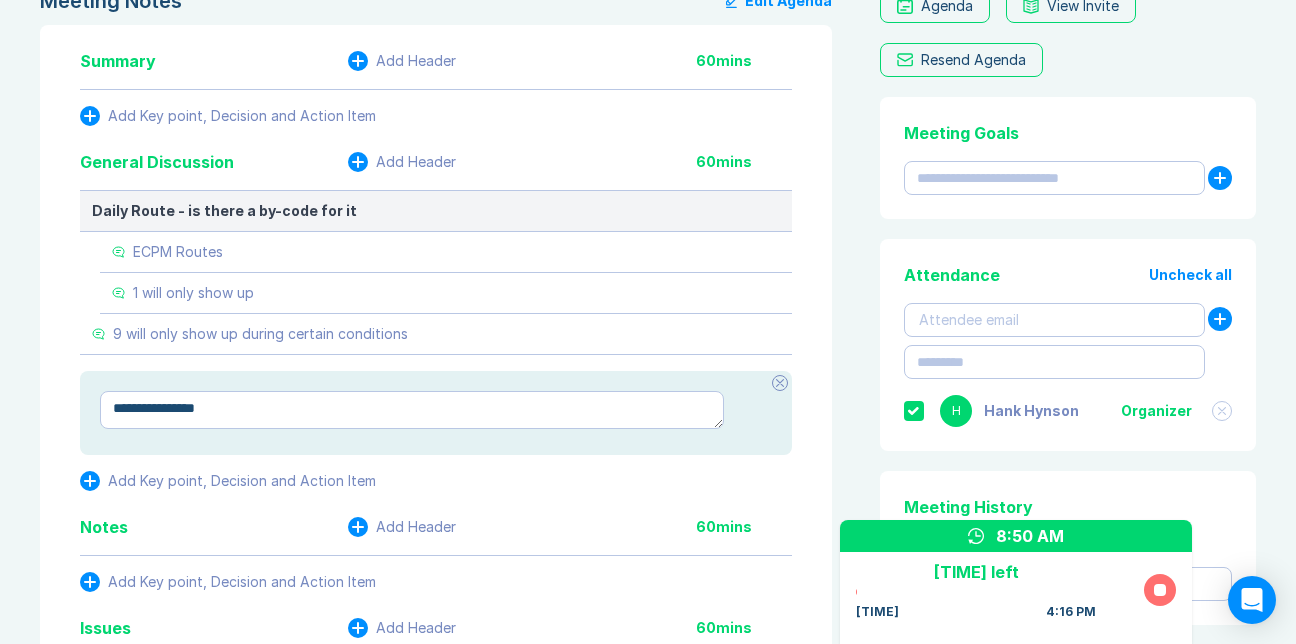 type on "*" 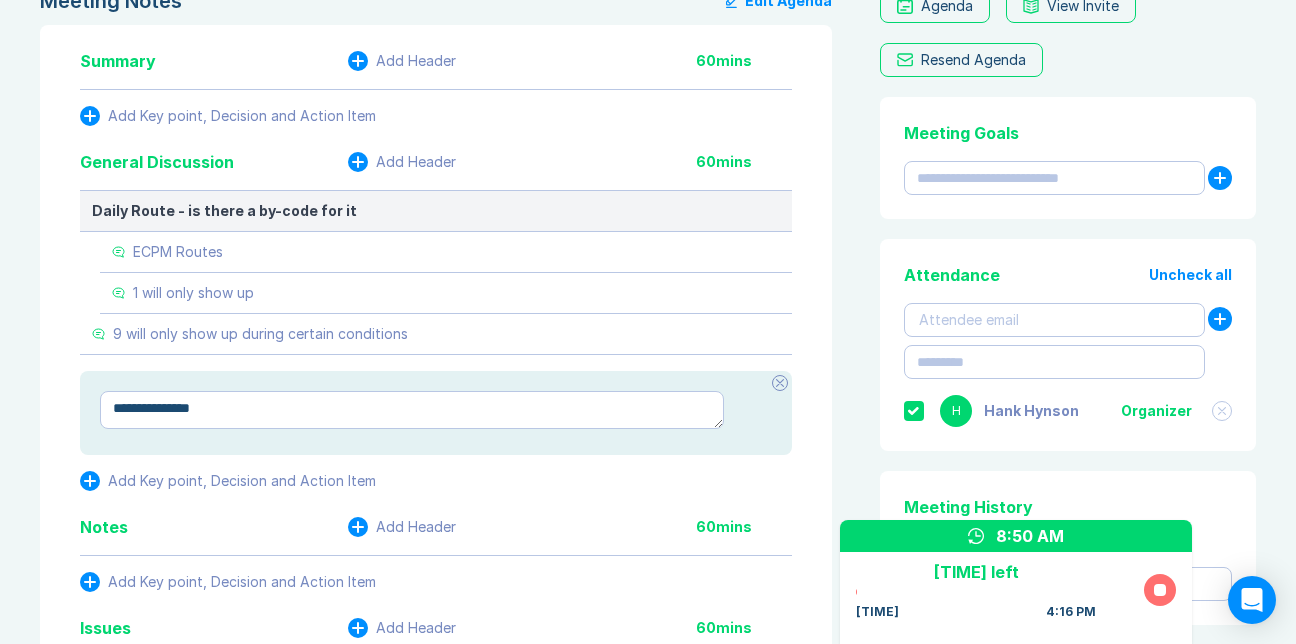 type on "*" 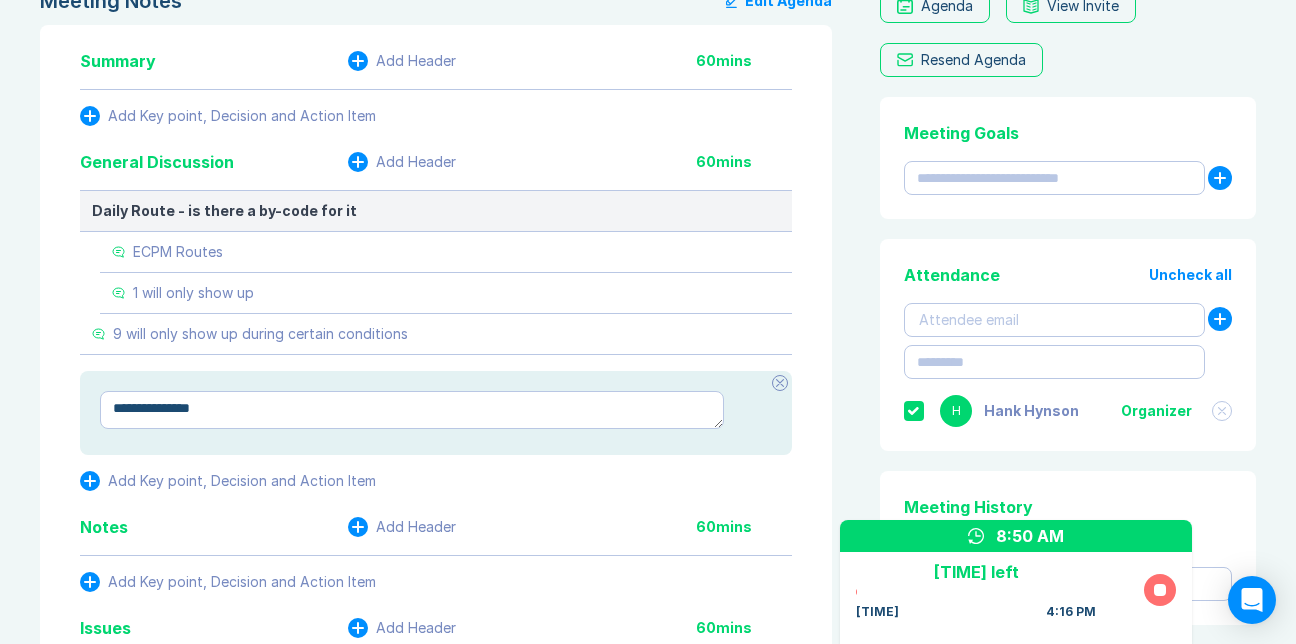 type on "**********" 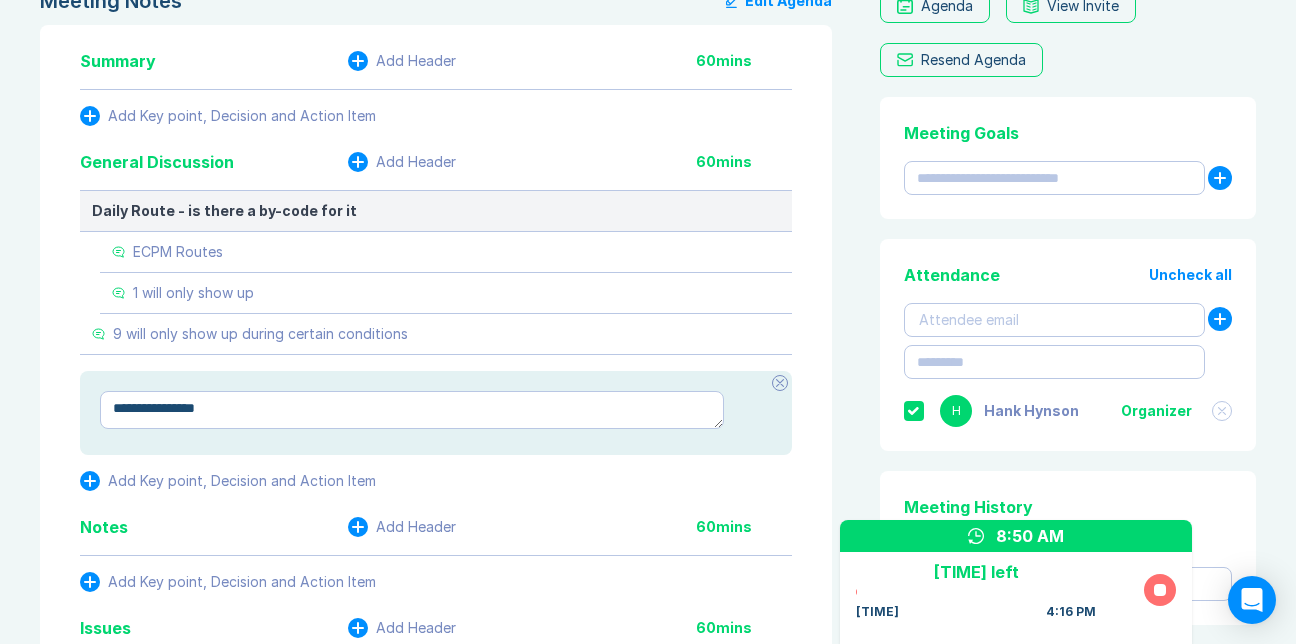 type on "*" 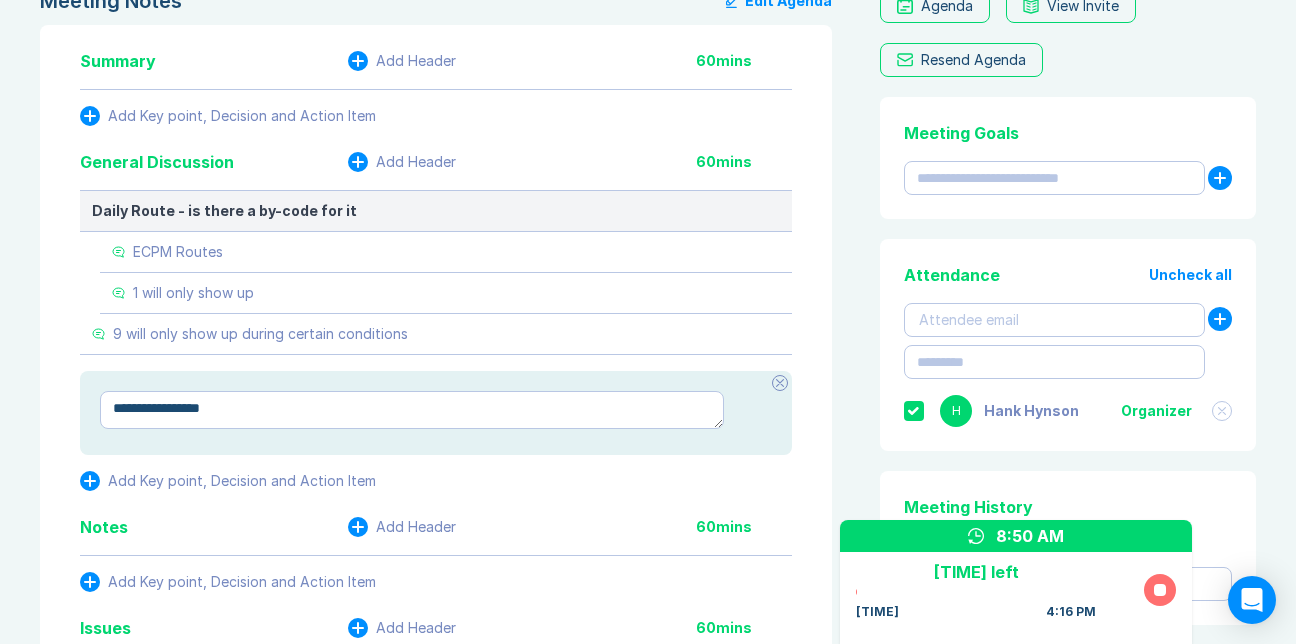 type on "*" 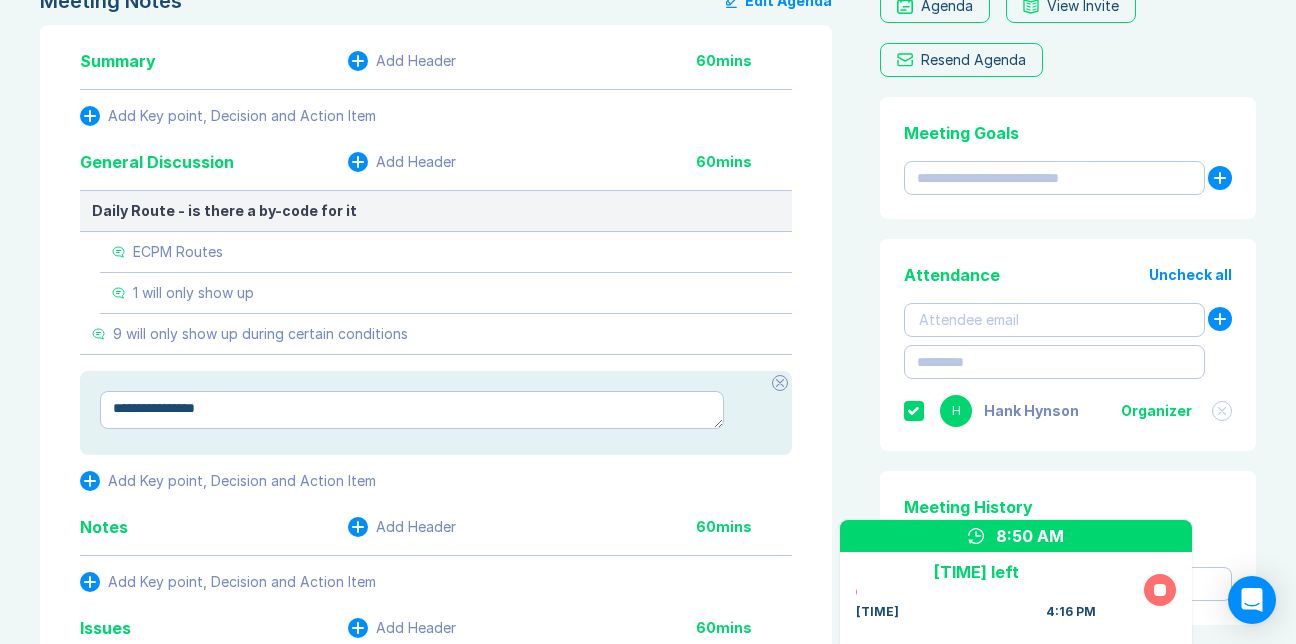 type on "*" 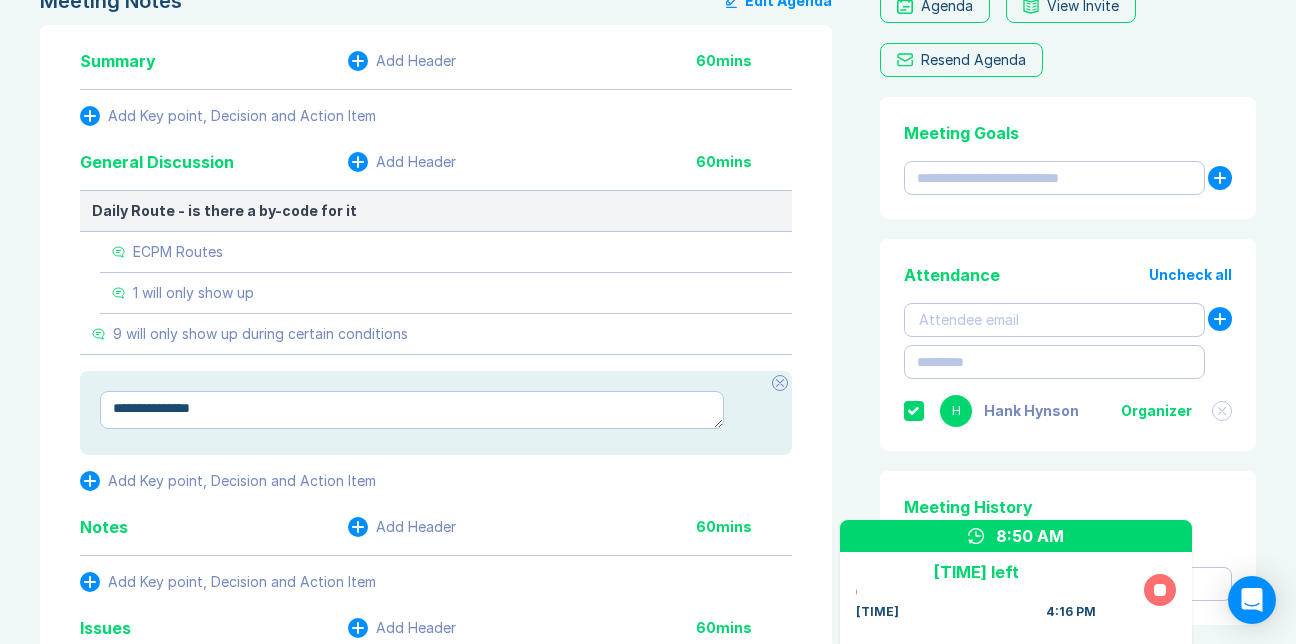 type on "*" 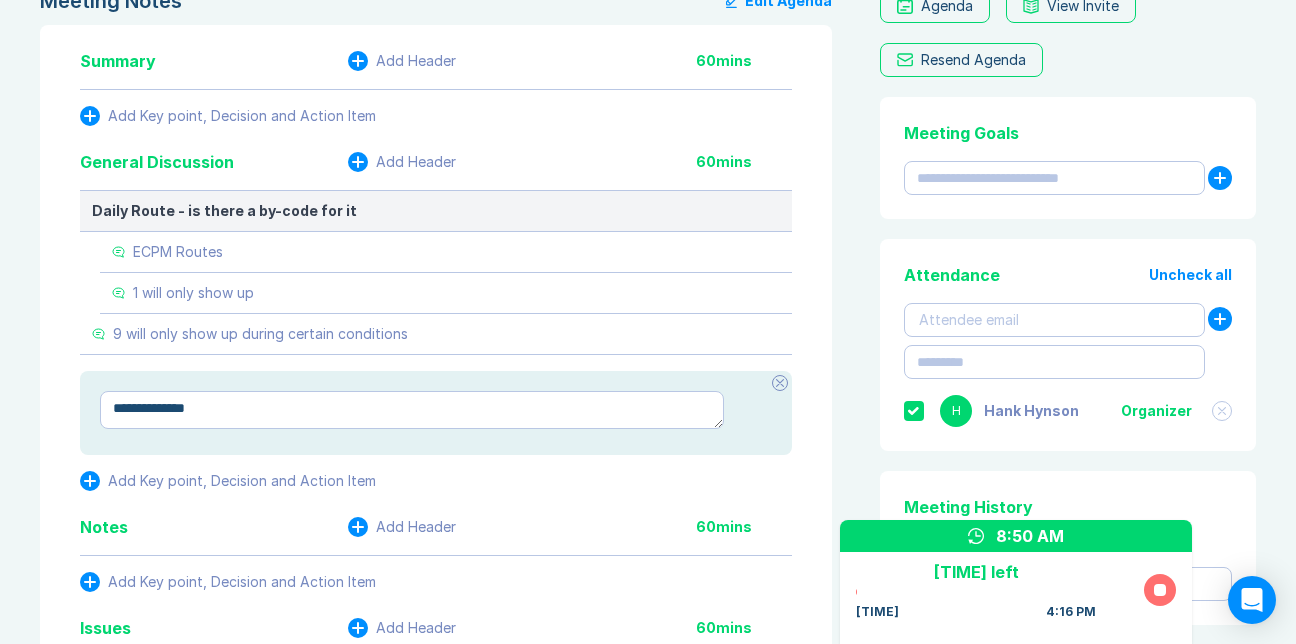 type on "*" 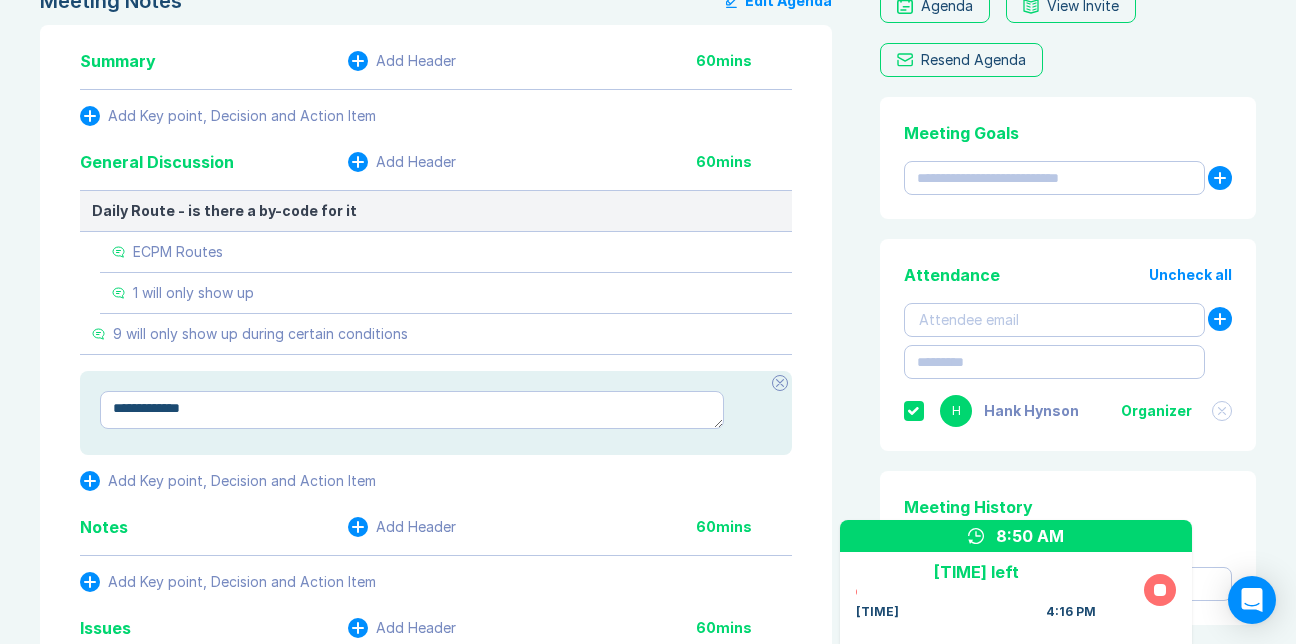 type on "*" 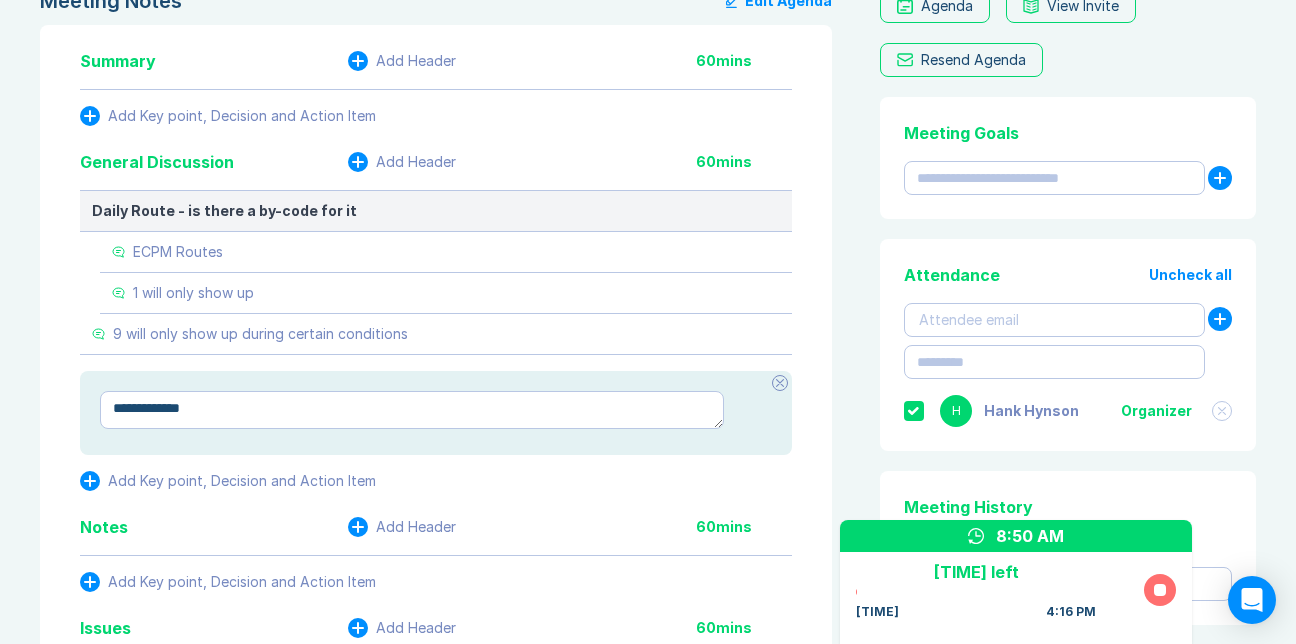 type on "**********" 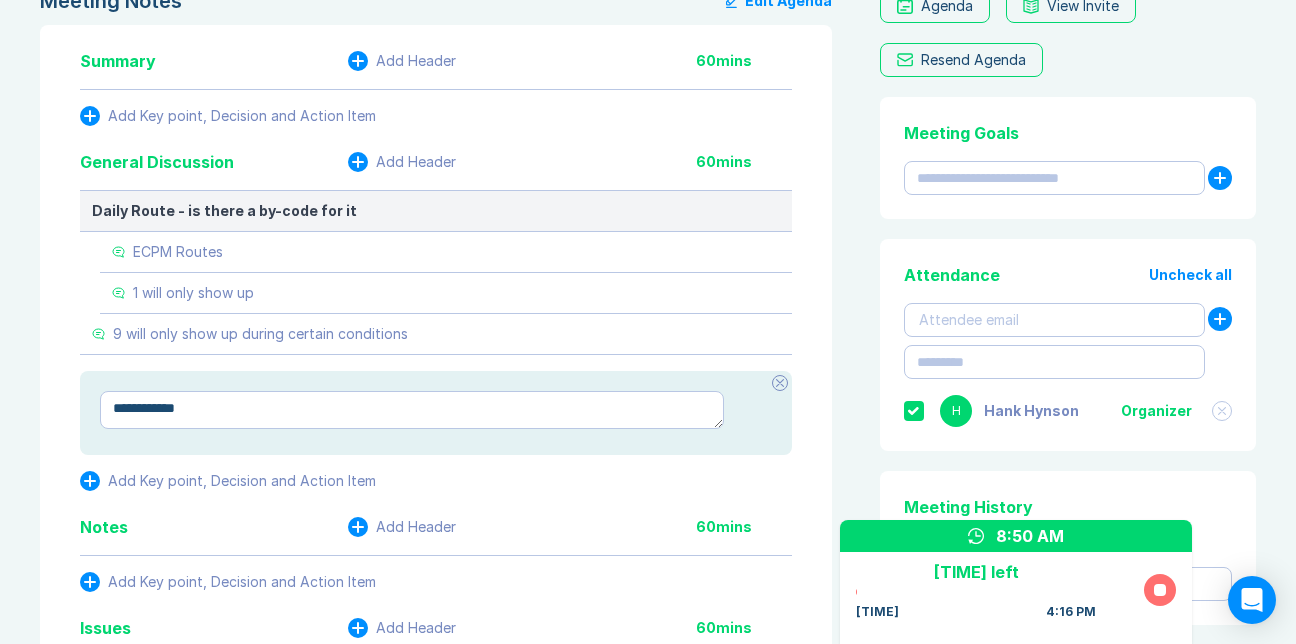 type on "*" 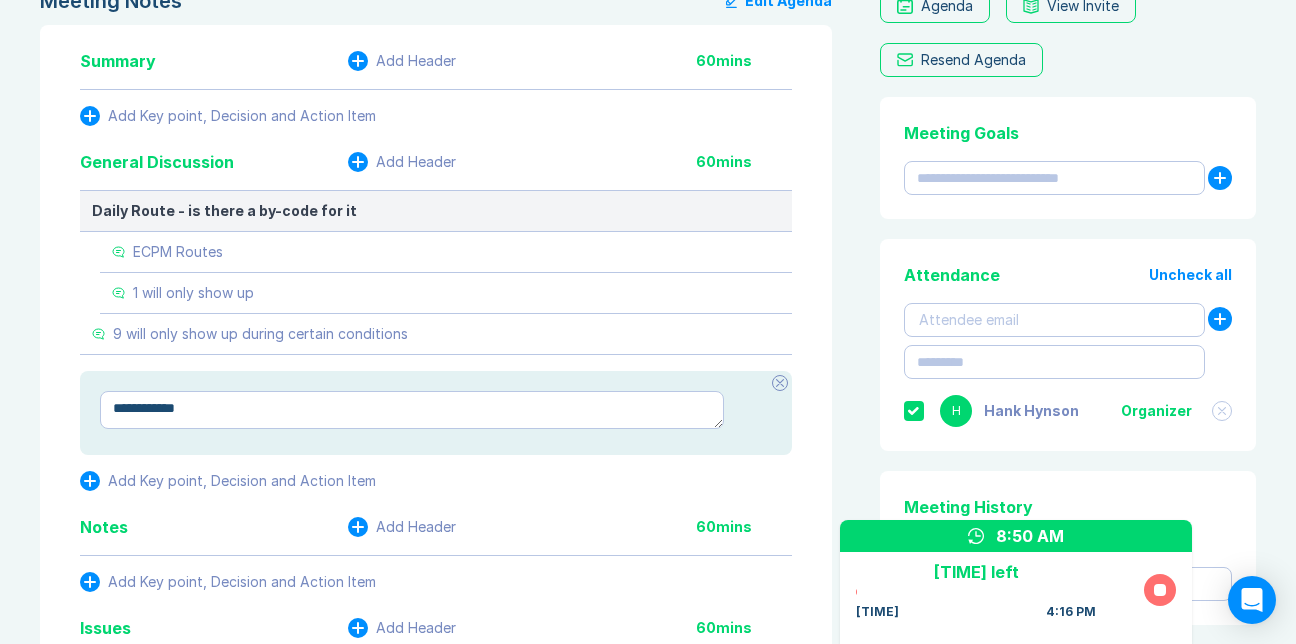 type on "**********" 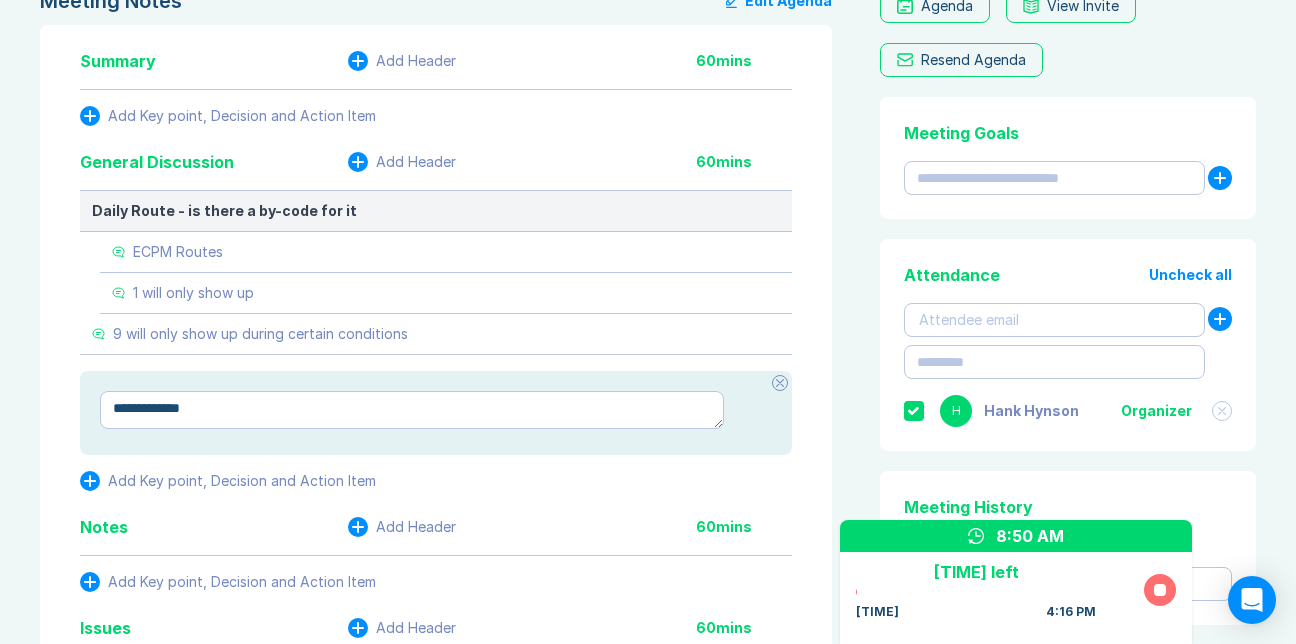 type on "*" 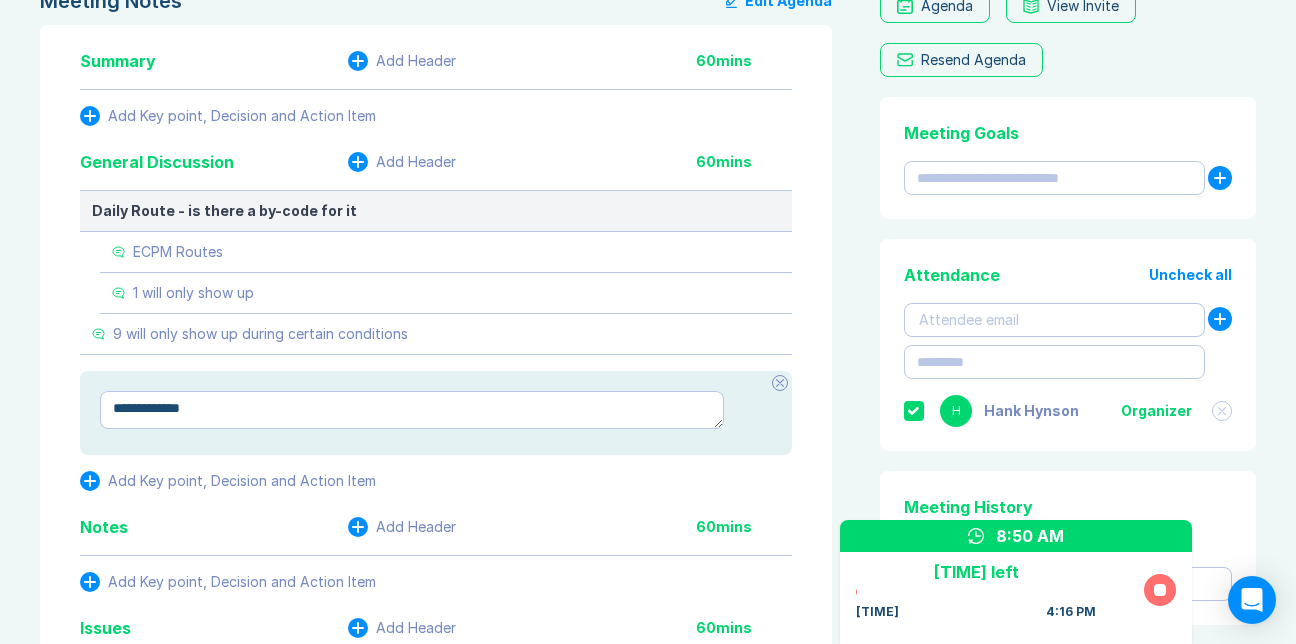 type on "**********" 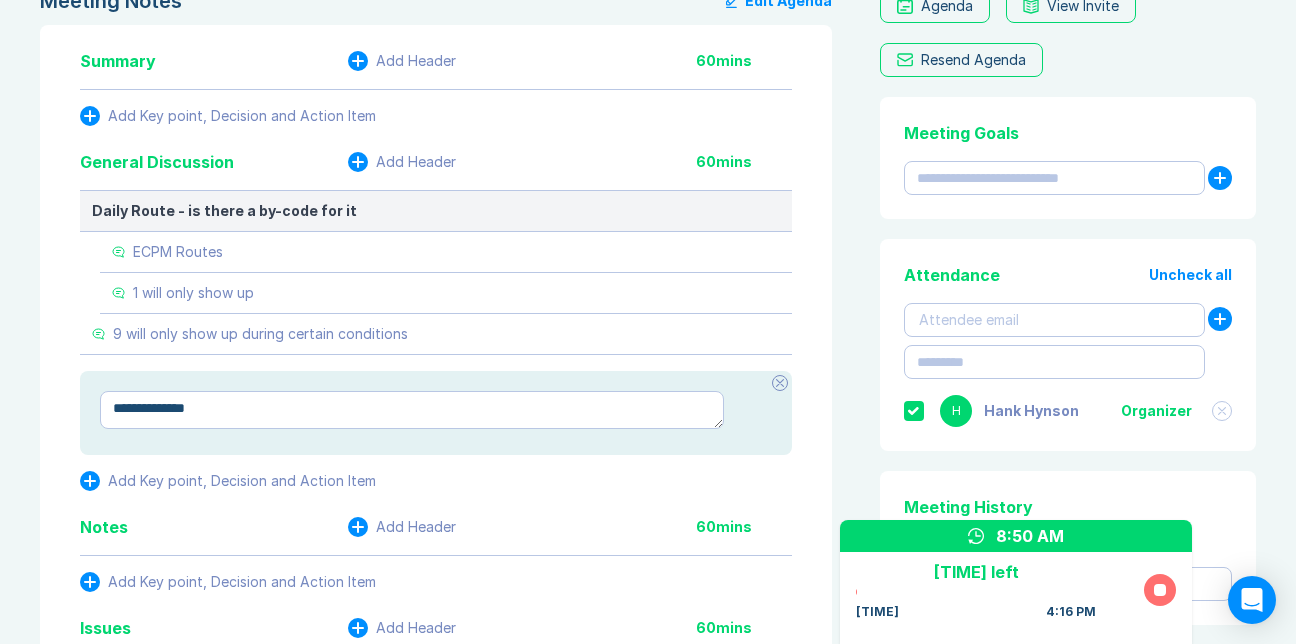 type on "*" 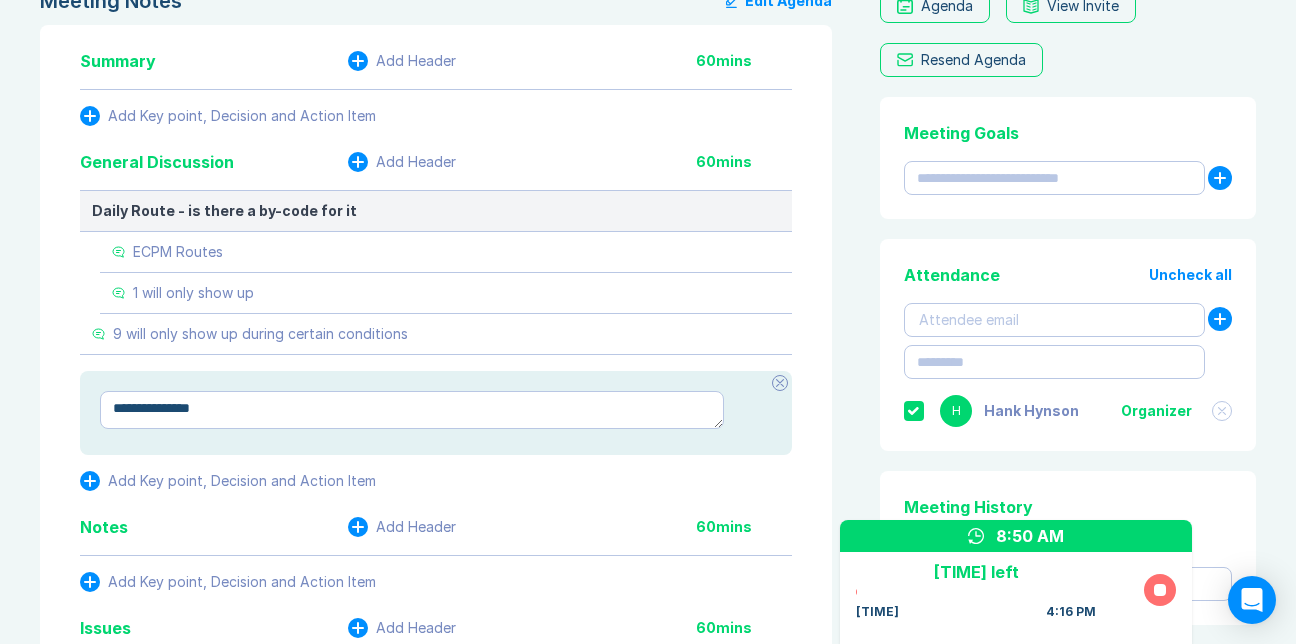 type on "*" 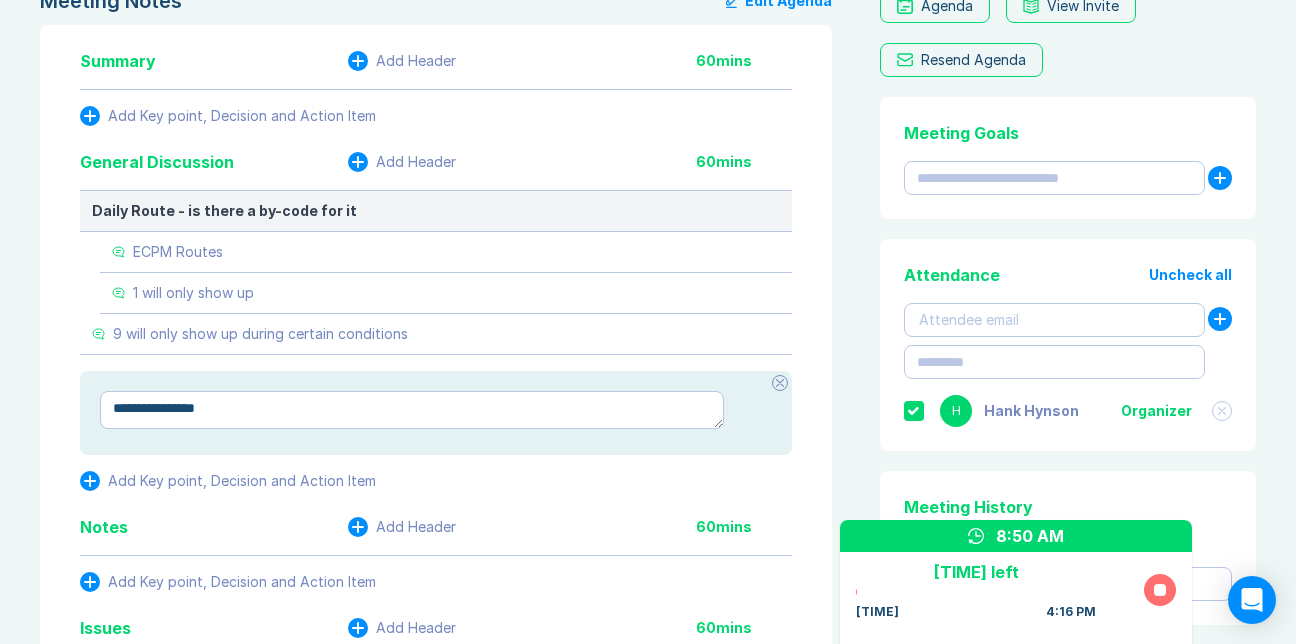 type on "*" 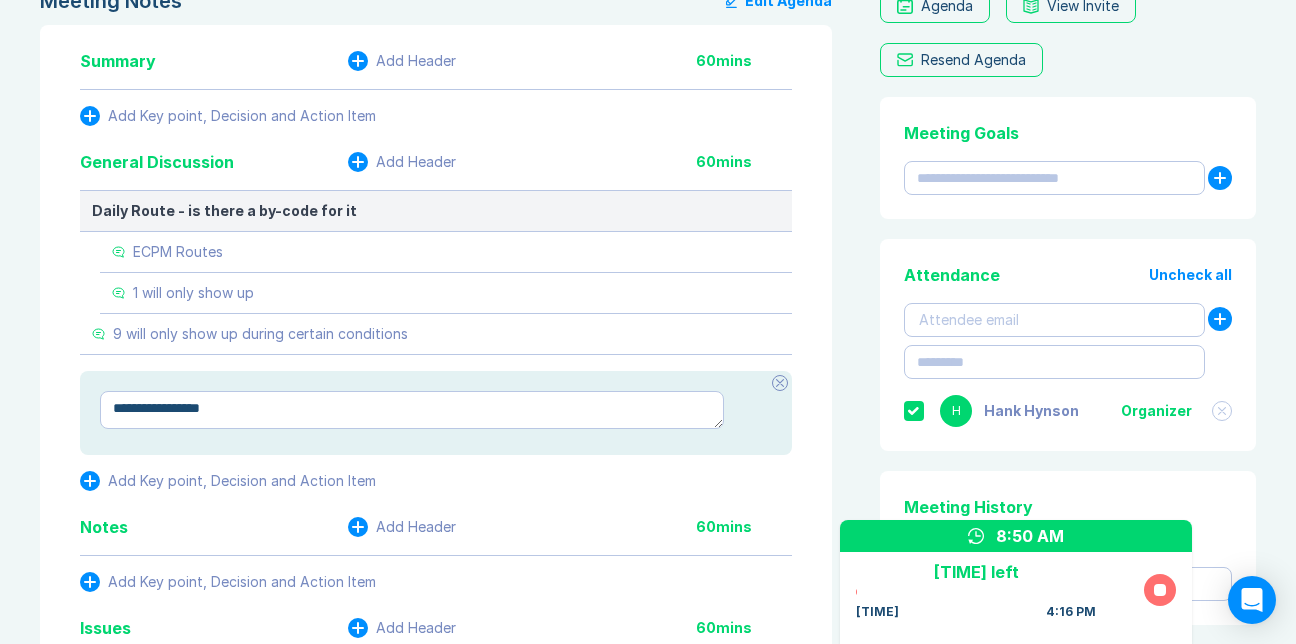 type on "*" 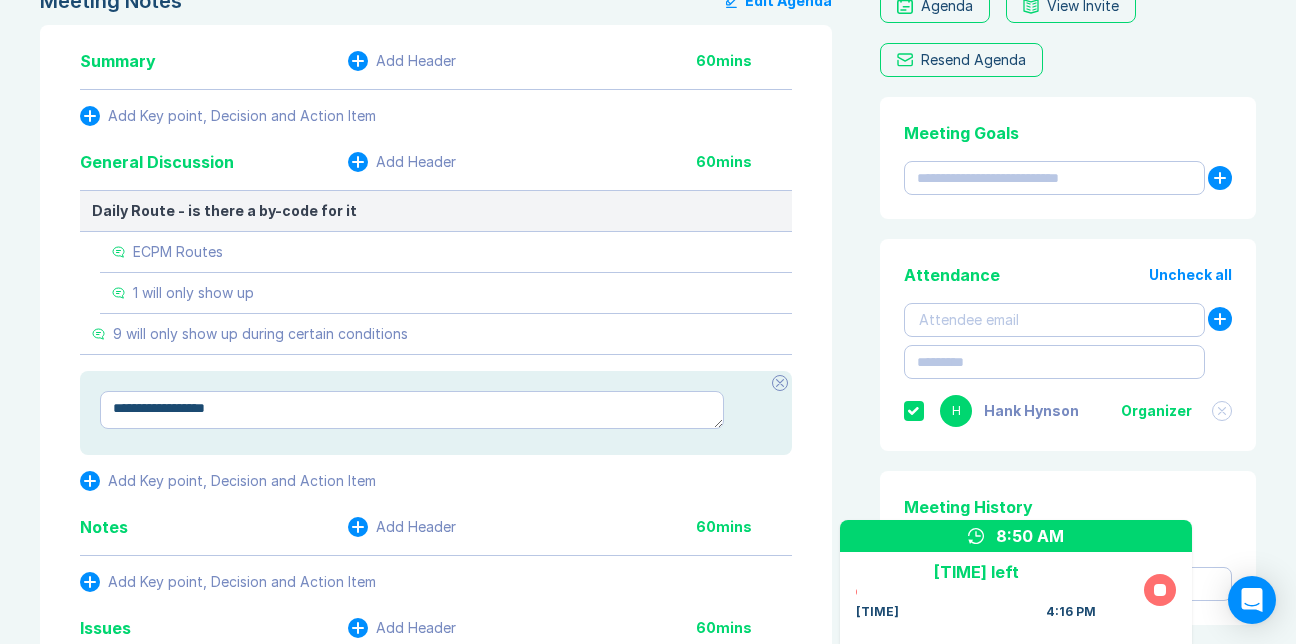 type on "*" 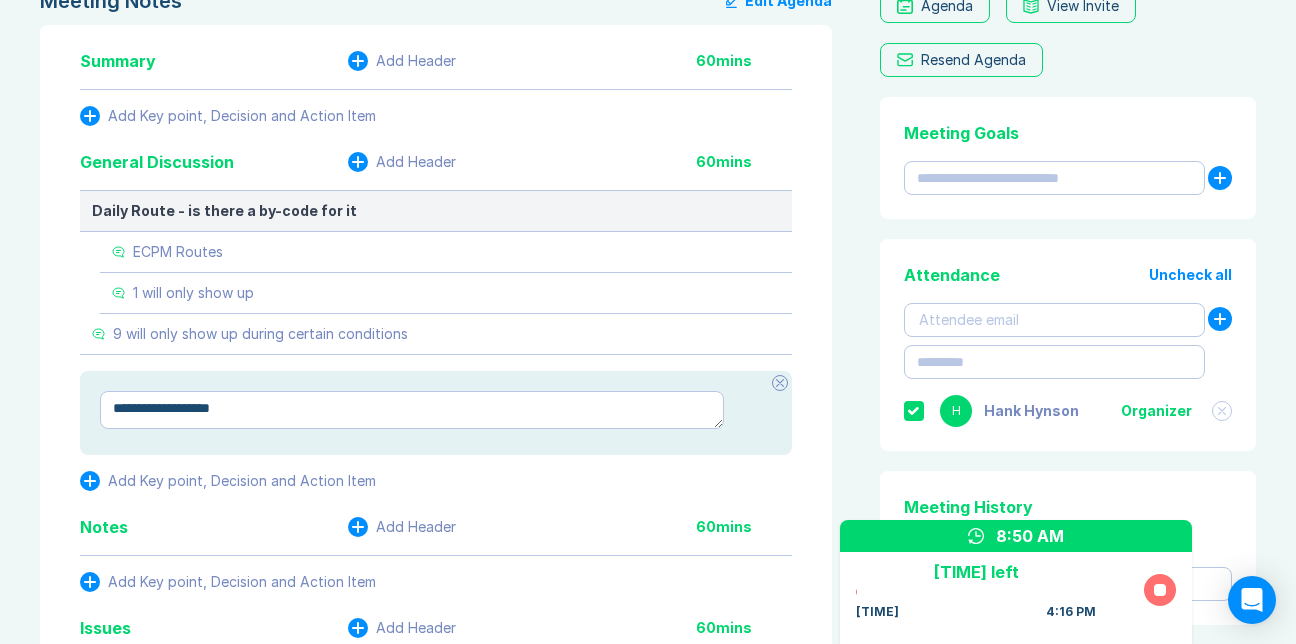 type on "*" 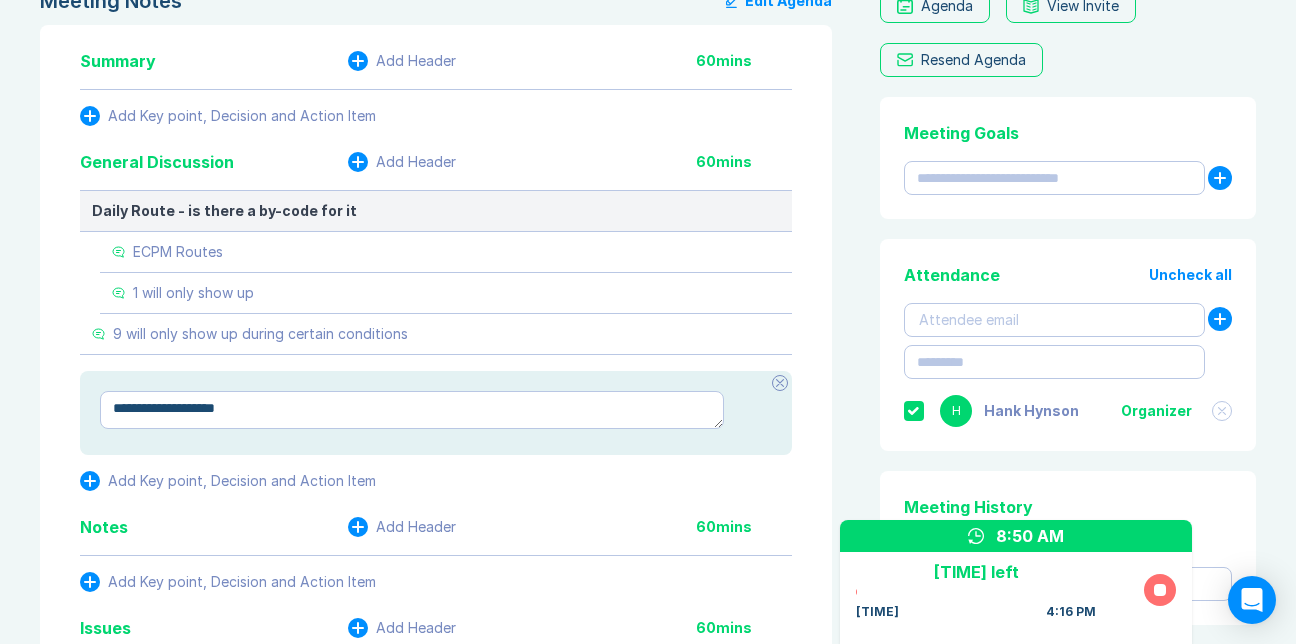 type on "*" 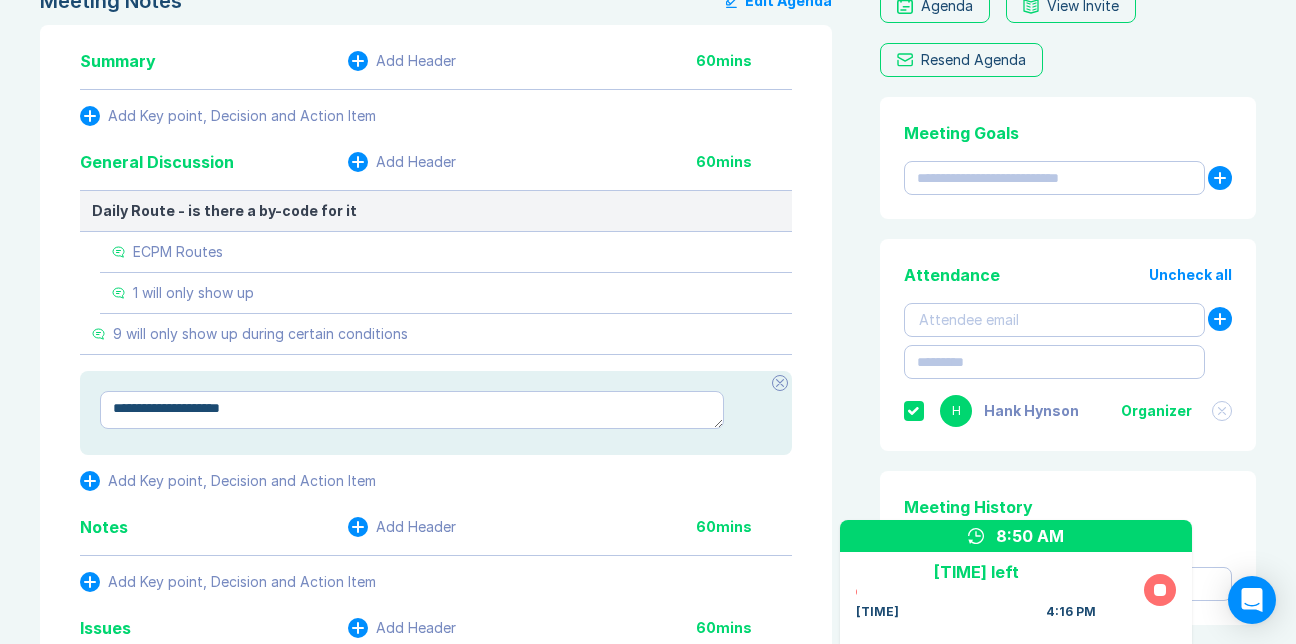 type on "*" 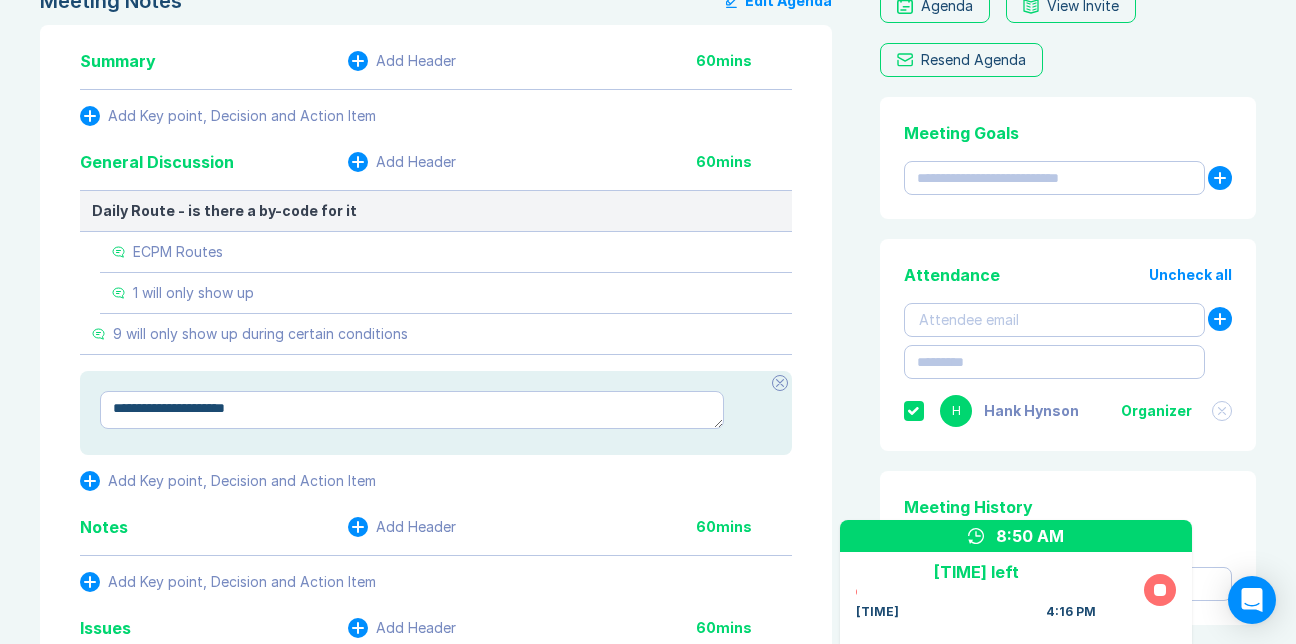 type on "*" 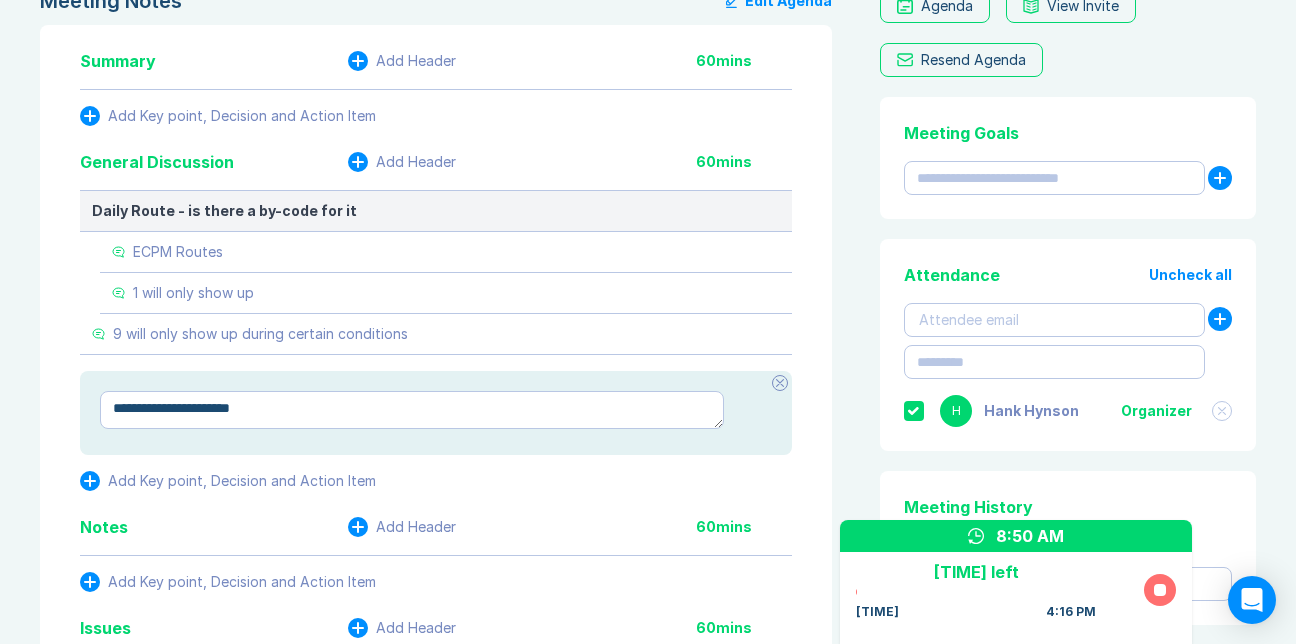 type on "*" 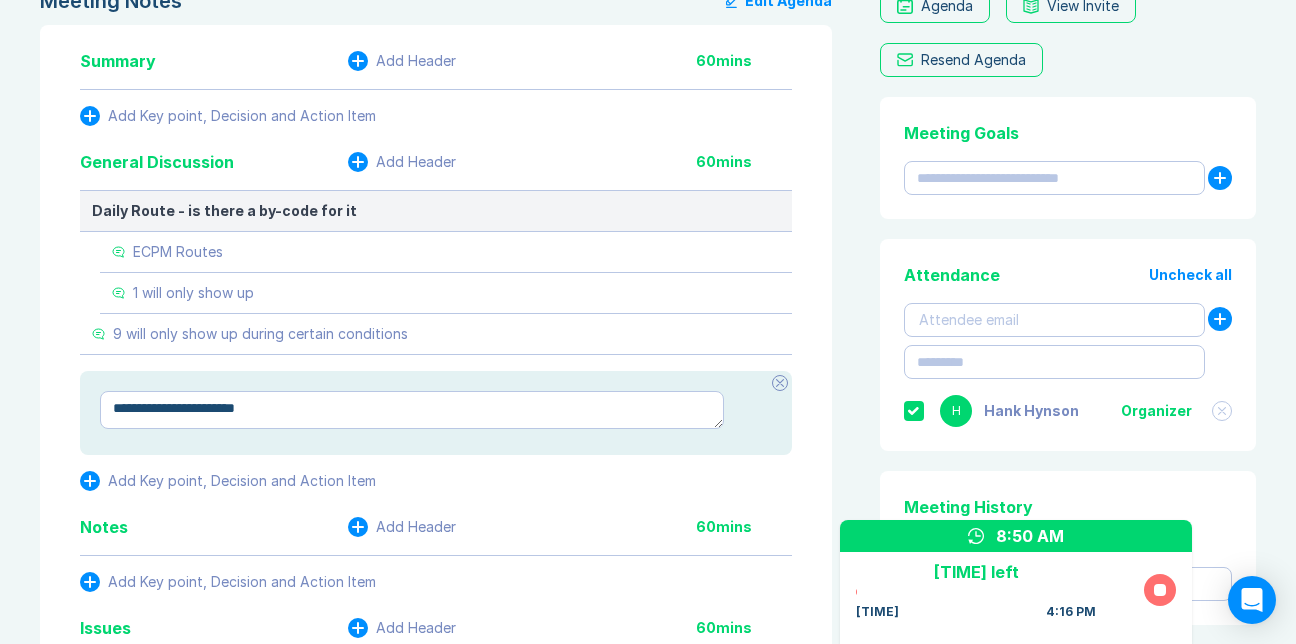 type on "*" 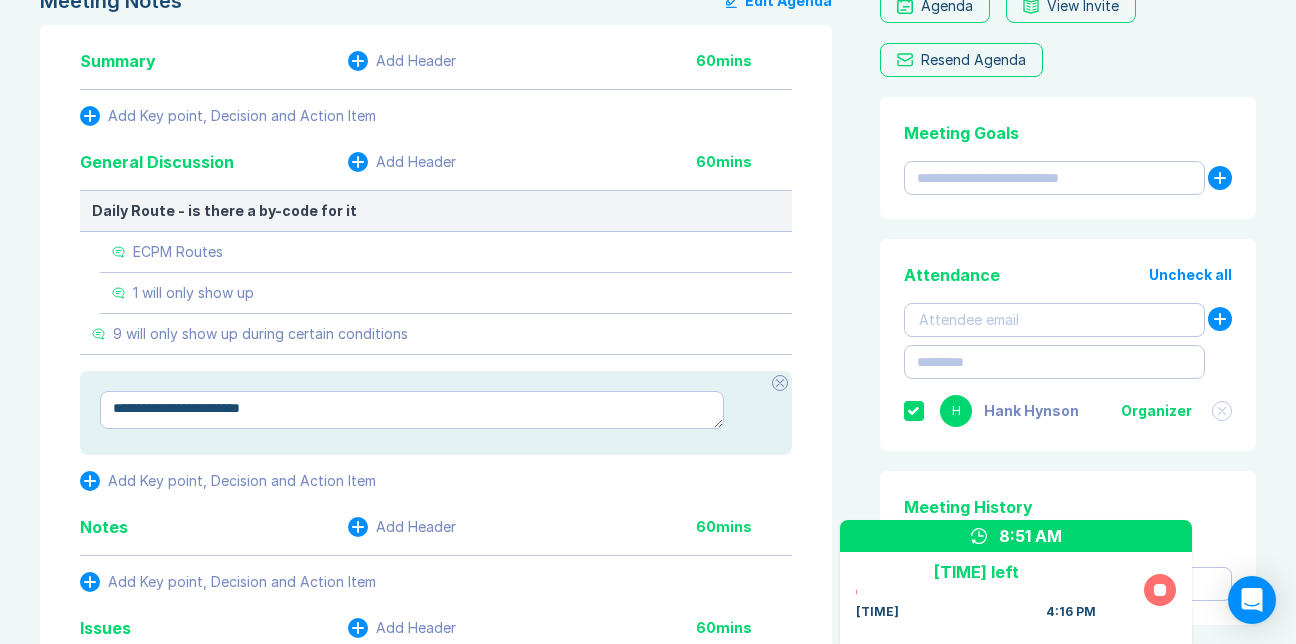 type on "*" 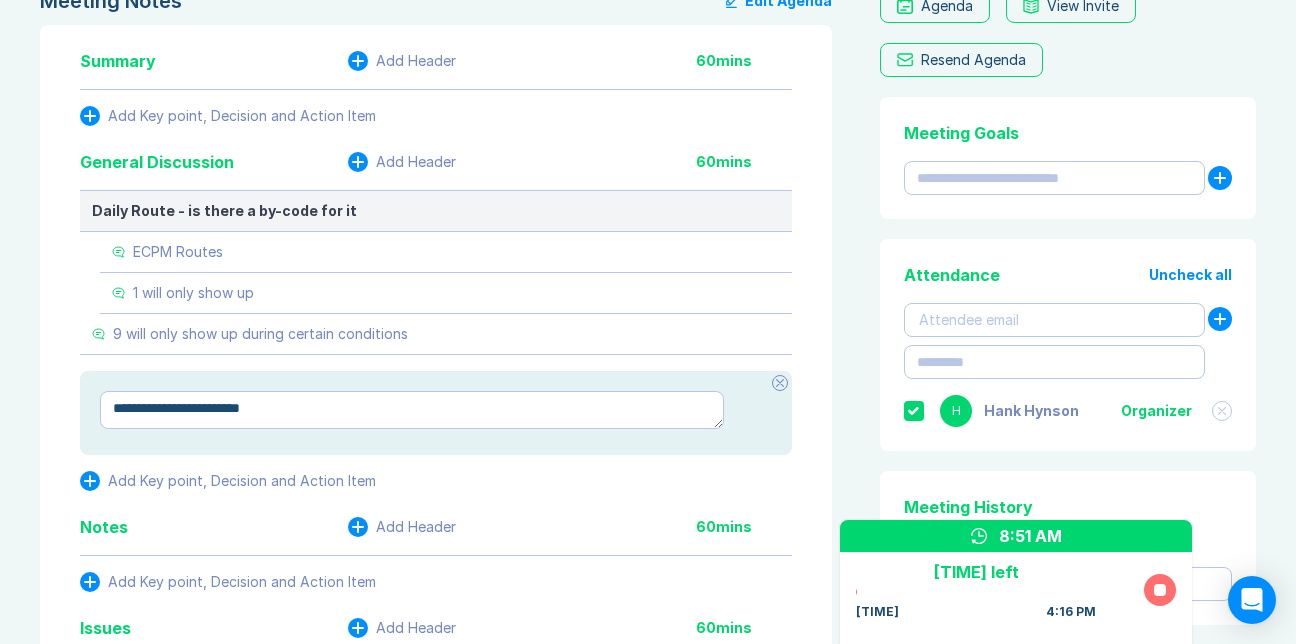 type on "**********" 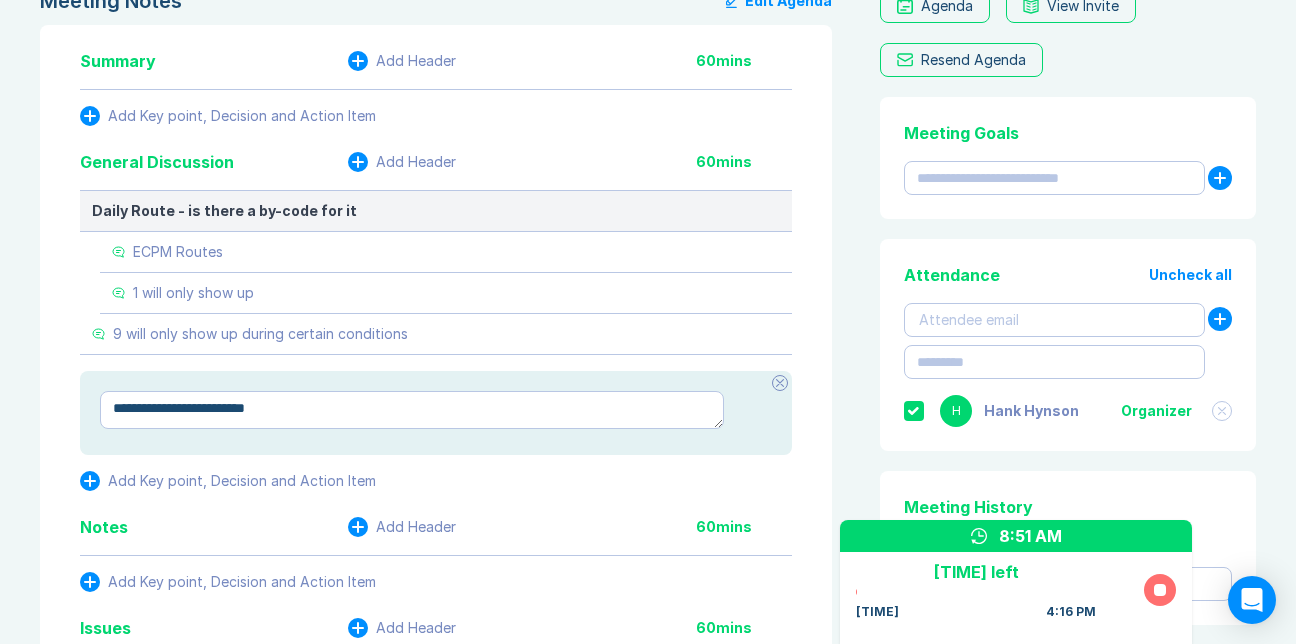 type on "*" 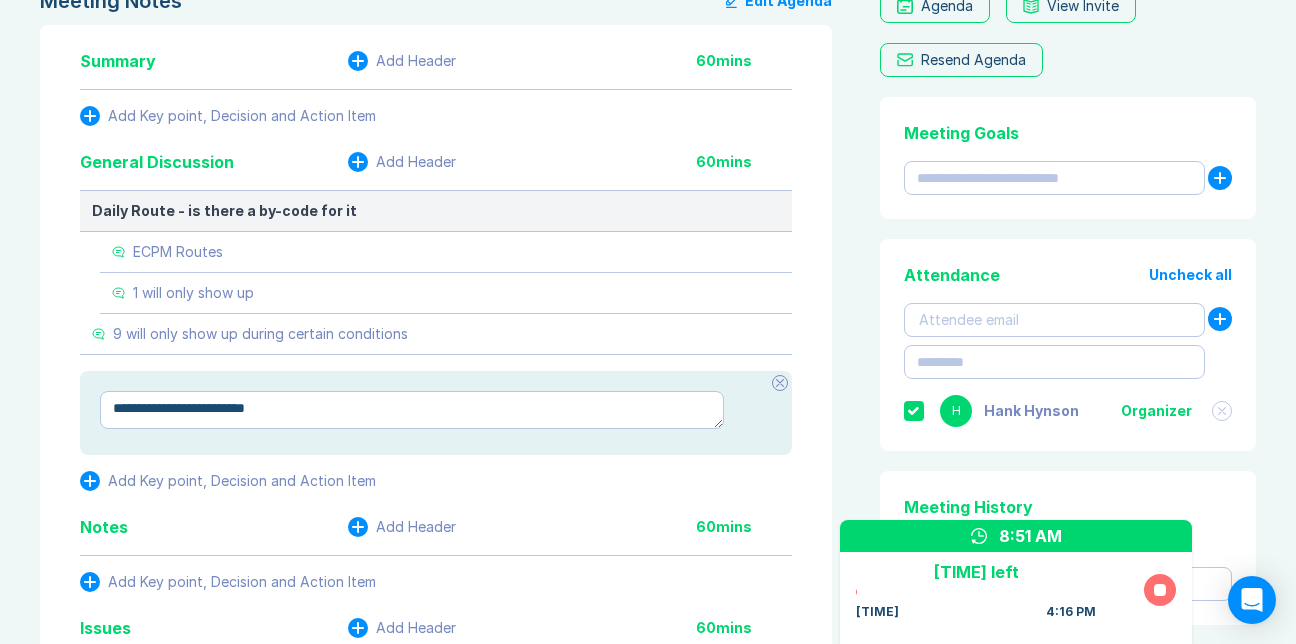 type on "**********" 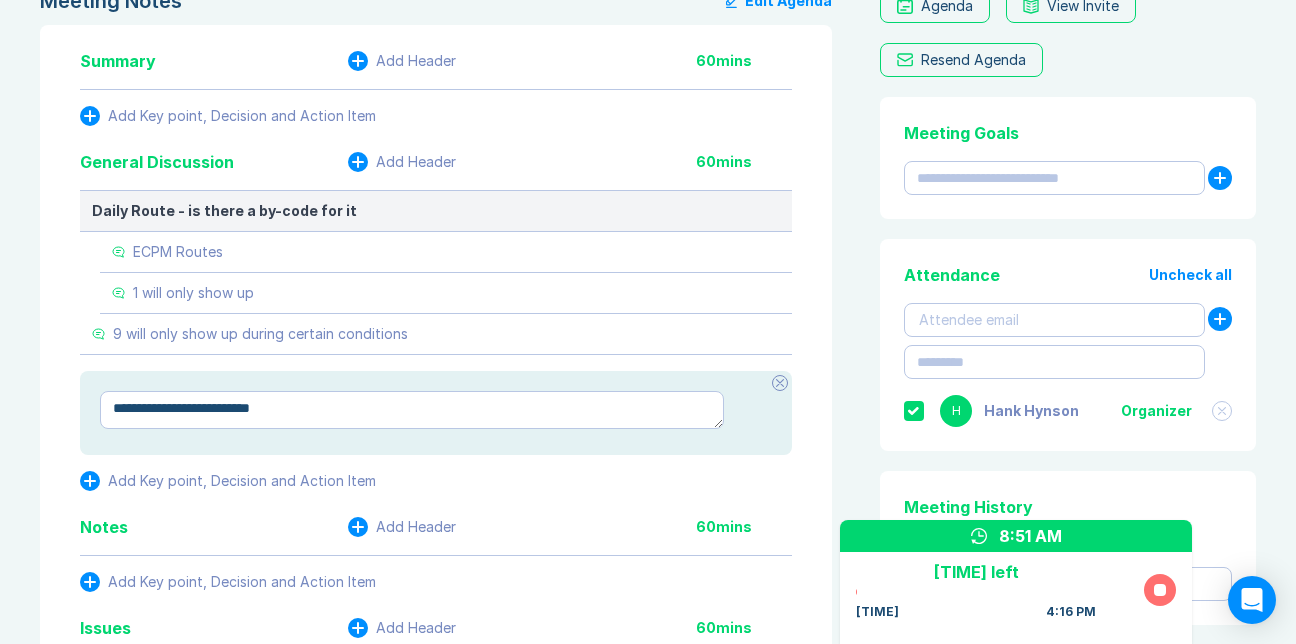 type on "*" 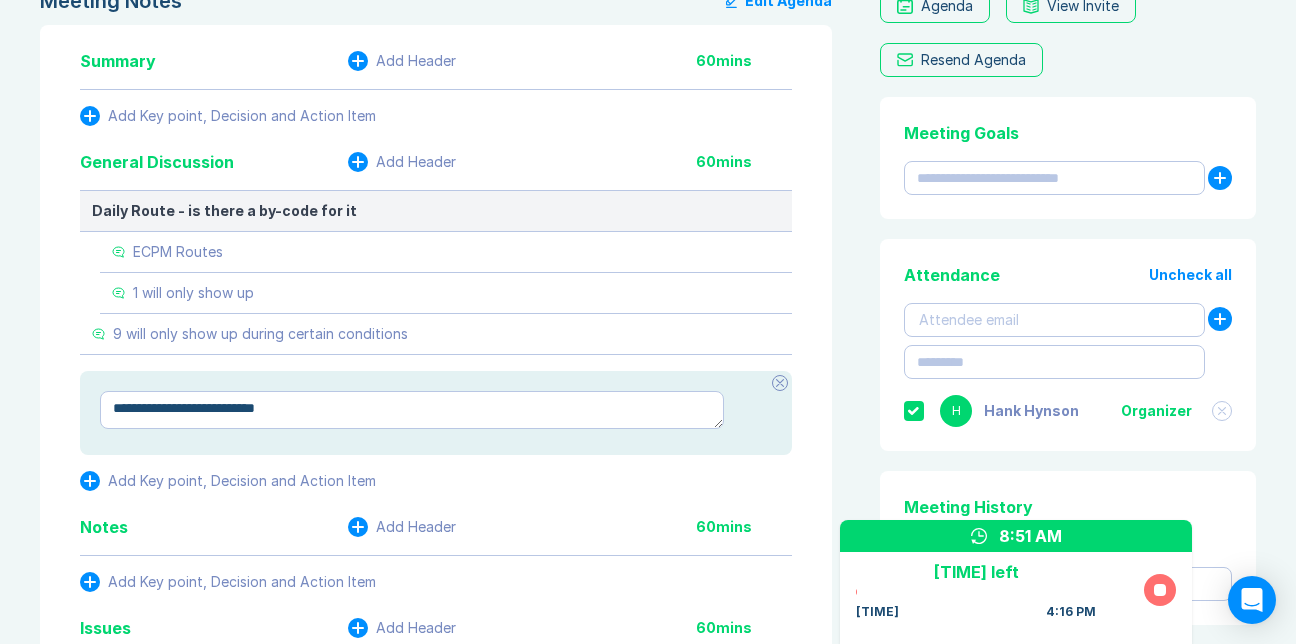 type on "*" 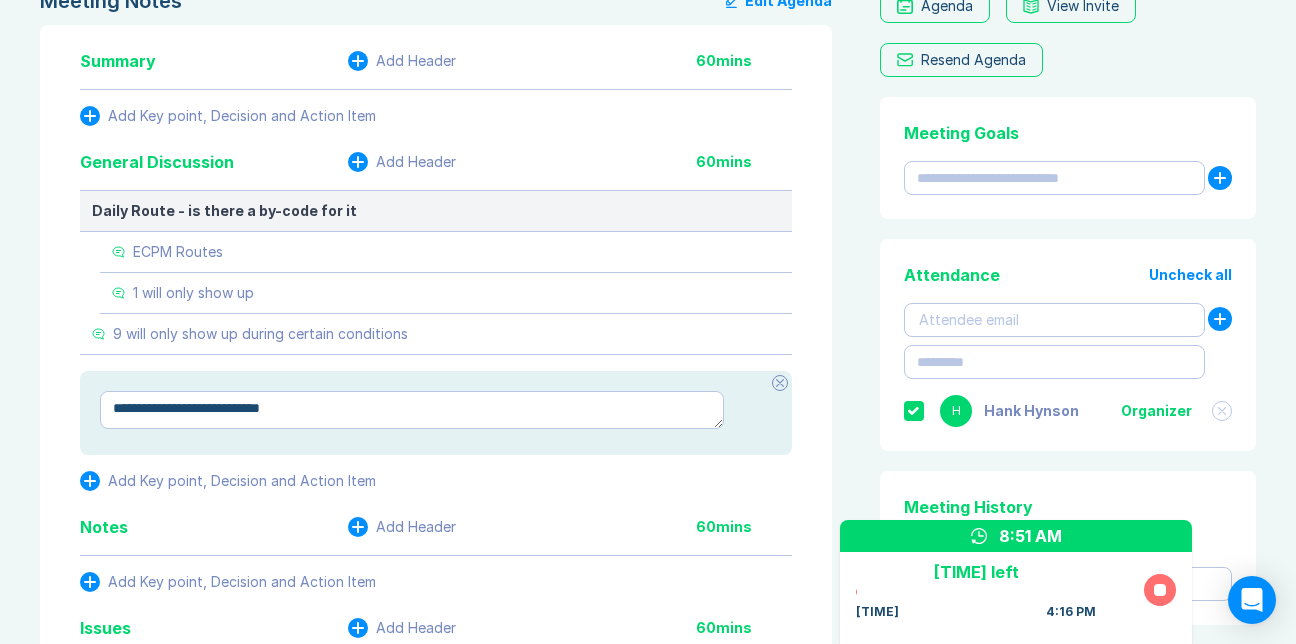 type on "*" 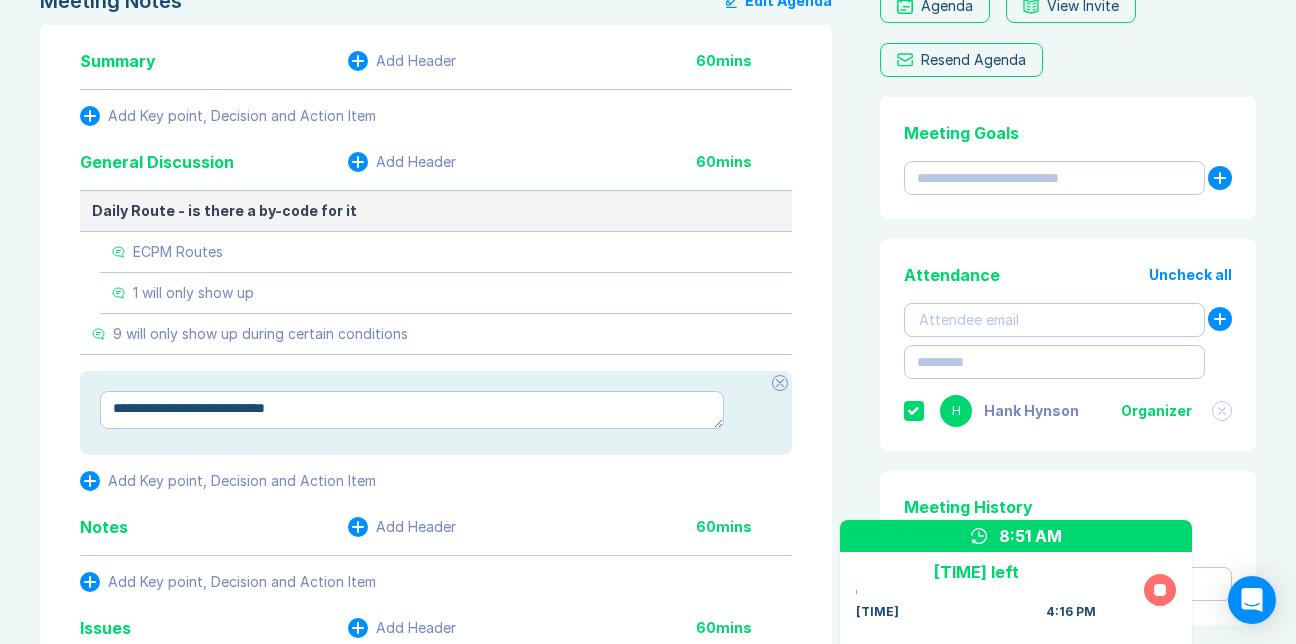 type on "*" 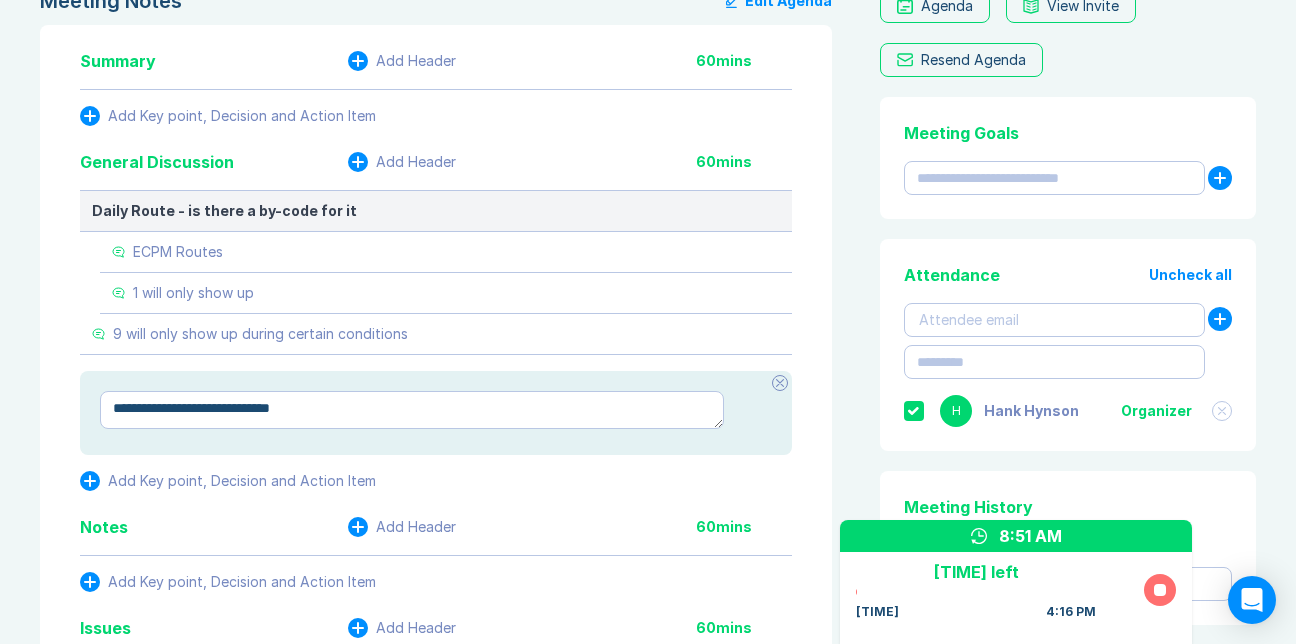 type on "*" 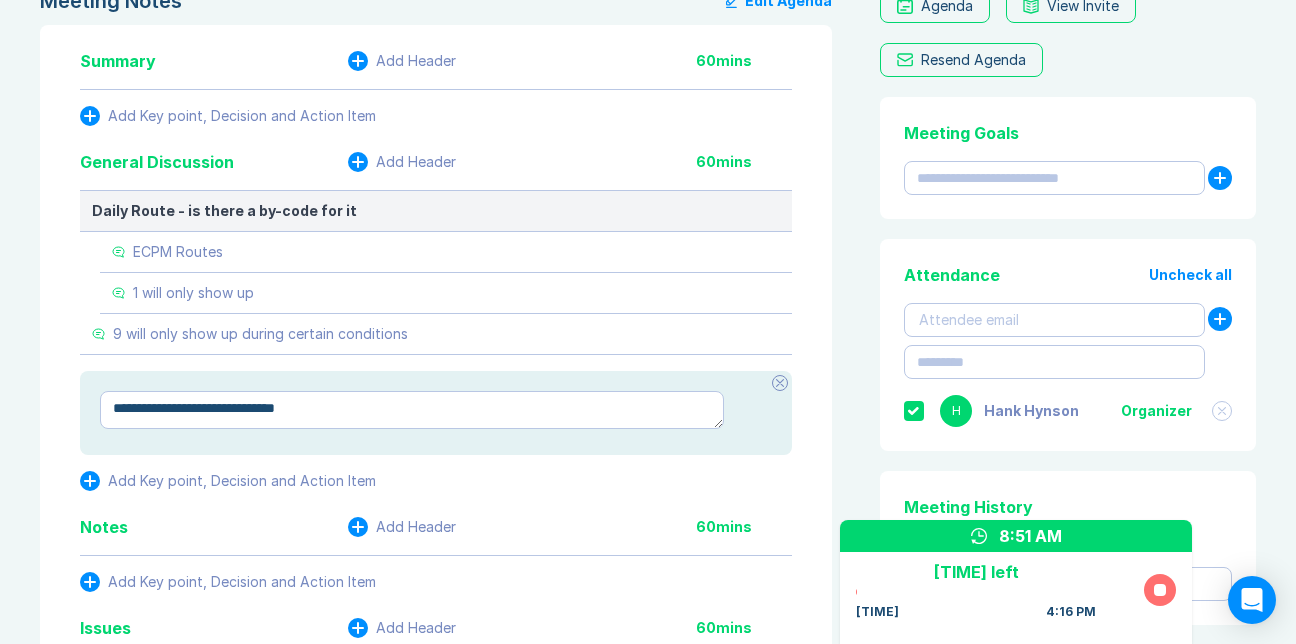 type on "**********" 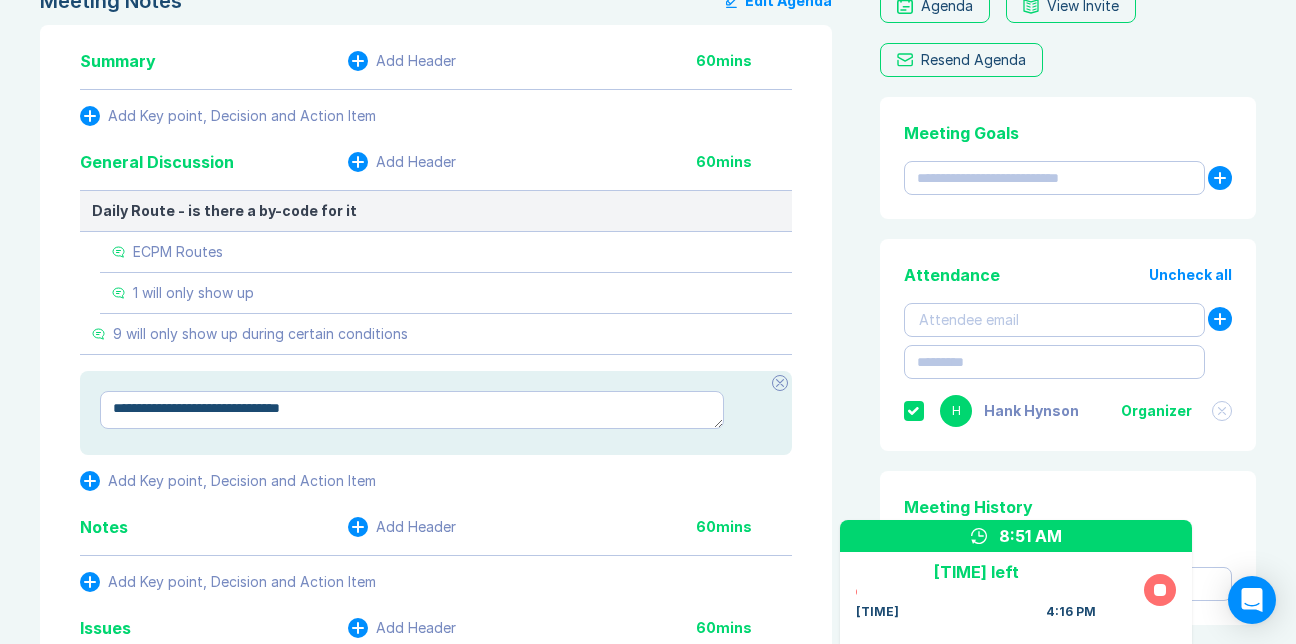 type on "*" 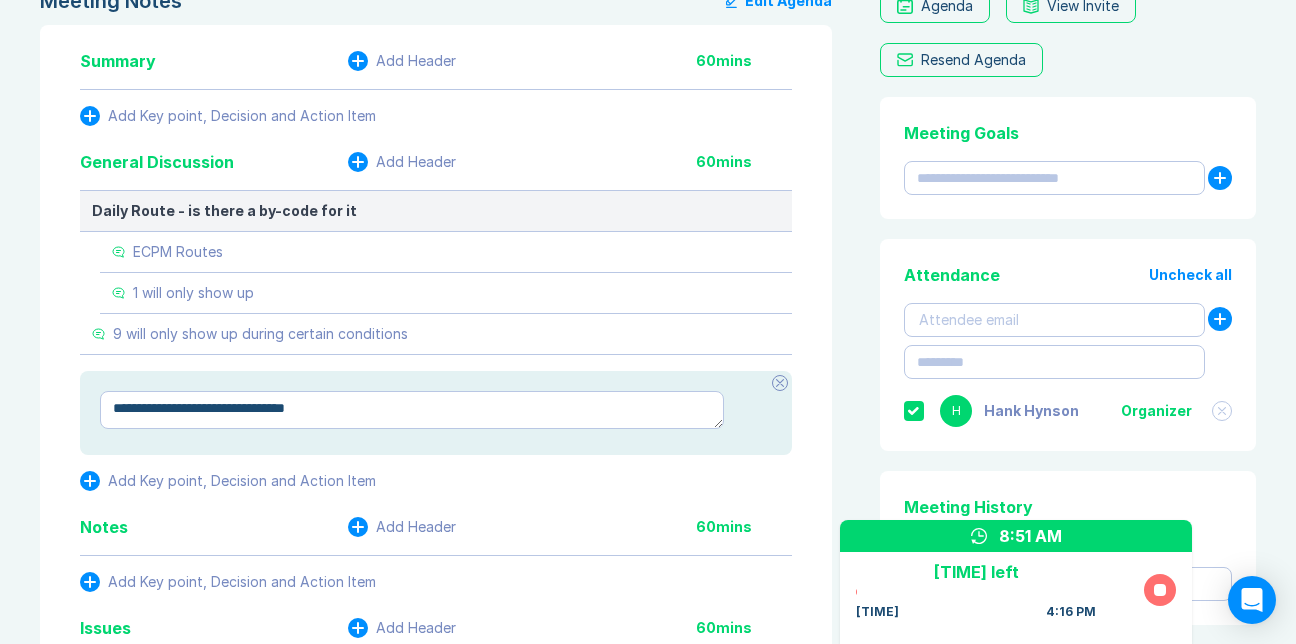type on "*" 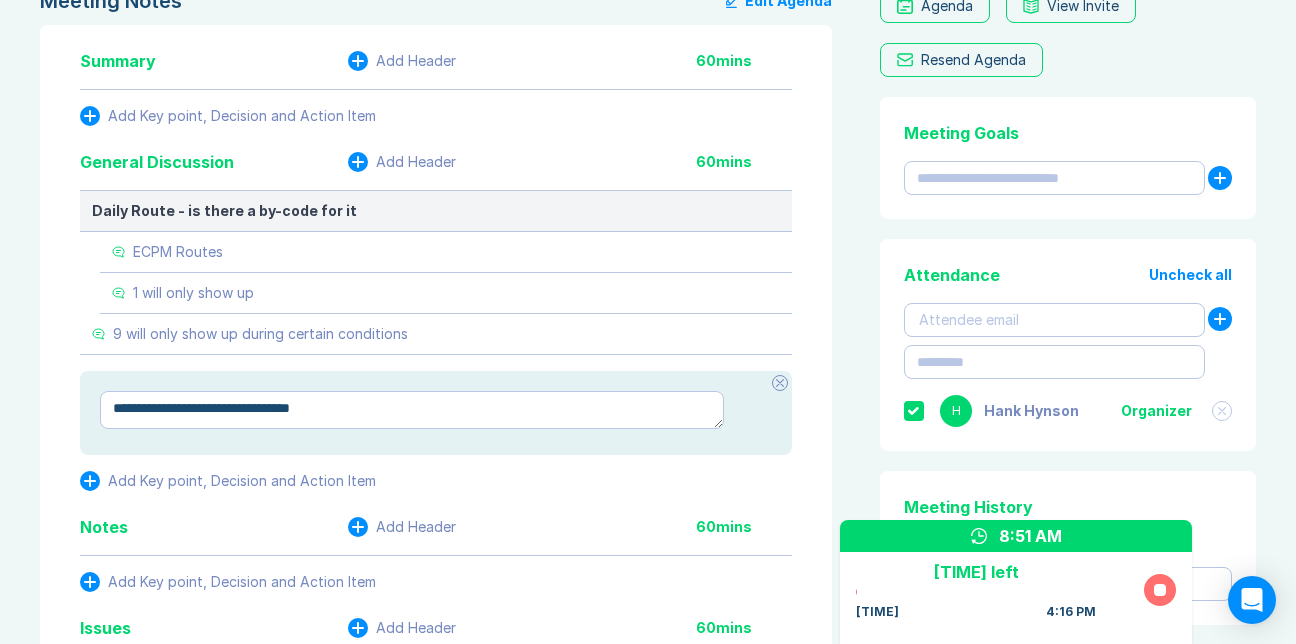 type on "*" 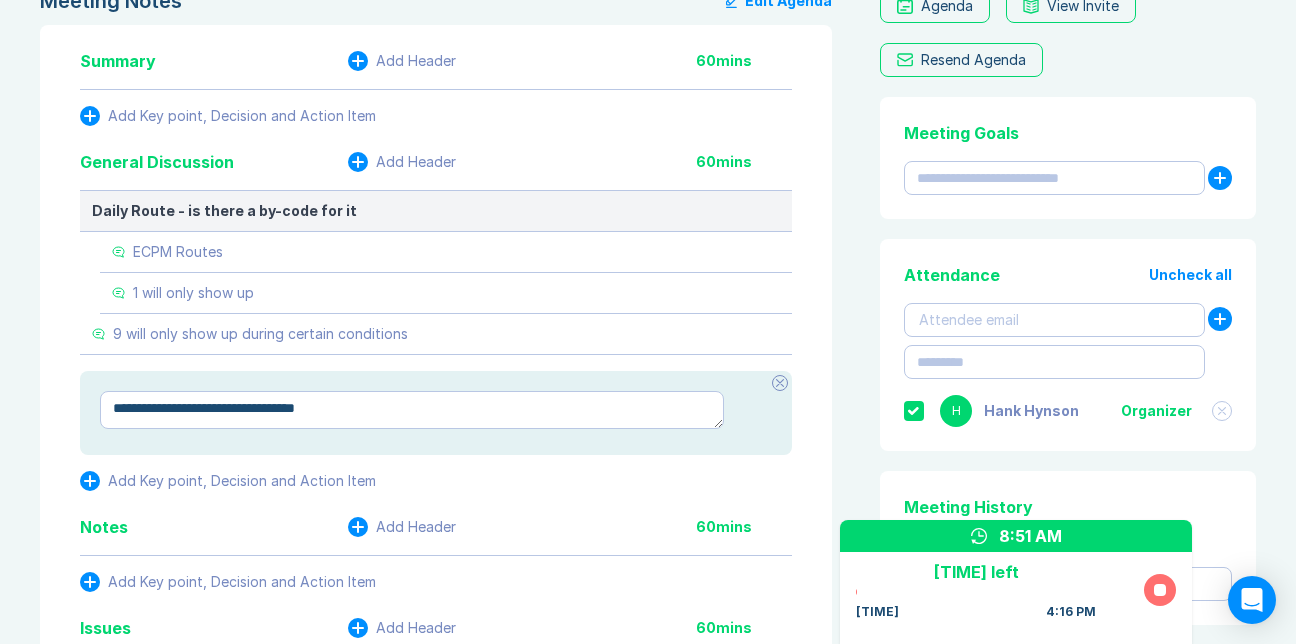 type on "*" 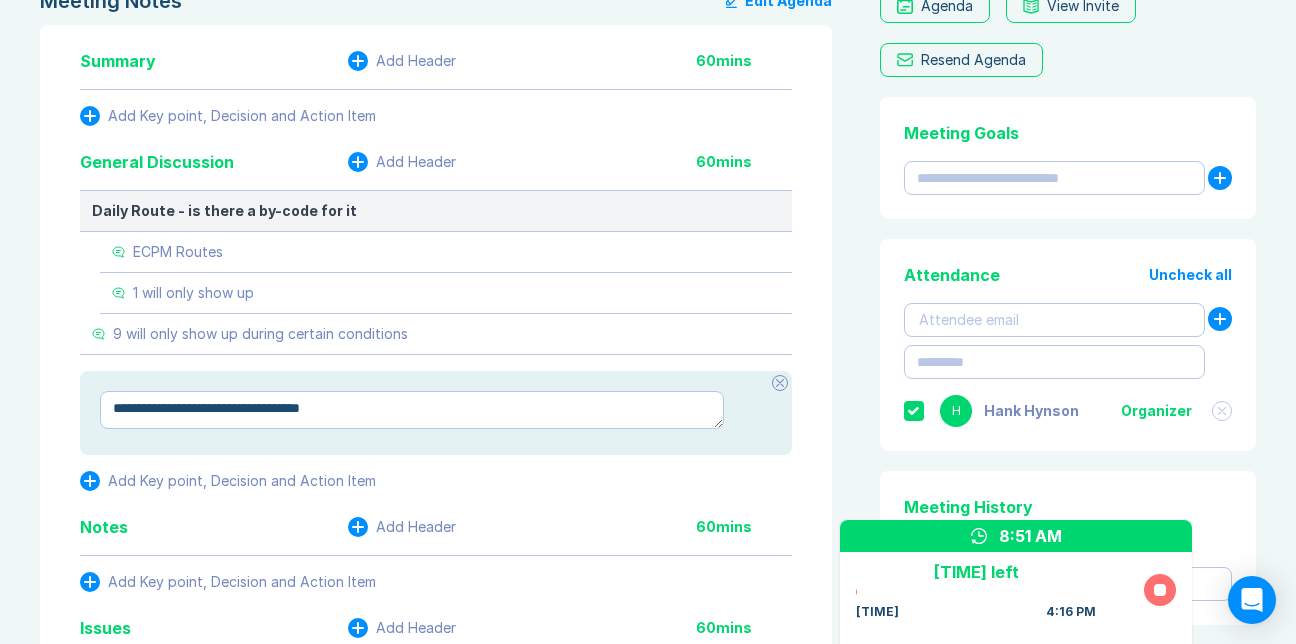 type on "*" 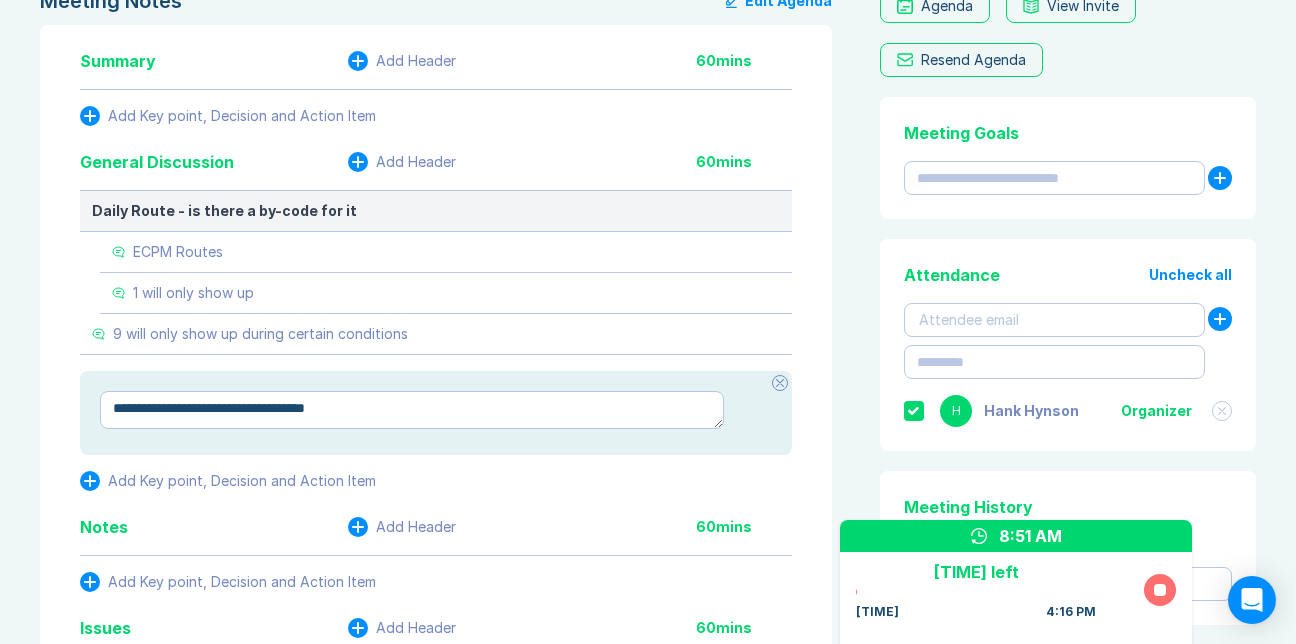type on "*" 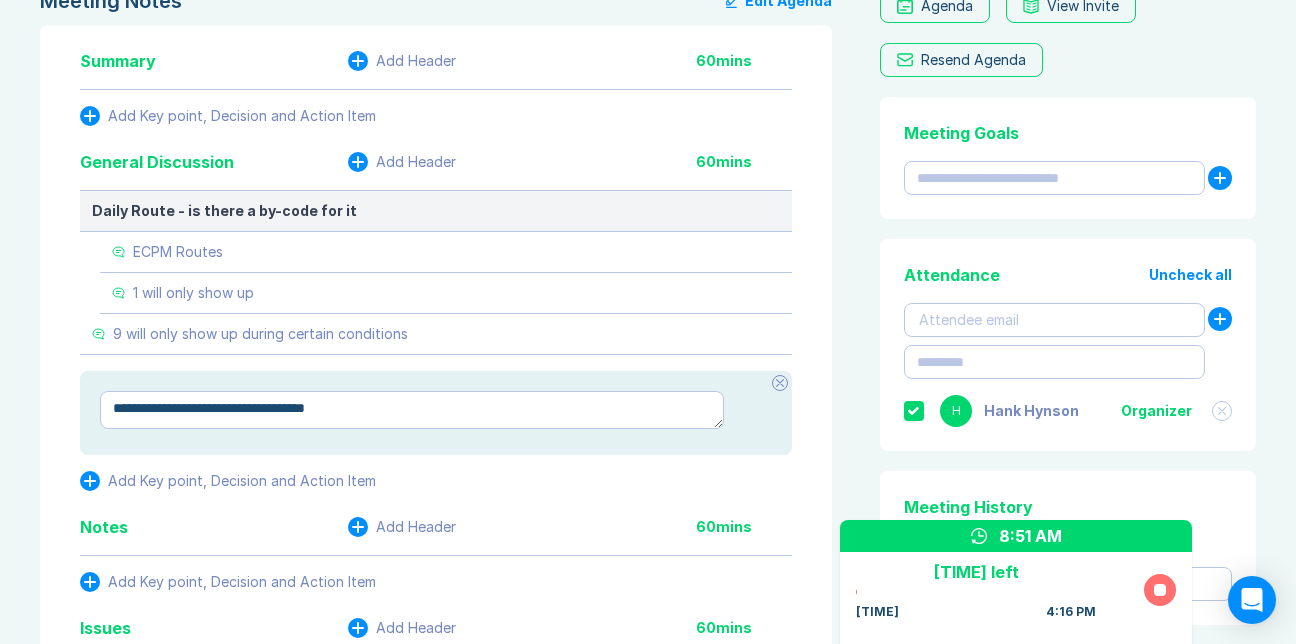 type on "**********" 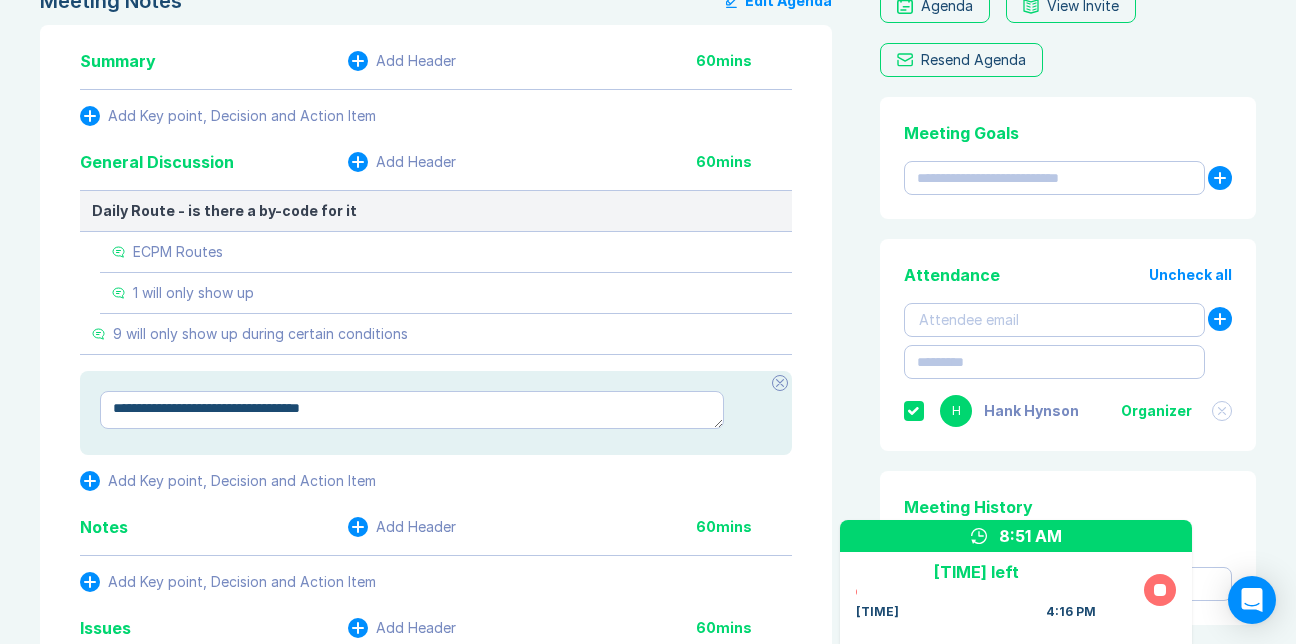 type on "*" 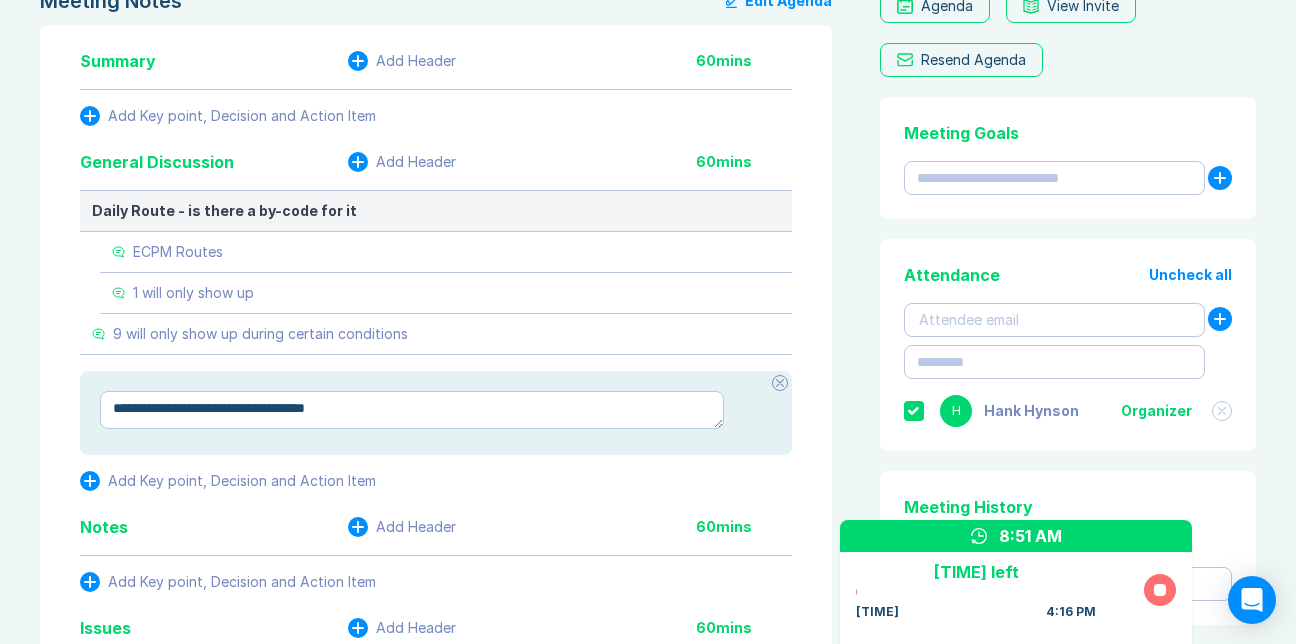 type on "*" 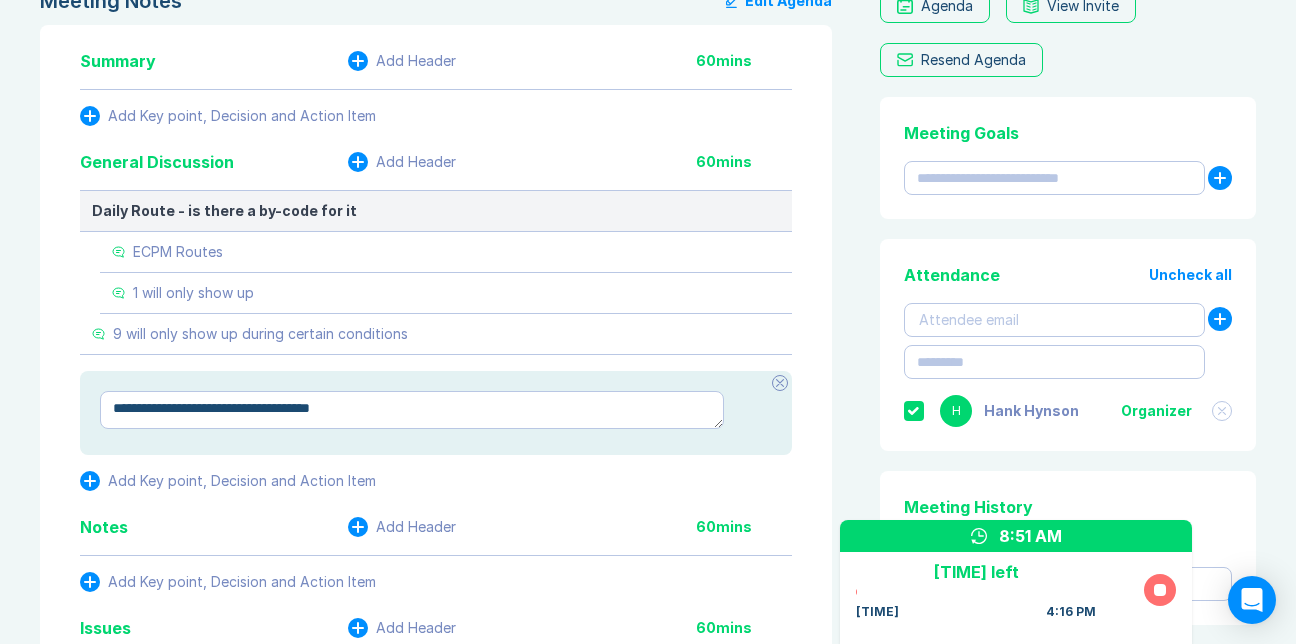 type on "*" 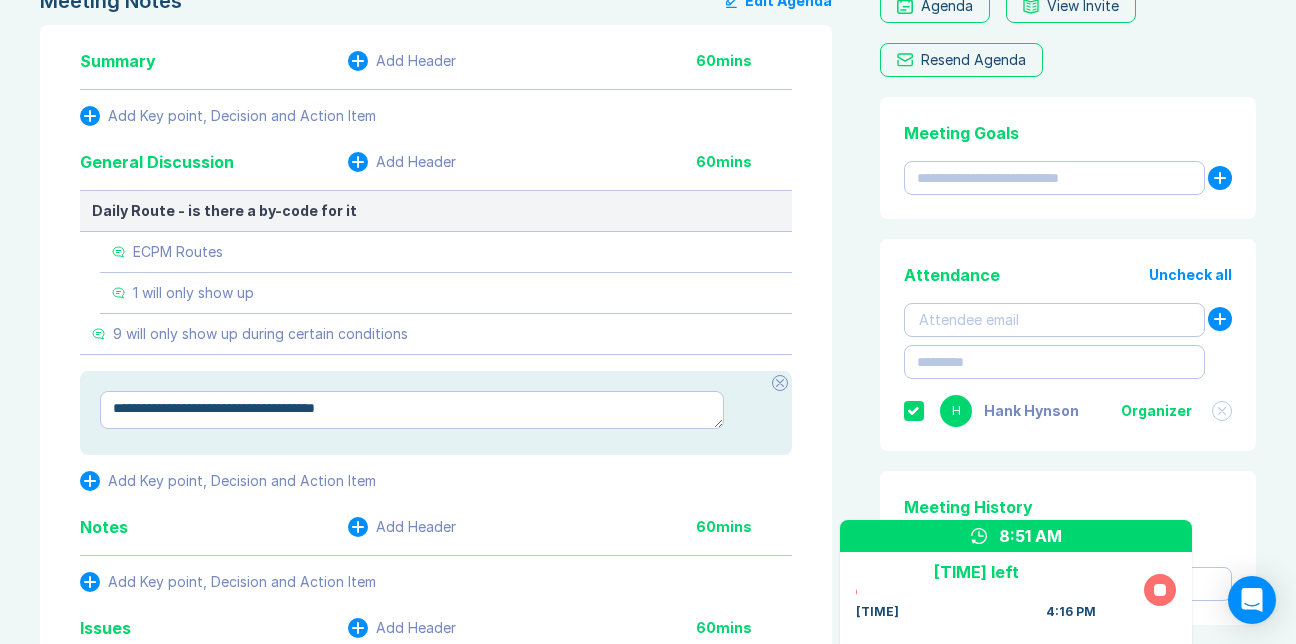 type on "*" 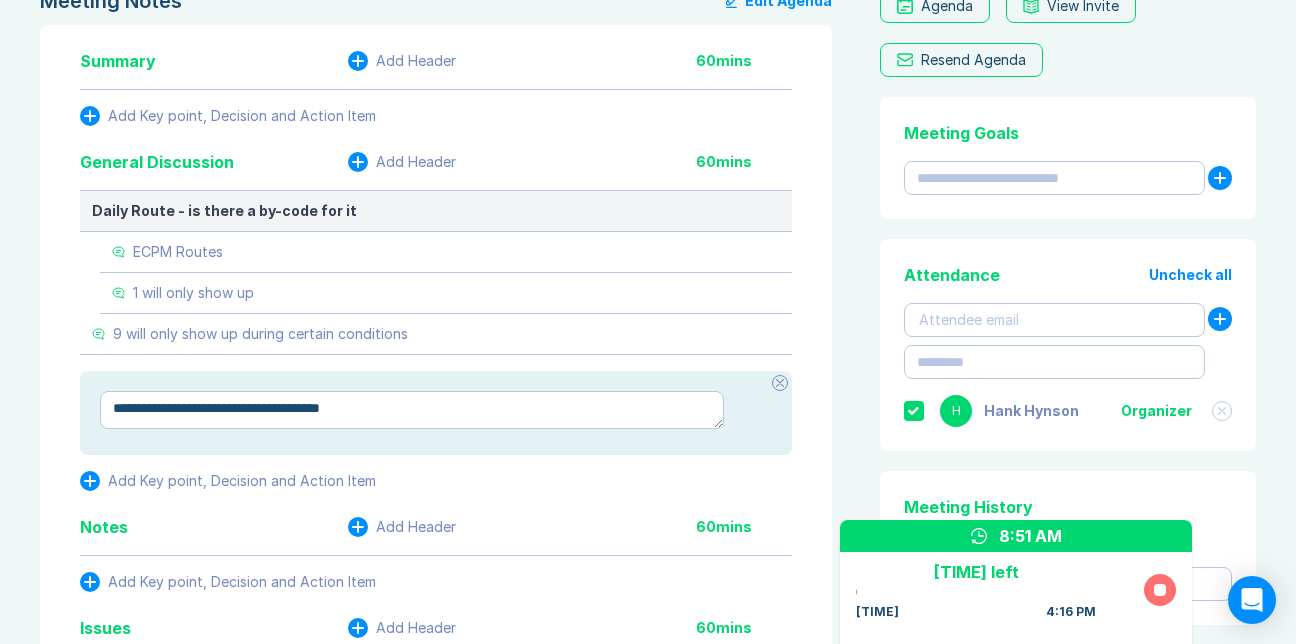 type on "*" 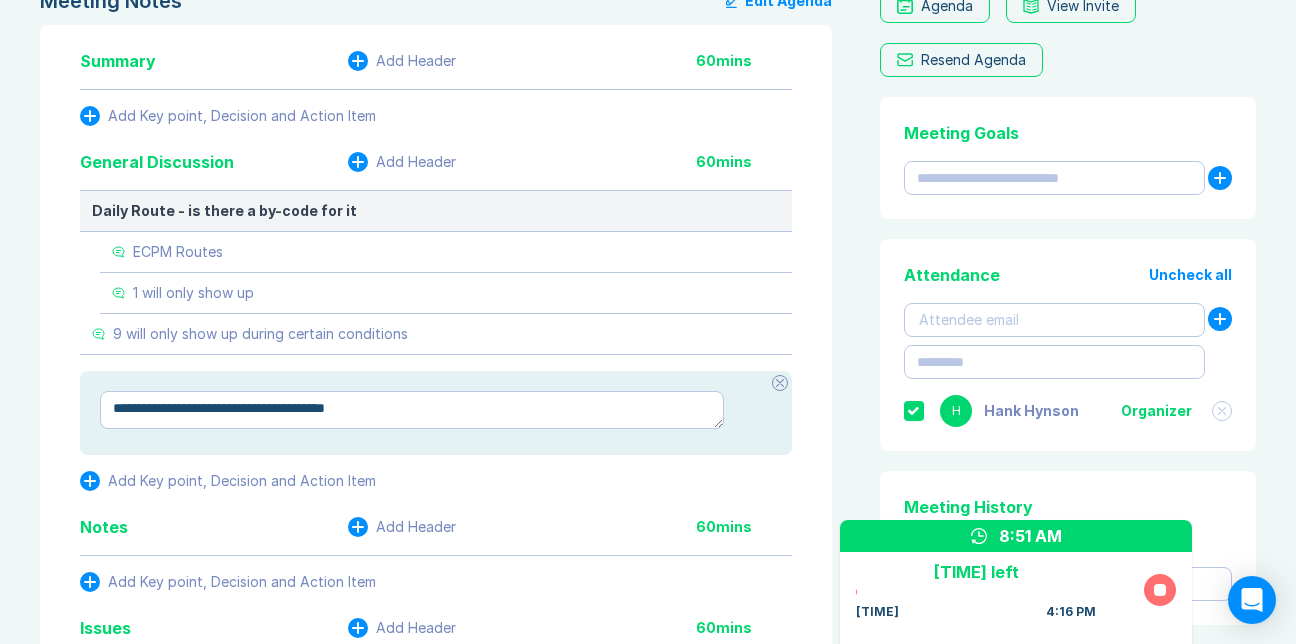 type on "*" 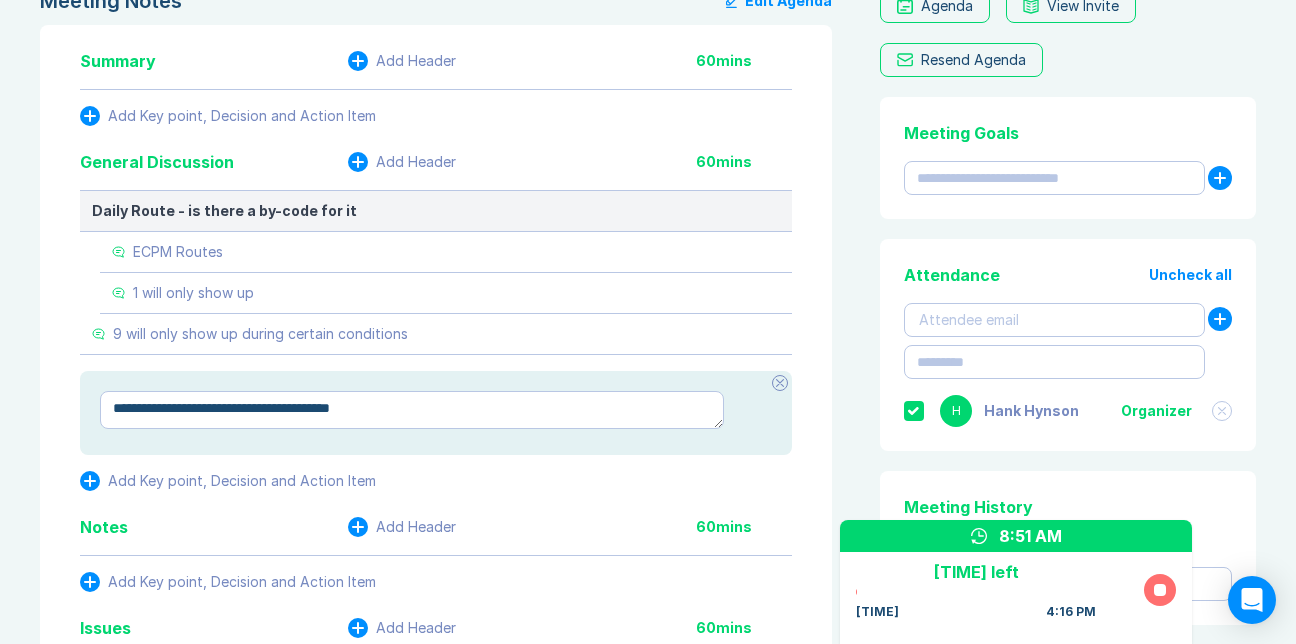 type on "*" 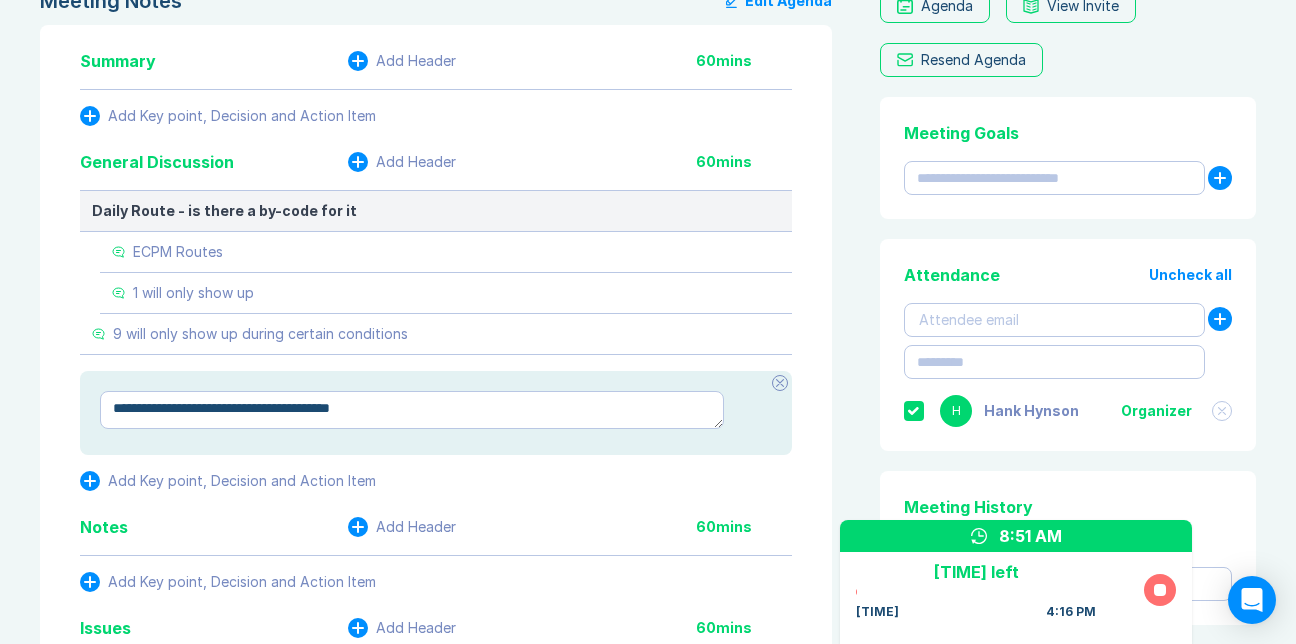 type on "**********" 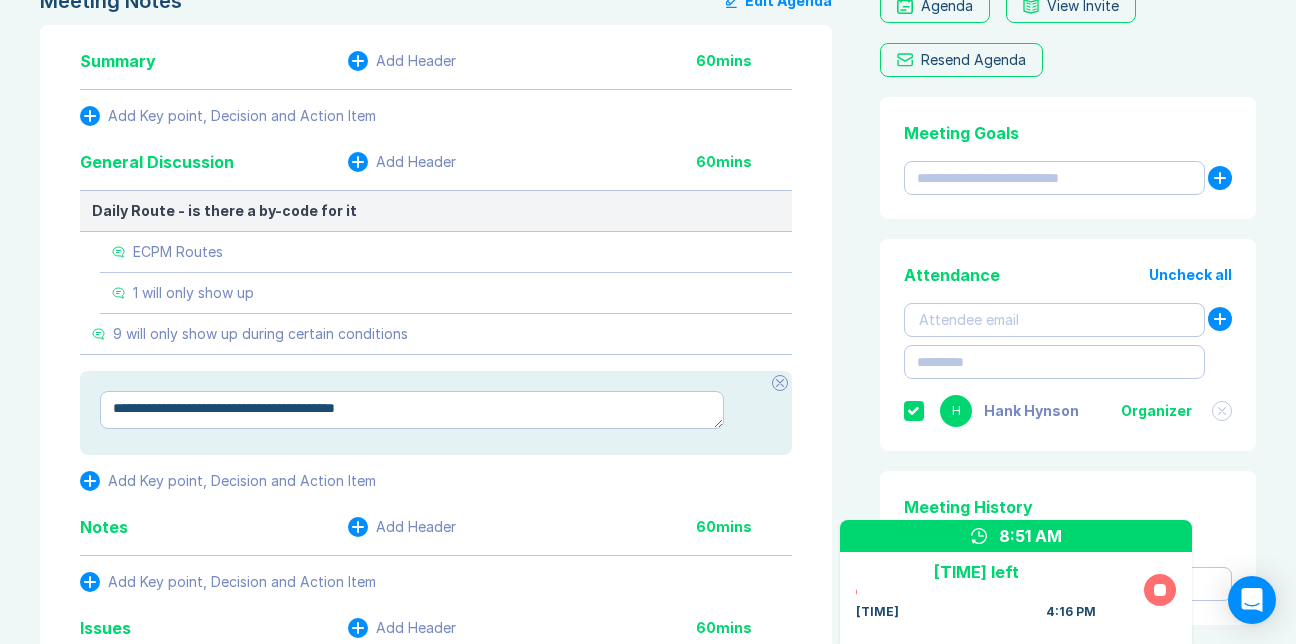 type on "*" 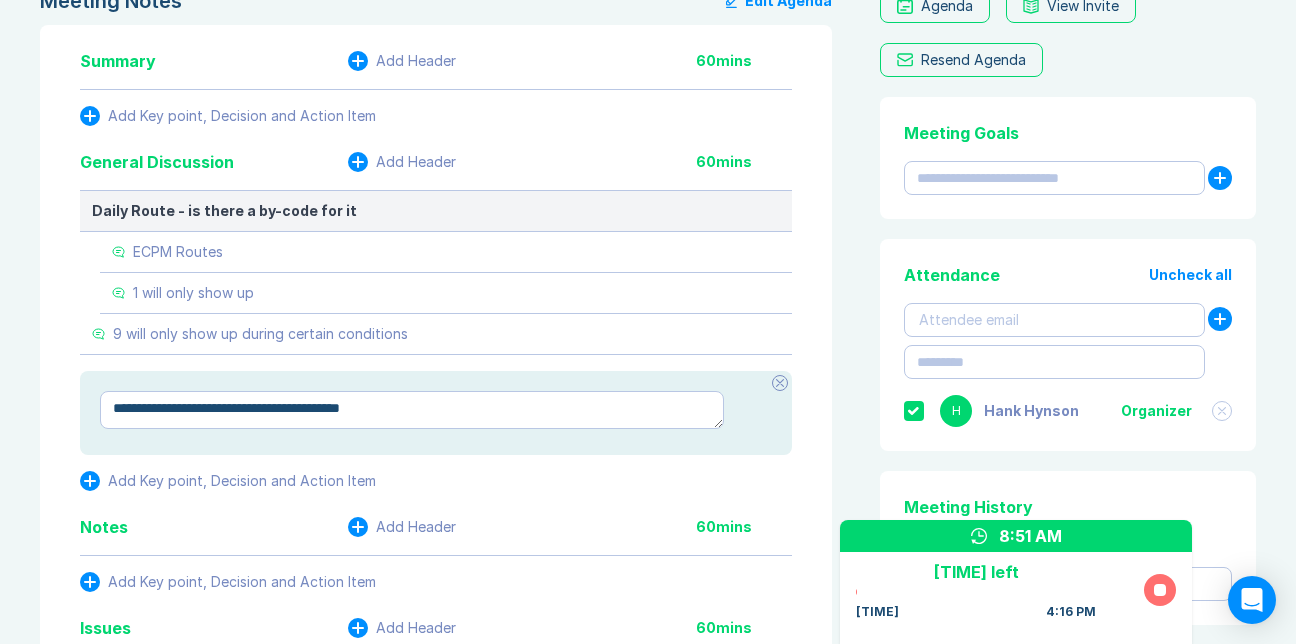 type on "*" 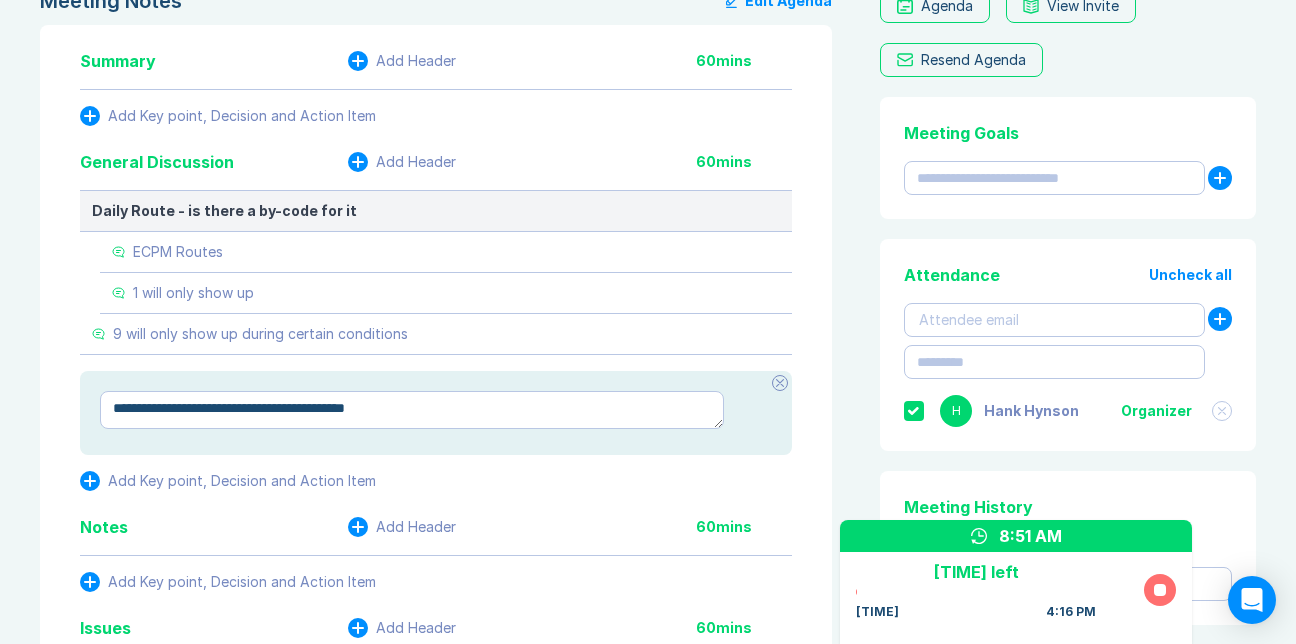 type on "*" 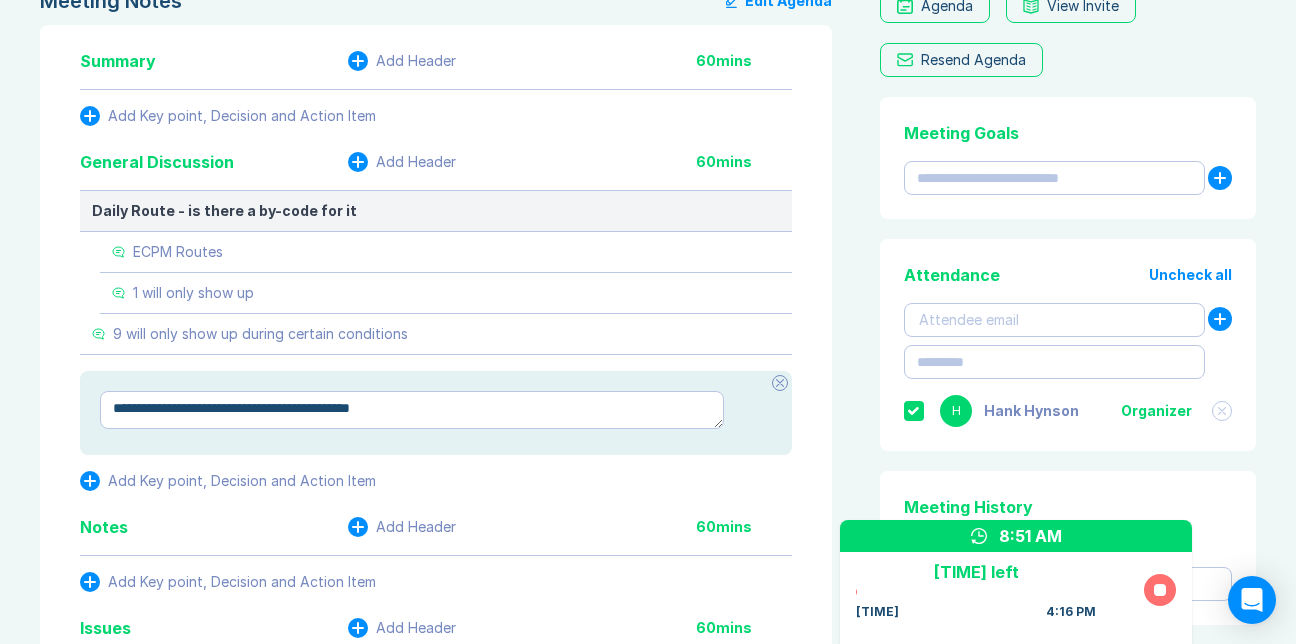 type on "*" 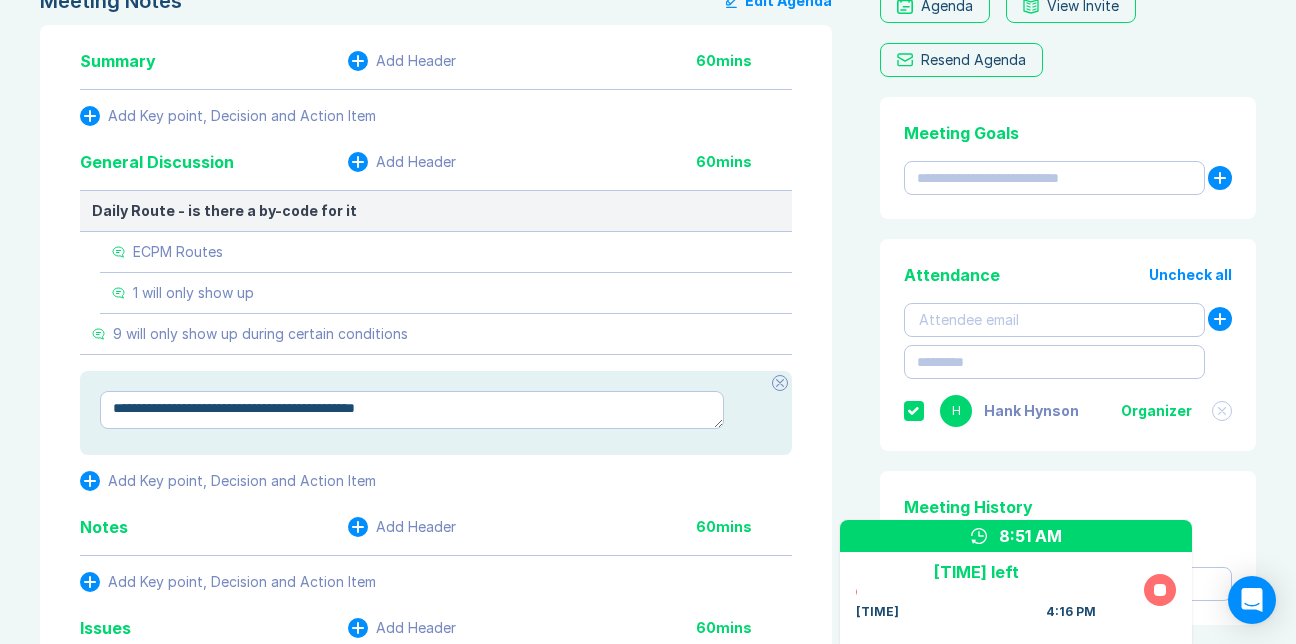 type on "*" 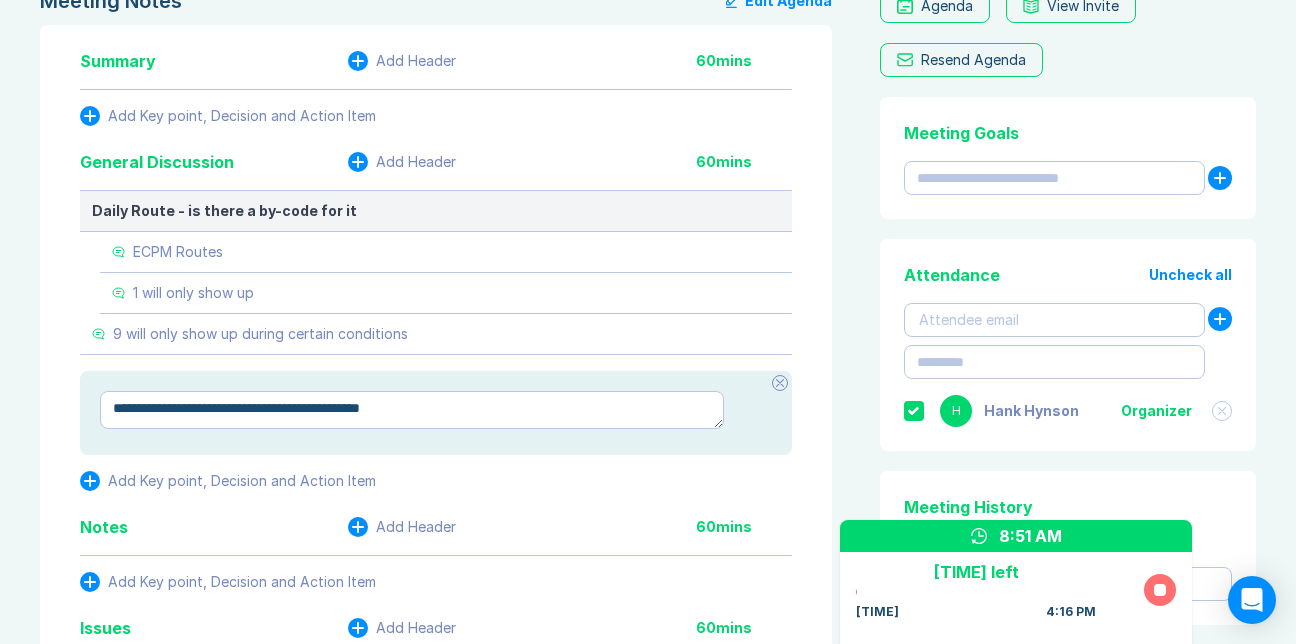 type on "*" 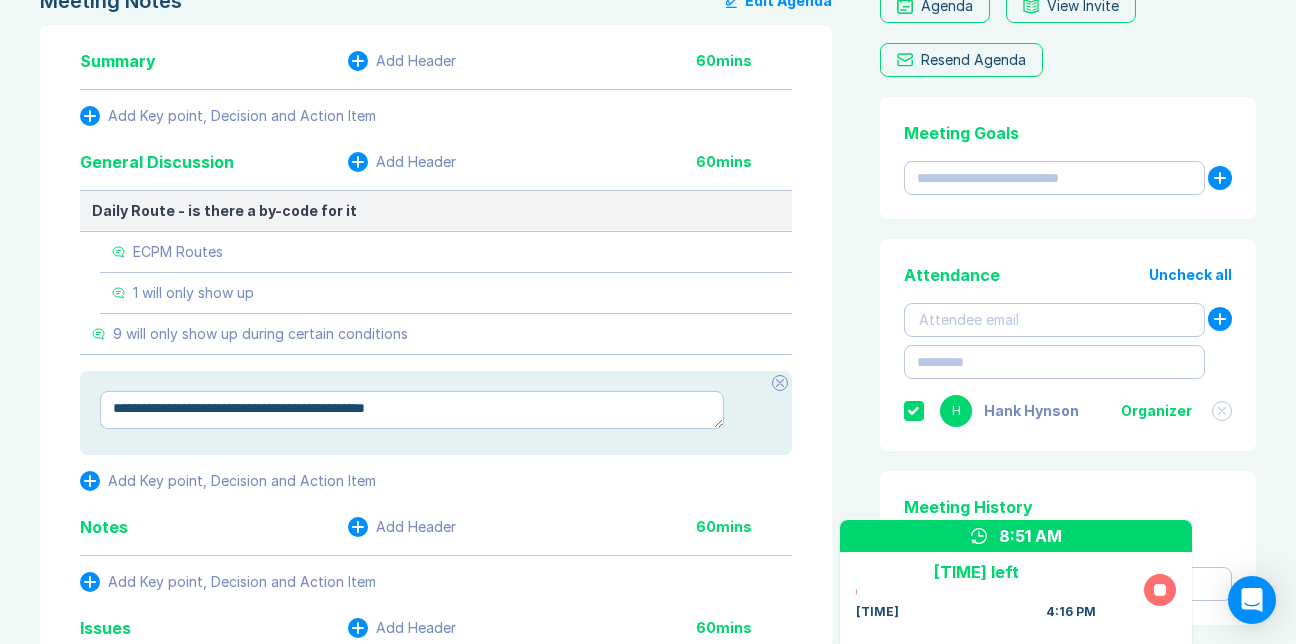 type on "*" 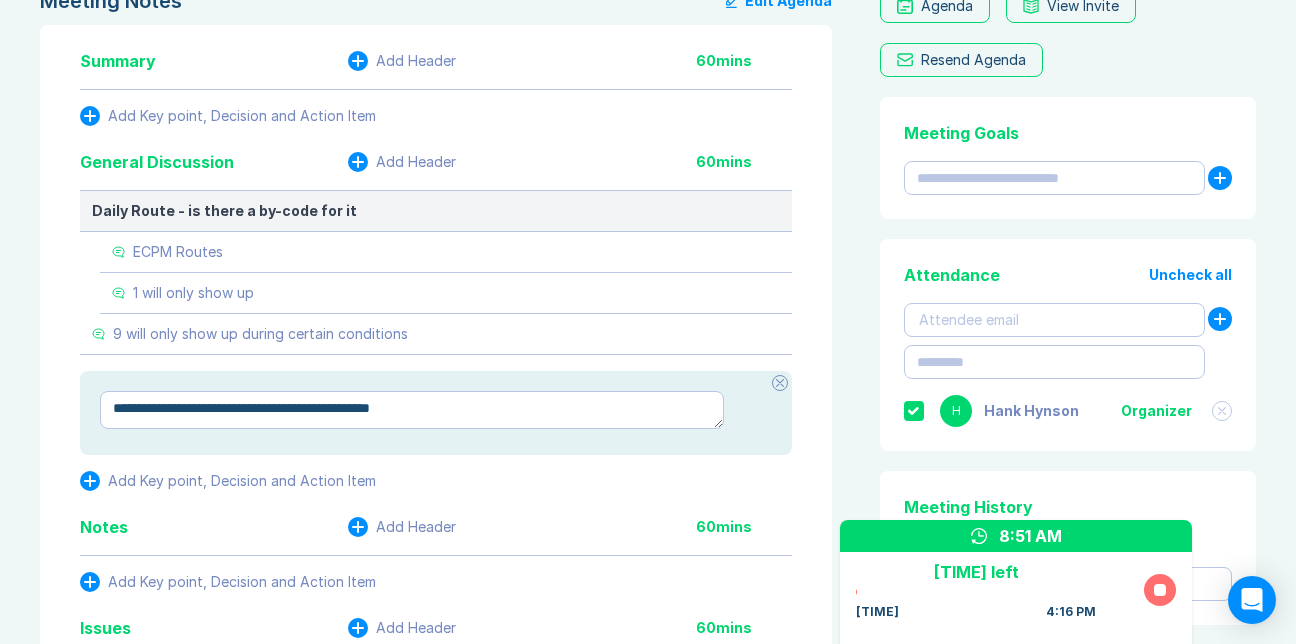 type on "*" 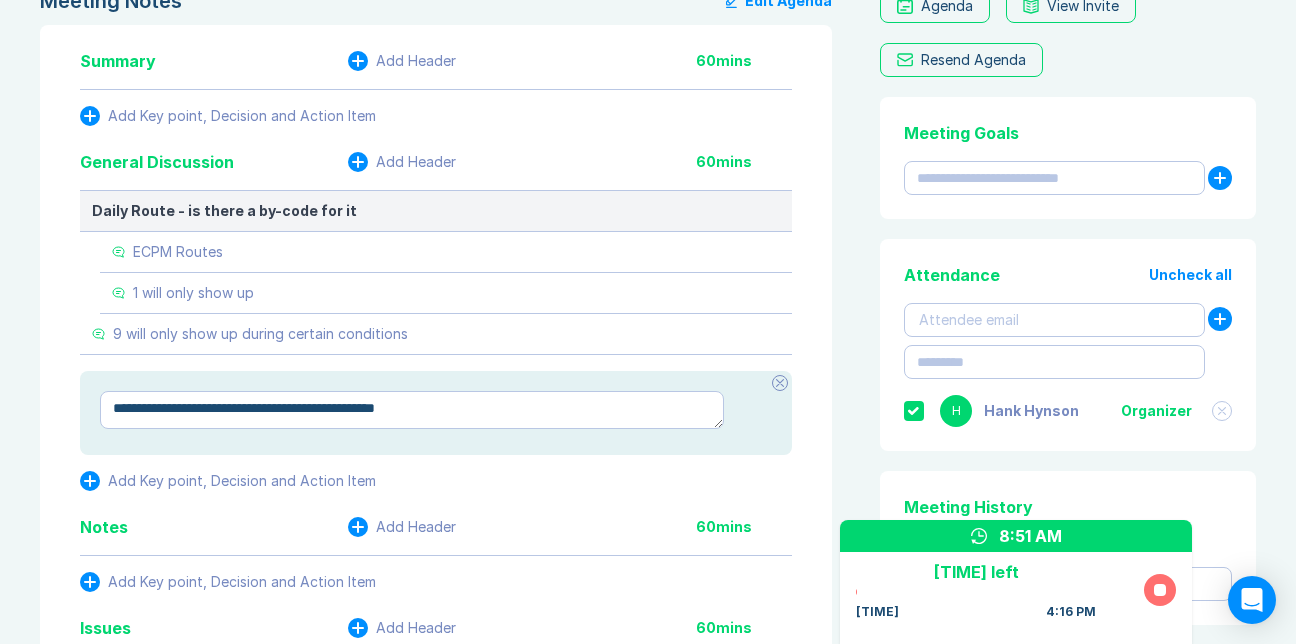 type on "*" 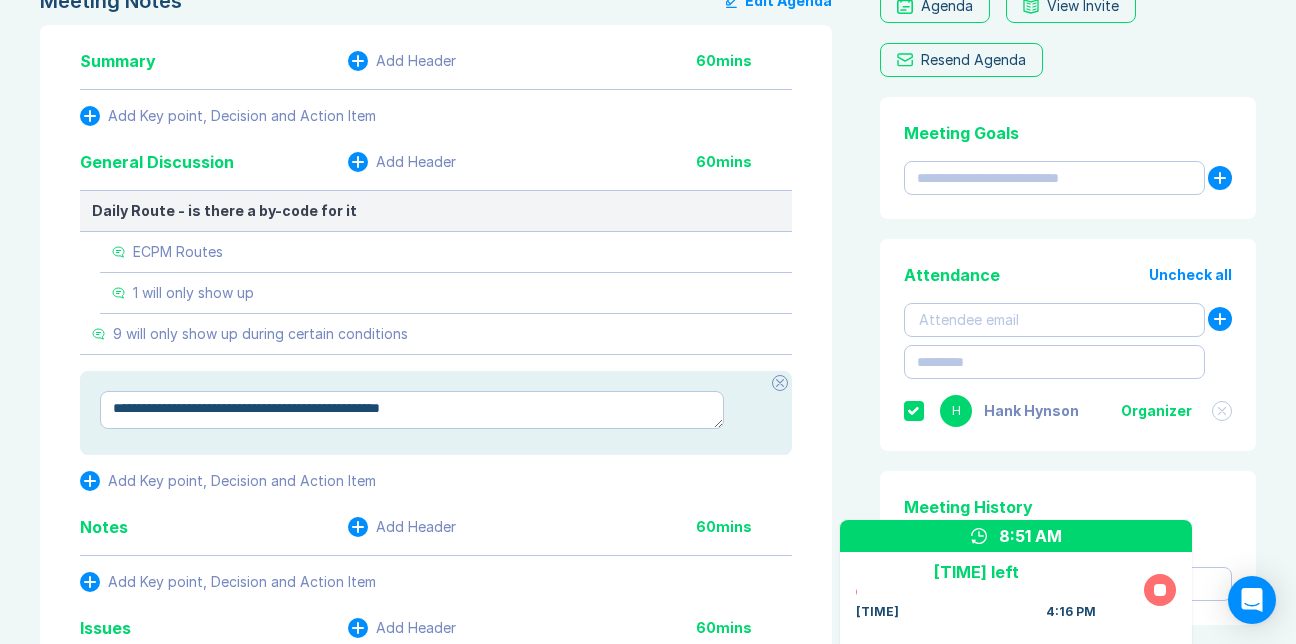 type on "*" 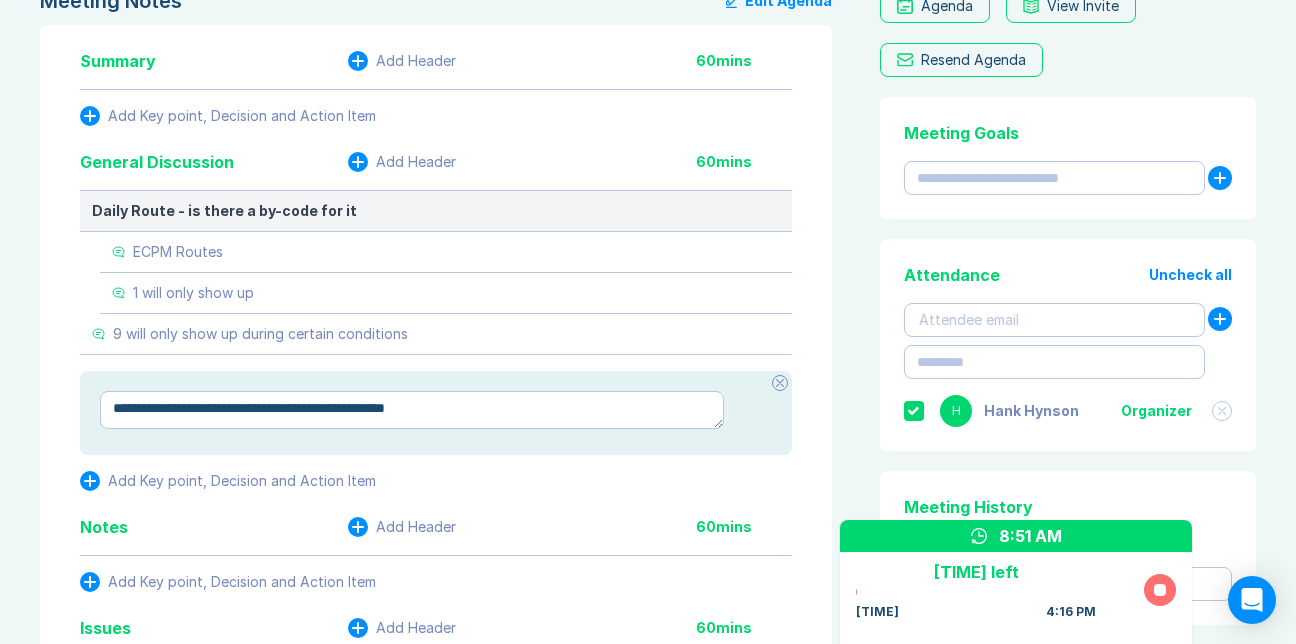 type on "*" 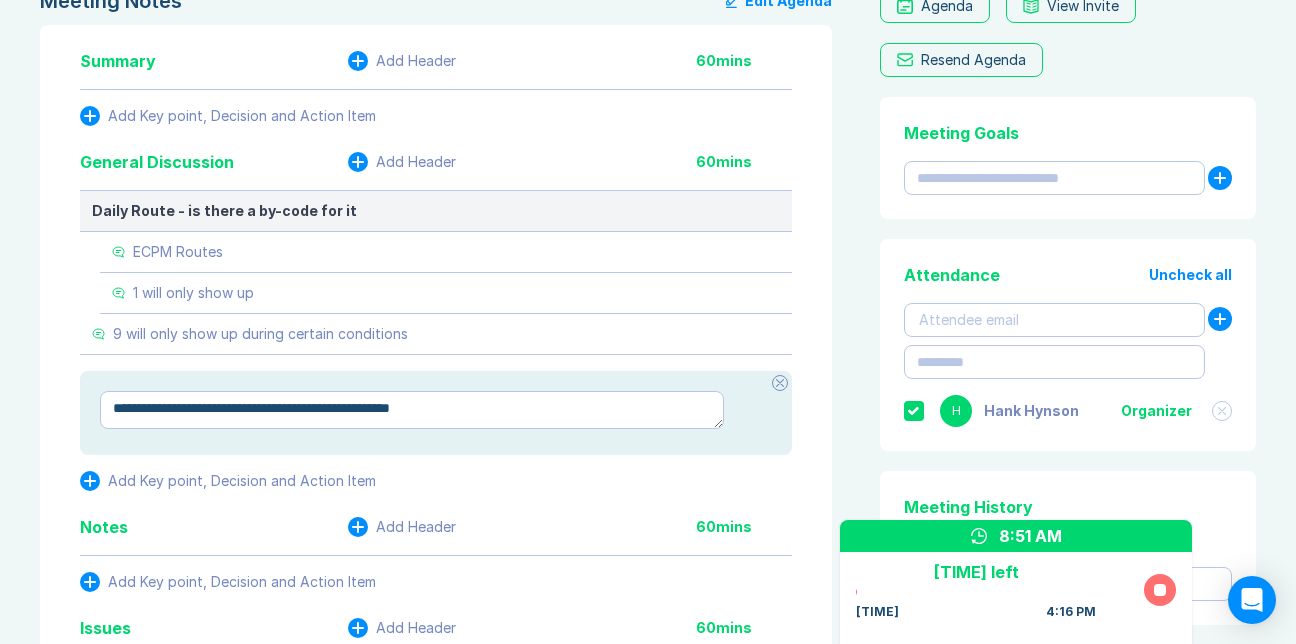 type on "*" 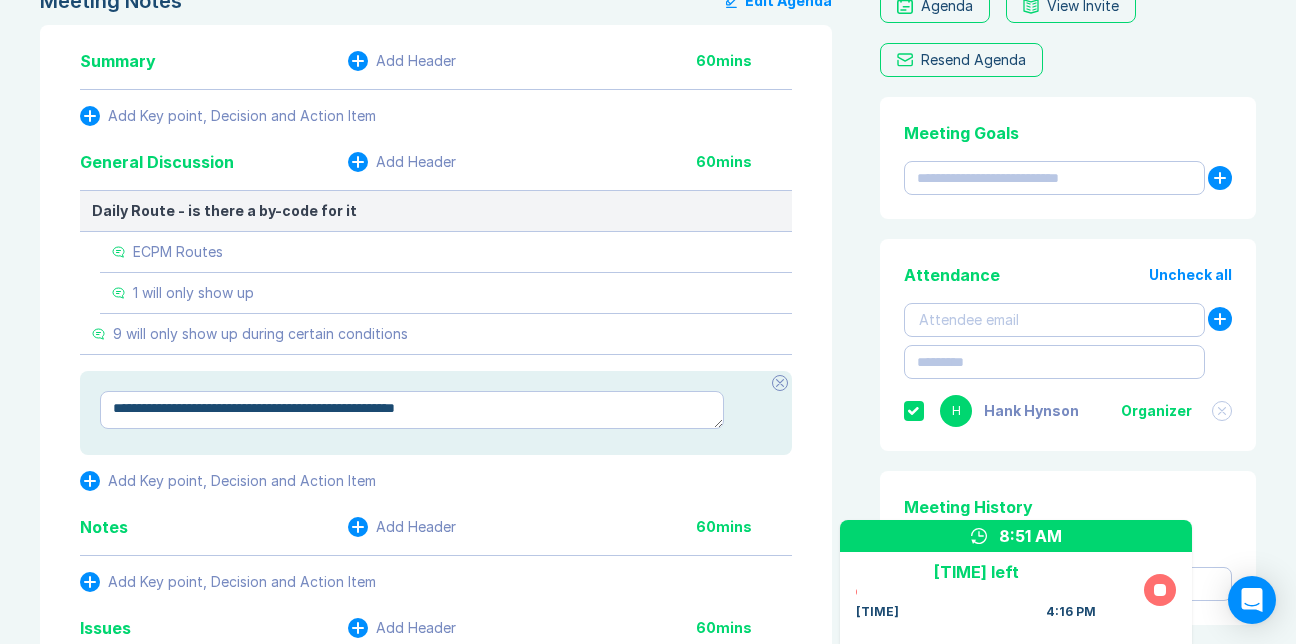 type on "*" 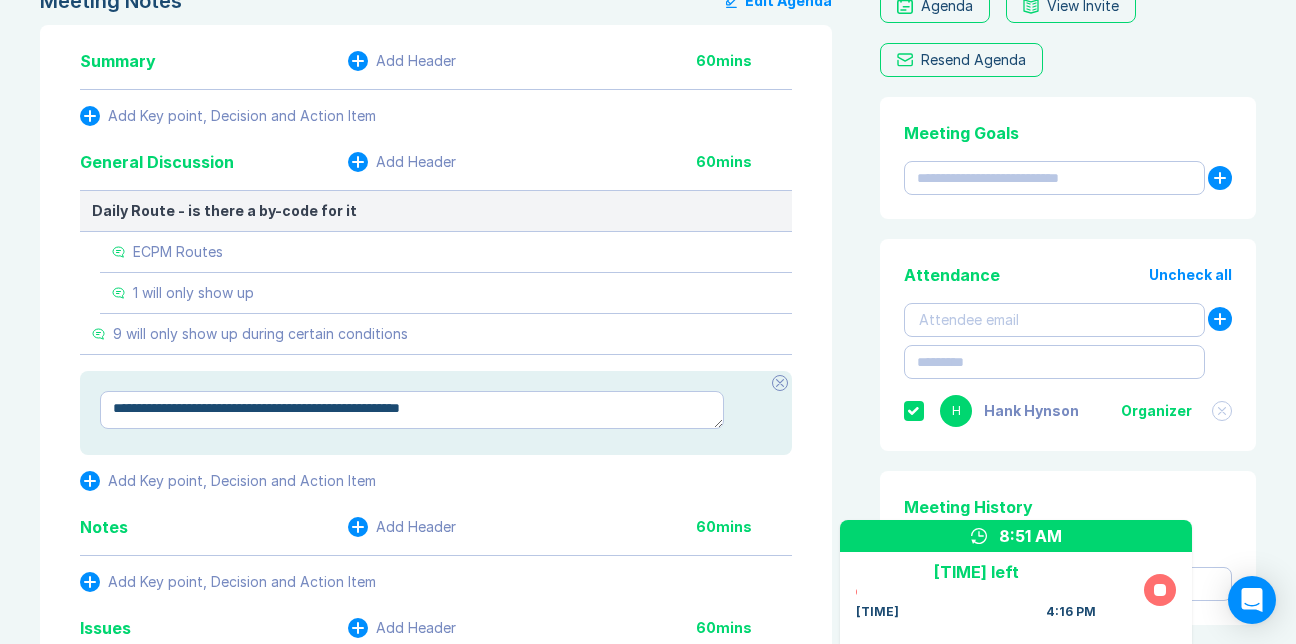 type on "*" 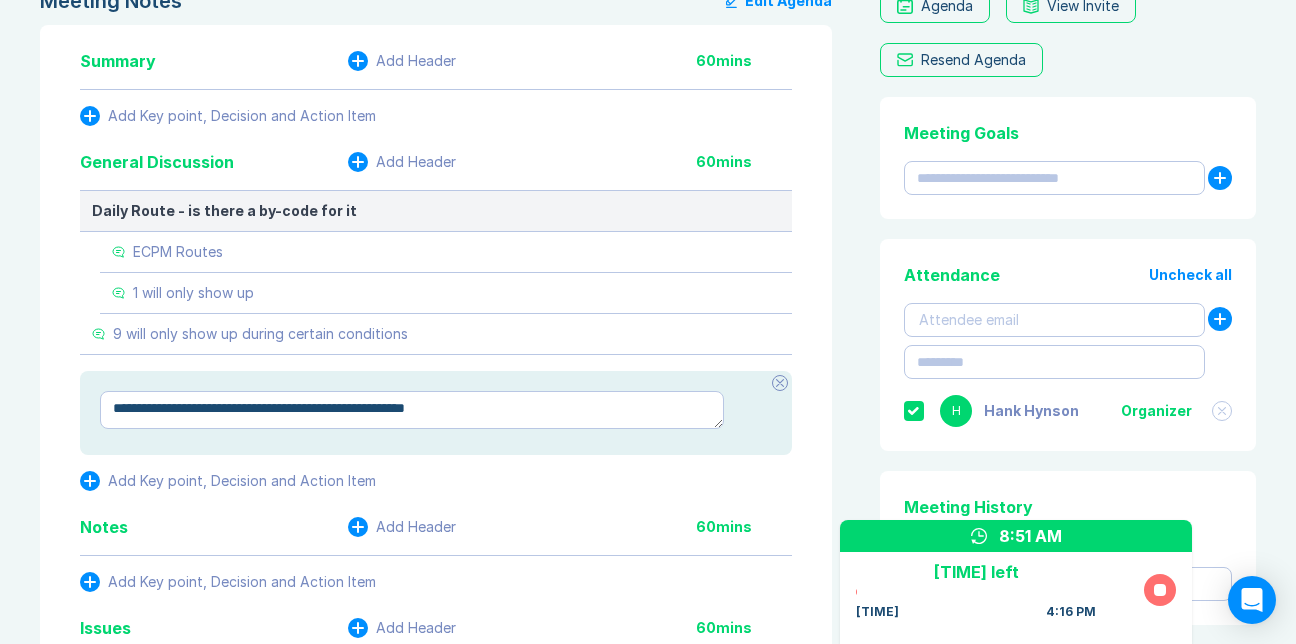 type on "*" 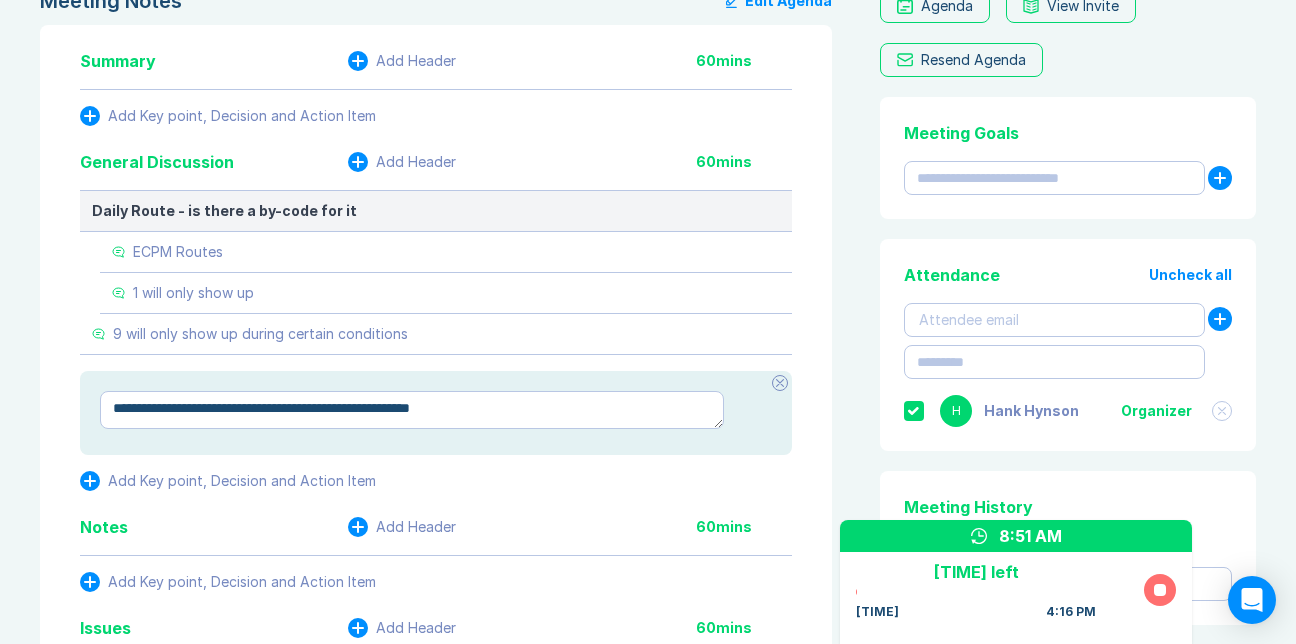 type on "*" 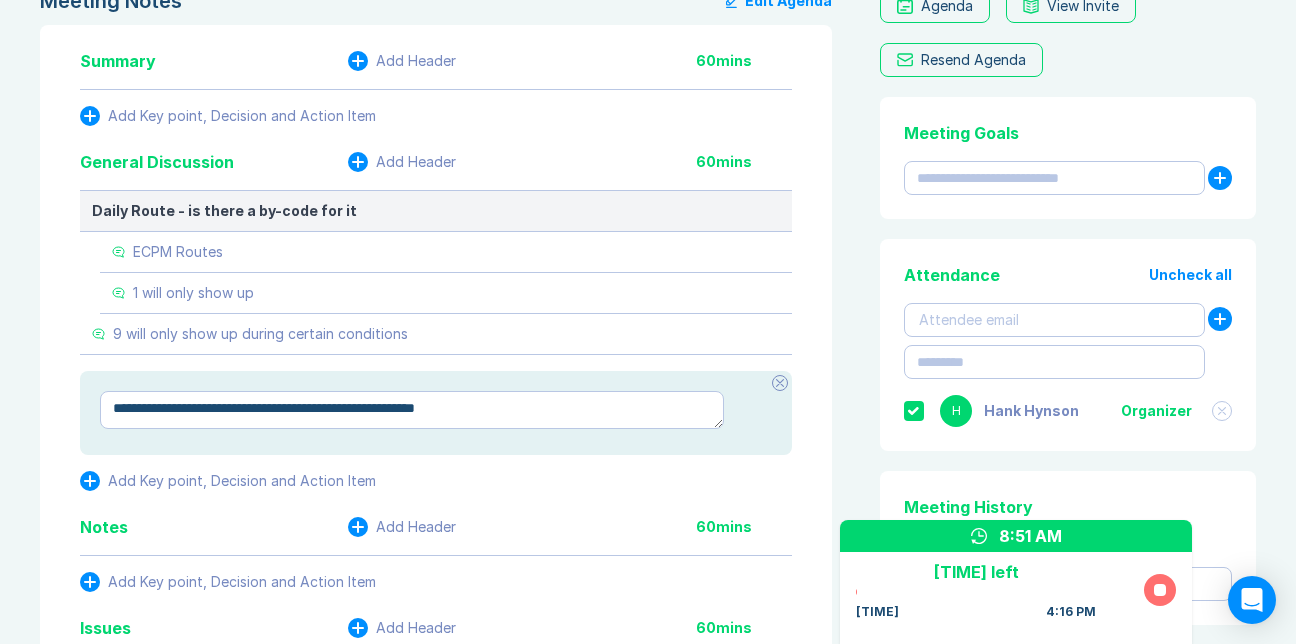 type on "*" 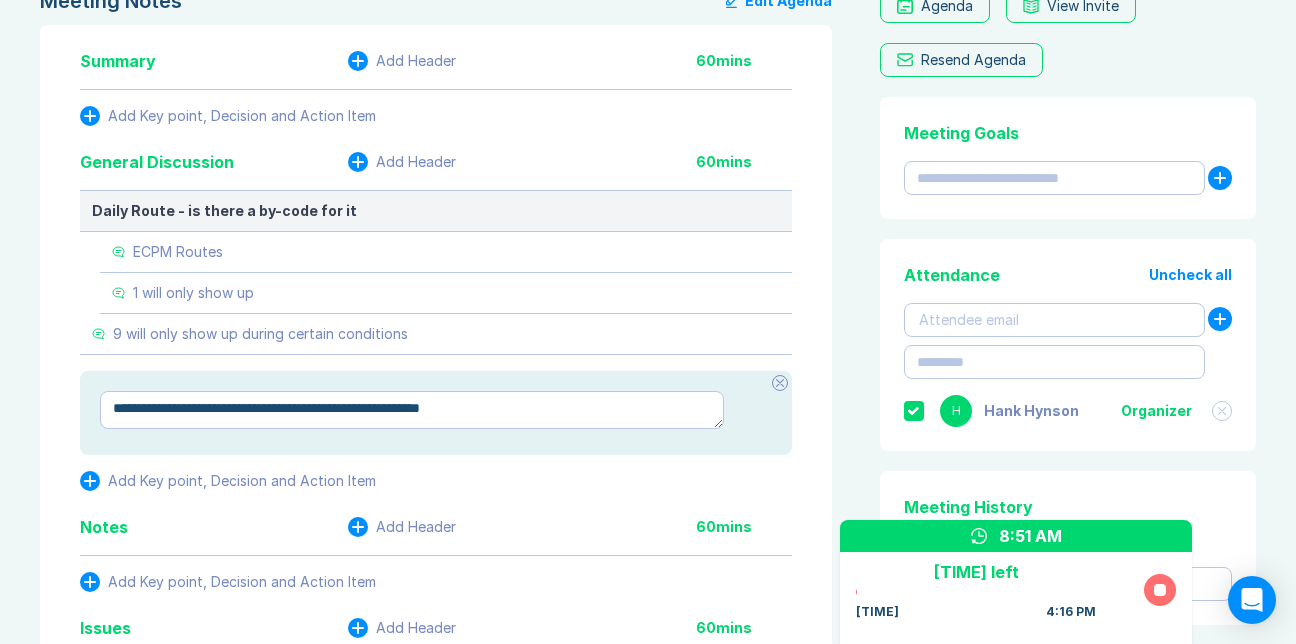 type 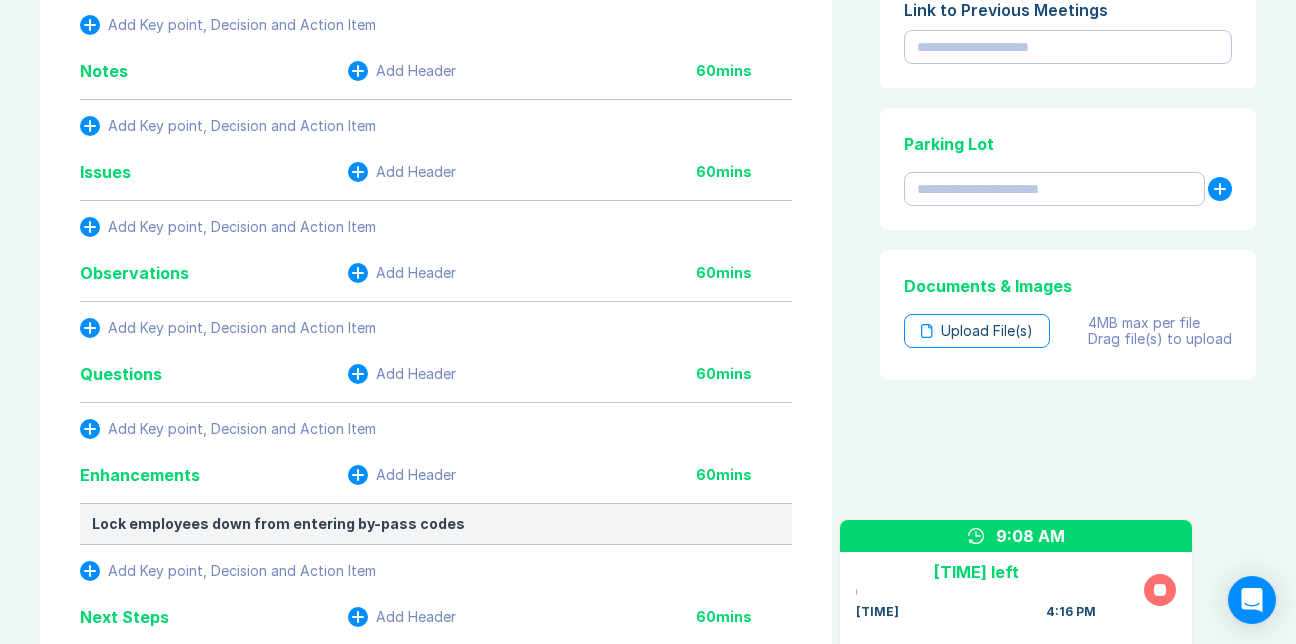 scroll, scrollTop: 745, scrollLeft: 0, axis: vertical 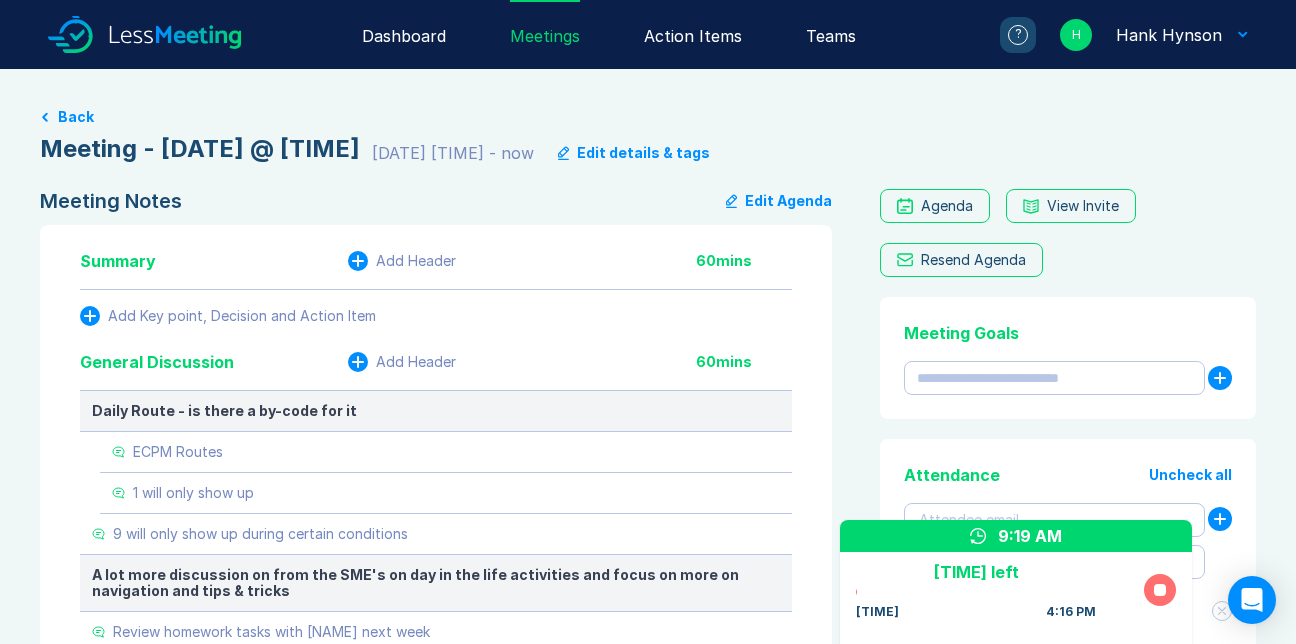 click on "Edit details & tags" at bounding box center [643, 153] 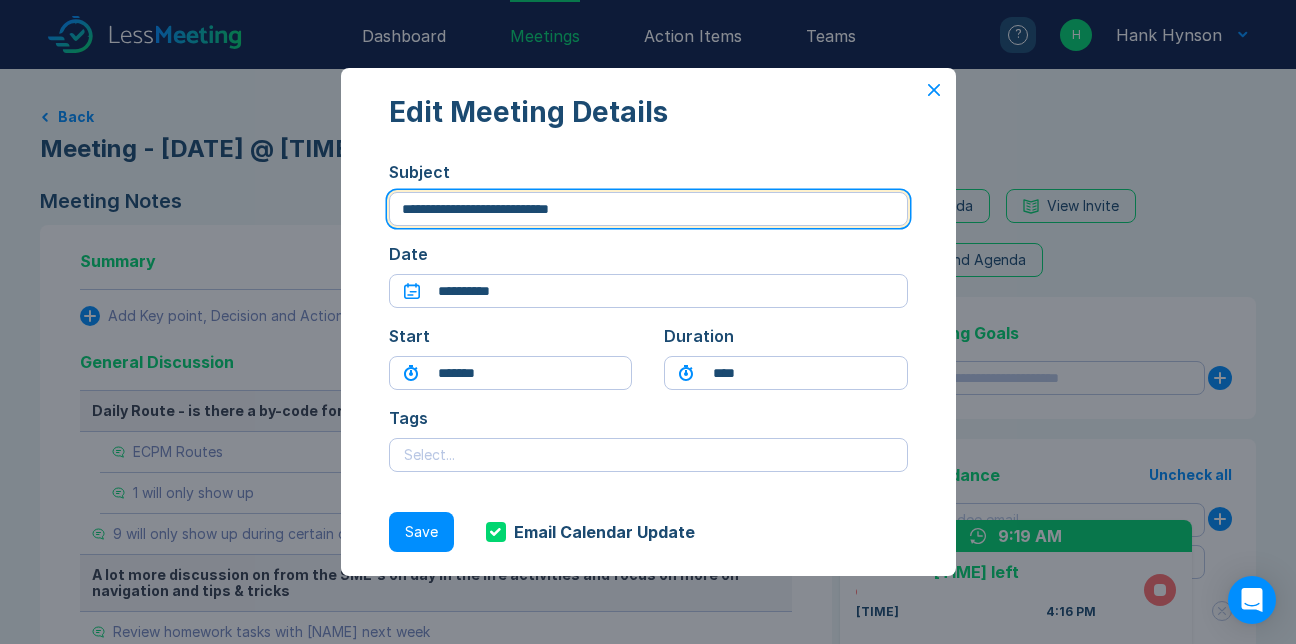 click on "**********" at bounding box center (648, 209) 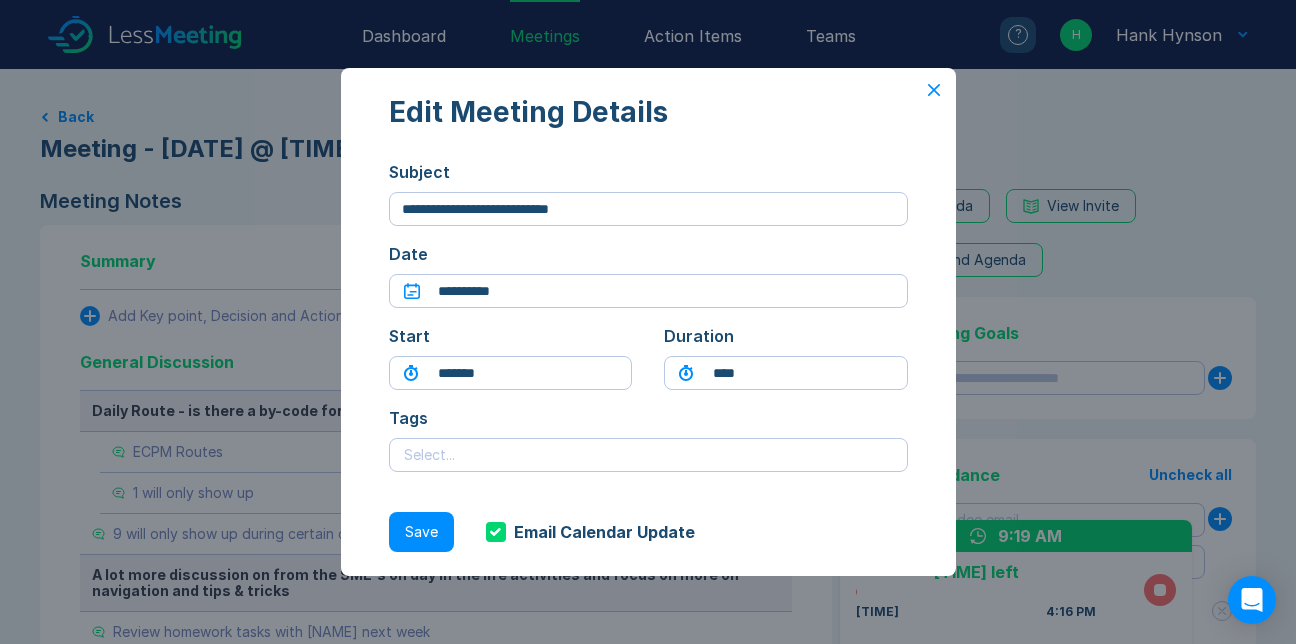 click on "**********" at bounding box center (648, 322) 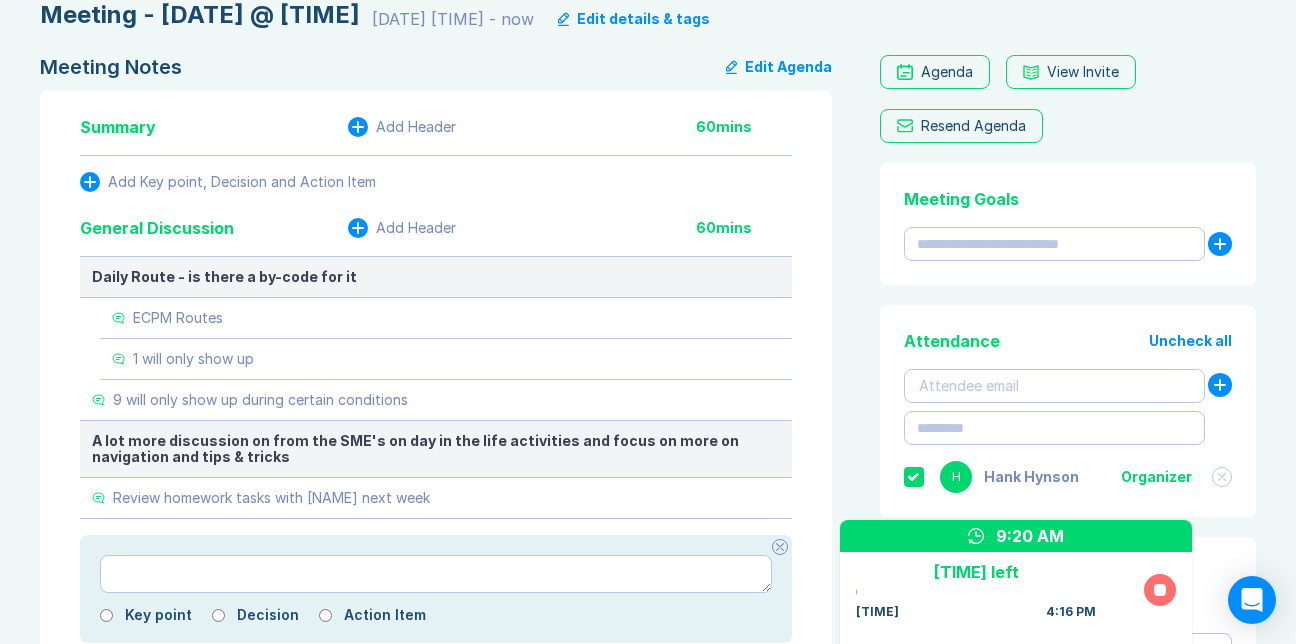scroll, scrollTop: 0, scrollLeft: 0, axis: both 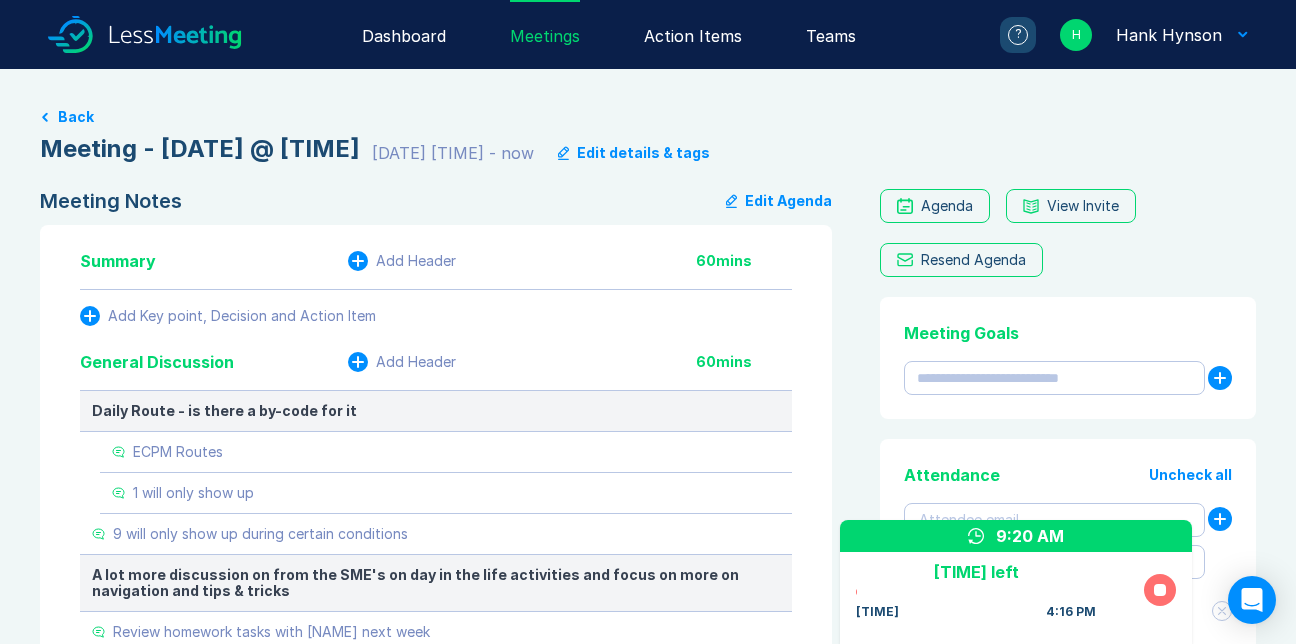 click on "Dashboard" at bounding box center (404, 34) 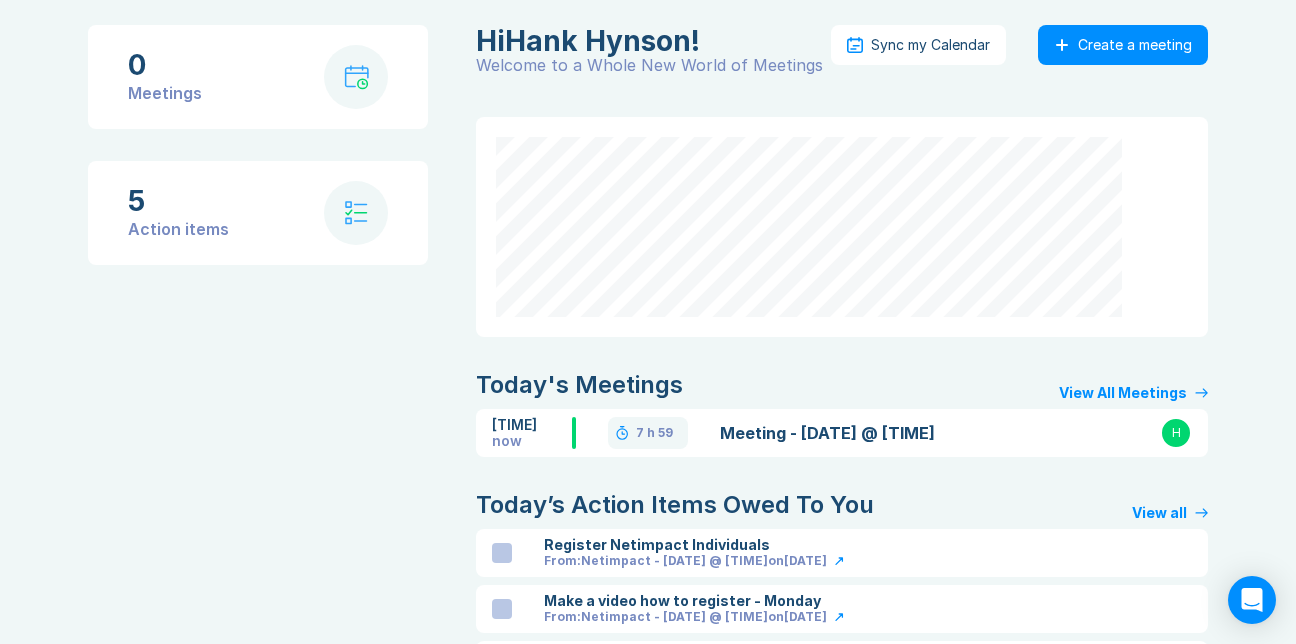 scroll, scrollTop: 0, scrollLeft: 0, axis: both 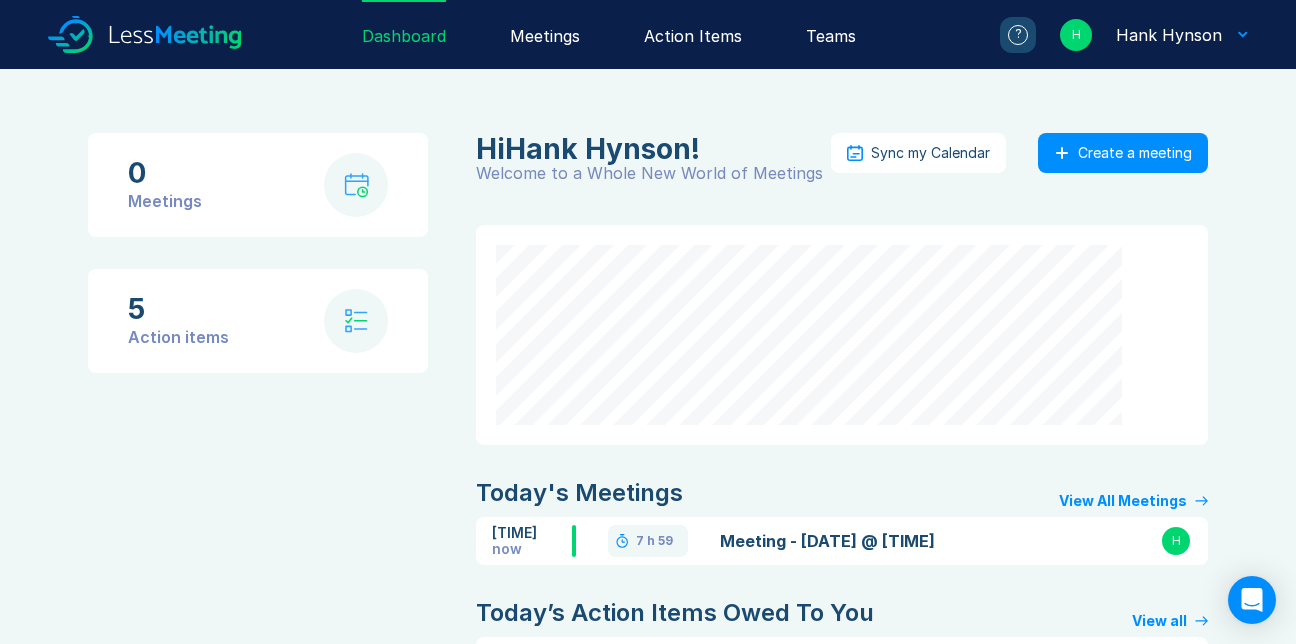 click at bounding box center [842, 335] 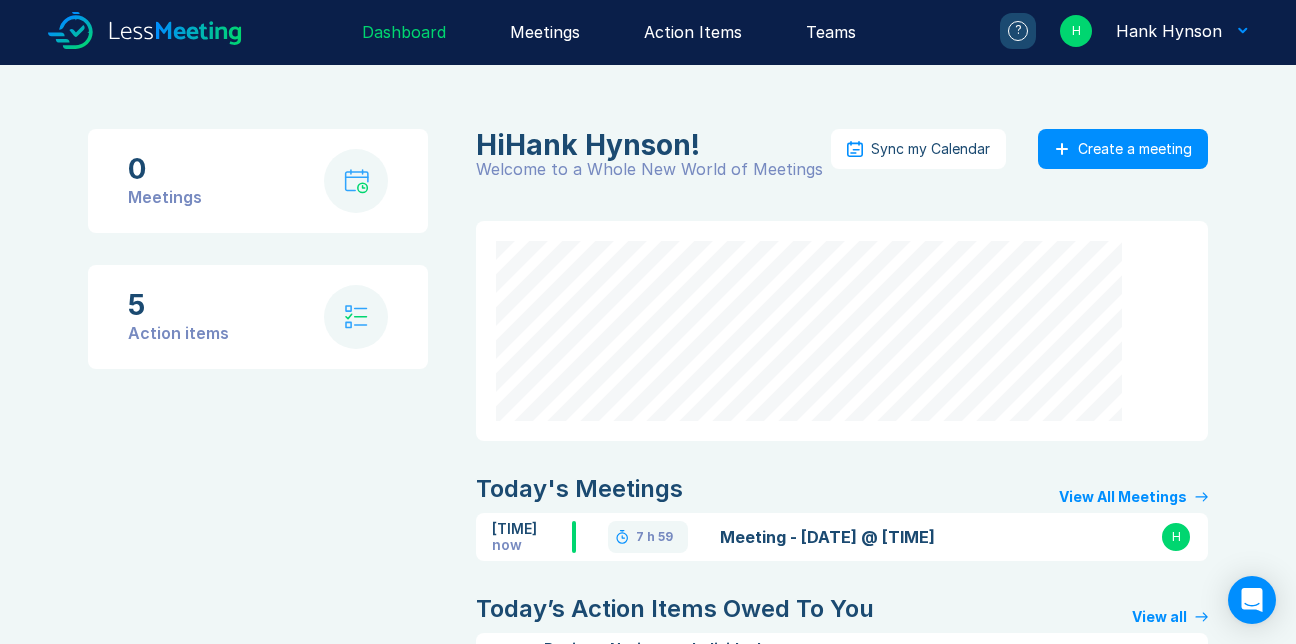scroll, scrollTop: 0, scrollLeft: 0, axis: both 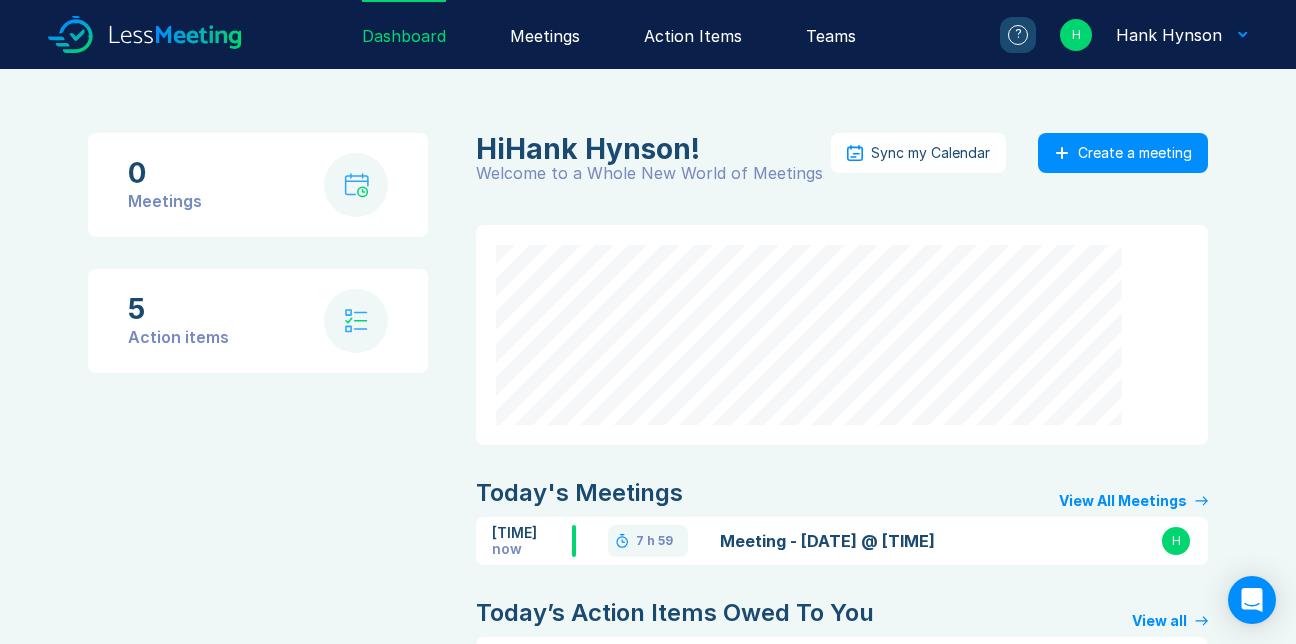 click on "Meeting - [DATE] @ [TIME]" at bounding box center [836, 541] 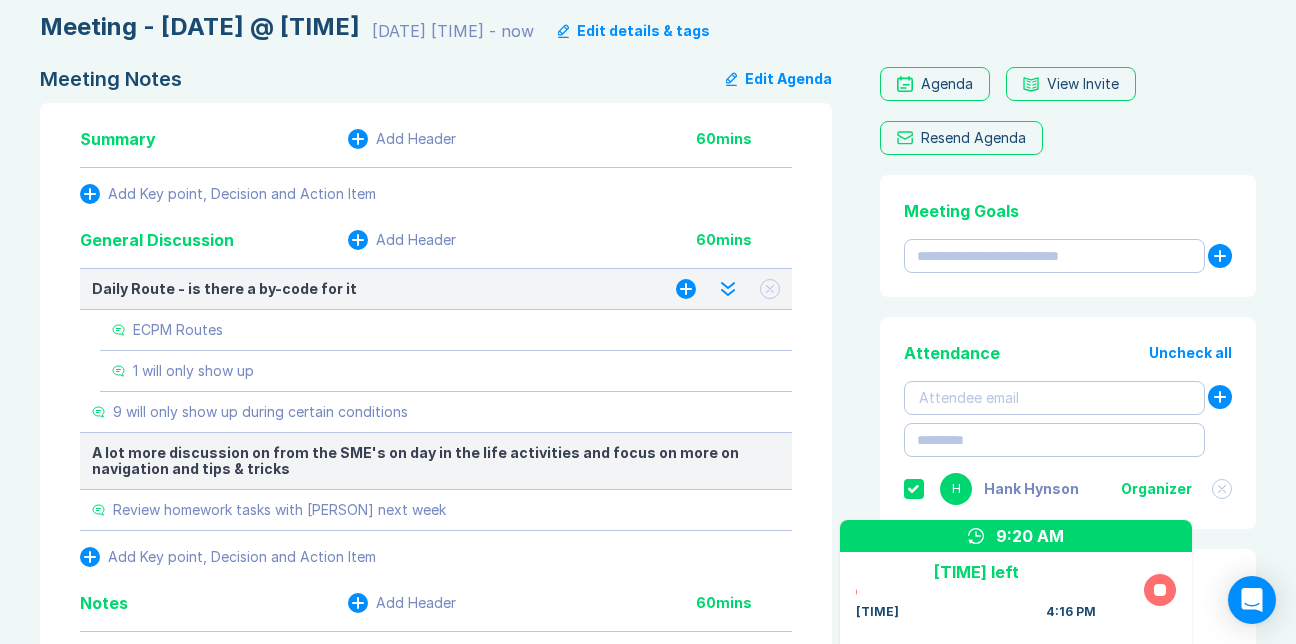 scroll, scrollTop: 0, scrollLeft: 0, axis: both 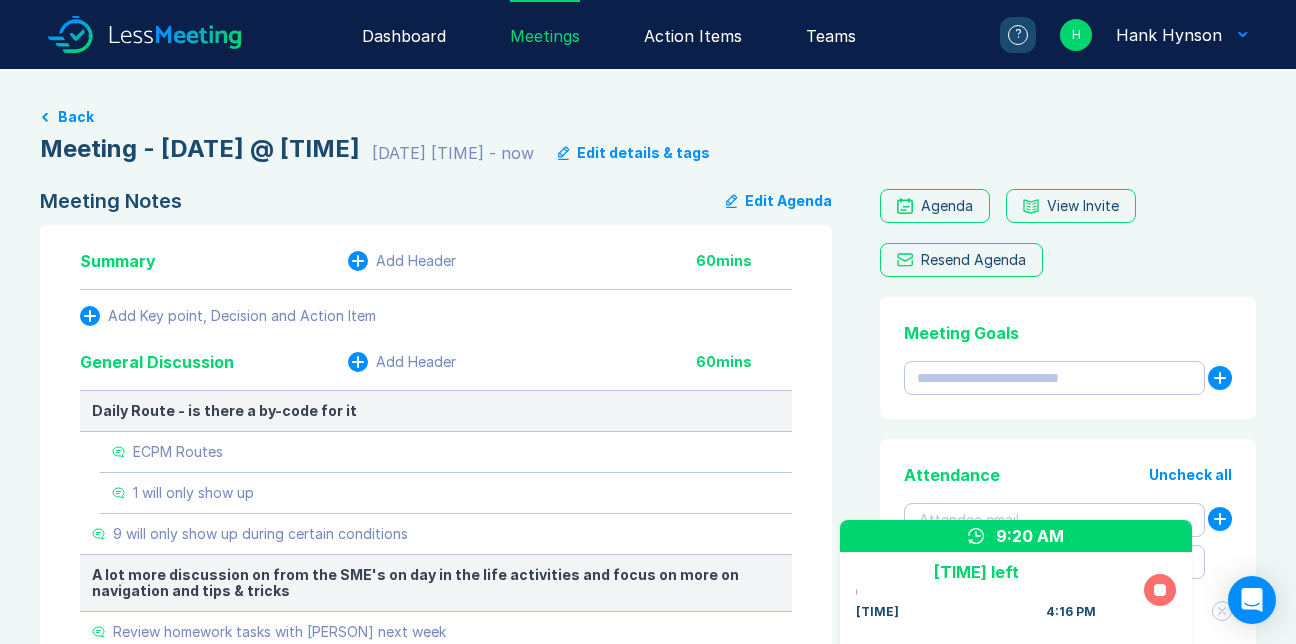 click on "Meetings" at bounding box center [545, 34] 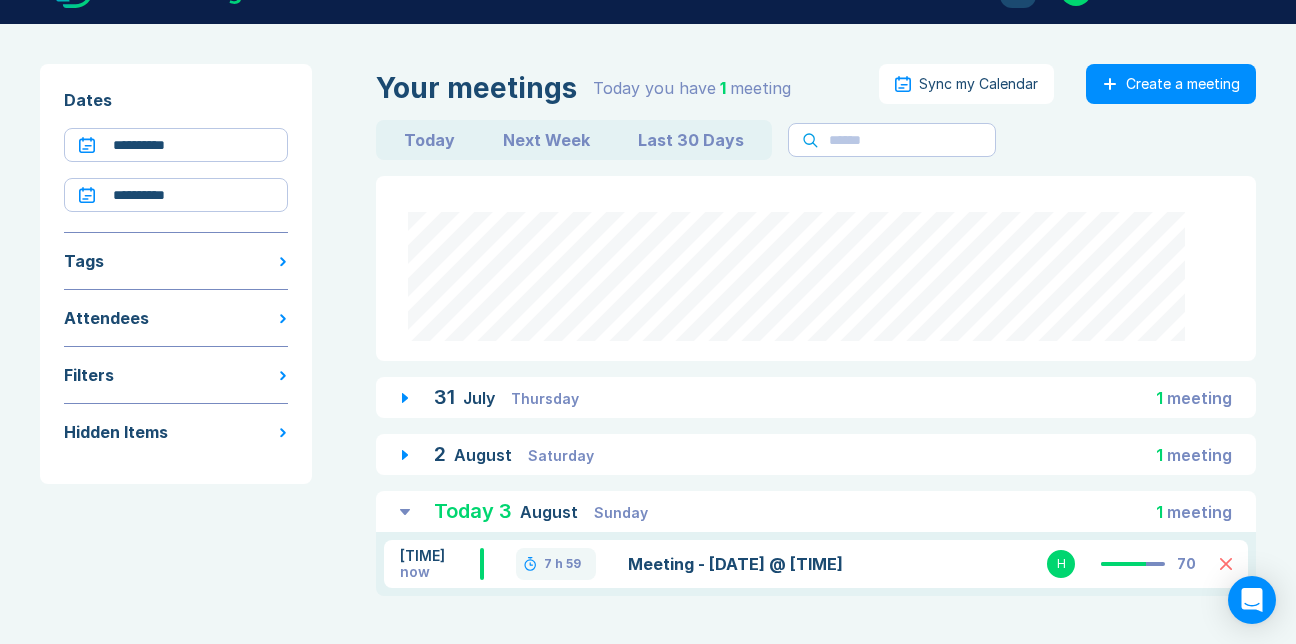 scroll, scrollTop: 141, scrollLeft: 0, axis: vertical 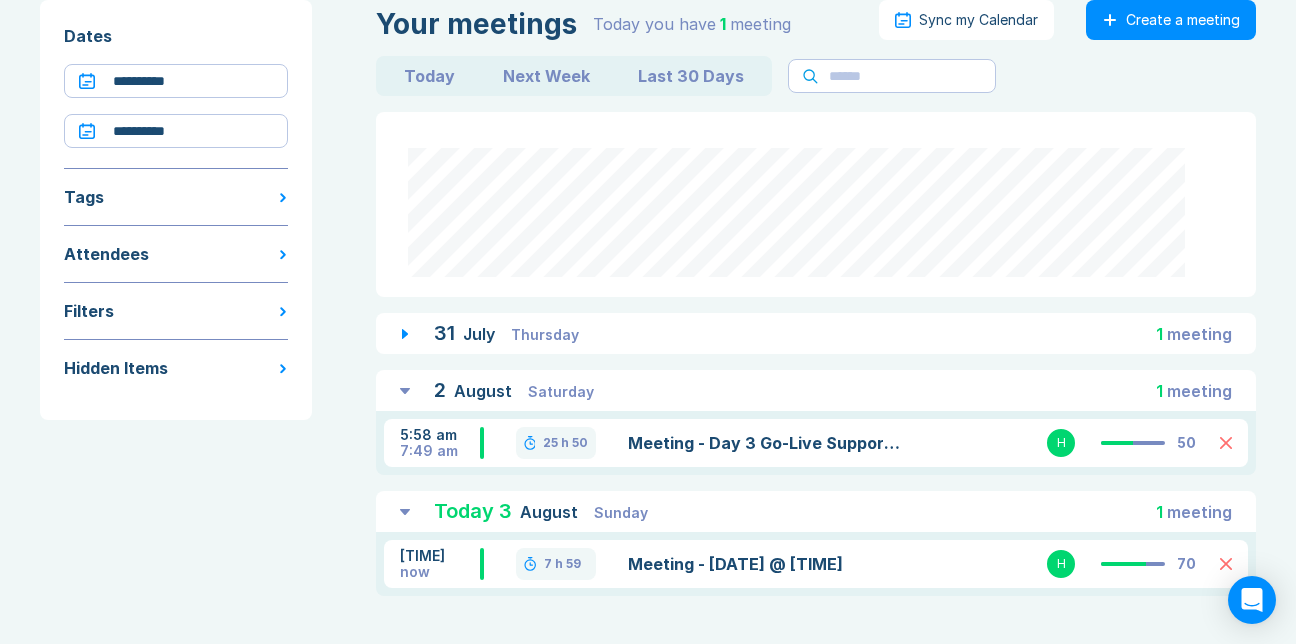 click on "August" at bounding box center [551, 512] 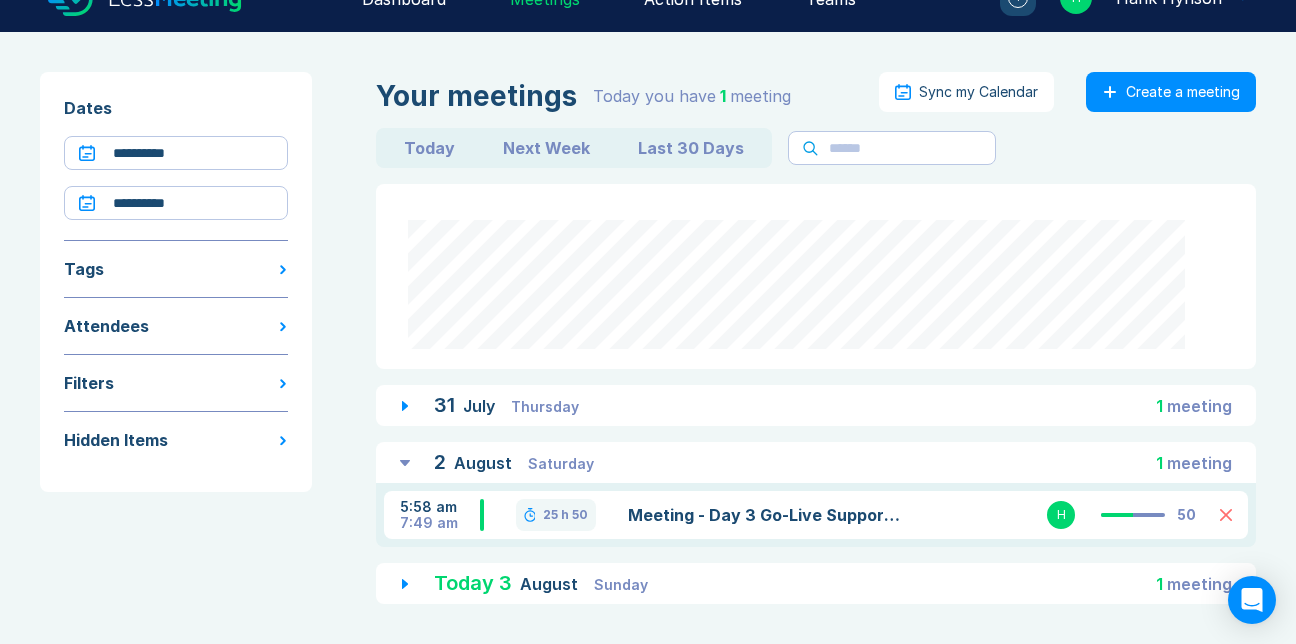 scroll, scrollTop: 131, scrollLeft: 0, axis: vertical 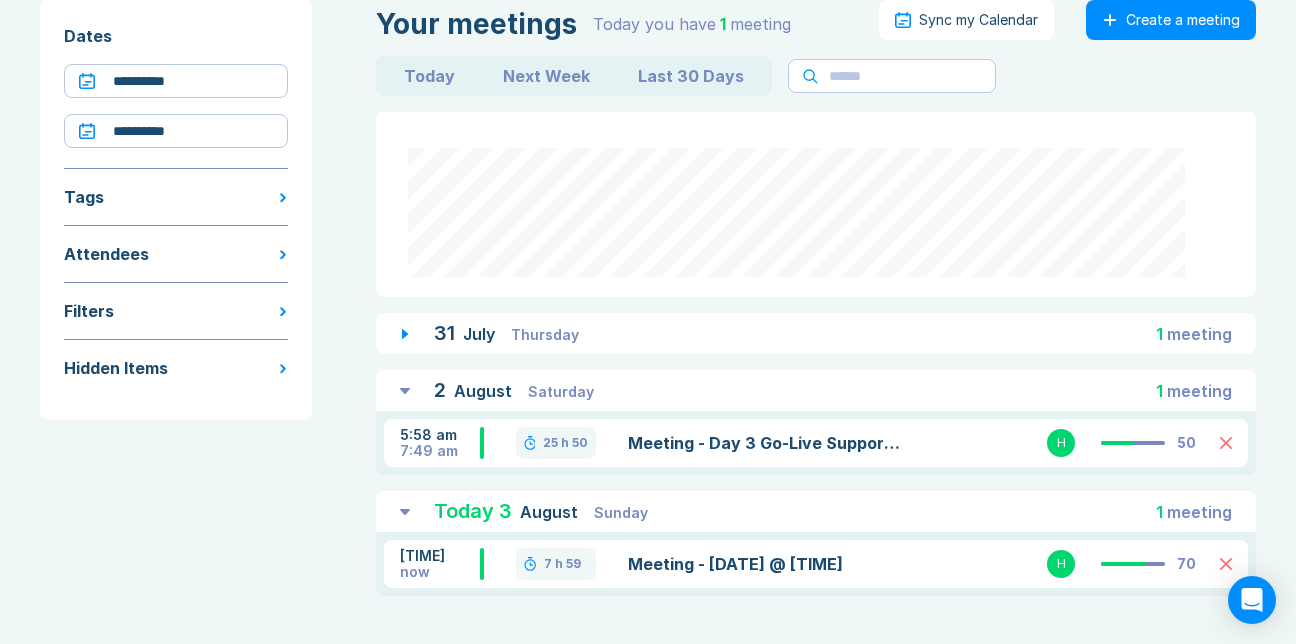 click on "Meeting - [DATE] @ [TIME]" at bounding box center (766, 564) 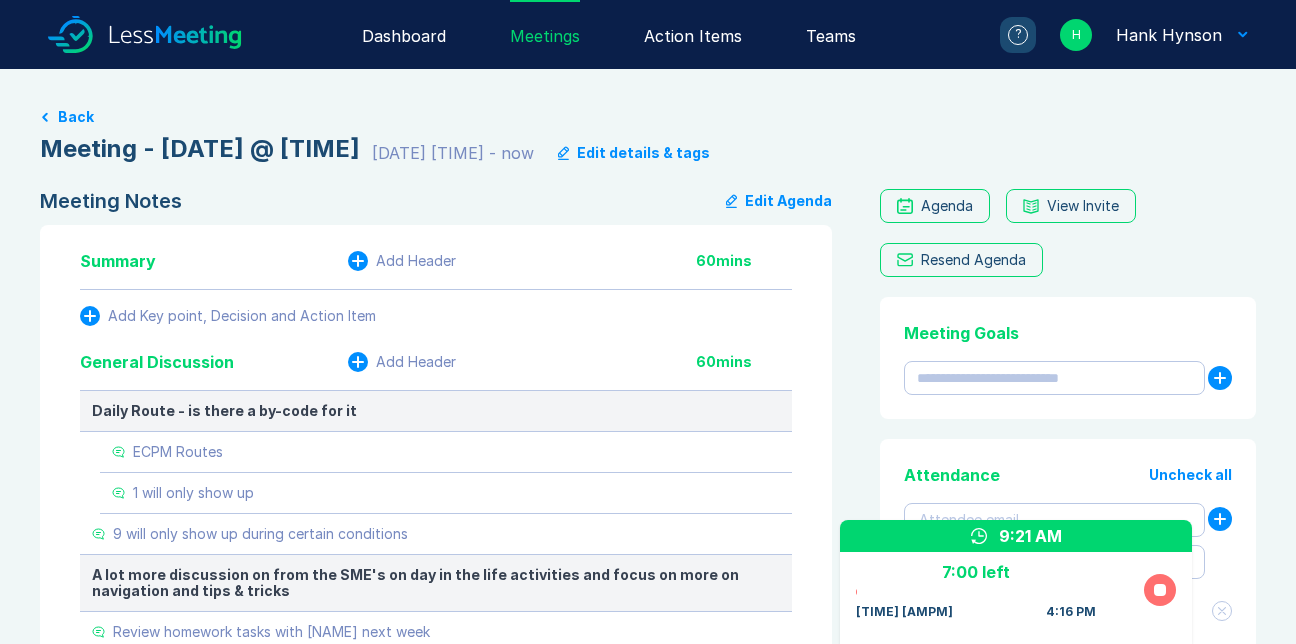 scroll, scrollTop: 0, scrollLeft: 0, axis: both 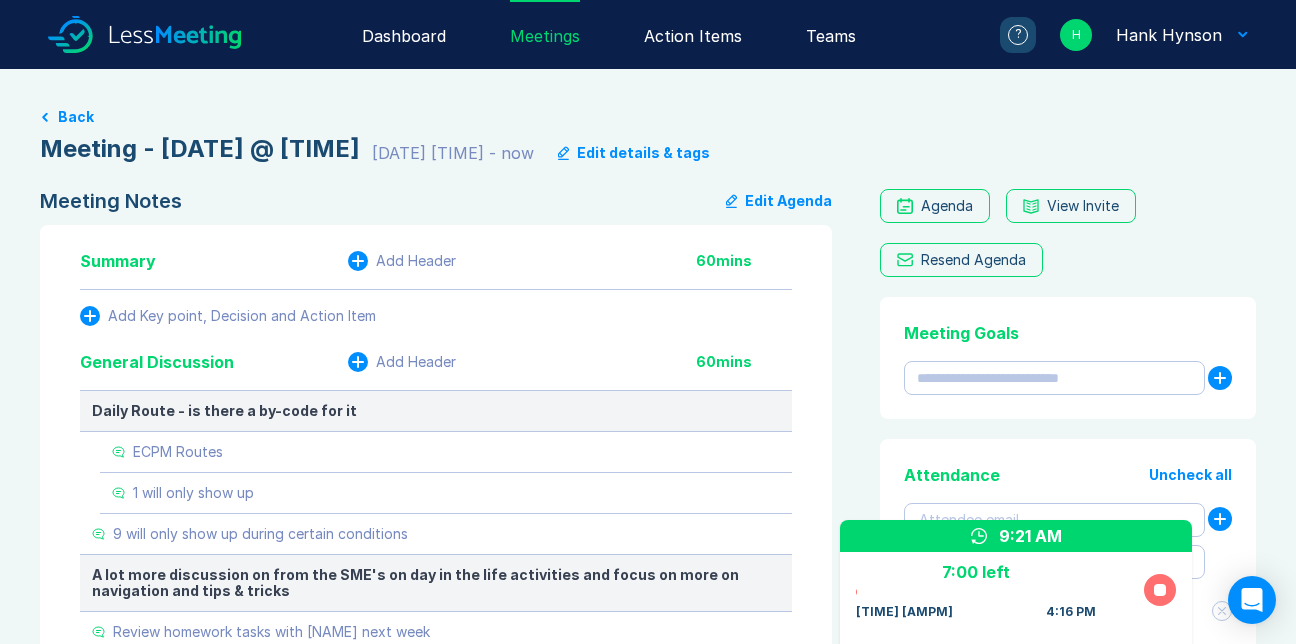 click on "Meeting - 2025-08-03 @ 8:16AM" at bounding box center (200, 149) 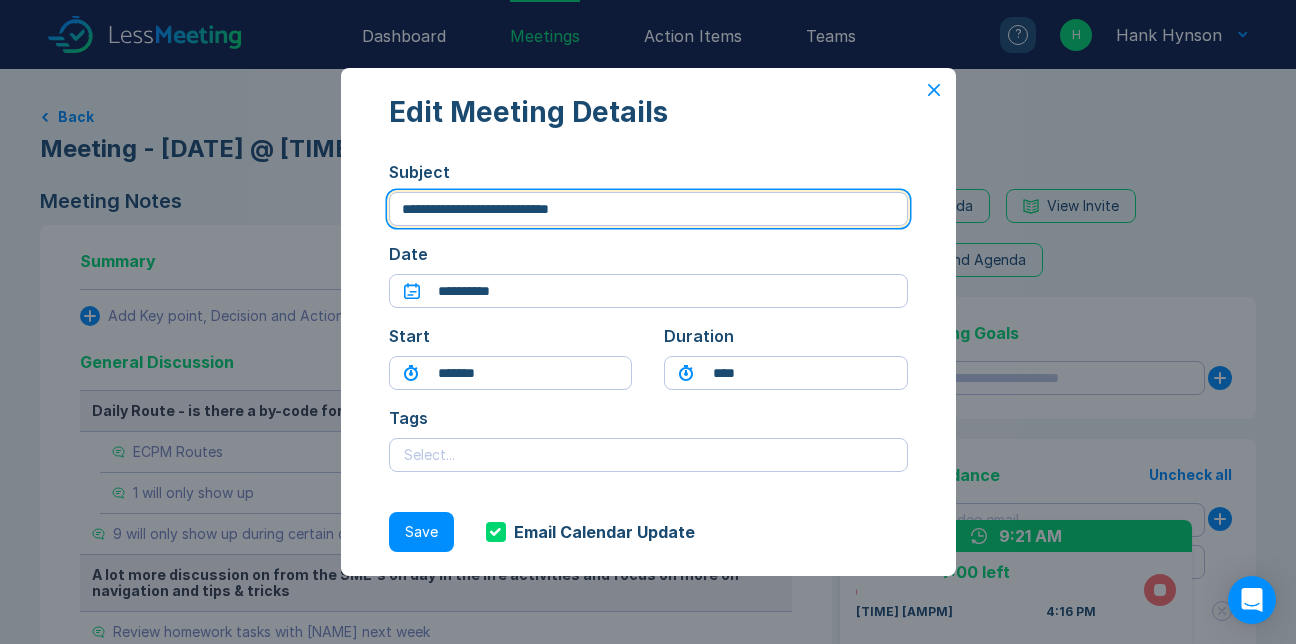 click on "**********" at bounding box center [648, 209] 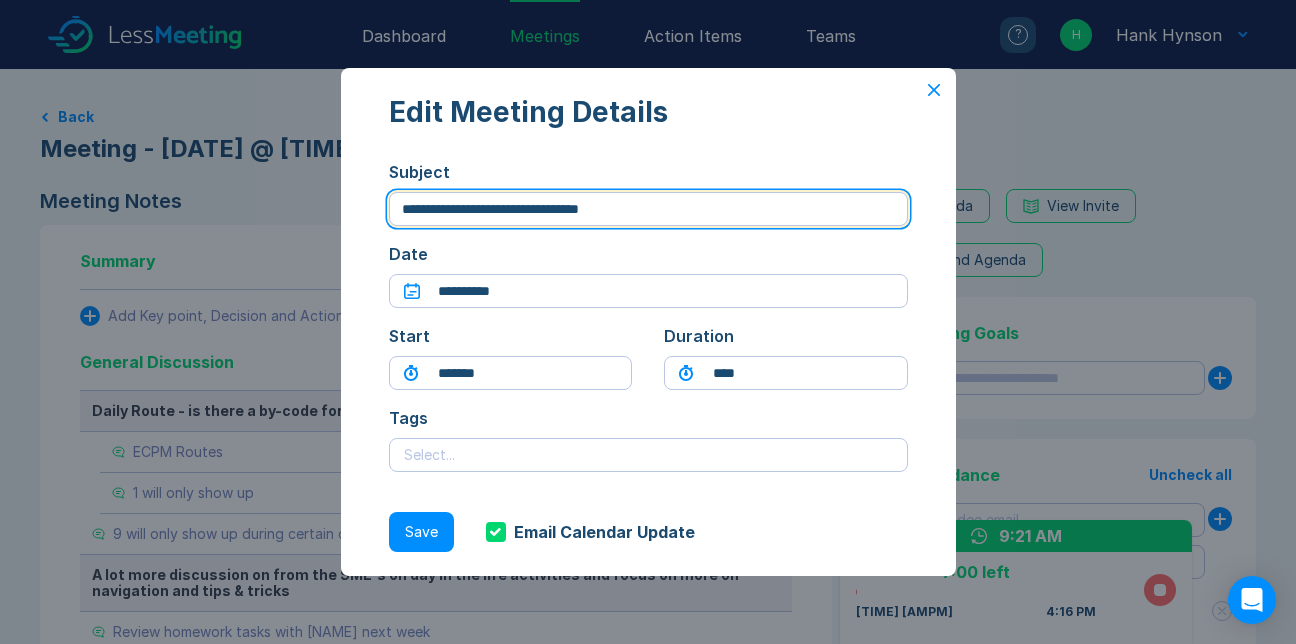 type on "**********" 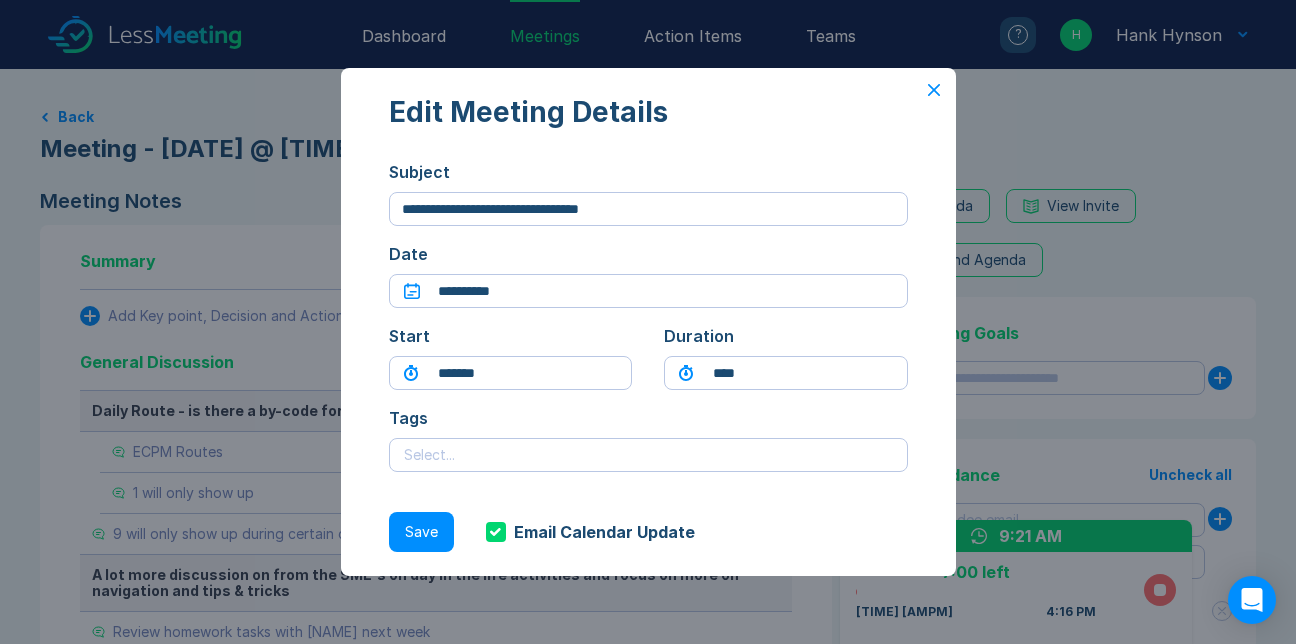 click on "Save" at bounding box center (421, 532) 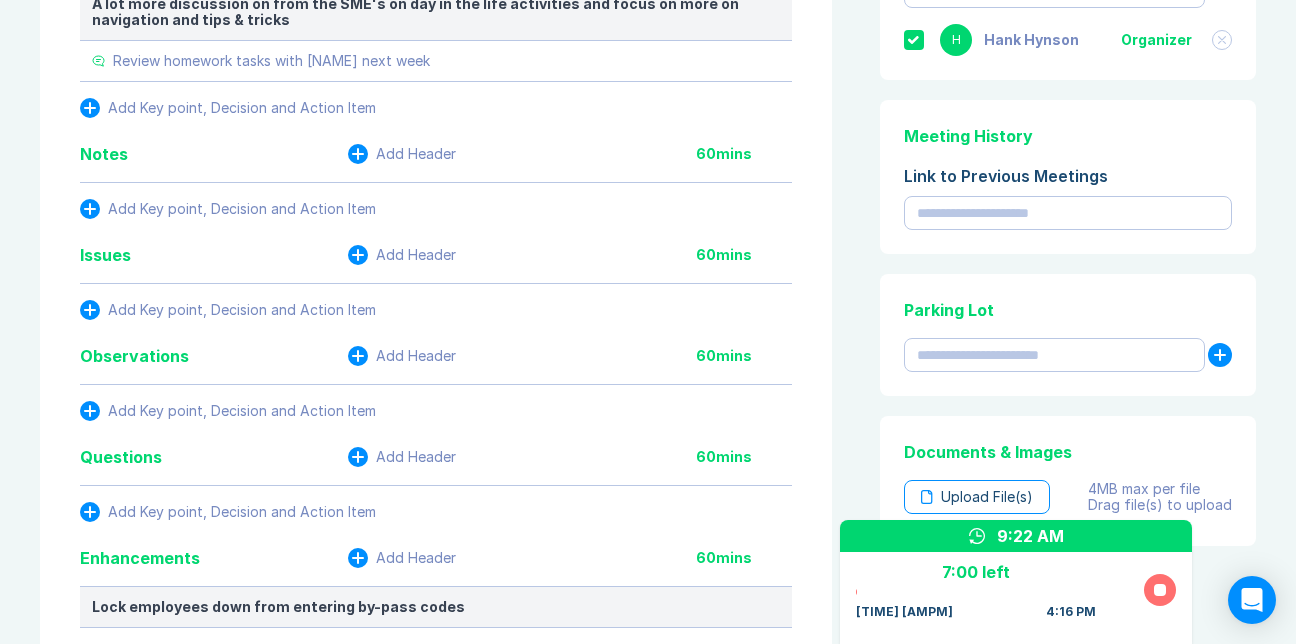 scroll, scrollTop: 464, scrollLeft: 0, axis: vertical 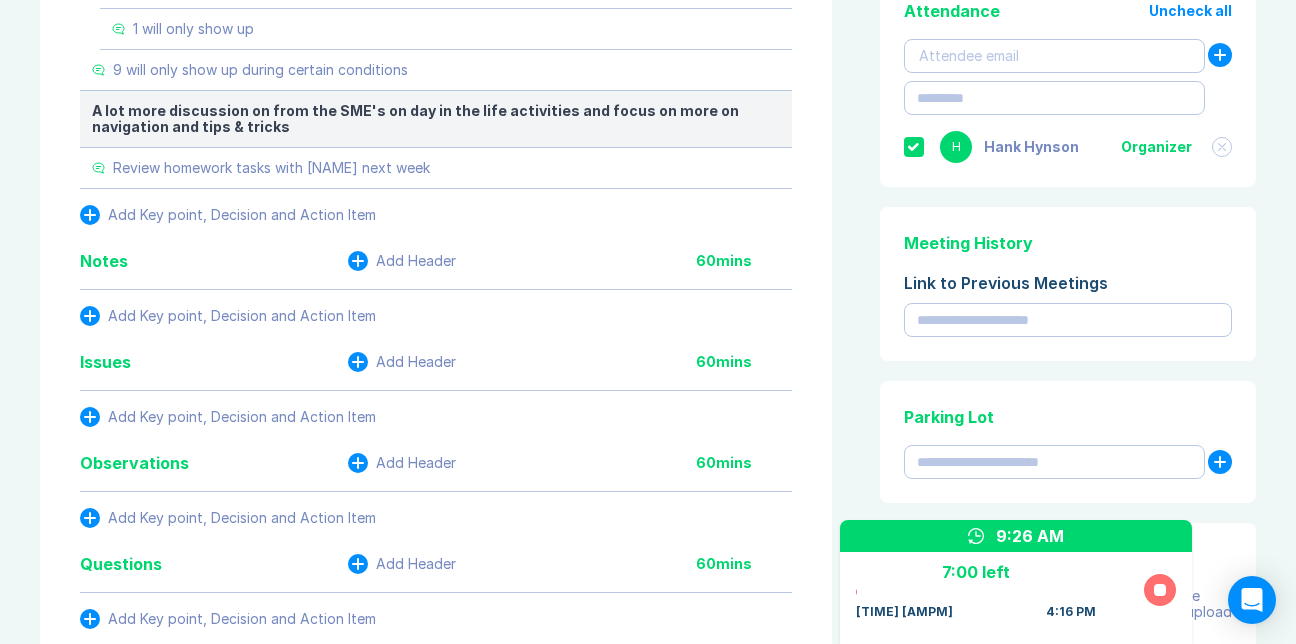 type 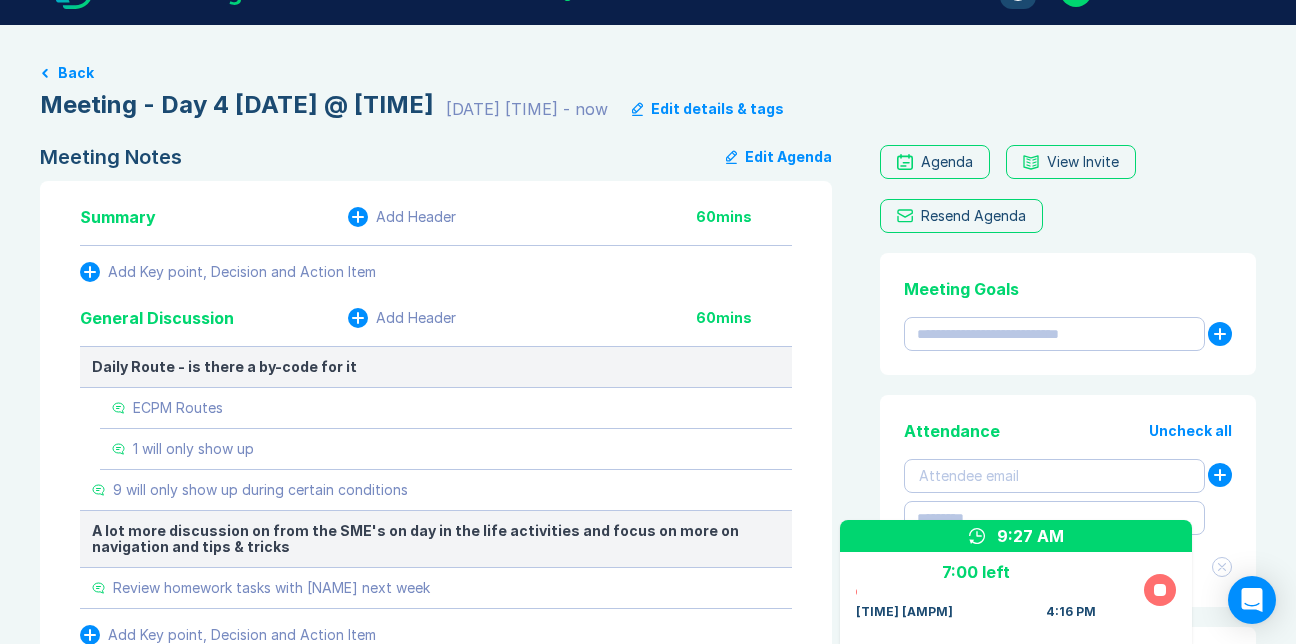 scroll, scrollTop: 0, scrollLeft: 0, axis: both 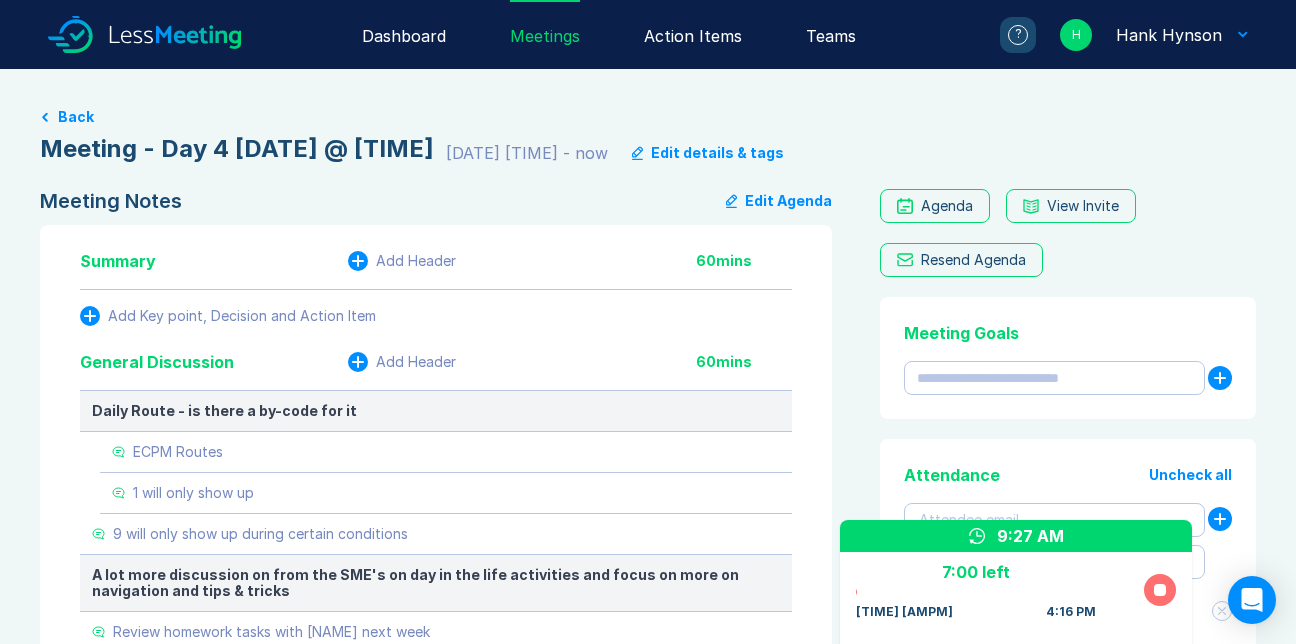 click on "Meetings" at bounding box center [545, 34] 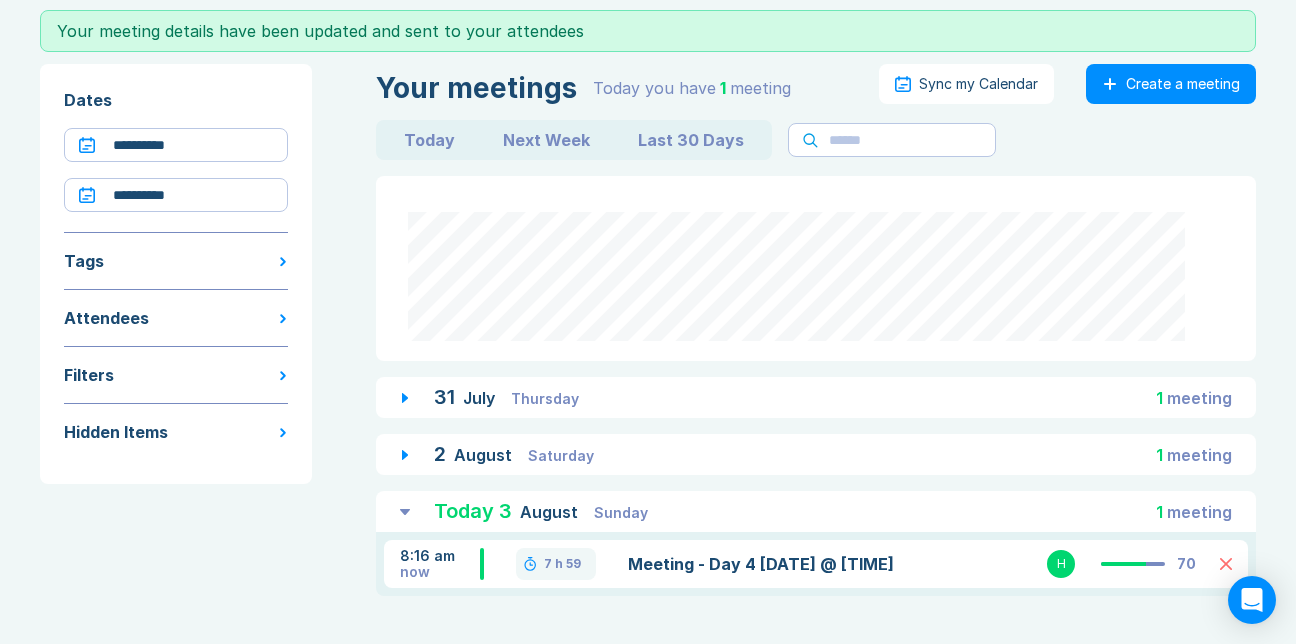 scroll, scrollTop: 217, scrollLeft: 0, axis: vertical 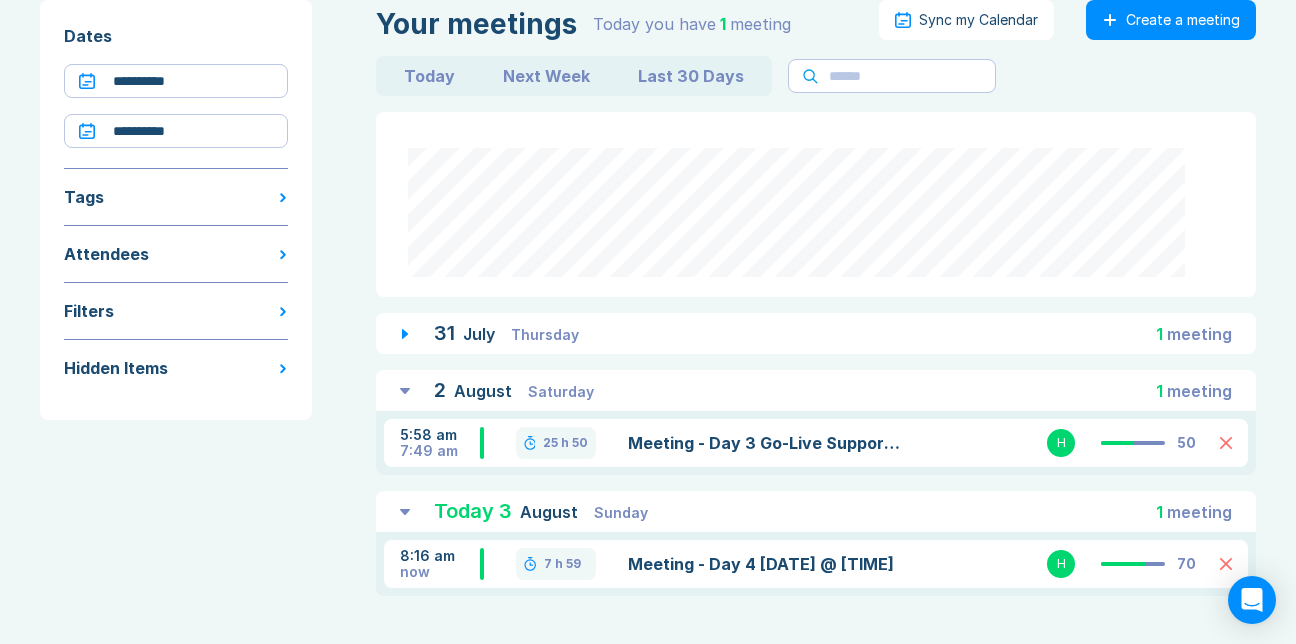 click on "Meeting - Day 3 Go-Live Support  2025-08-02 @ 5:58AM" at bounding box center (766, 443) 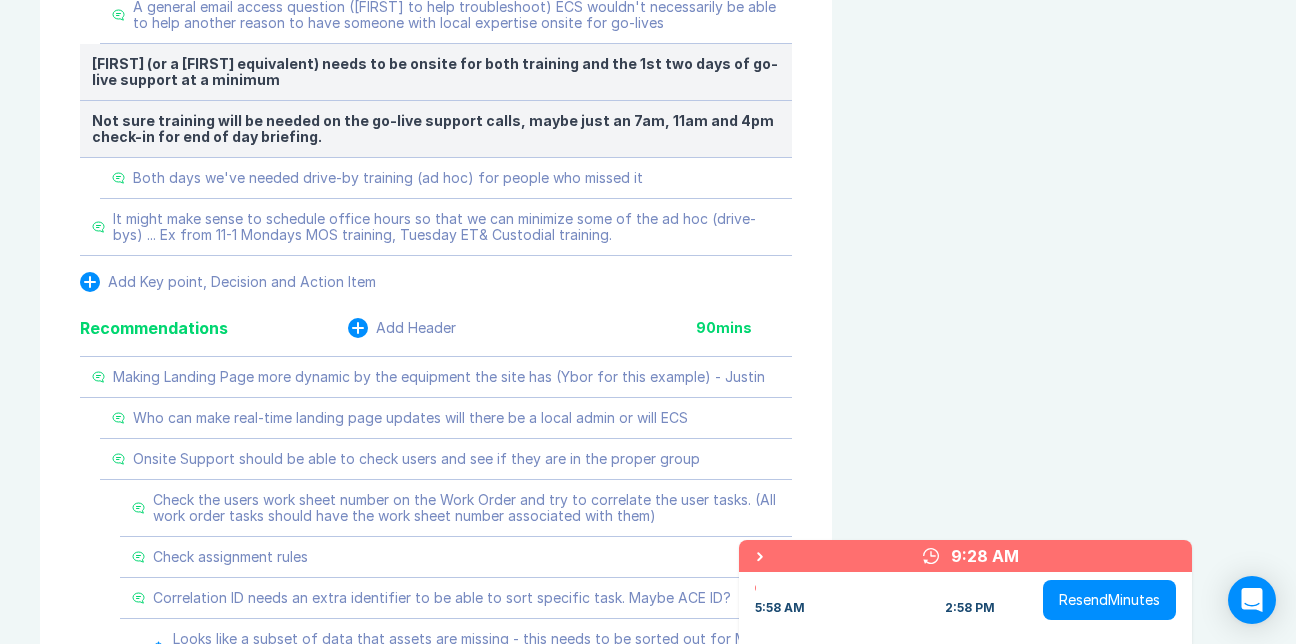 scroll, scrollTop: 1900, scrollLeft: 0, axis: vertical 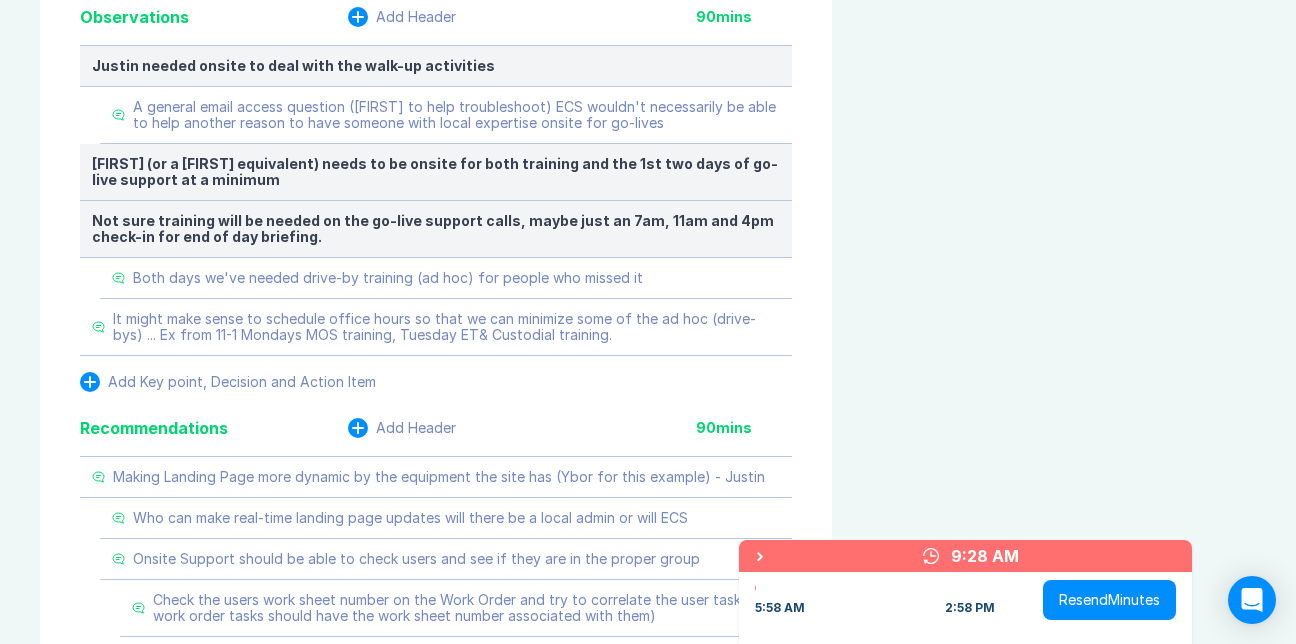 click on "Resend  Minutes" at bounding box center (1109, 600) 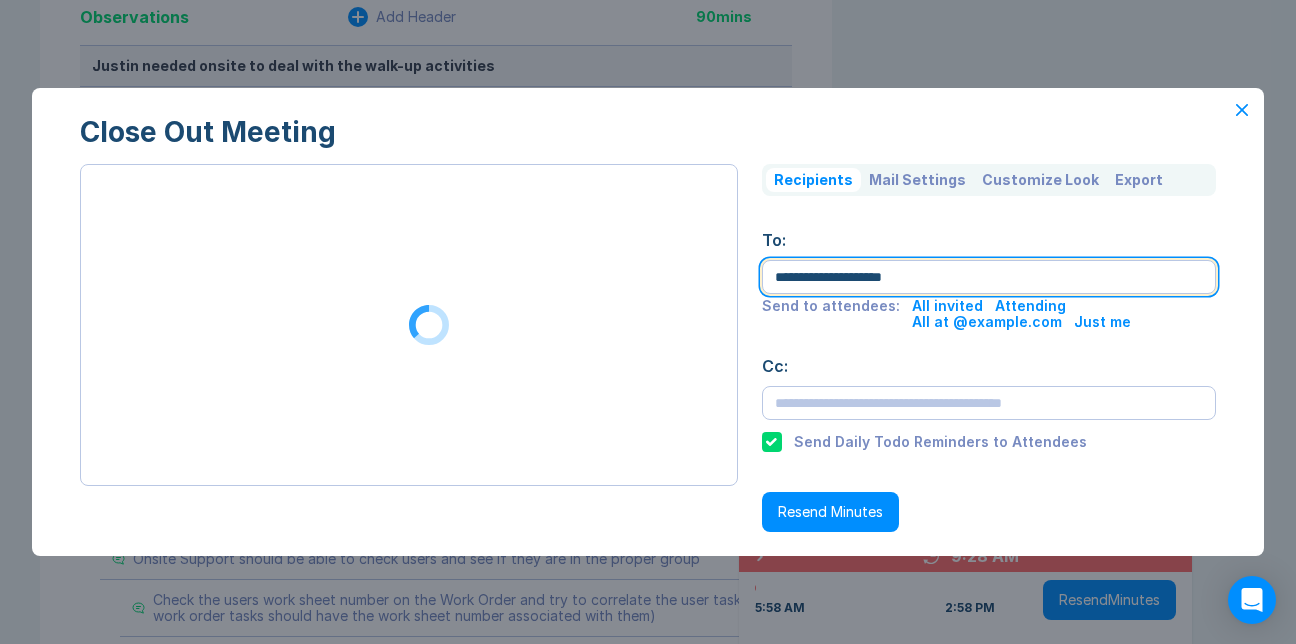 click on "**********" at bounding box center [988, 277] 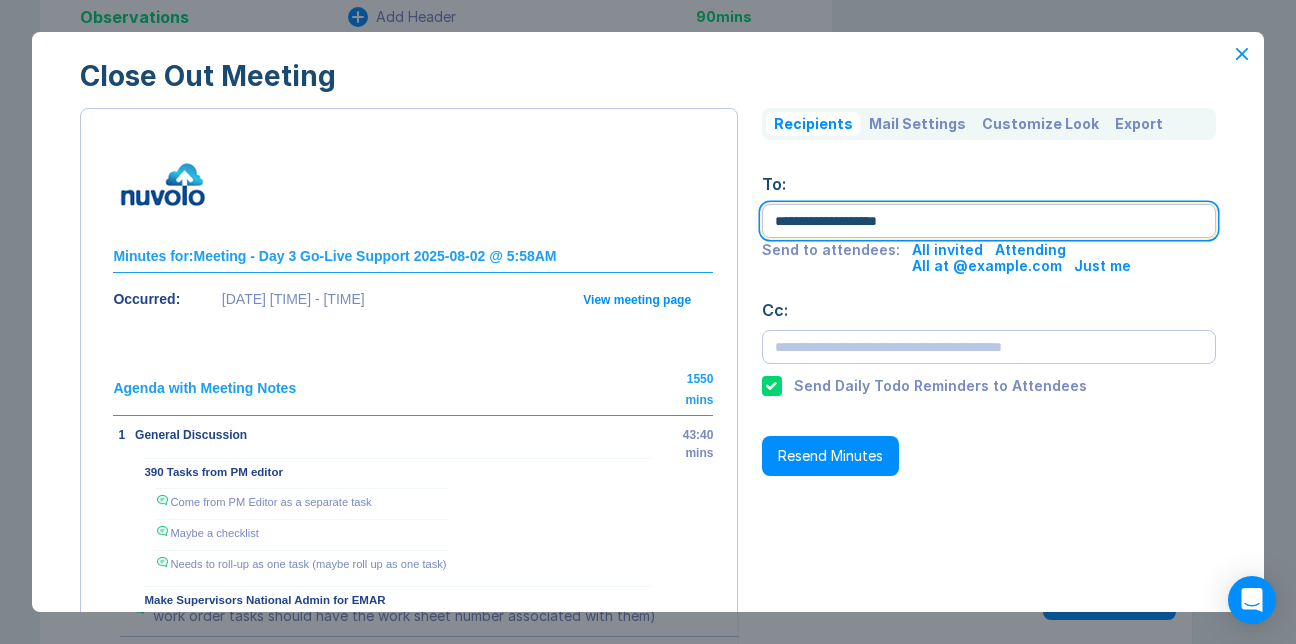 type on "**********" 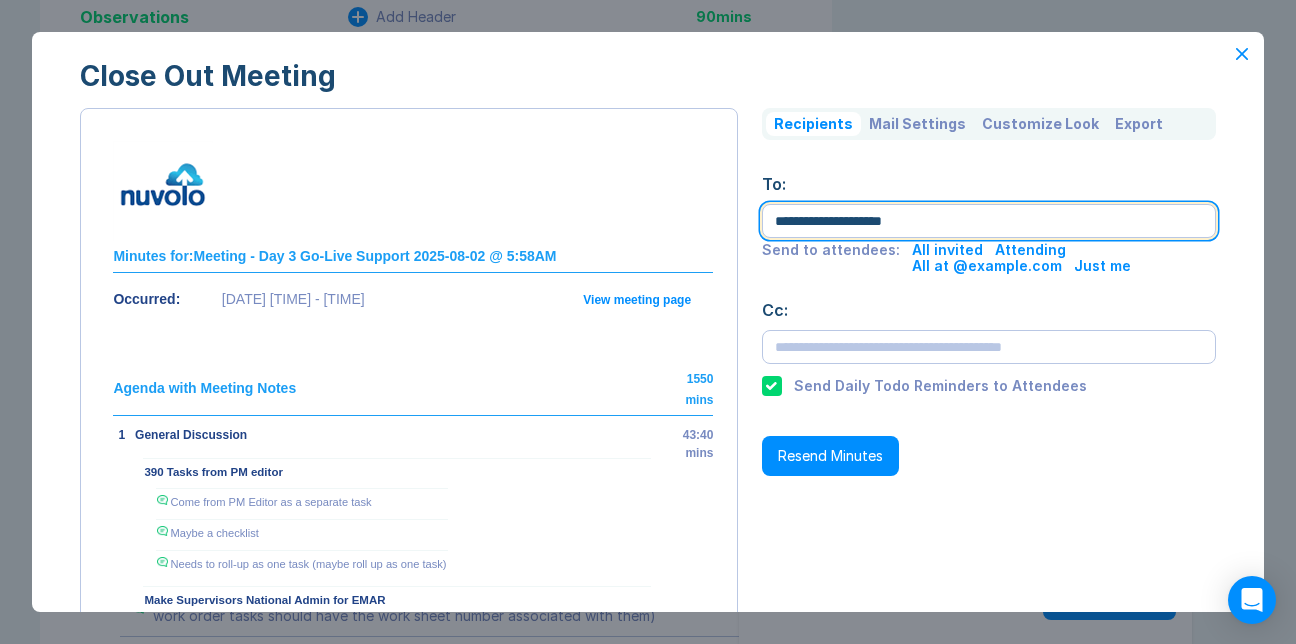 drag, startPoint x: 998, startPoint y: 243, endPoint x: 752, endPoint y: 258, distance: 246.4569 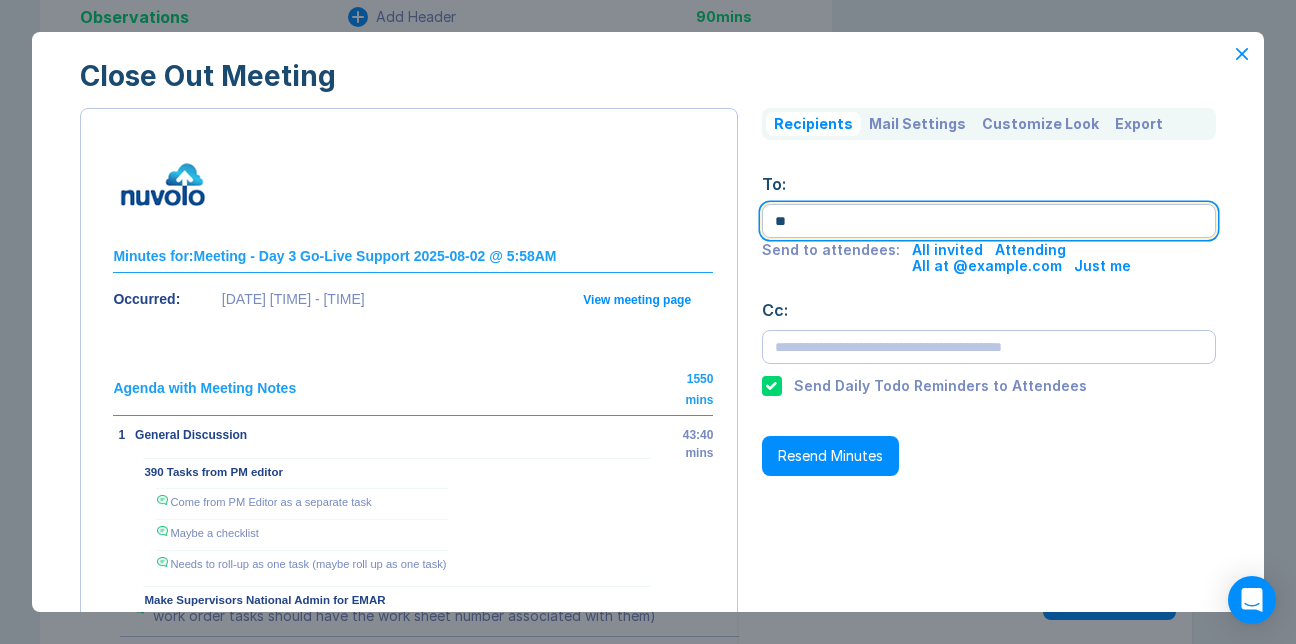 type on "*" 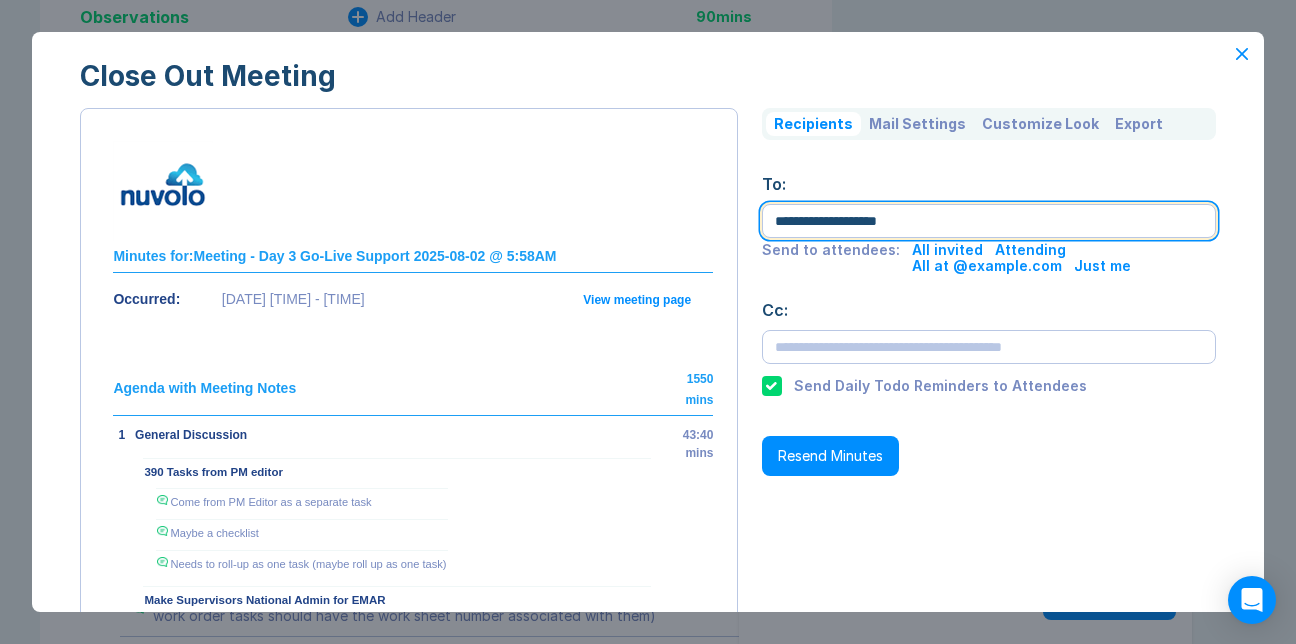 type on "**********" 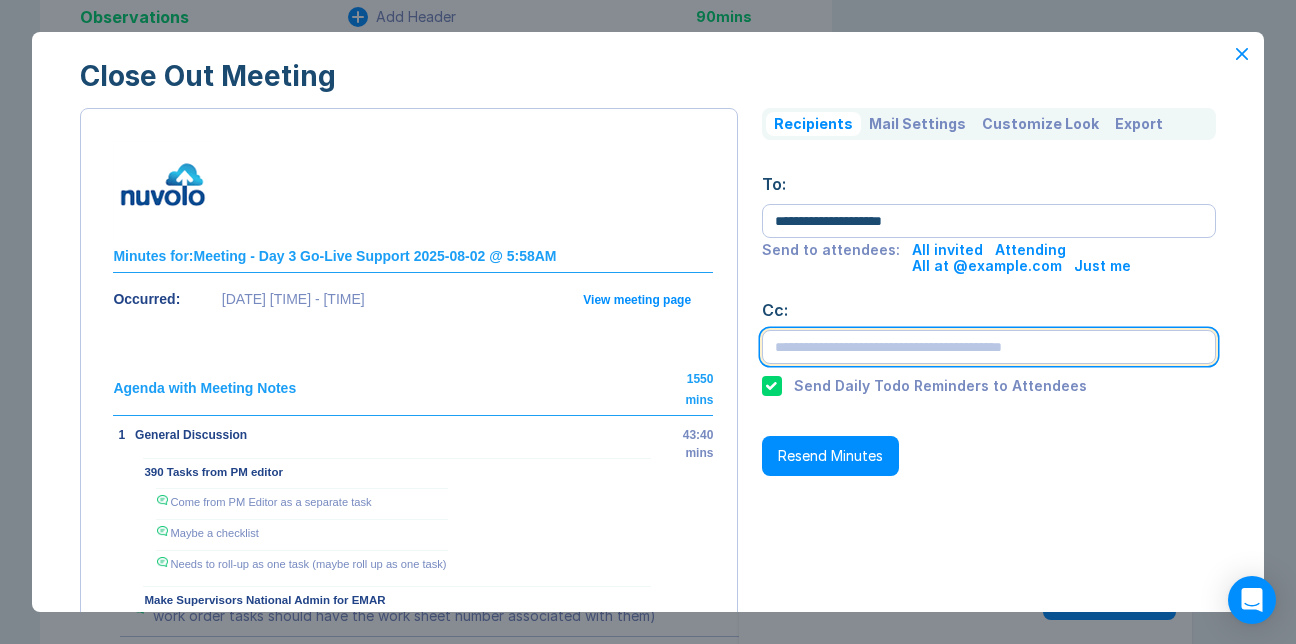 click at bounding box center [988, 347] 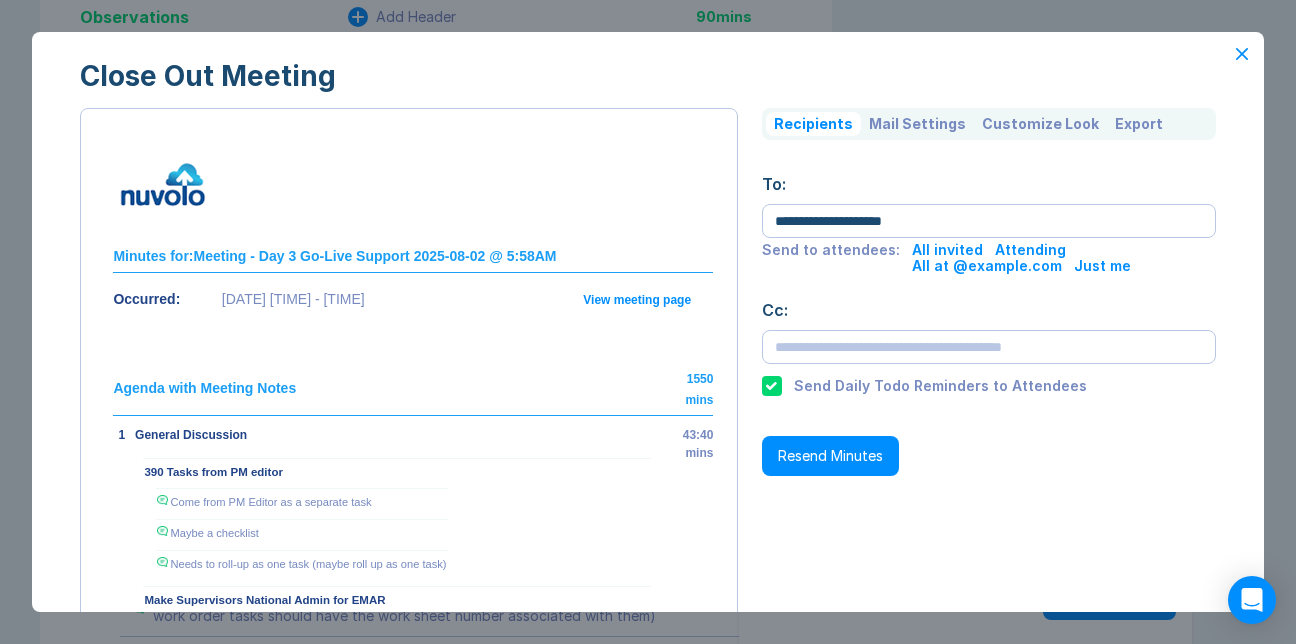 click on "Resend Minutes" at bounding box center [830, 456] 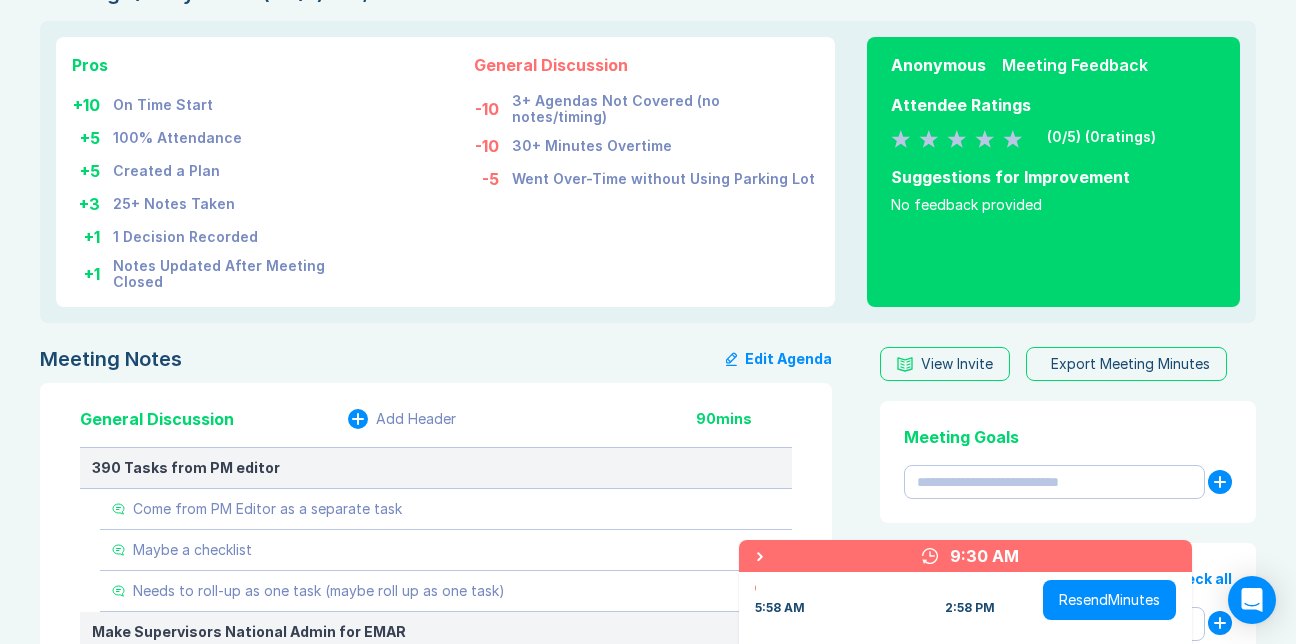 scroll, scrollTop: 0, scrollLeft: 0, axis: both 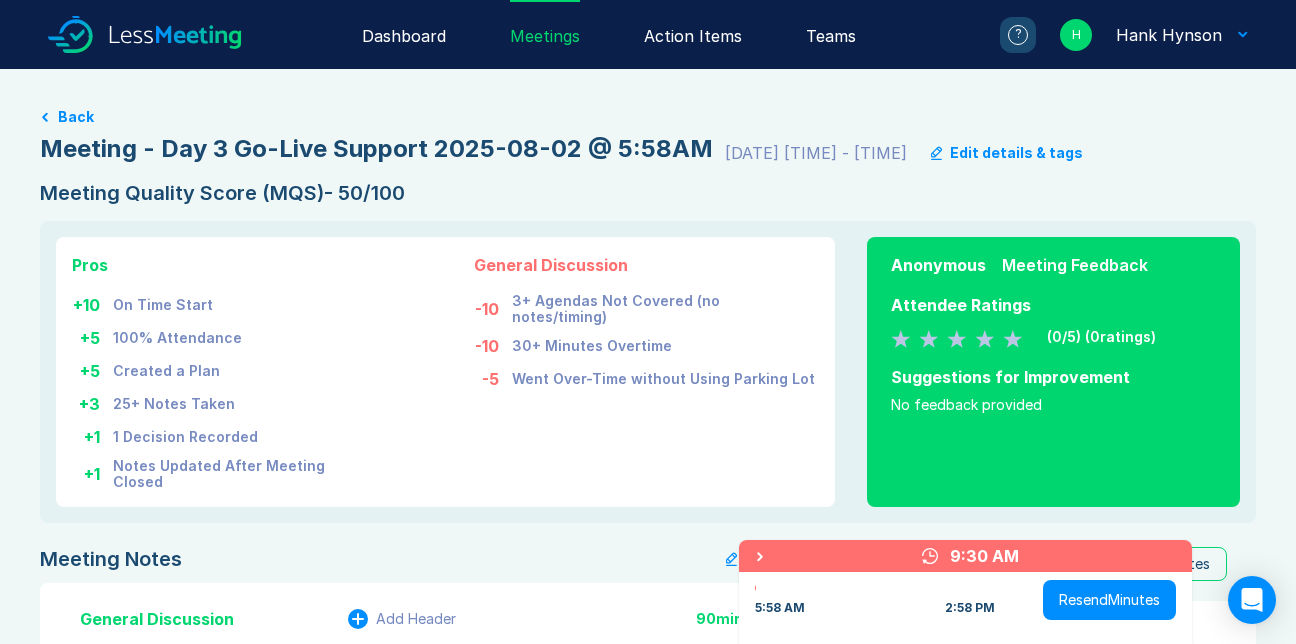click on "Resend  Minutes" at bounding box center [1109, 600] 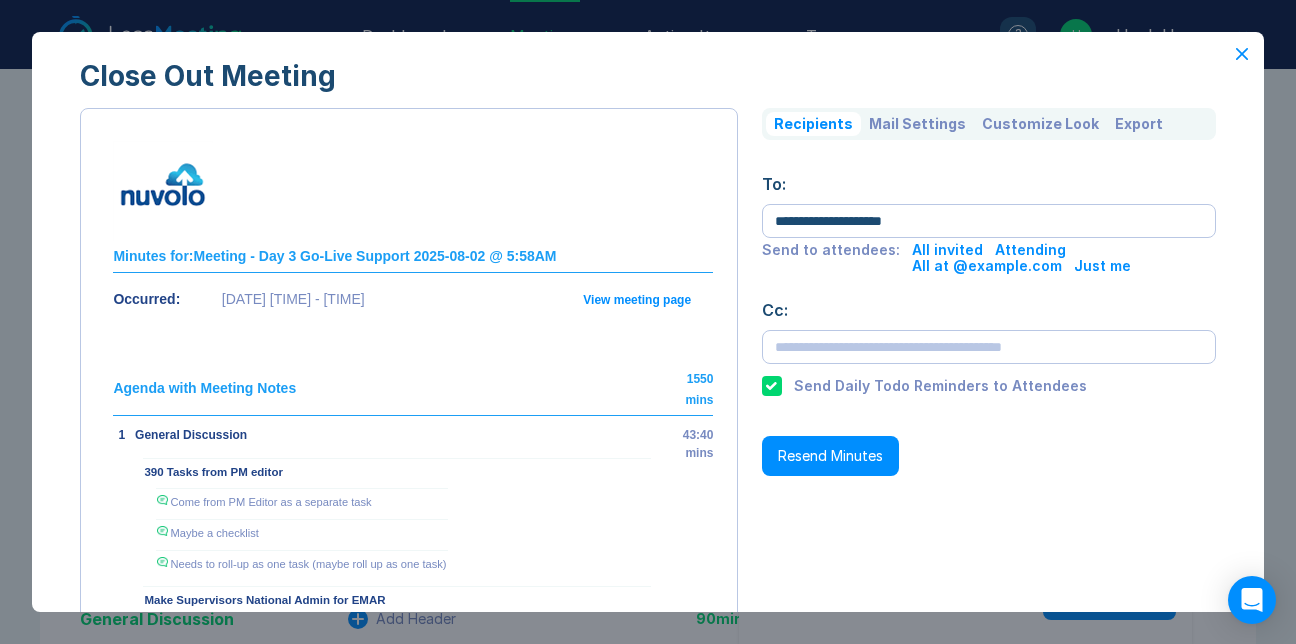 click 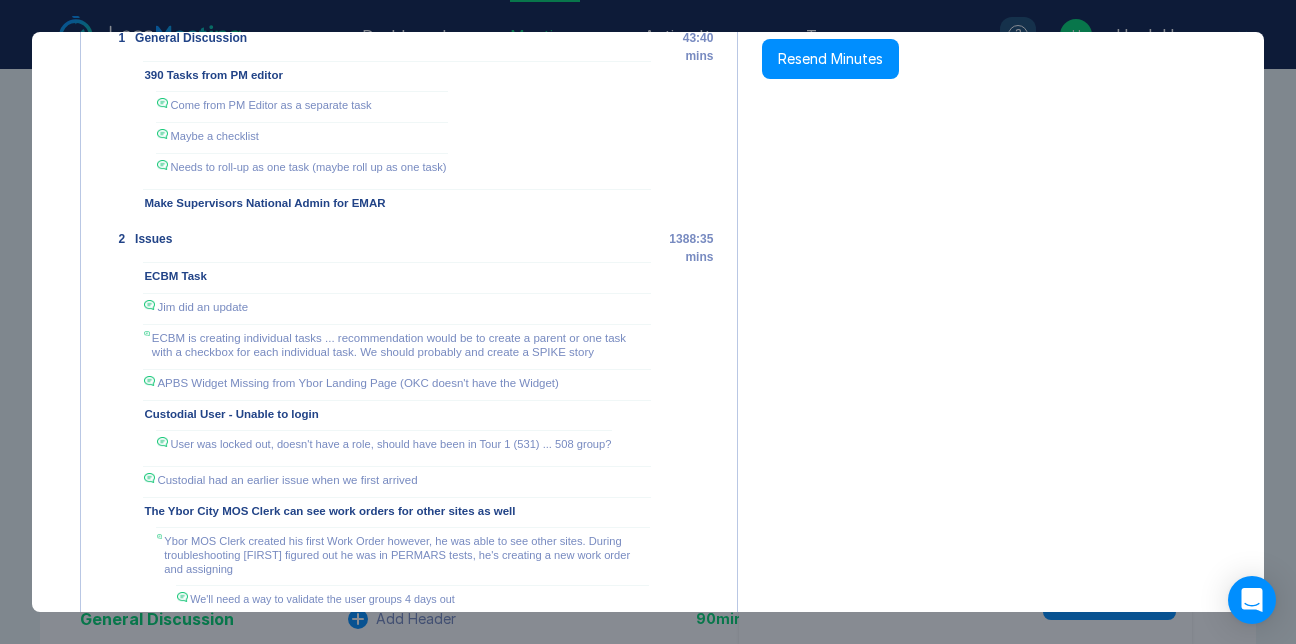 scroll, scrollTop: 0, scrollLeft: 0, axis: both 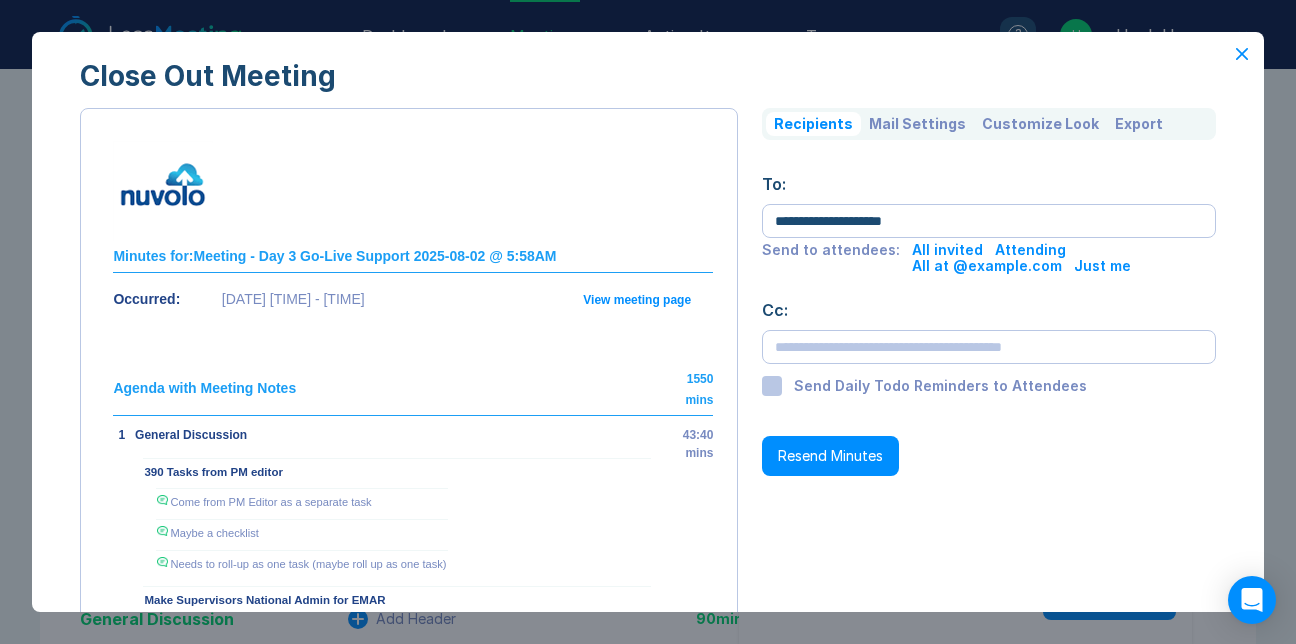 click on "Mail Settings" at bounding box center (917, 124) 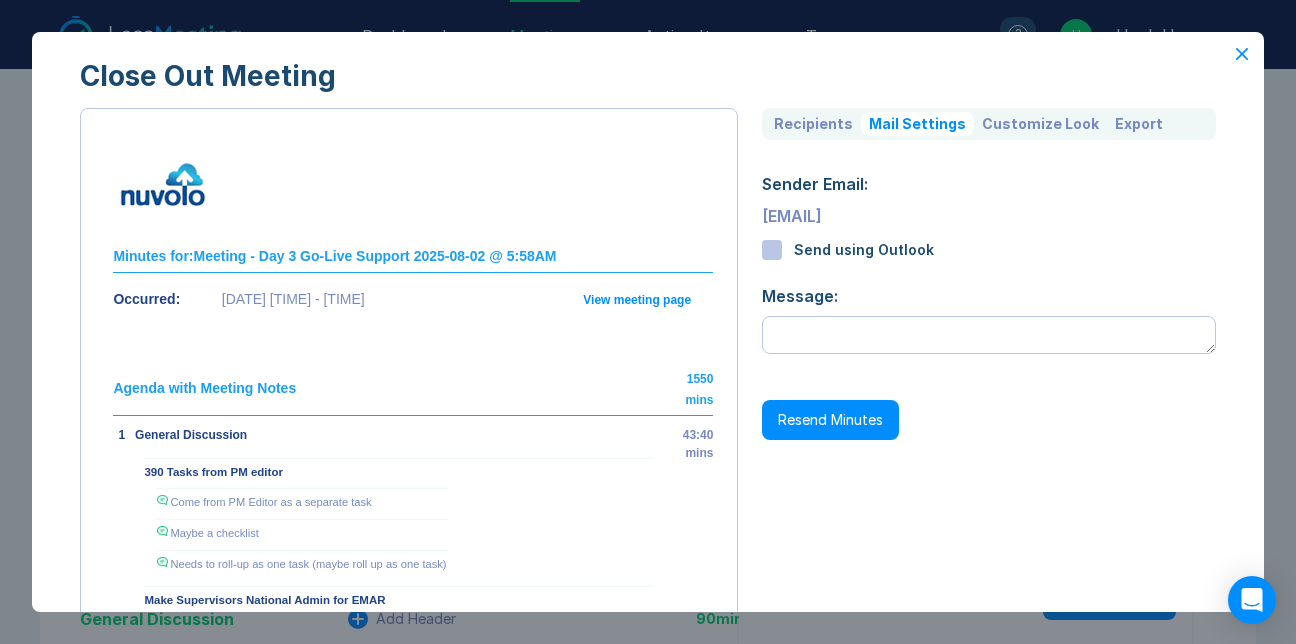 click at bounding box center (772, 250) 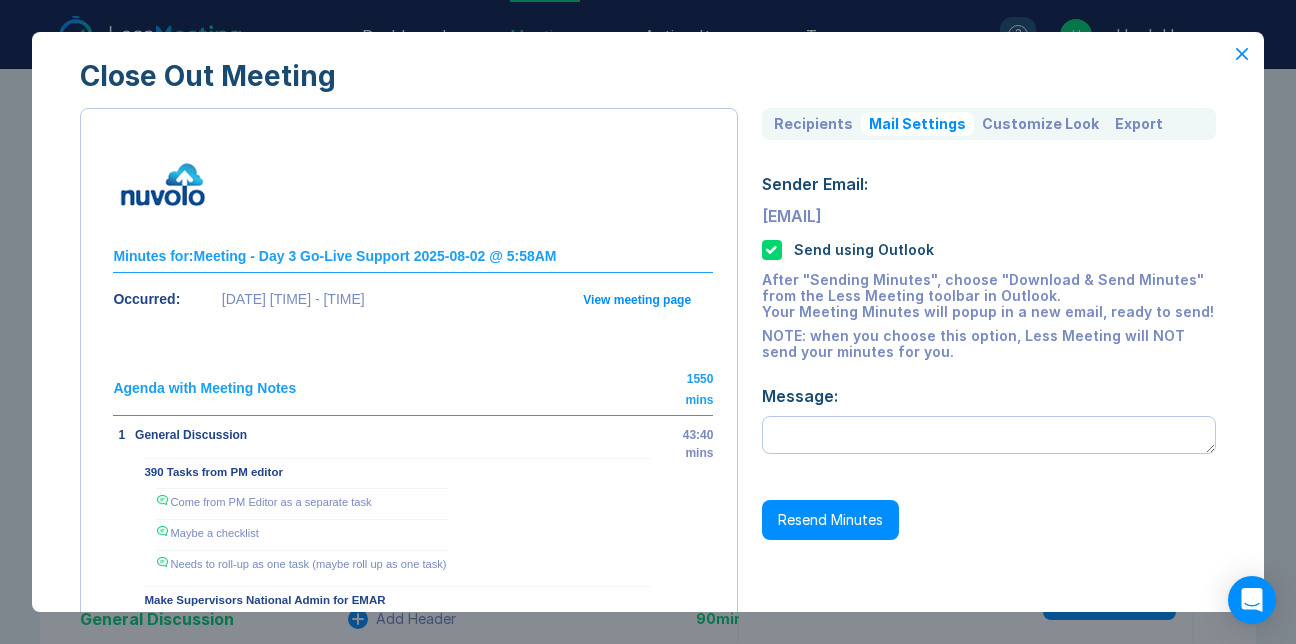click on "Customize Look" at bounding box center [1040, 124] 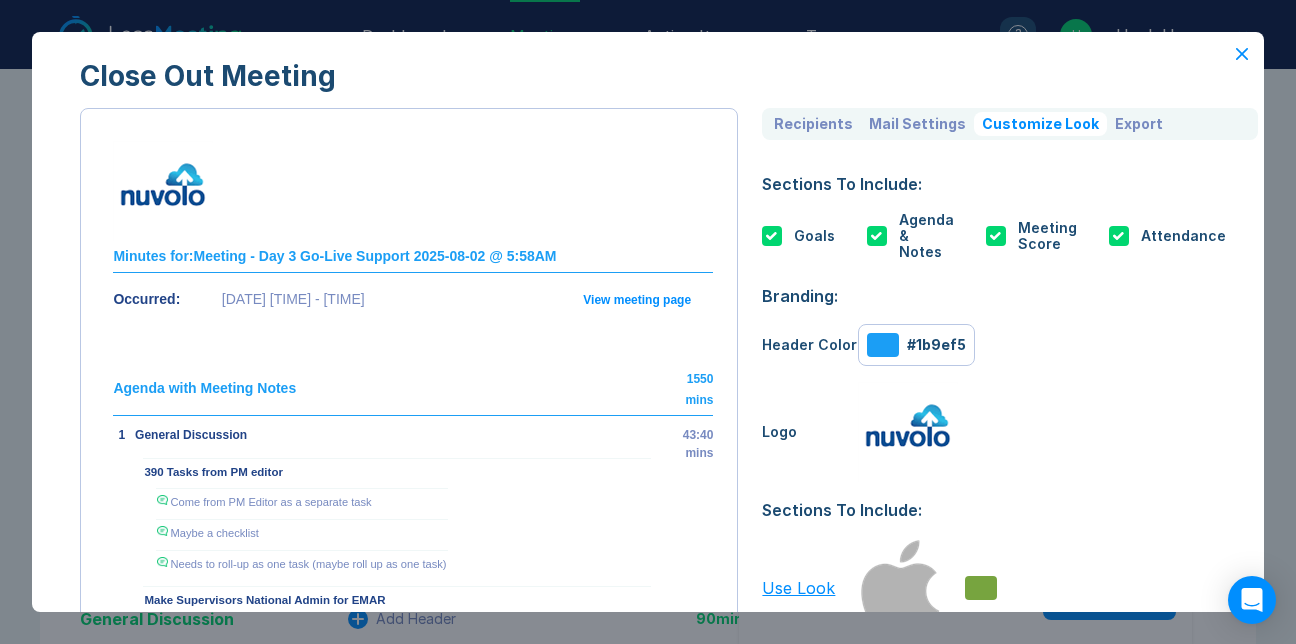 click at bounding box center [908, 432] 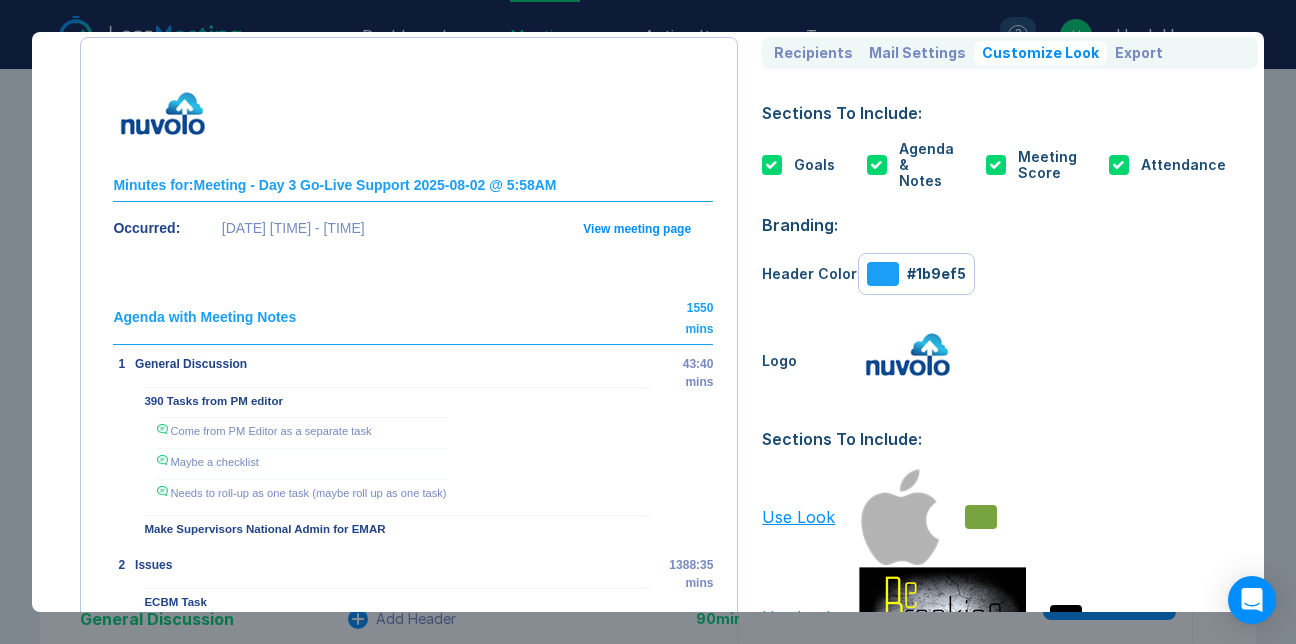 scroll, scrollTop: 0, scrollLeft: 0, axis: both 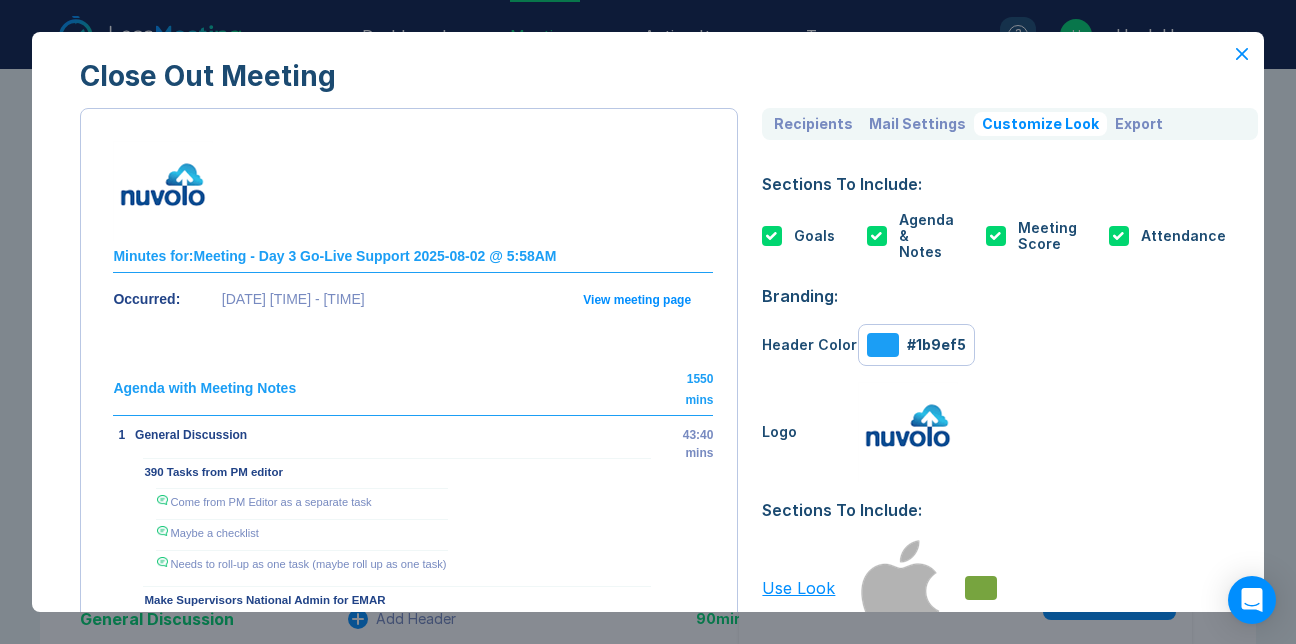 click at bounding box center (908, 432) 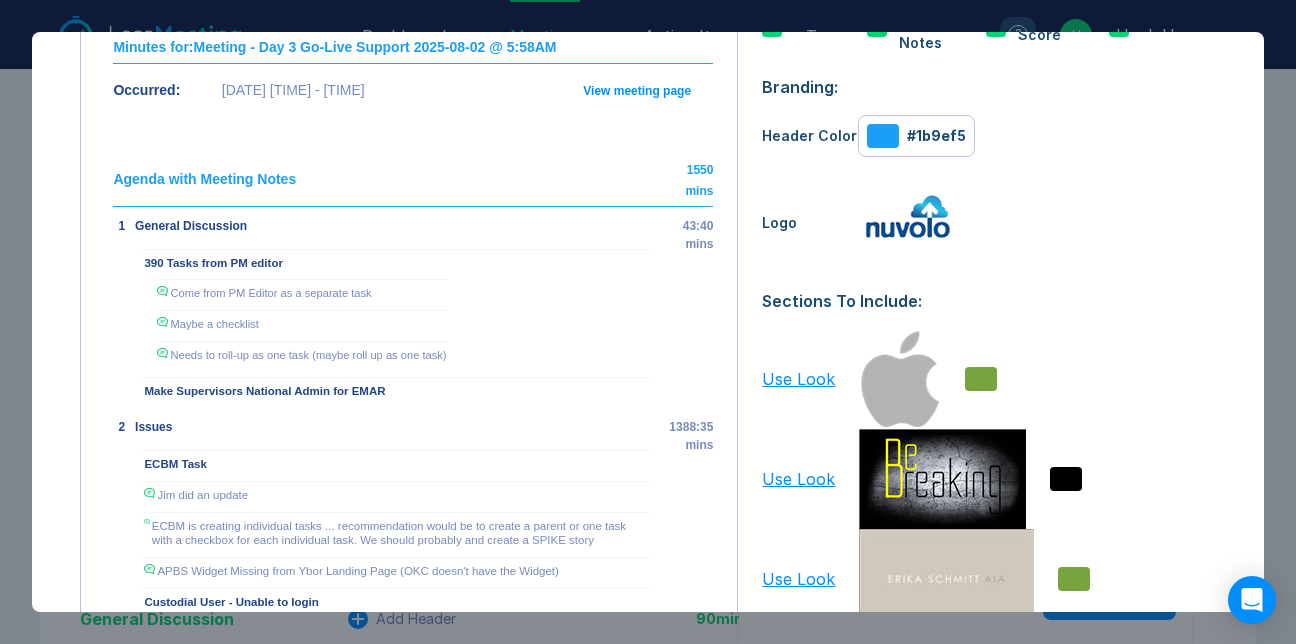 scroll, scrollTop: 200, scrollLeft: 0, axis: vertical 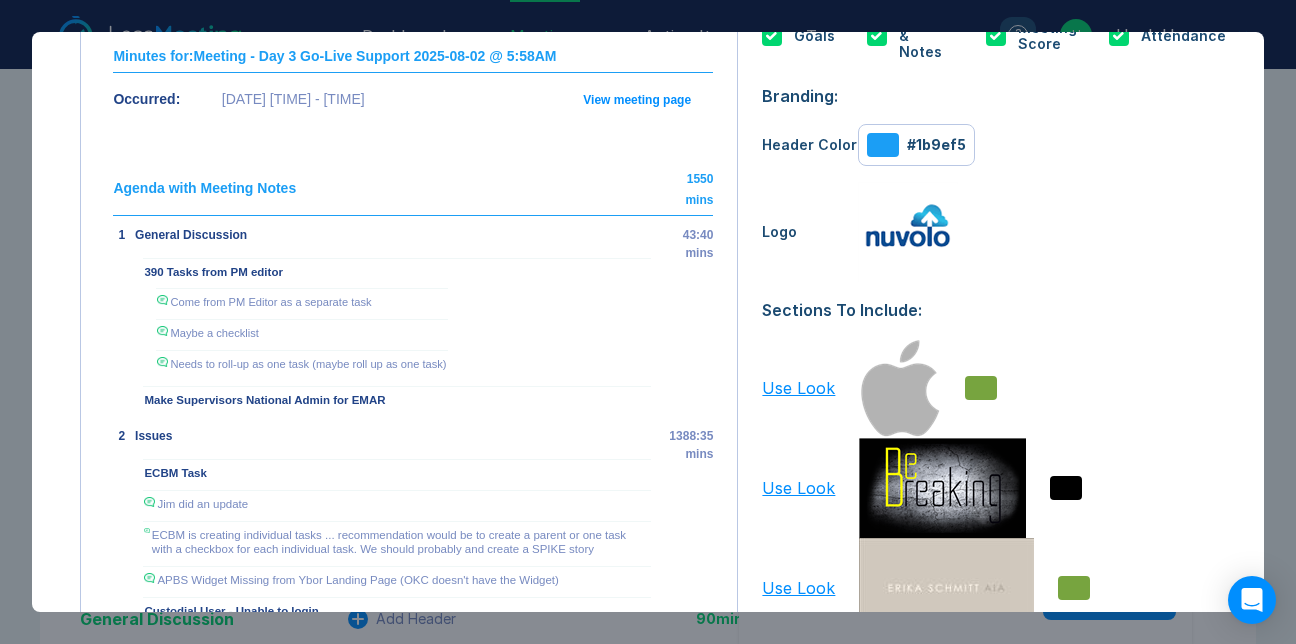type on "**********" 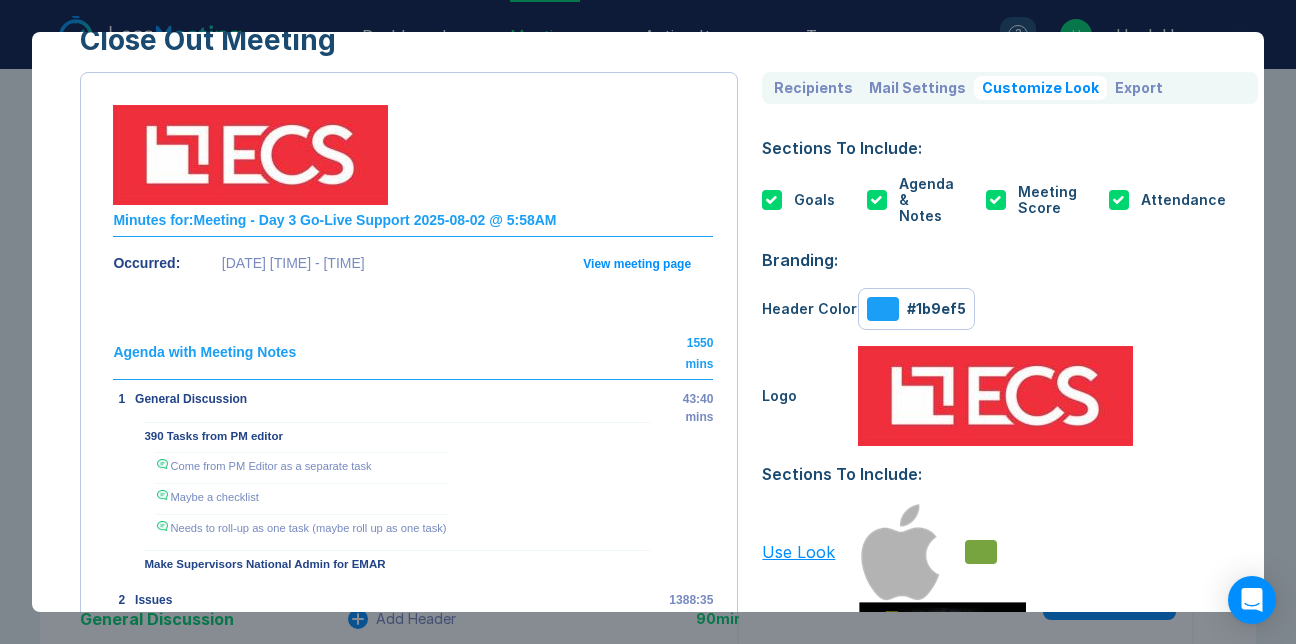 scroll, scrollTop: 0, scrollLeft: 0, axis: both 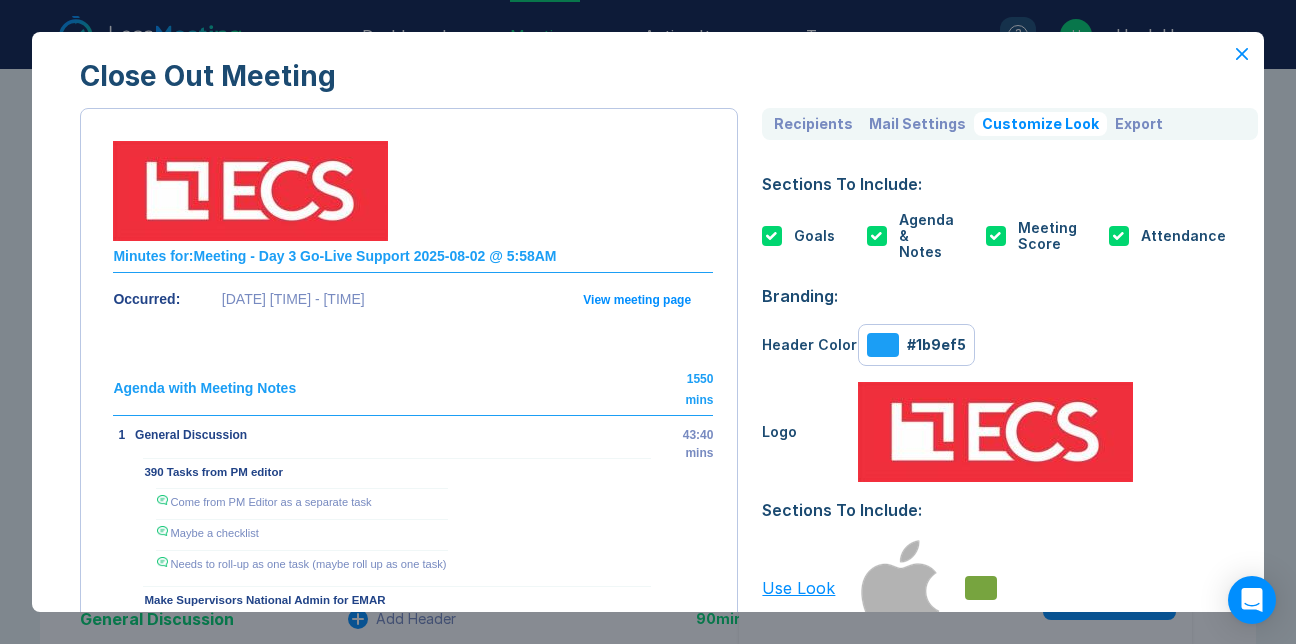 click on "#1b9ef5" at bounding box center [916, 345] 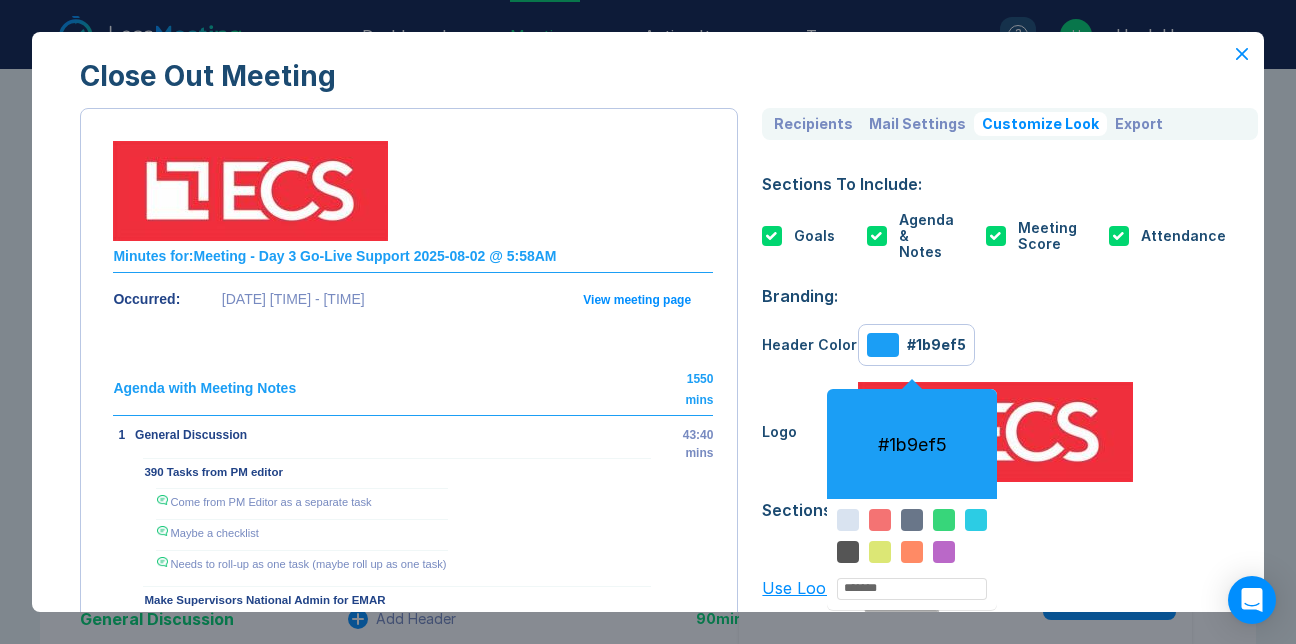 click on "Header Color #1b9ef5 ******* #1b9ef5" at bounding box center (1010, 345) 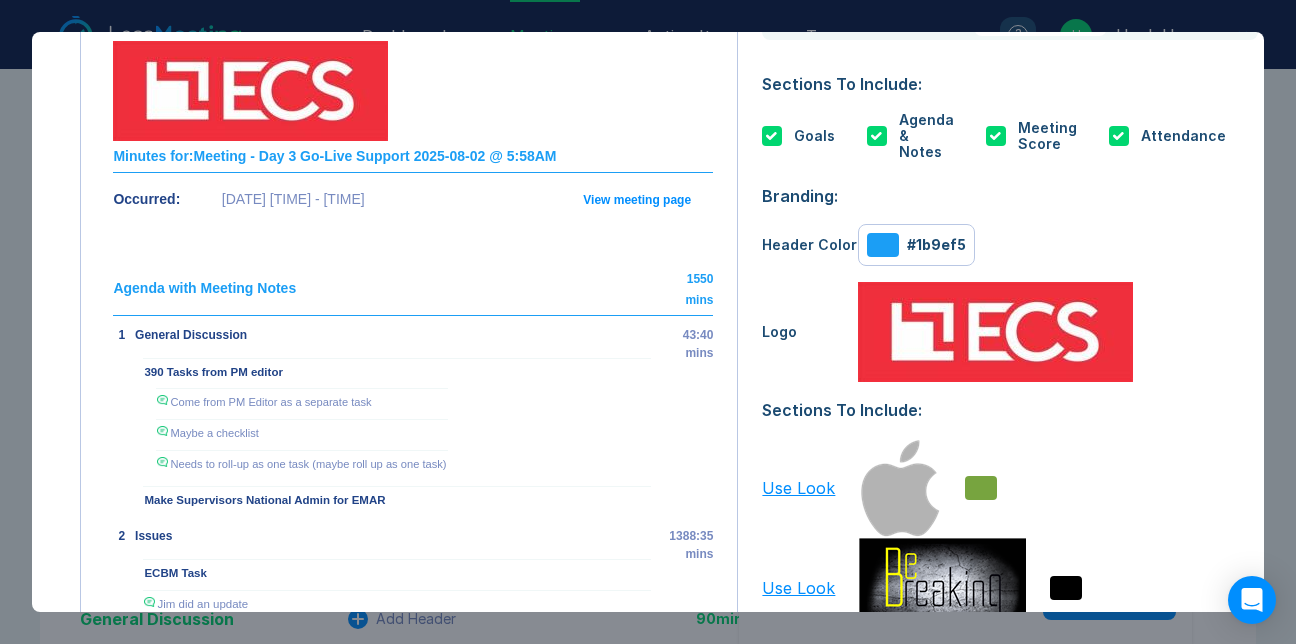scroll, scrollTop: 0, scrollLeft: 0, axis: both 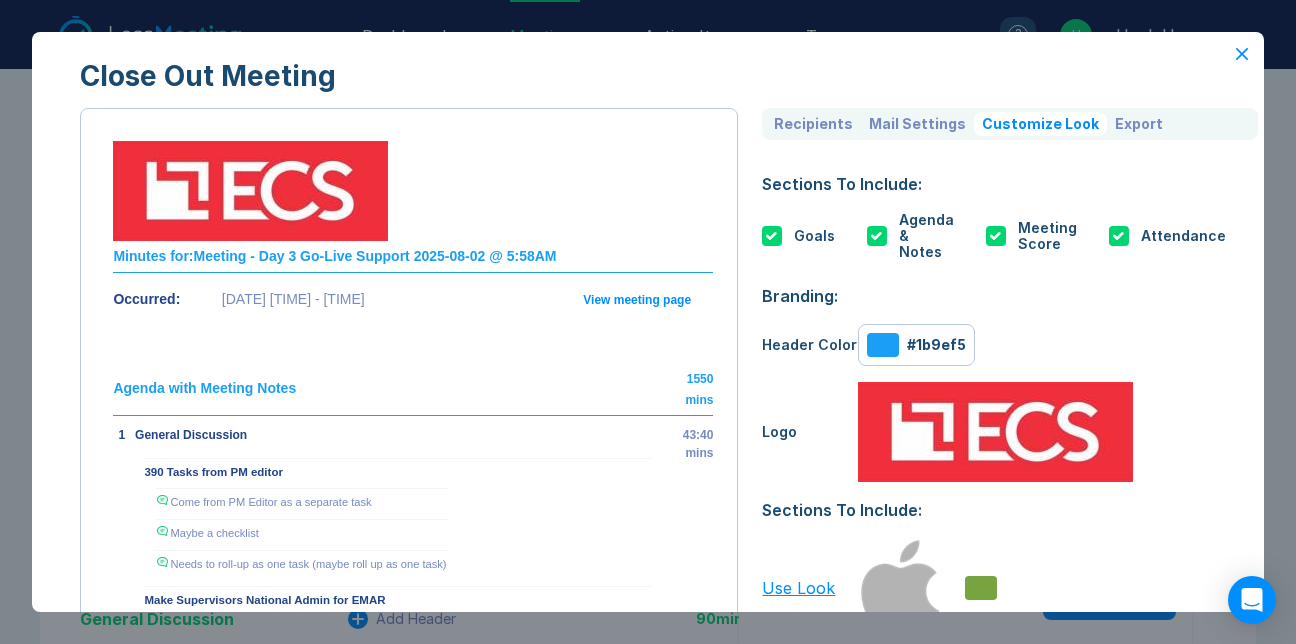 click 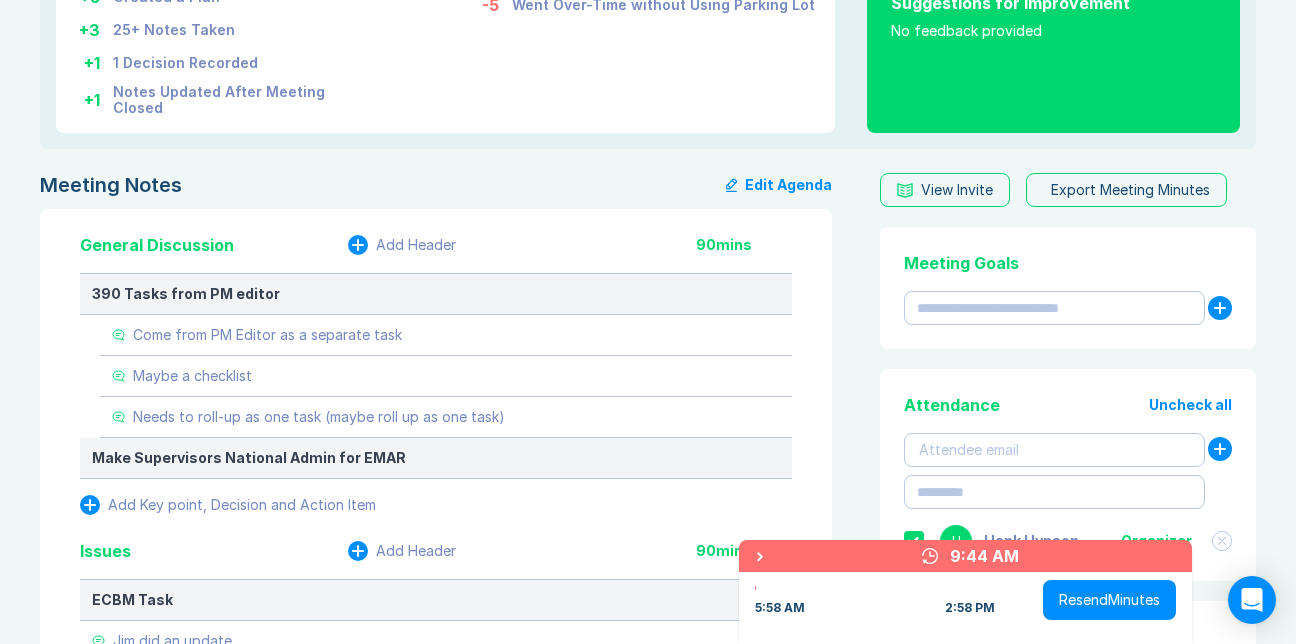 scroll, scrollTop: 500, scrollLeft: 0, axis: vertical 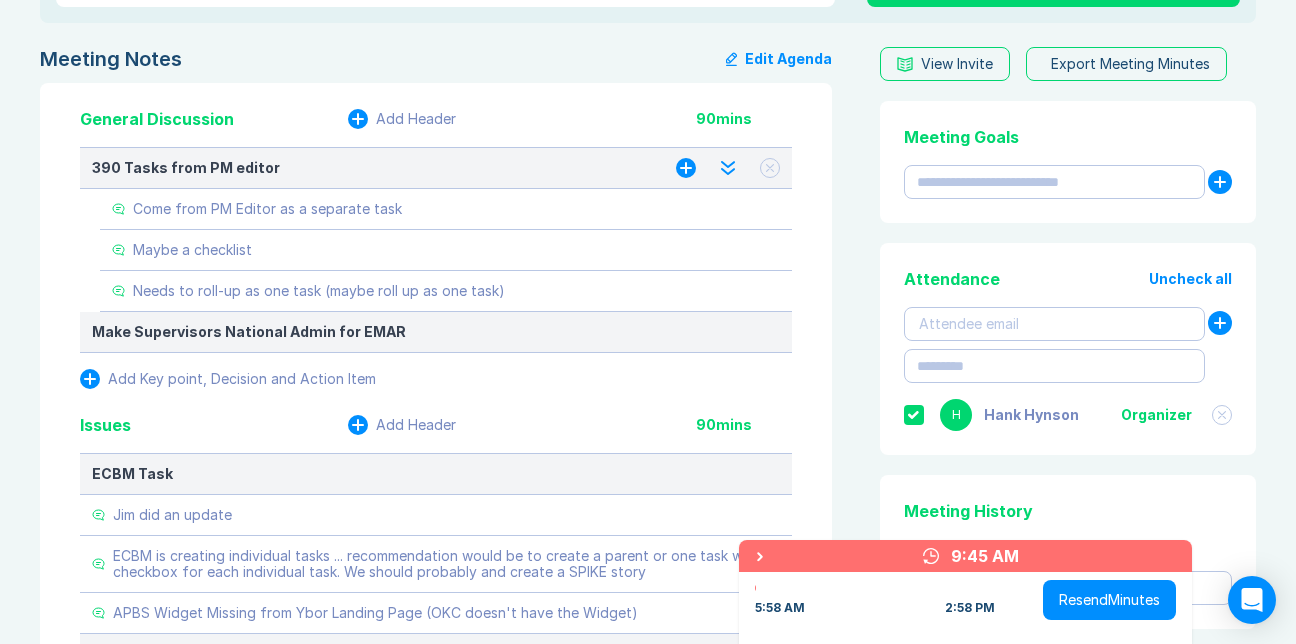 click on "390 Tasks from PM editor" at bounding box center (364, 168) 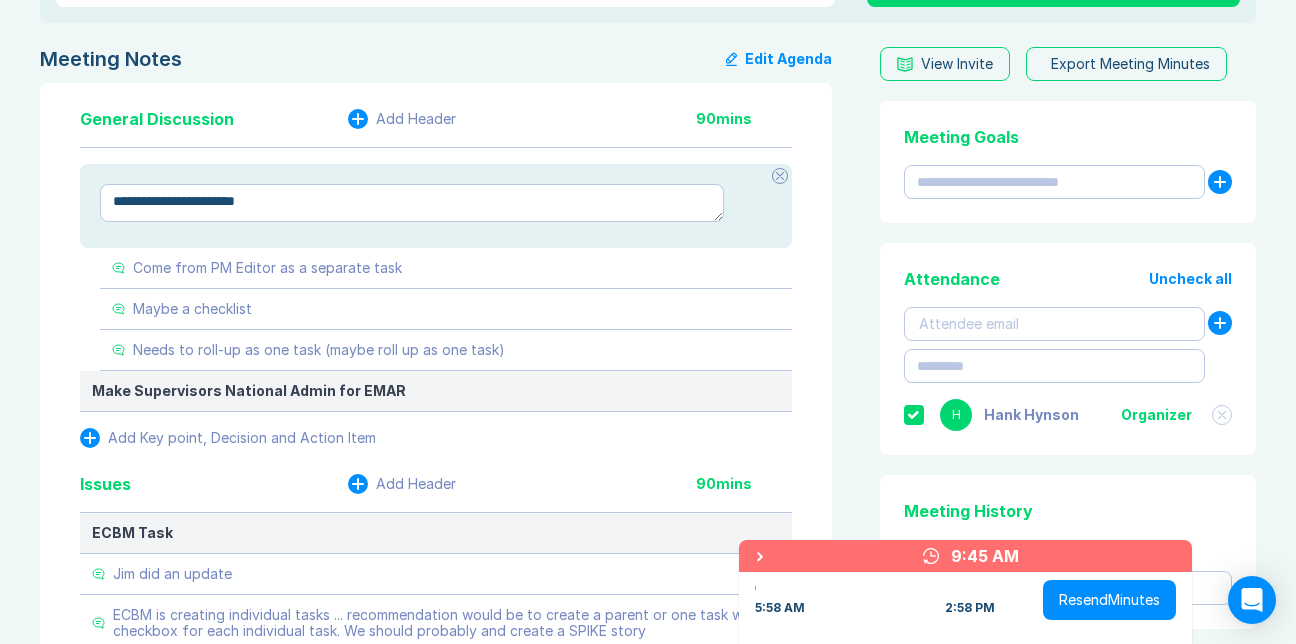 click on "**********" at bounding box center [412, 203] 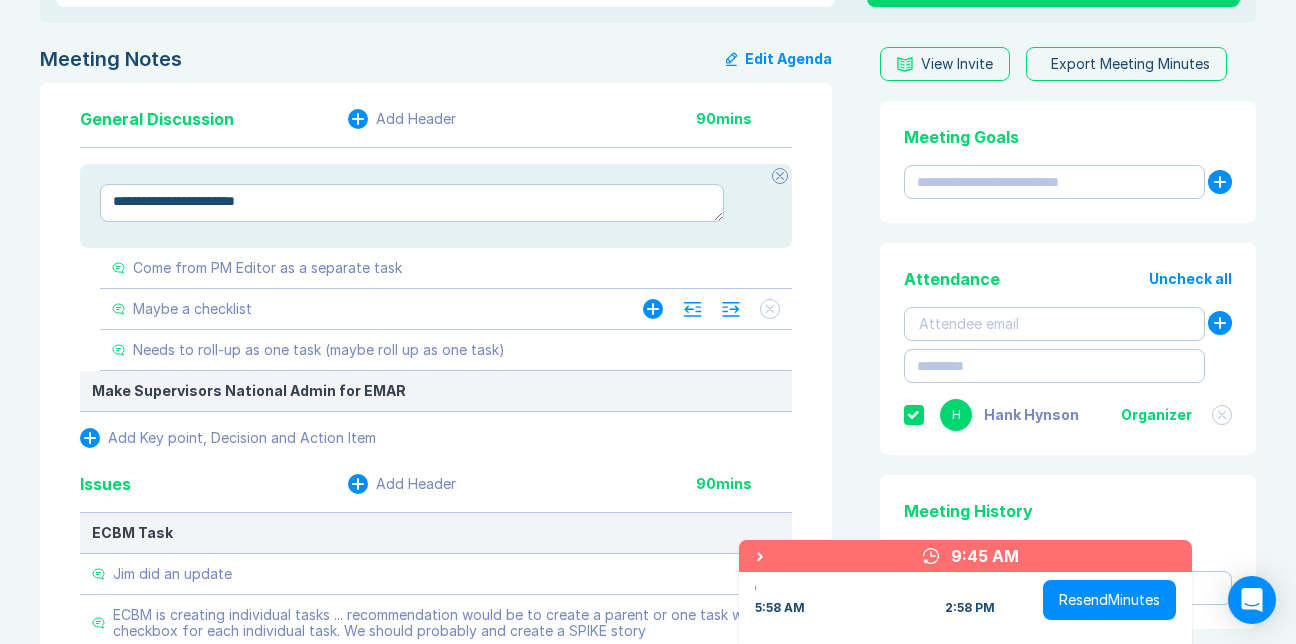 type on "*" 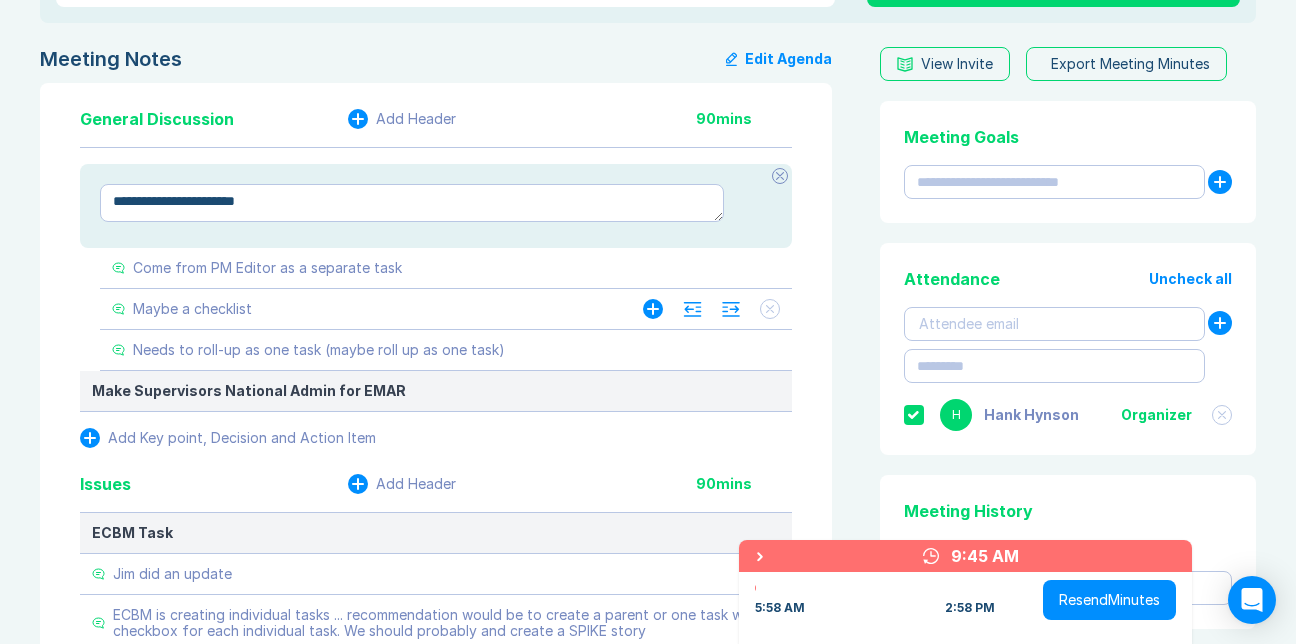 type on "**********" 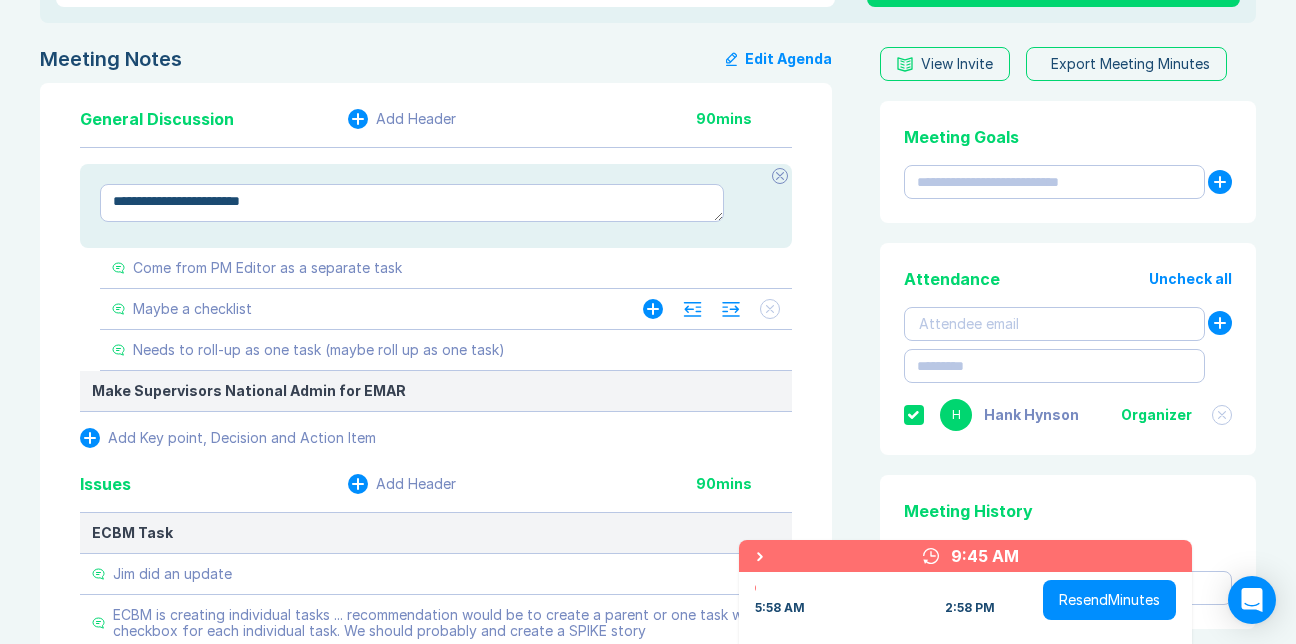type on "*" 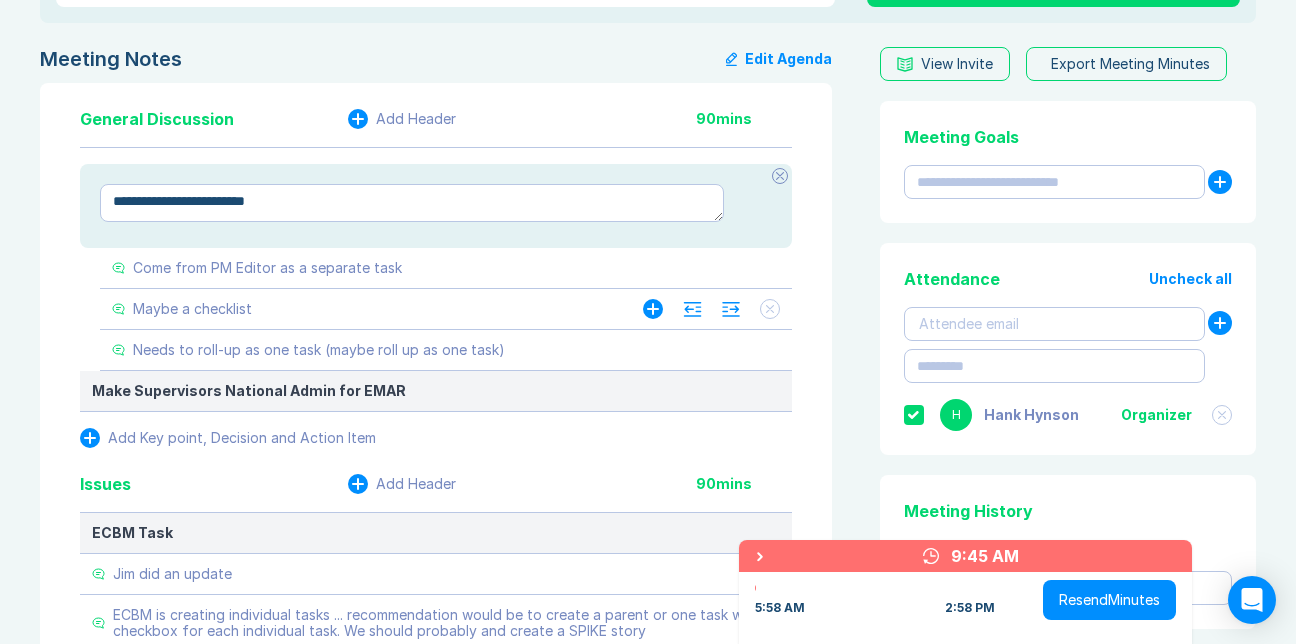 type on "*" 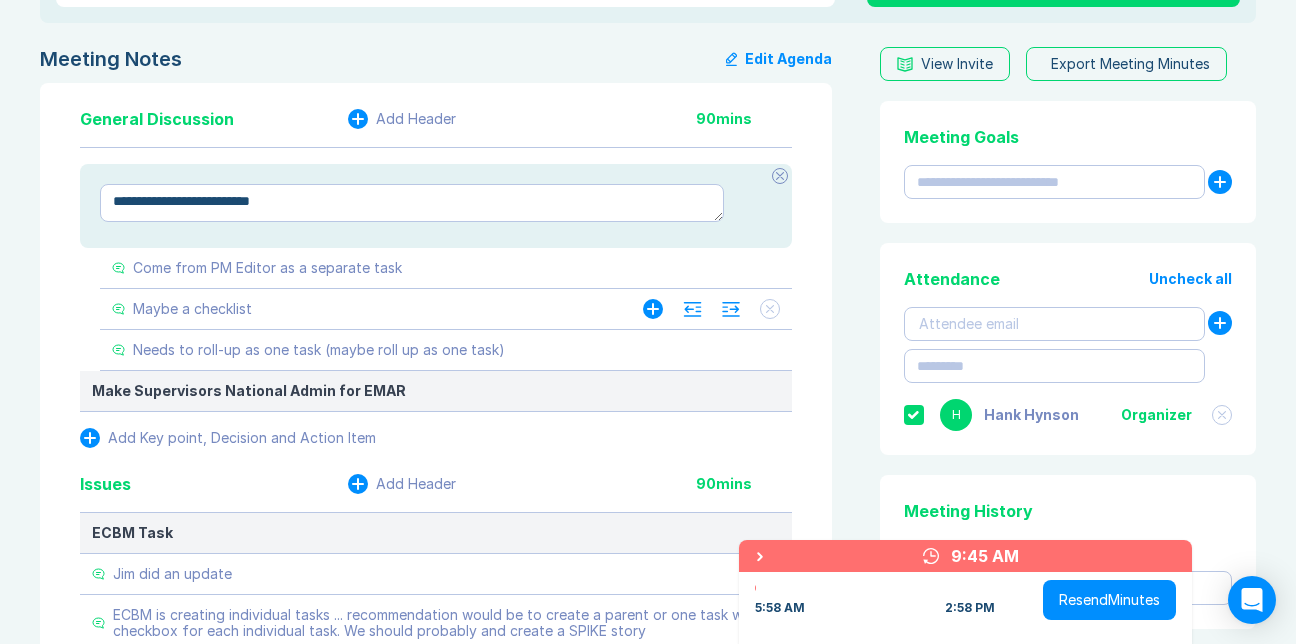 type on "*" 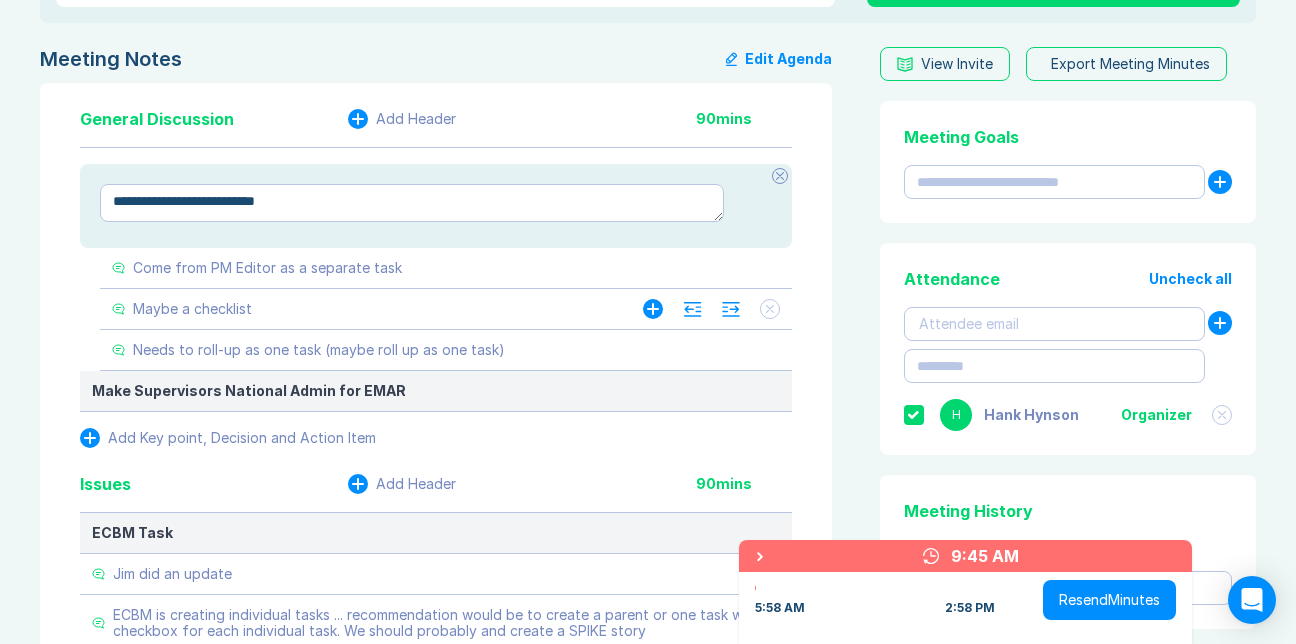 type on "*" 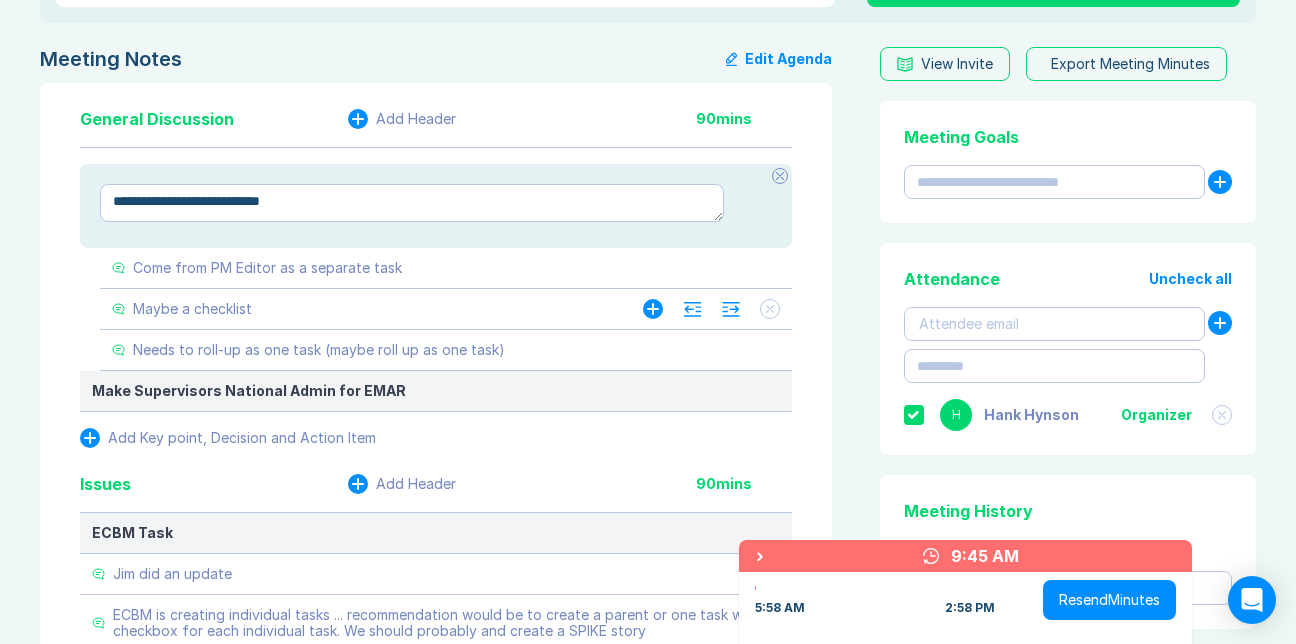 type on "*" 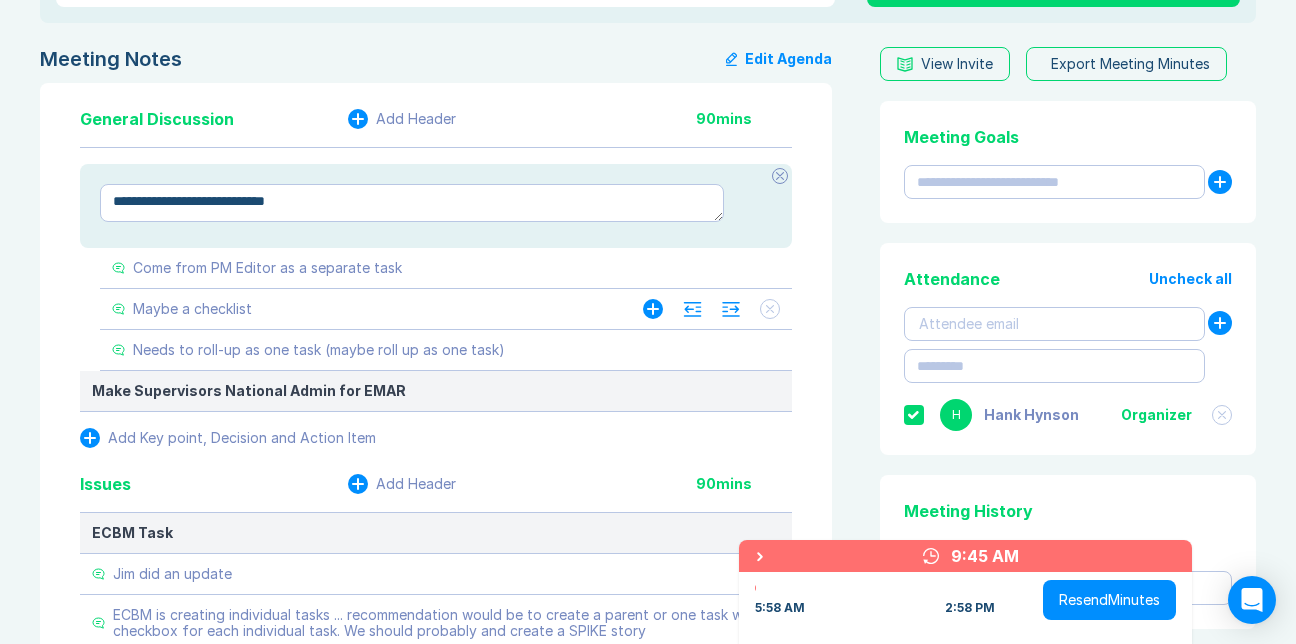 type on "*" 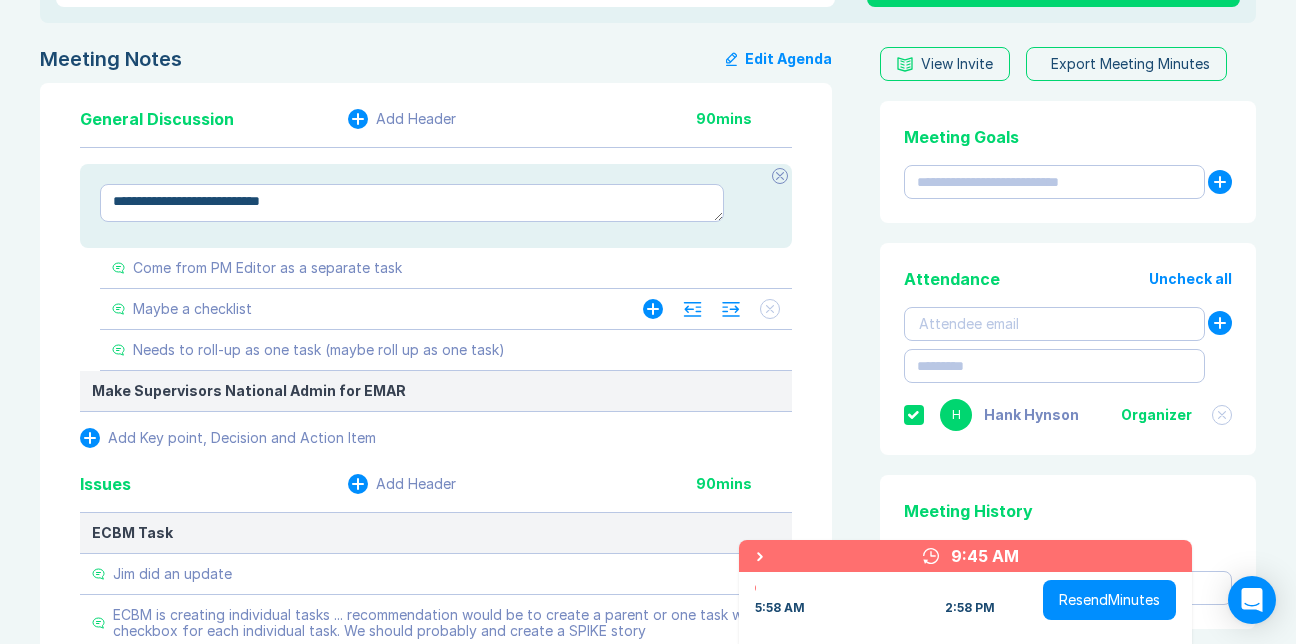 type on "*" 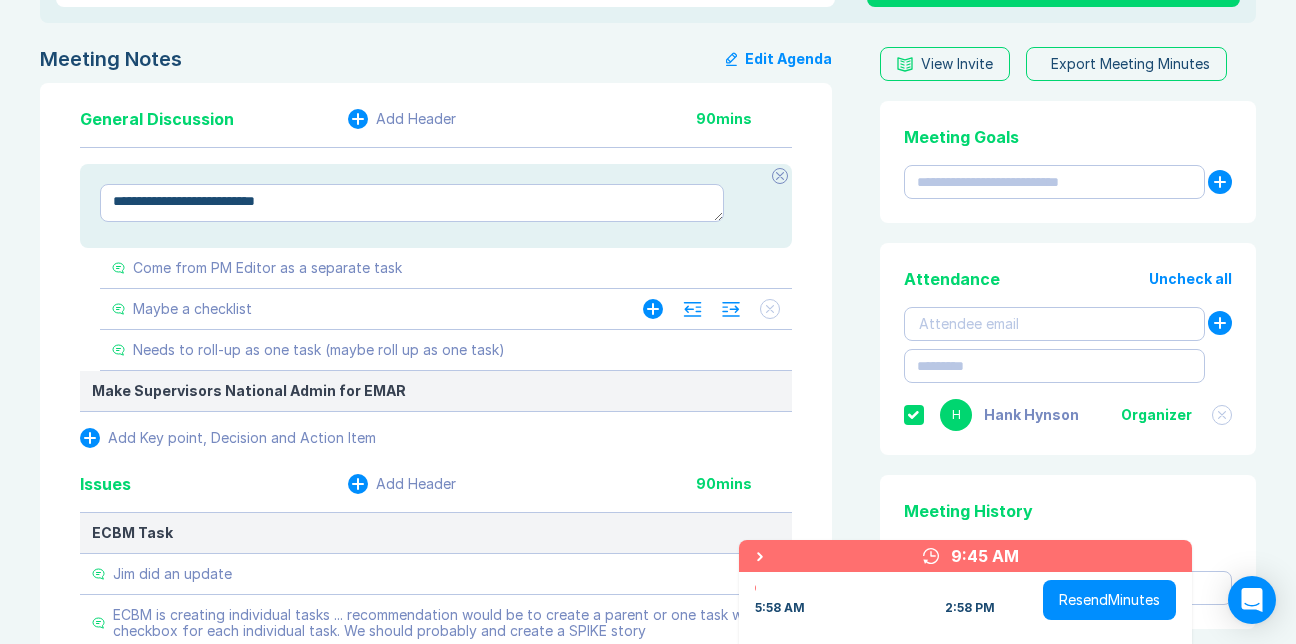 type on "*" 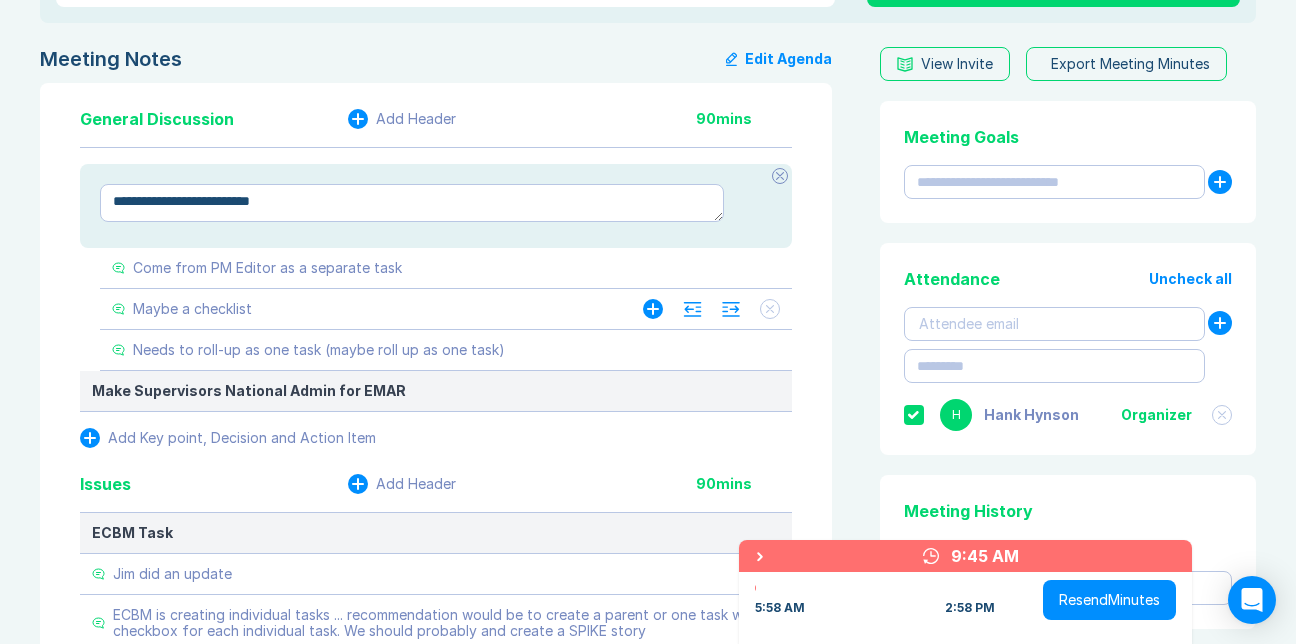 type on "*" 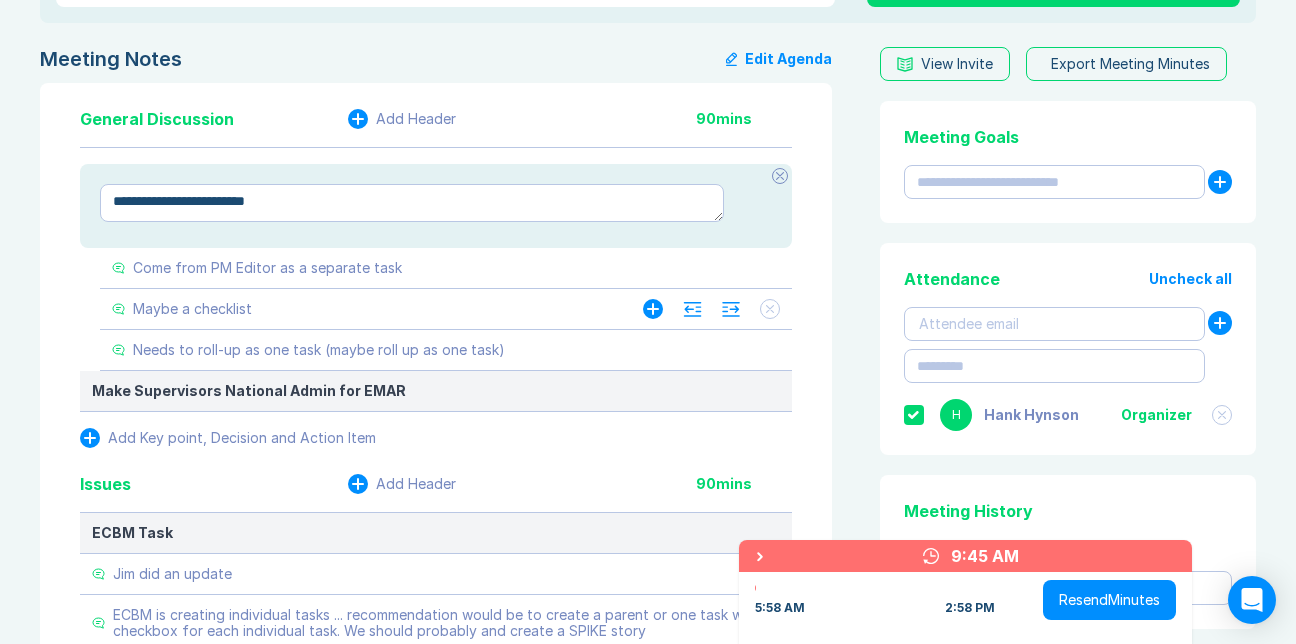 type on "*" 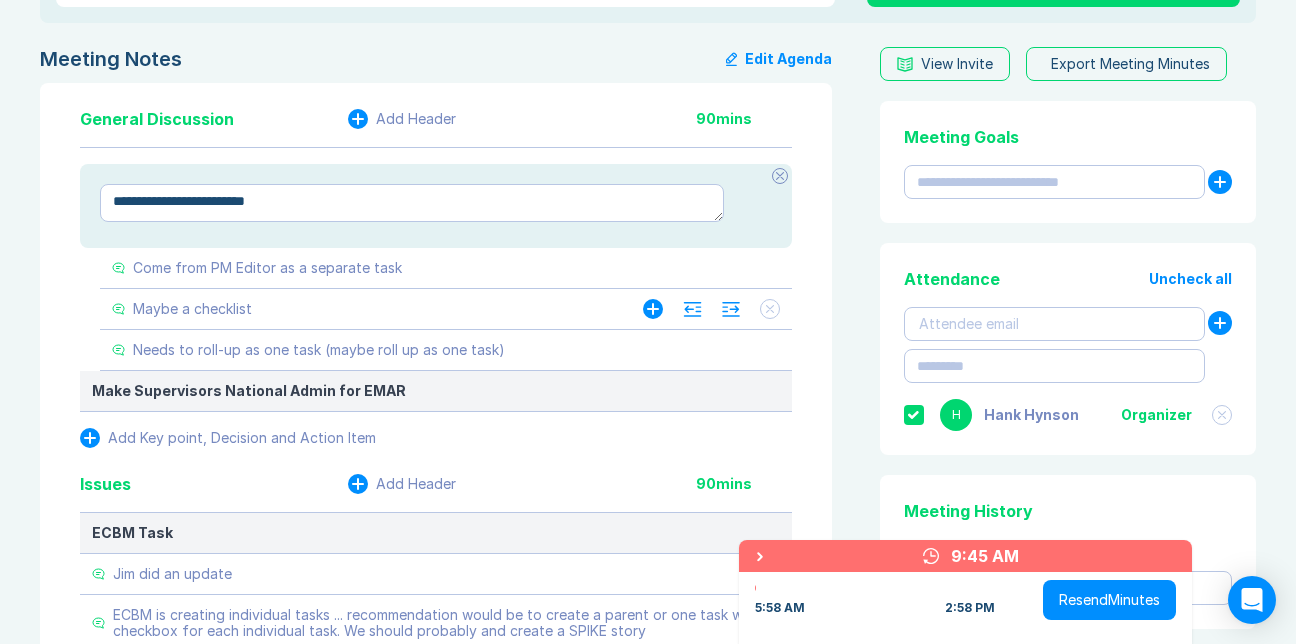 type on "**********" 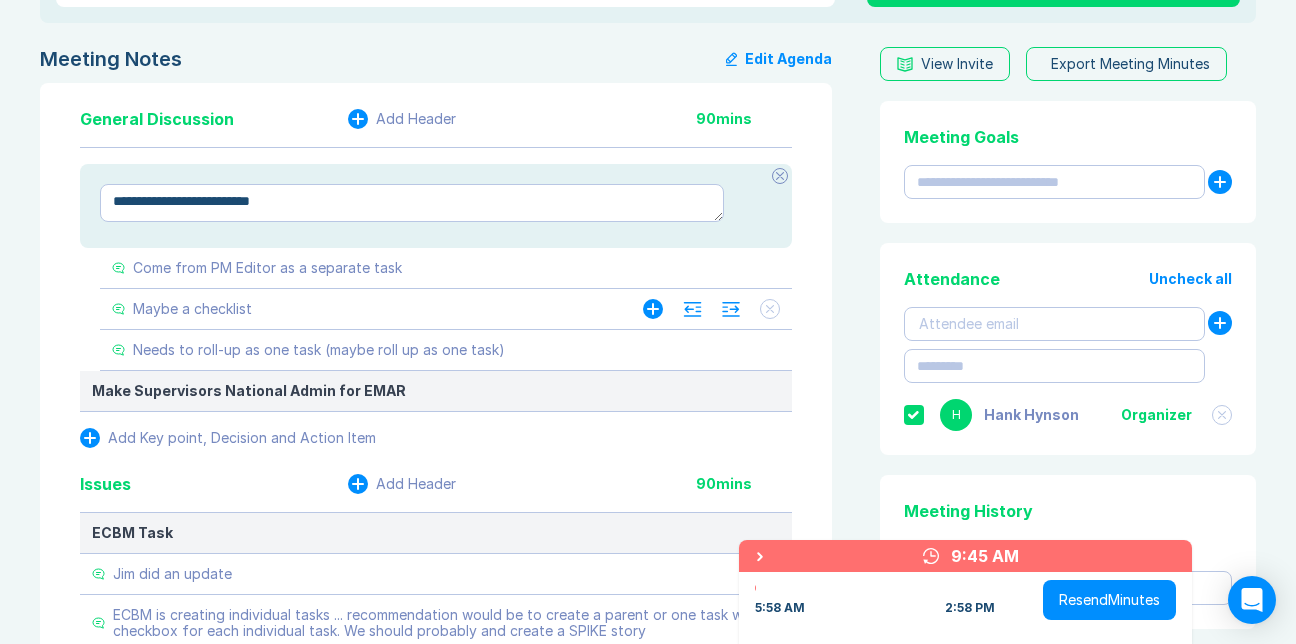 type on "*" 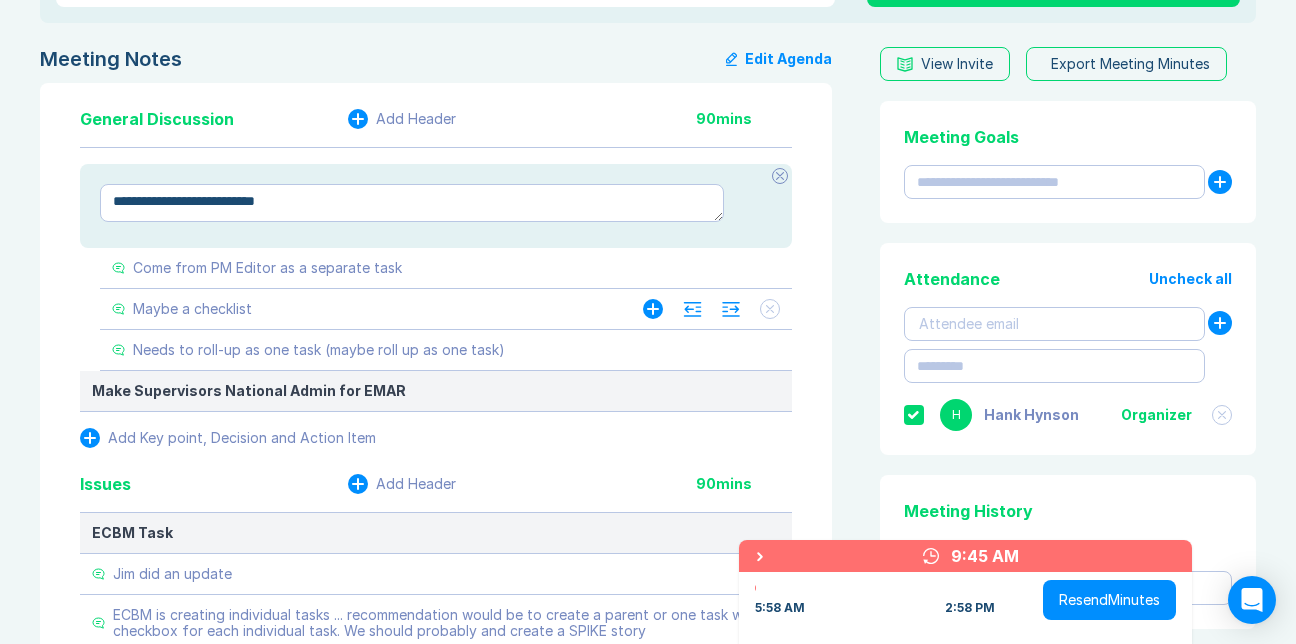 type on "*" 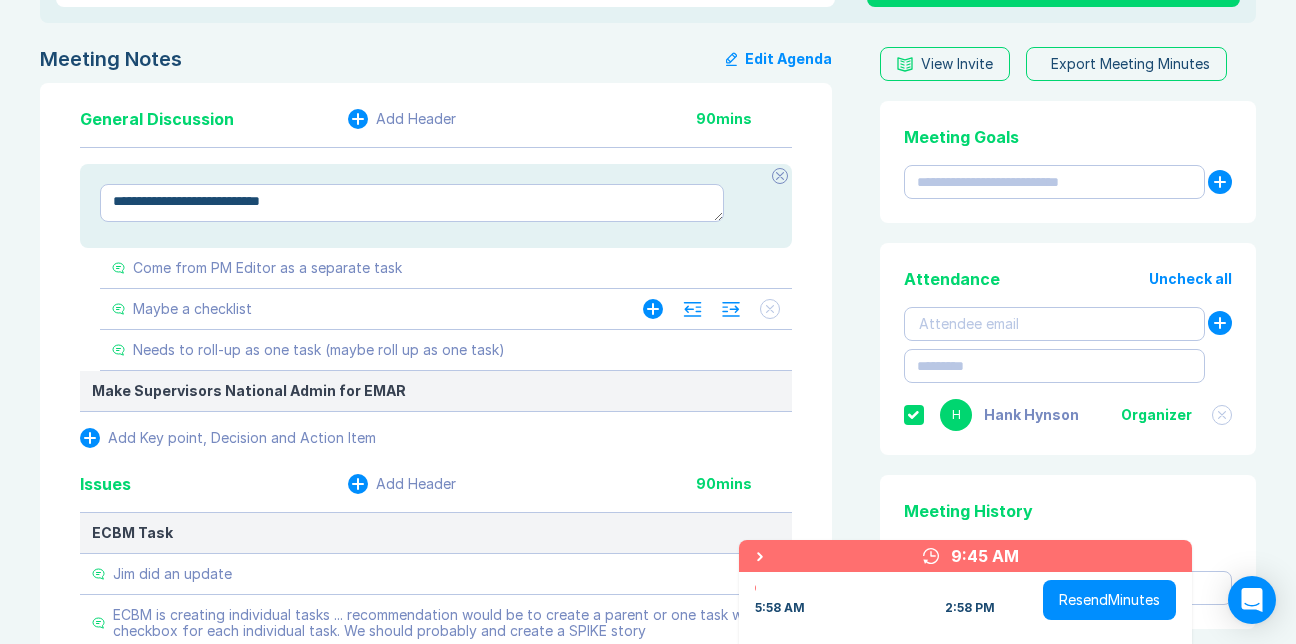 type on "*" 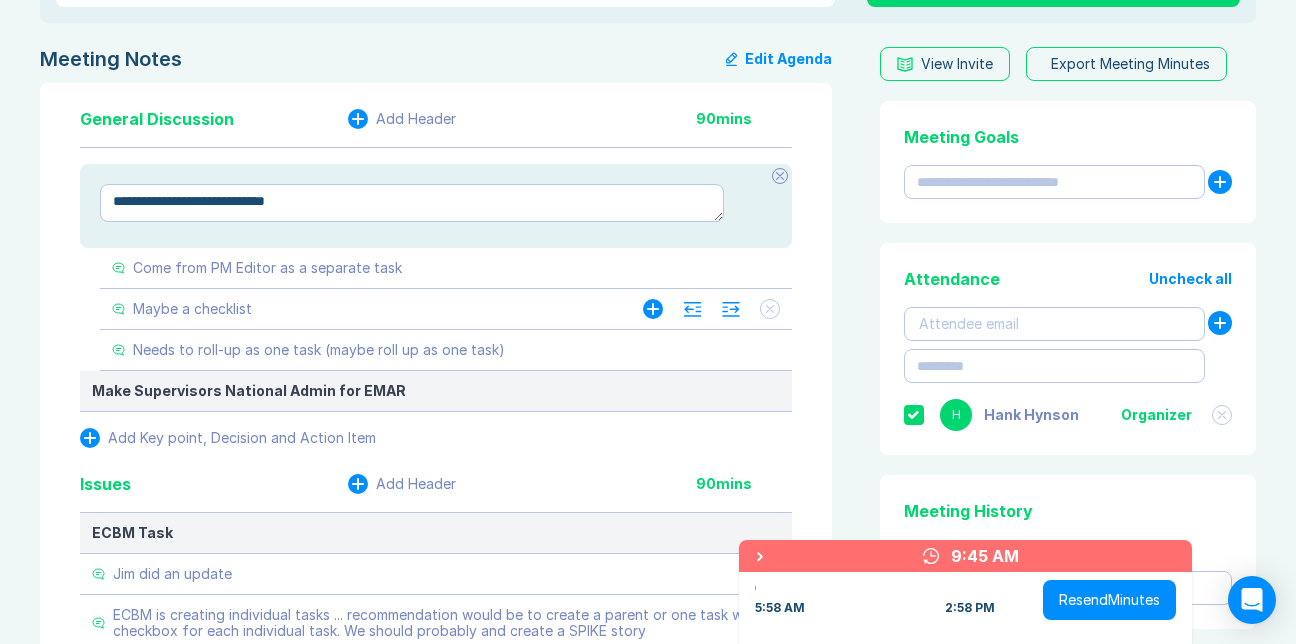 type on "*" 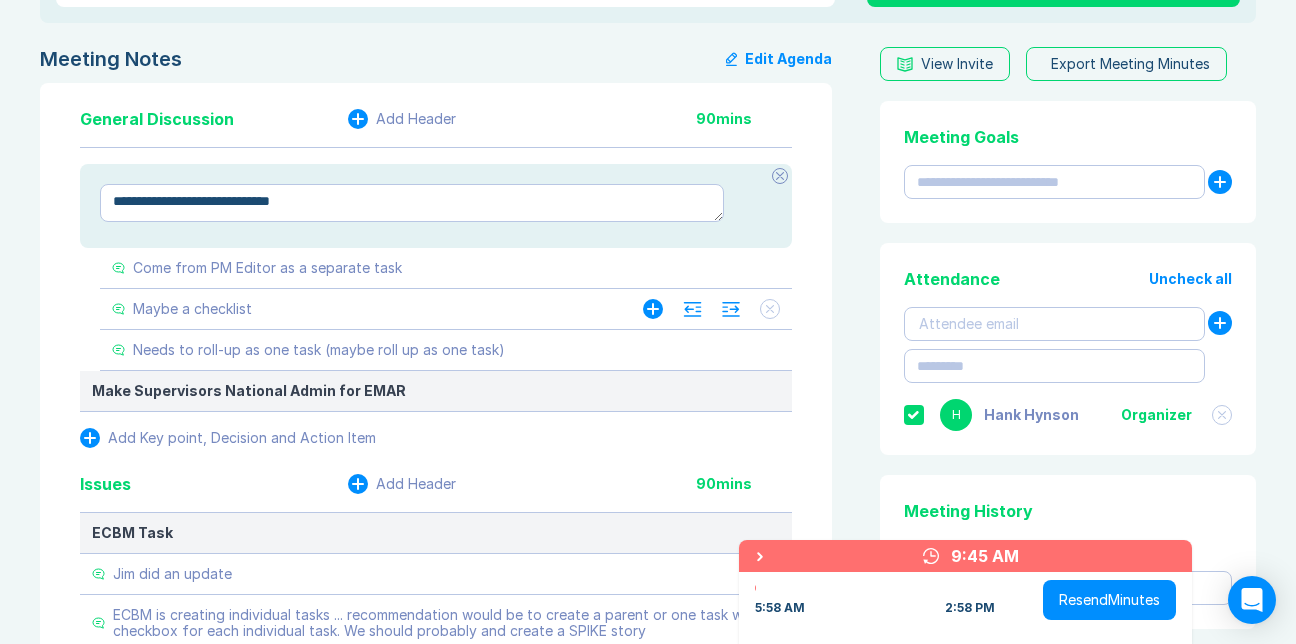 type on "*" 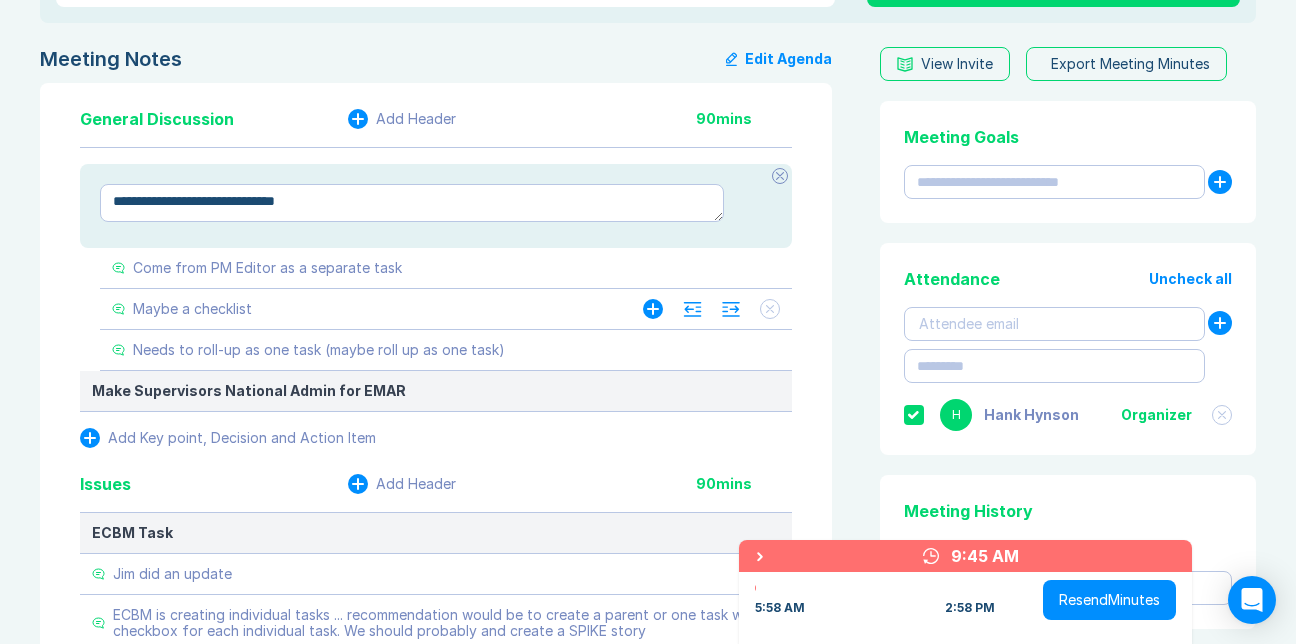 type on "*" 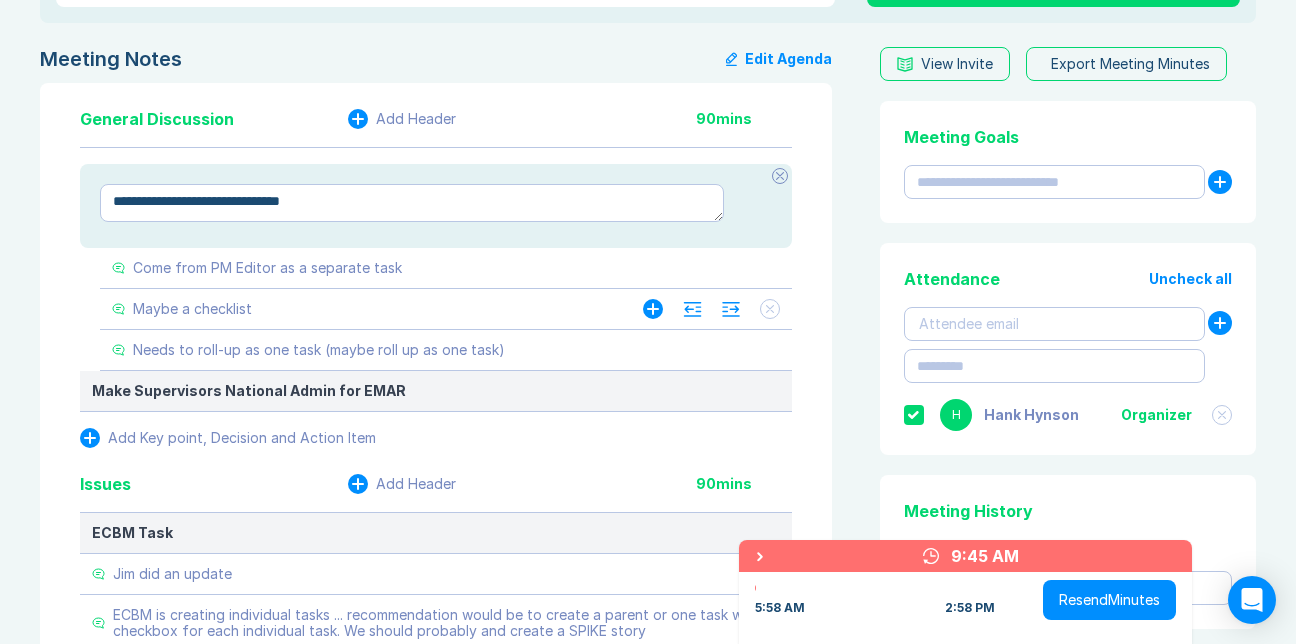 type on "*" 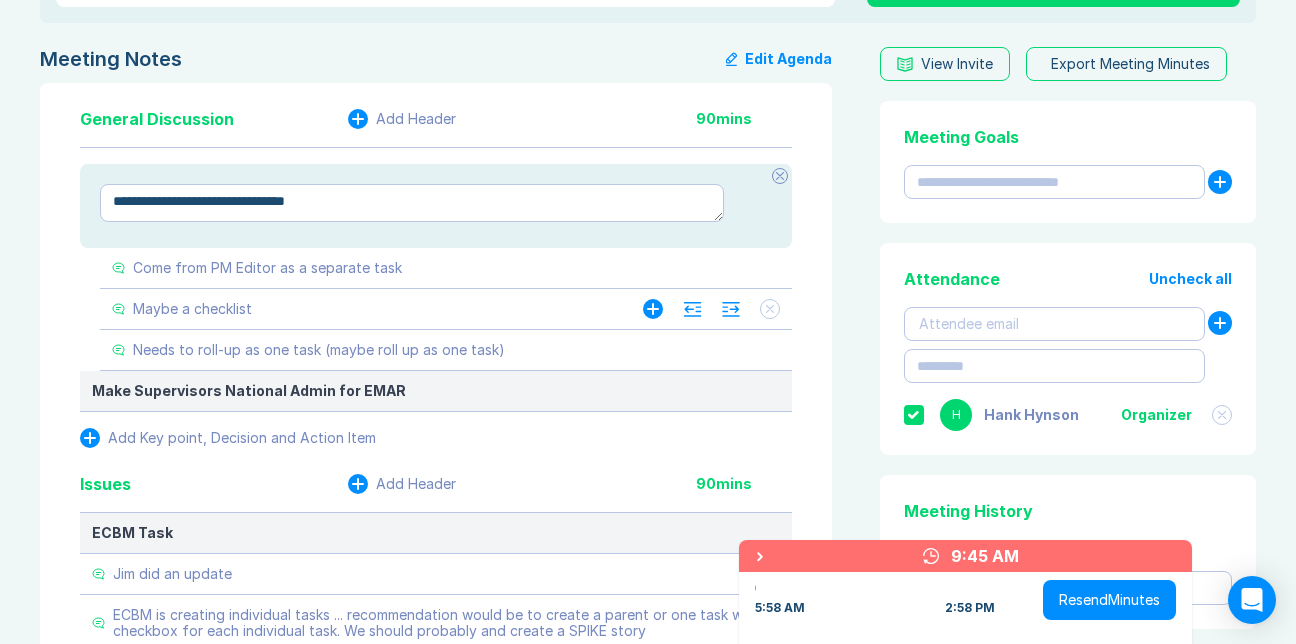 type on "*" 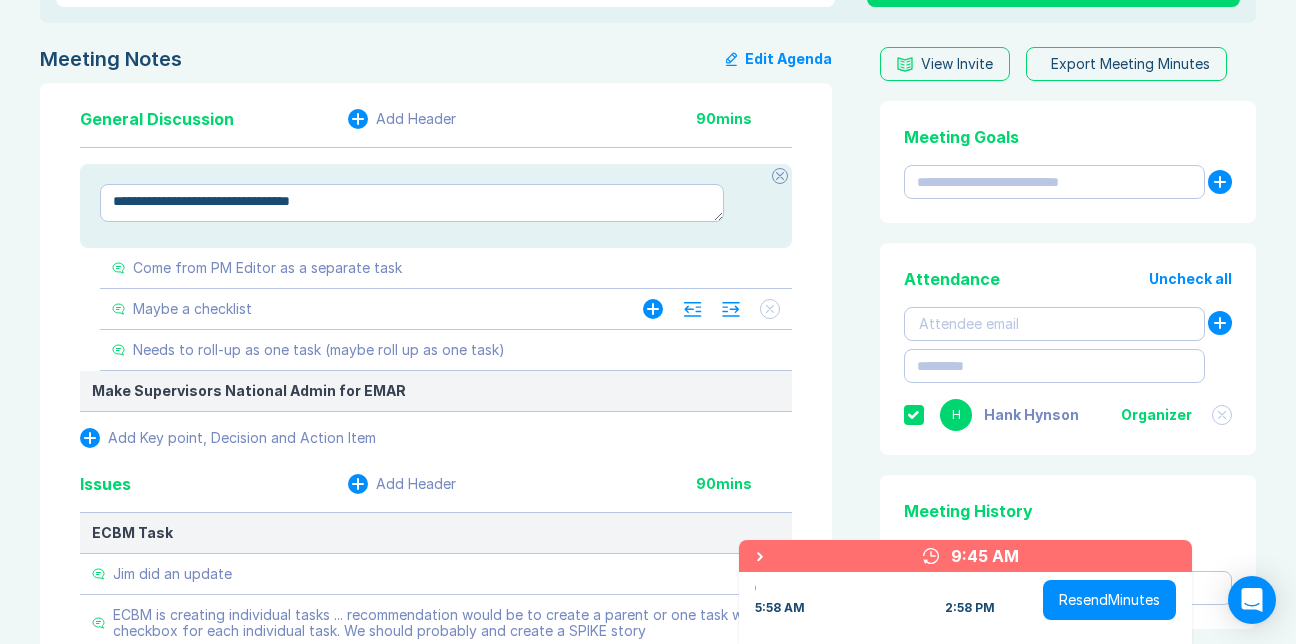 type on "*" 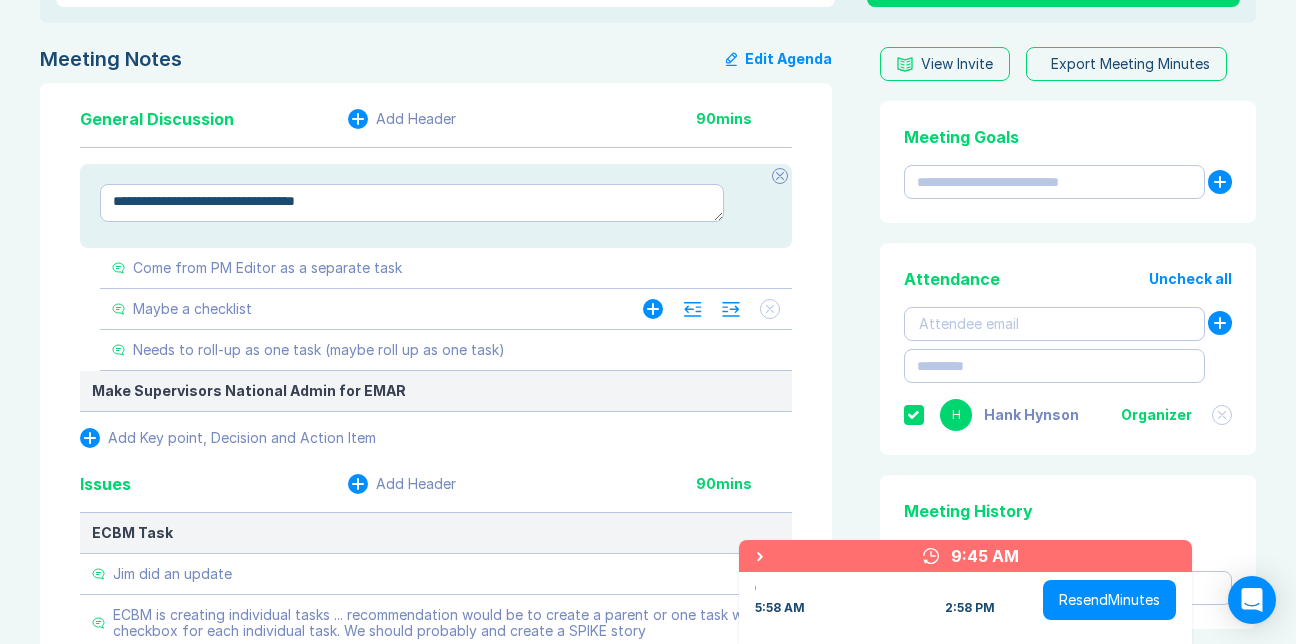 type on "*" 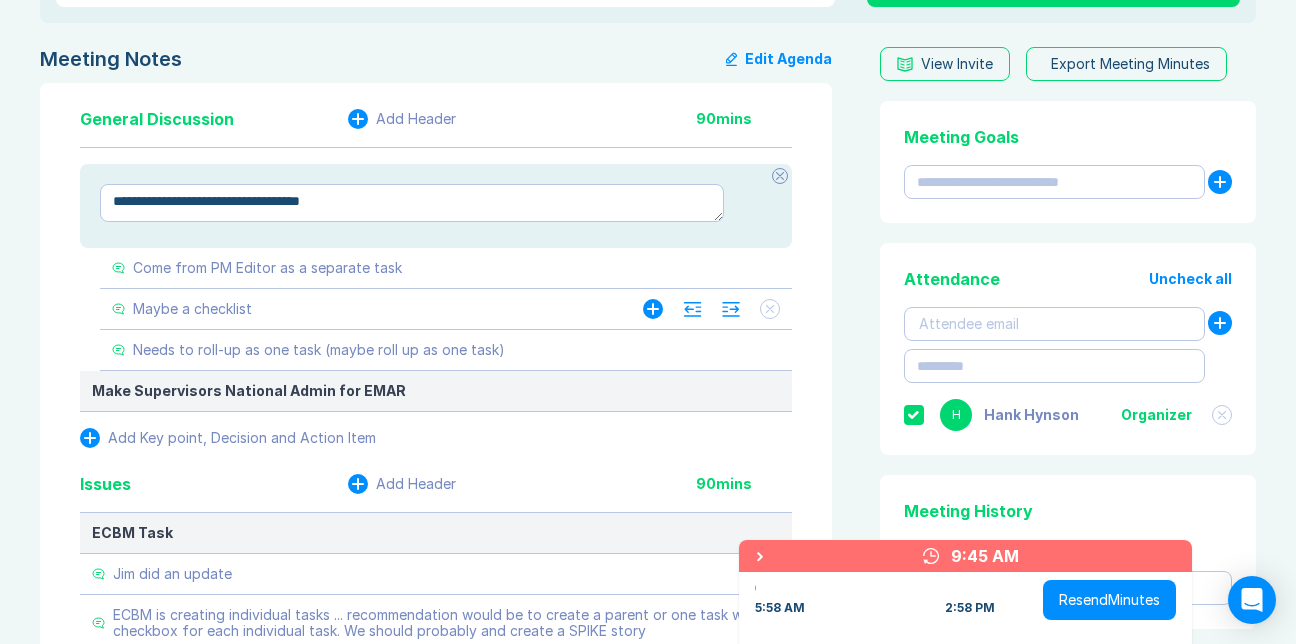 type on "*" 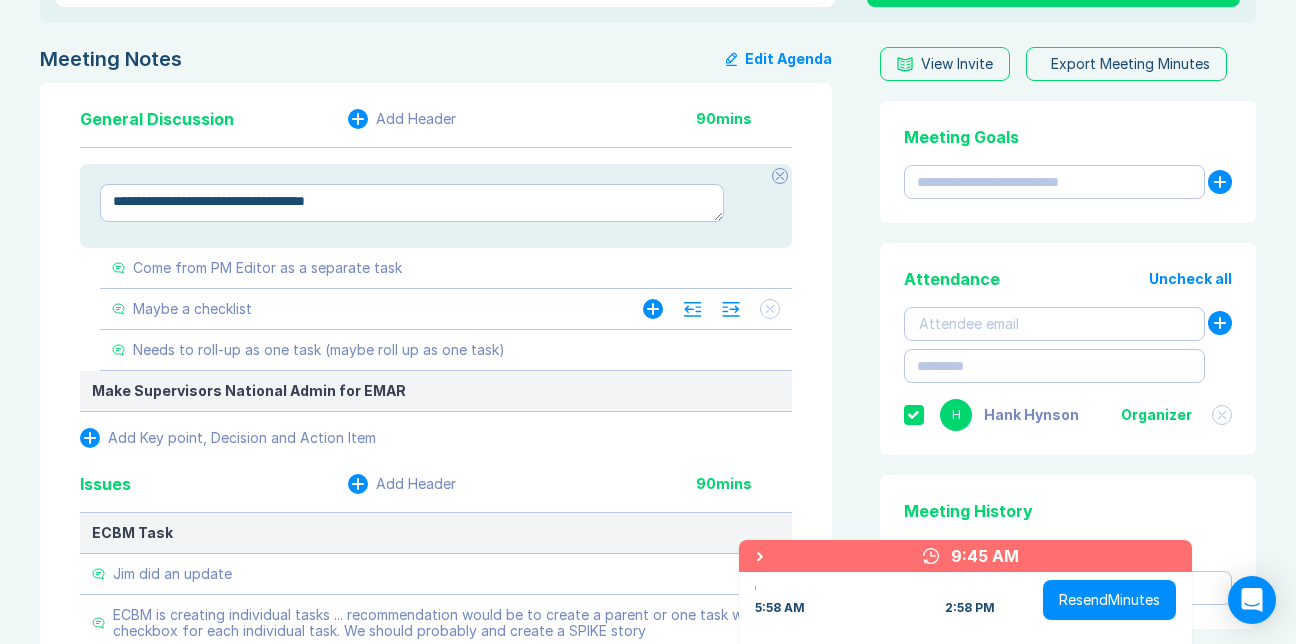 type on "*" 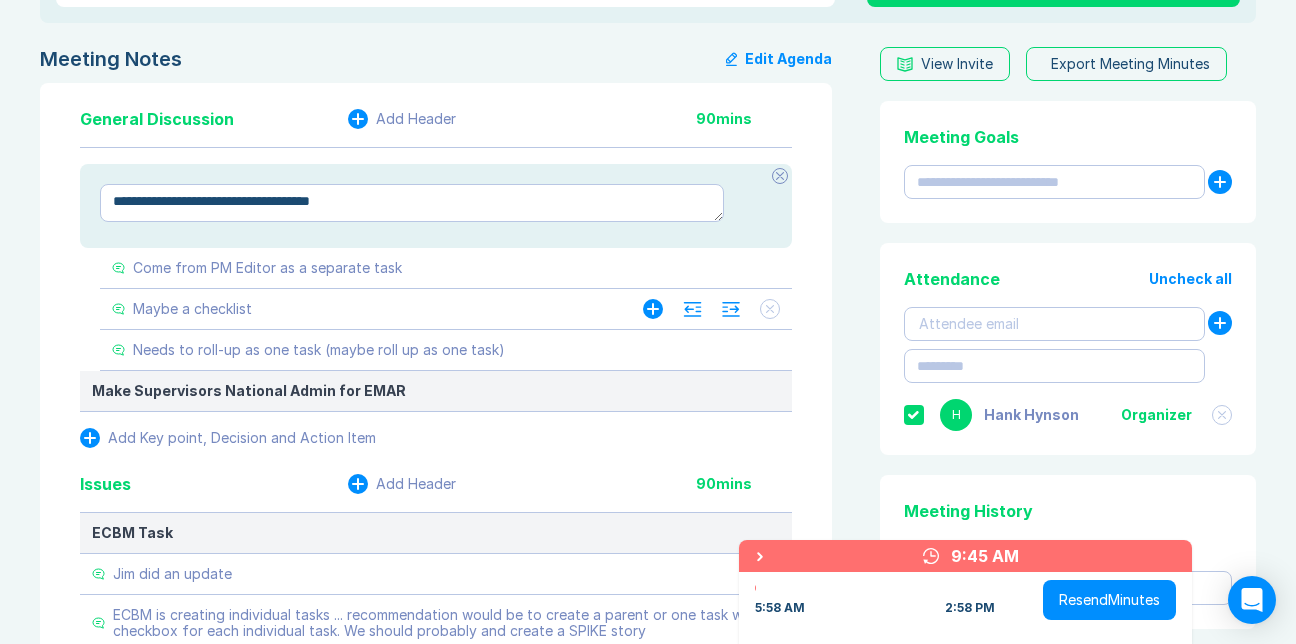 type on "*" 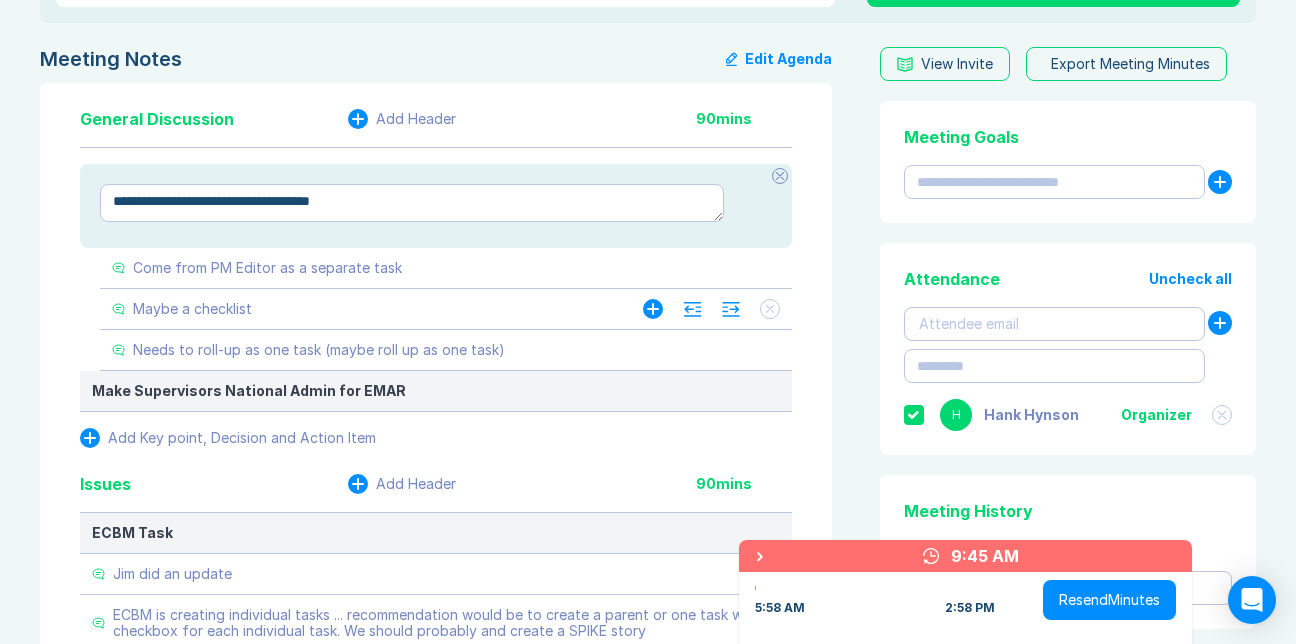 type on "**********" 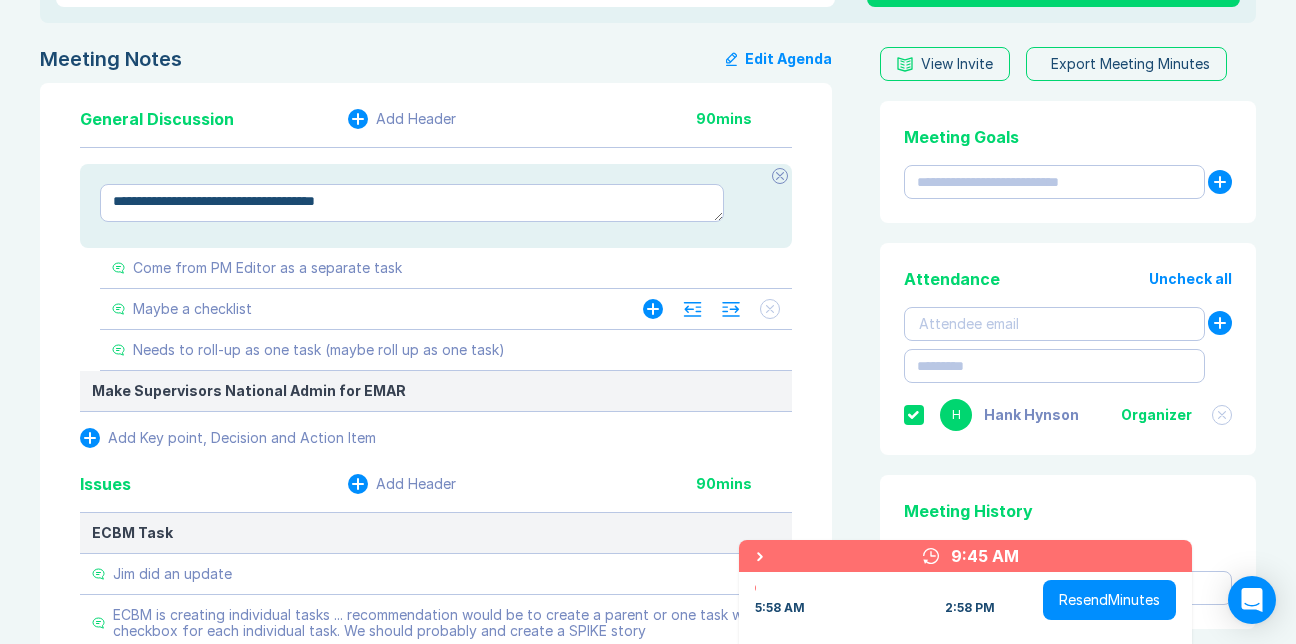 type on "*" 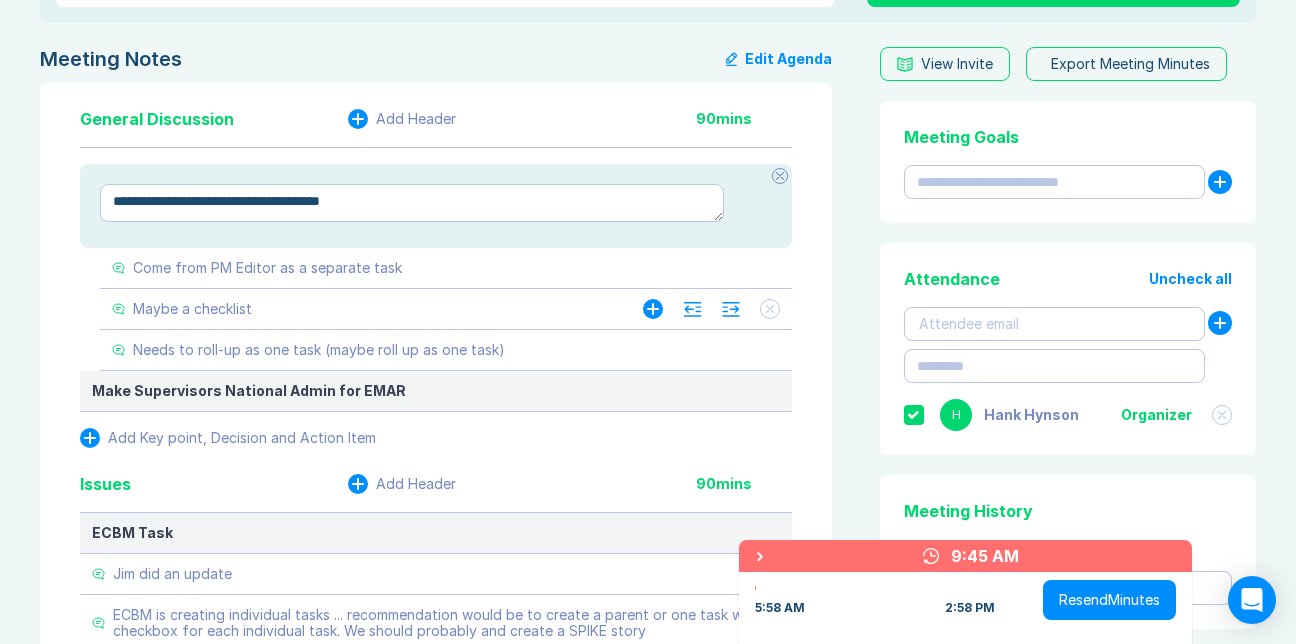 type on "*" 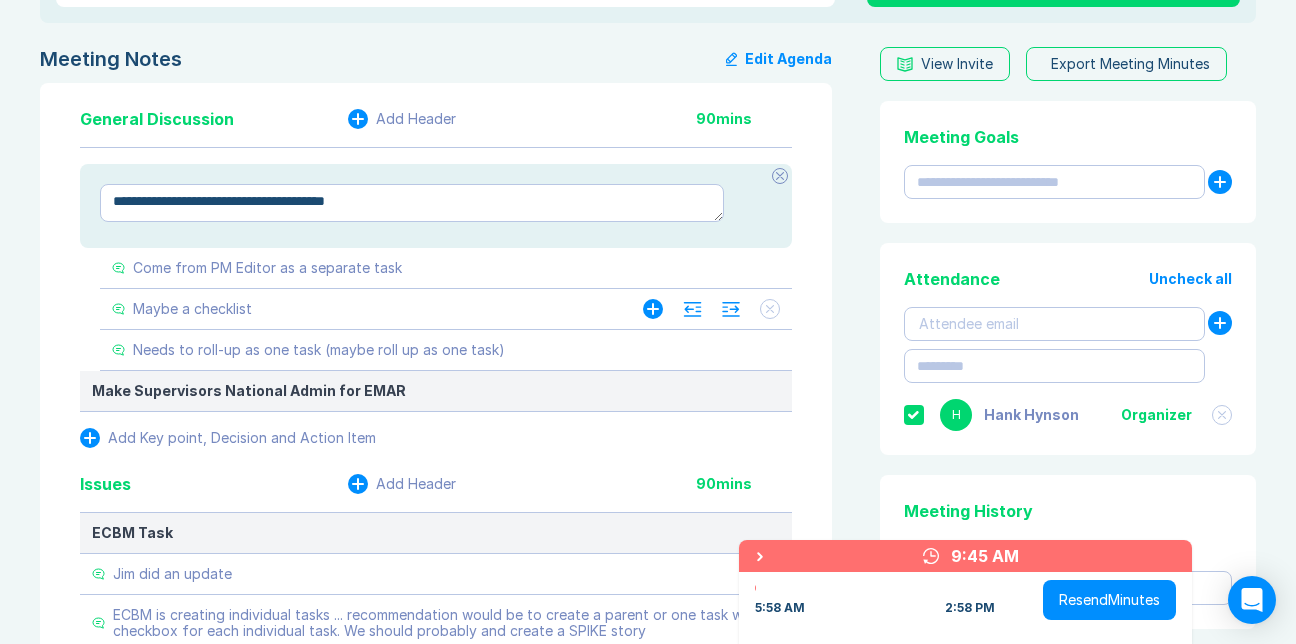 type on "*" 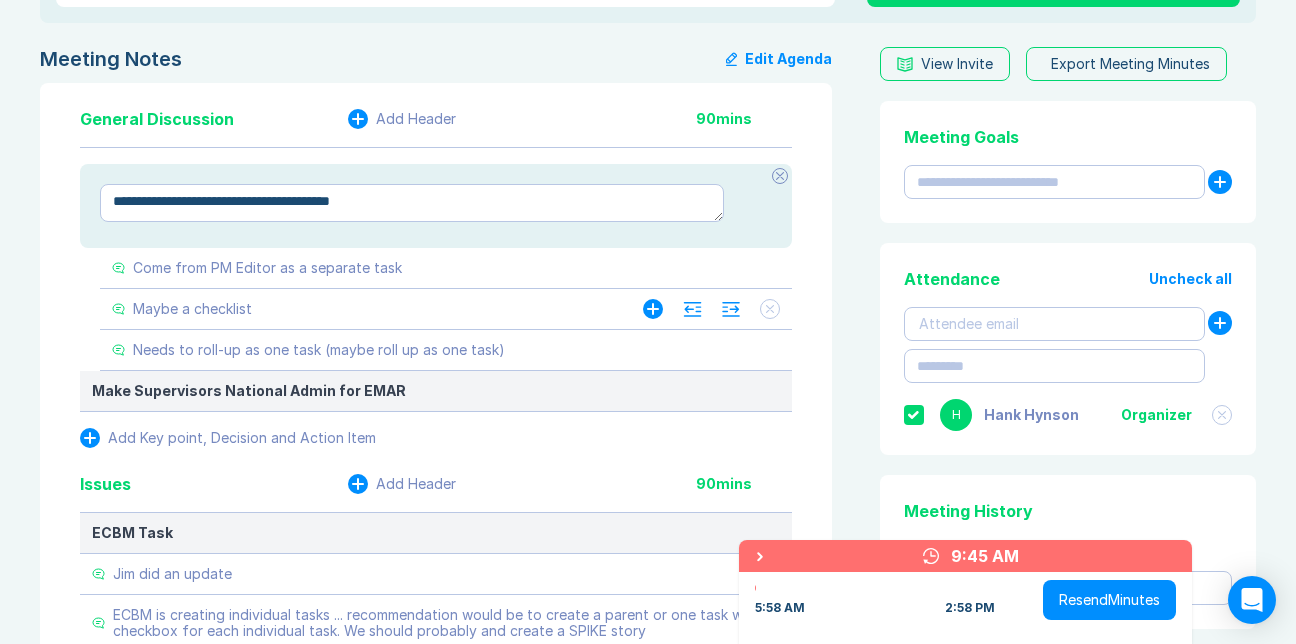 type on "*" 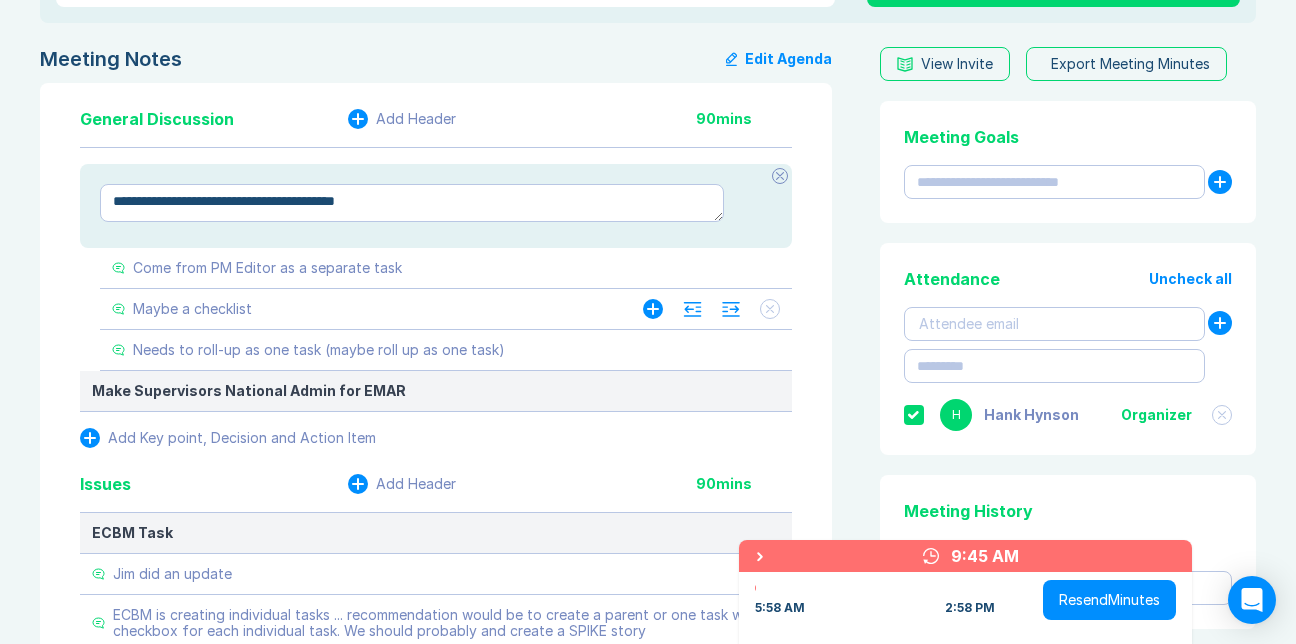 type on "*" 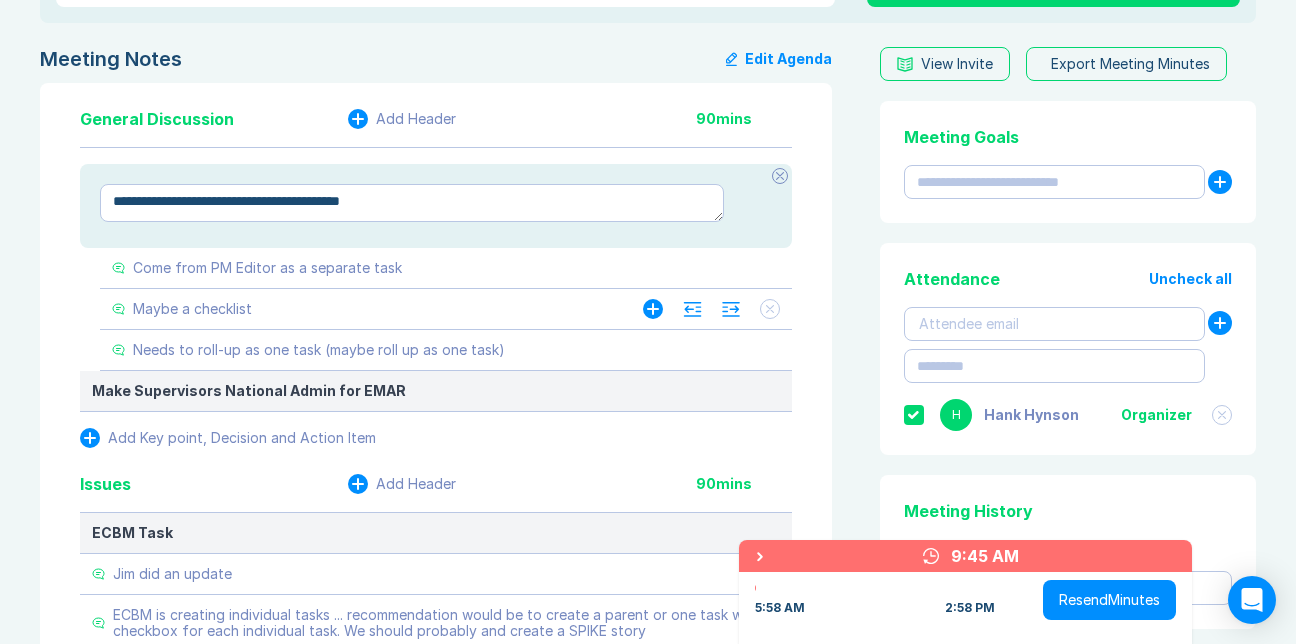 type on "*" 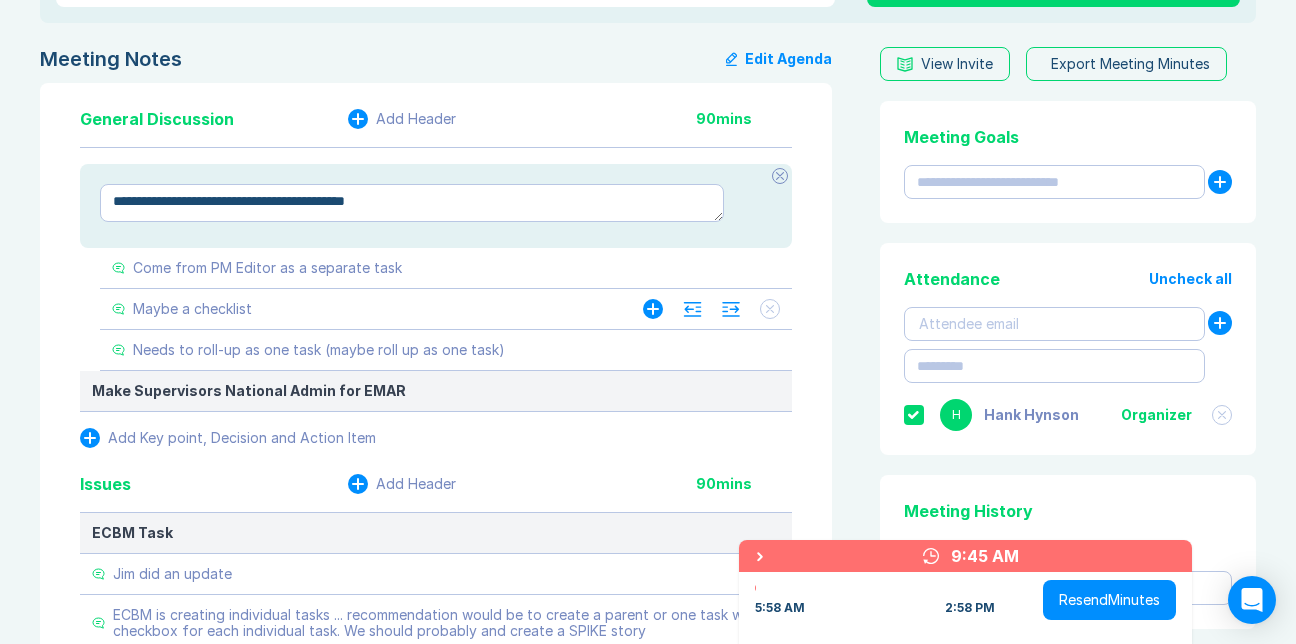 type on "*" 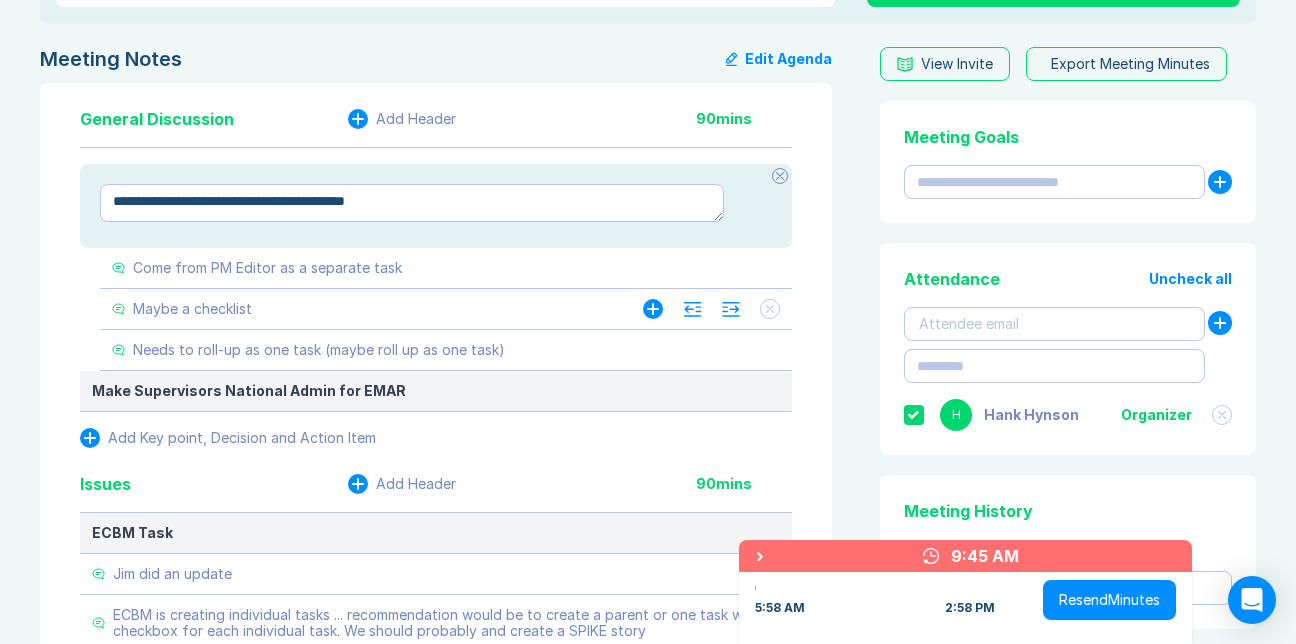 type on "**********" 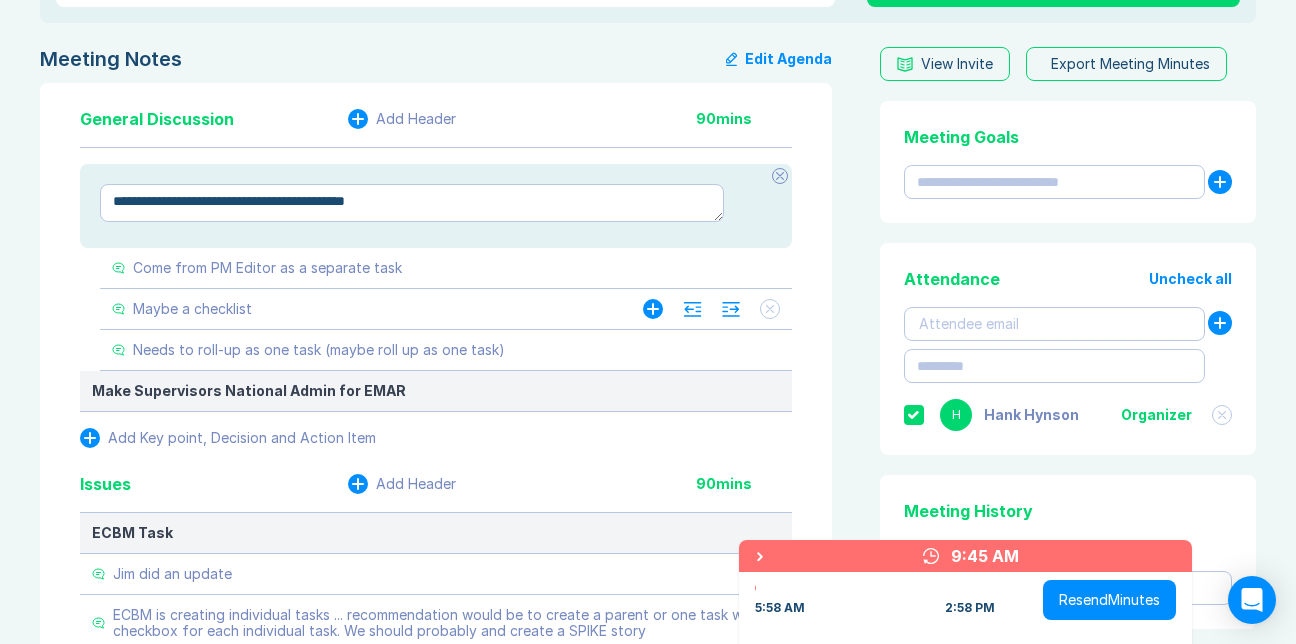 type on "*" 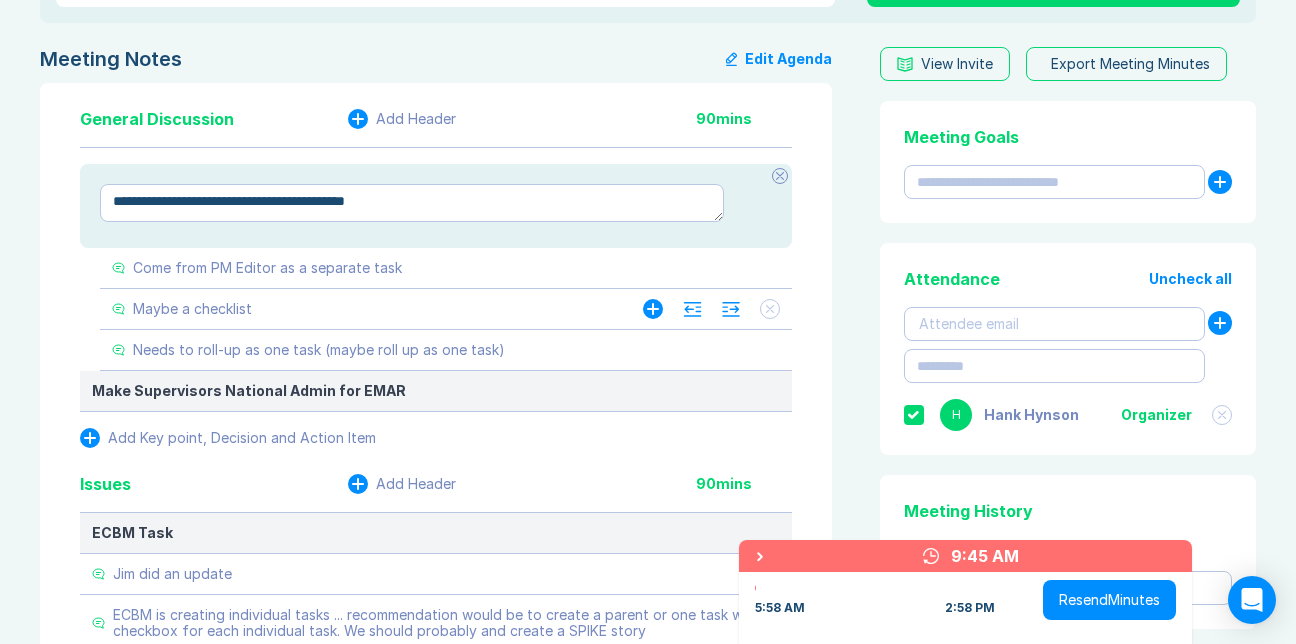 type on "**********" 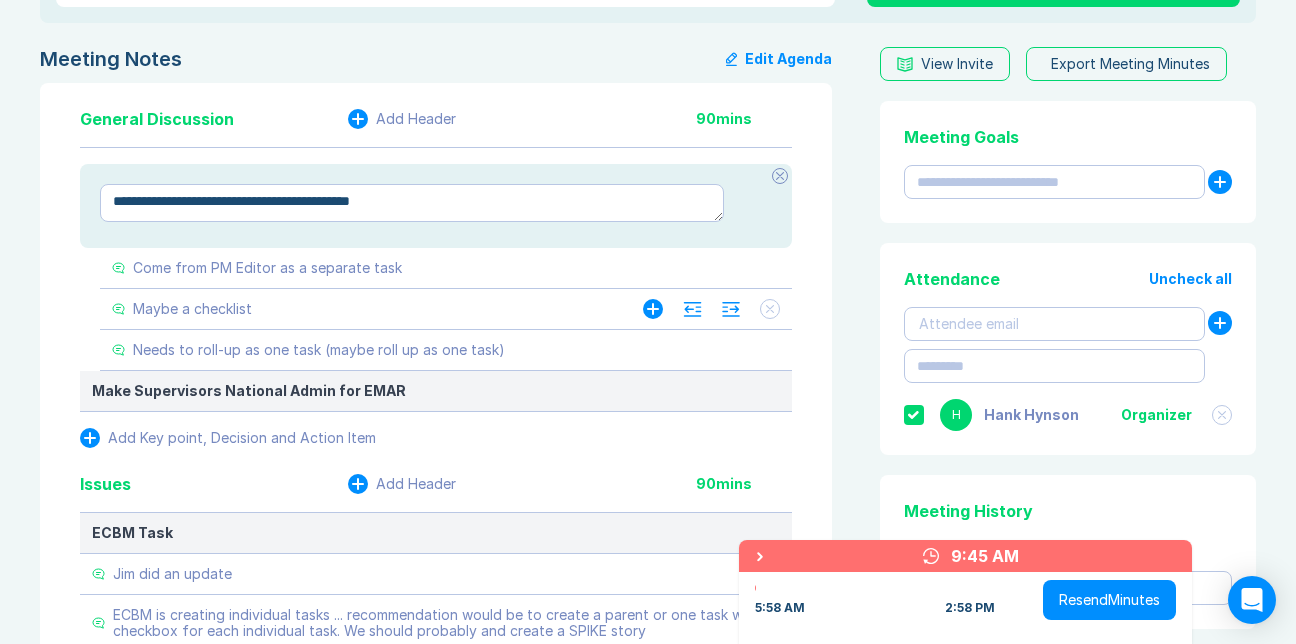 type on "*" 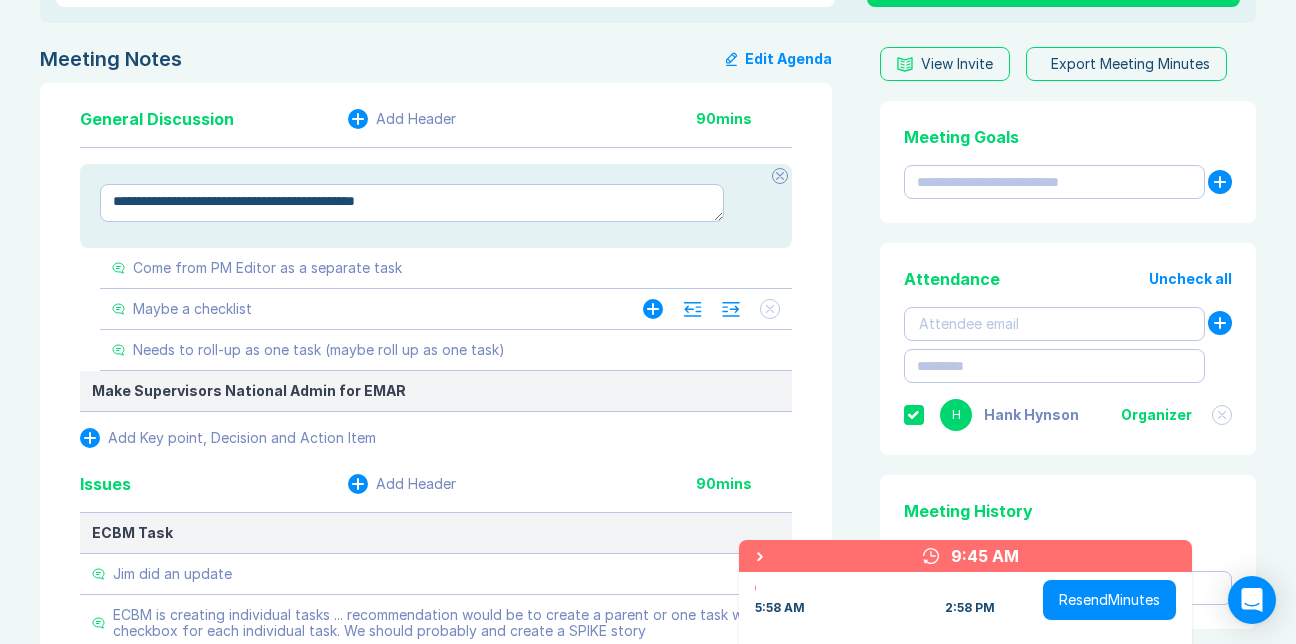 type on "*" 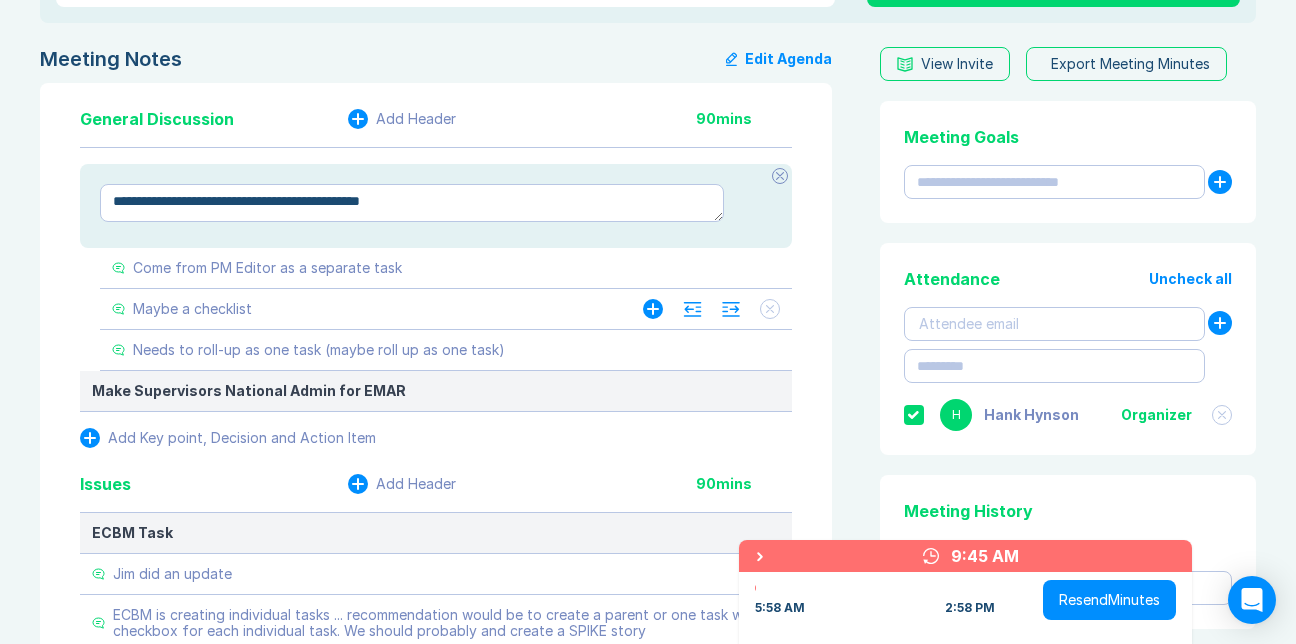 type on "*" 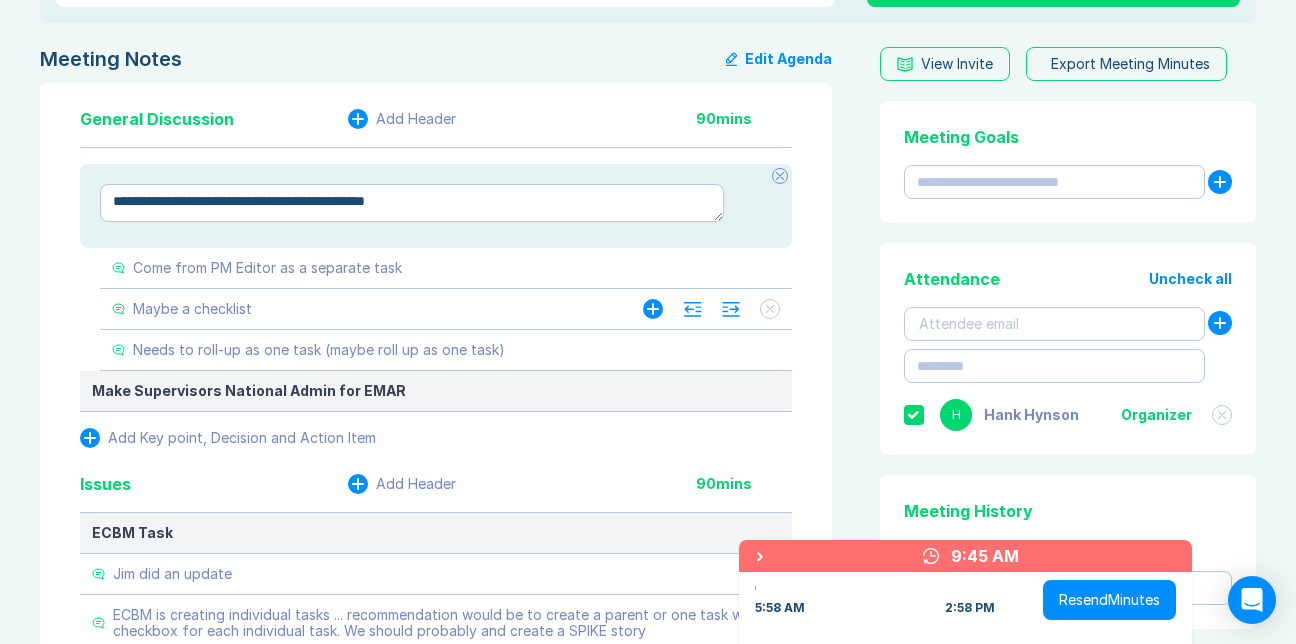 type on "*" 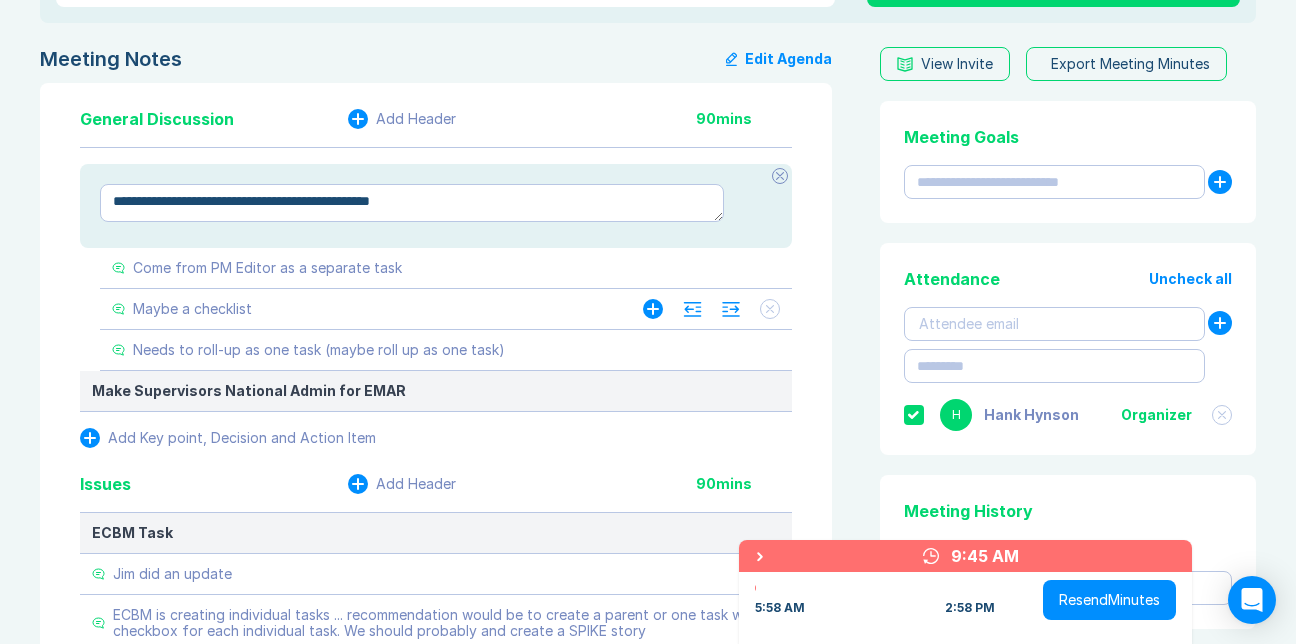 type on "*" 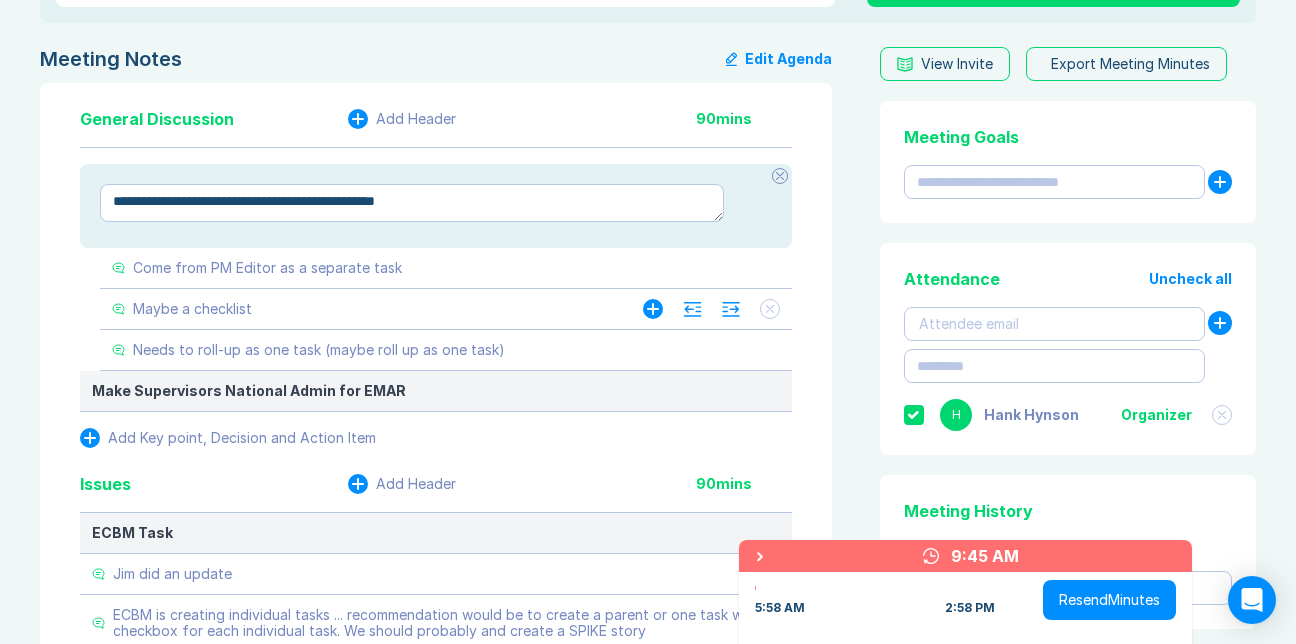type on "*" 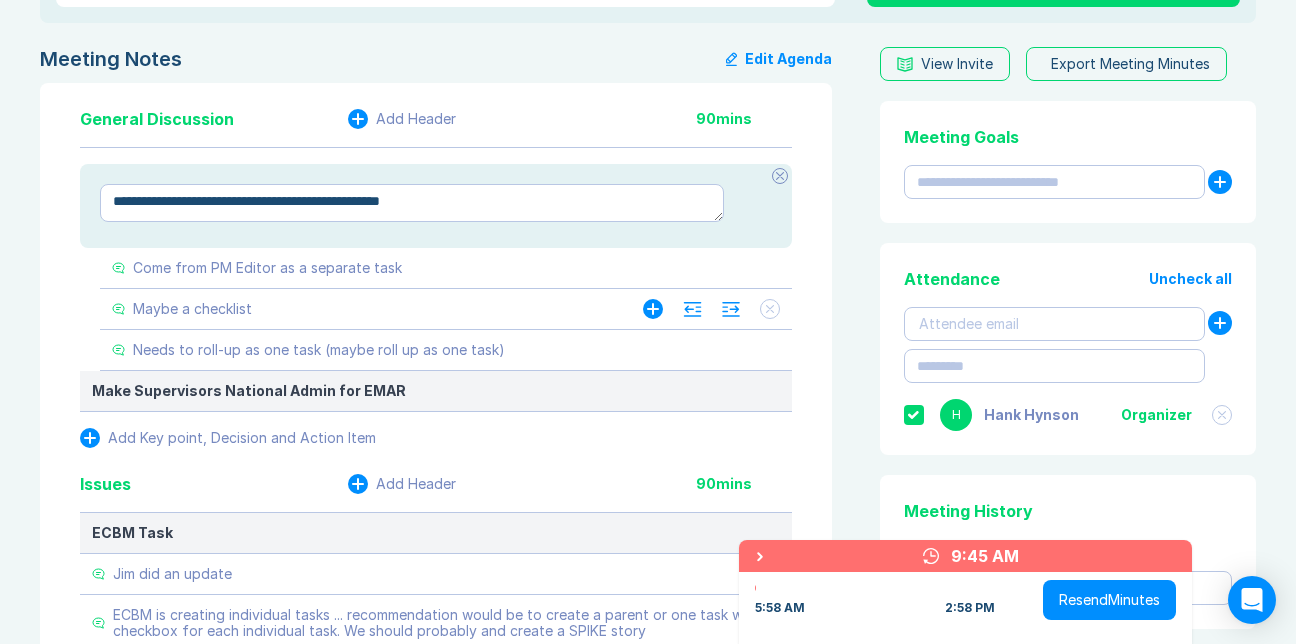 type on "*" 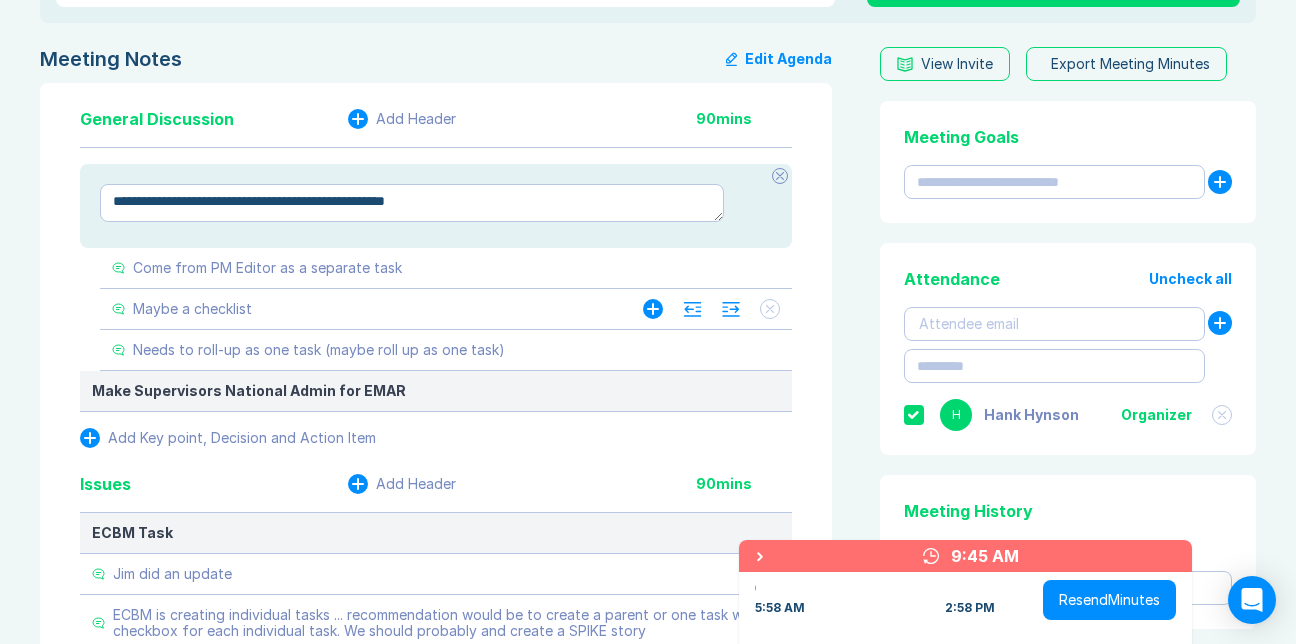 type on "*" 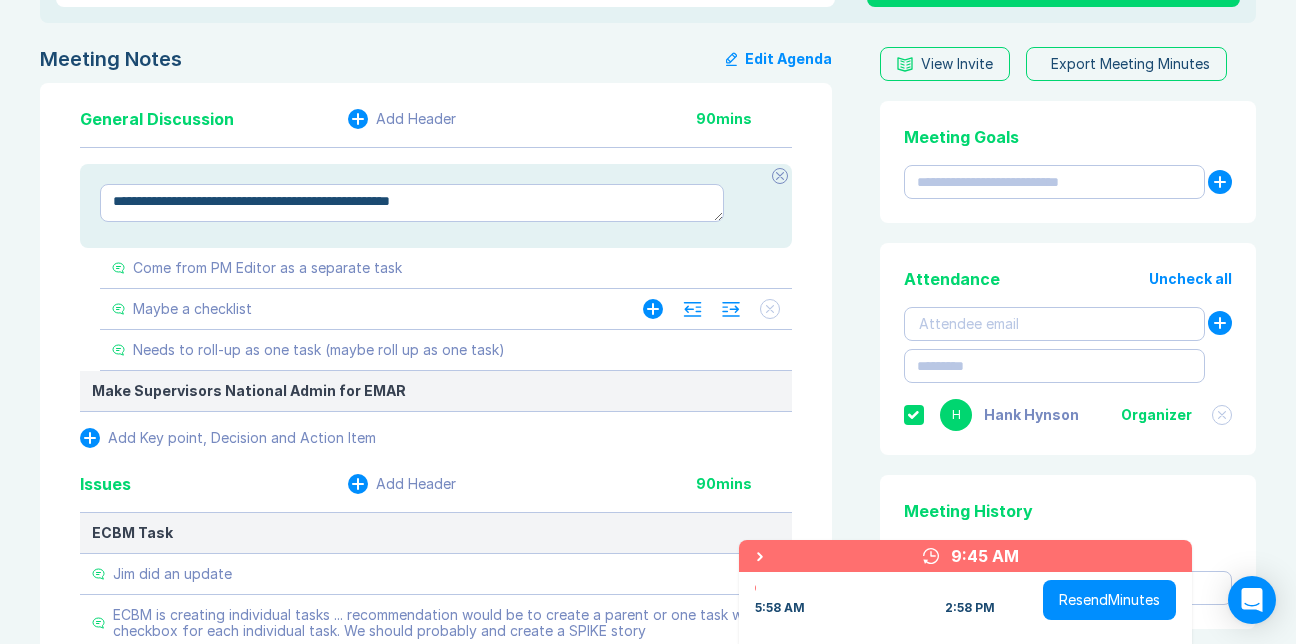 type on "**********" 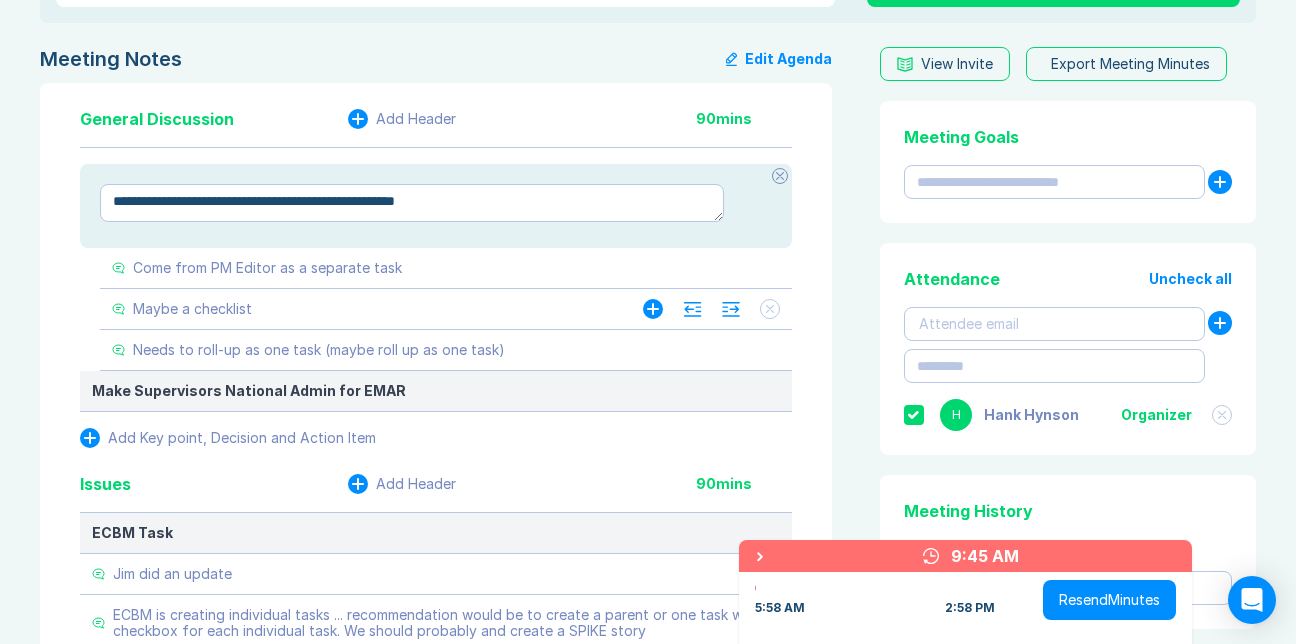 type on "*" 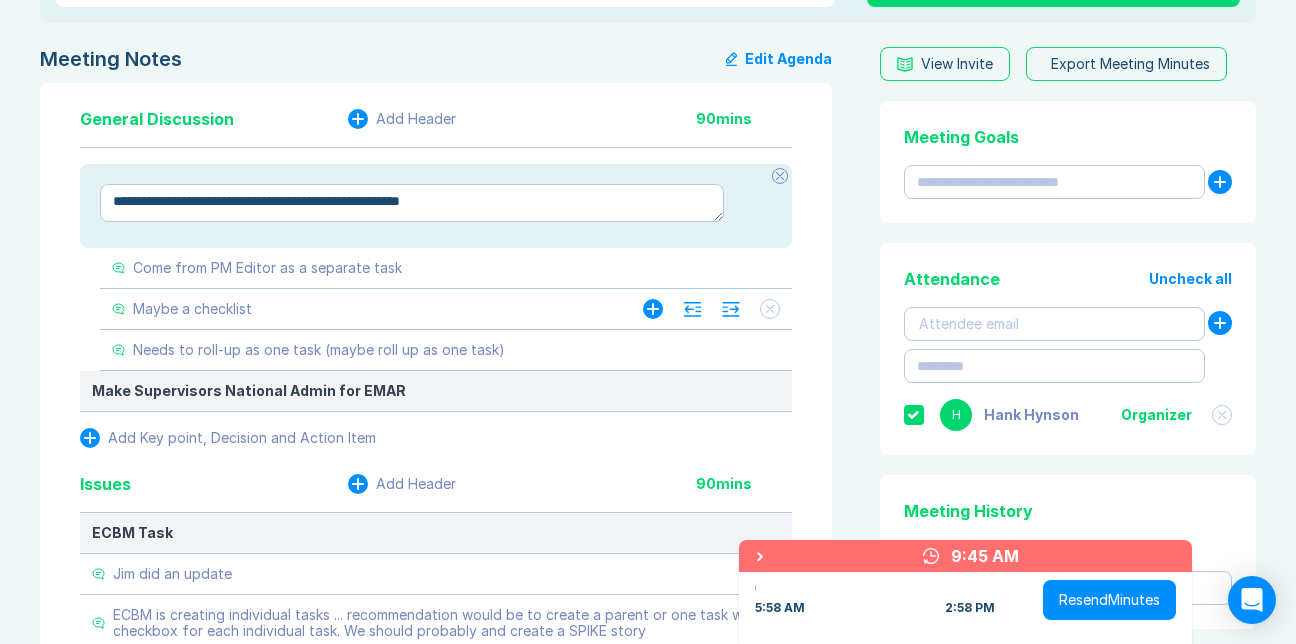 type on "*" 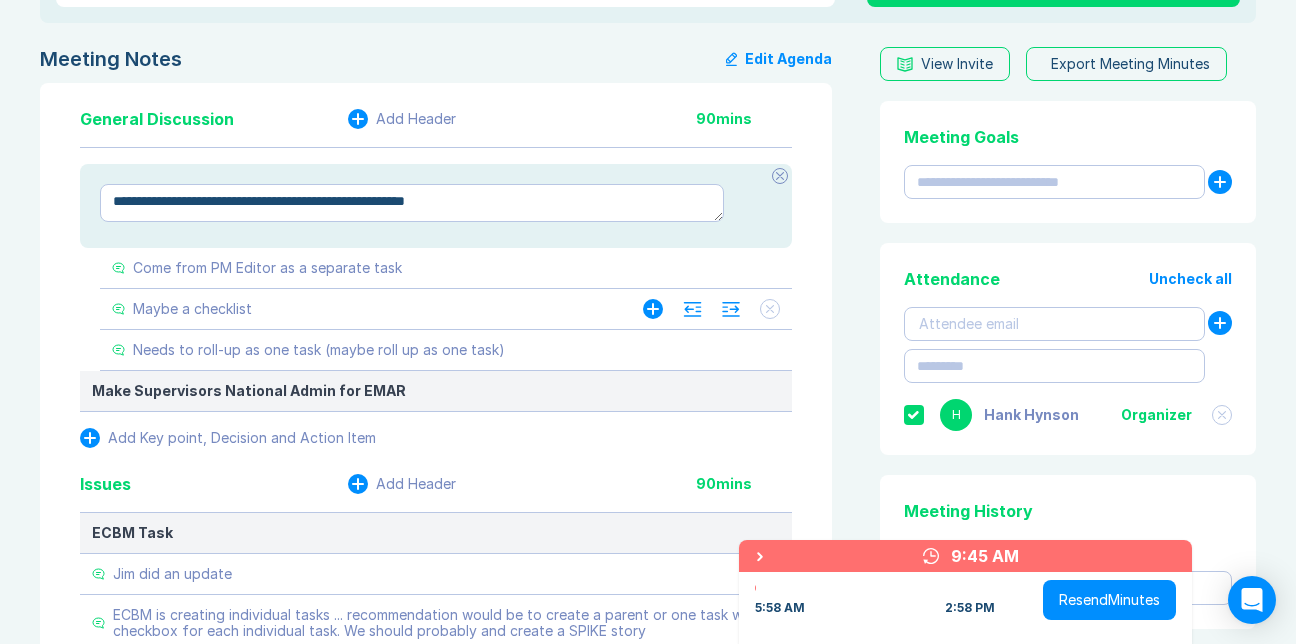 type on "*" 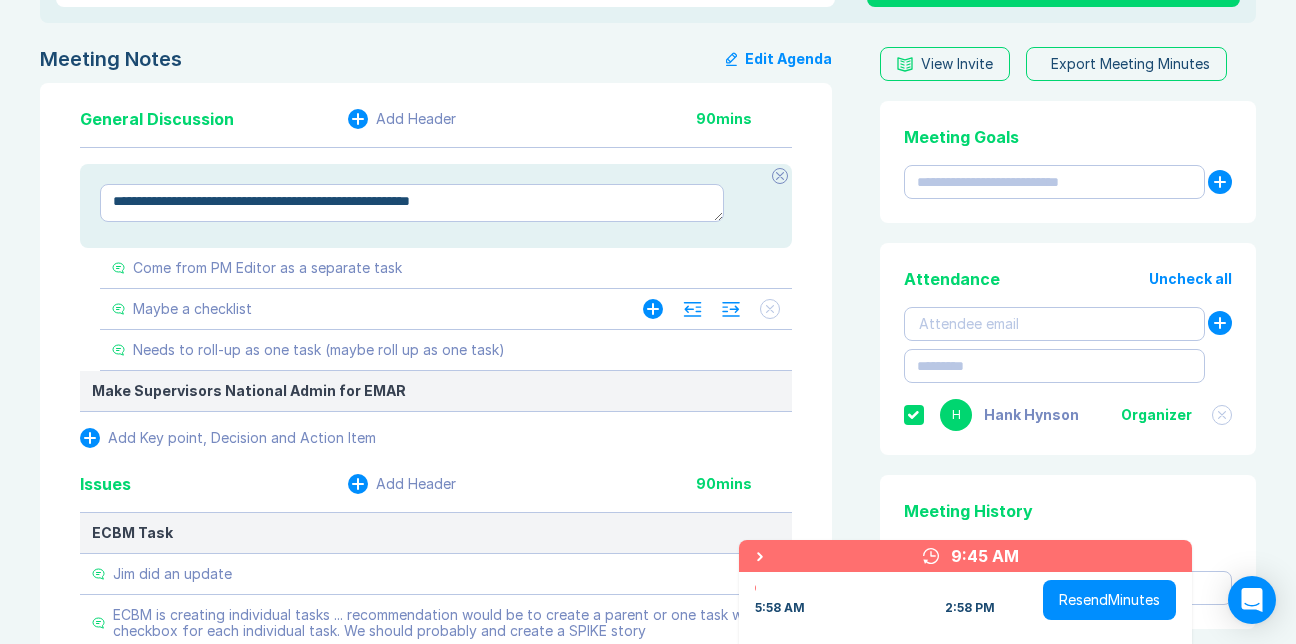 type on "*" 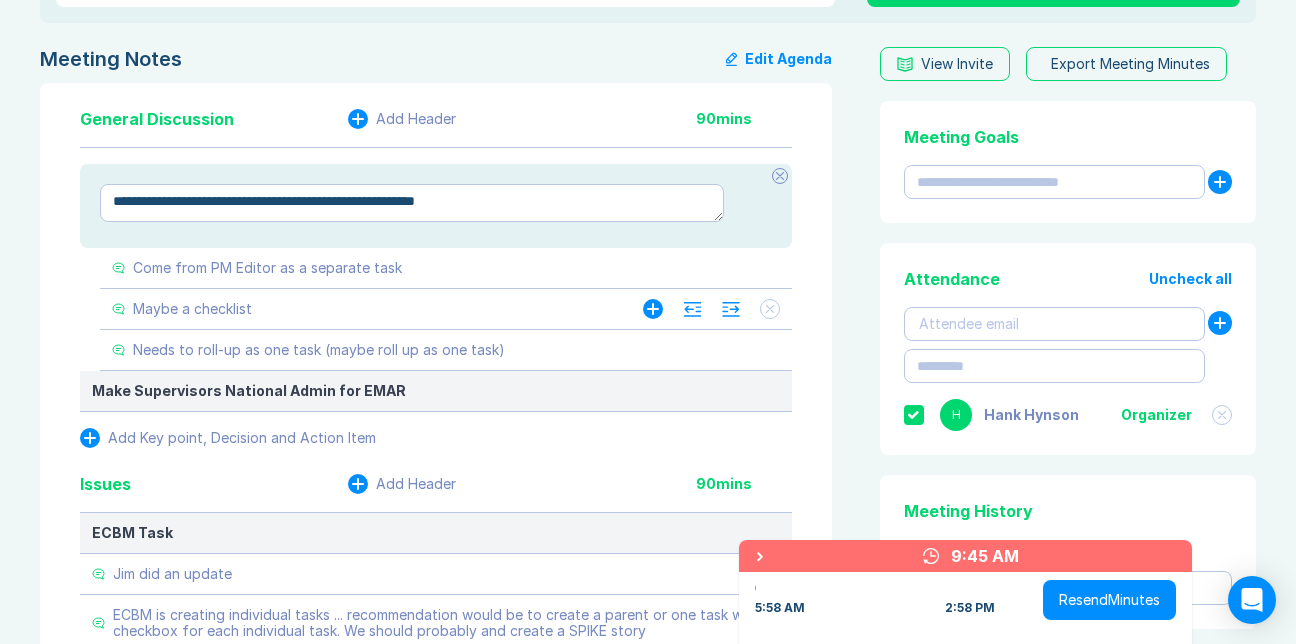 type on "*" 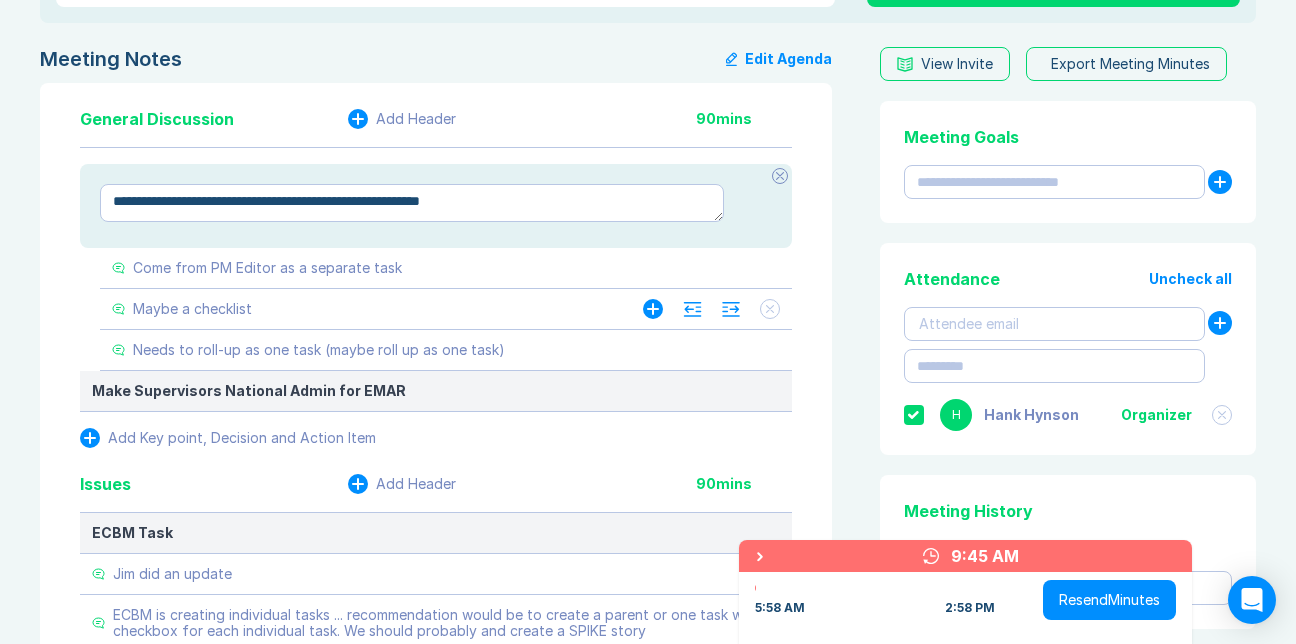 type on "*" 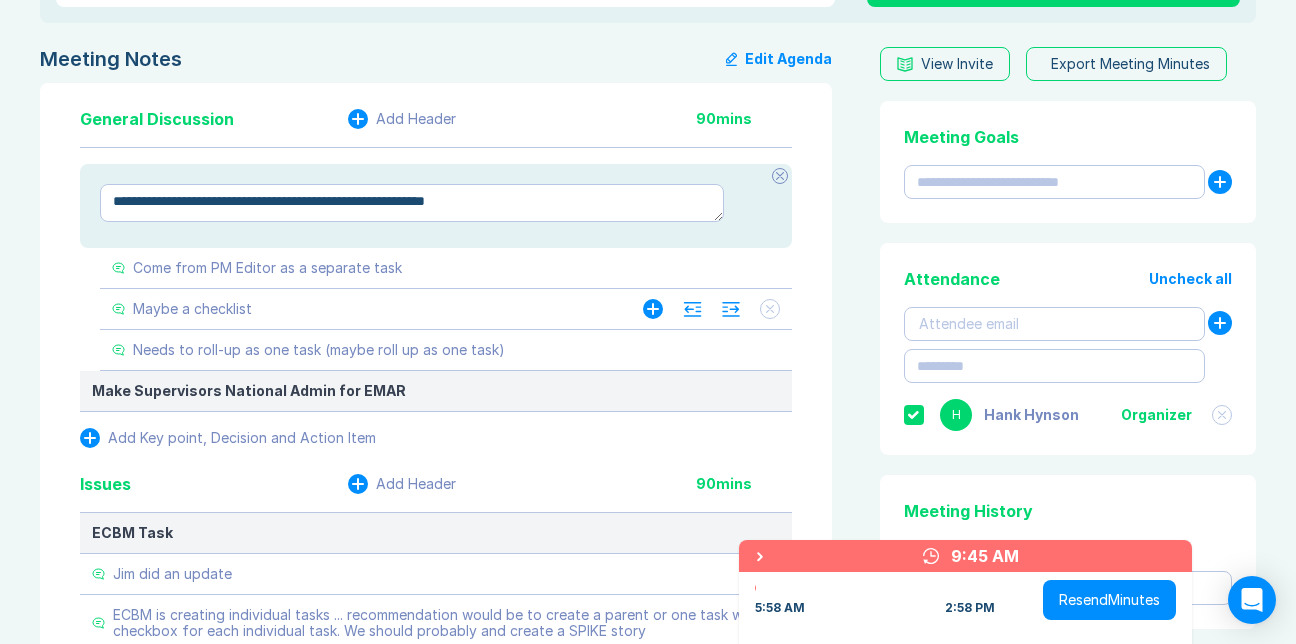 type on "*" 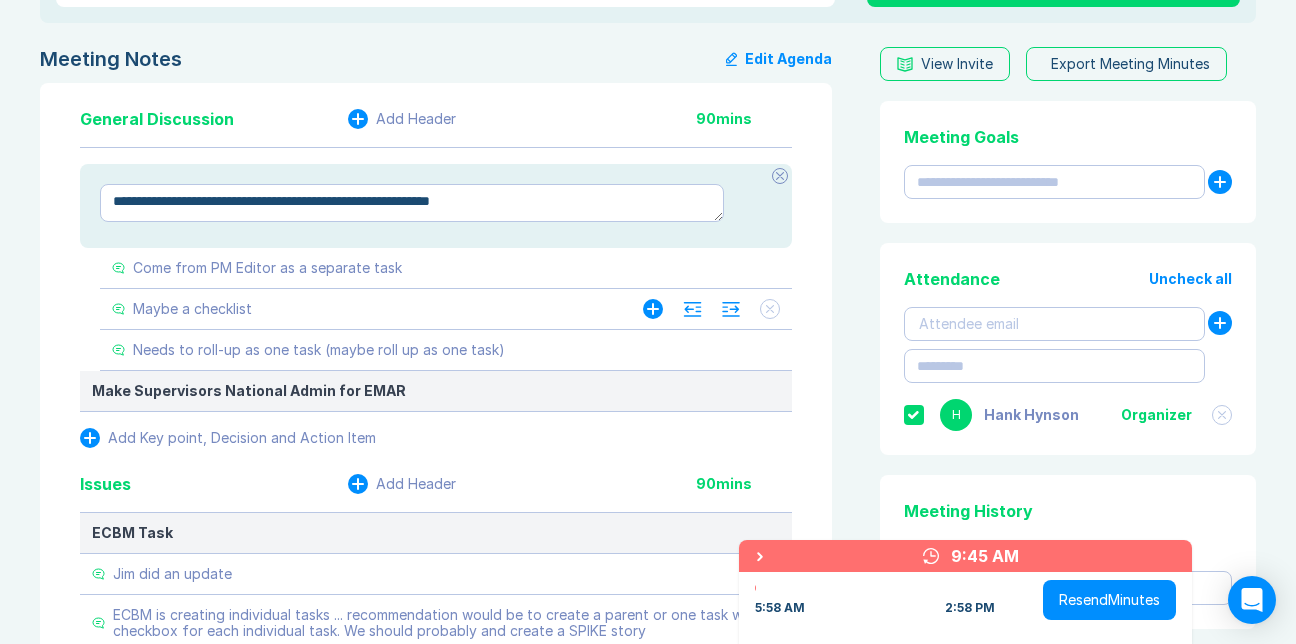 type on "*" 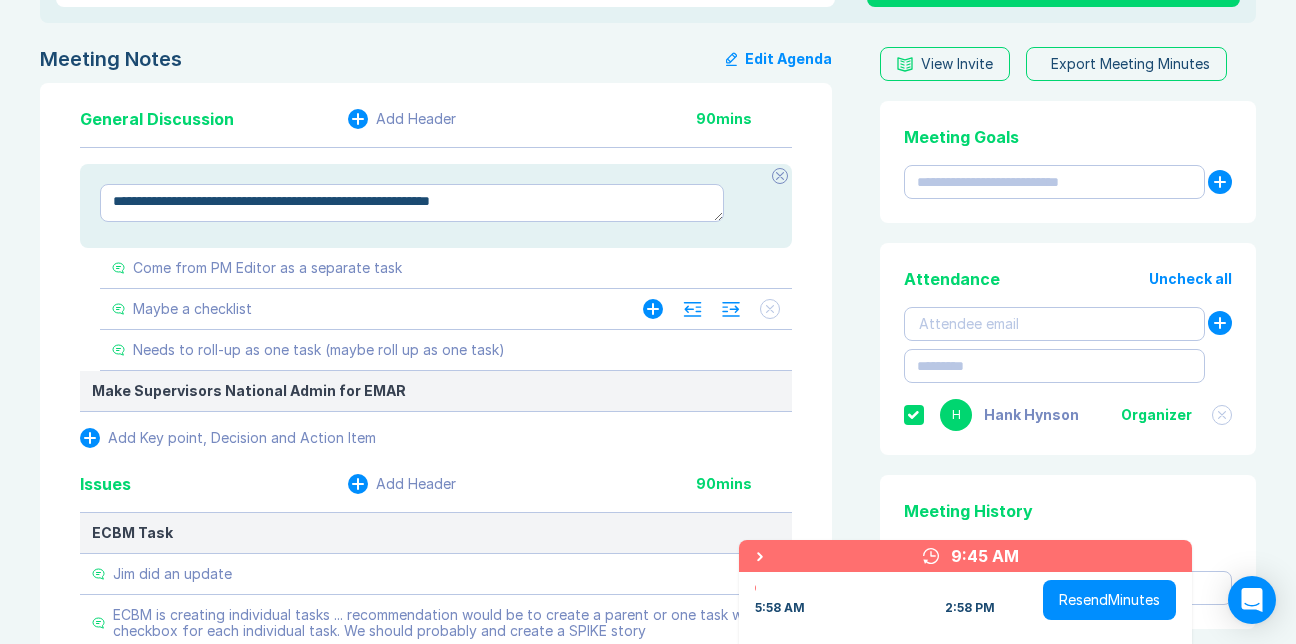 type on "**********" 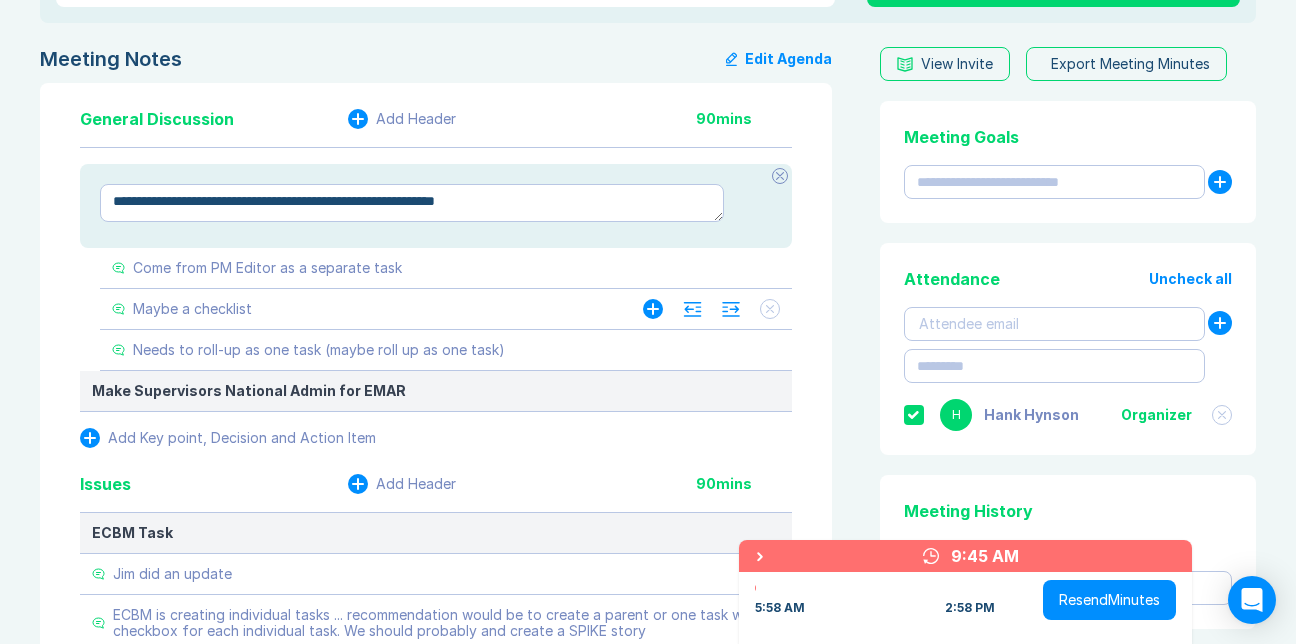 type on "*" 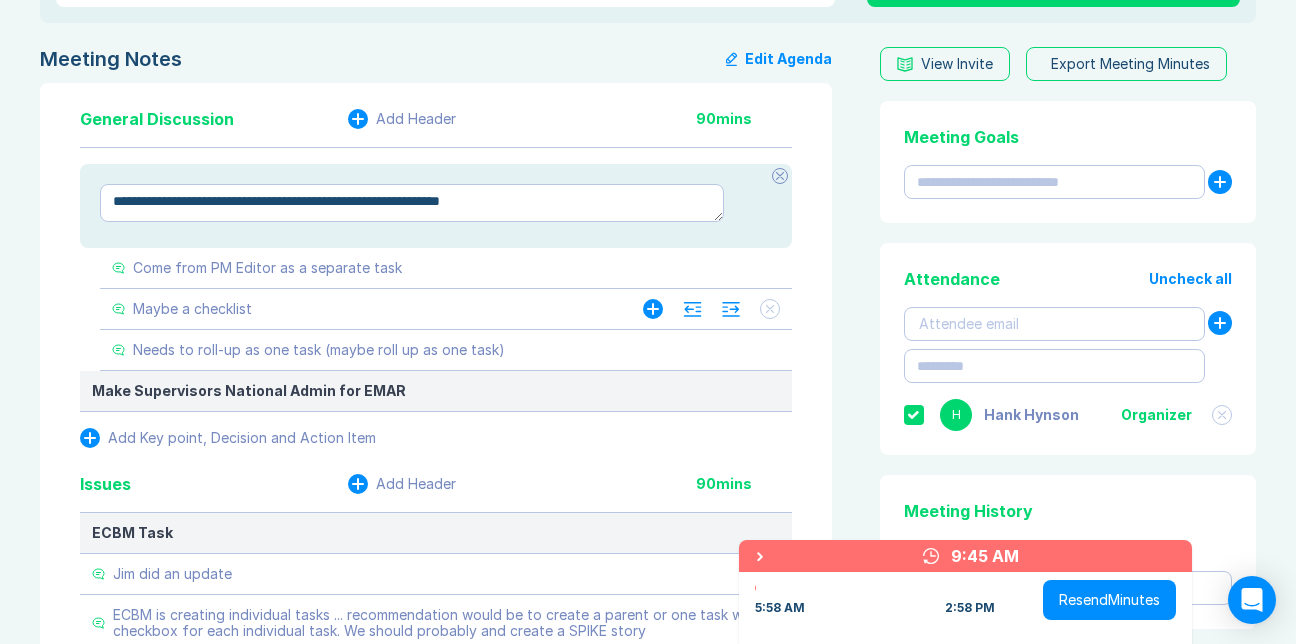 type on "*" 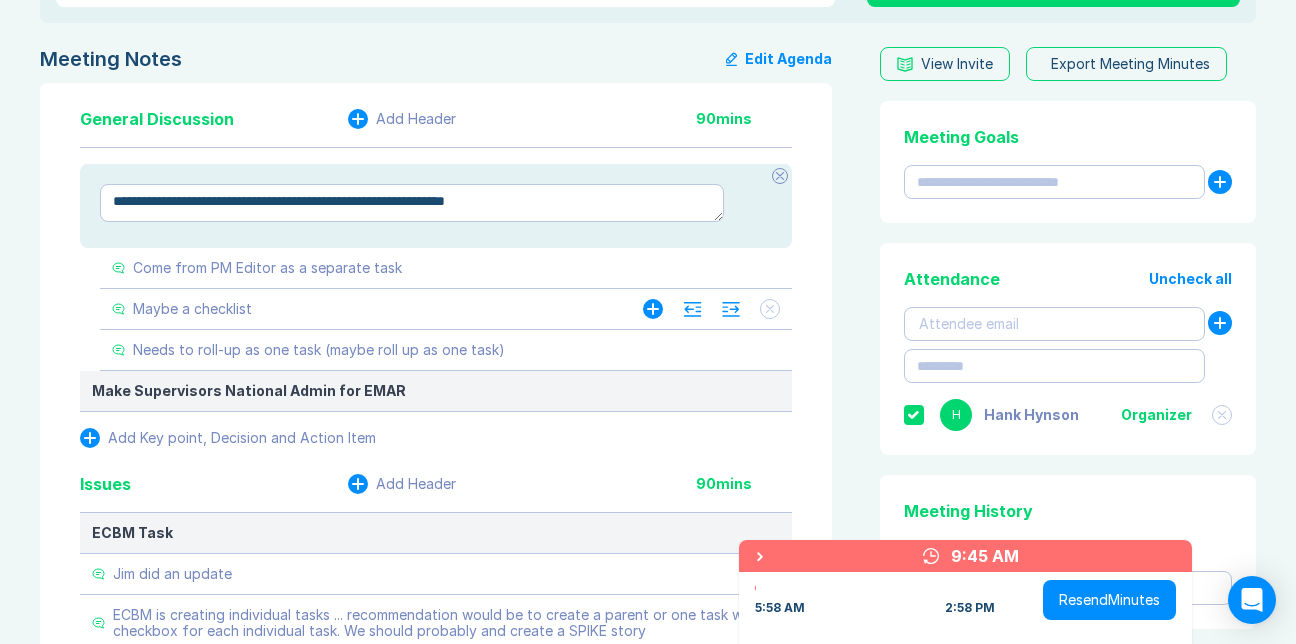 type on "*" 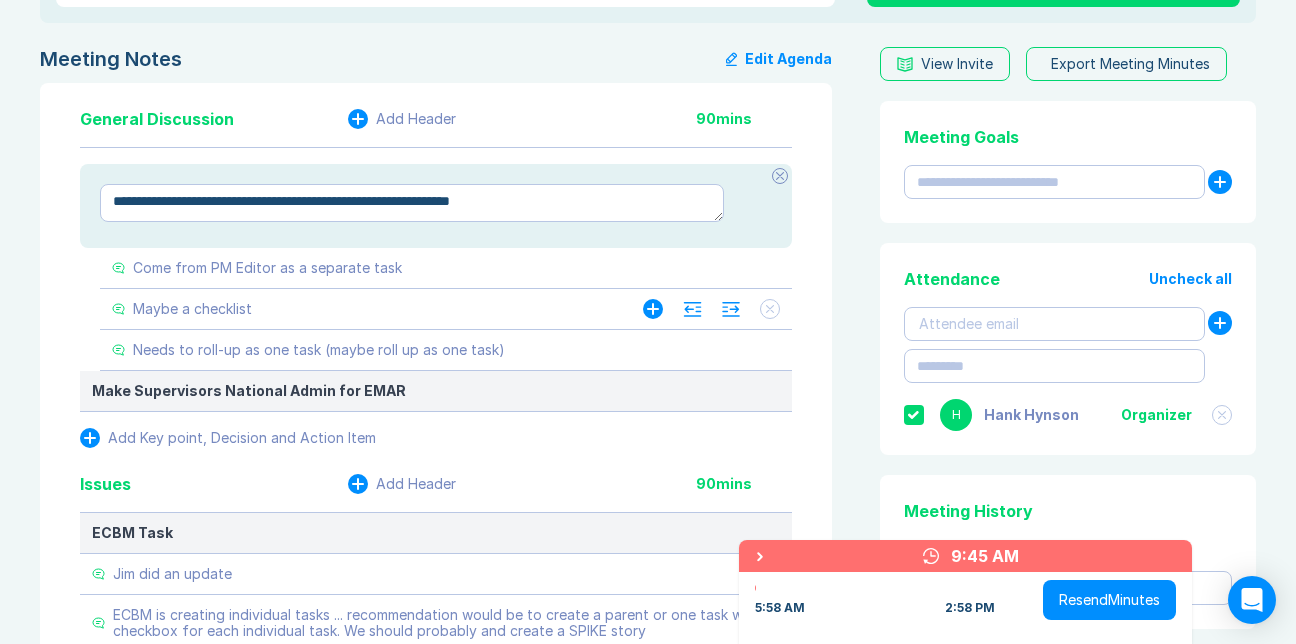 type on "**********" 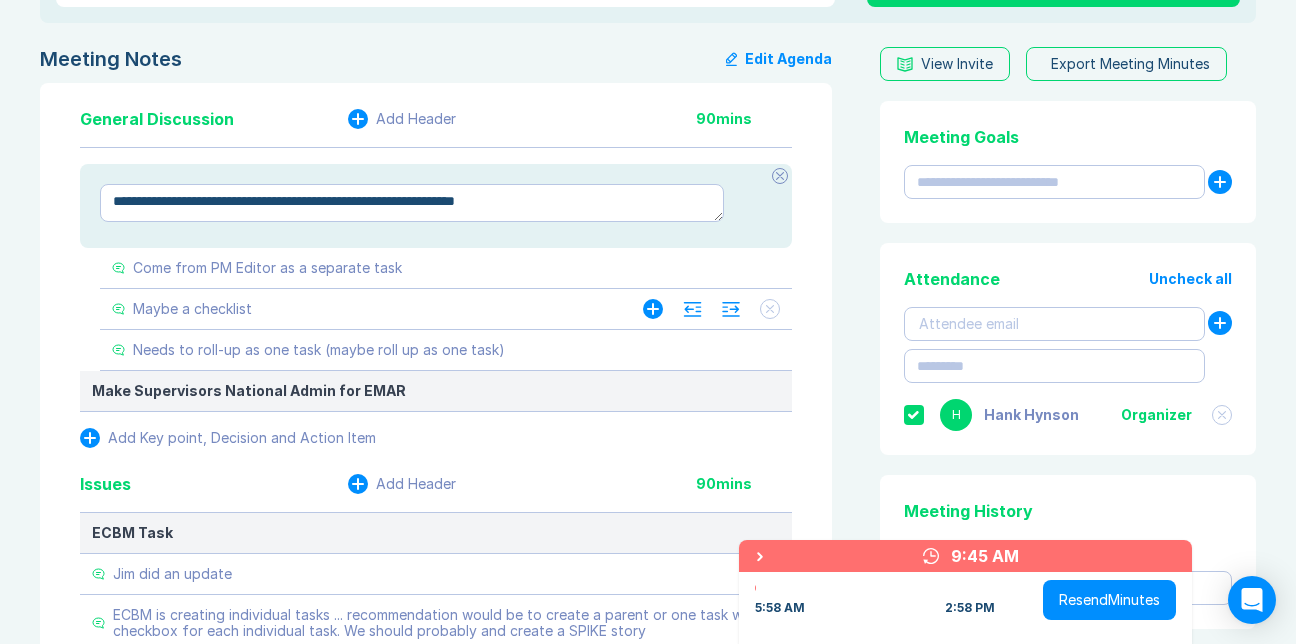 type on "*" 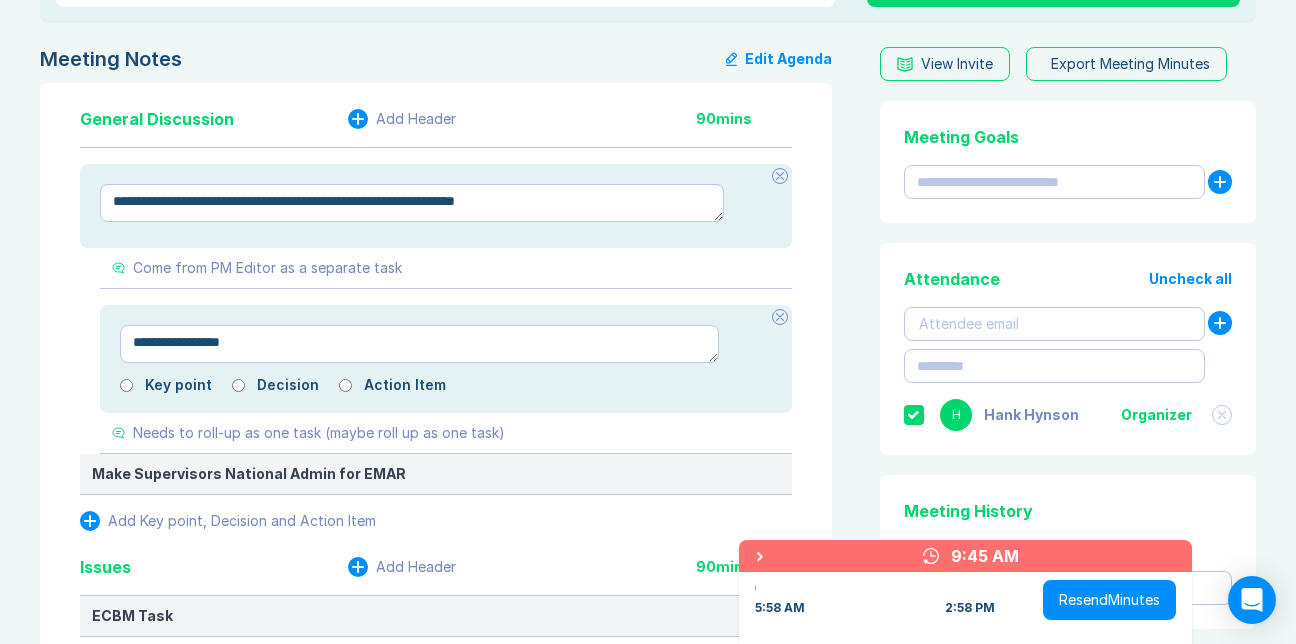 type on "*" 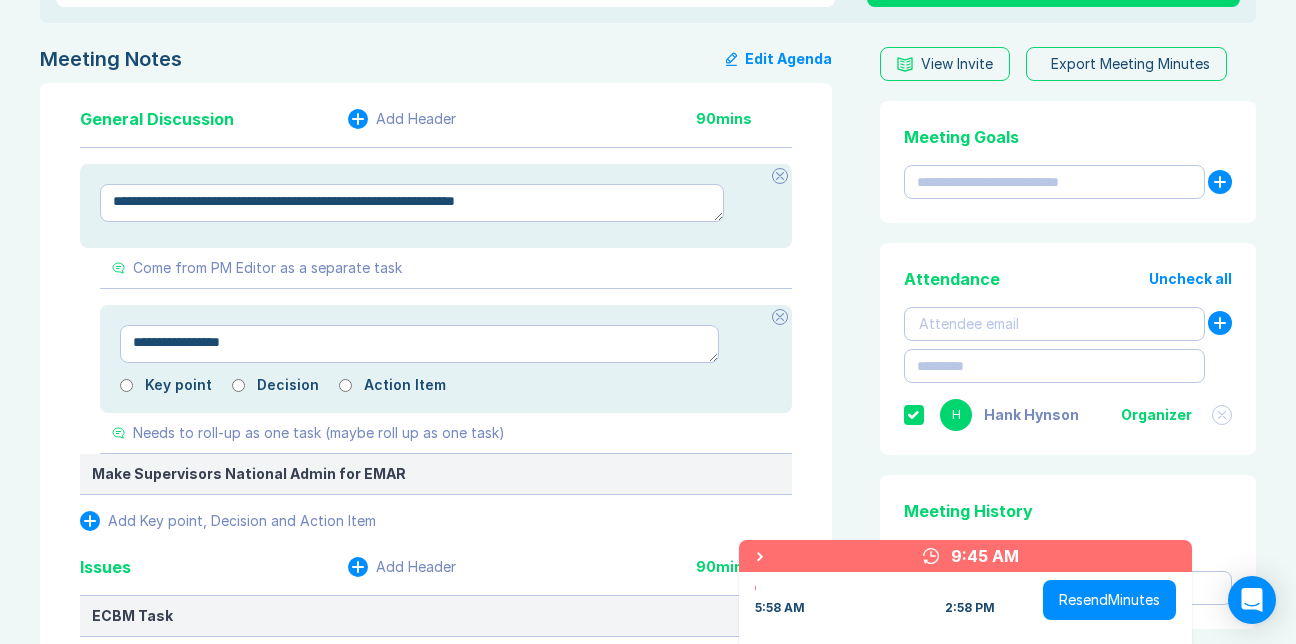 type on "**********" 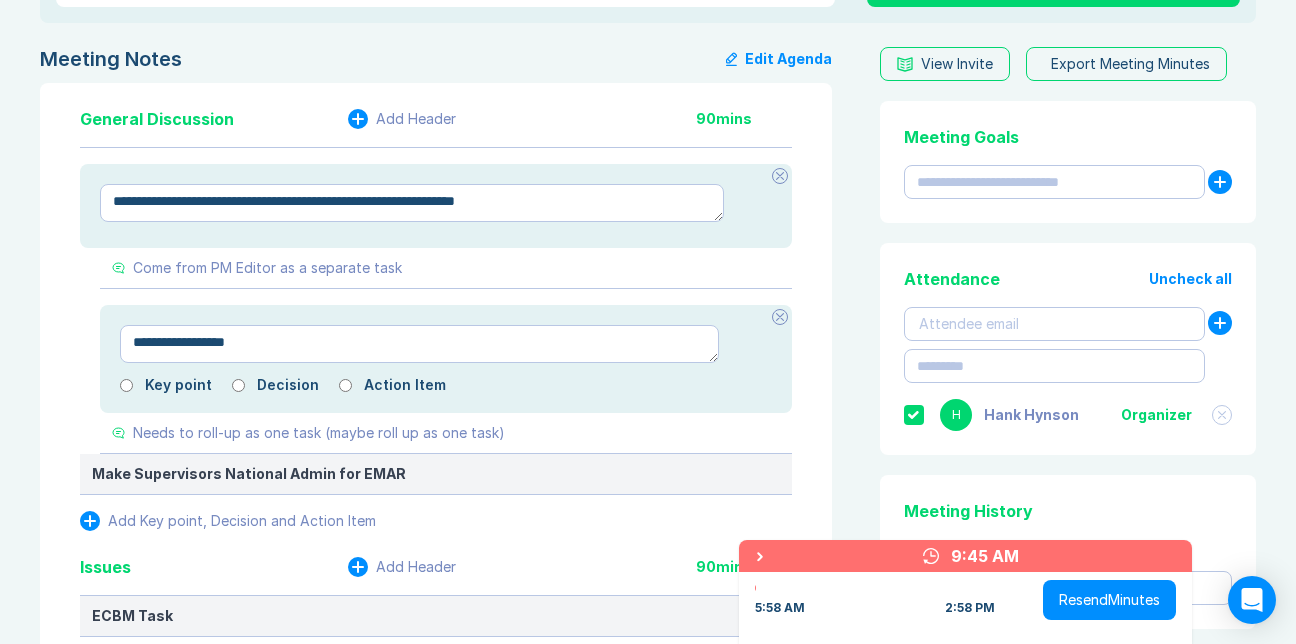 type on "*" 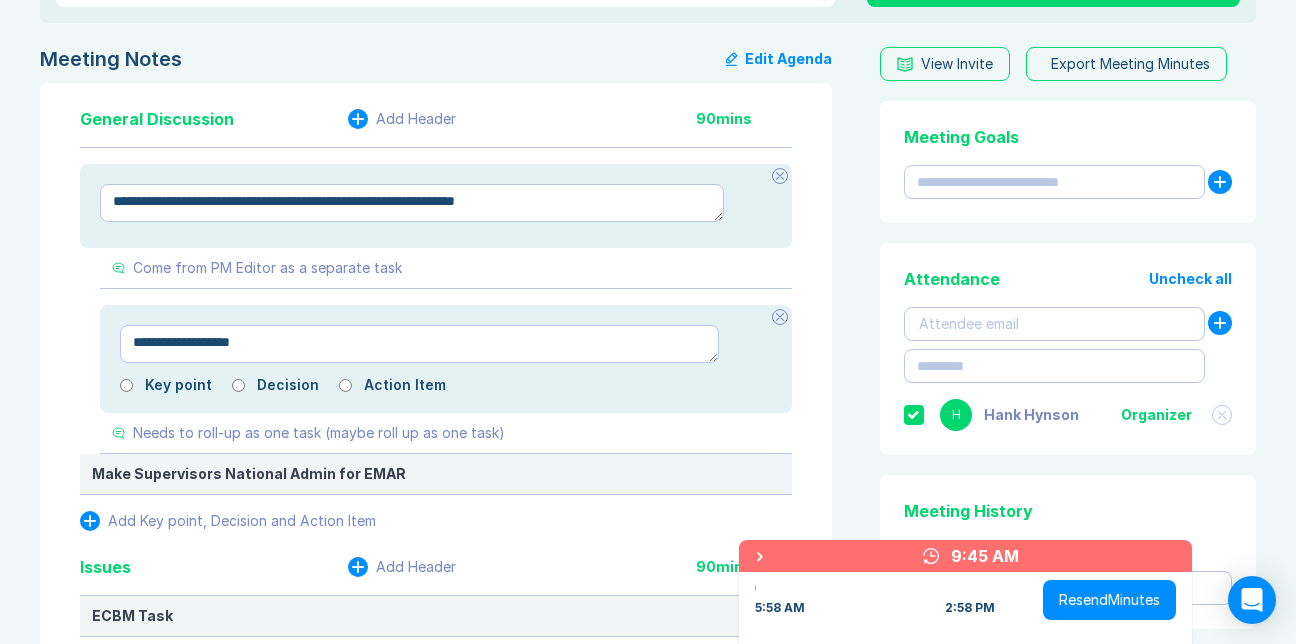 type on "*" 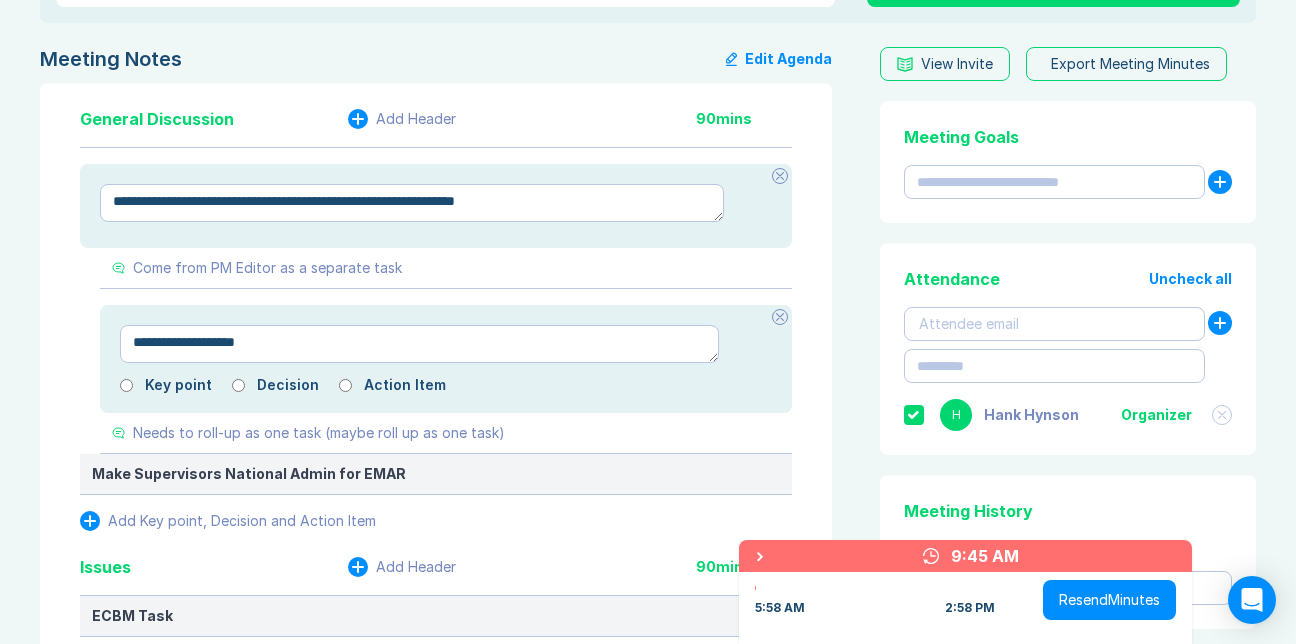 type on "*" 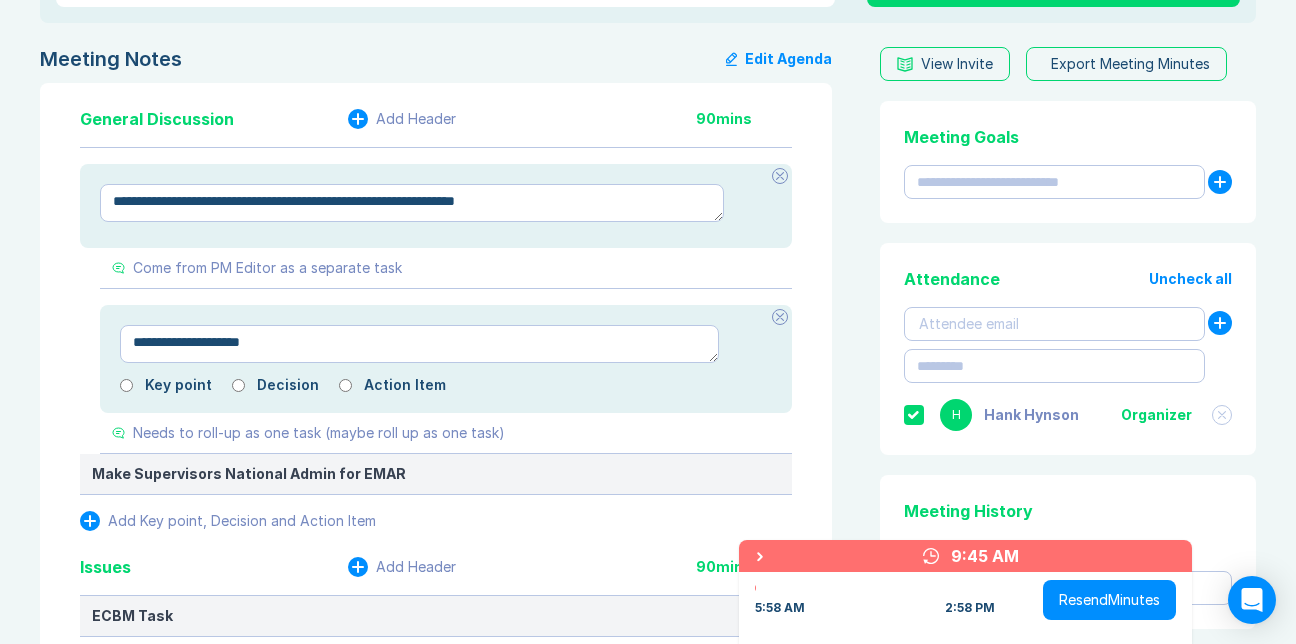 type on "*" 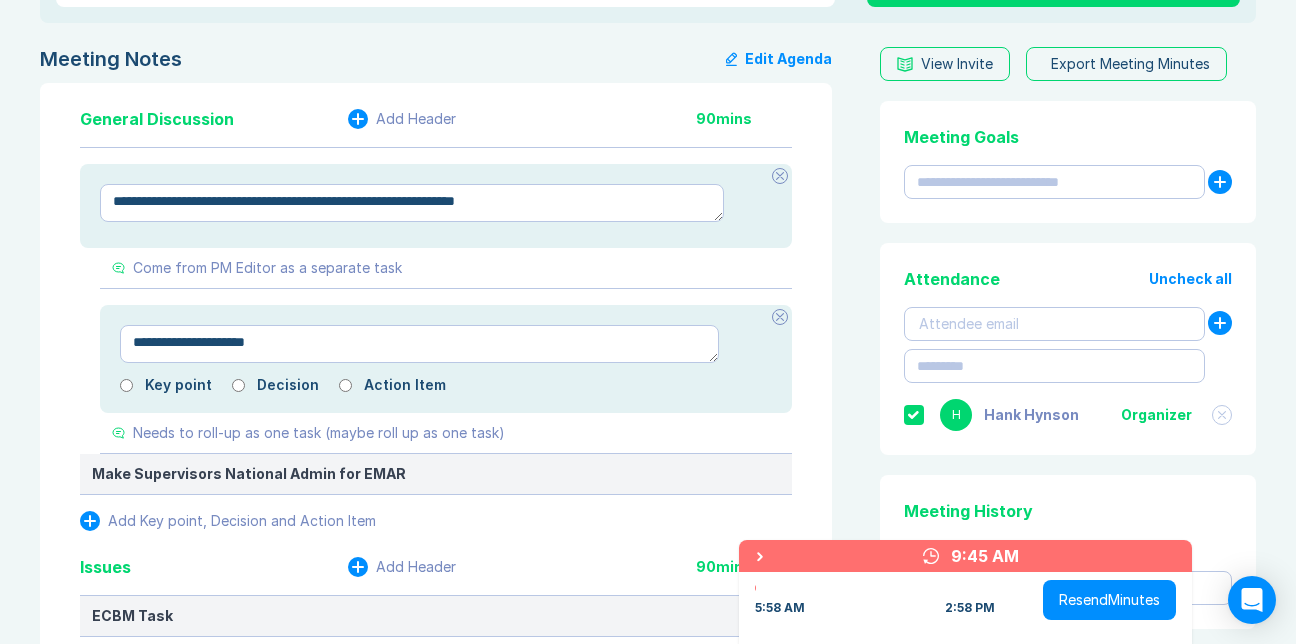 type on "*" 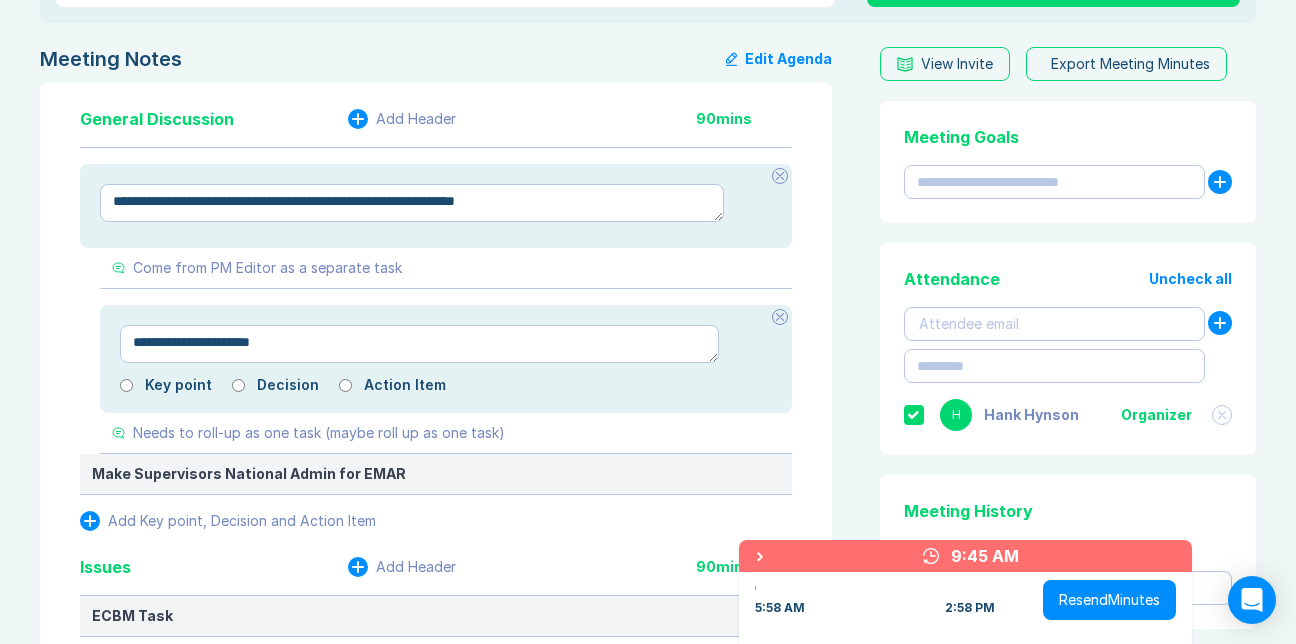 type on "*" 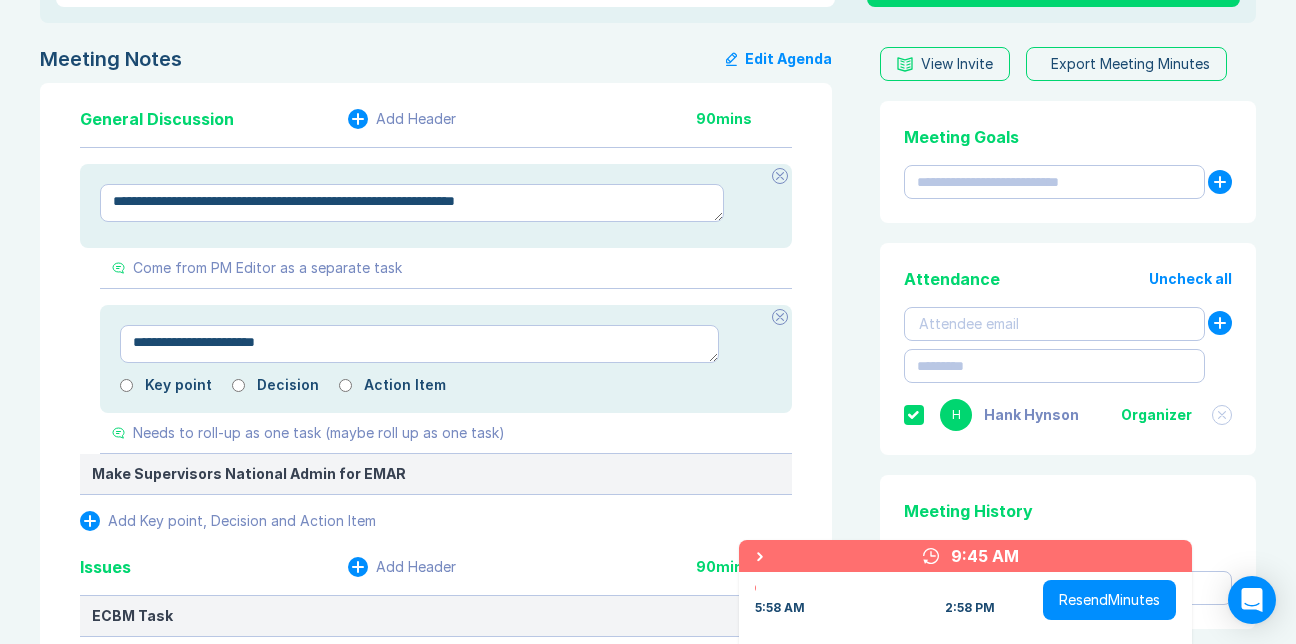 type on "*" 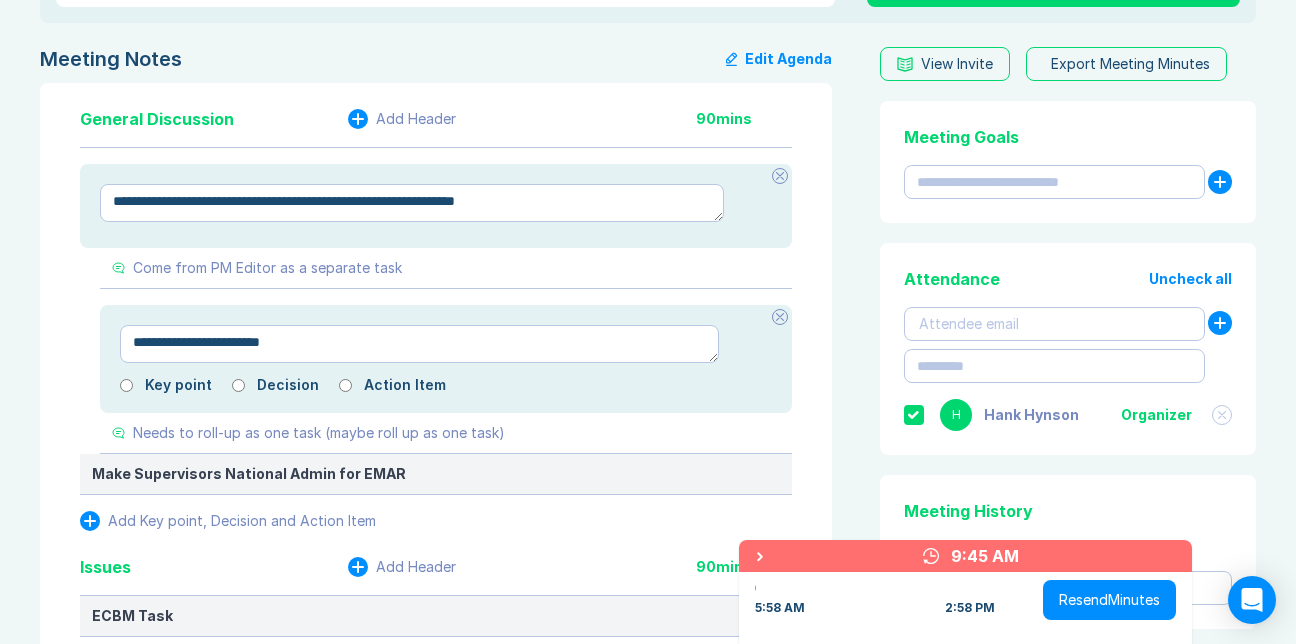 type on "*" 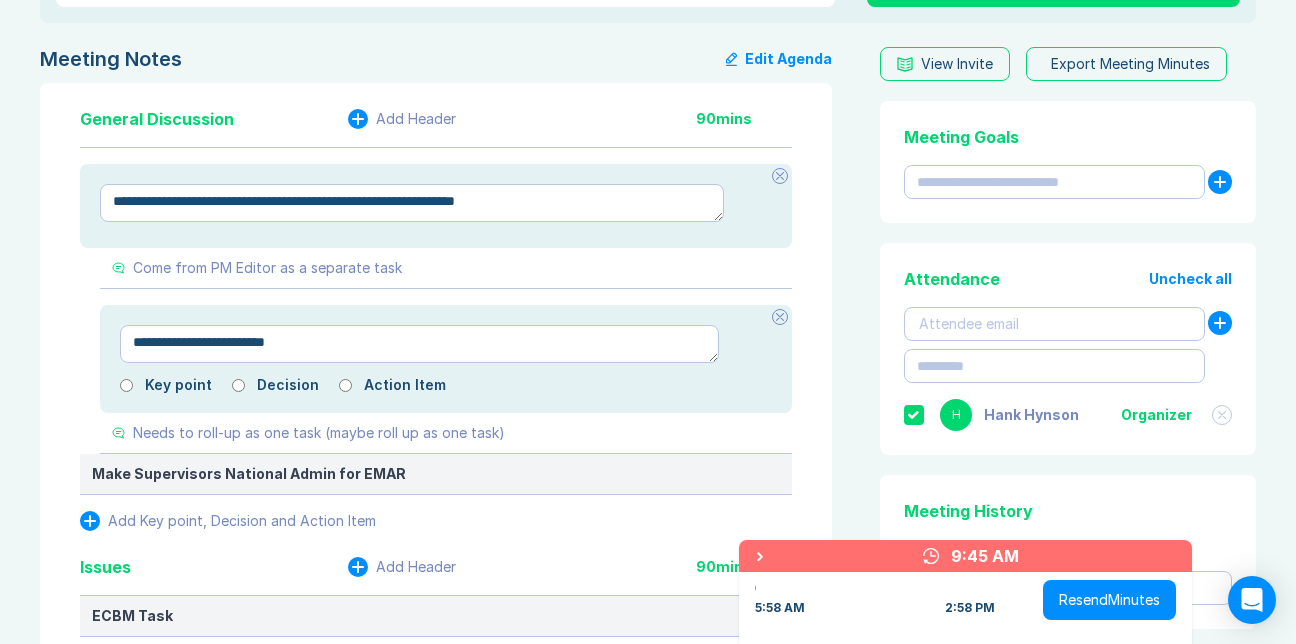 type on "*" 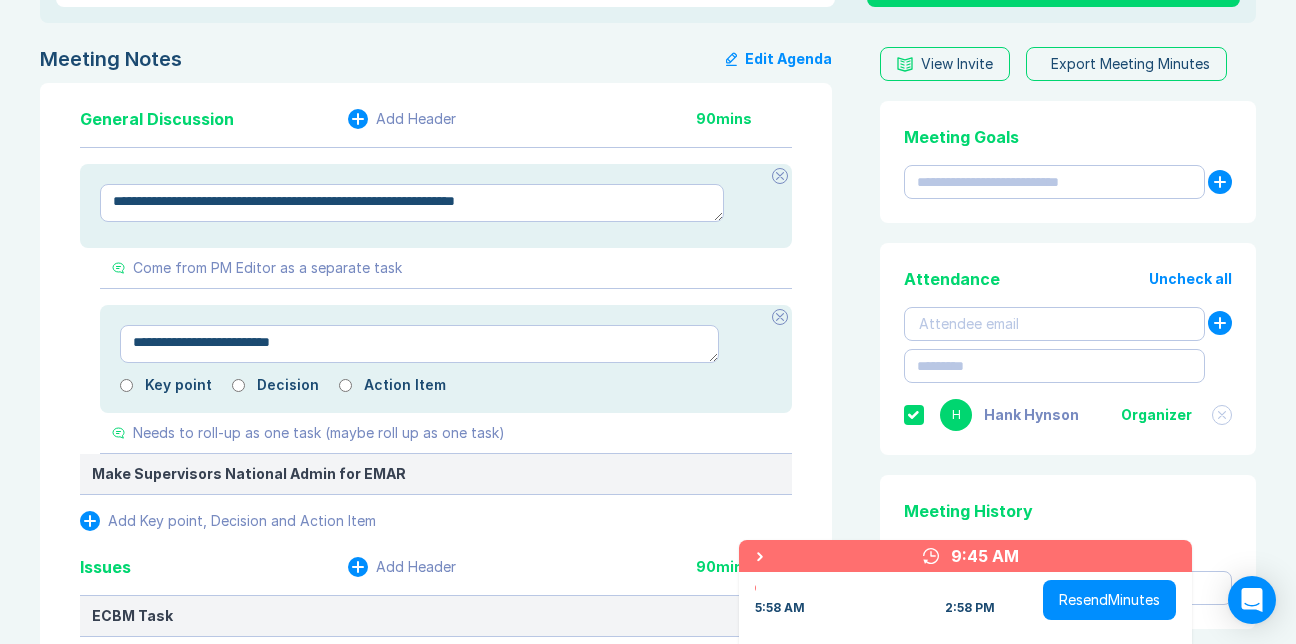 type on "*" 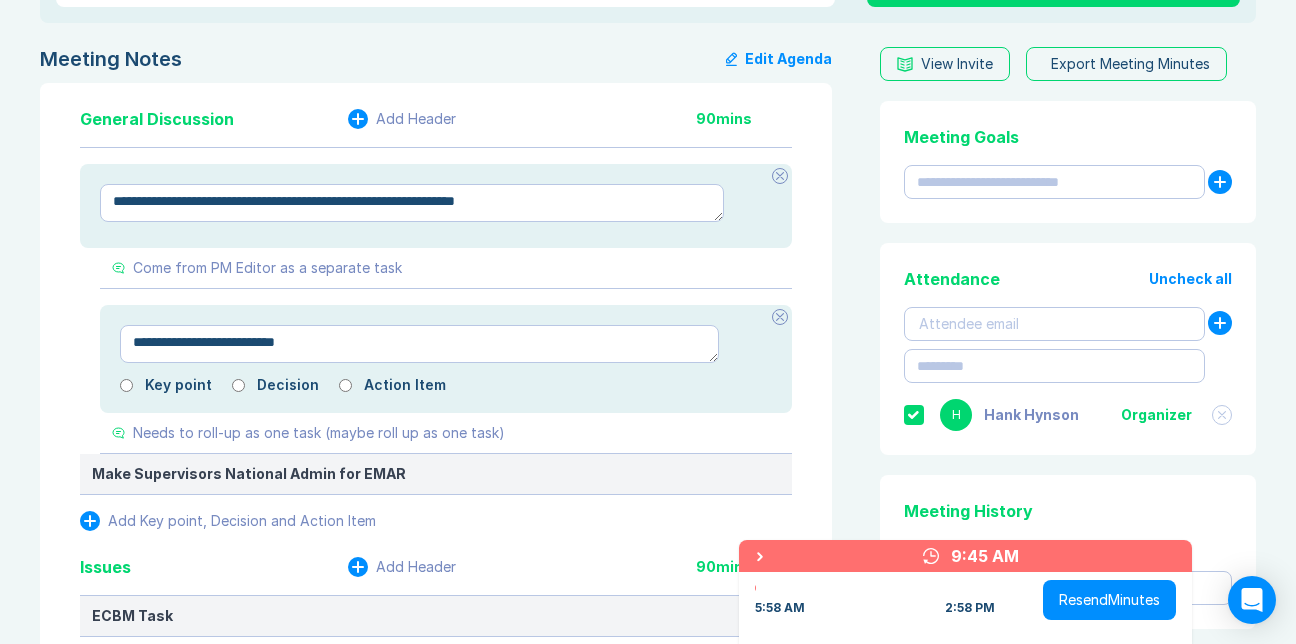 type on "*" 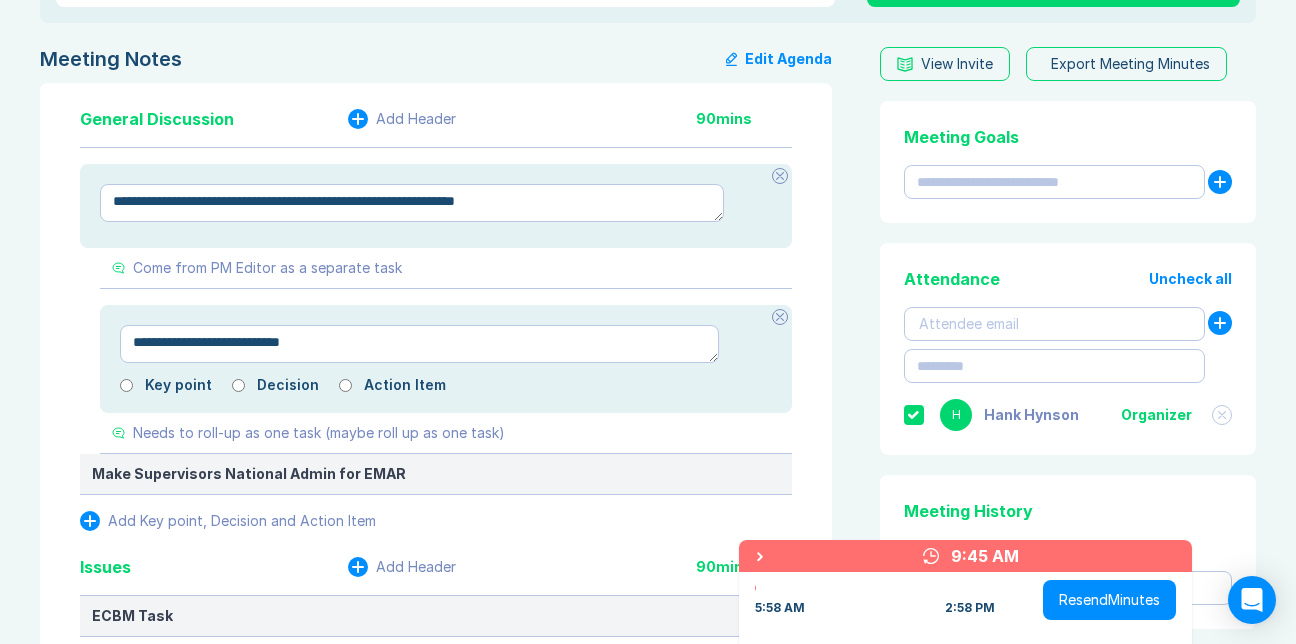 type on "*" 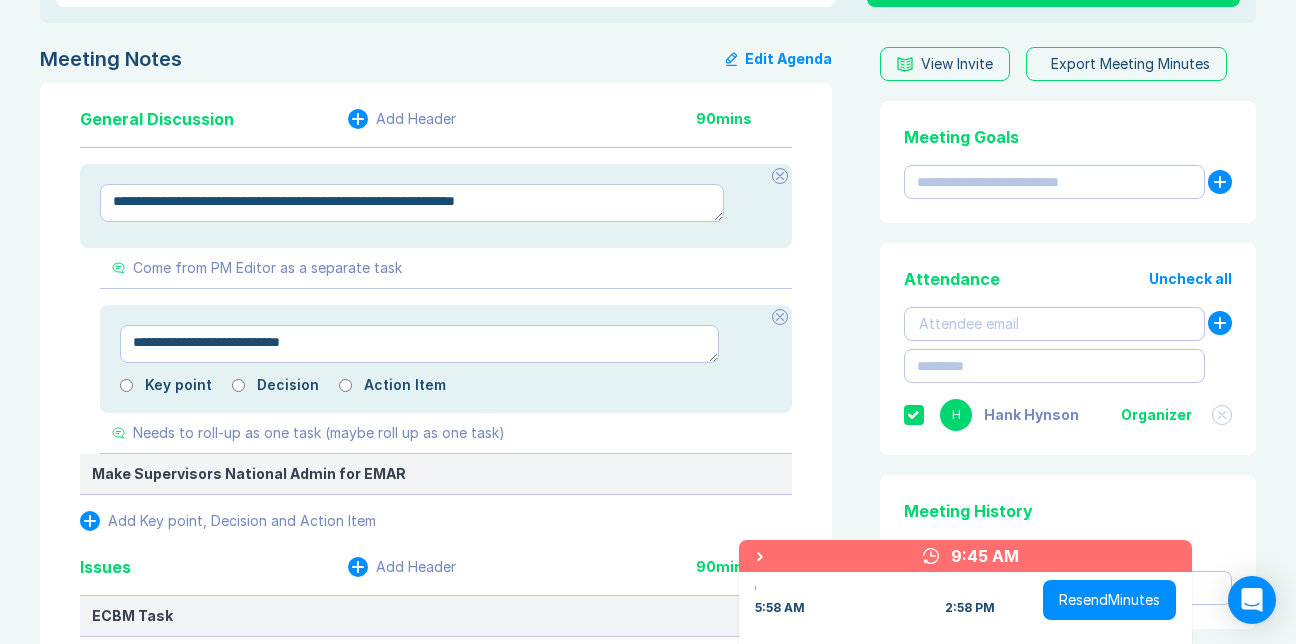 type on "**********" 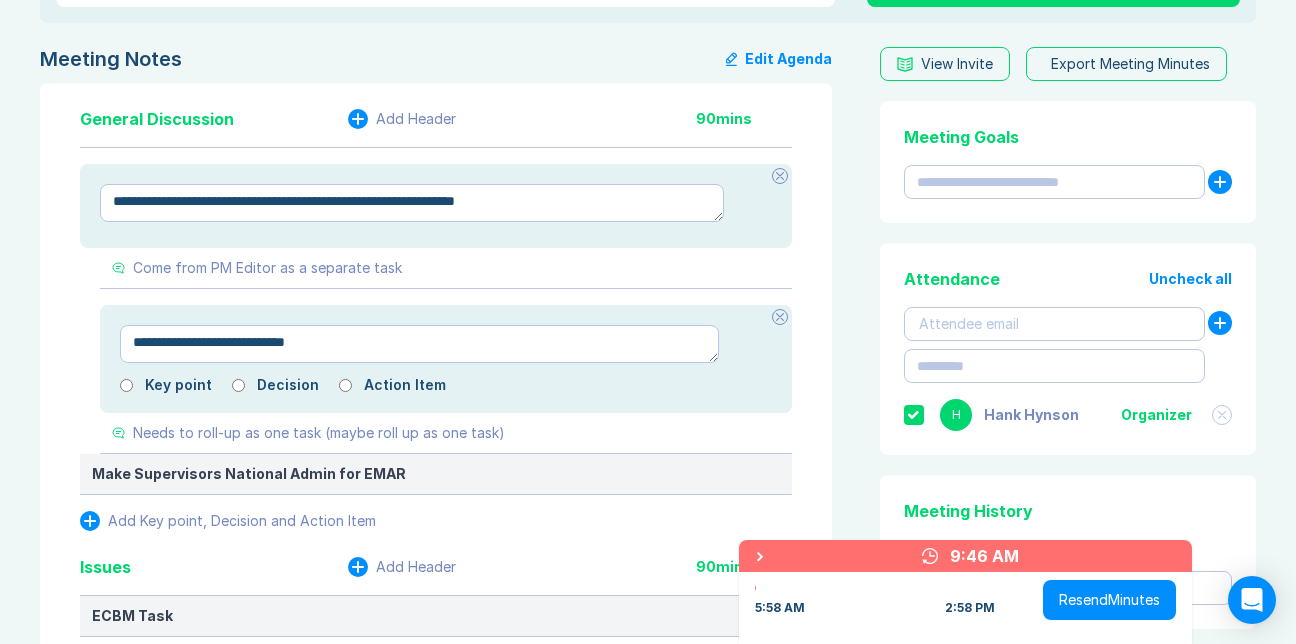 type on "*" 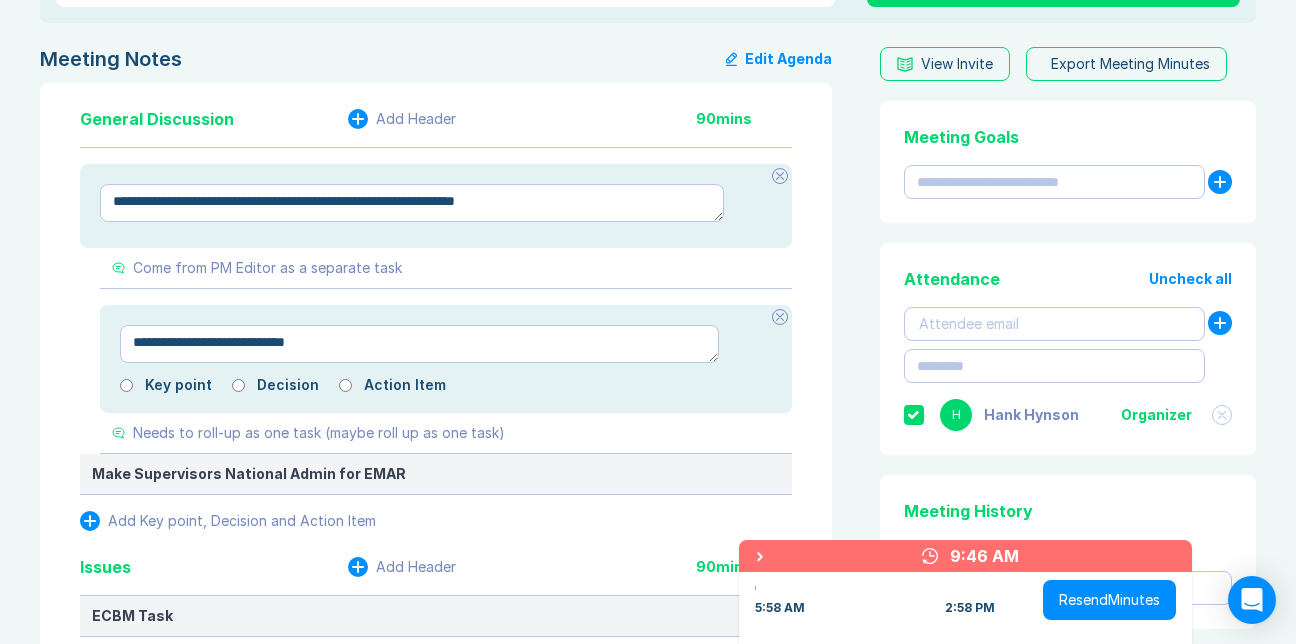 type on "**********" 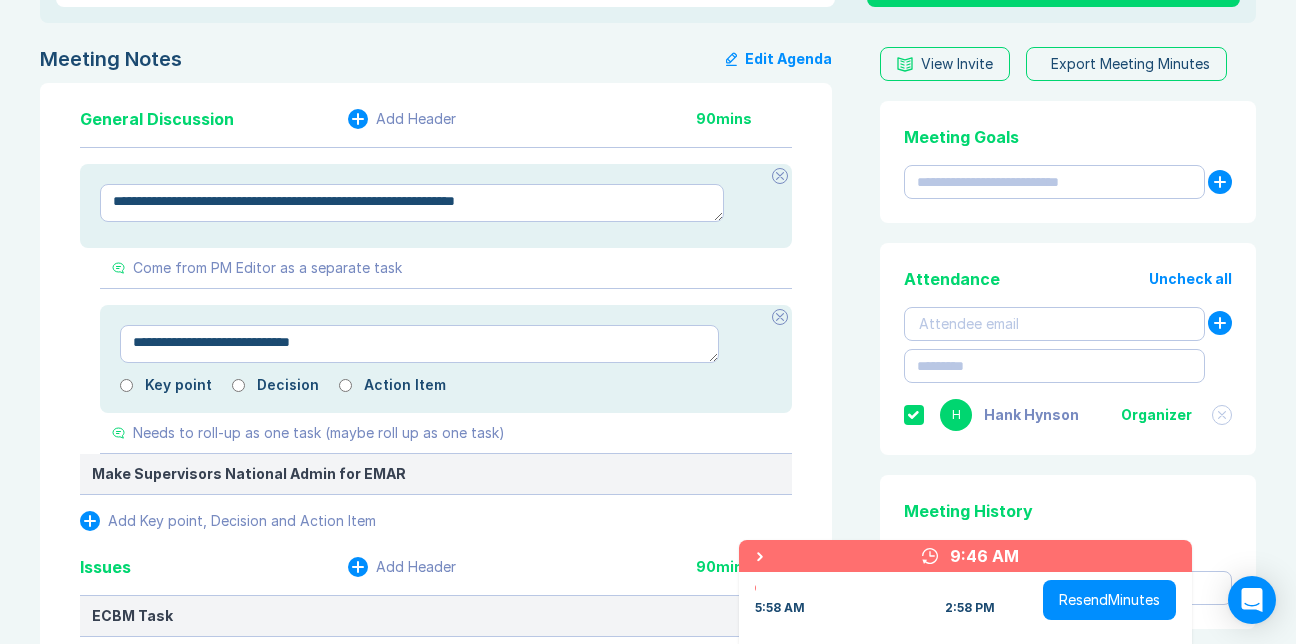 type on "*" 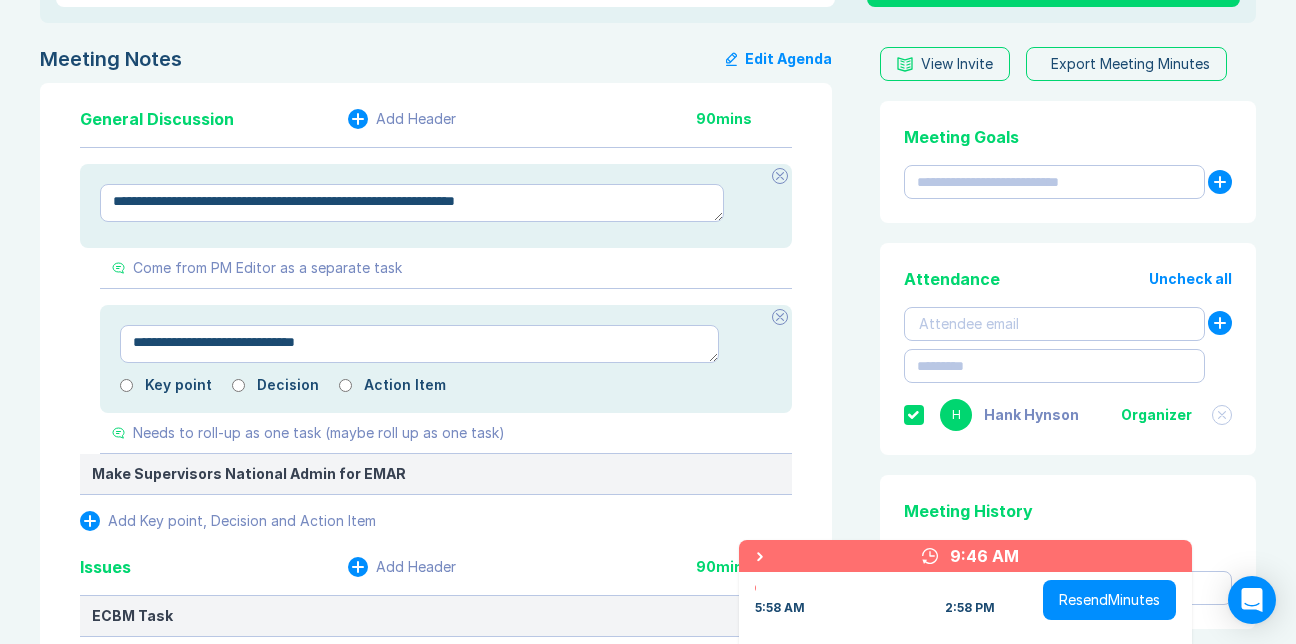 type on "*" 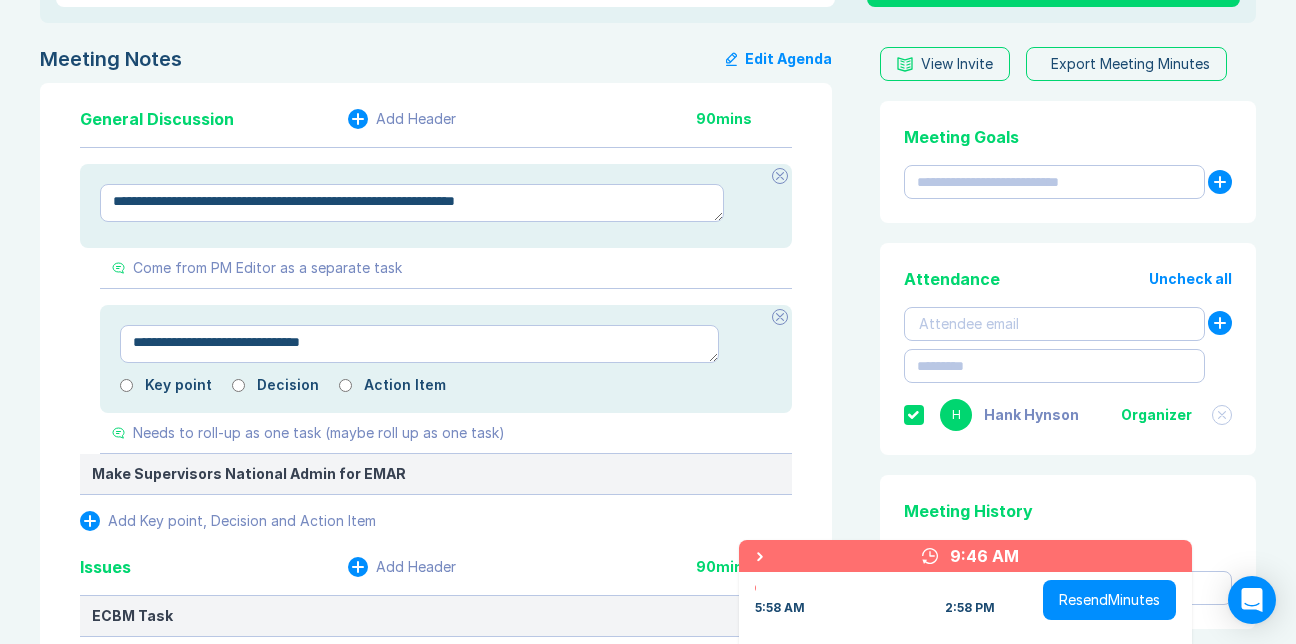type on "*" 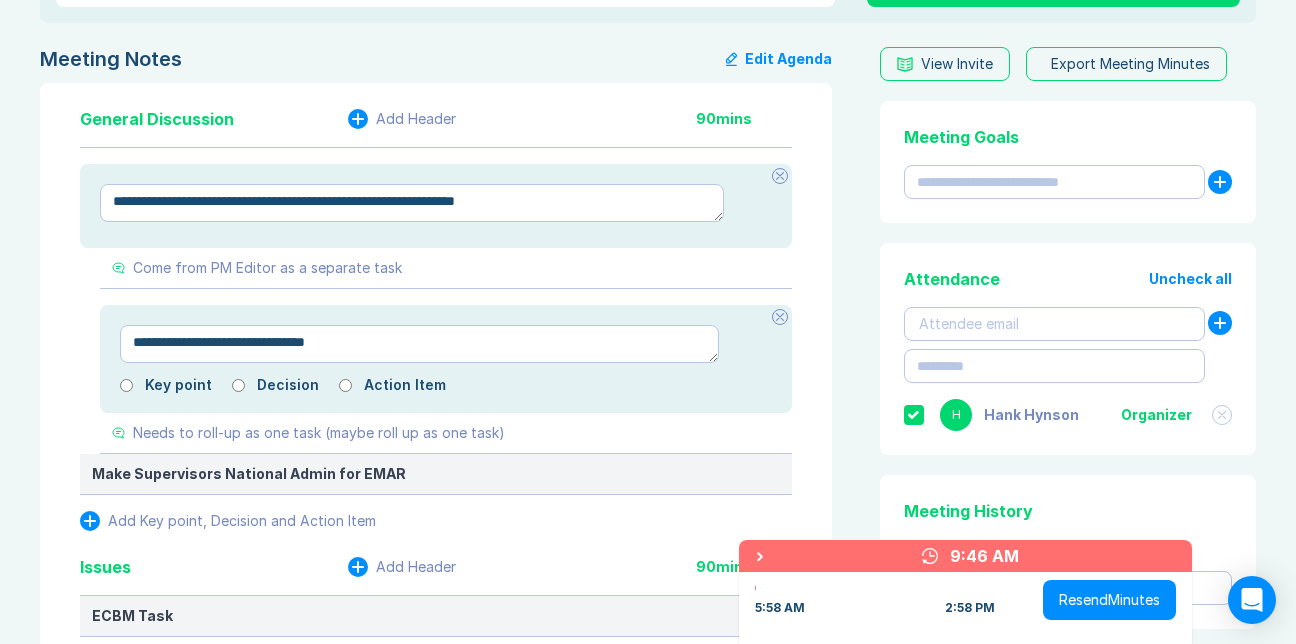 type on "*" 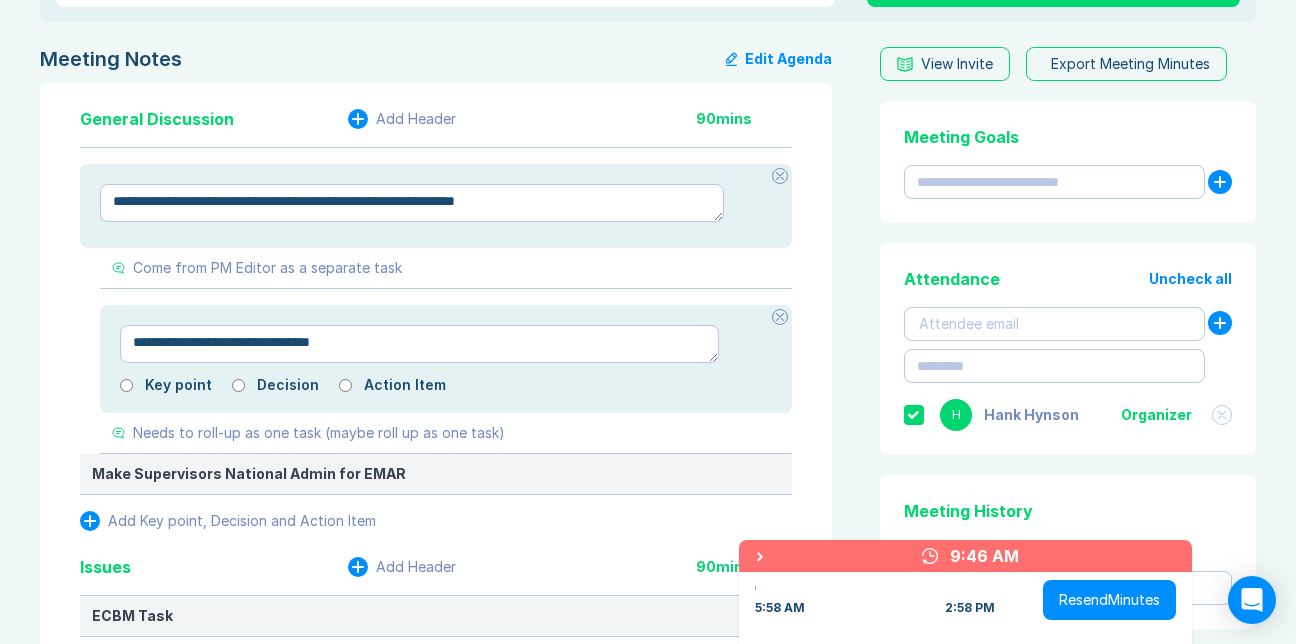 type on "**********" 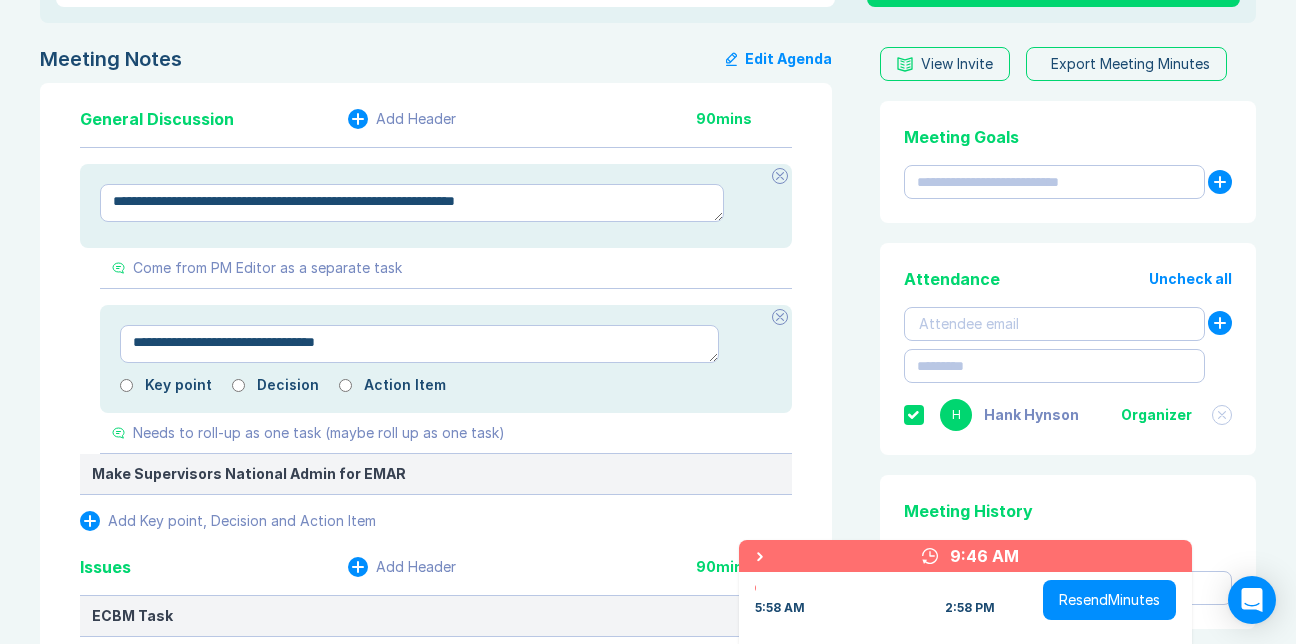 type on "*" 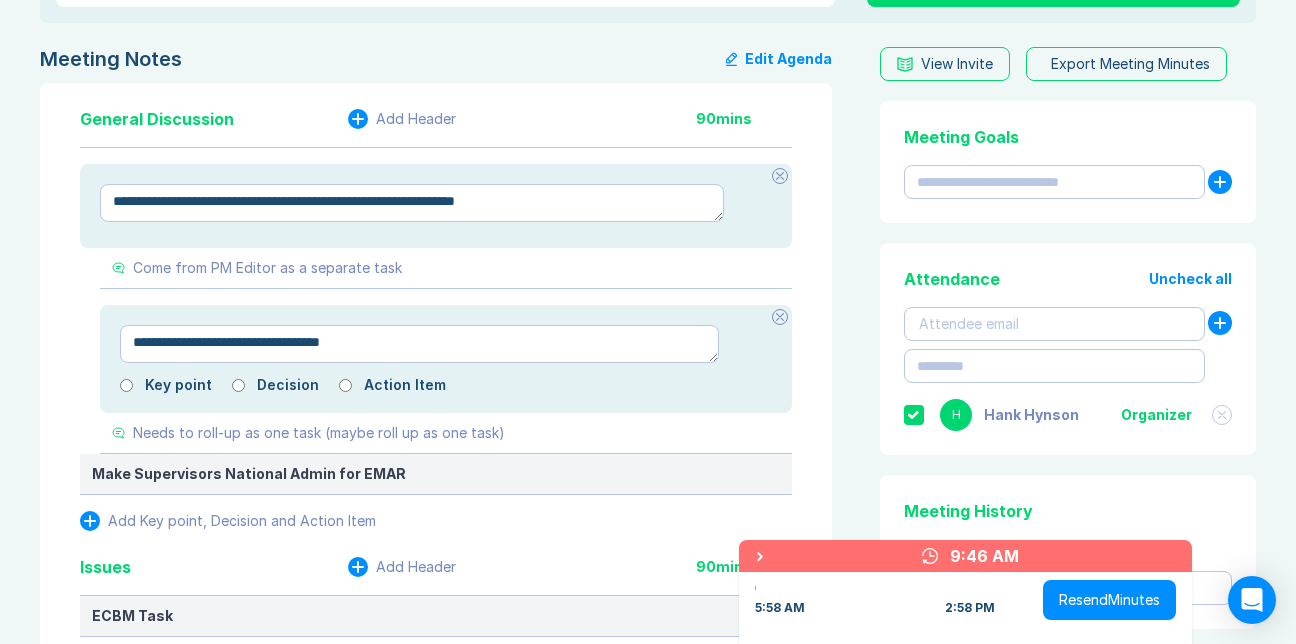 type on "*" 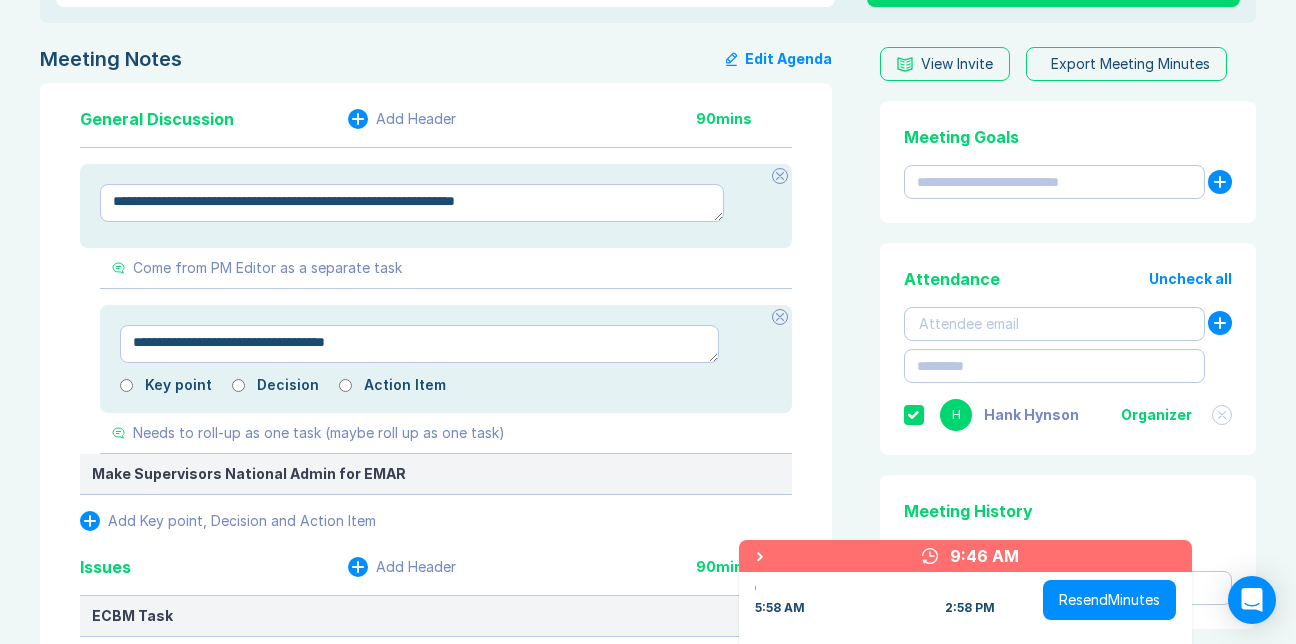 type on "**********" 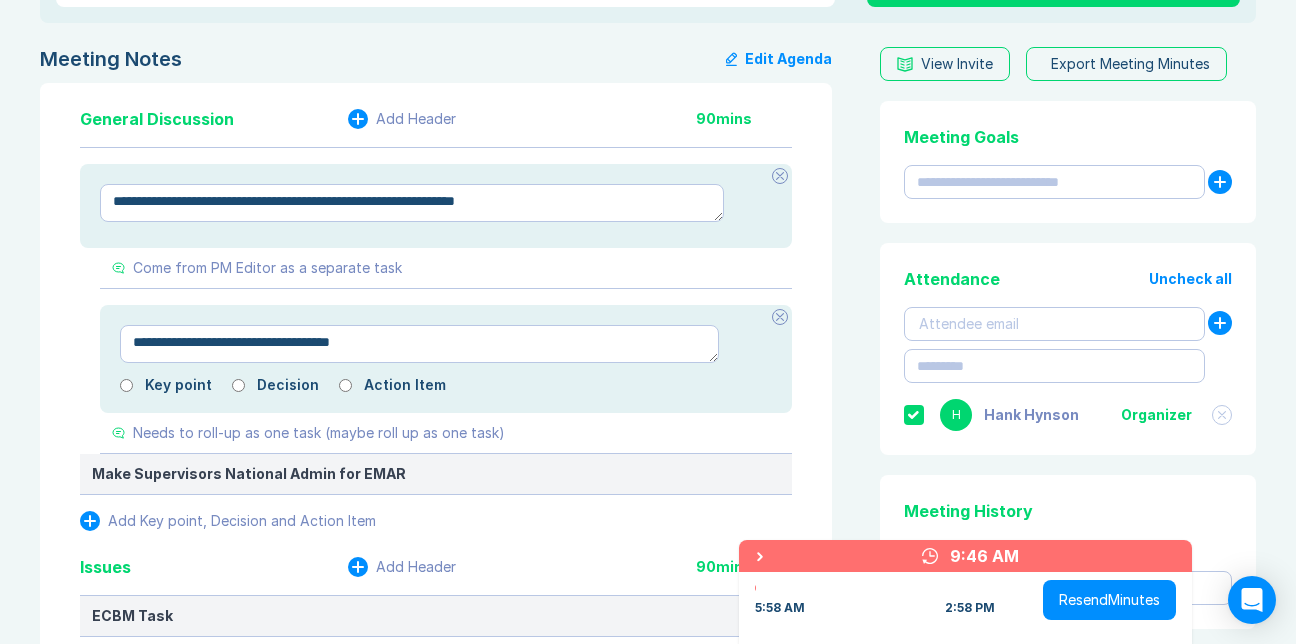 type on "*" 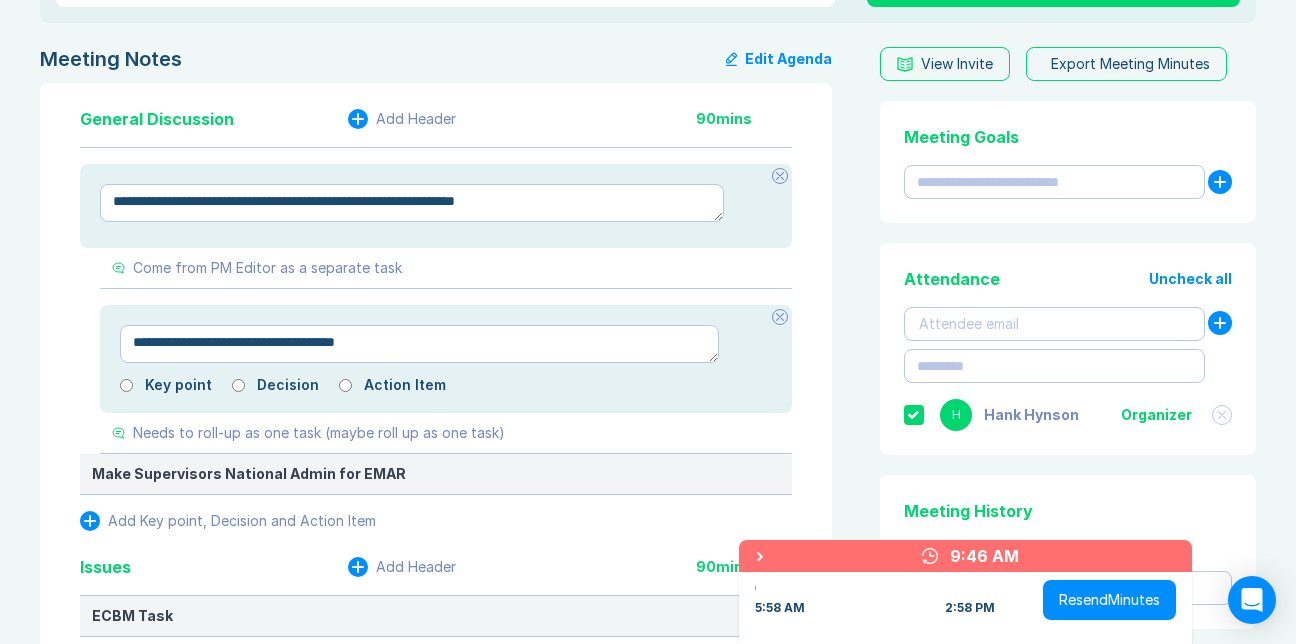 type on "*" 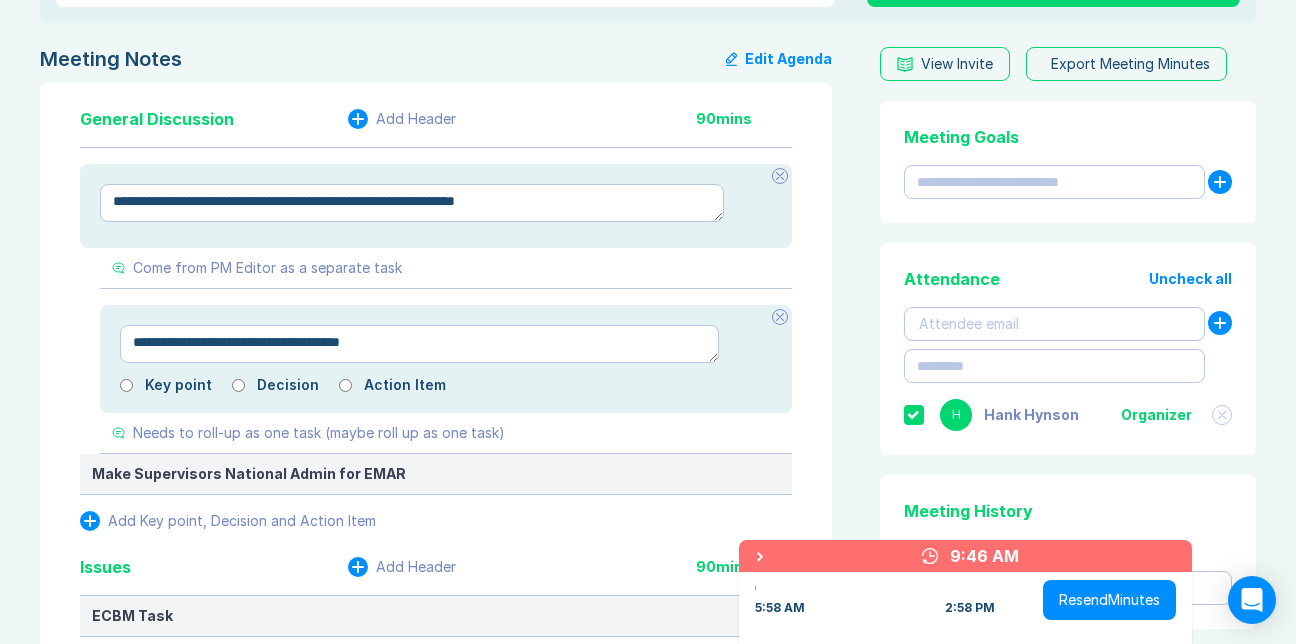 type on "*" 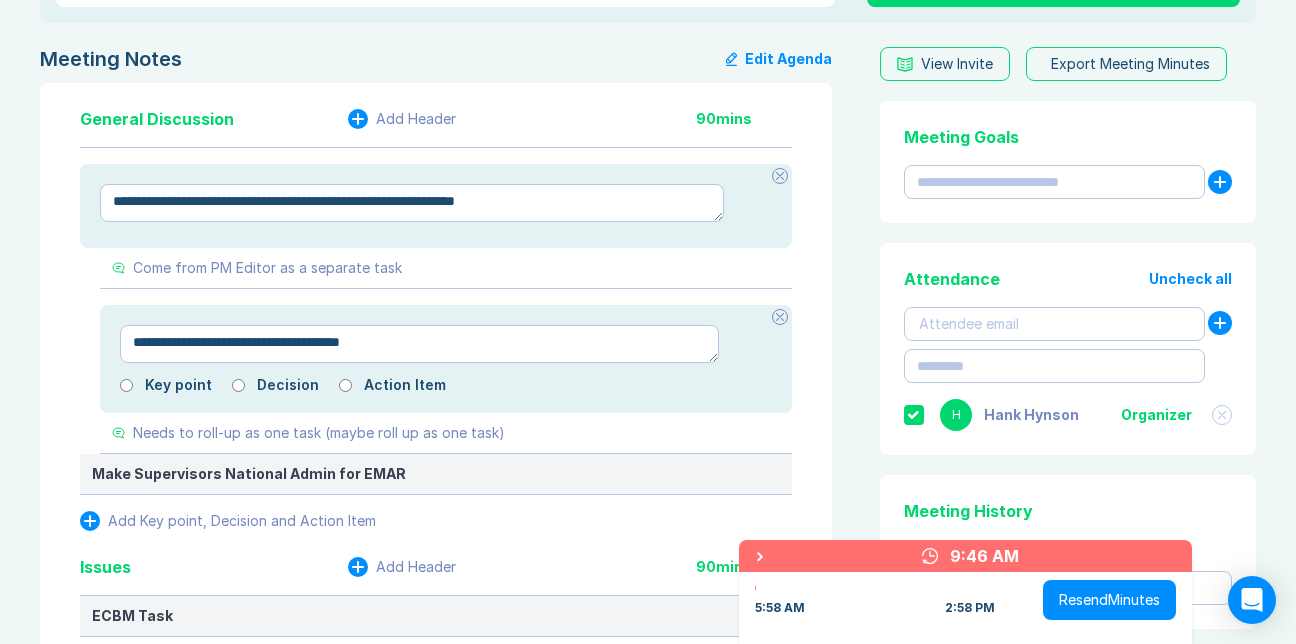 type on "**********" 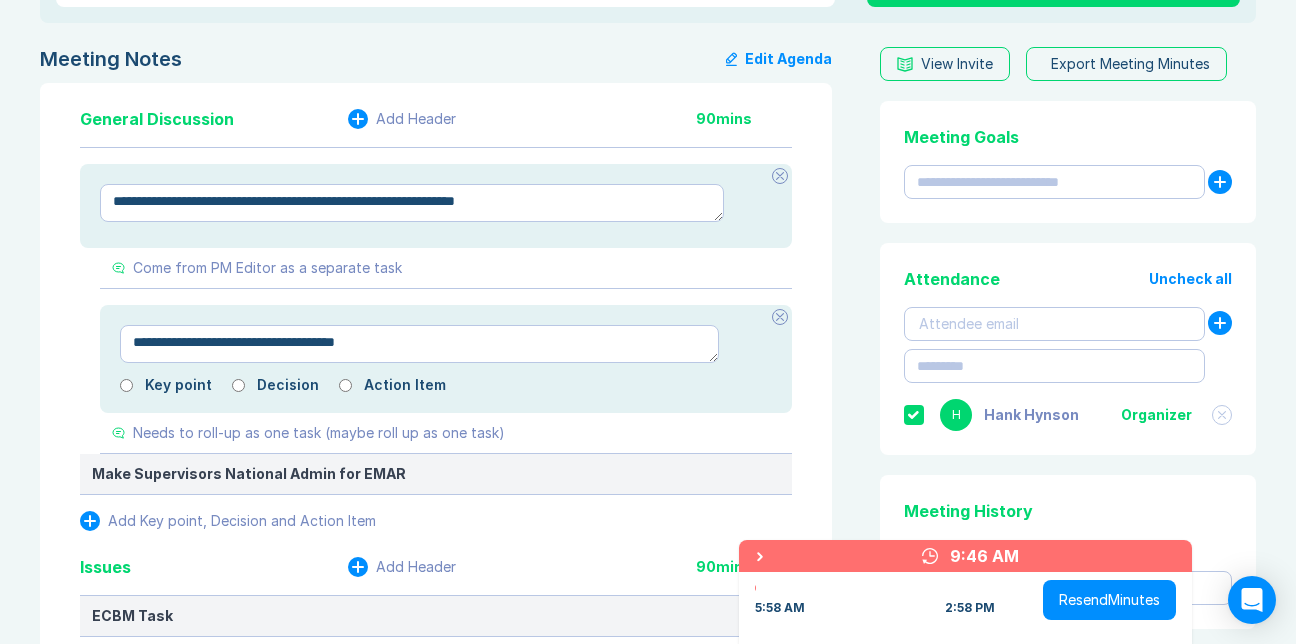 type on "*" 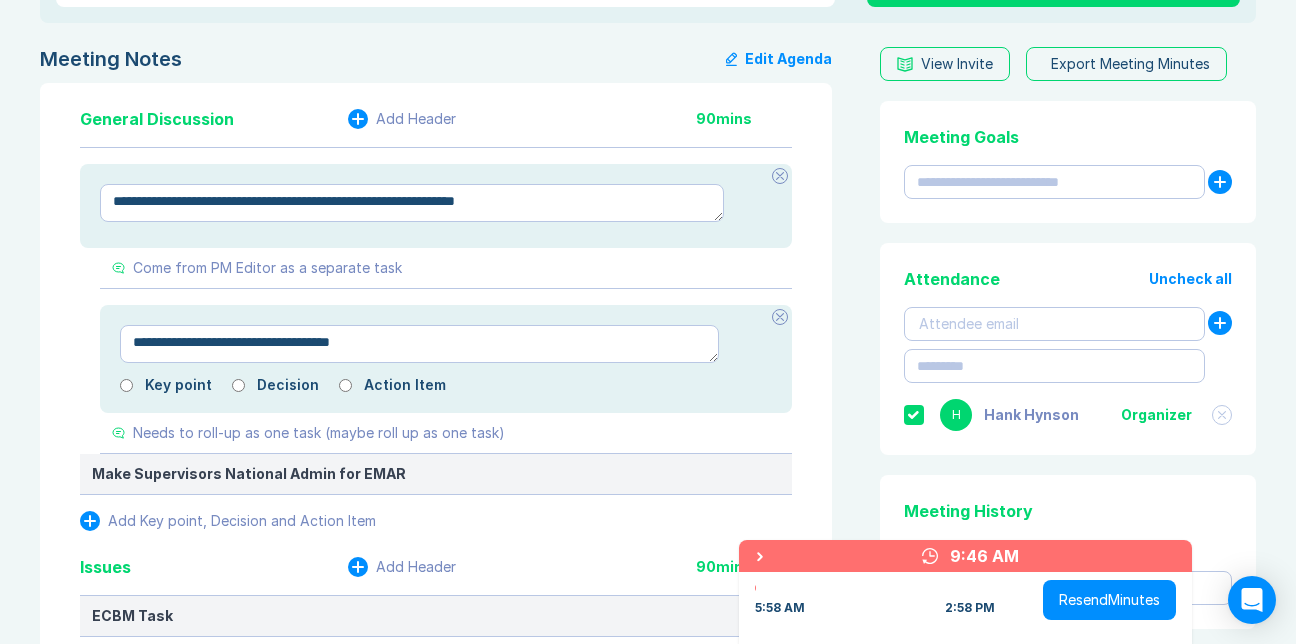 type on "*" 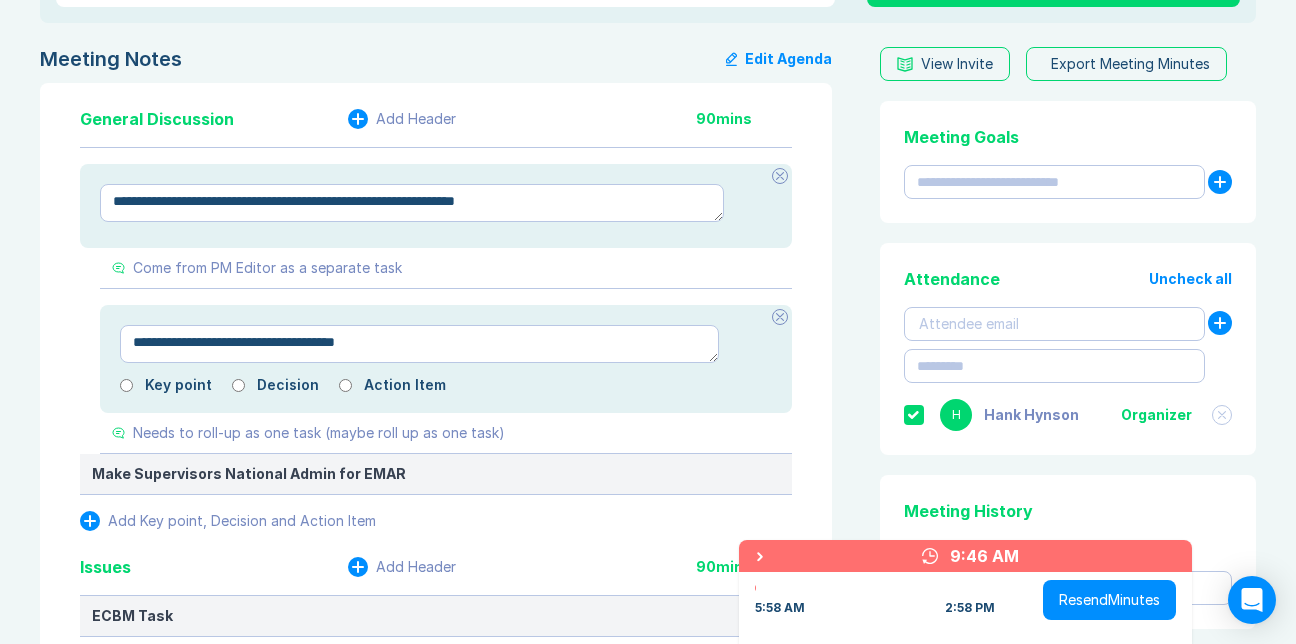 type on "*" 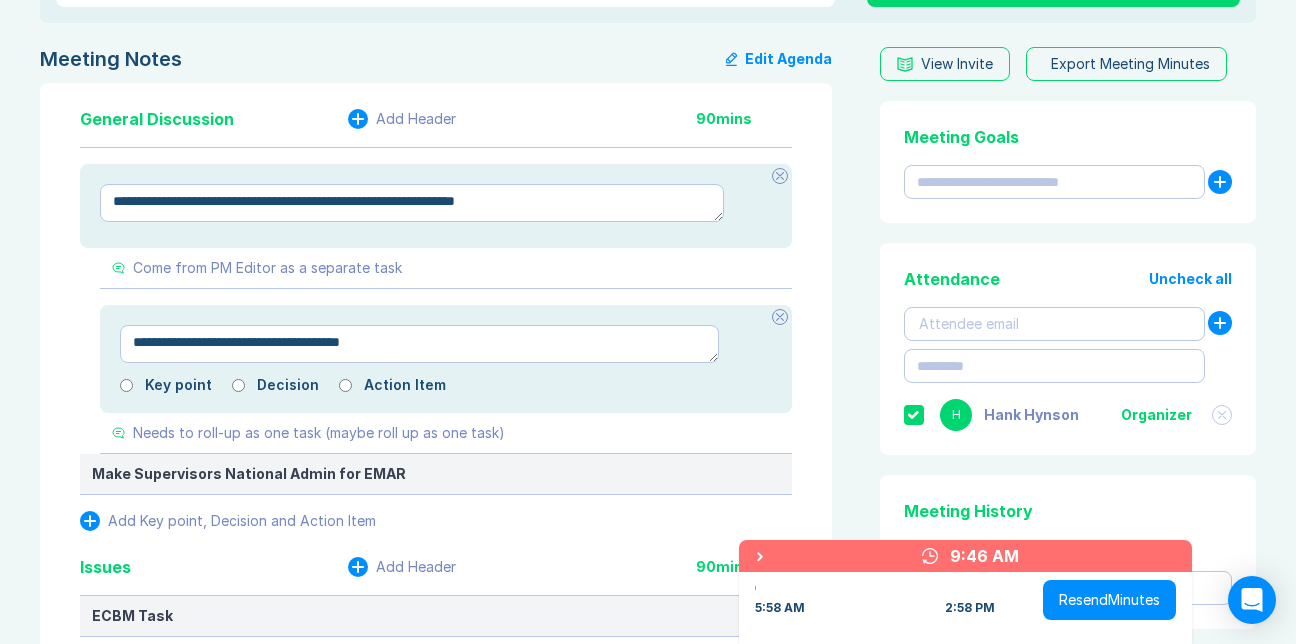 type on "*" 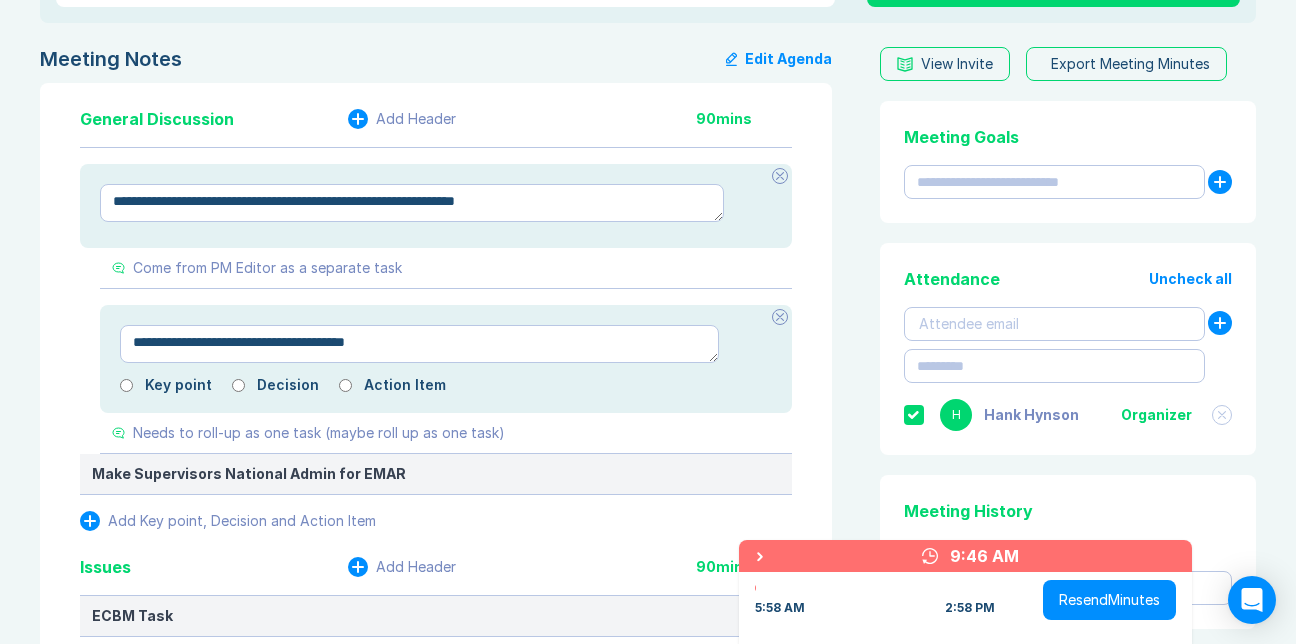 type on "*" 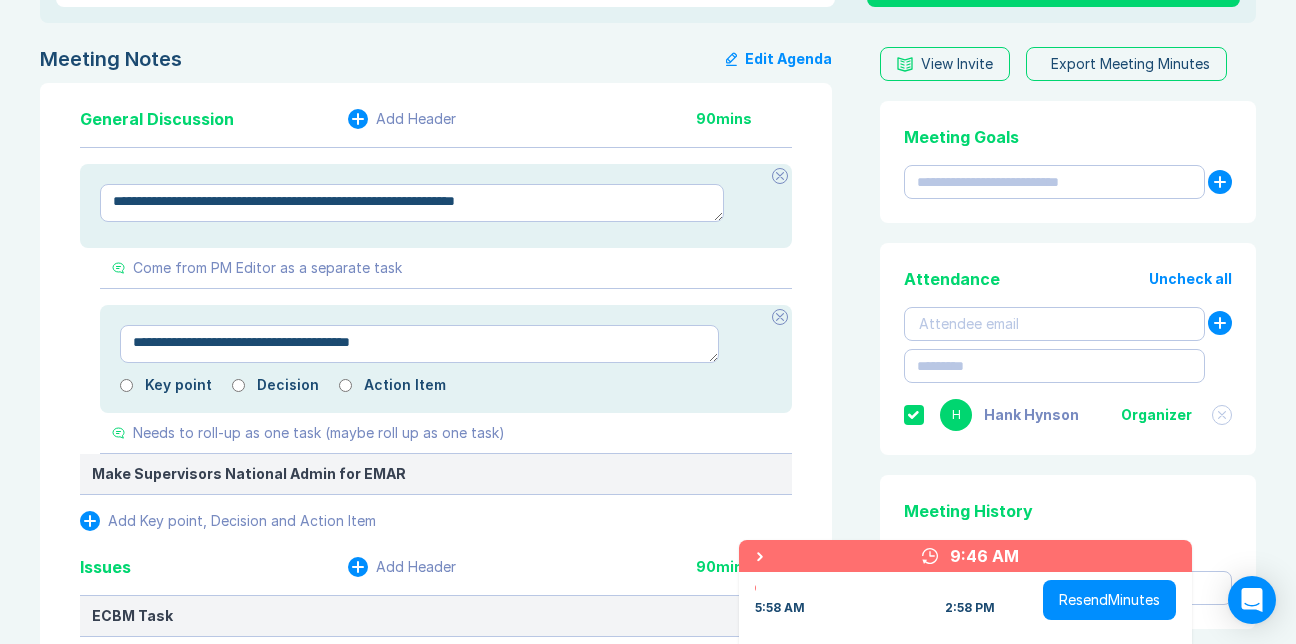 type on "*" 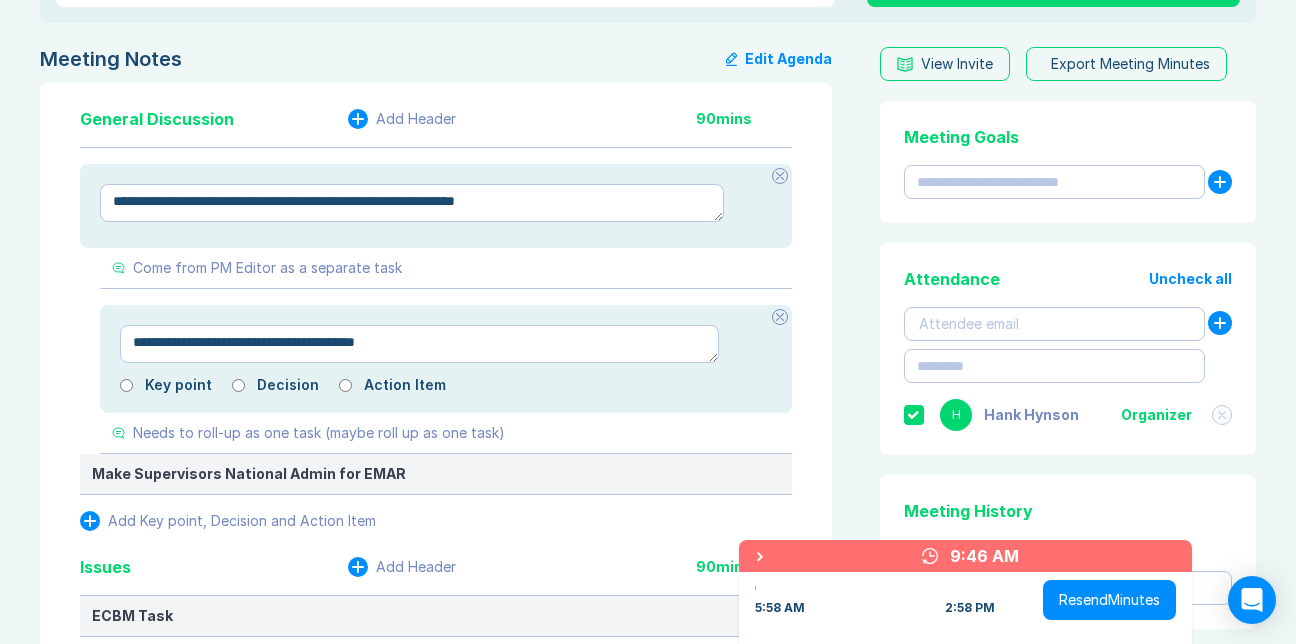 type on "*" 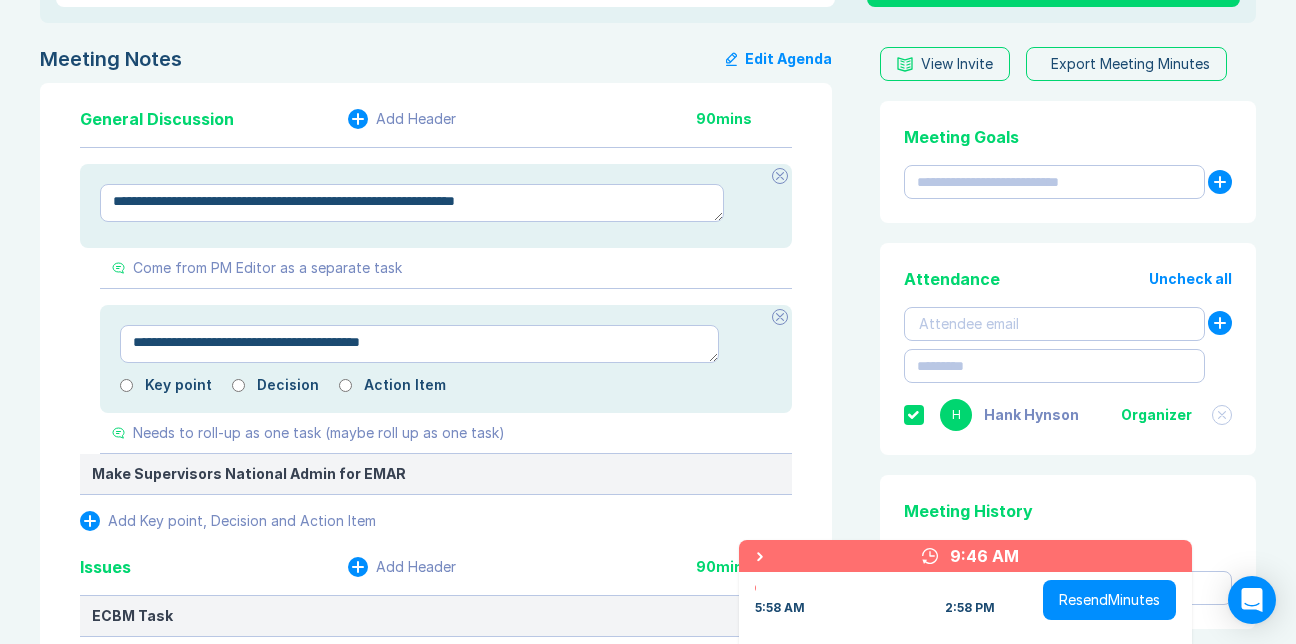 type on "*" 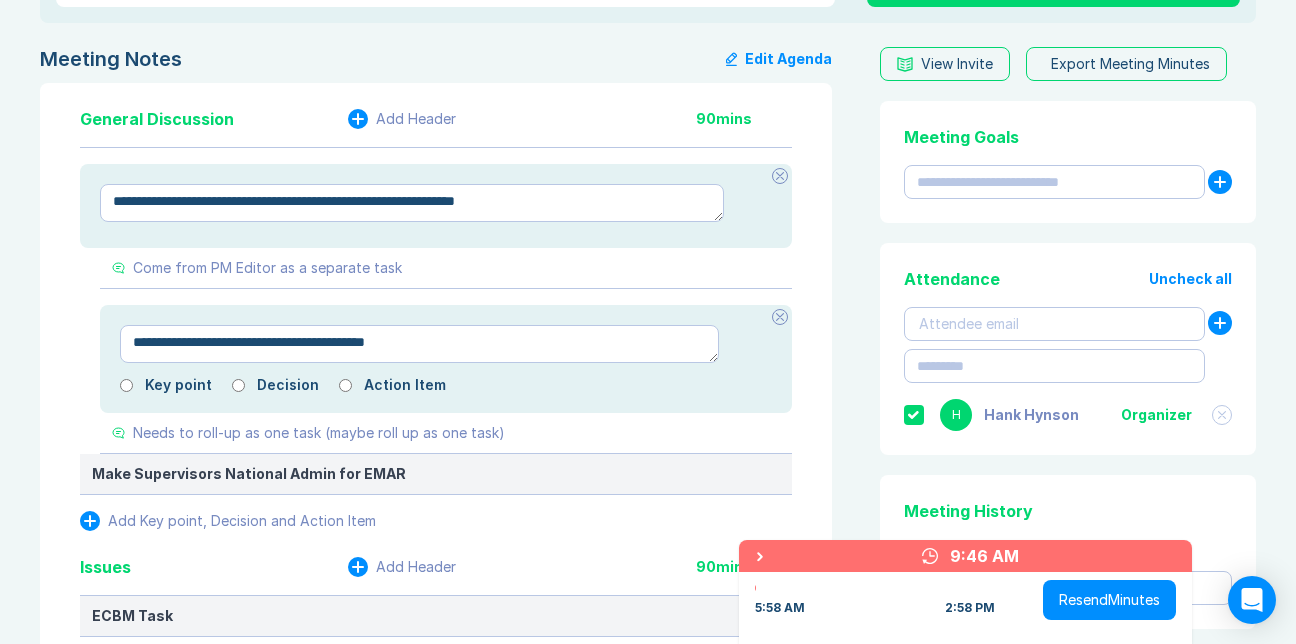 type on "*" 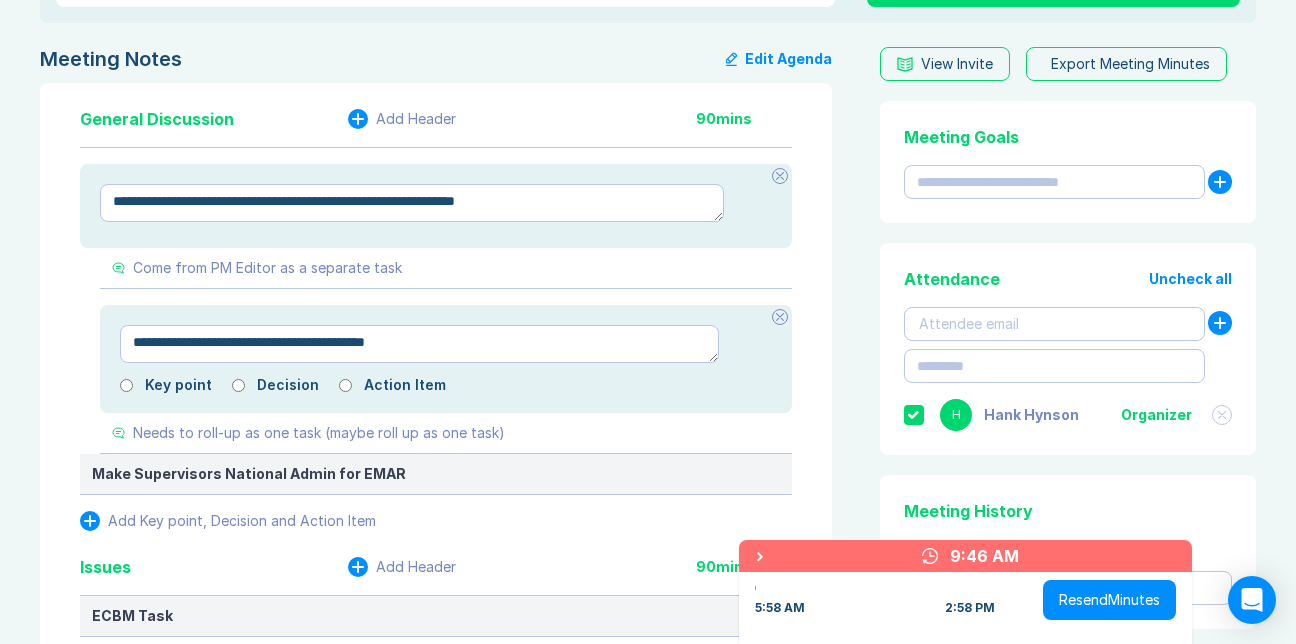 type on "**********" 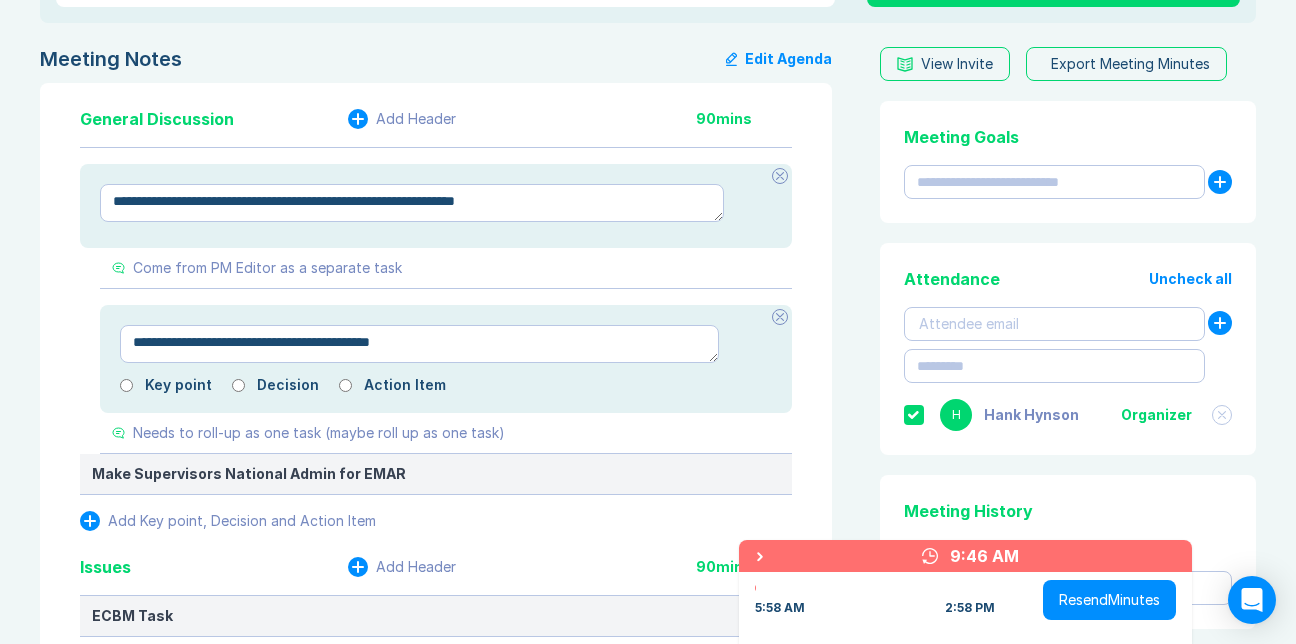 type on "*" 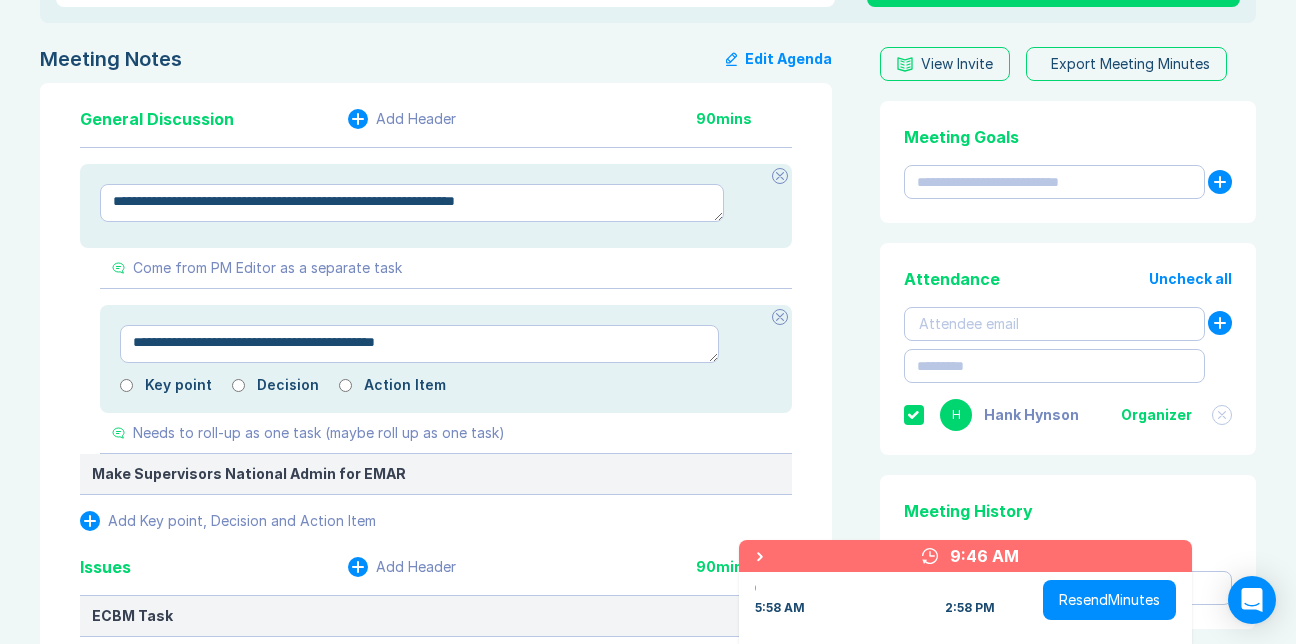 type on "*" 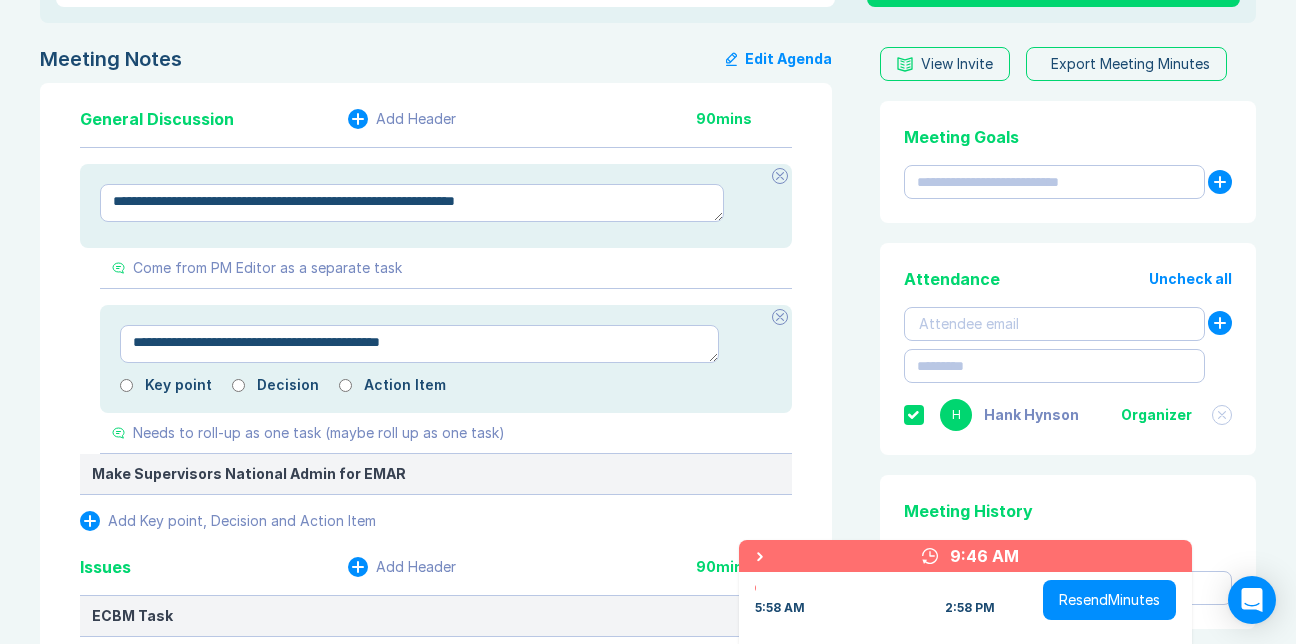 type on "*" 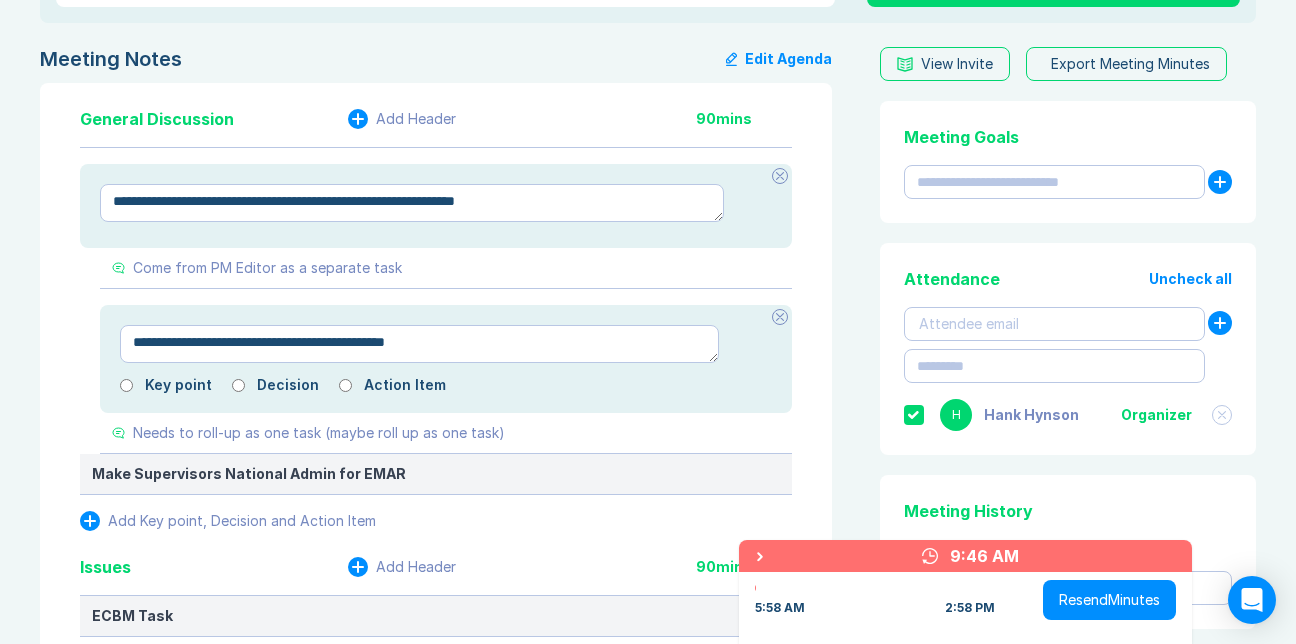 type on "*" 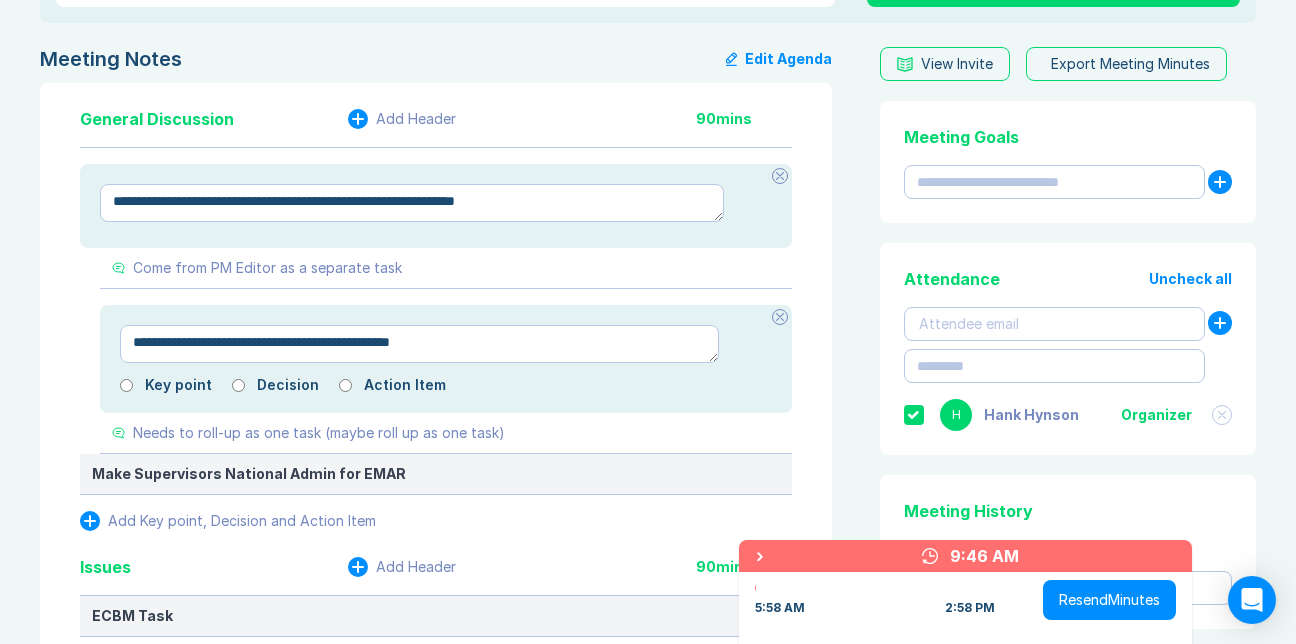 type on "*" 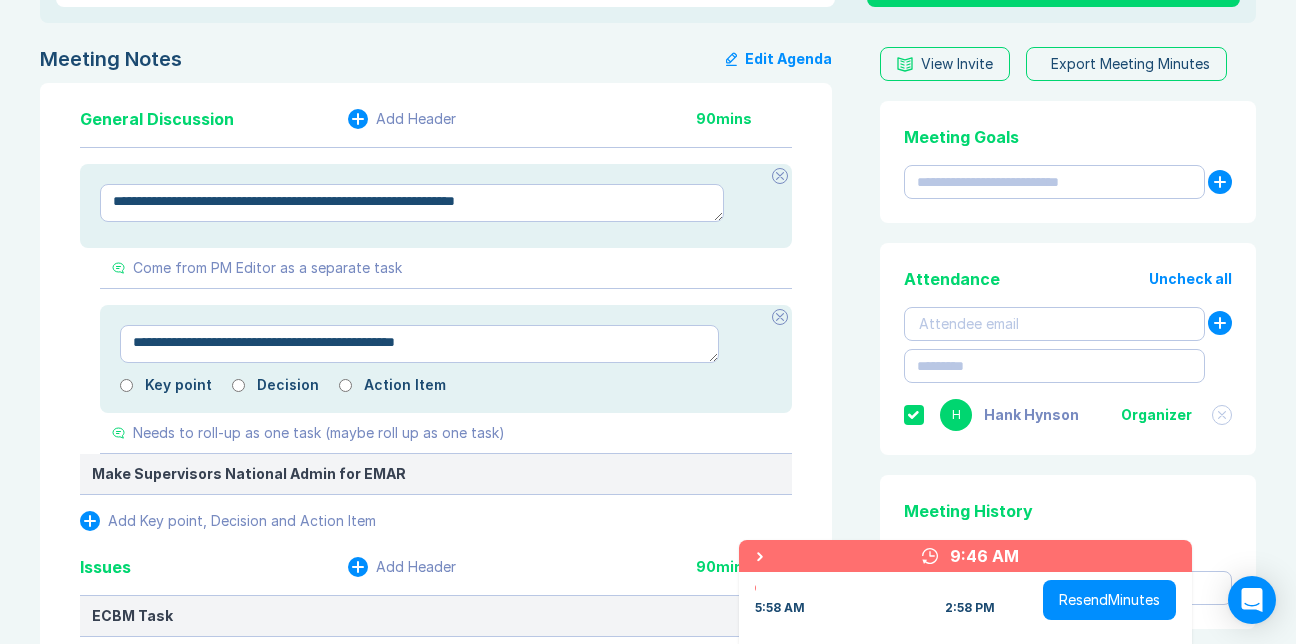 type on "*" 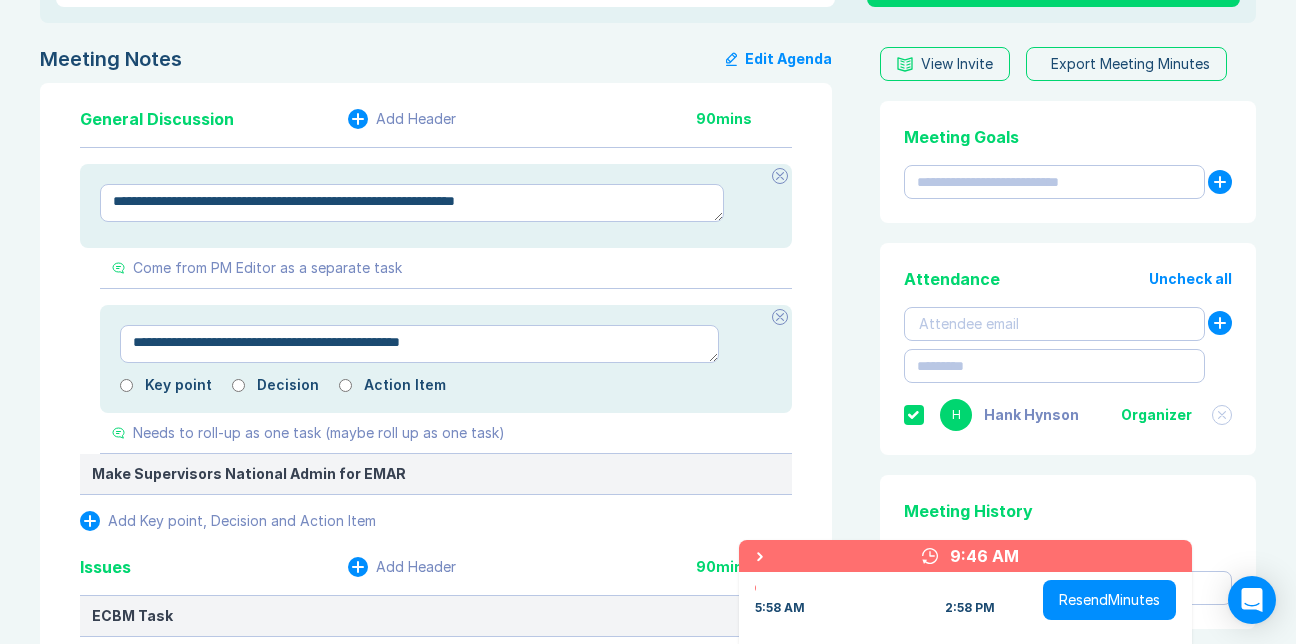 type on "*" 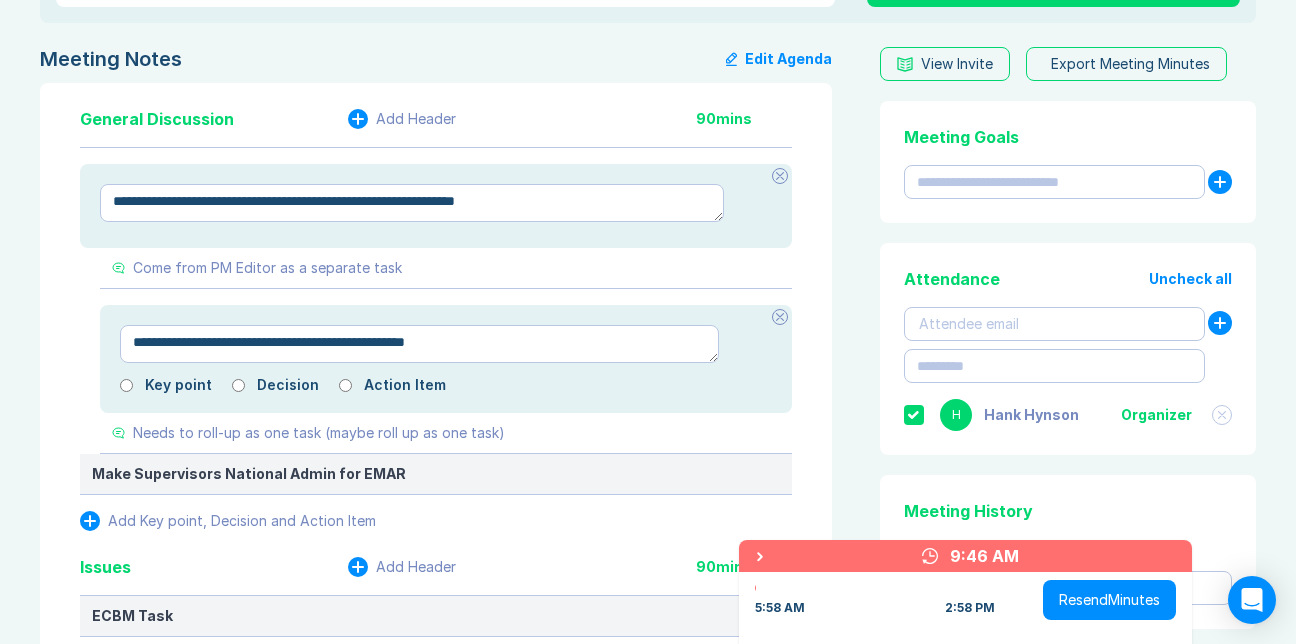 type on "*" 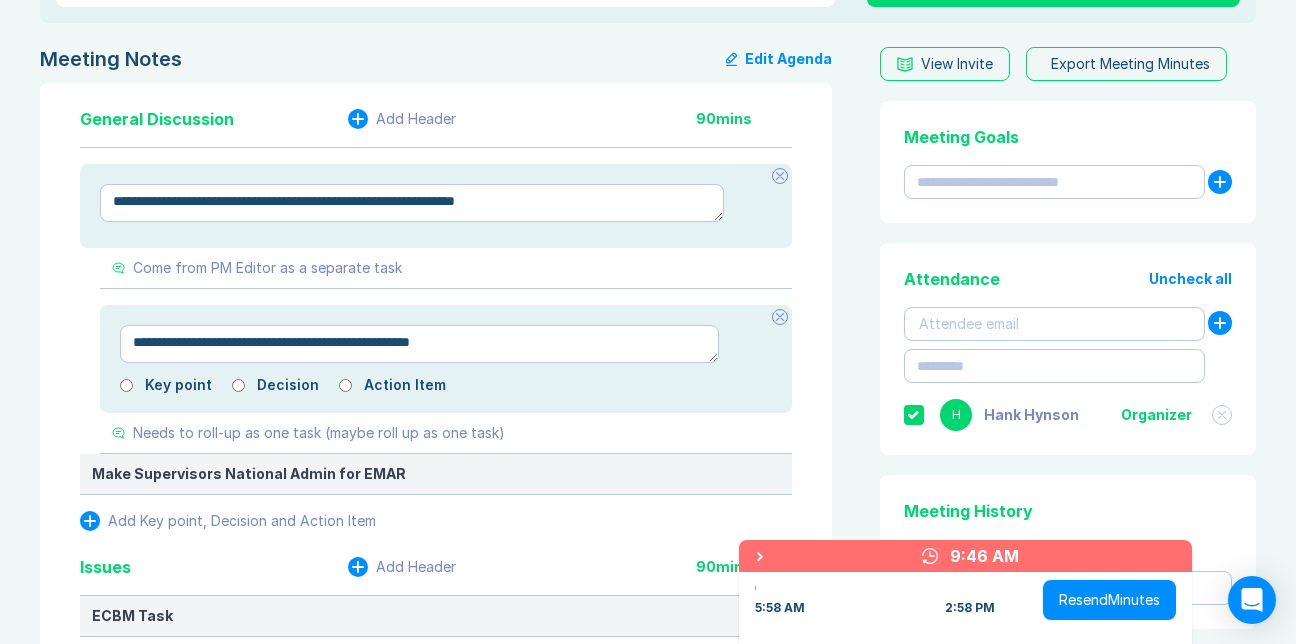 type on "*" 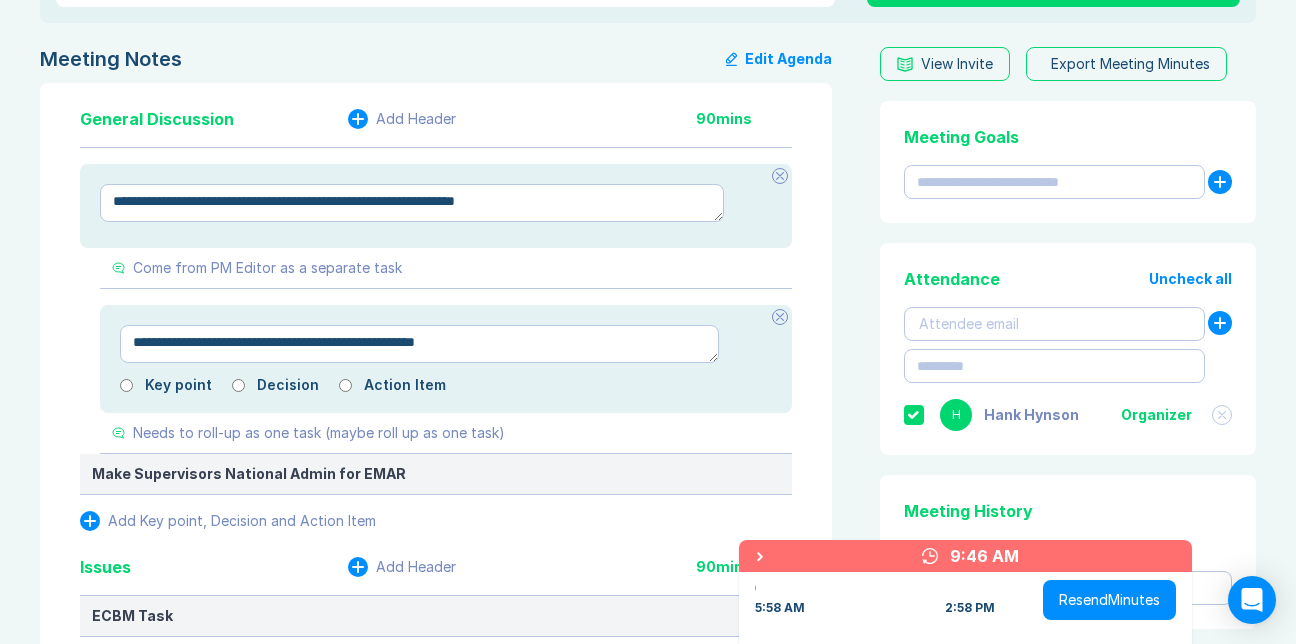 type on "*" 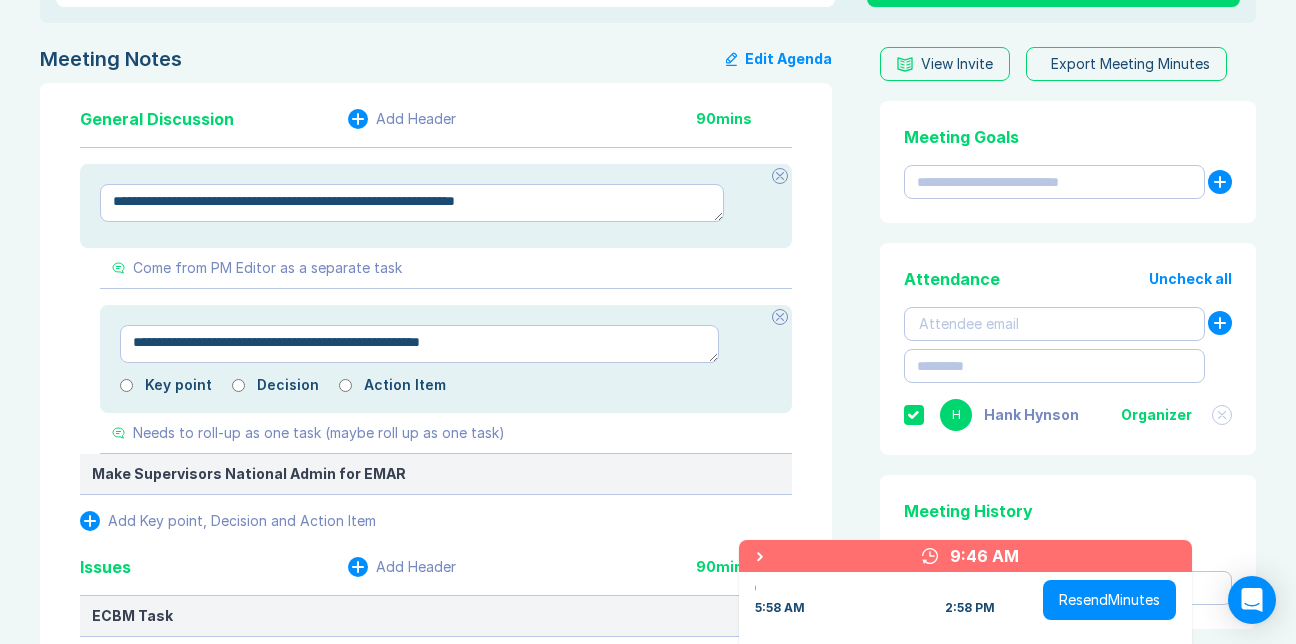 type on "*" 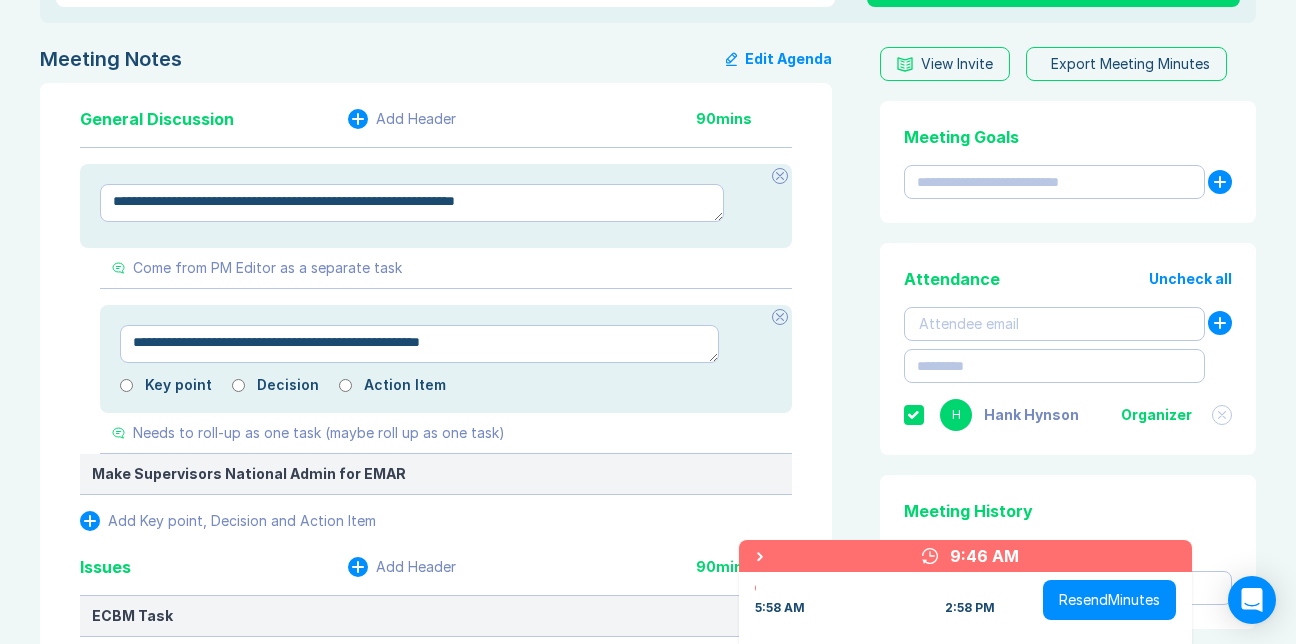type on "**********" 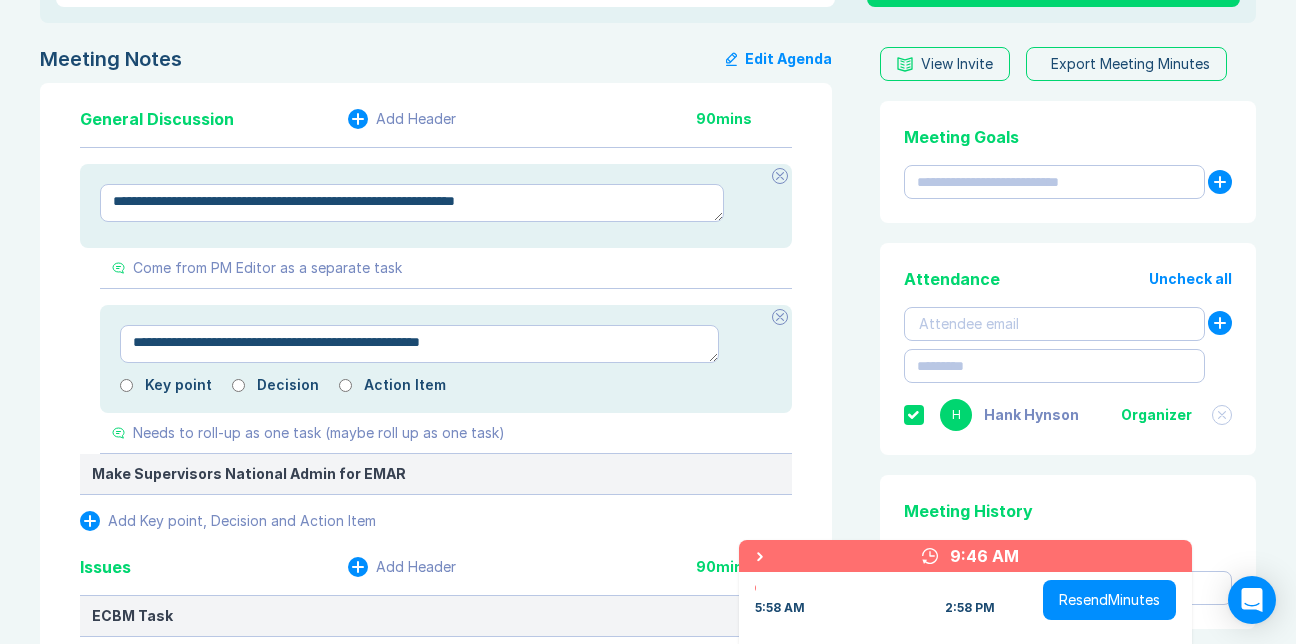 type on "*" 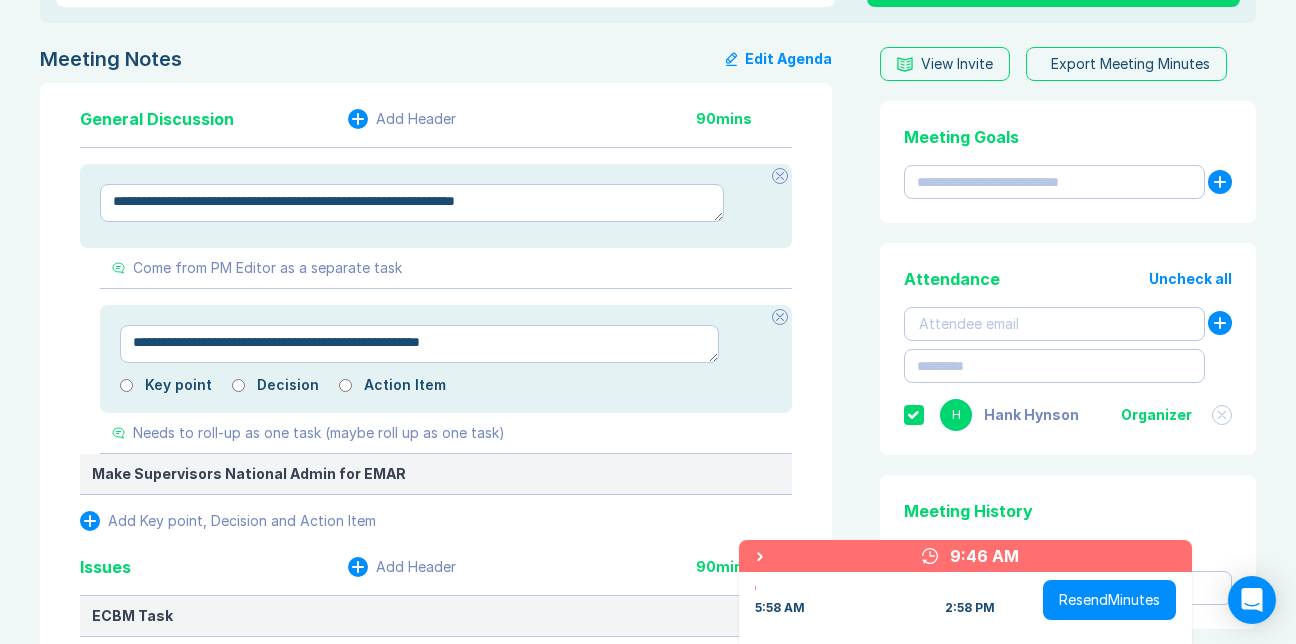 type on "**********" 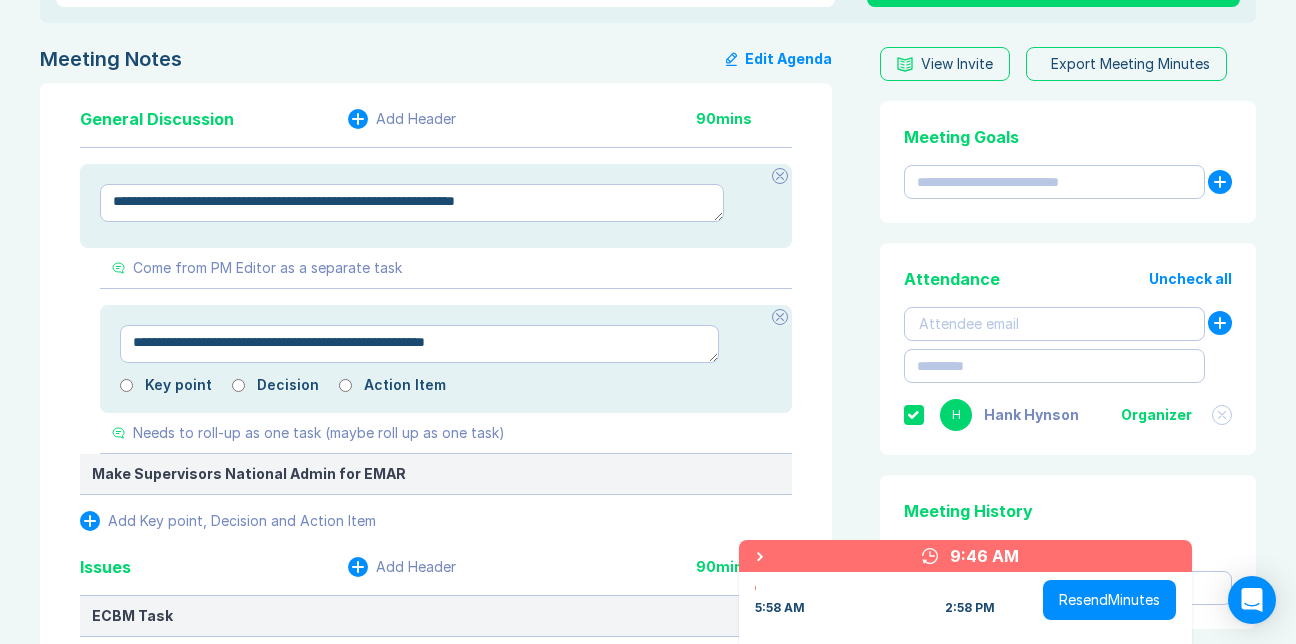 type on "*" 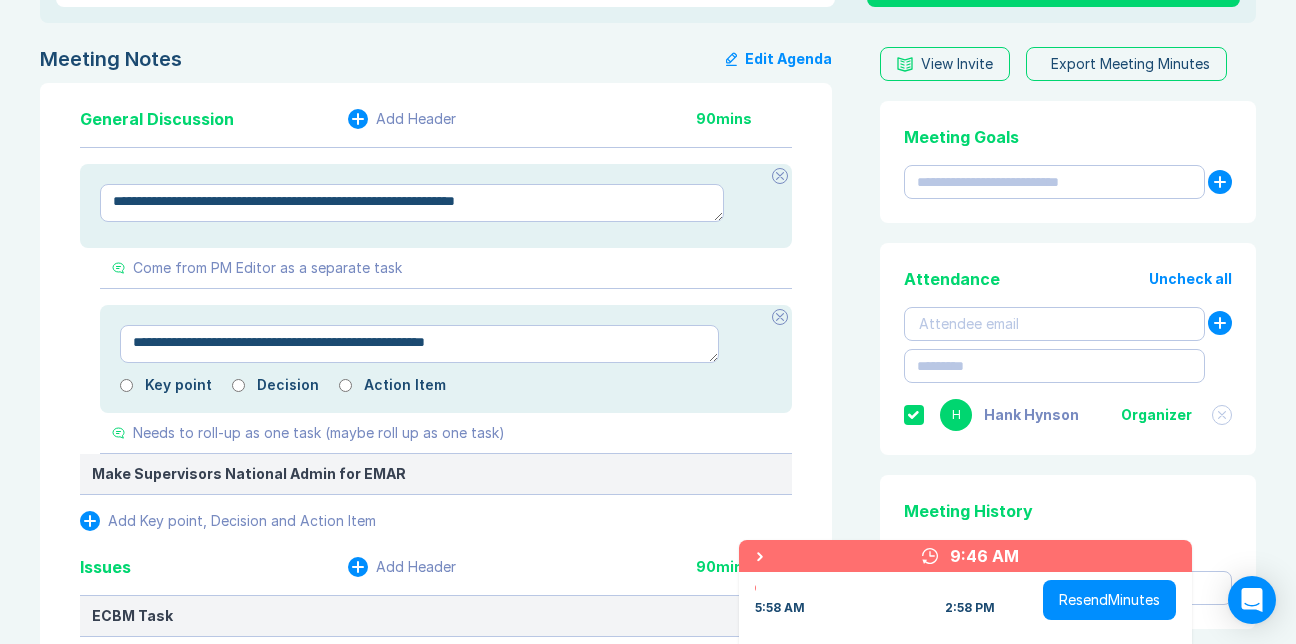 type on "**********" 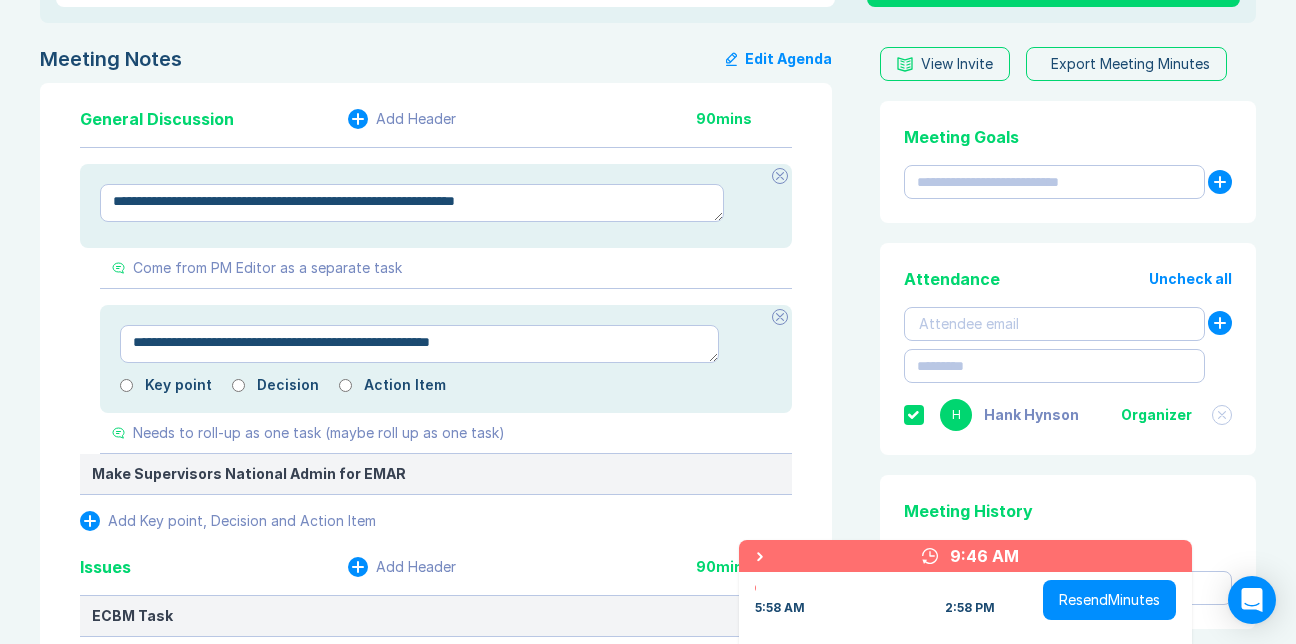 type on "*" 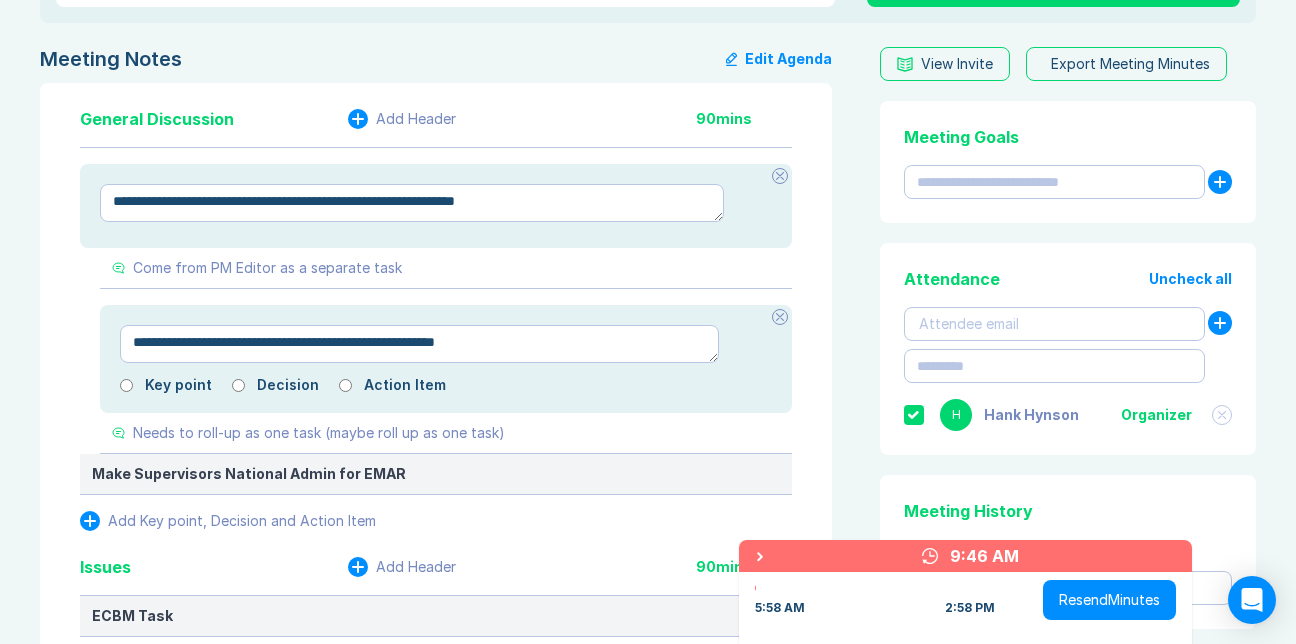 type on "*" 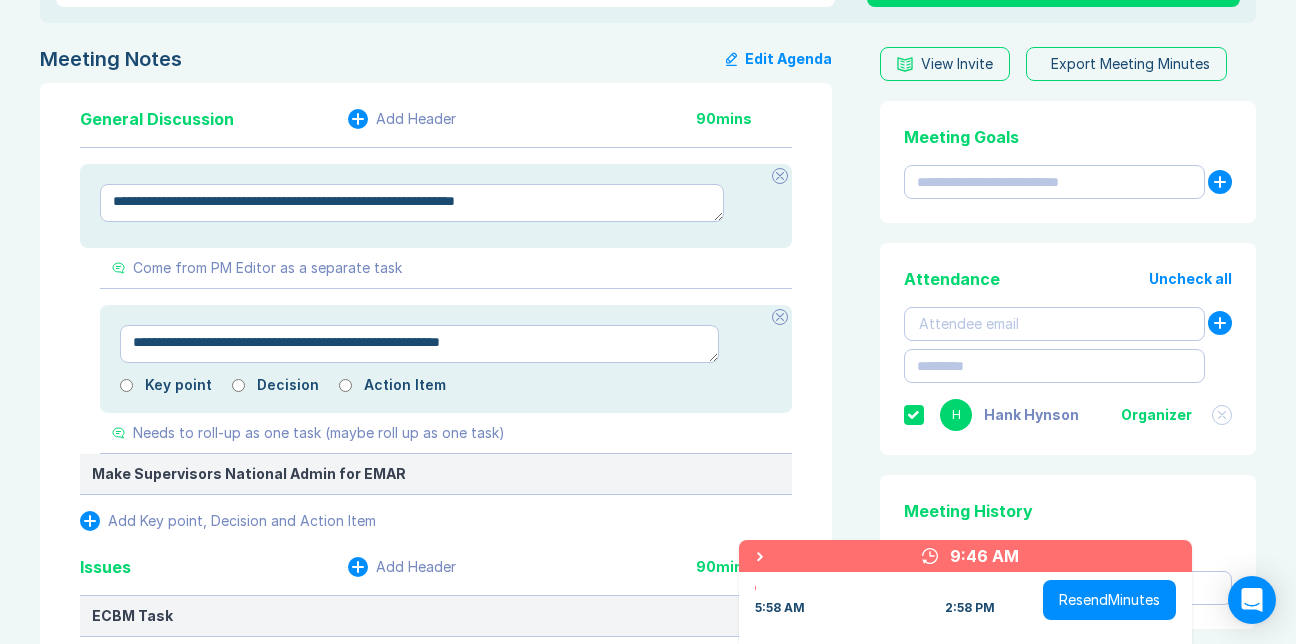 type on "*" 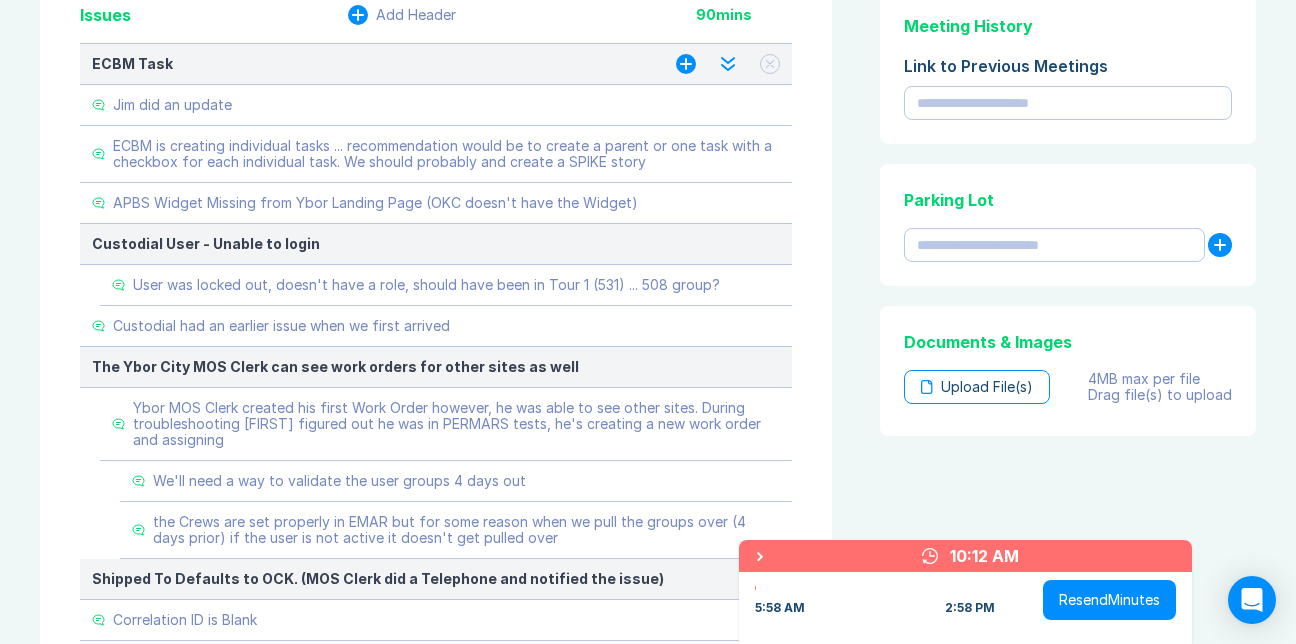 scroll, scrollTop: 1000, scrollLeft: 0, axis: vertical 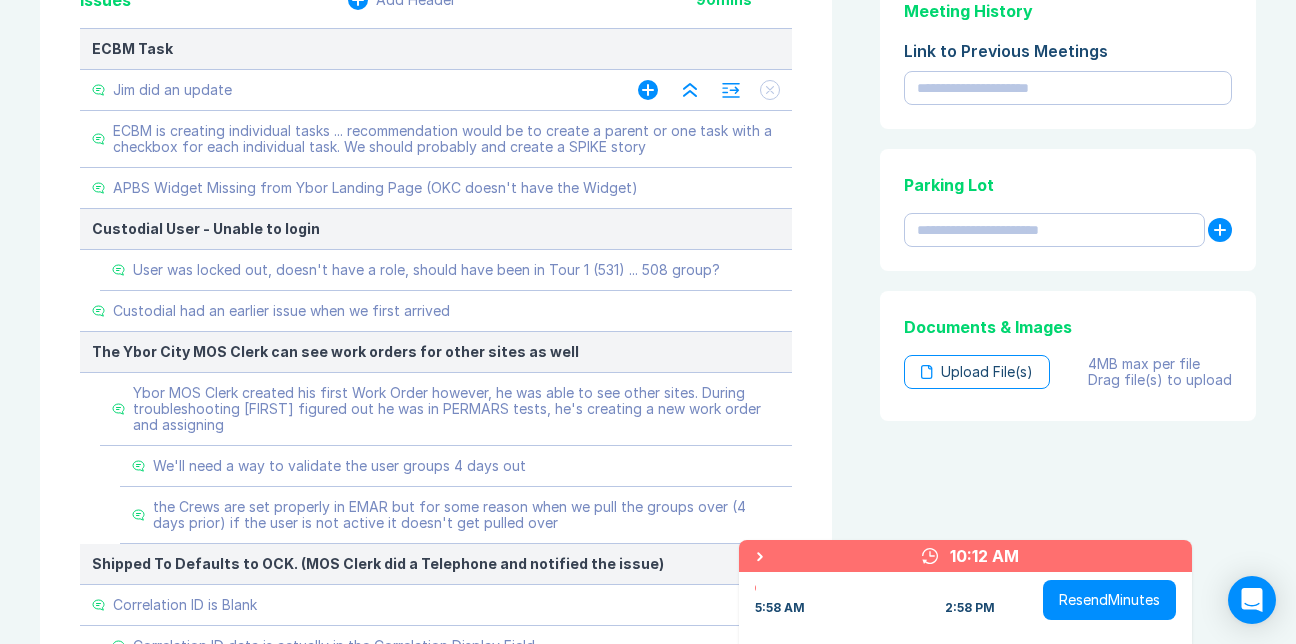 click on "Jim did an update" at bounding box center (345, 90) 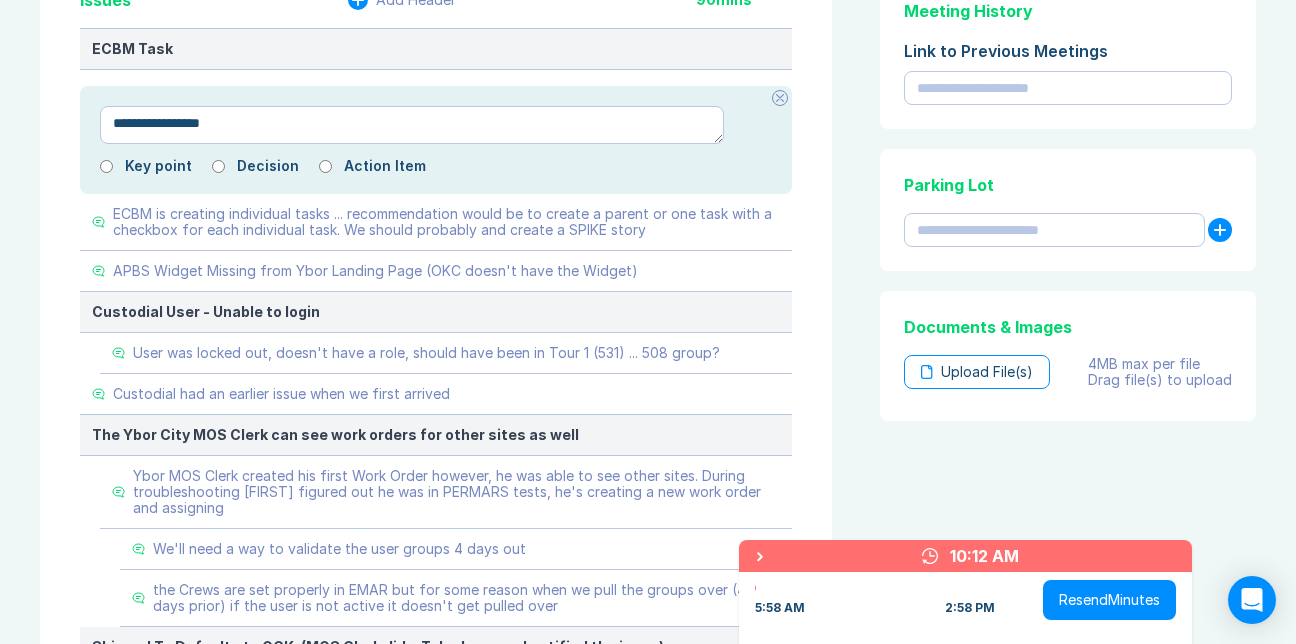 click on "**********" at bounding box center [412, 125] 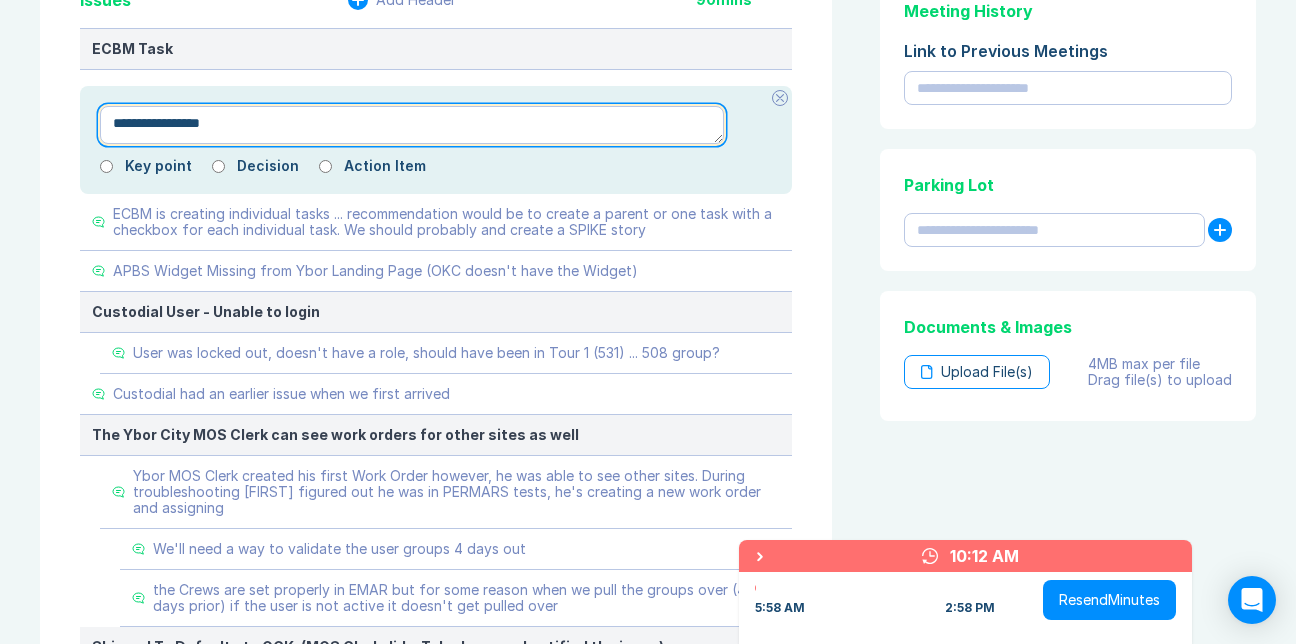 click on "**********" at bounding box center [412, 125] 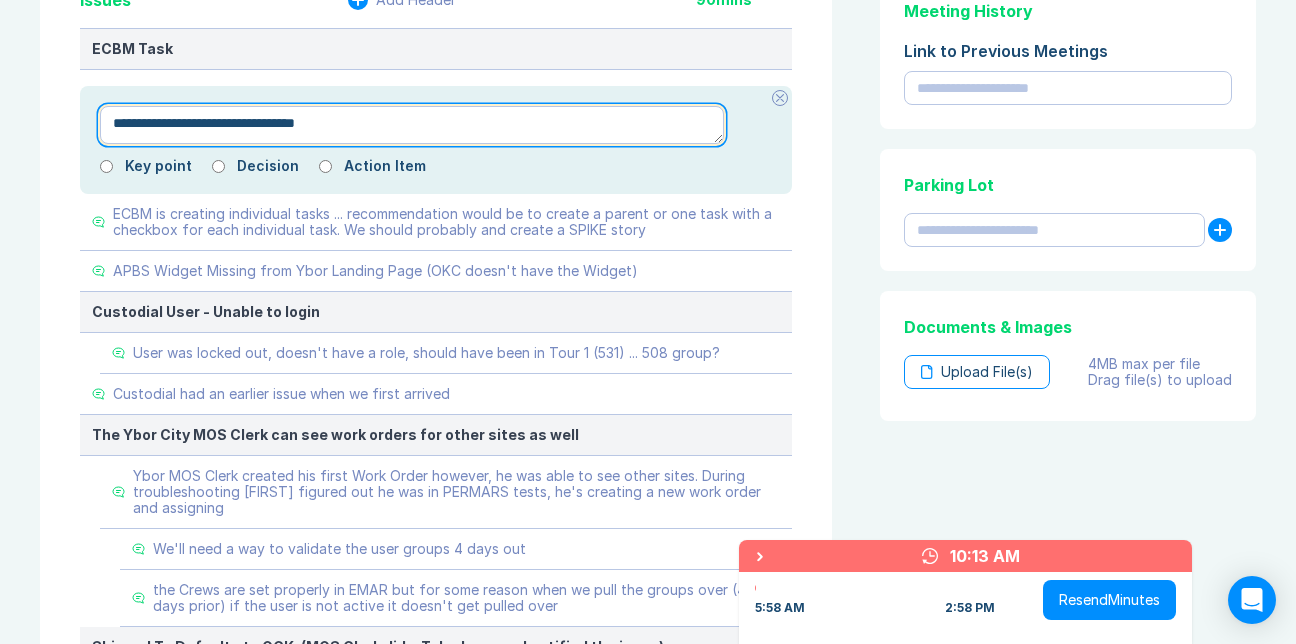 click on "**********" at bounding box center [412, 125] 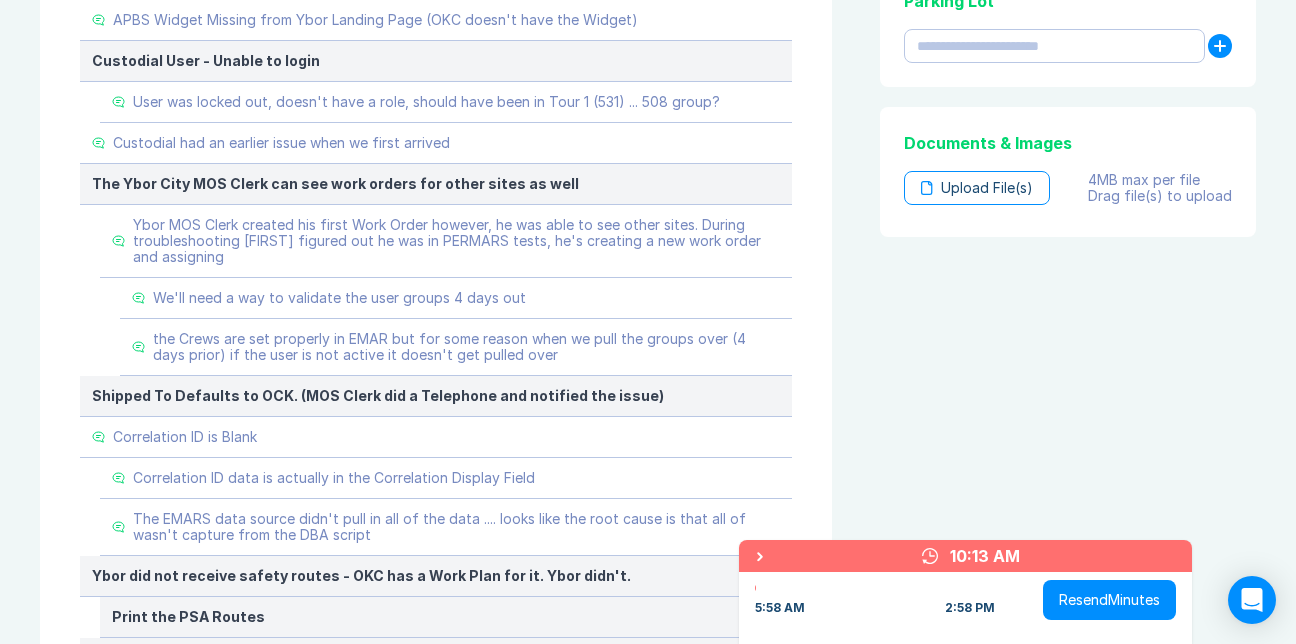 scroll, scrollTop: 1200, scrollLeft: 0, axis: vertical 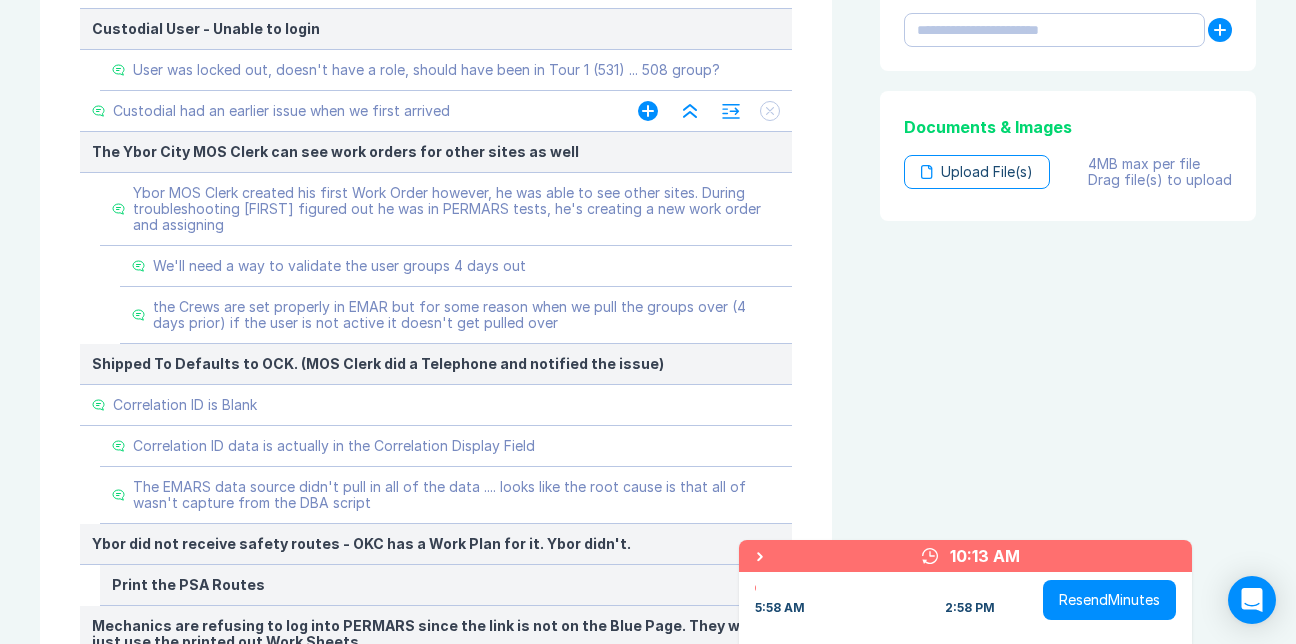 click at bounding box center [770, 111] 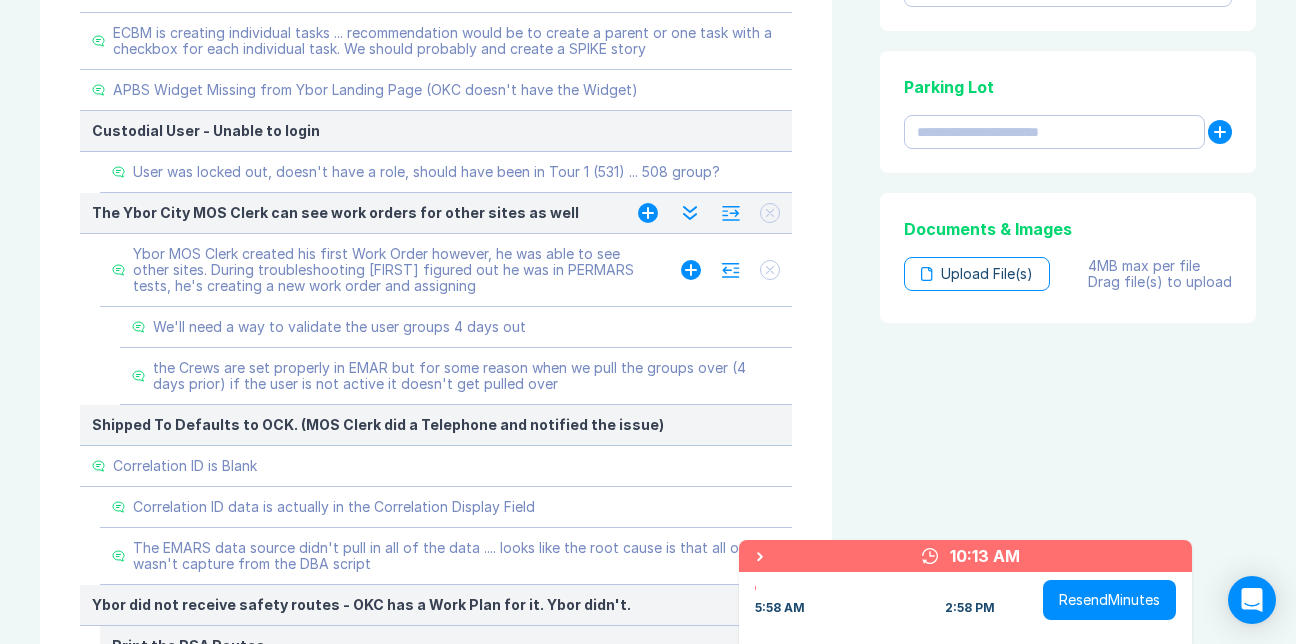 scroll, scrollTop: 1000, scrollLeft: 0, axis: vertical 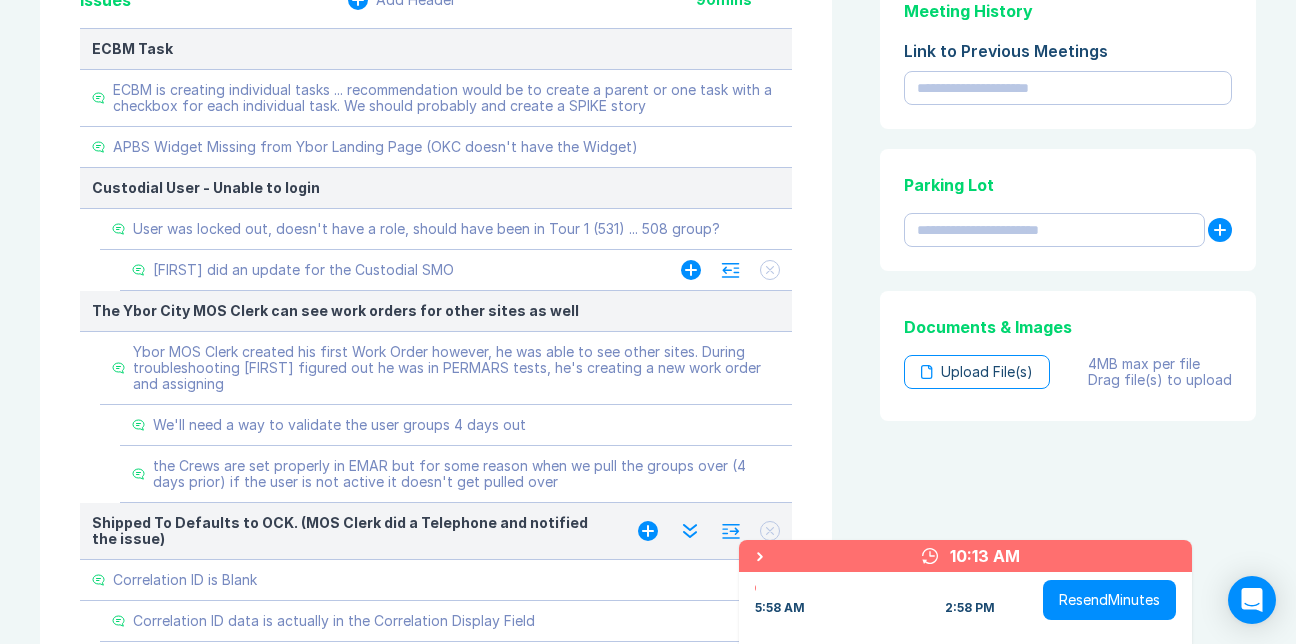 click 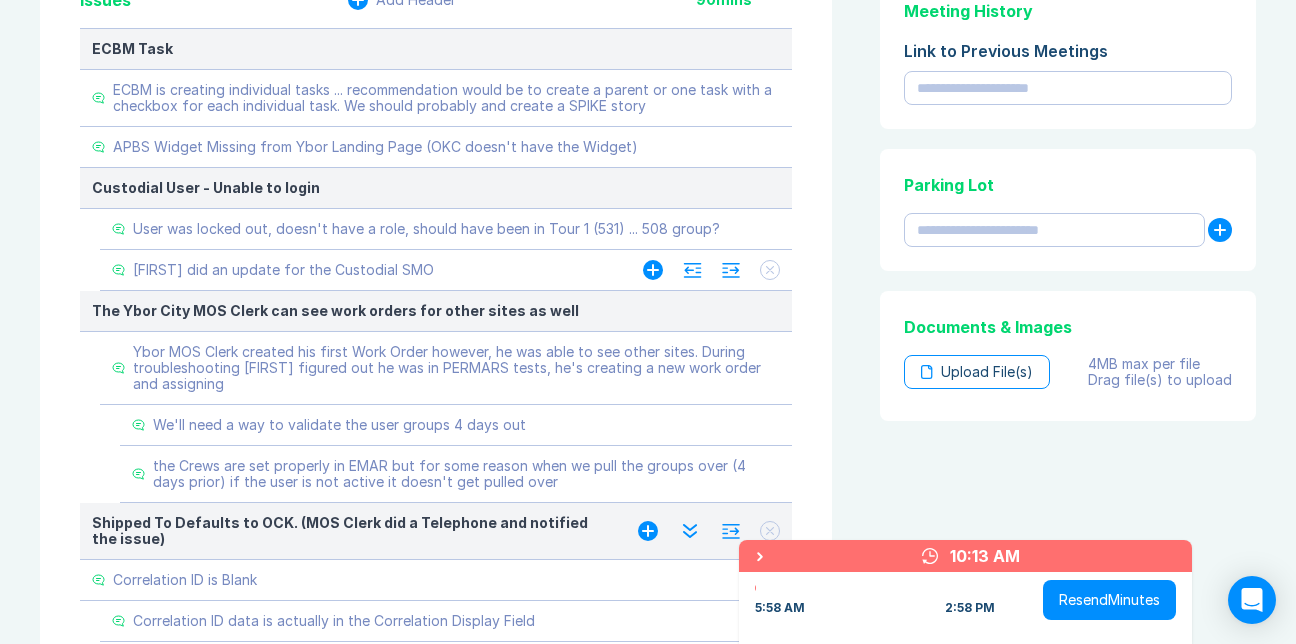 scroll, scrollTop: 1100, scrollLeft: 0, axis: vertical 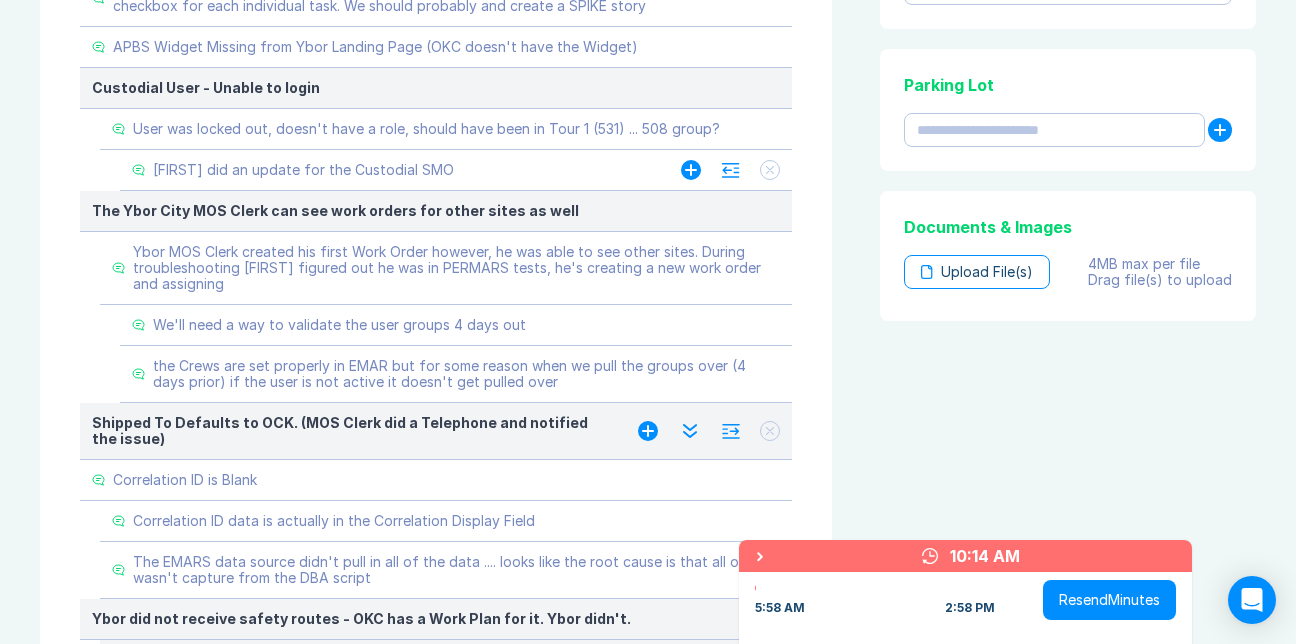 click 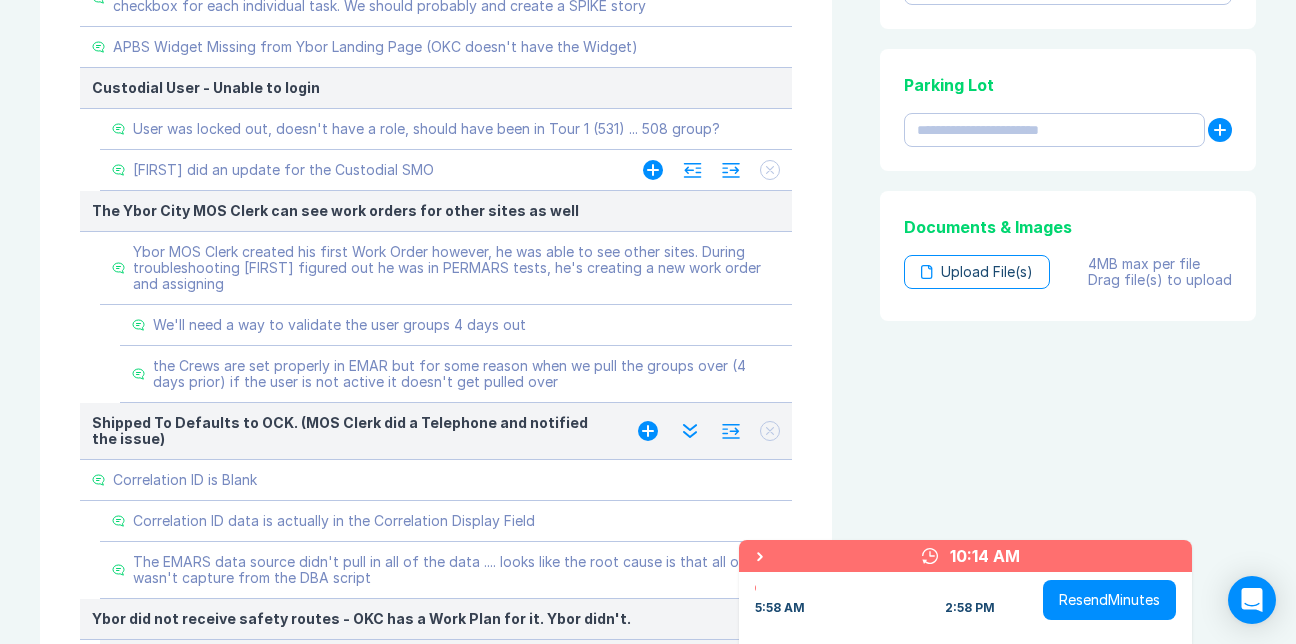 click 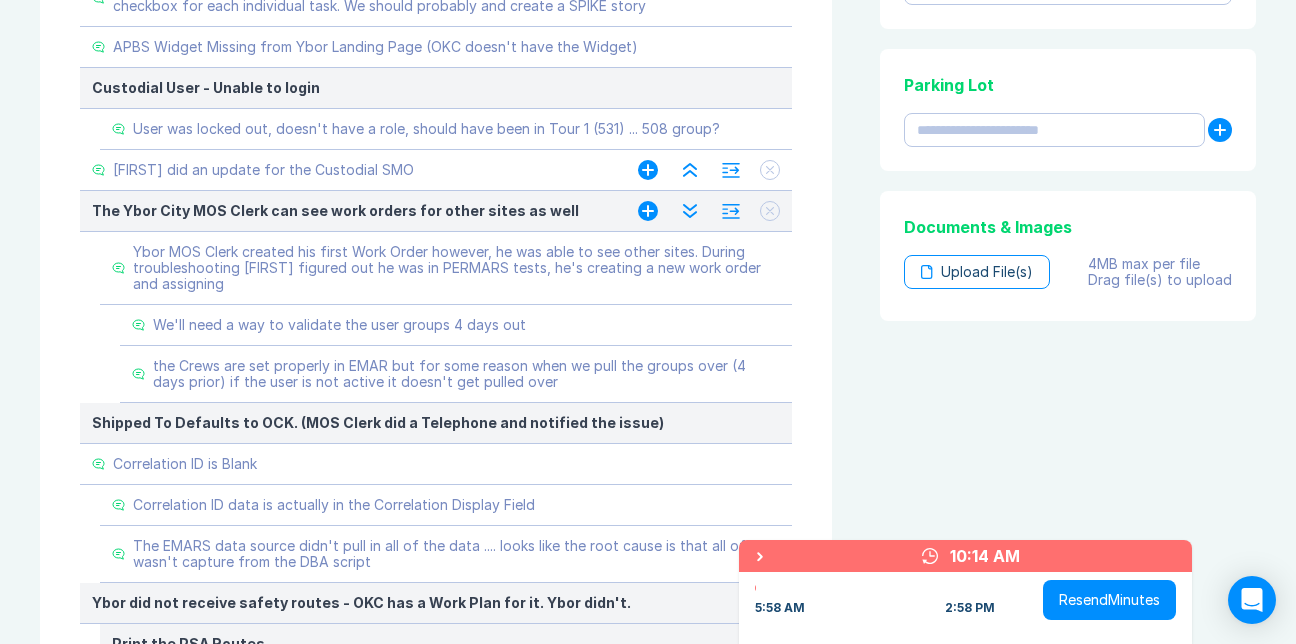 click 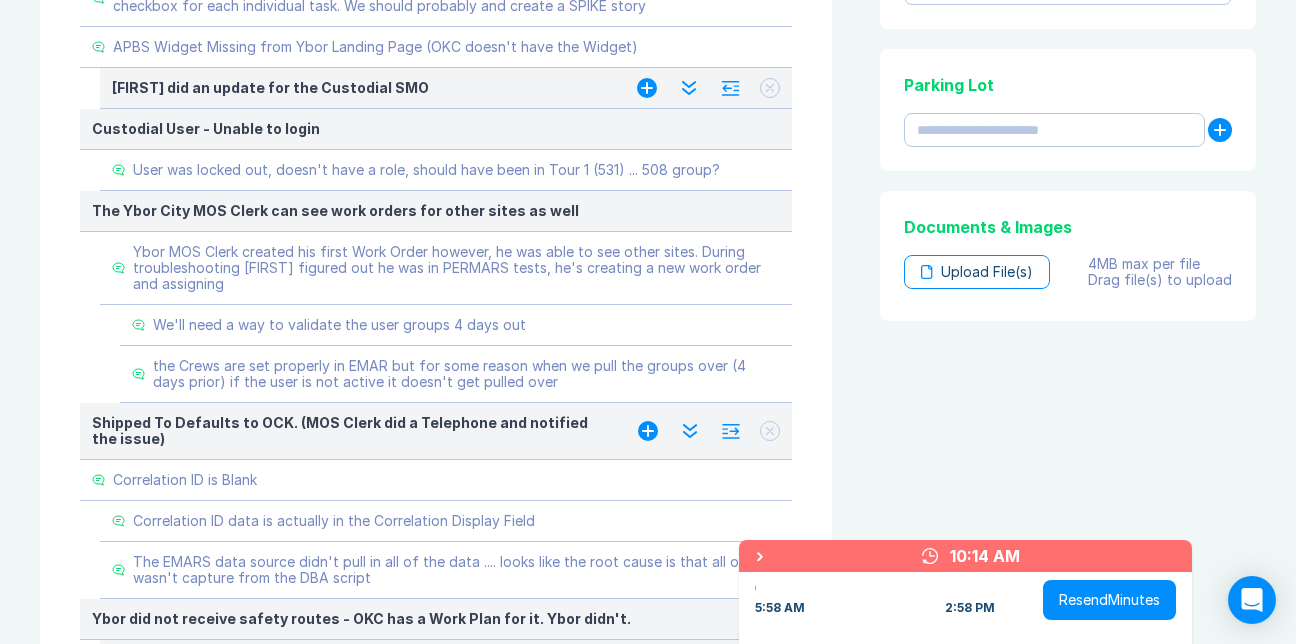 click 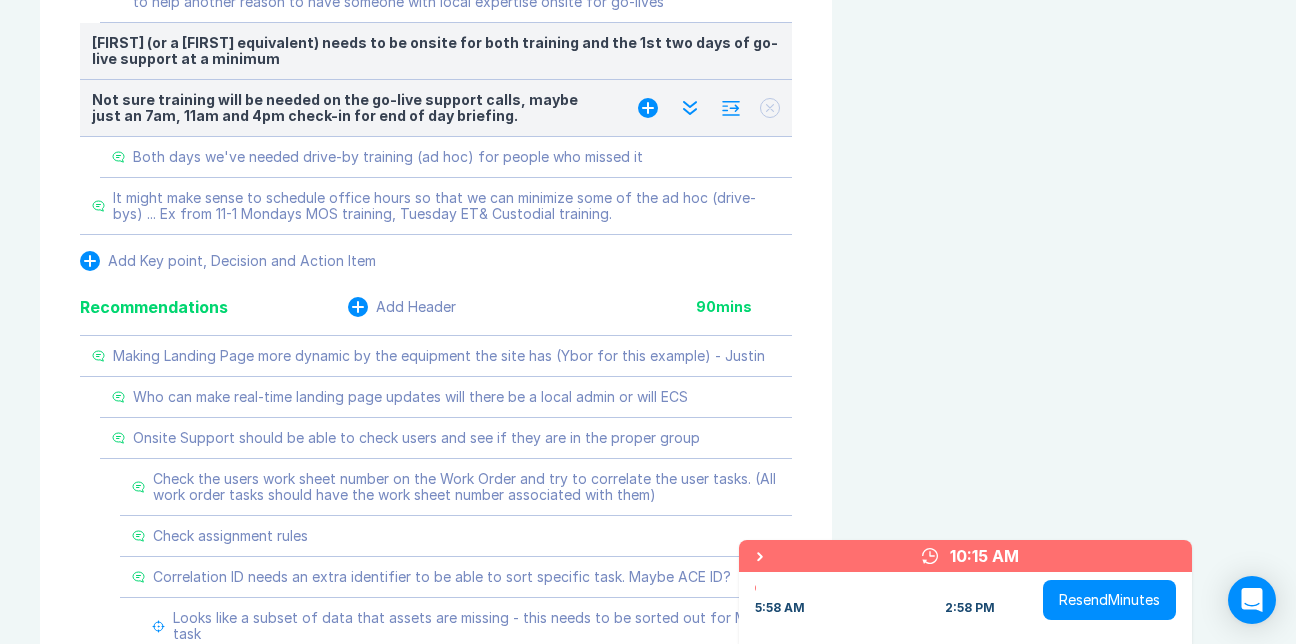 scroll, scrollTop: 2100, scrollLeft: 0, axis: vertical 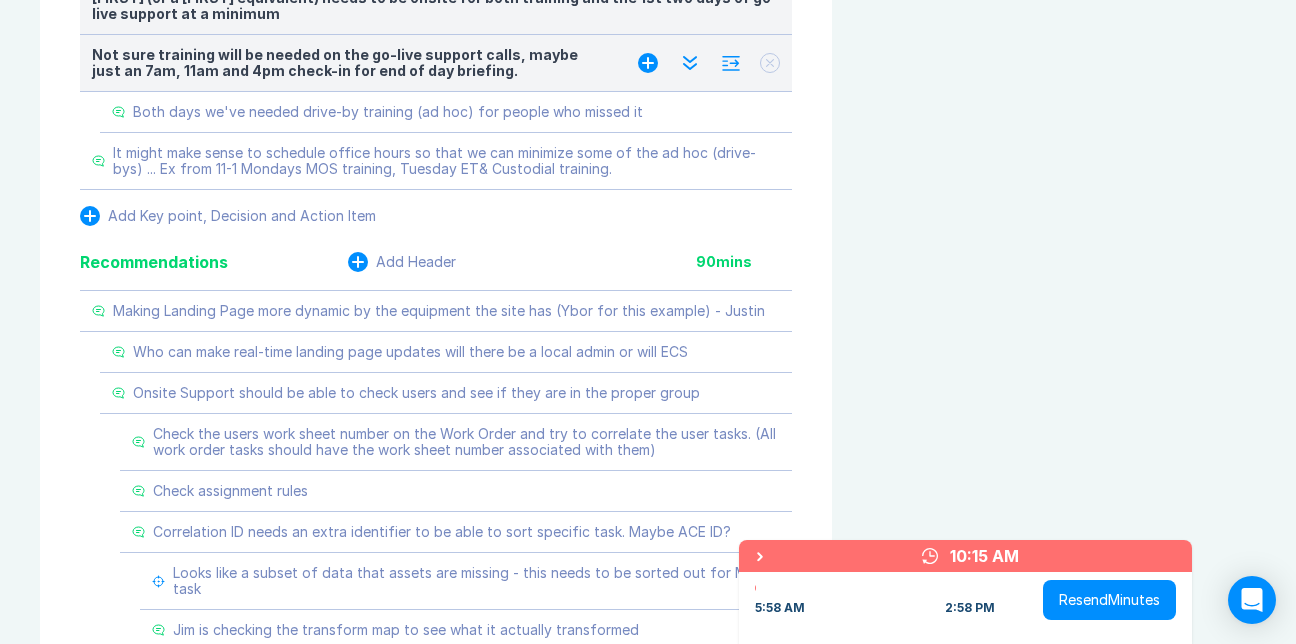 click on "Not sure training will be needed on the go-live support calls, maybe just an 7am, 11am and 4pm check-in for end of day briefing." at bounding box center (345, 63) 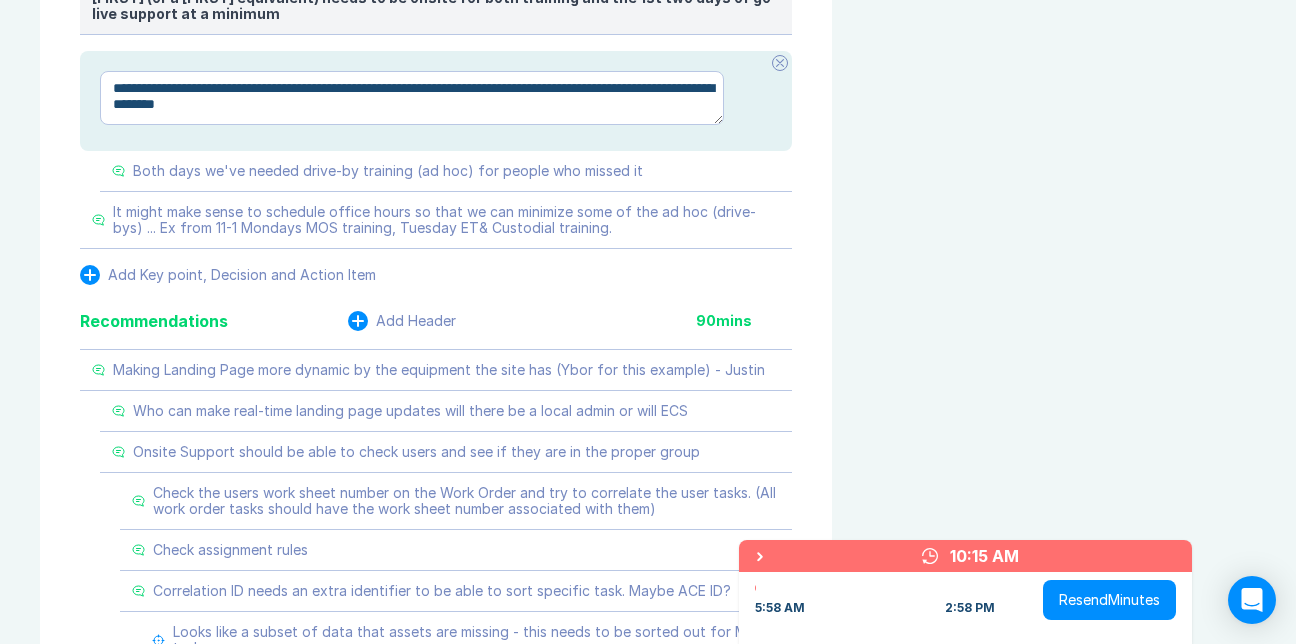 click on "**********" at bounding box center [412, 98] 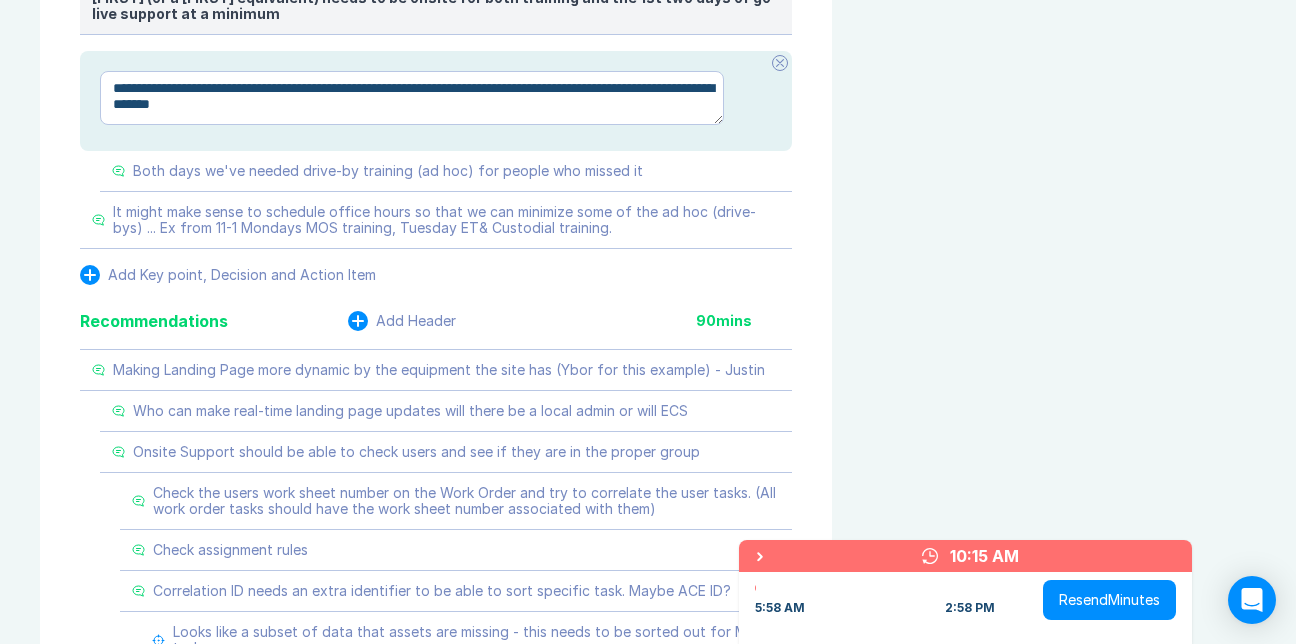 click on "**********" at bounding box center [436, 101] 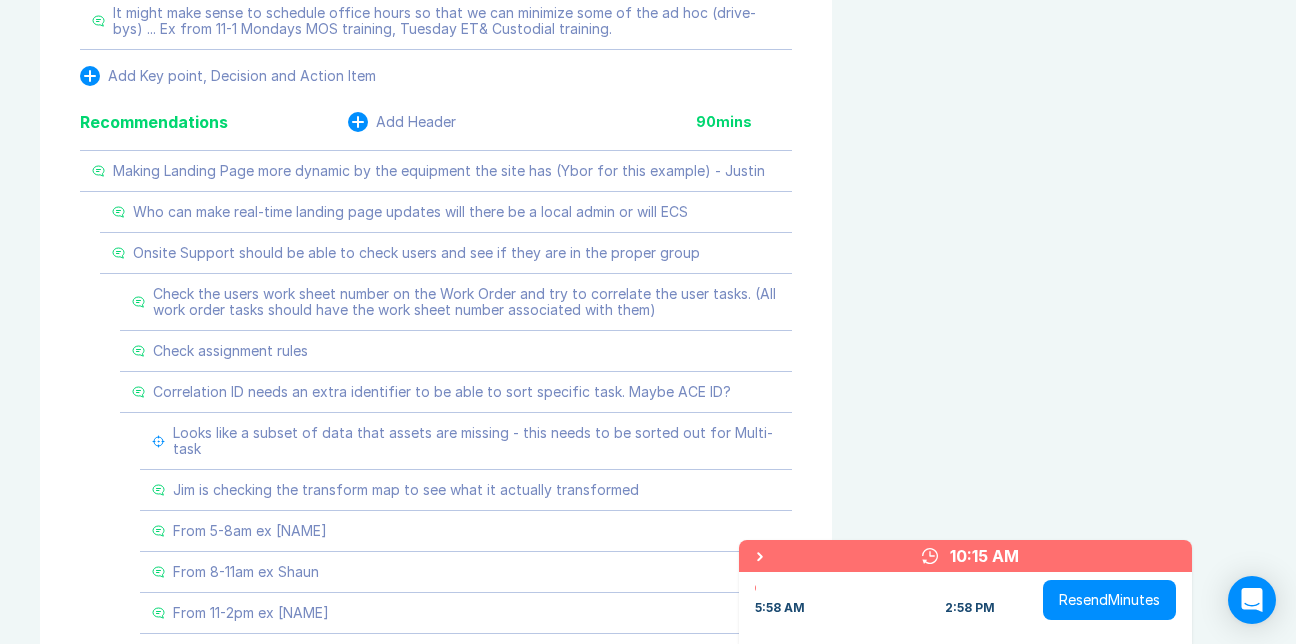 scroll, scrollTop: 2300, scrollLeft: 0, axis: vertical 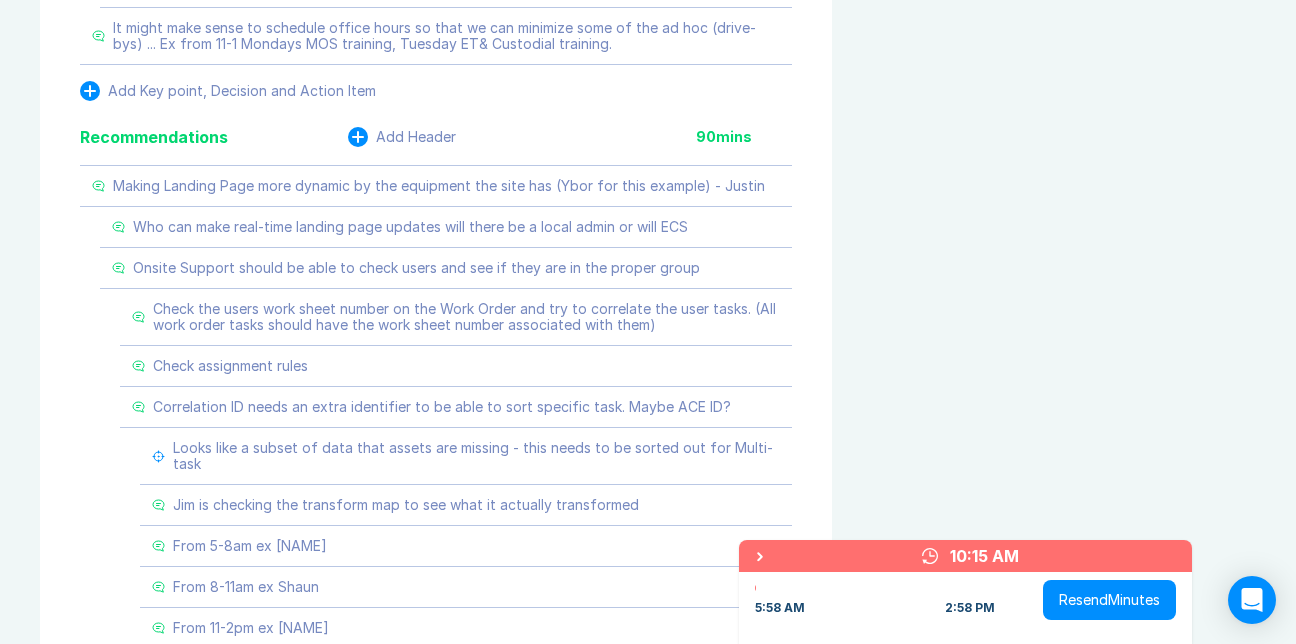 click on "Both days we've needed drive-by training (ad hoc) for people who missed it" at bounding box center [387, -21] 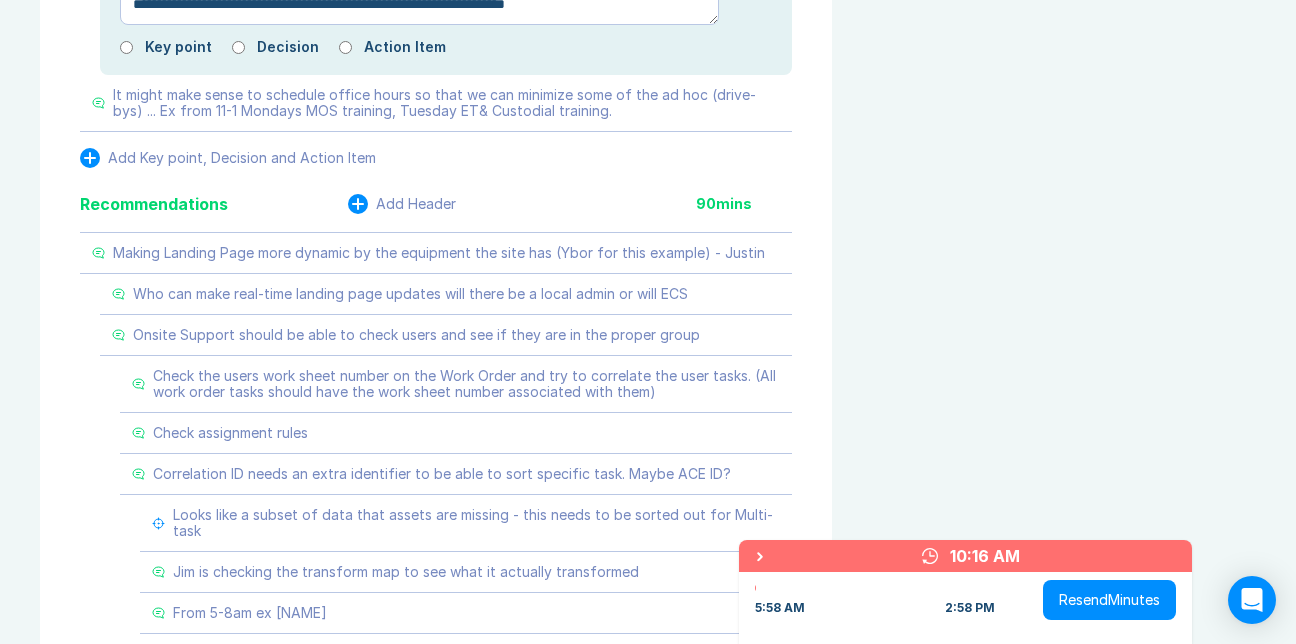 drag, startPoint x: 280, startPoint y: 327, endPoint x: 325, endPoint y: 326, distance: 45.01111 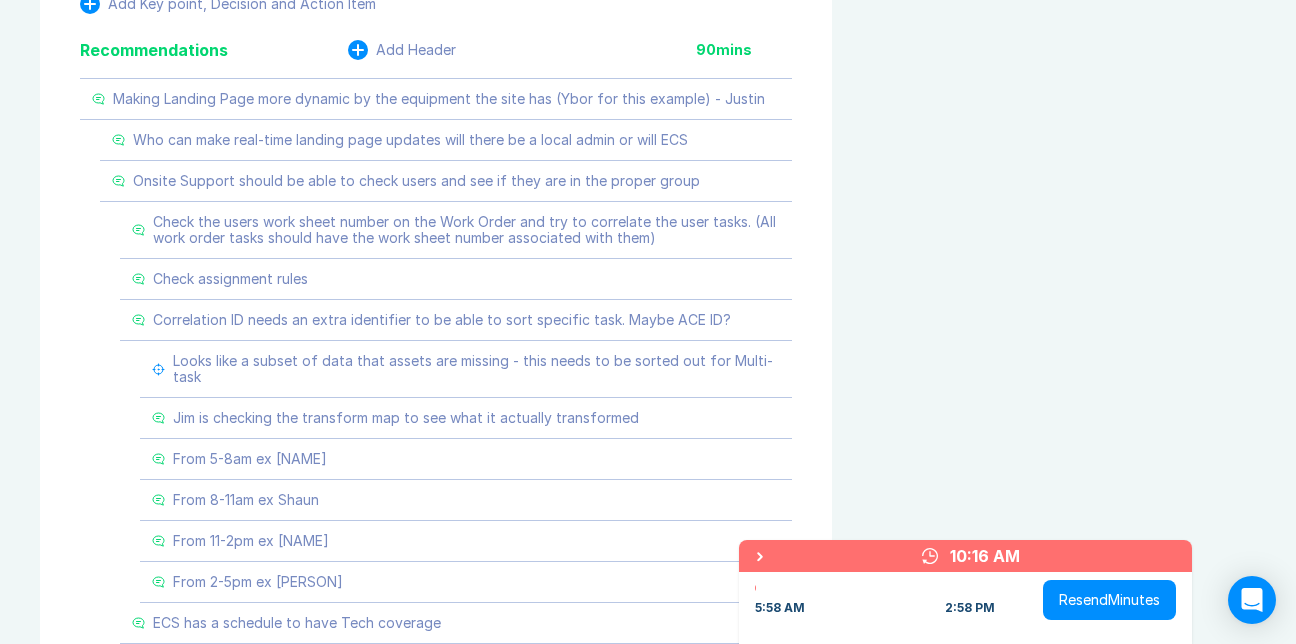 scroll, scrollTop: 2500, scrollLeft: 0, axis: vertical 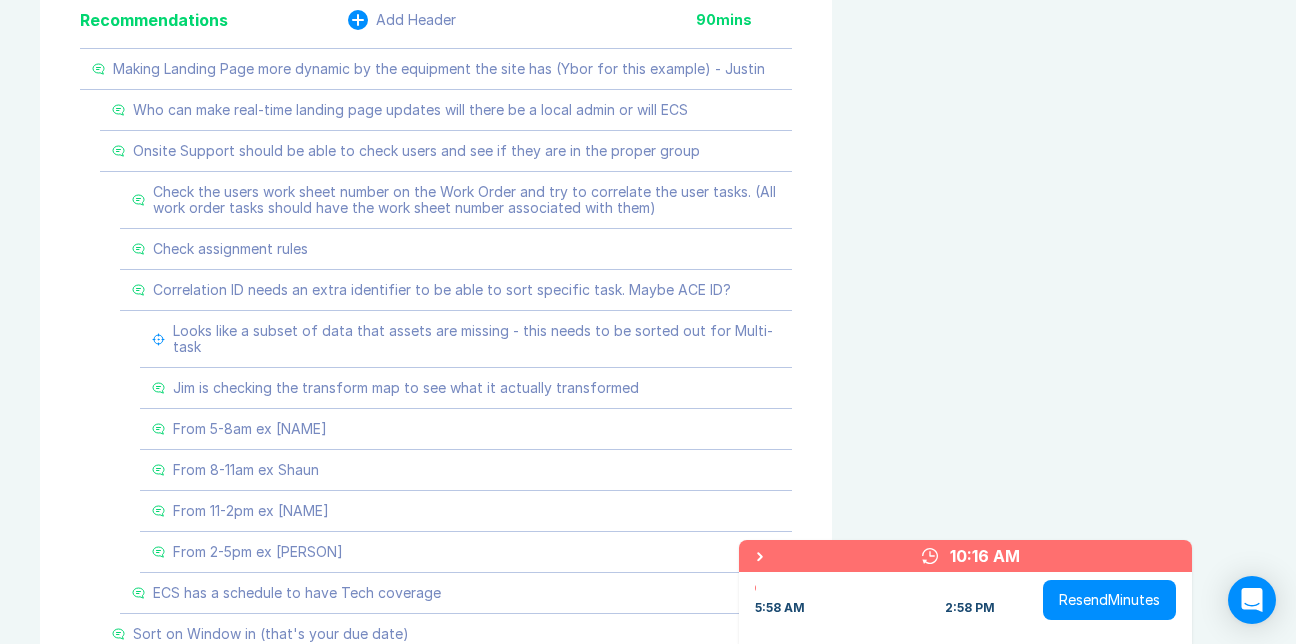 click on "It might make sense to schedule office hours so that we can minimize some of the ad hoc (drive-bys) ... Ex from 11-1 Mondays MOS training, Tuesday ET& Custodial training." at bounding box center [355, -89] 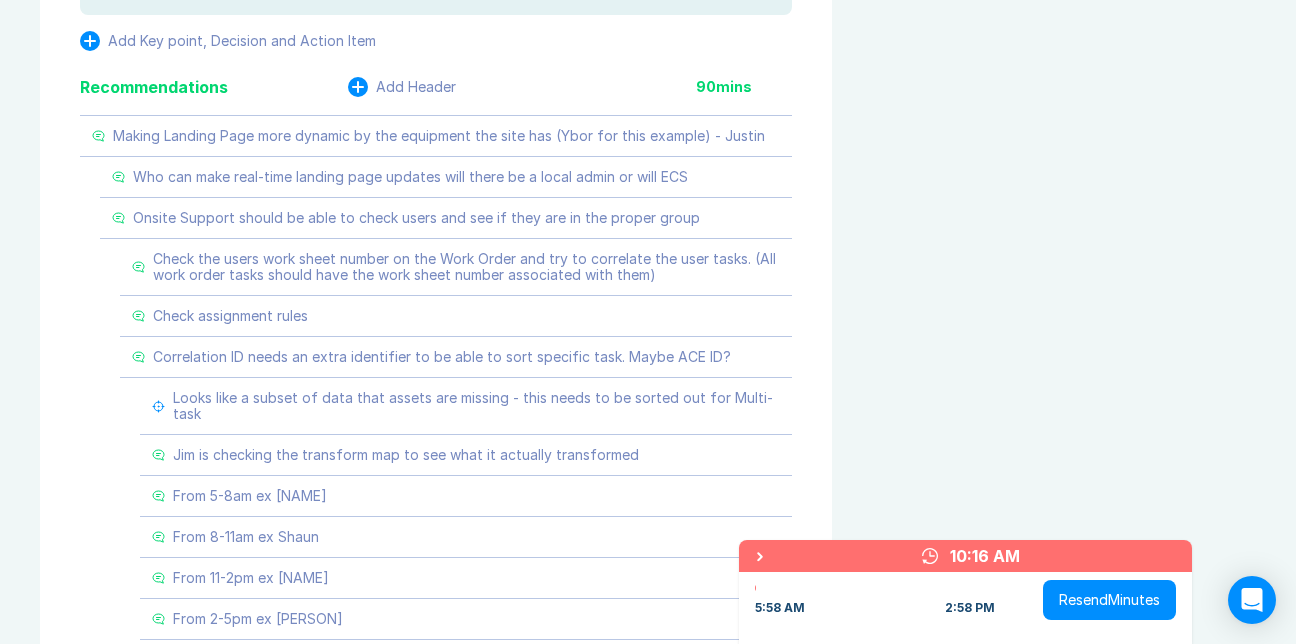 click on "Add Key point, Decision and Action Item" at bounding box center [242, 41] 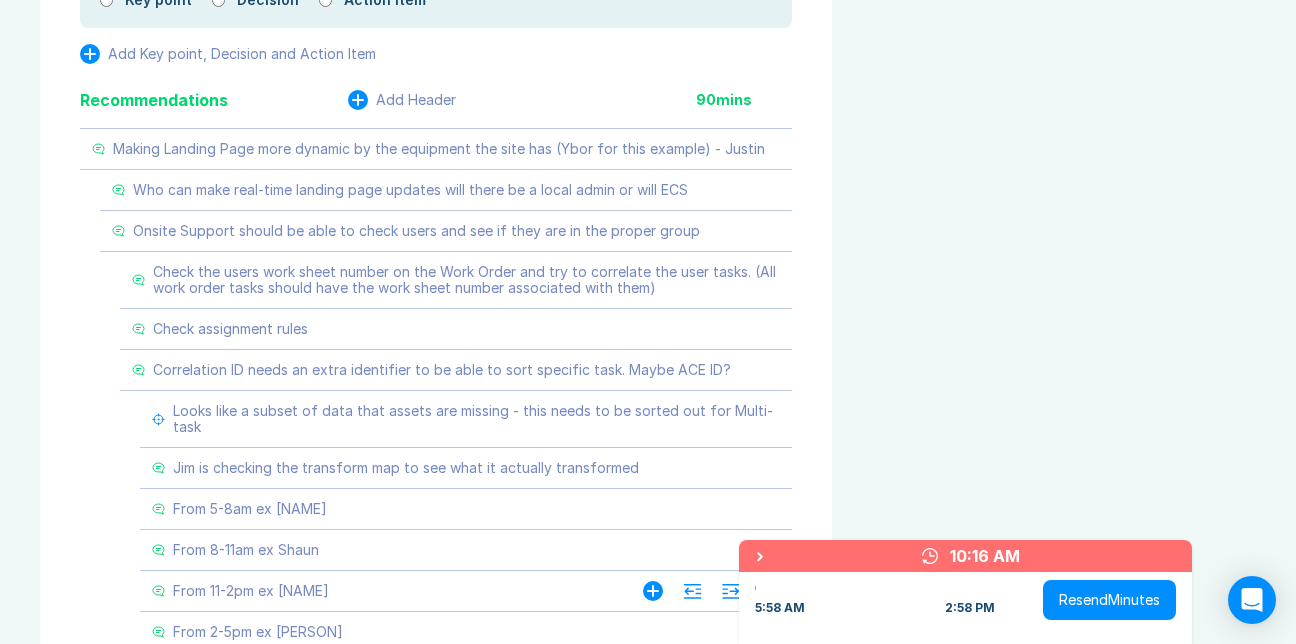 scroll, scrollTop: 2584, scrollLeft: 0, axis: vertical 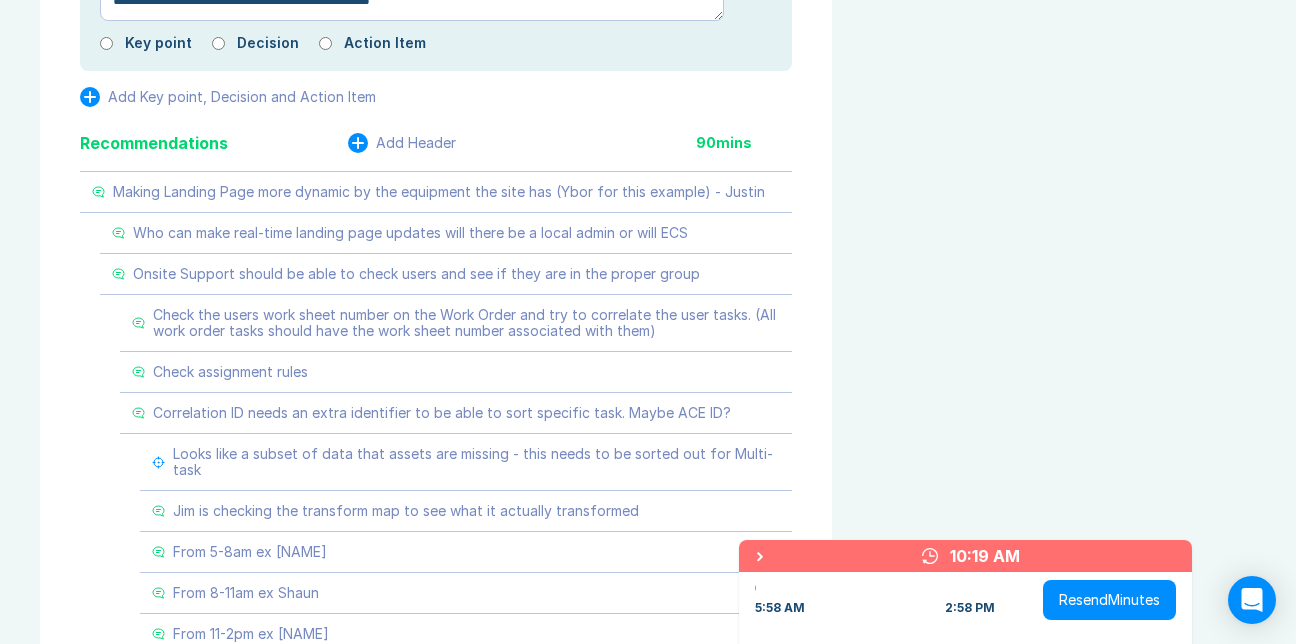 drag, startPoint x: 590, startPoint y: 349, endPoint x: 720, endPoint y: 399, distance: 139.28389 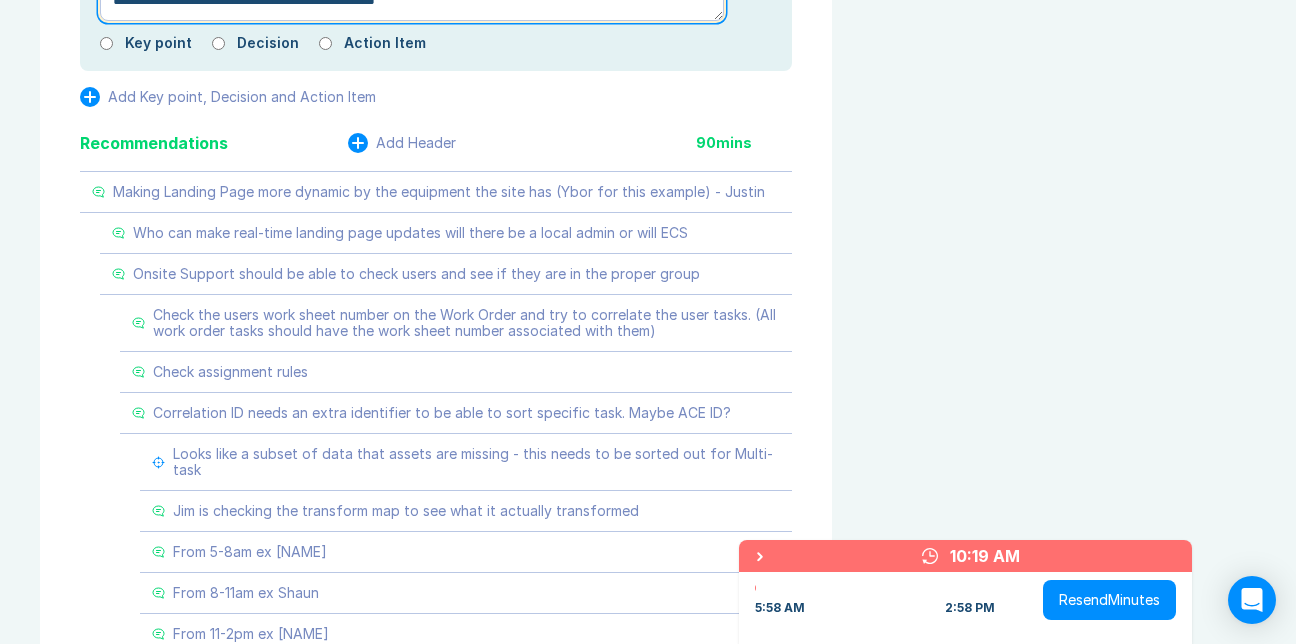 drag, startPoint x: 205, startPoint y: 362, endPoint x: 133, endPoint y: 362, distance: 72 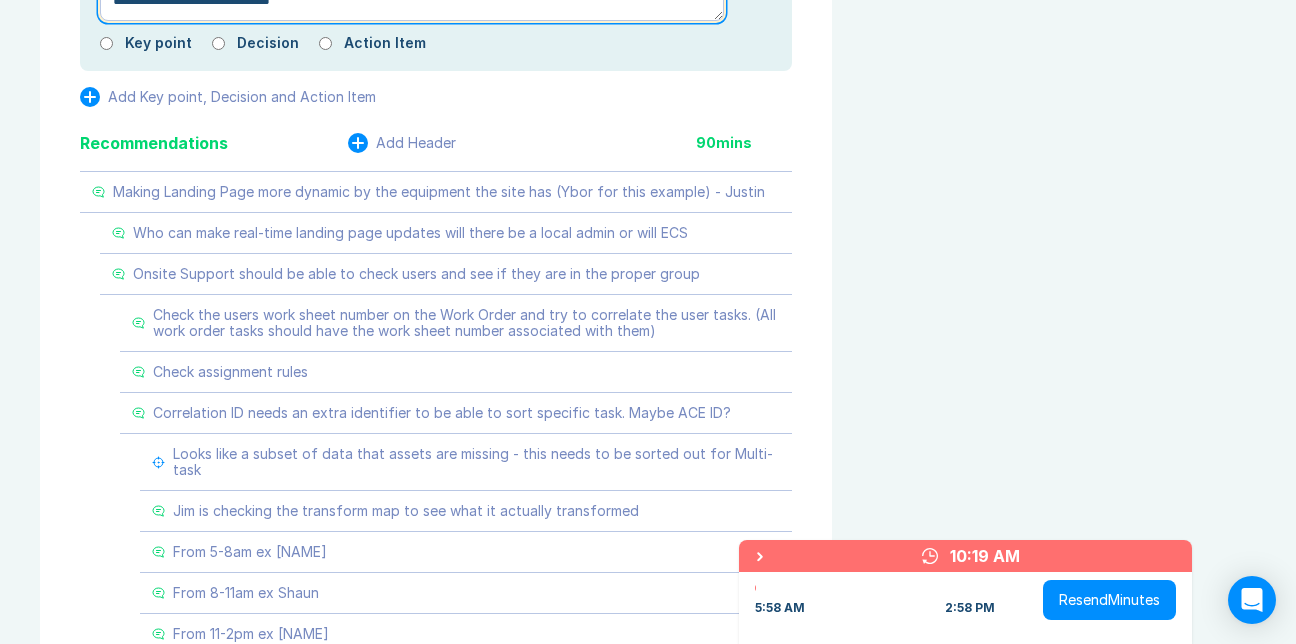 click on "**********" at bounding box center (412, -6) 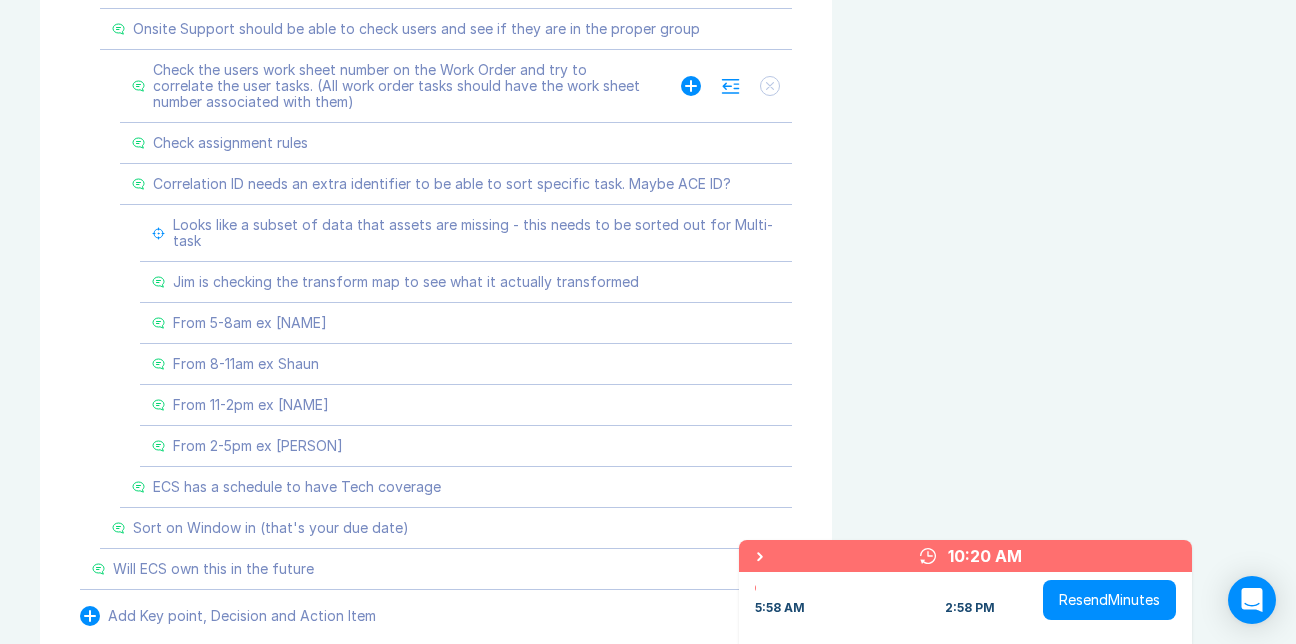 scroll, scrollTop: 2729, scrollLeft: 0, axis: vertical 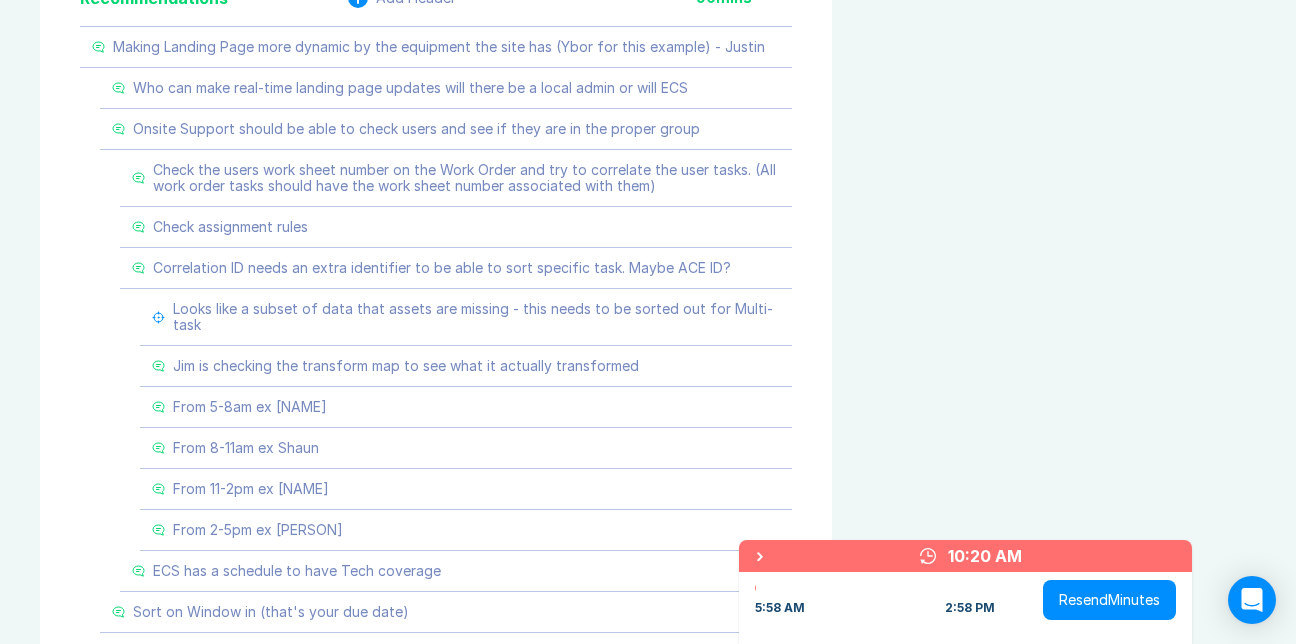 click on "**********" at bounding box center [412, -151] 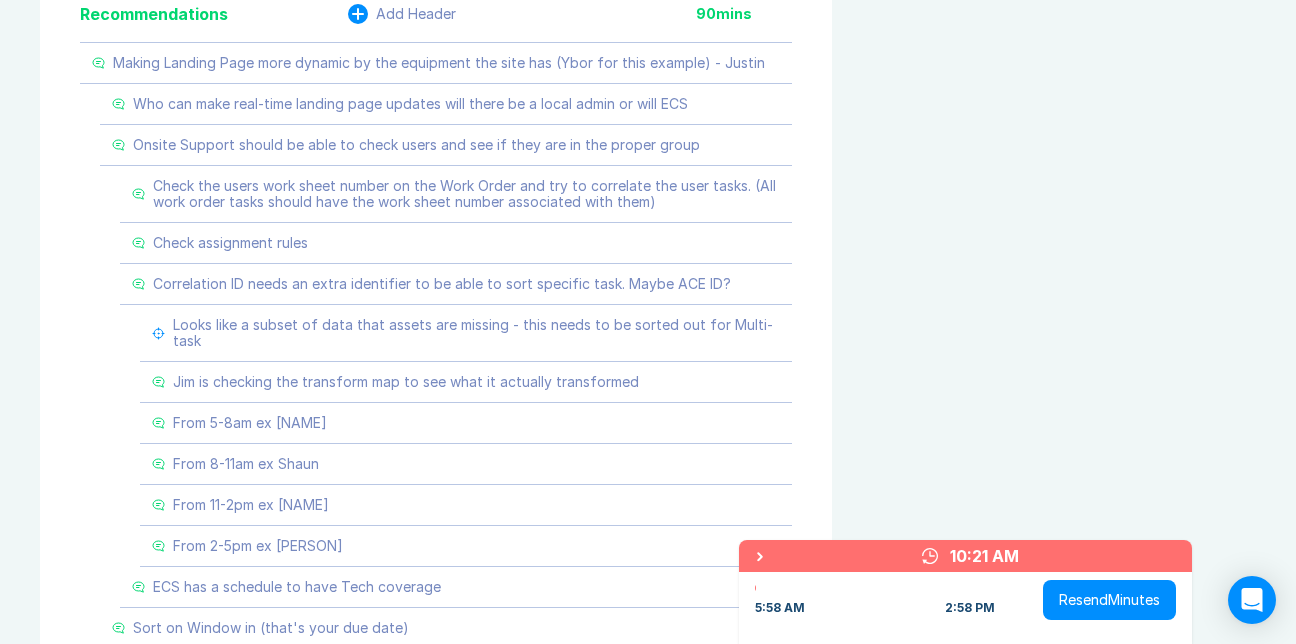 click on "**********" at bounding box center [412, -143] 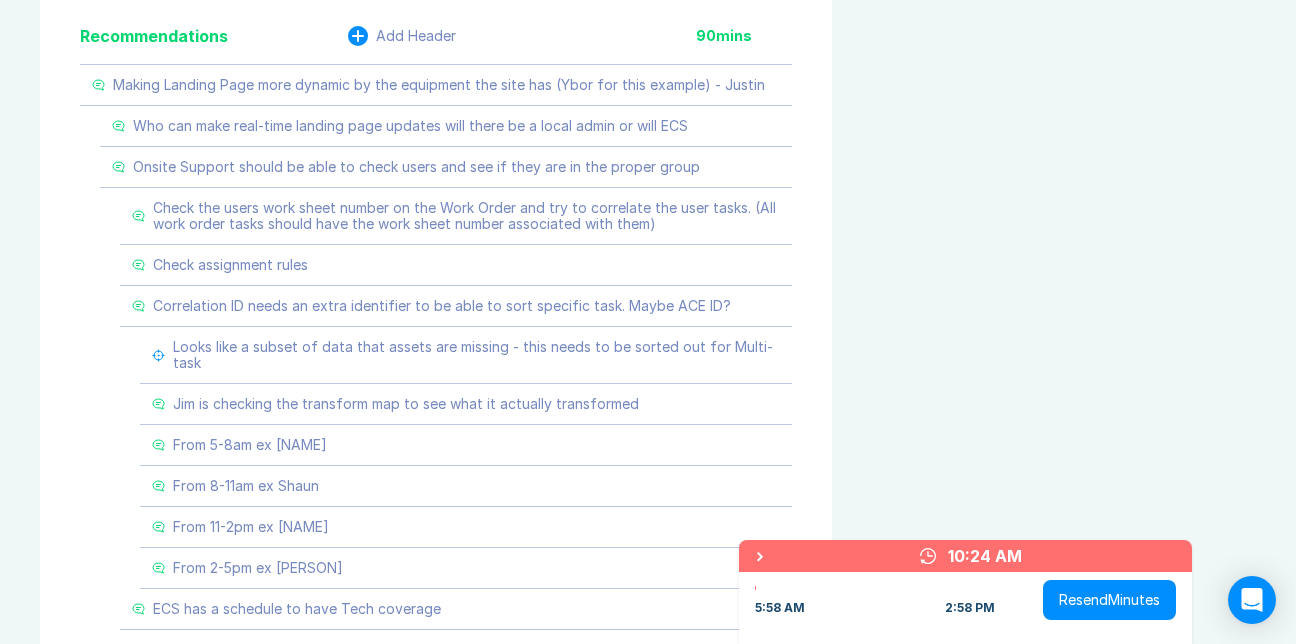 scroll, scrollTop: 2729, scrollLeft: 0, axis: vertical 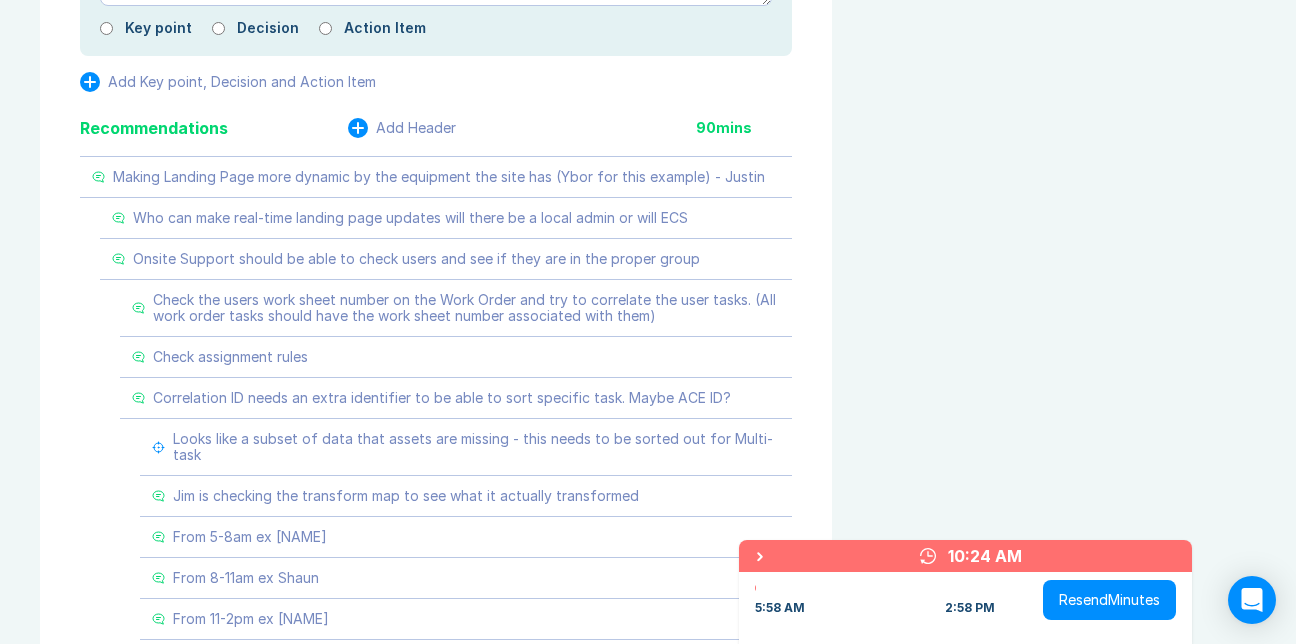click 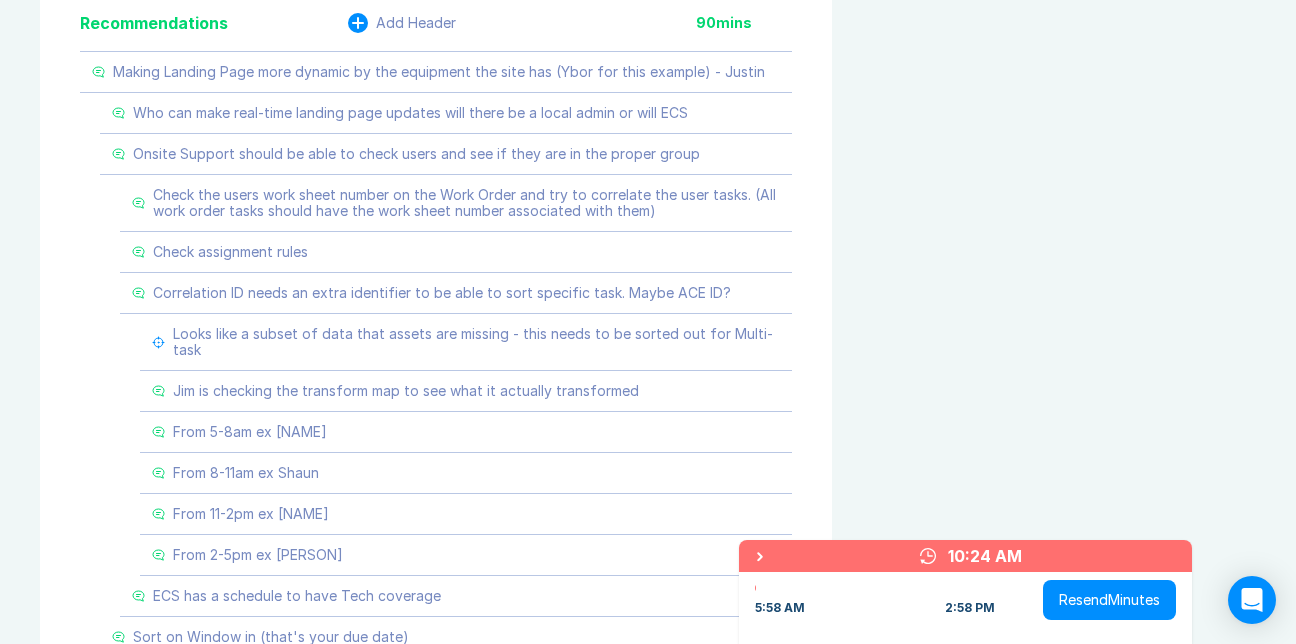scroll, scrollTop: 2829, scrollLeft: 0, axis: vertical 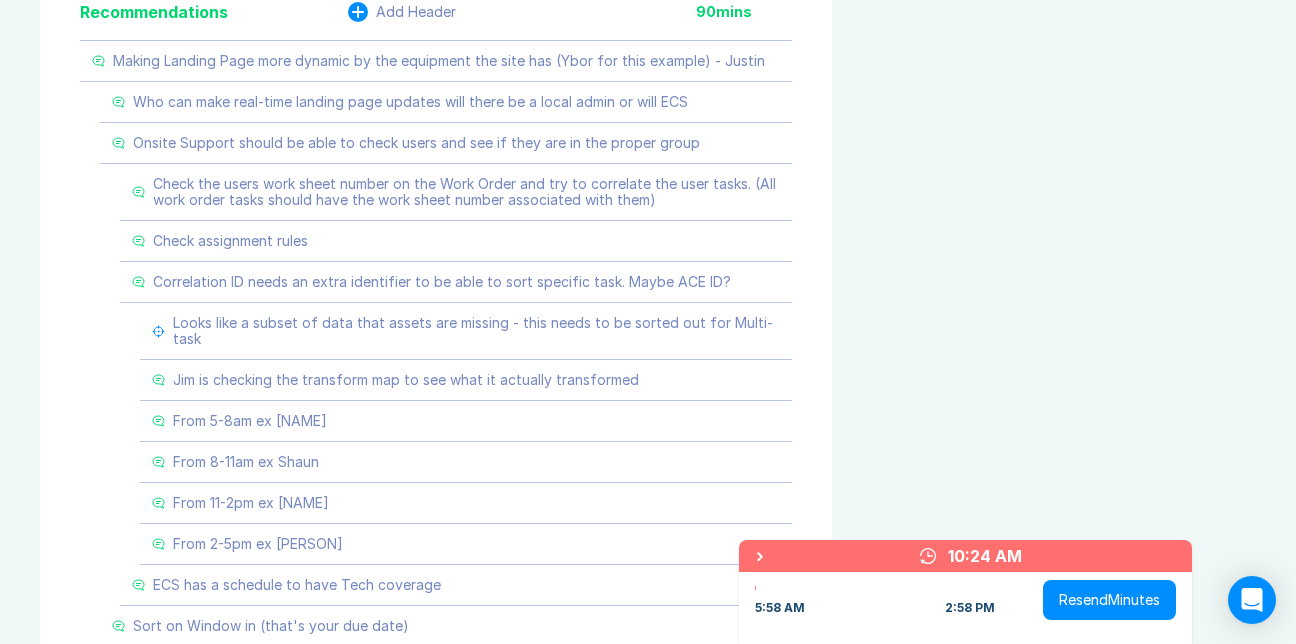 click 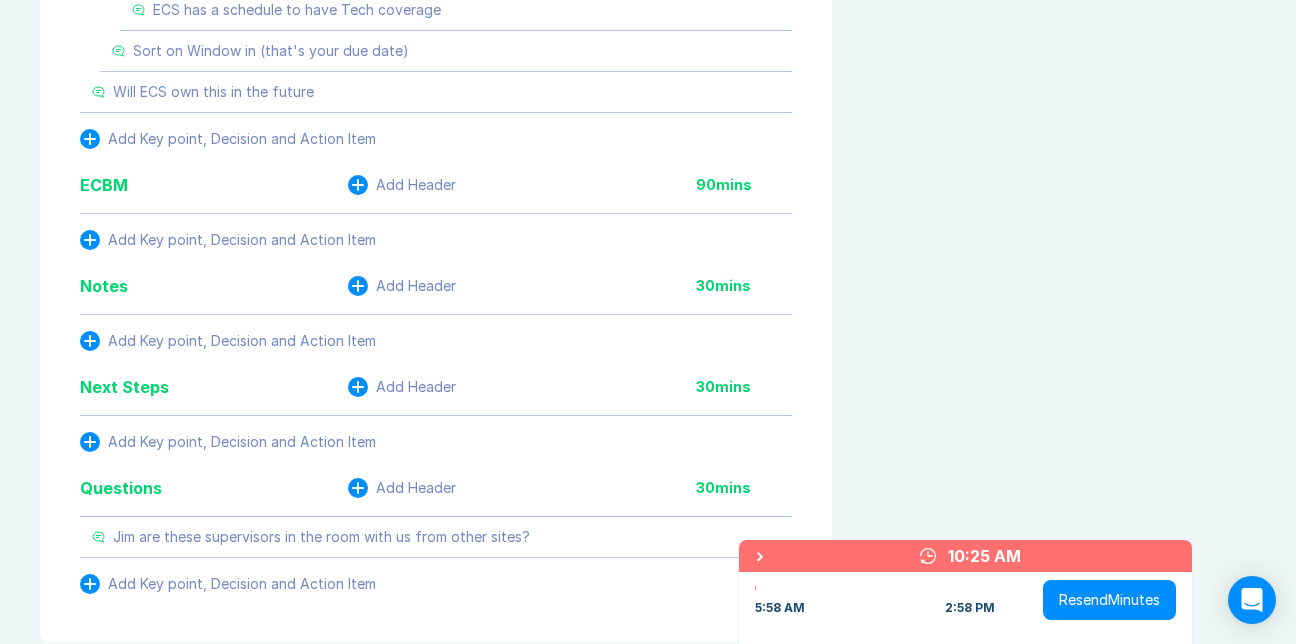 scroll, scrollTop: 3329, scrollLeft: 0, axis: vertical 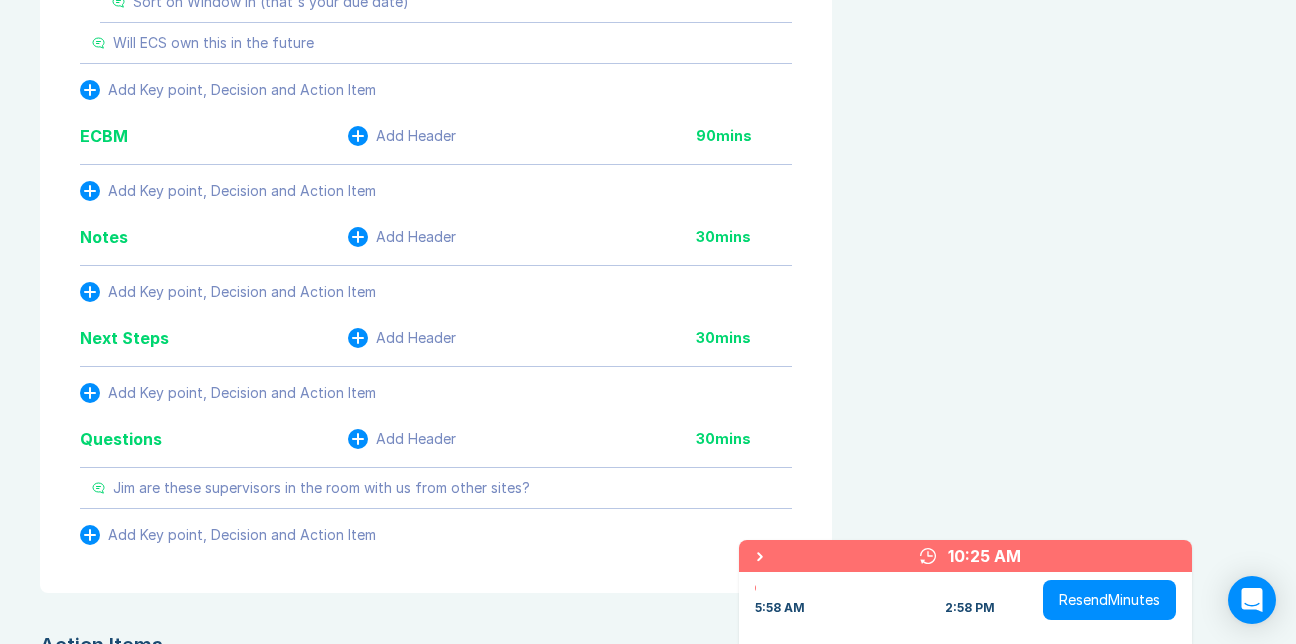 click 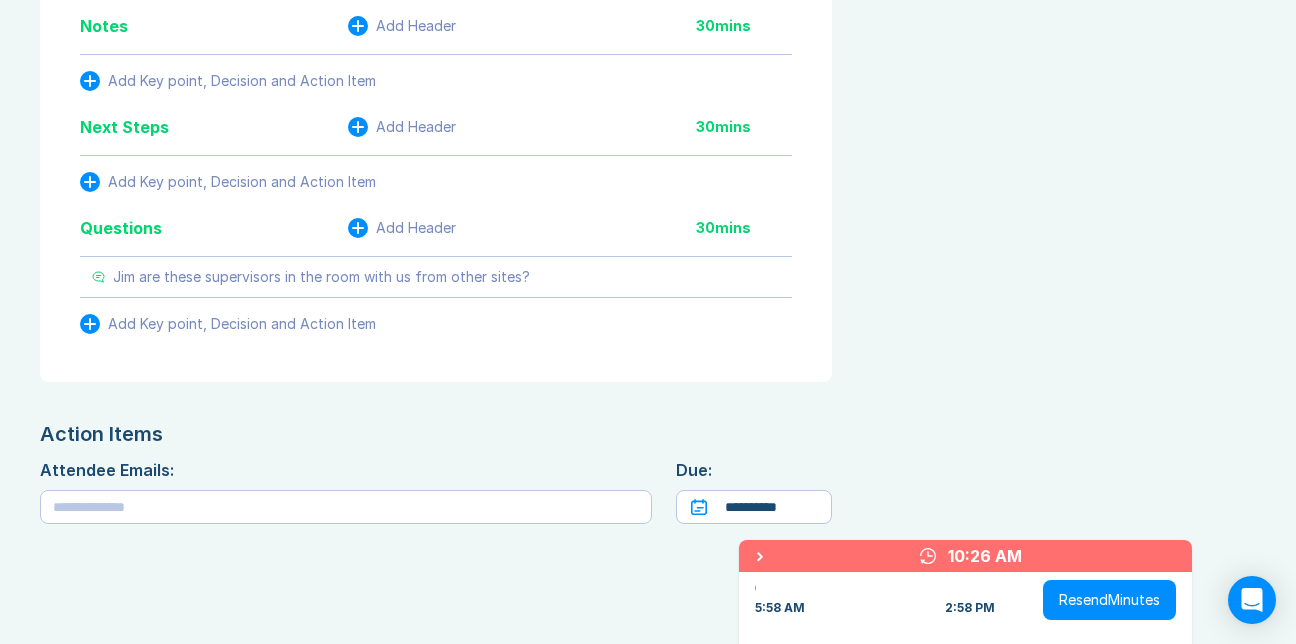 scroll, scrollTop: 3529, scrollLeft: 0, axis: vertical 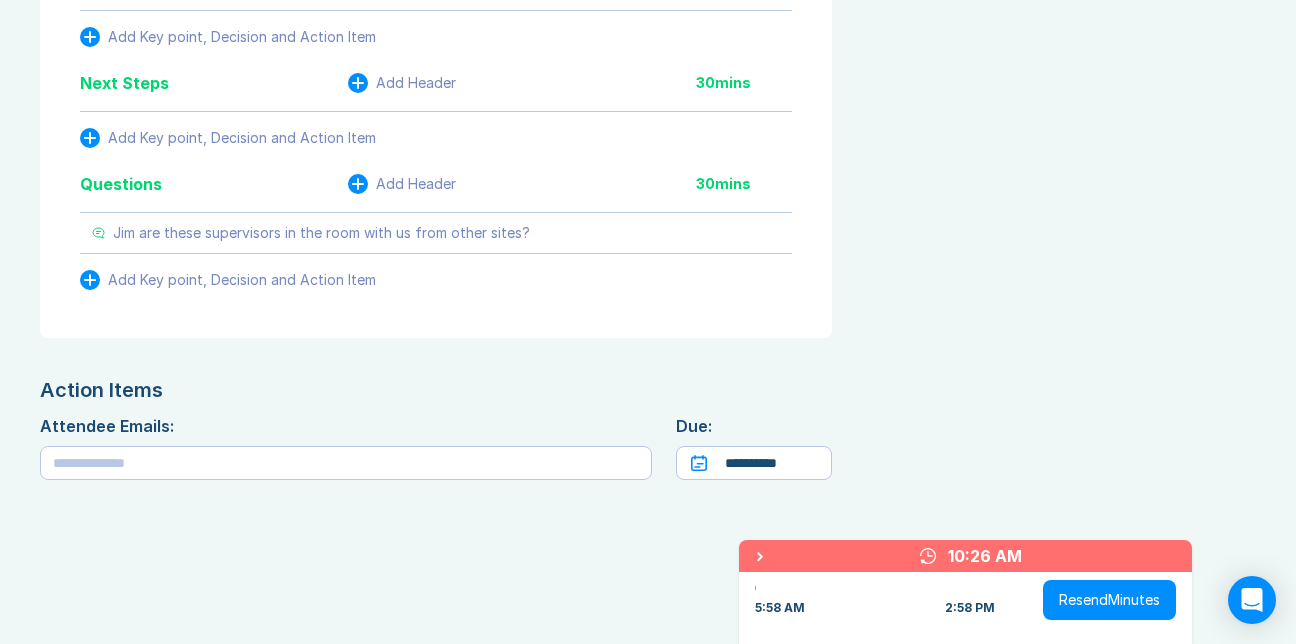 click at bounding box center (358, -18) 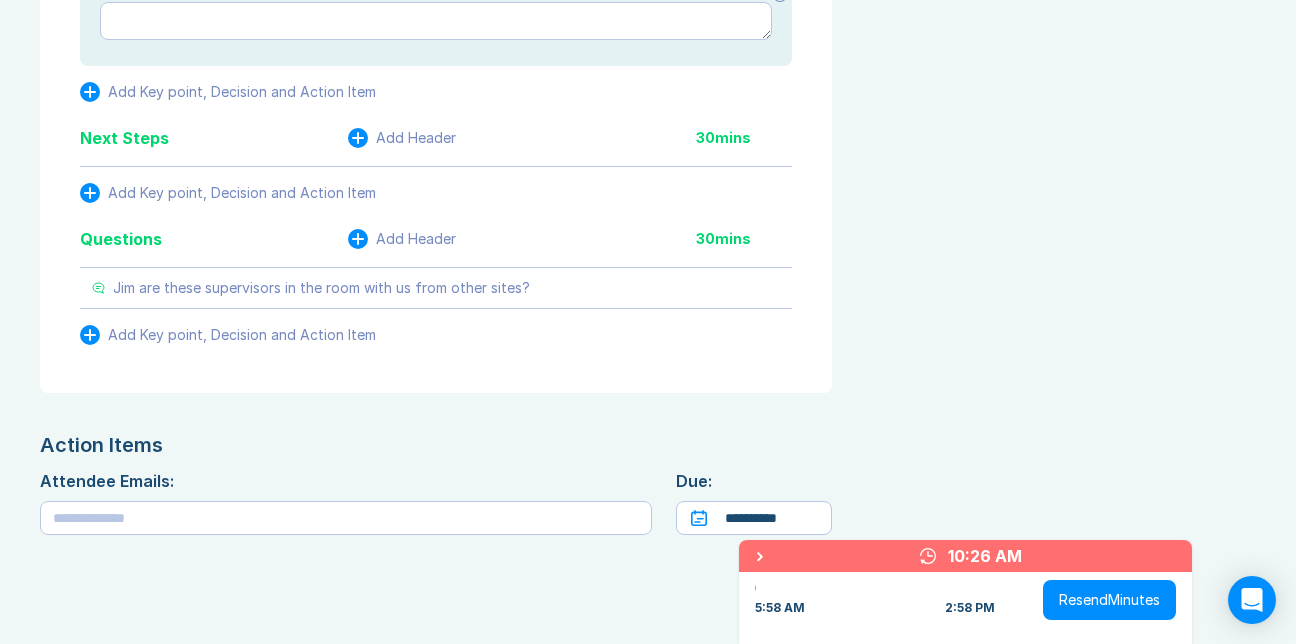 click on "Sort on Window in (that's your due date)" at bounding box center [271, -298] 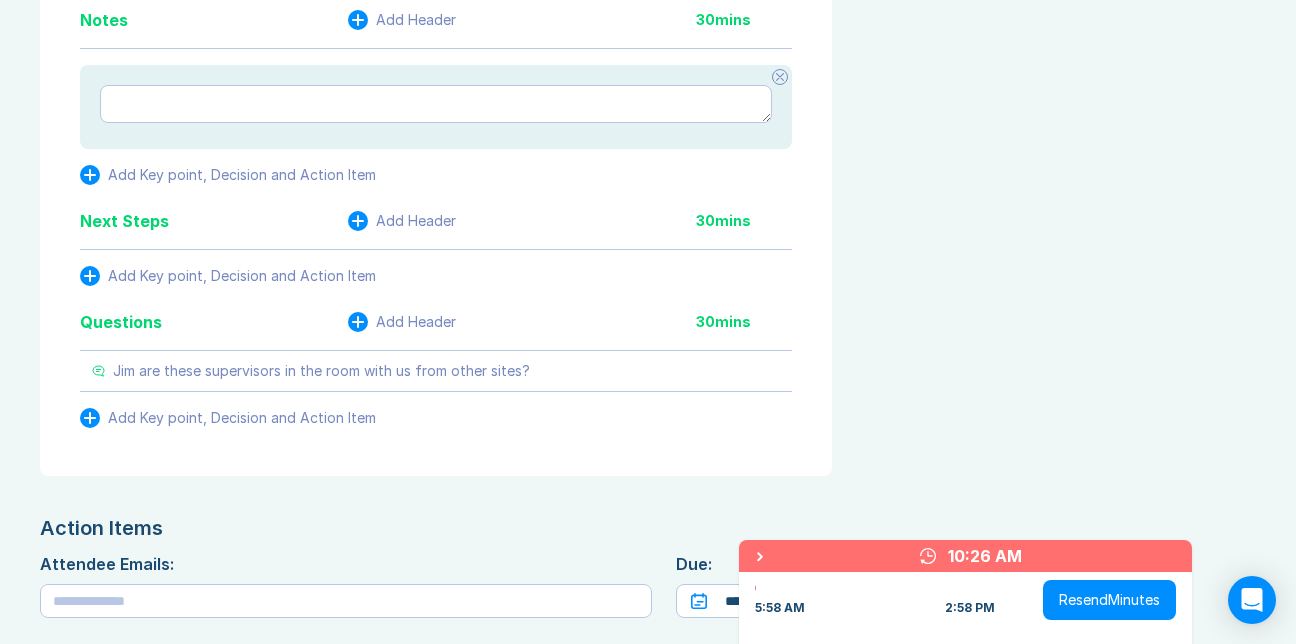 click on "**********" at bounding box center (446, -248) 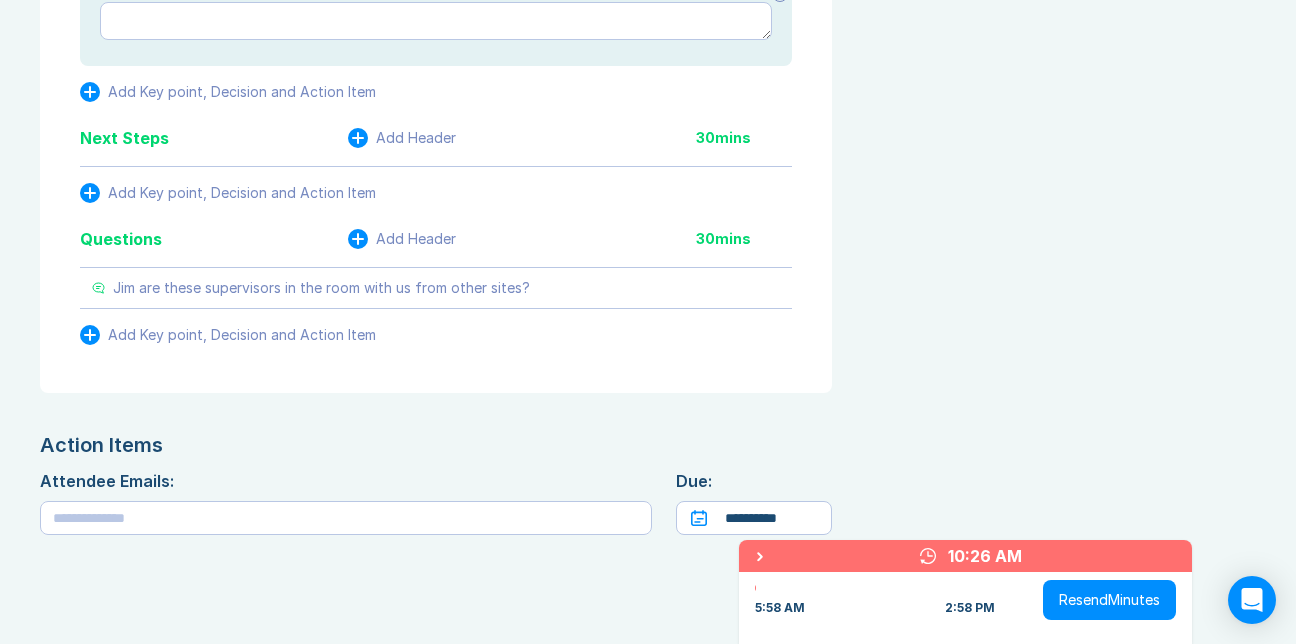 click 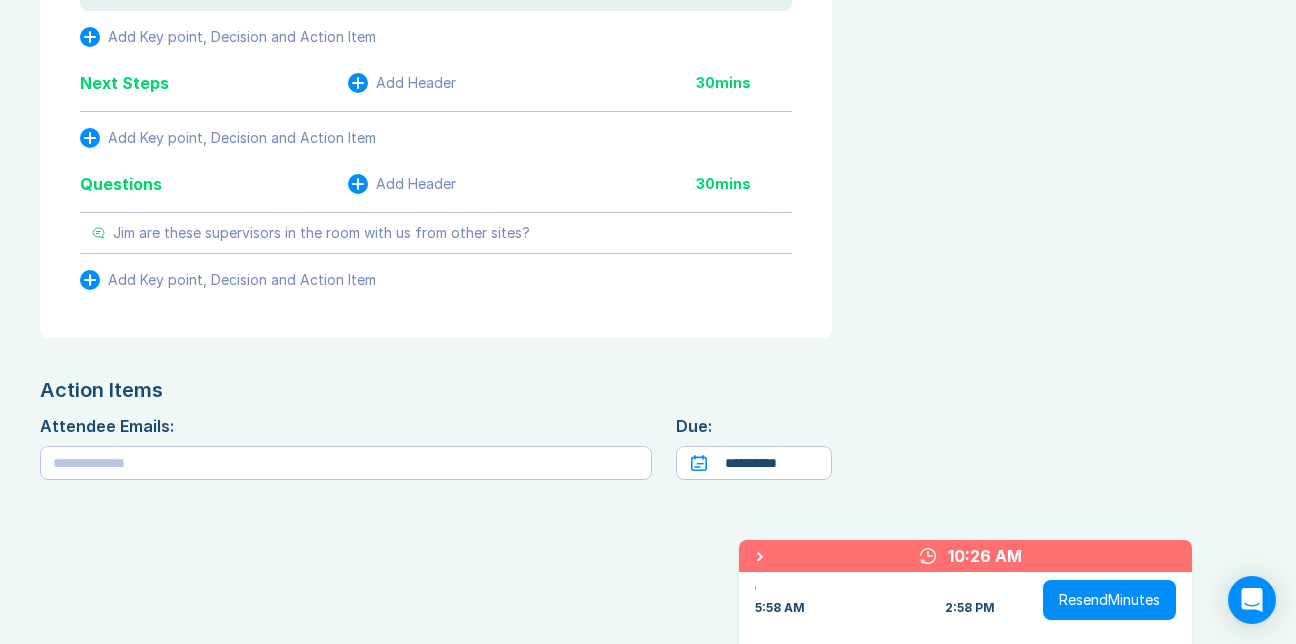 click at bounding box center [436, -134] 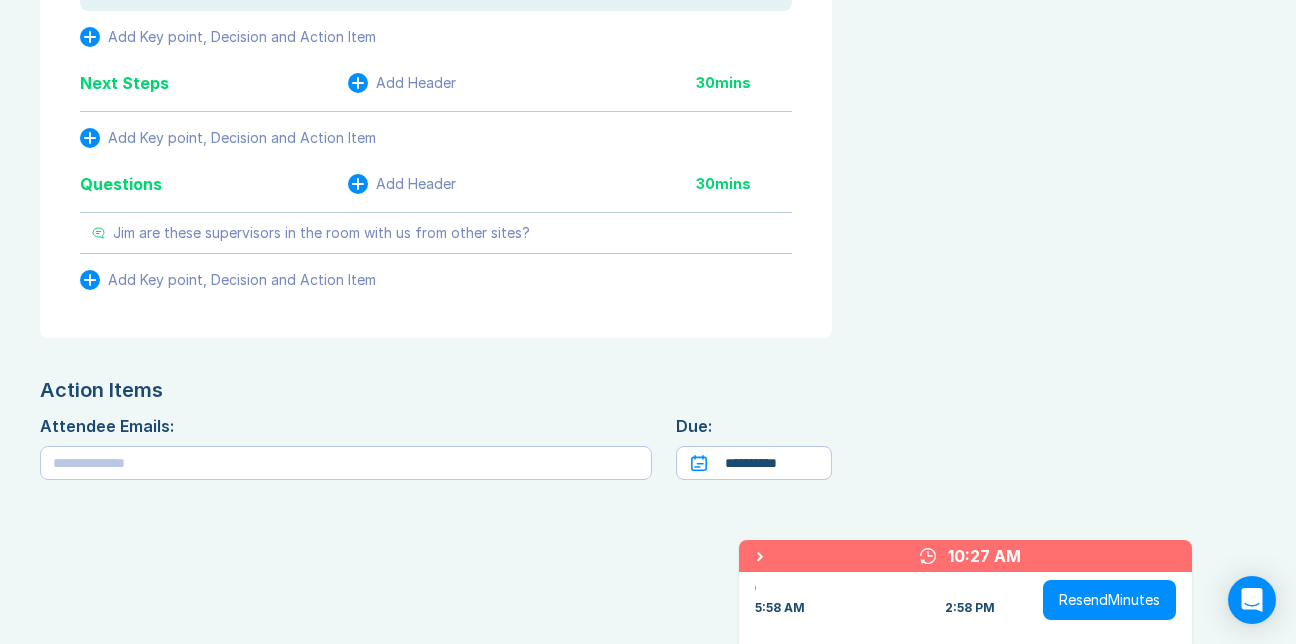 click at bounding box center (436, -196) 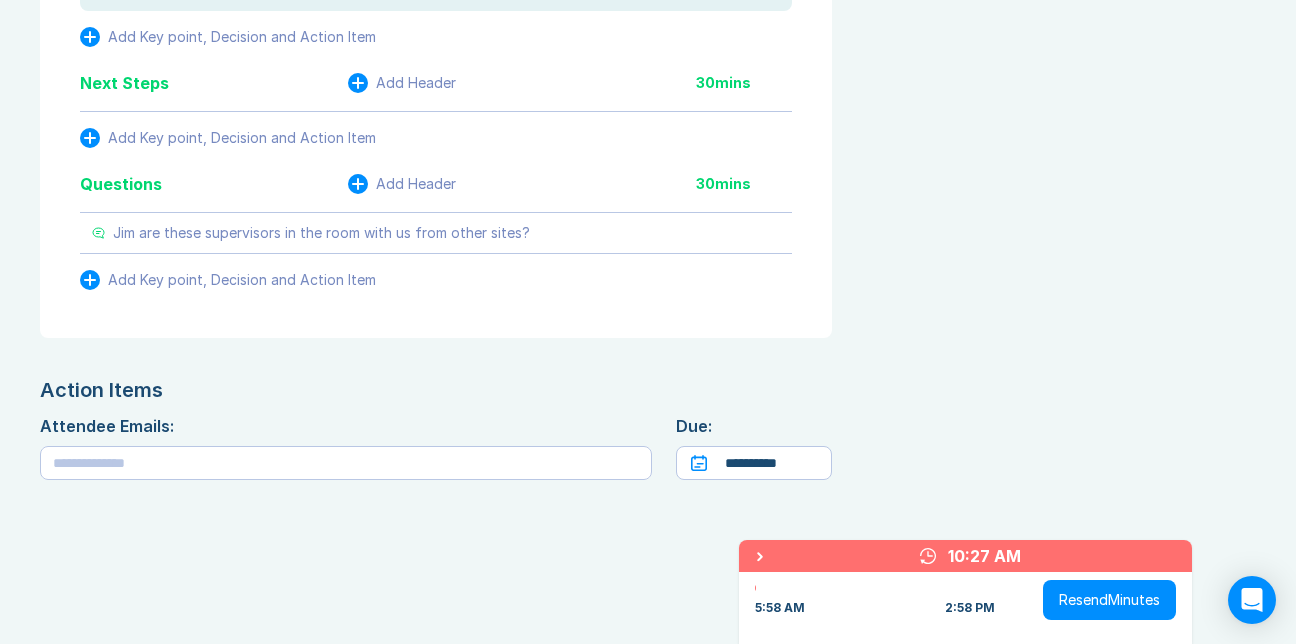 scroll, scrollTop: 3972, scrollLeft: 0, axis: vertical 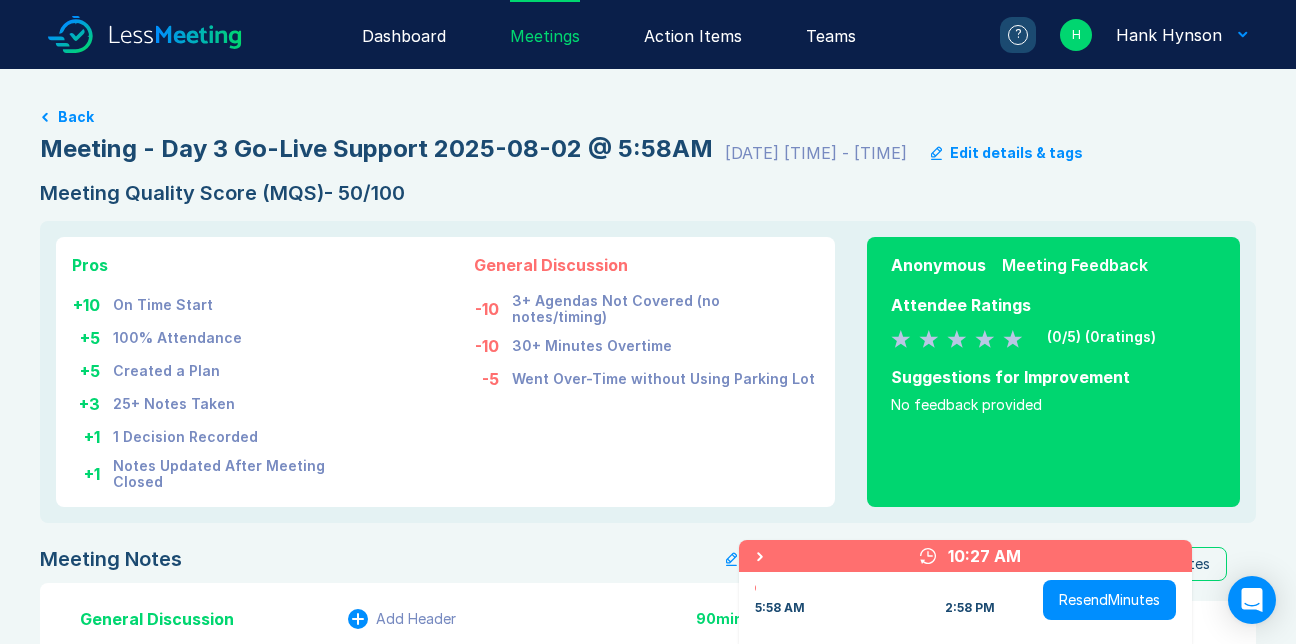 click on "Dashboard" at bounding box center (404, 34) 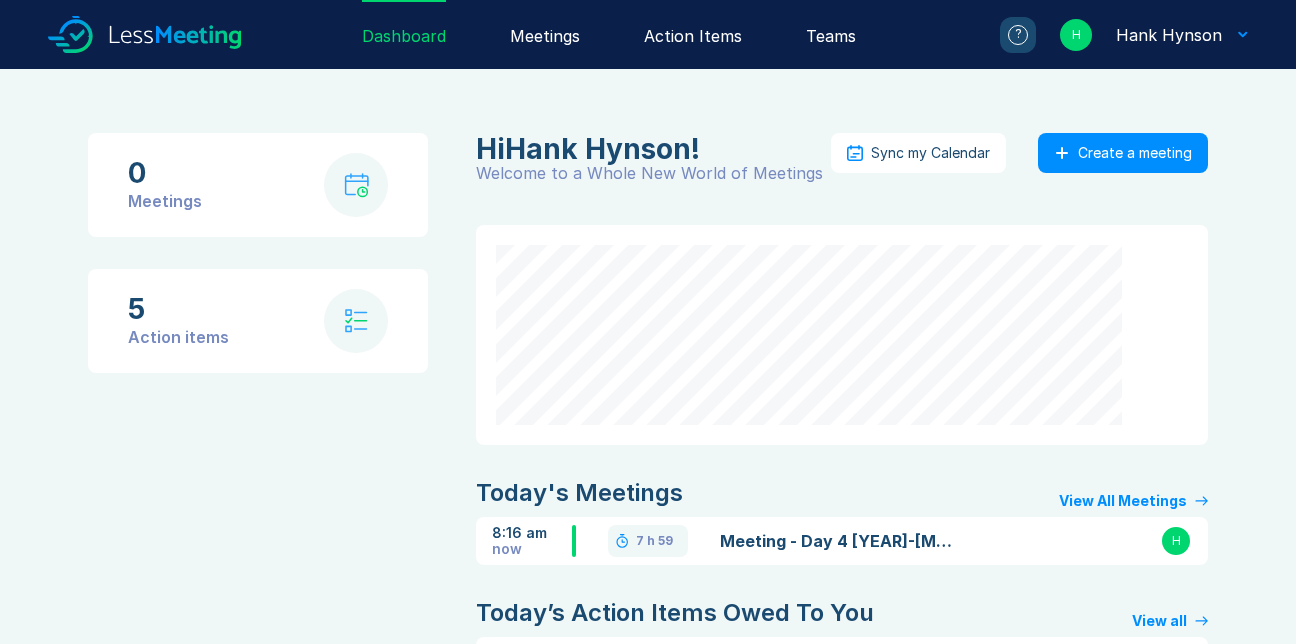 click on "Meetings" at bounding box center [545, 34] 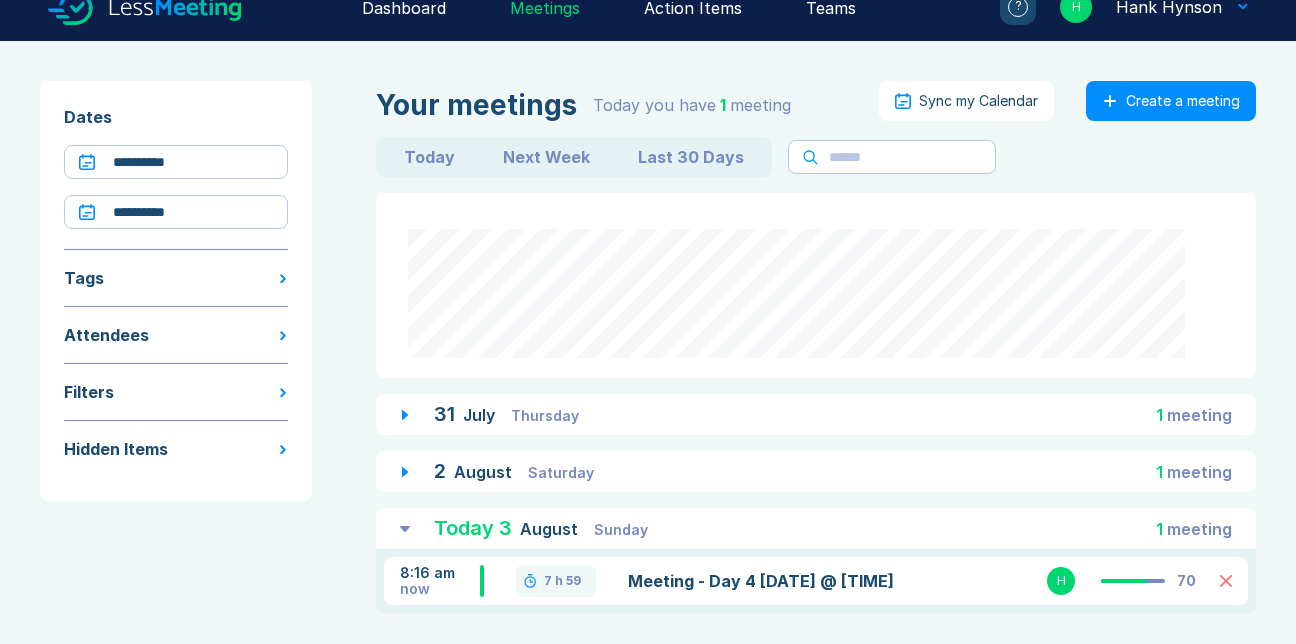 scroll, scrollTop: 141, scrollLeft: 0, axis: vertical 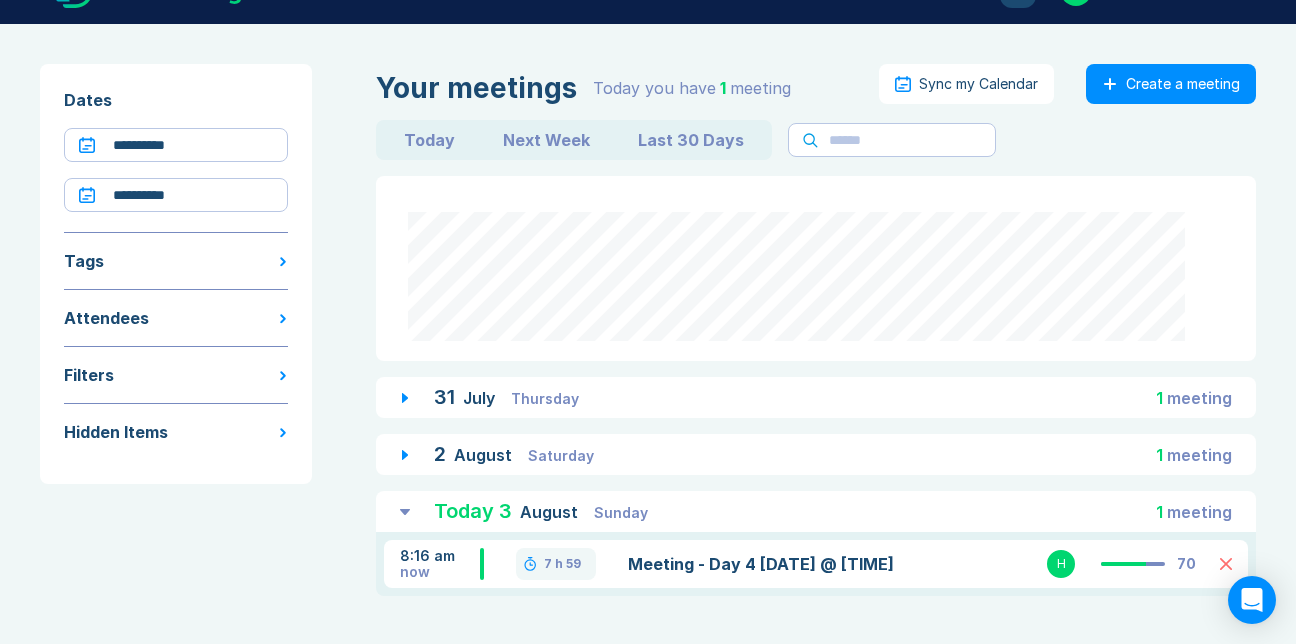 click on "Saturday" at bounding box center [561, 455] 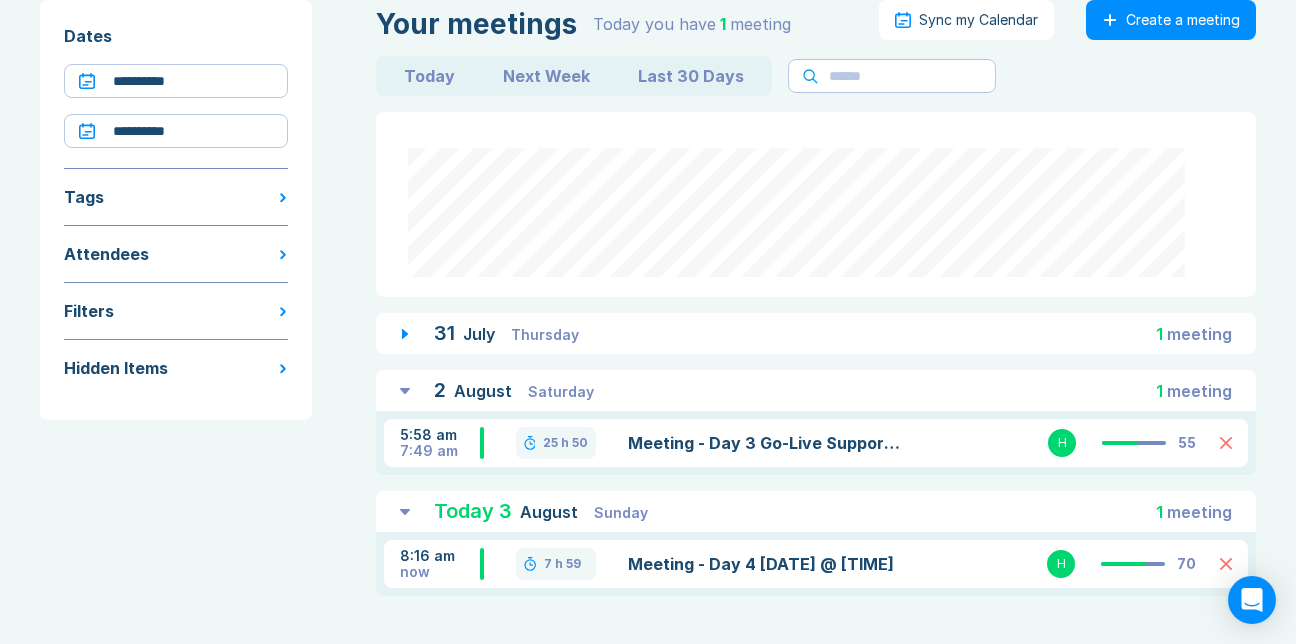 scroll, scrollTop: 121, scrollLeft: 0, axis: vertical 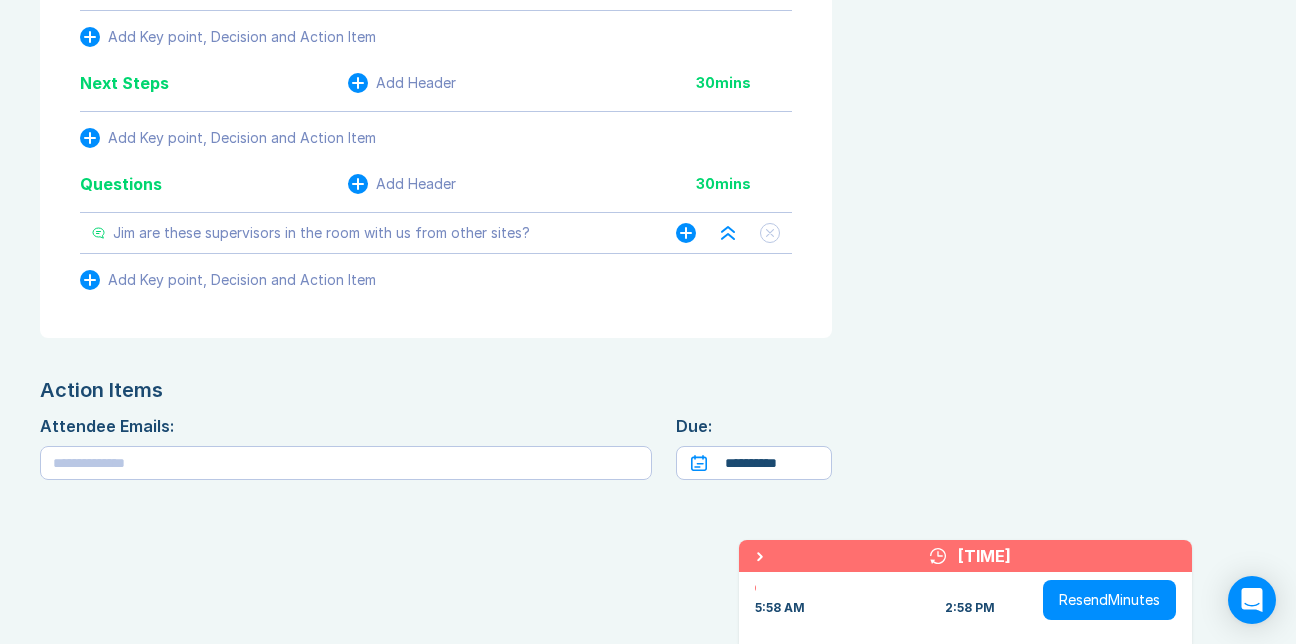 click at bounding box center (770, 233) 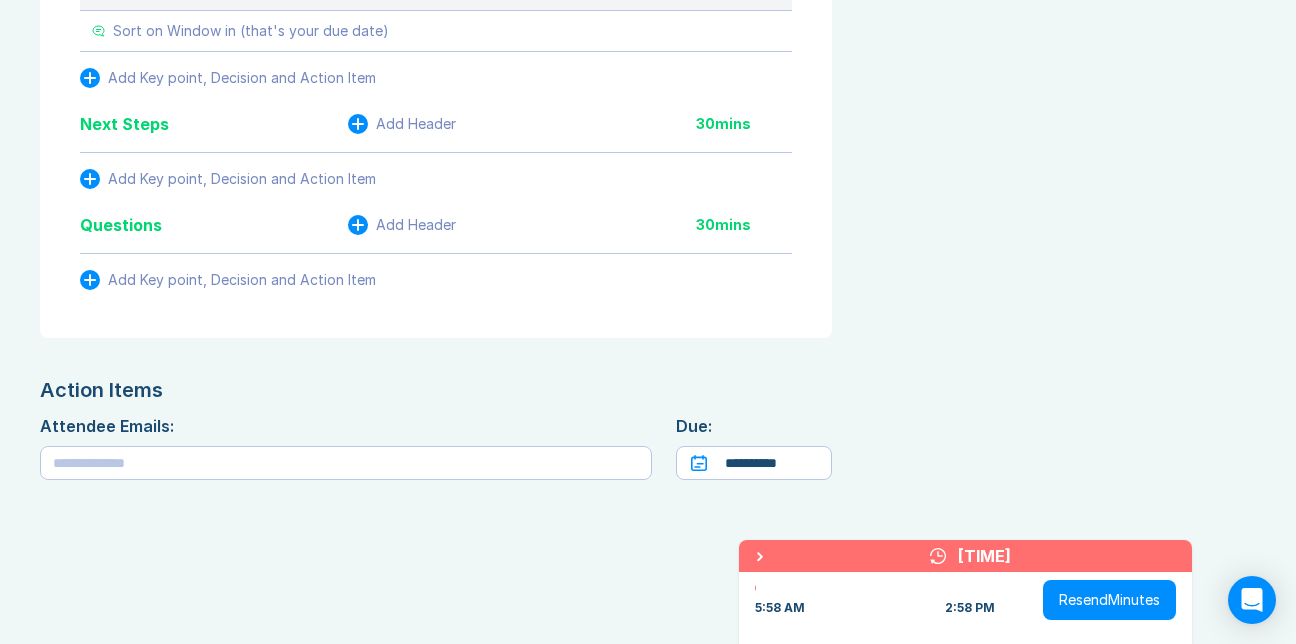 scroll, scrollTop: 3468, scrollLeft: 0, axis: vertical 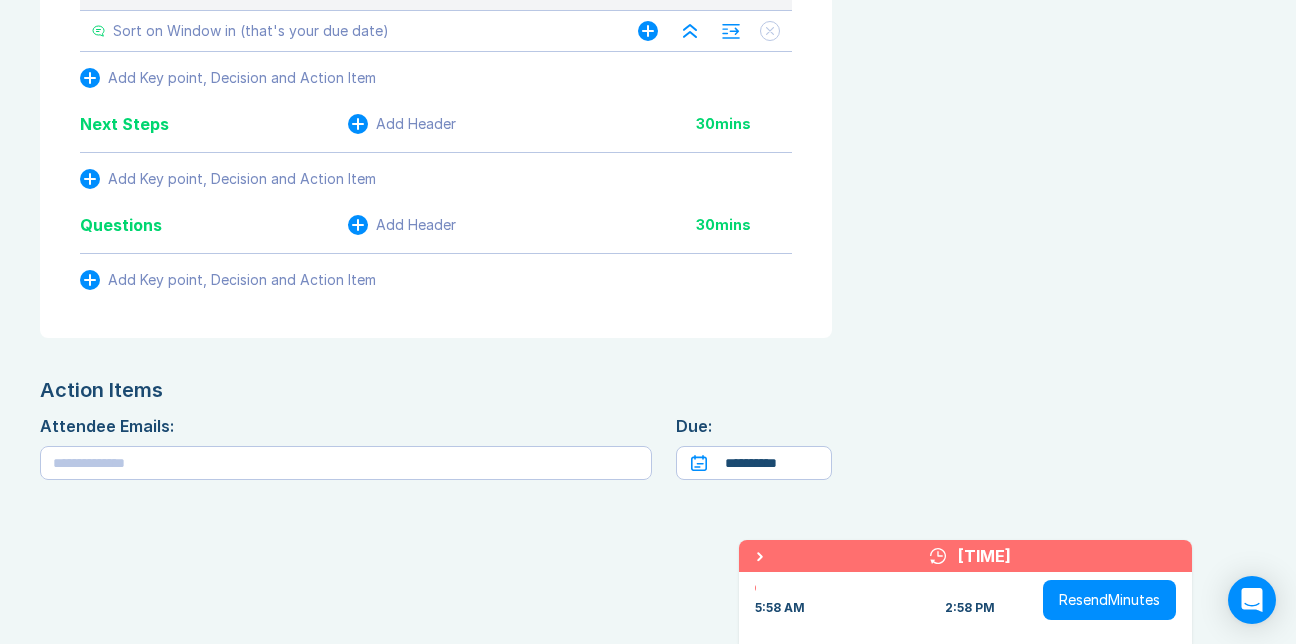 click 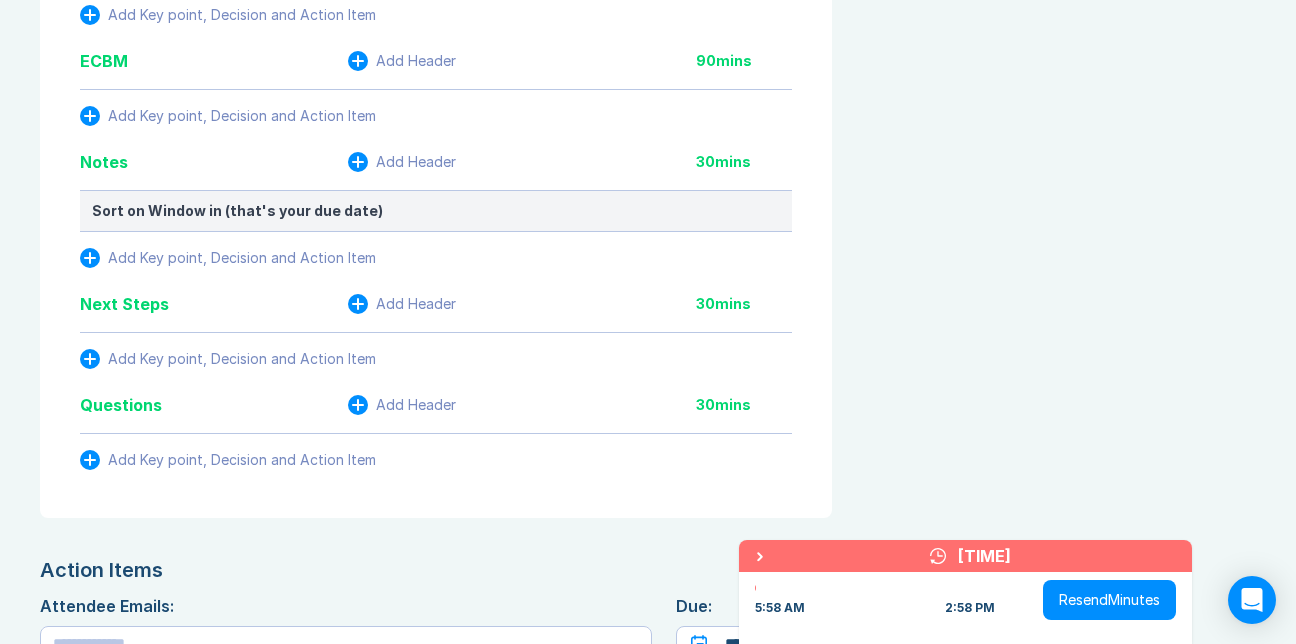 scroll, scrollTop: 3068, scrollLeft: 0, axis: vertical 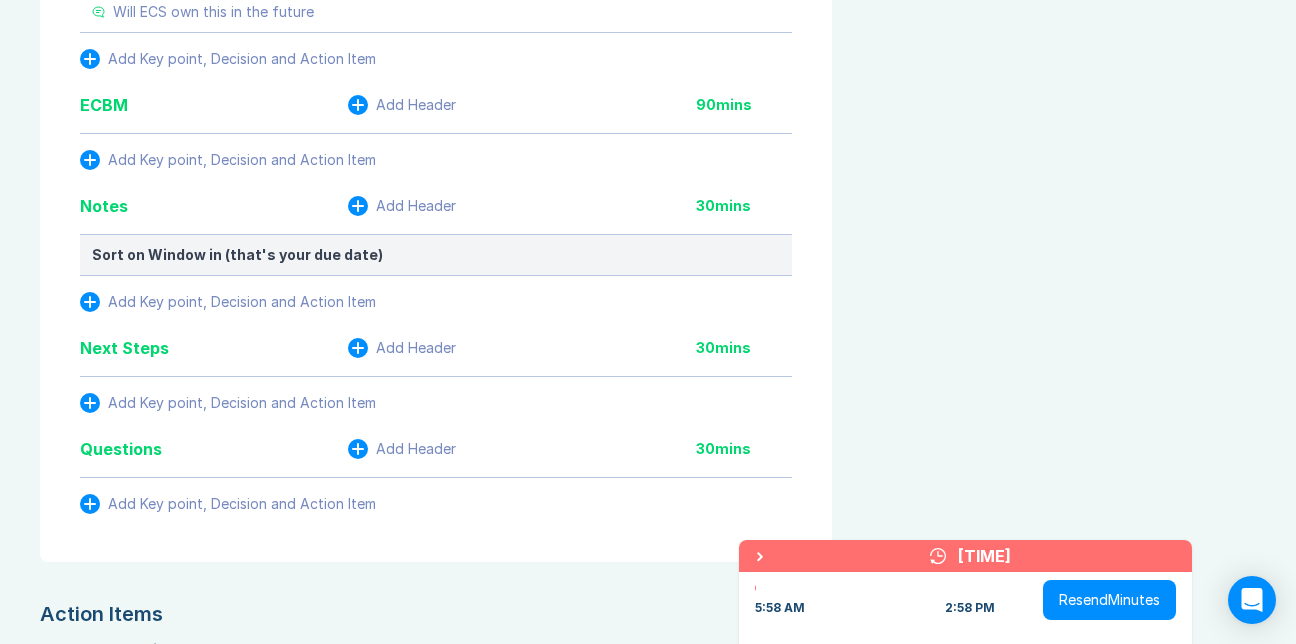 click at bounding box center (770, -29) 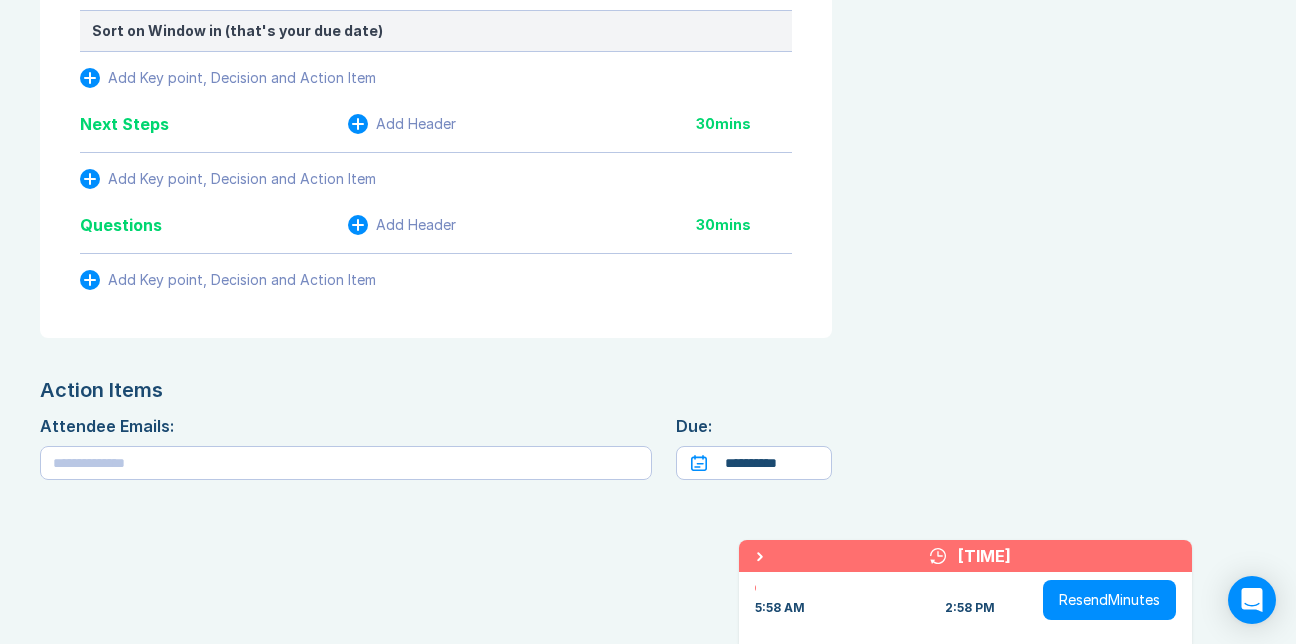 scroll, scrollTop: 3714, scrollLeft: 0, axis: vertical 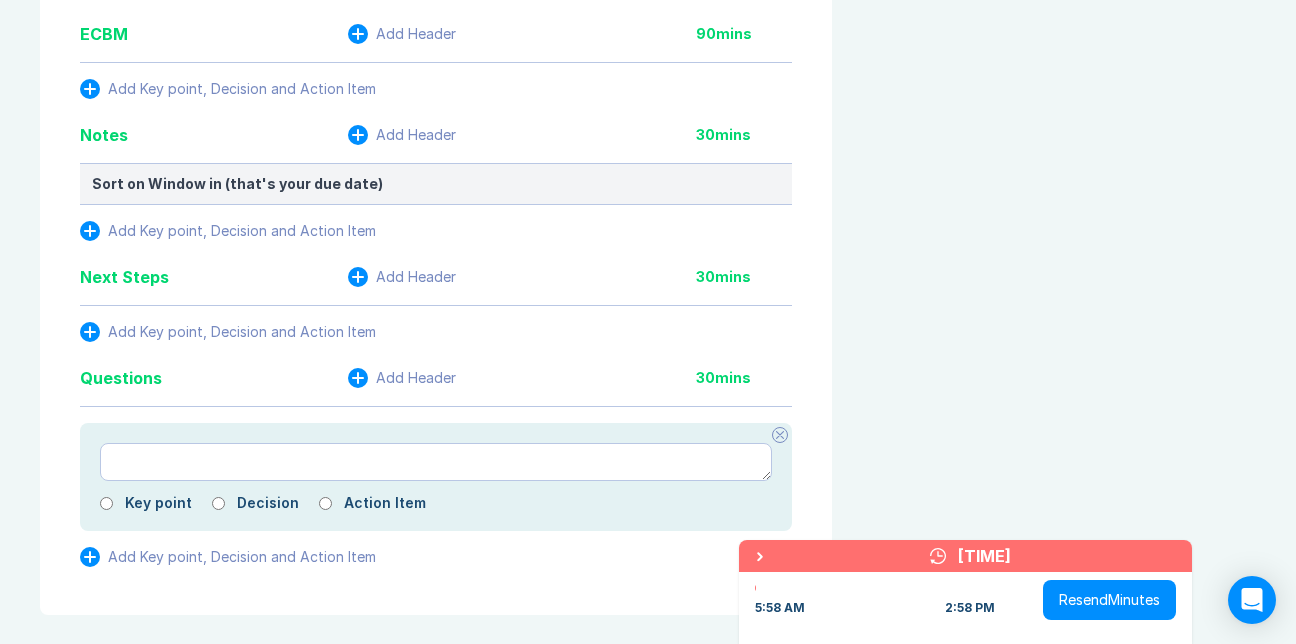 click at bounding box center (770, -59) 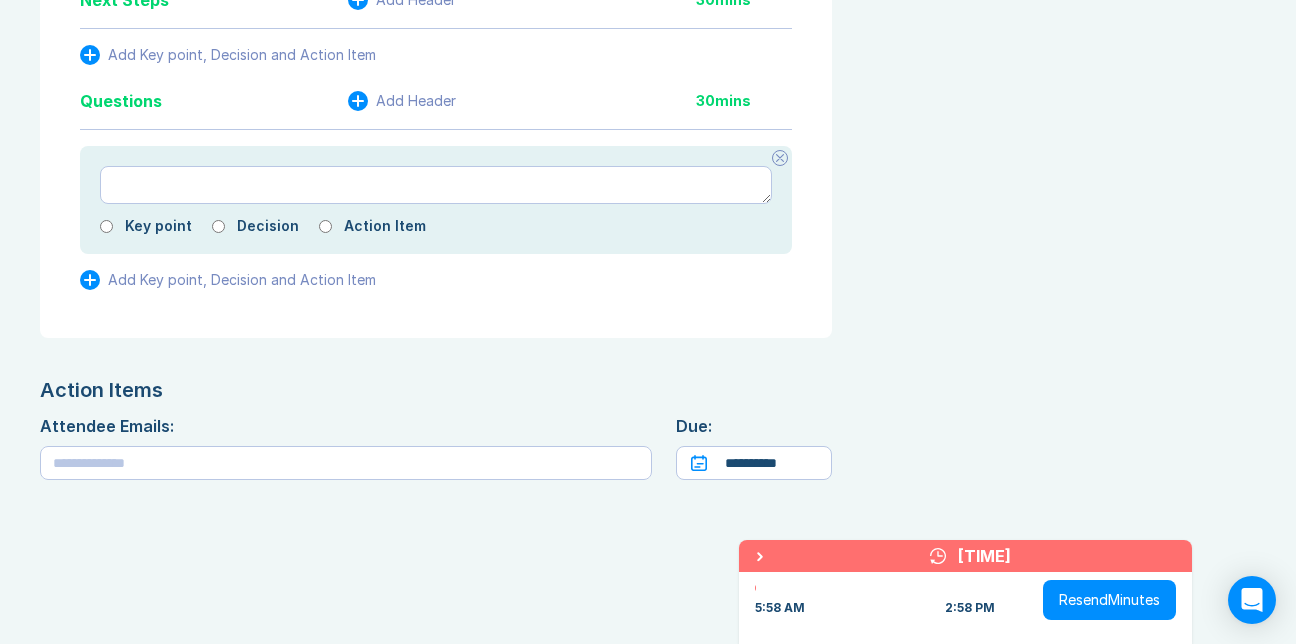 scroll, scrollTop: 3758, scrollLeft: 0, axis: vertical 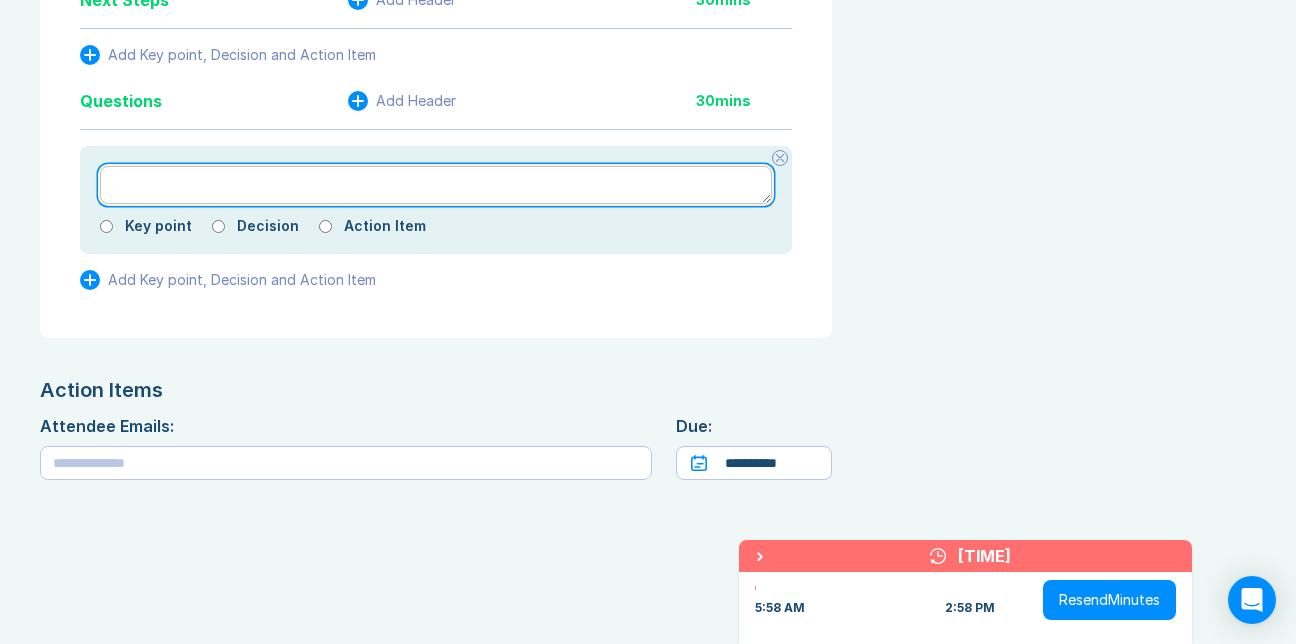 click at bounding box center (436, 185) 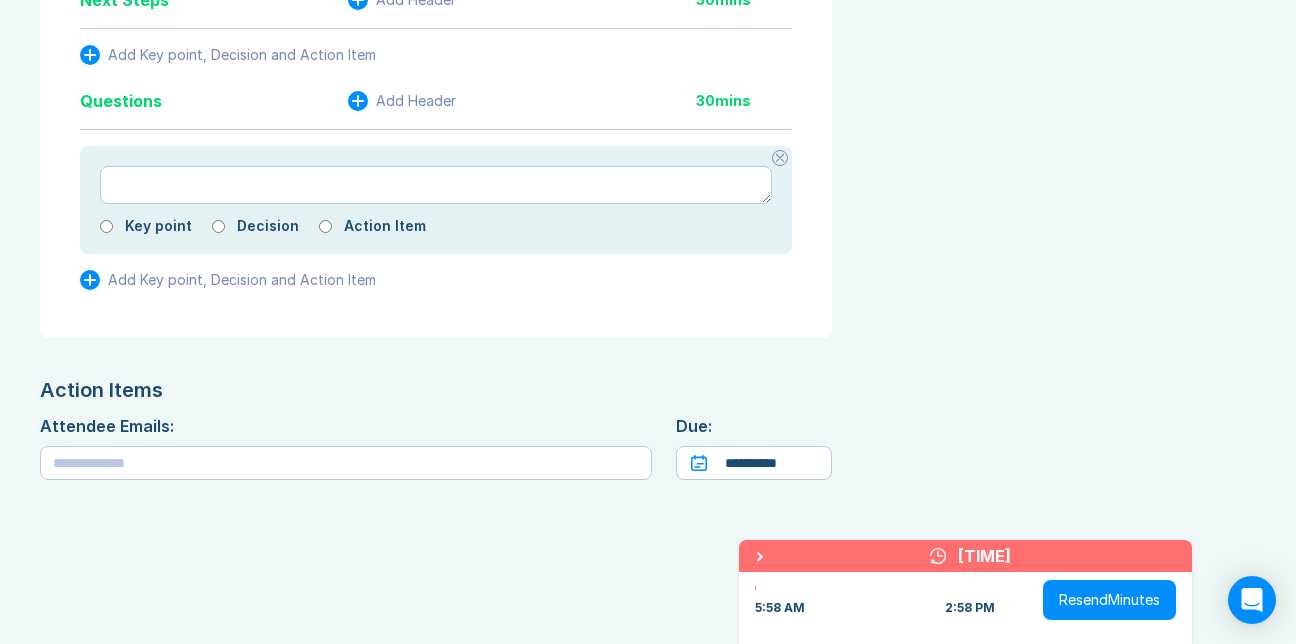 click on "Key point Decision Action Item" at bounding box center [436, 200] 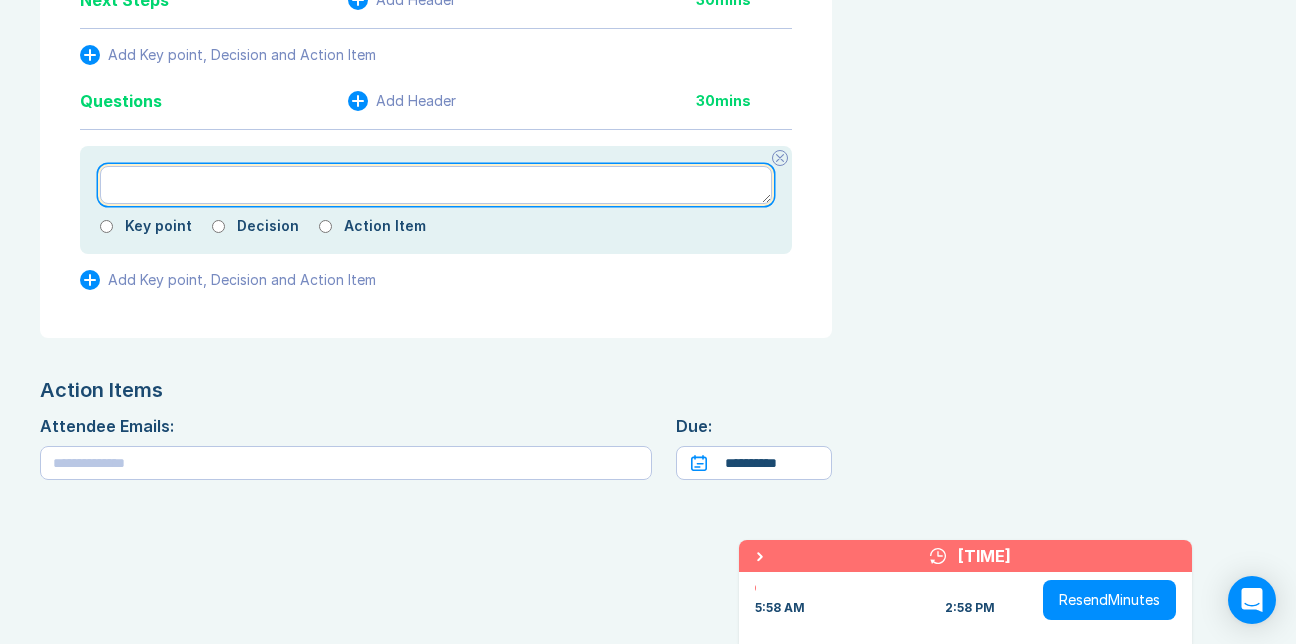 click at bounding box center [436, 185] 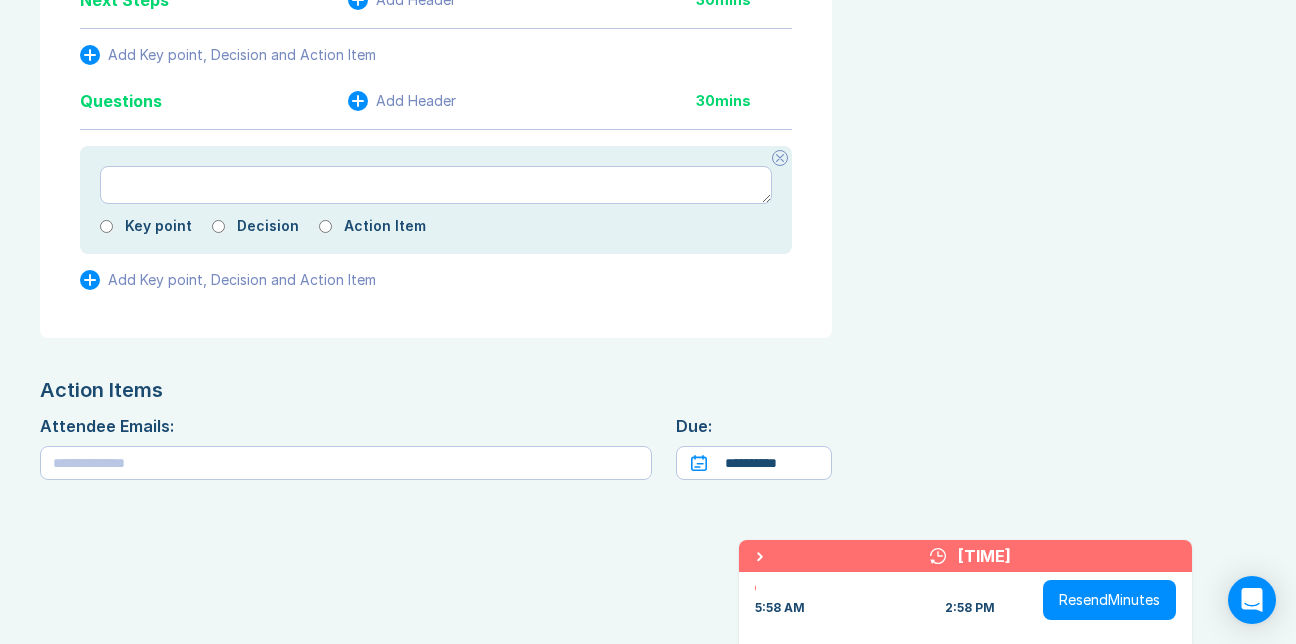 click at bounding box center (780, 158) 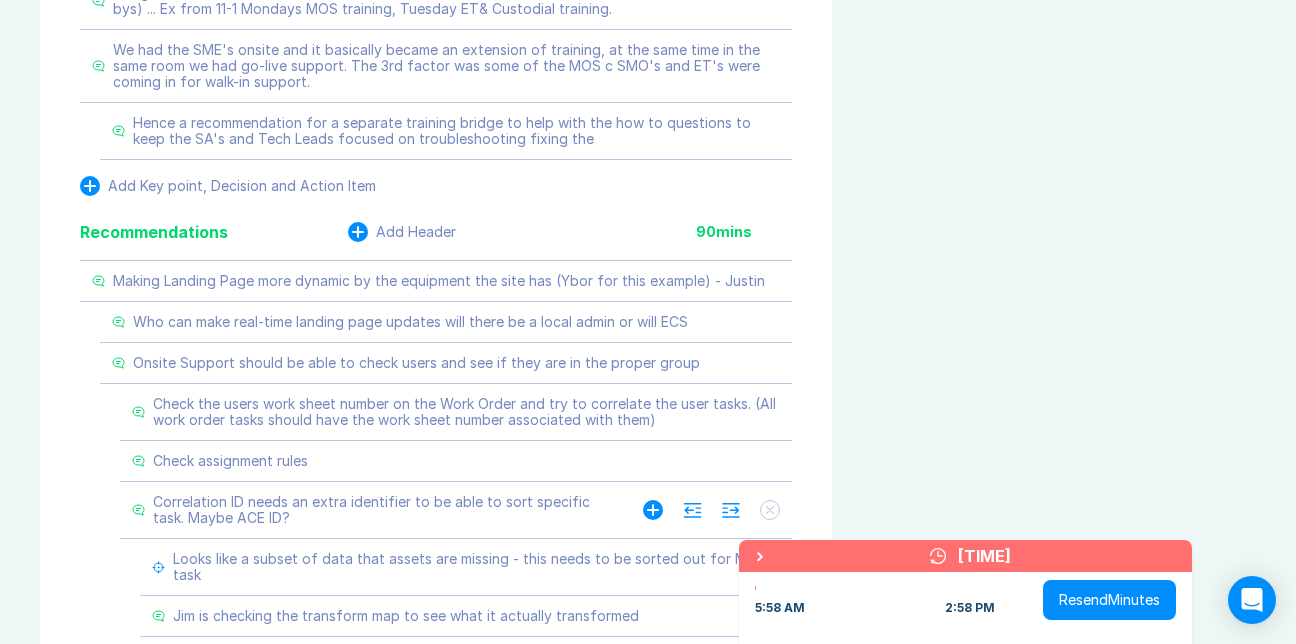 scroll, scrollTop: 2158, scrollLeft: 0, axis: vertical 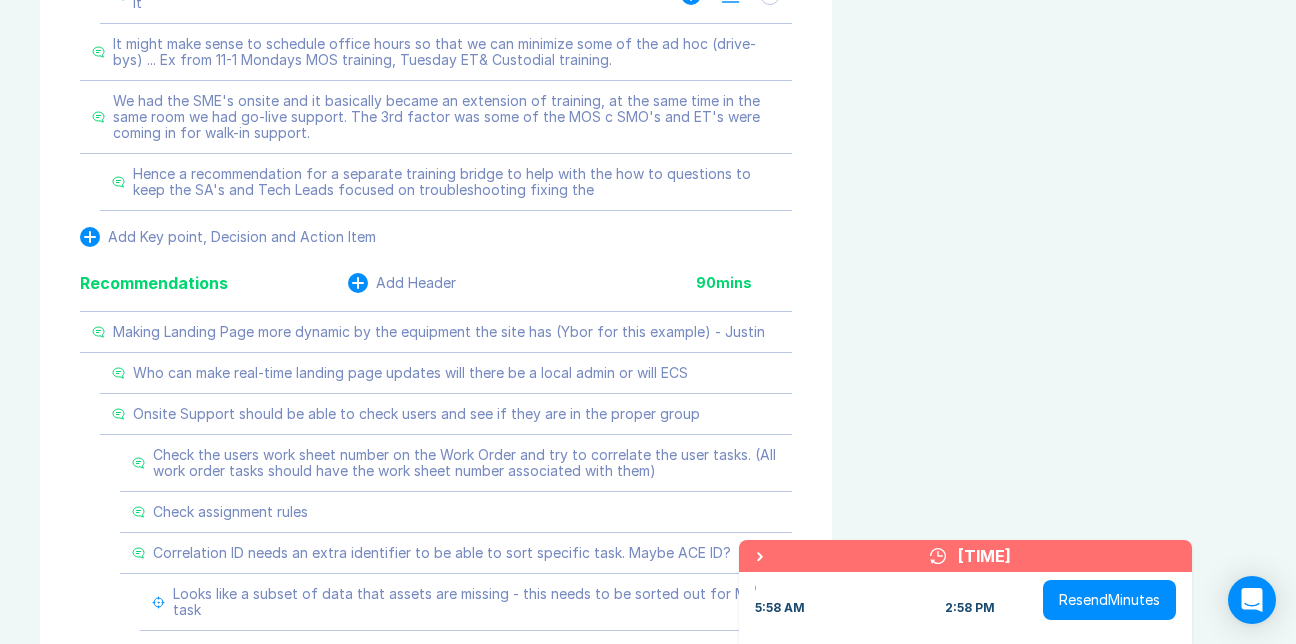 click 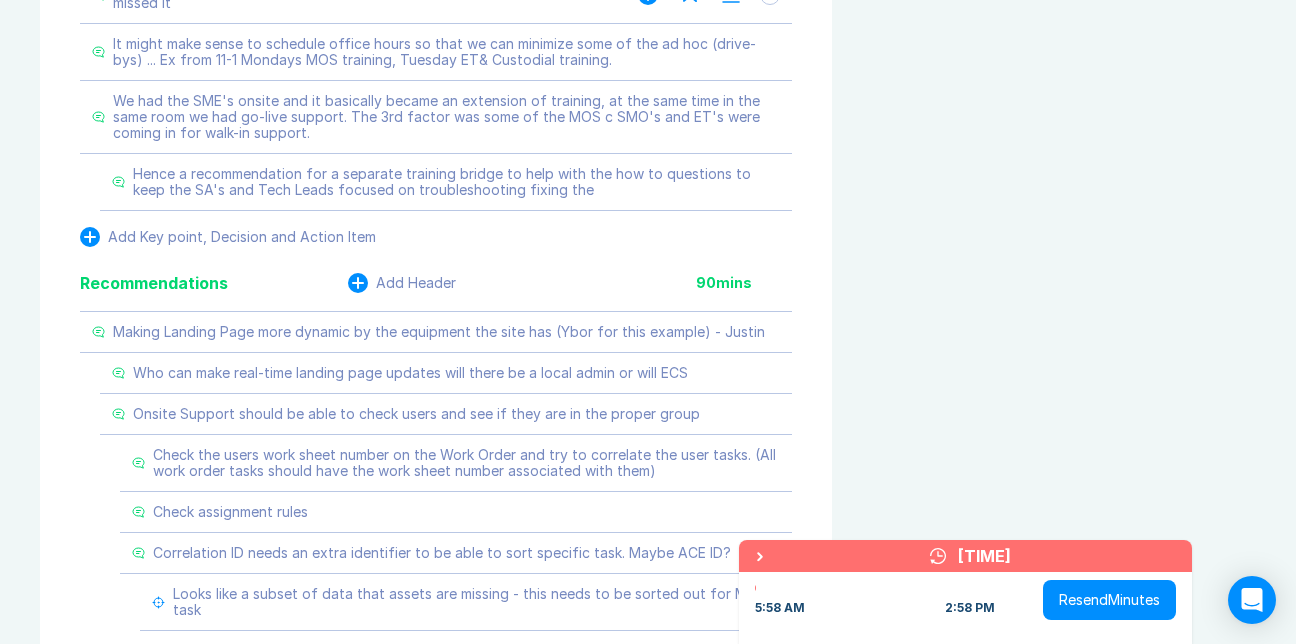 click on "Both days we've needed drive-by training (ad hoc) for people who missed it" at bounding box center [355, -5] 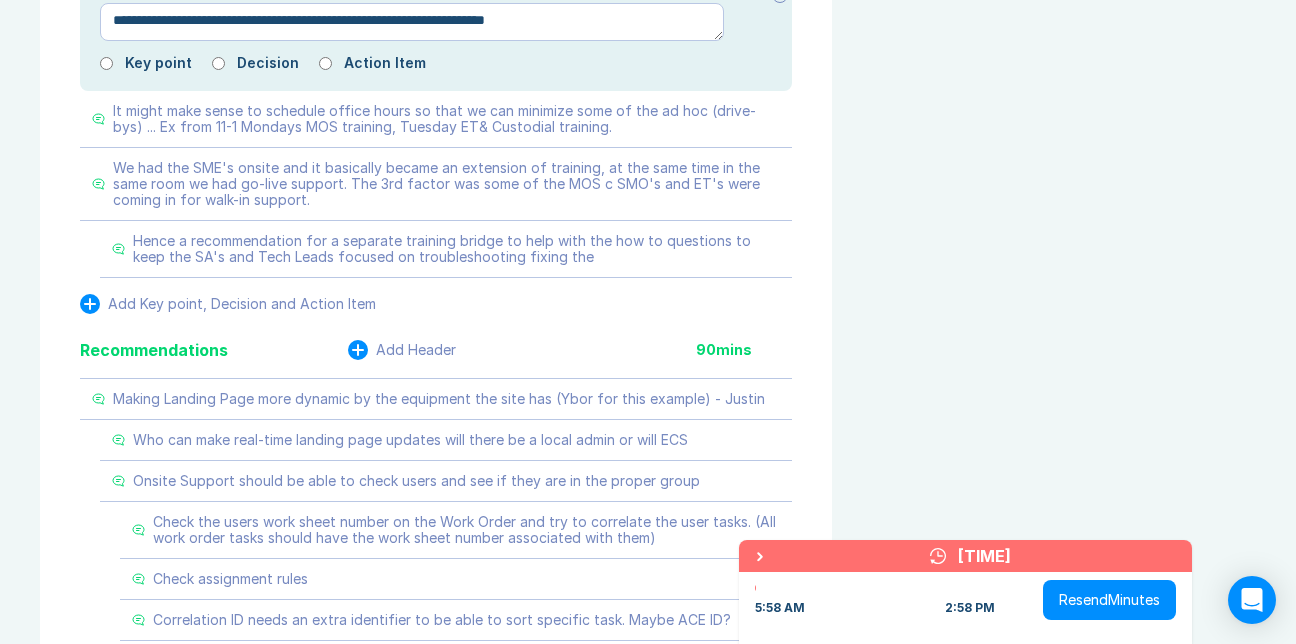 click on "**********" at bounding box center [436, 37] 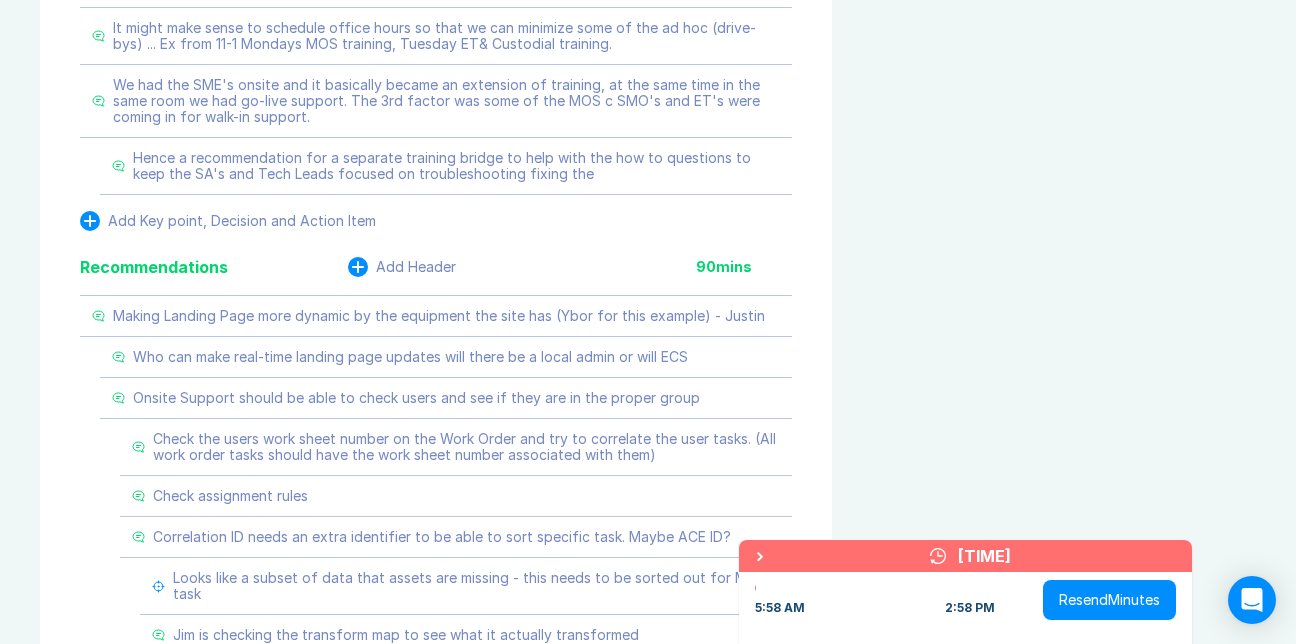 click on "View Invite Export Meeting Minutes Meeting Goals
To pick up a draggable item, press the space bar.
While dragging, use the arrow keys to move the item.
Press space again to drop the item in its new position, or press escape to cancel.
Attendance Uncheck all Attendee email H Hank Hynson Organizer Meeting History Link to Previous Meetings Parking Lot Documents & Images  Upload File(s) 4MB max per file Drag file(s) to upload" at bounding box center (1064, -38) 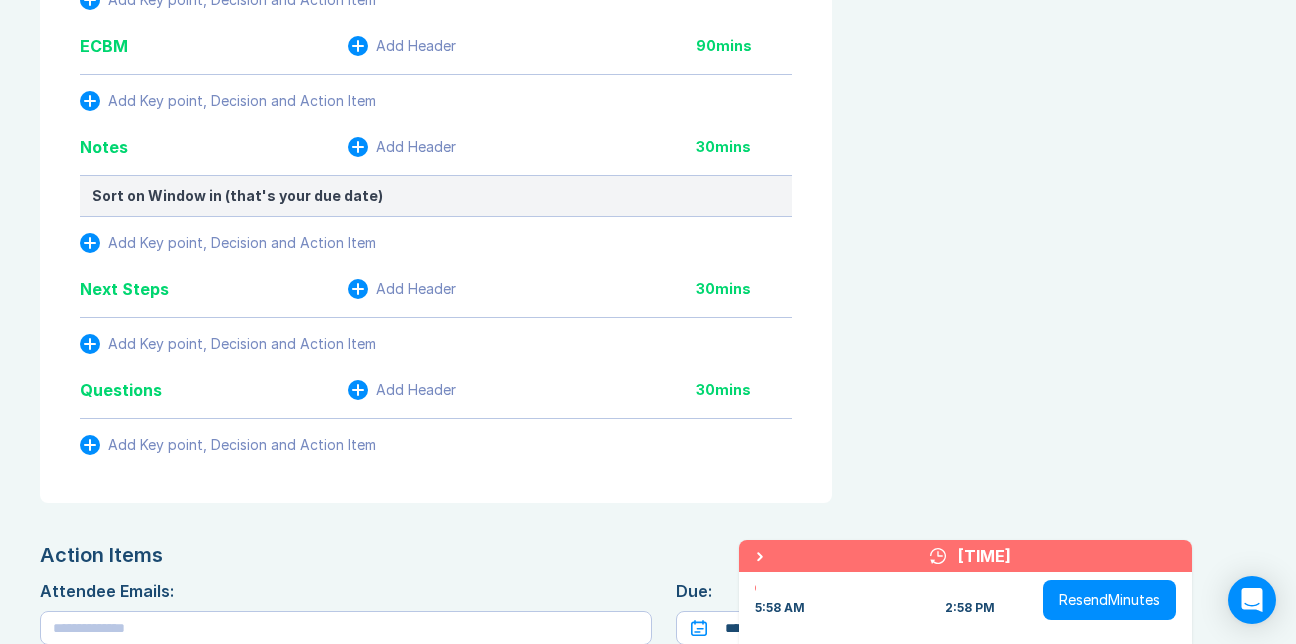 scroll, scrollTop: 2958, scrollLeft: 0, axis: vertical 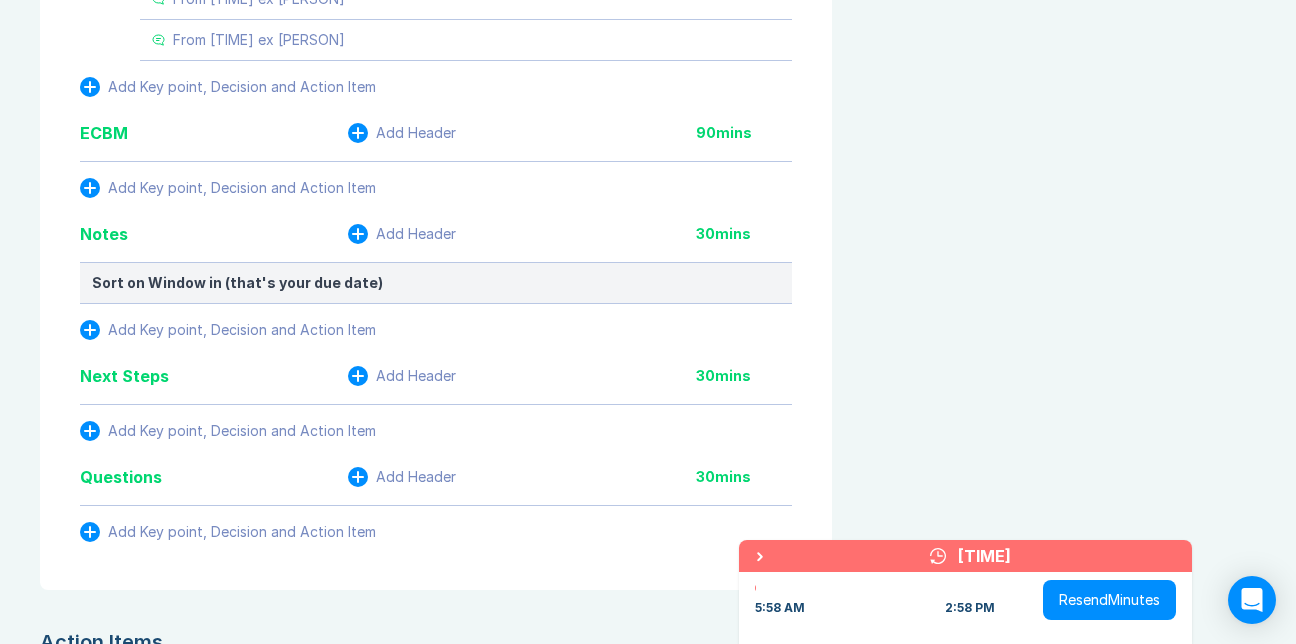 click on "ECS has a schedule to have Tech coverage" at bounding box center [367, -124] 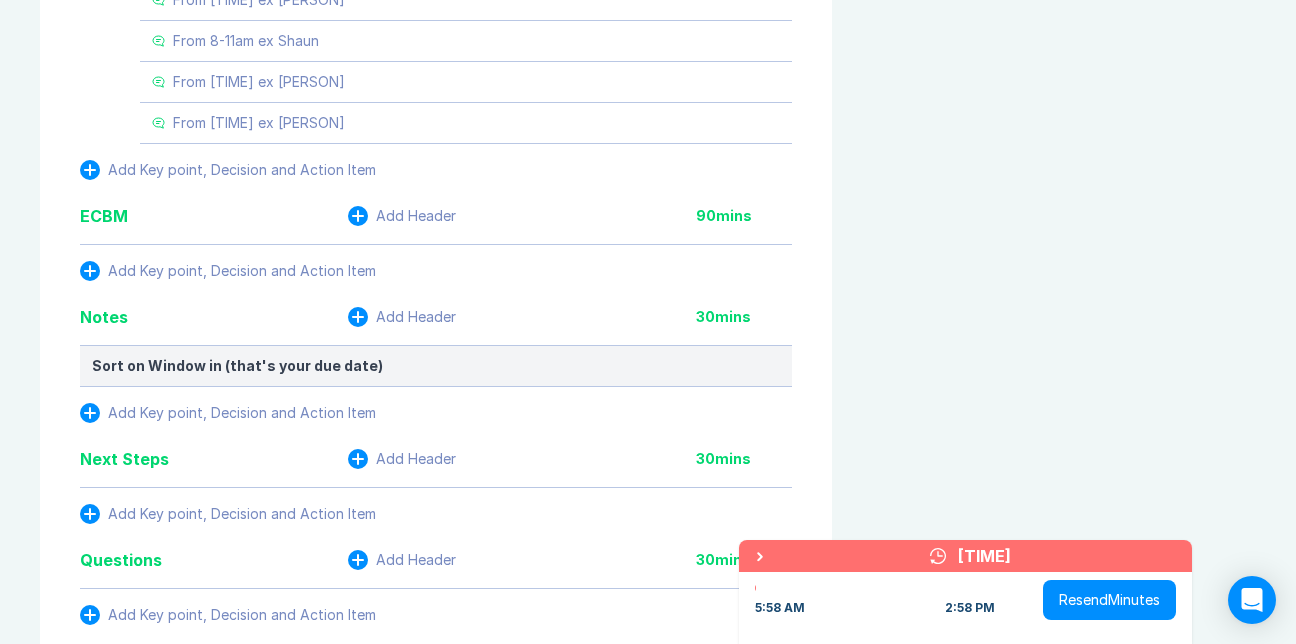 click on "**********" at bounding box center [427, -89] 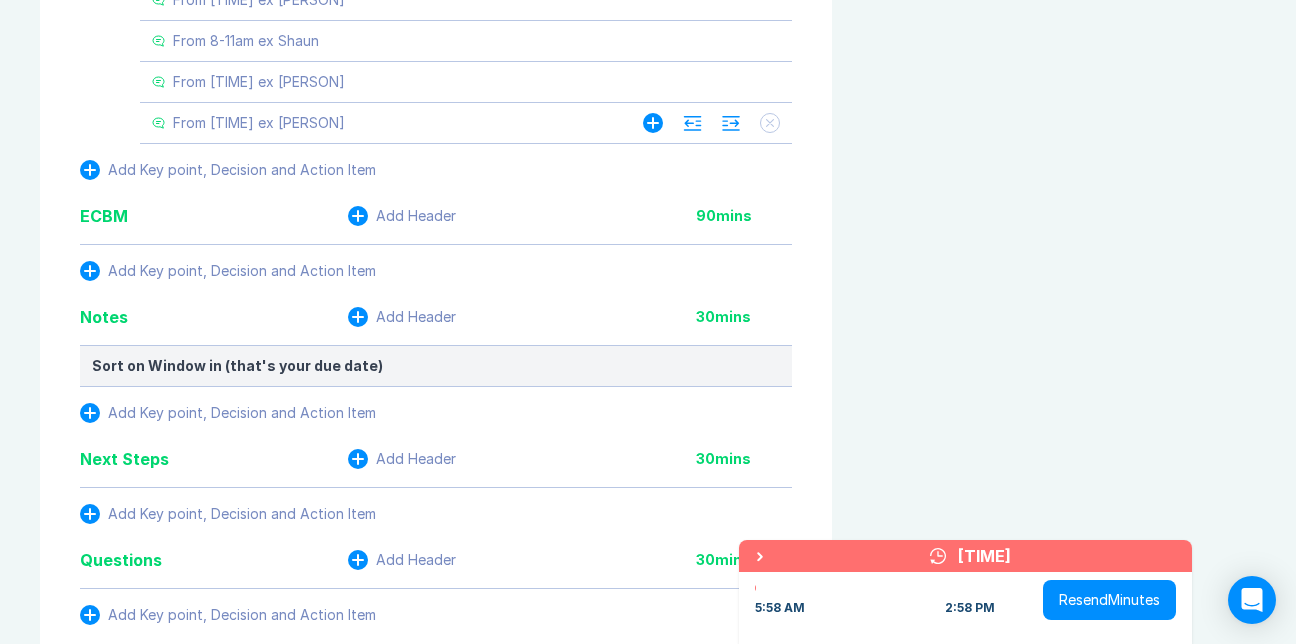type on "*" 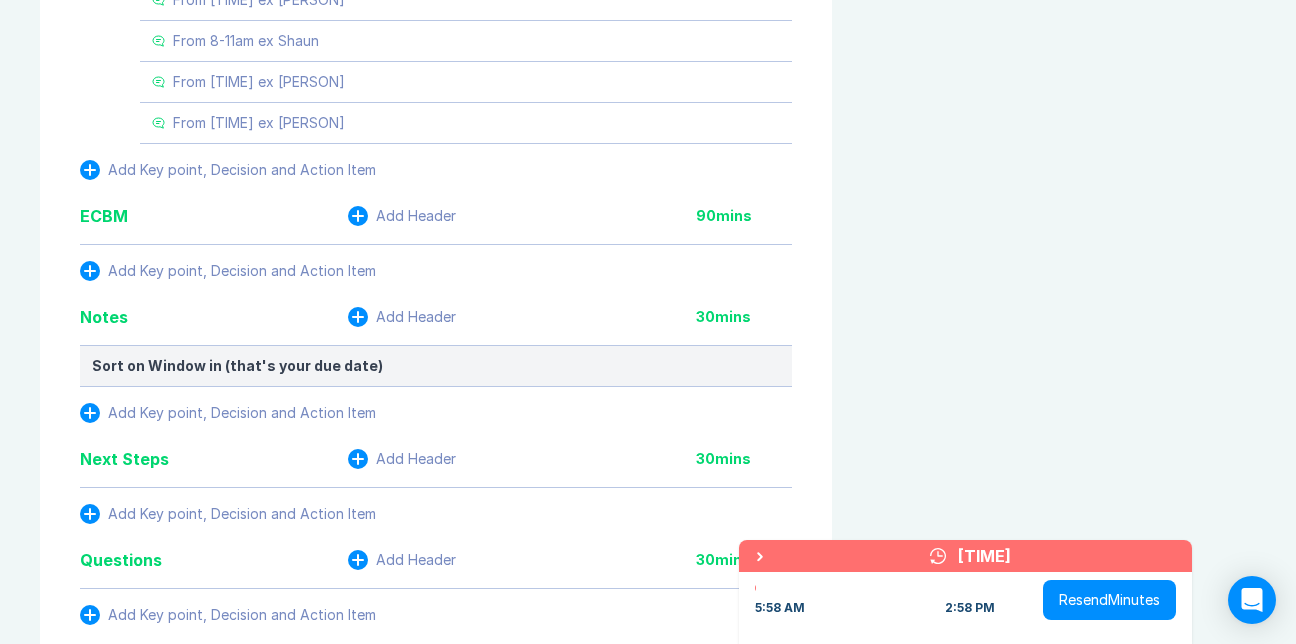 click on "**********" at bounding box center [427, -89] 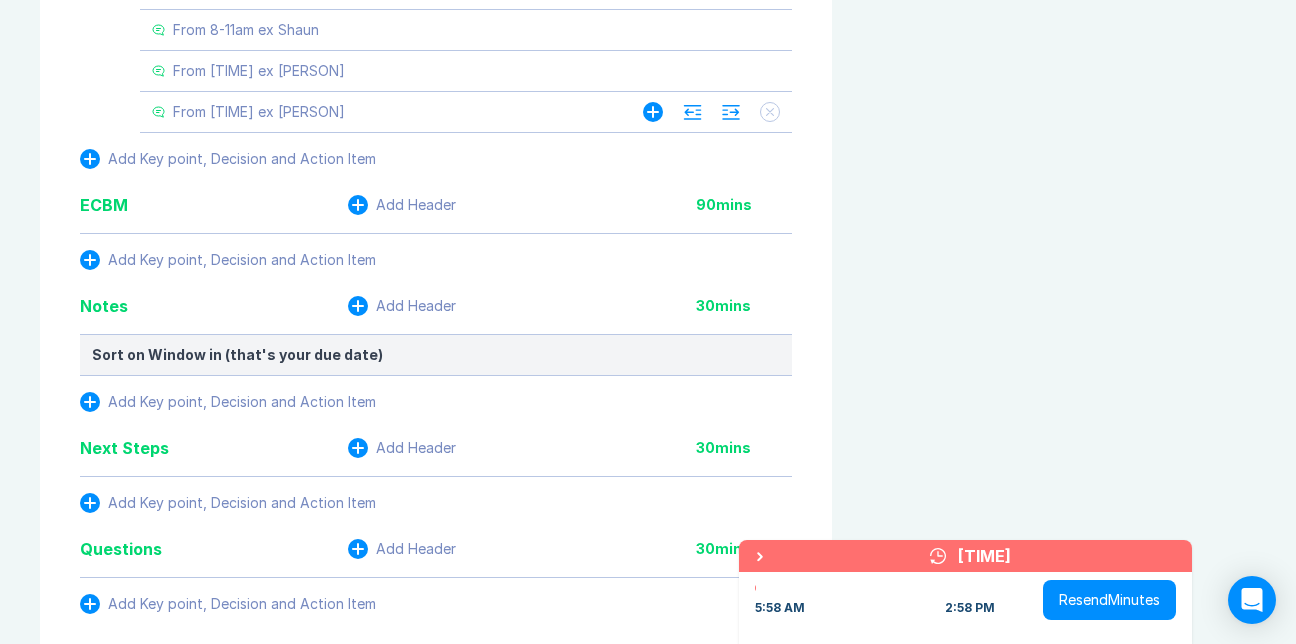 scroll, scrollTop: 2958, scrollLeft: 0, axis: vertical 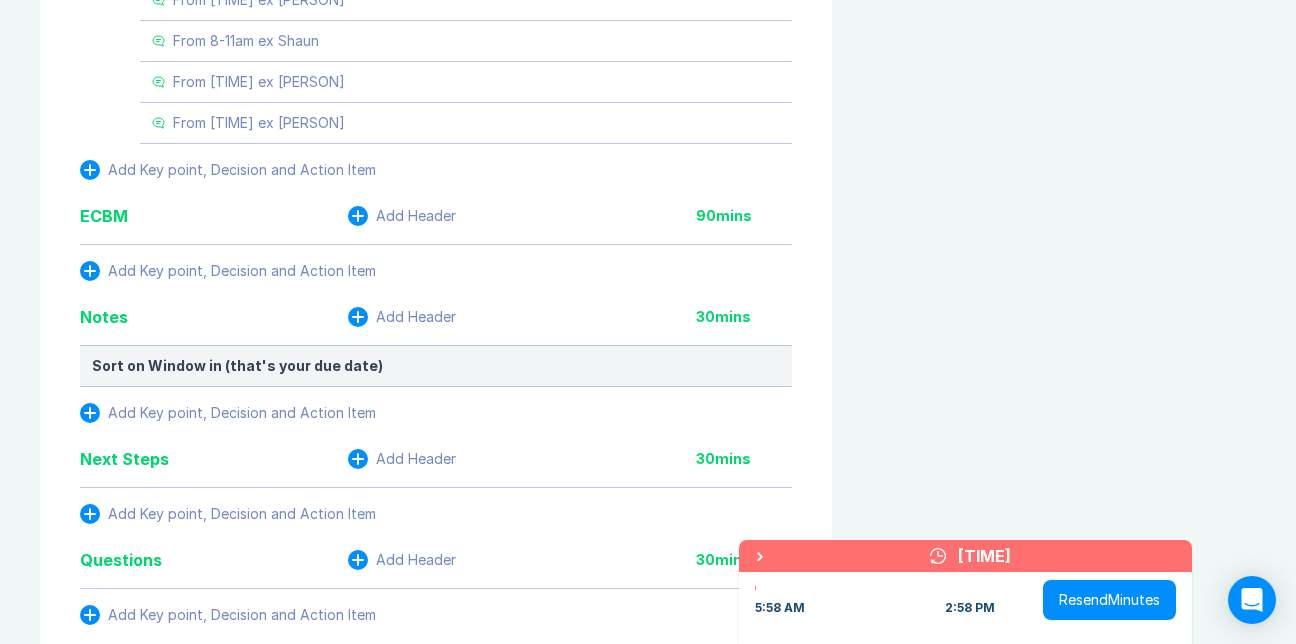 type on "*" 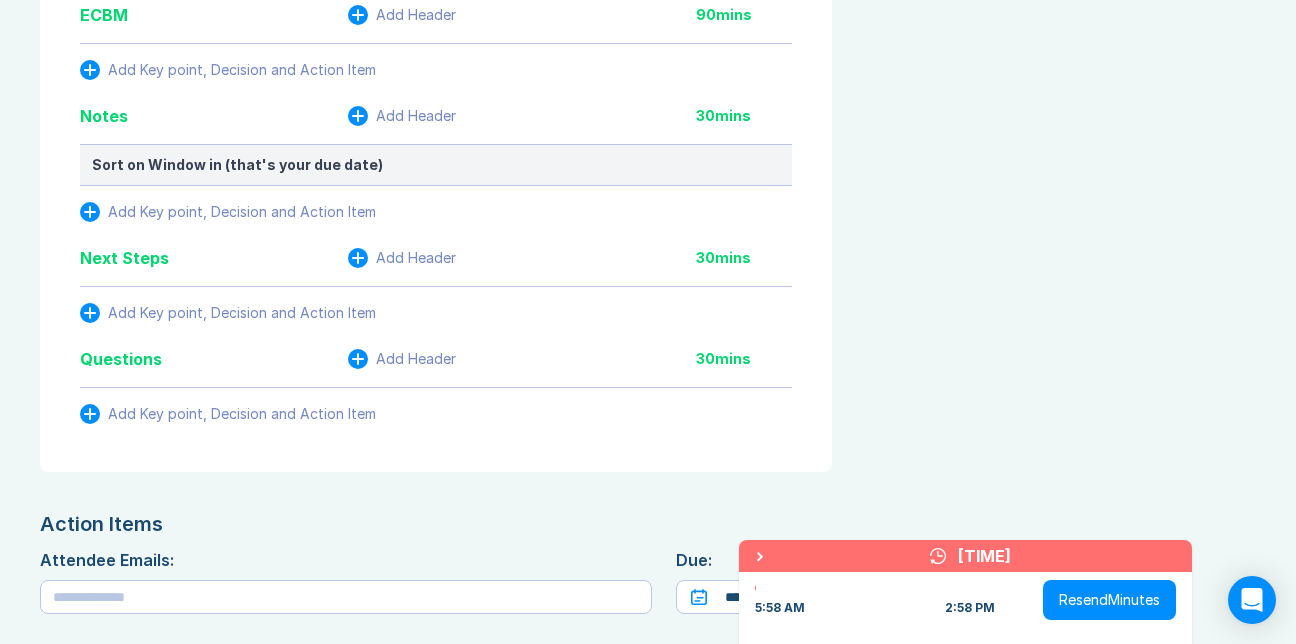 scroll, scrollTop: 3058, scrollLeft: 0, axis: vertical 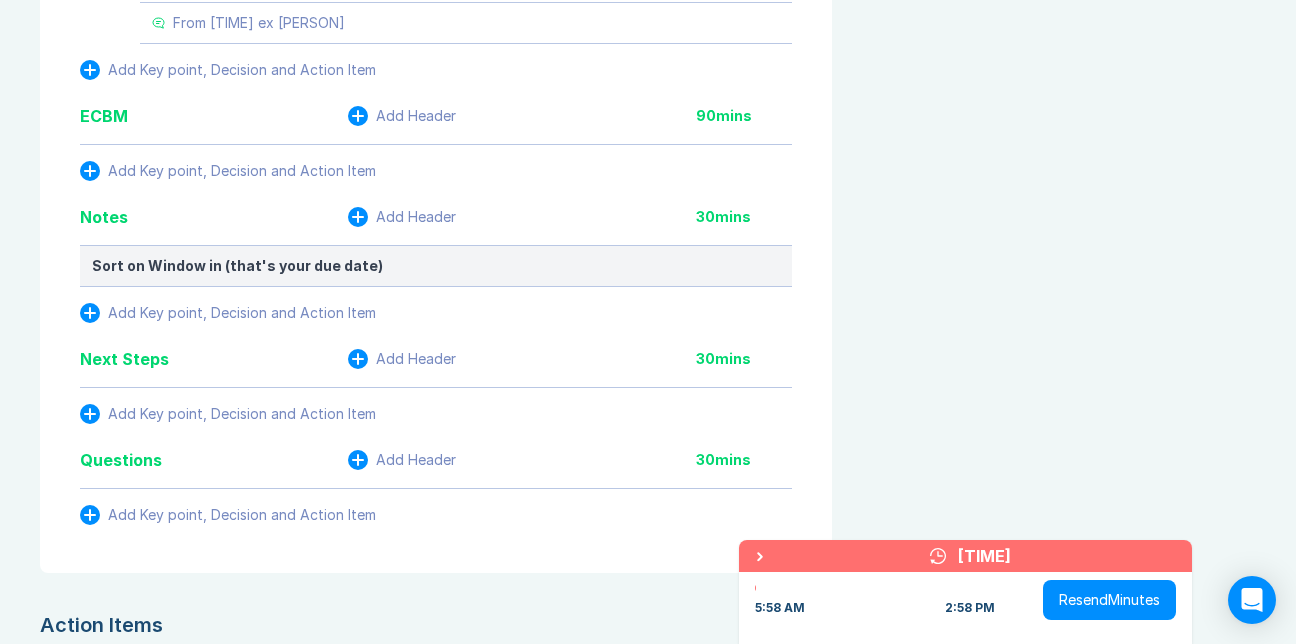 type on "**********" 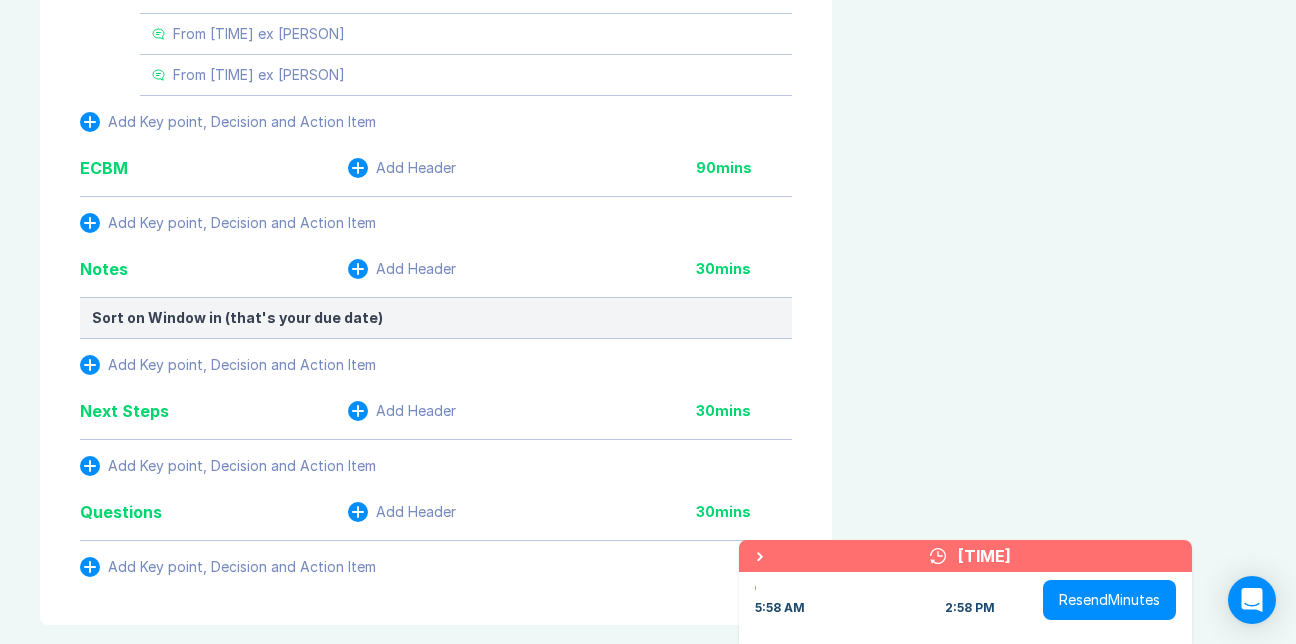 scroll, scrollTop: 2958, scrollLeft: 0, axis: vertical 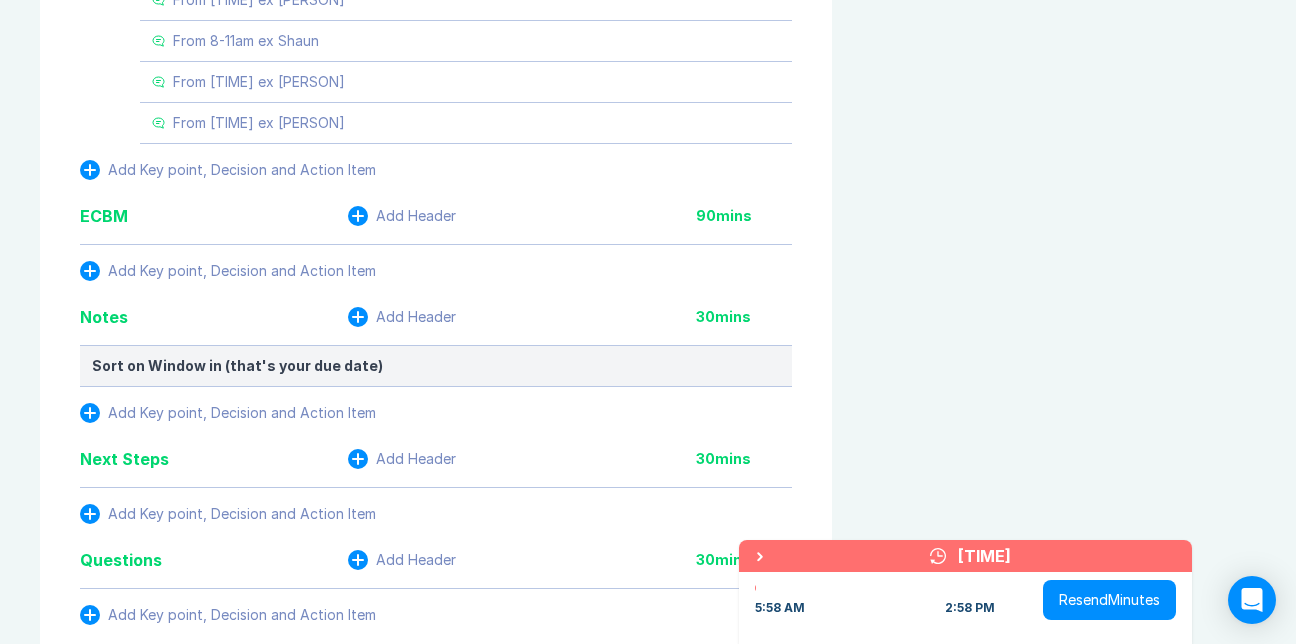 click on "**********" at bounding box center [427, -89] 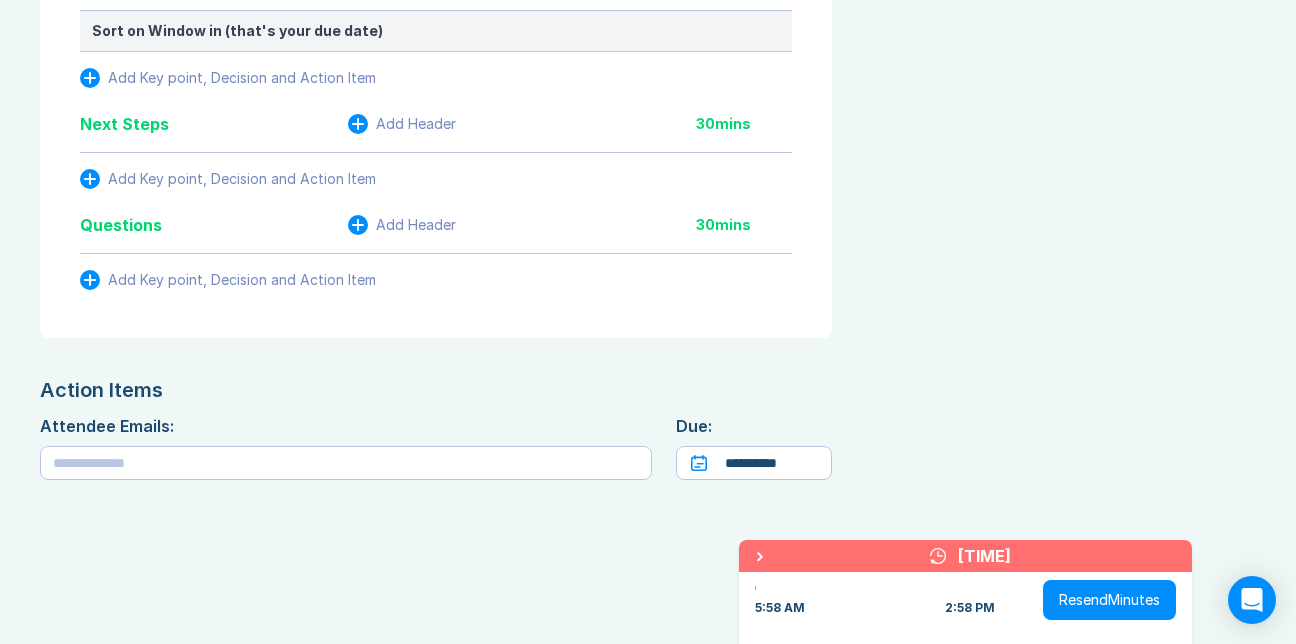 scroll, scrollTop: 3911, scrollLeft: 0, axis: vertical 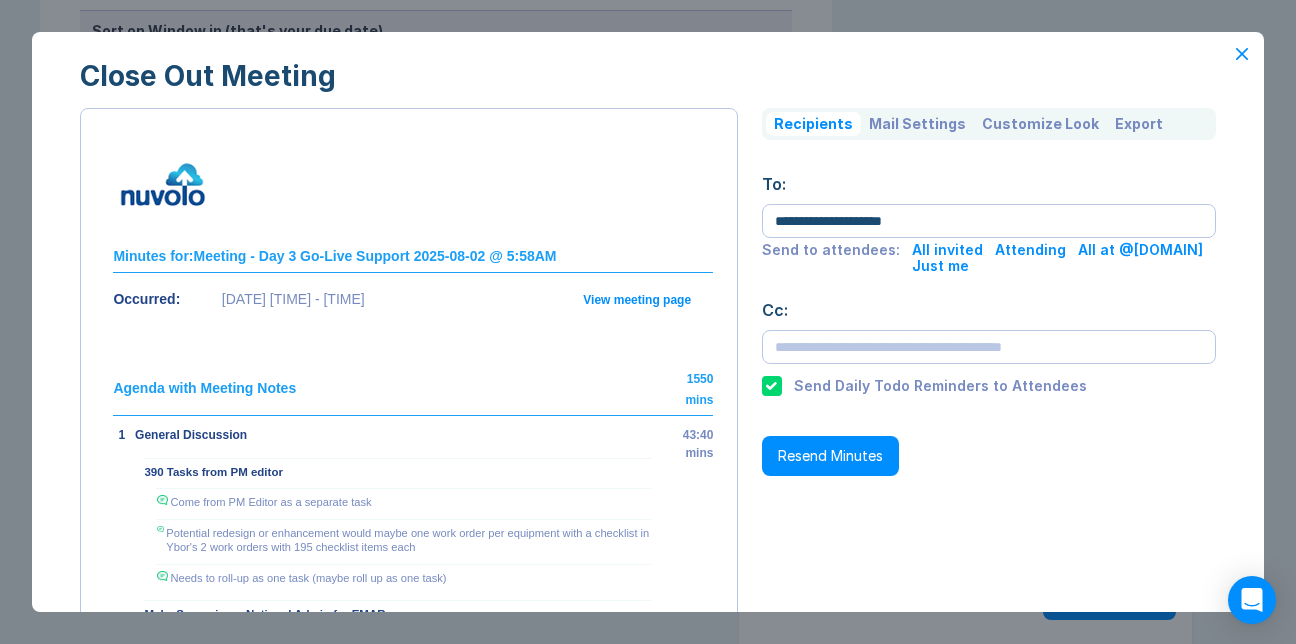 click on "Customize Look" at bounding box center [1040, 124] 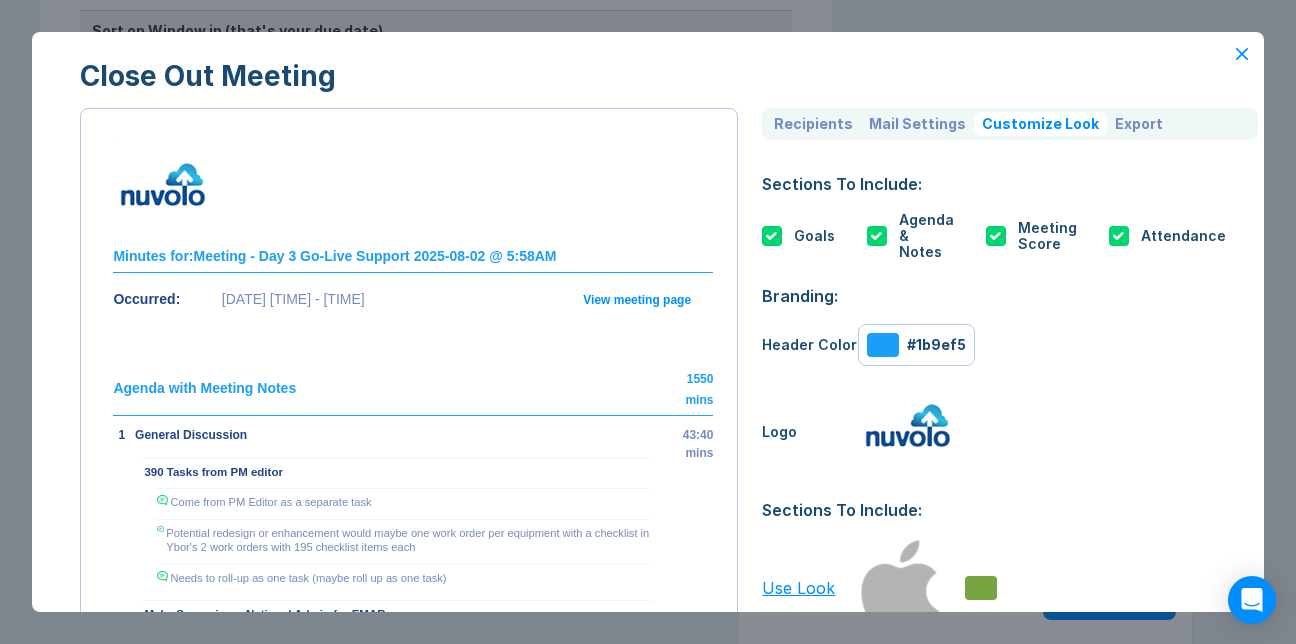 click at bounding box center [908, 432] 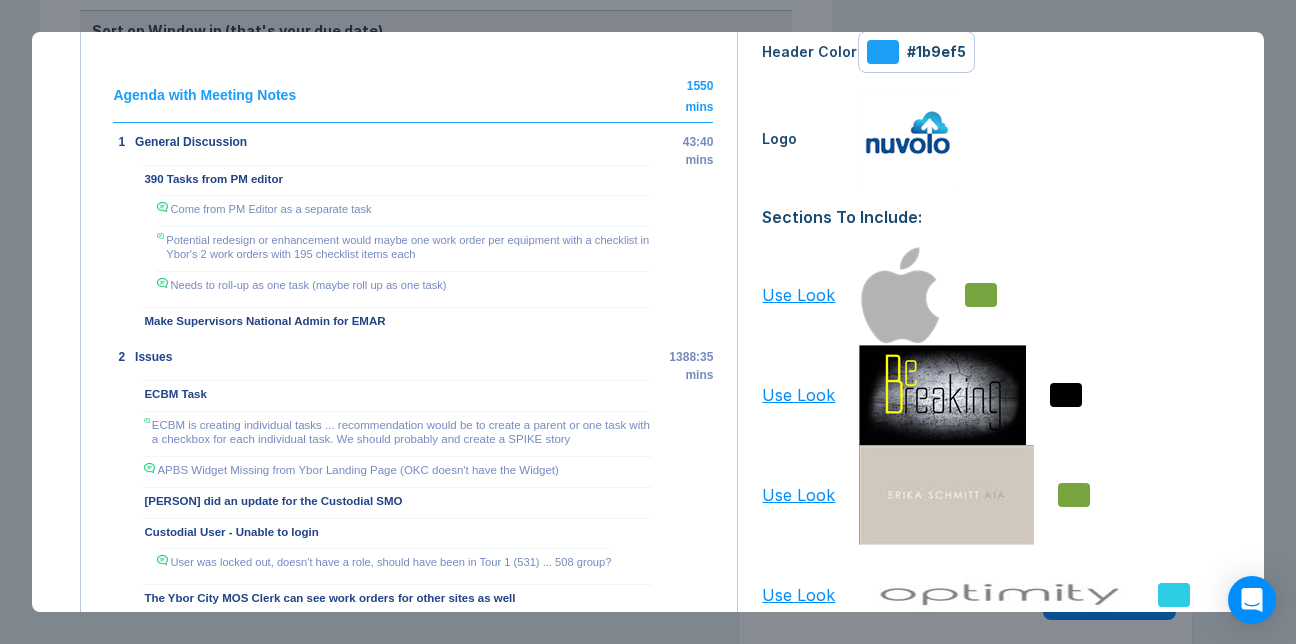 scroll, scrollTop: 300, scrollLeft: 0, axis: vertical 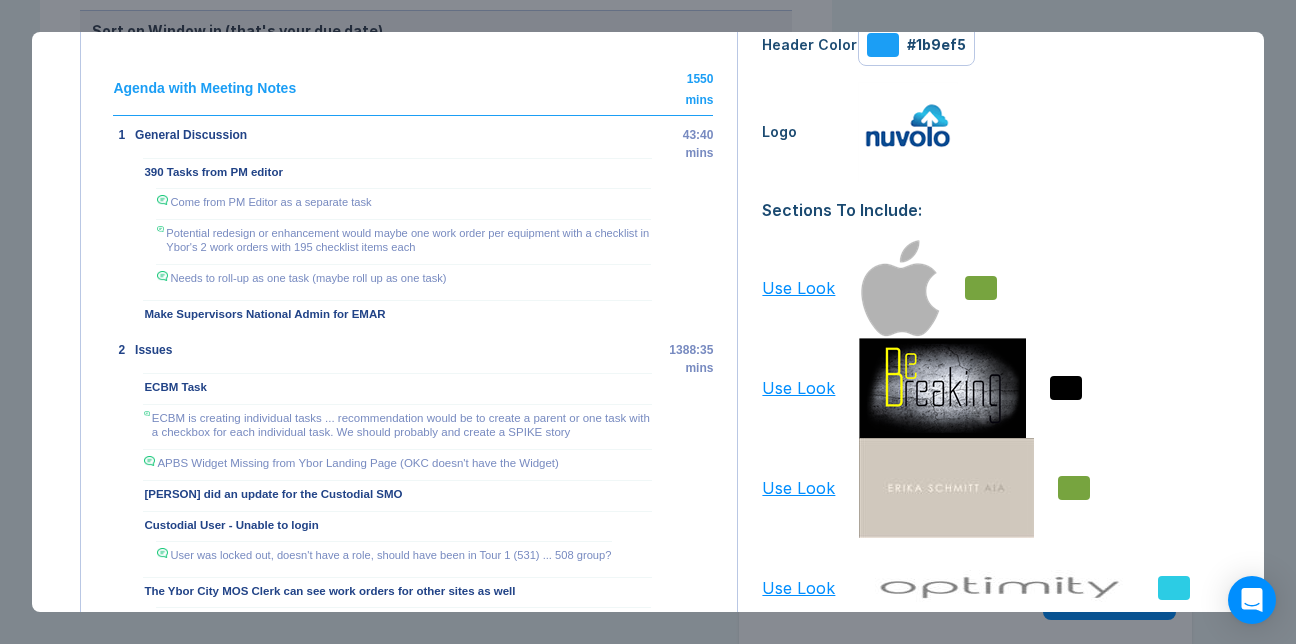 type on "**********" 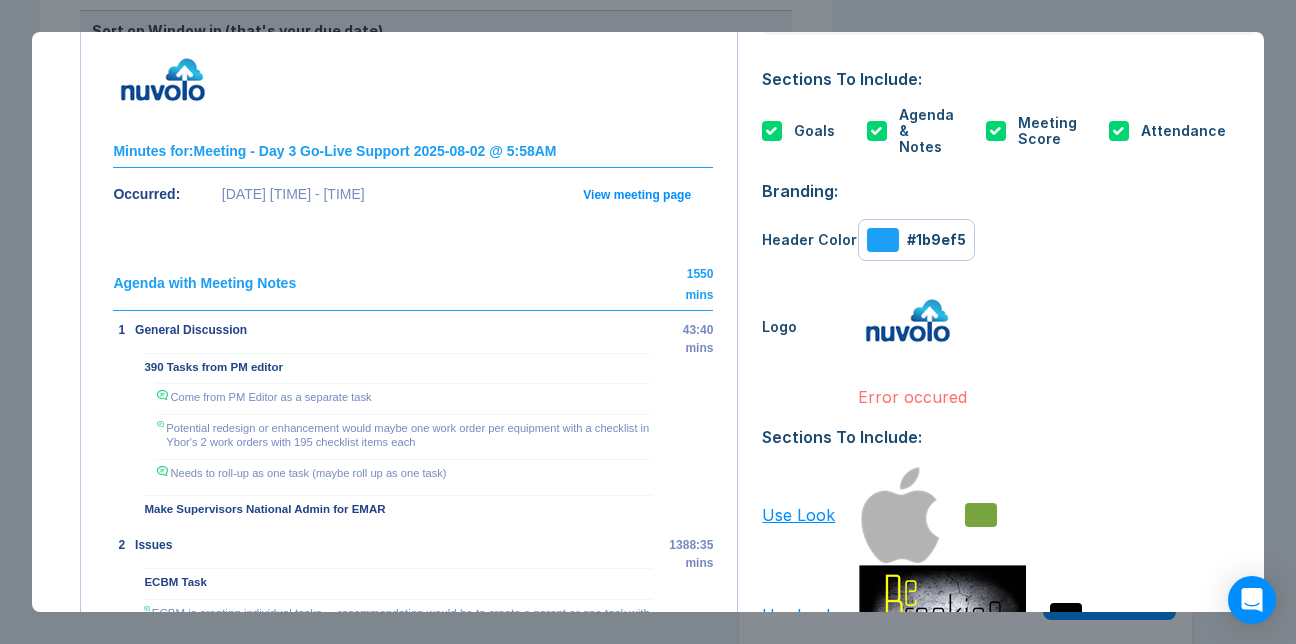 scroll, scrollTop: 100, scrollLeft: 0, axis: vertical 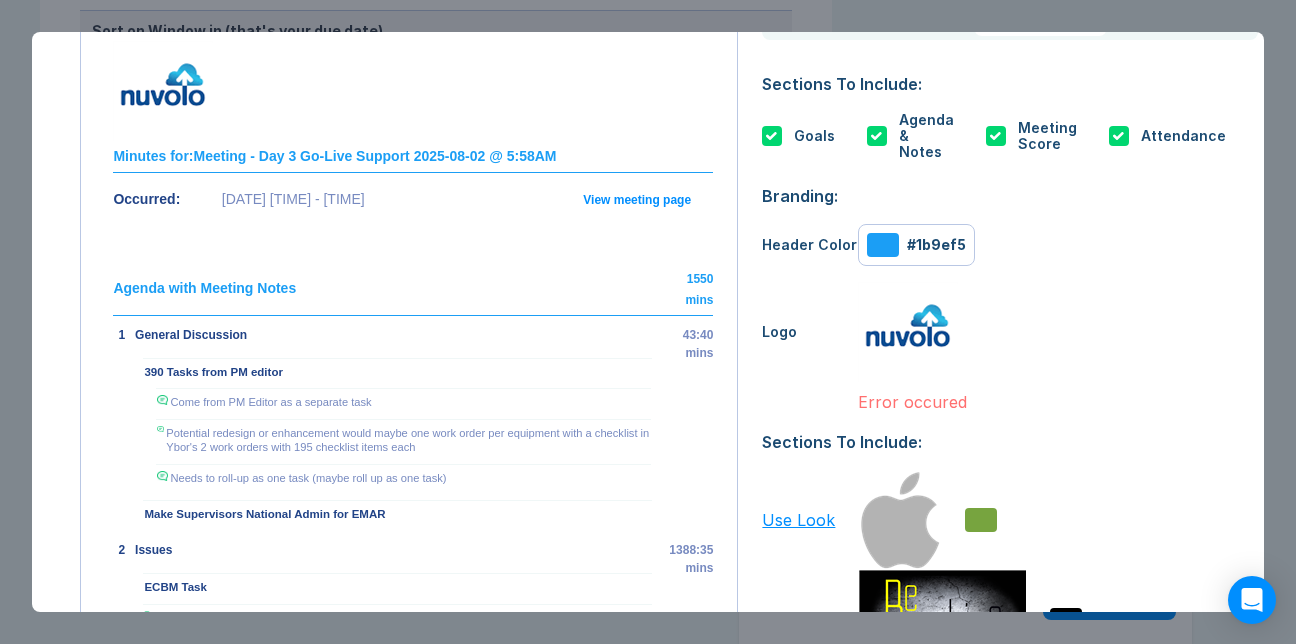 click at bounding box center [908, 332] 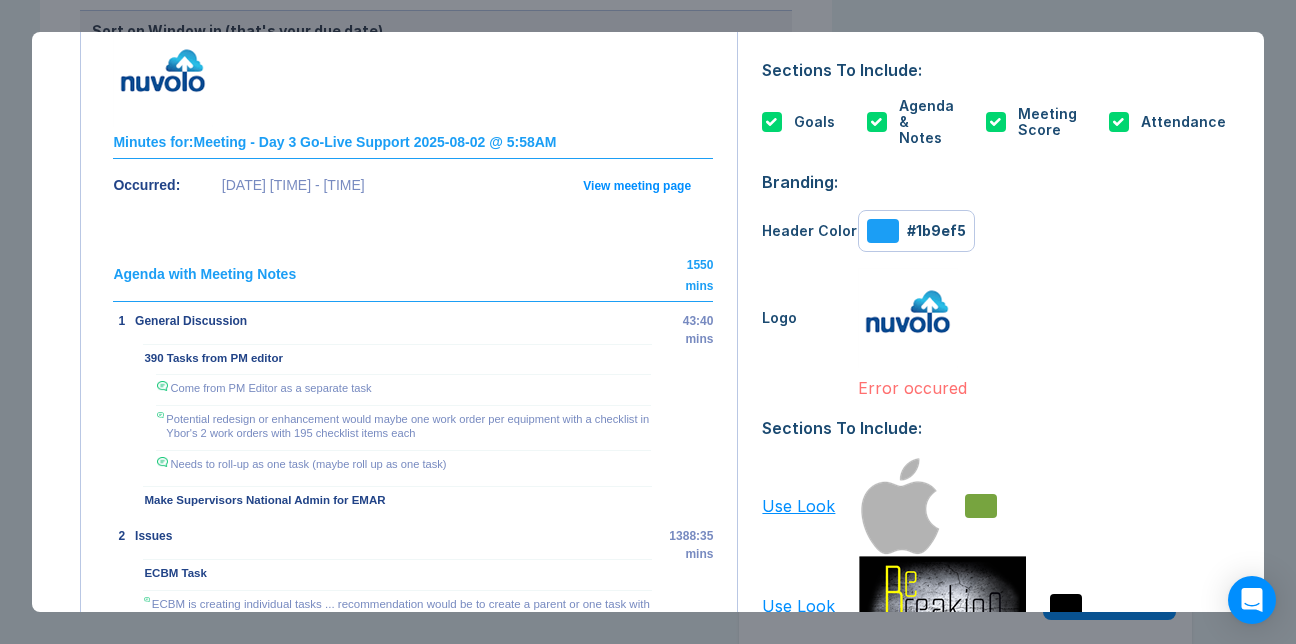 scroll, scrollTop: 0, scrollLeft: 0, axis: both 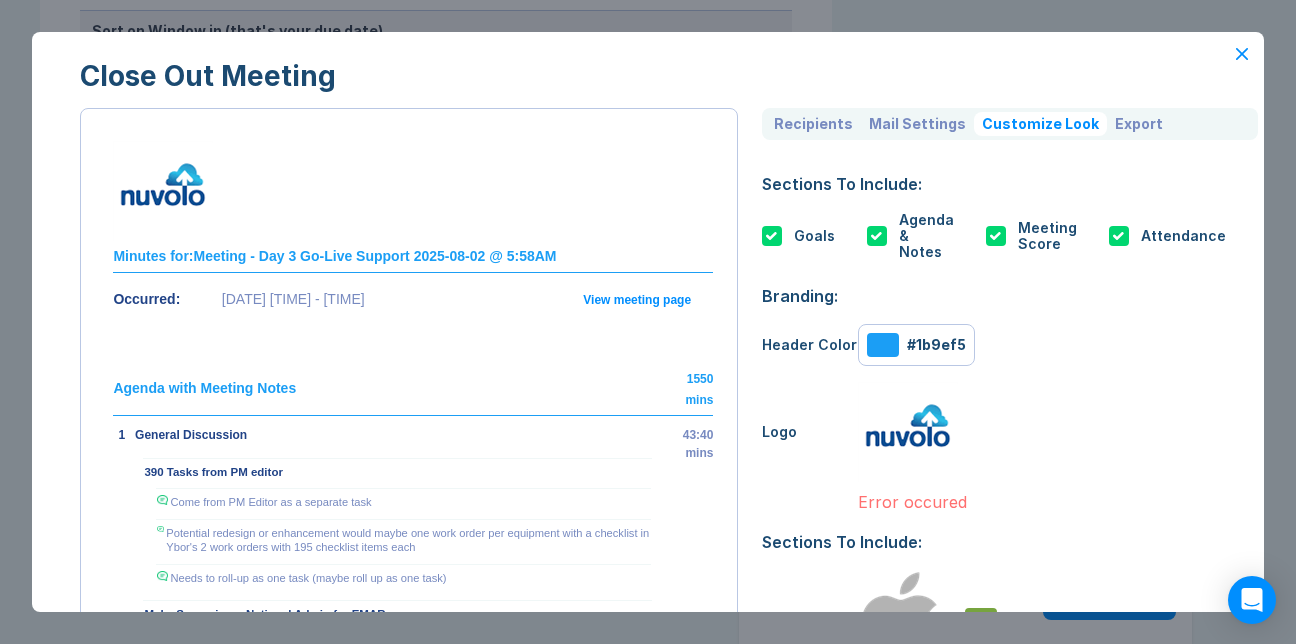 click on "Customize Look" at bounding box center (1040, 124) 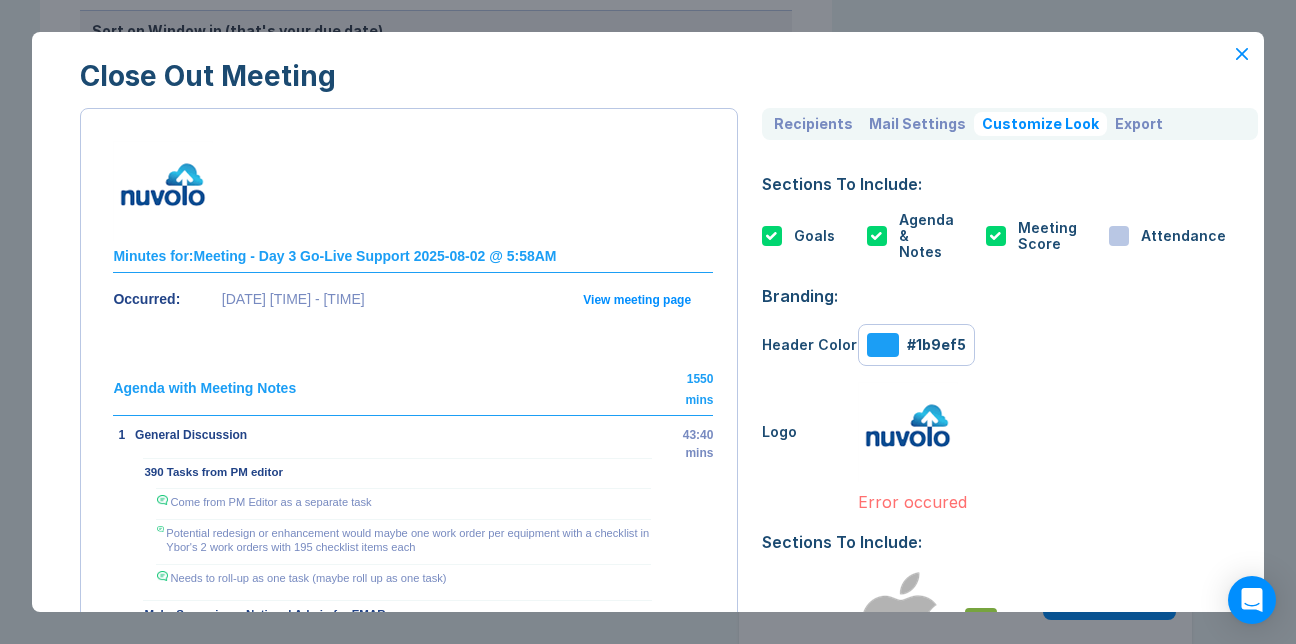 click at bounding box center [1119, 236] 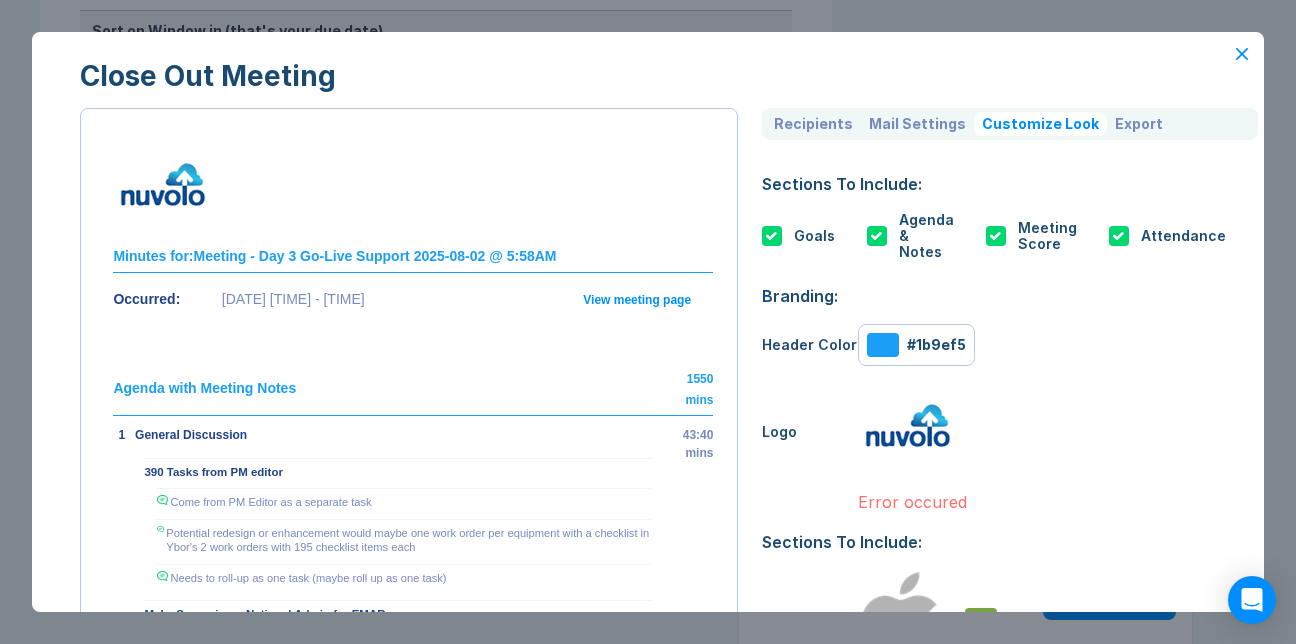 click 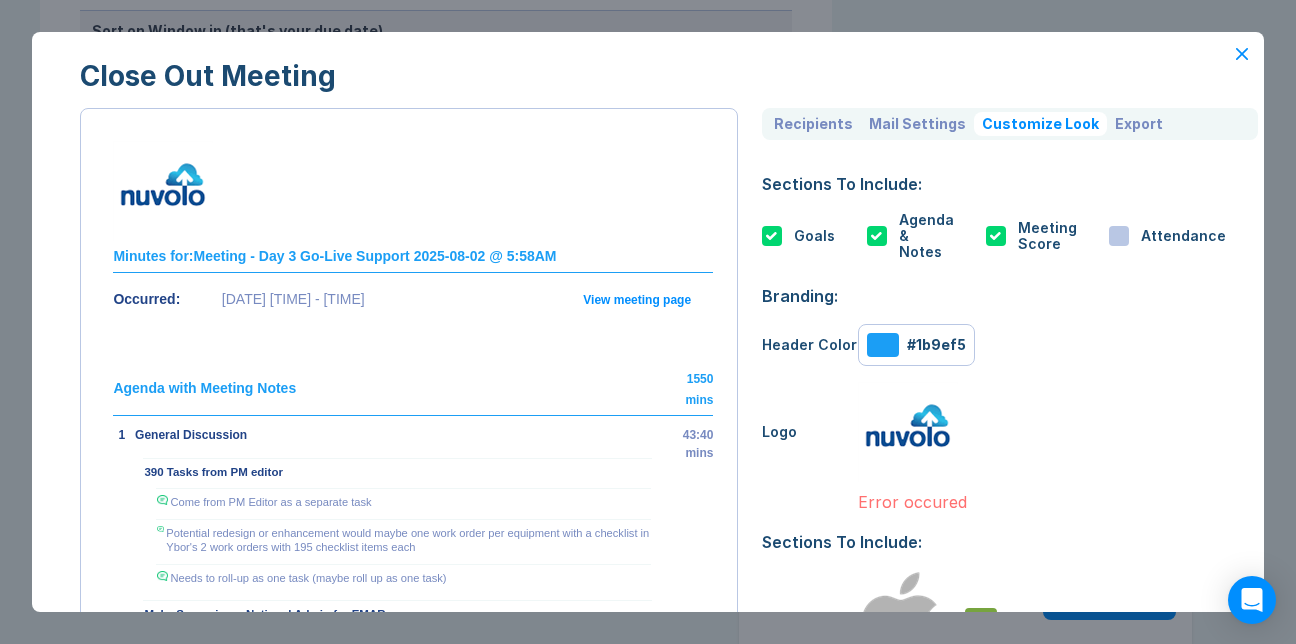 click at bounding box center (908, 432) 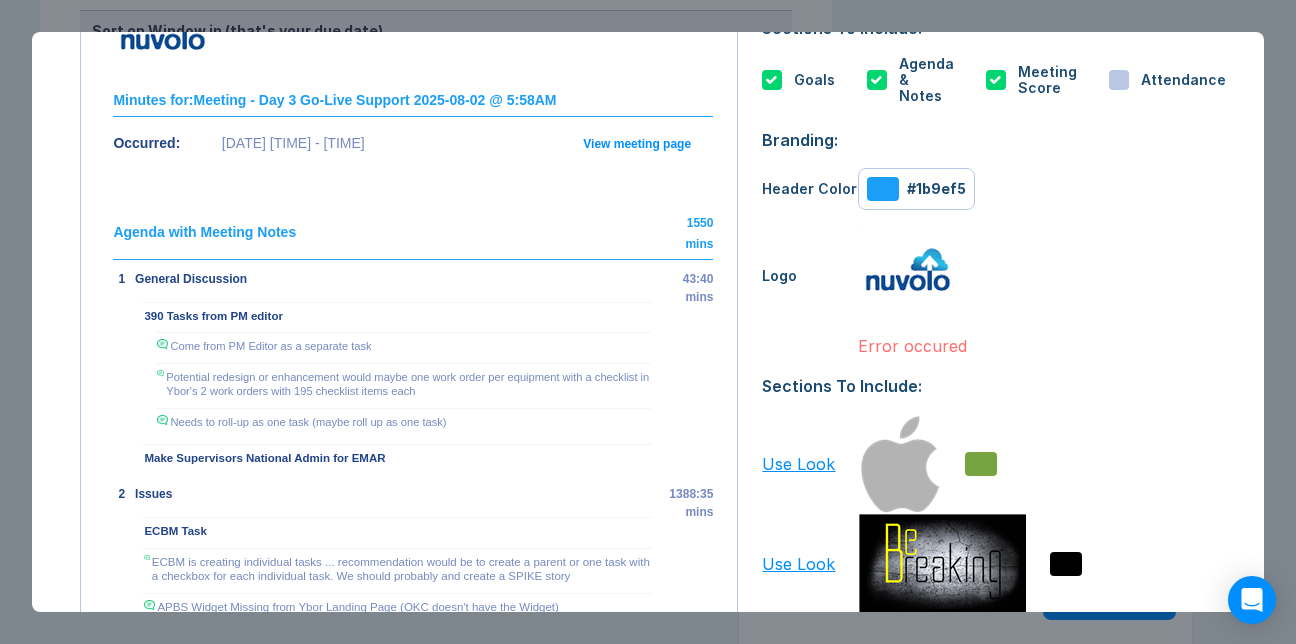 scroll, scrollTop: 200, scrollLeft: 0, axis: vertical 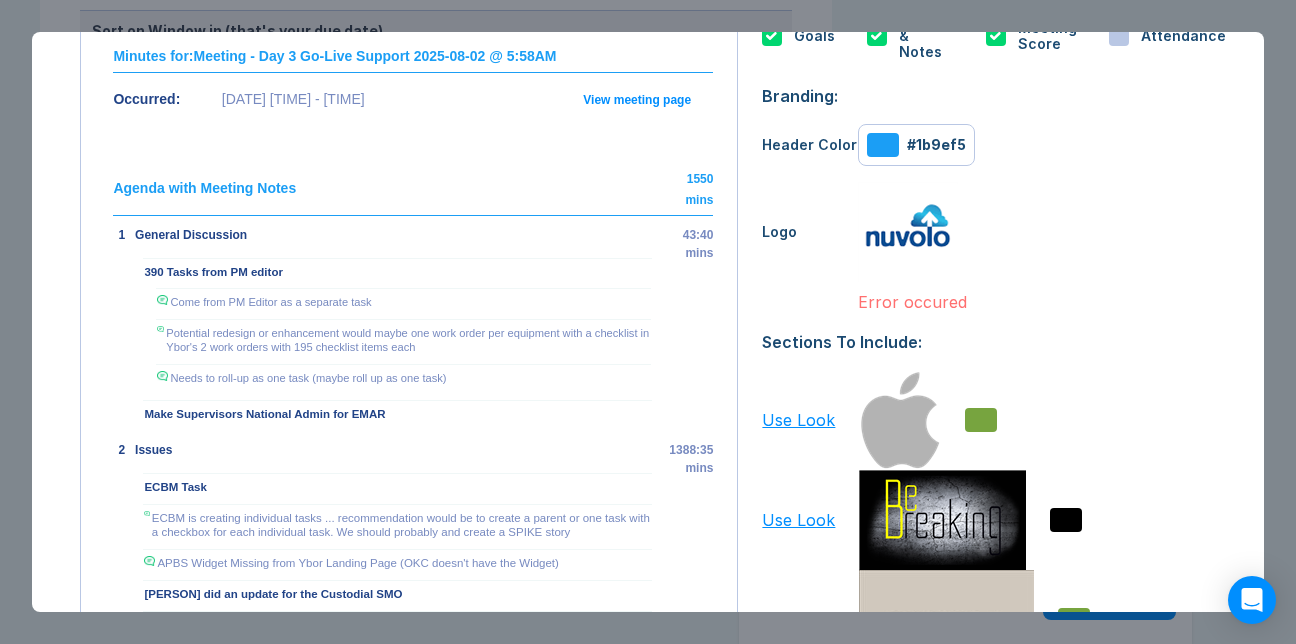 type on "**********" 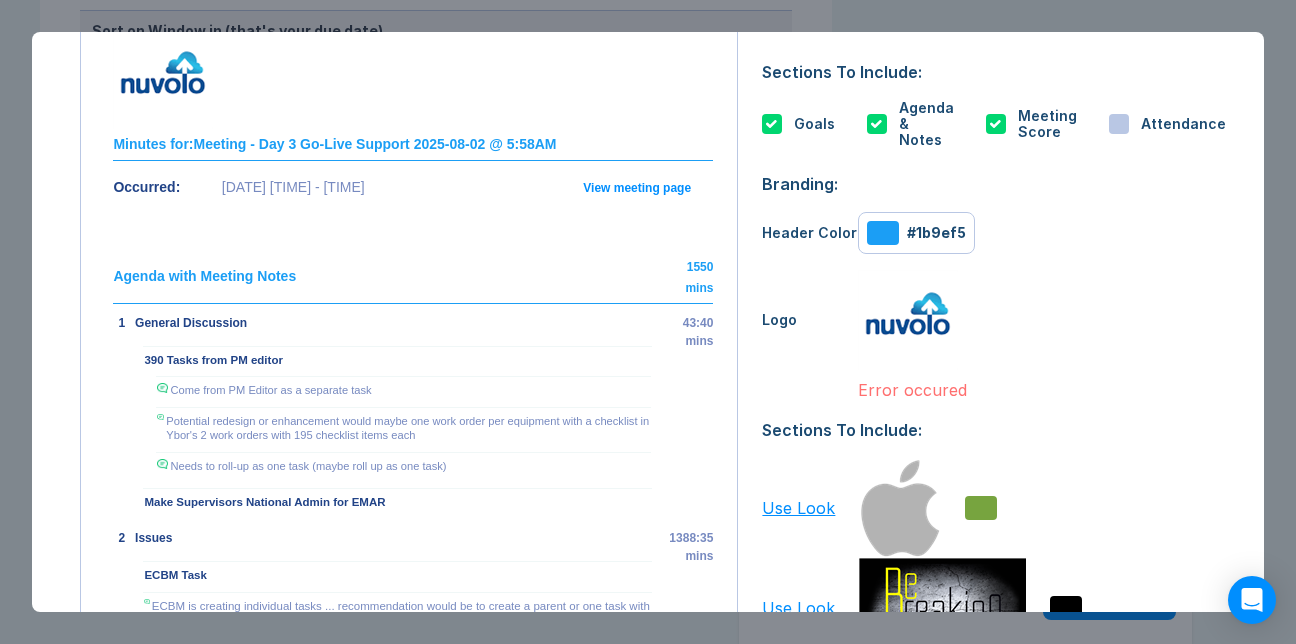 scroll, scrollTop: 0, scrollLeft: 0, axis: both 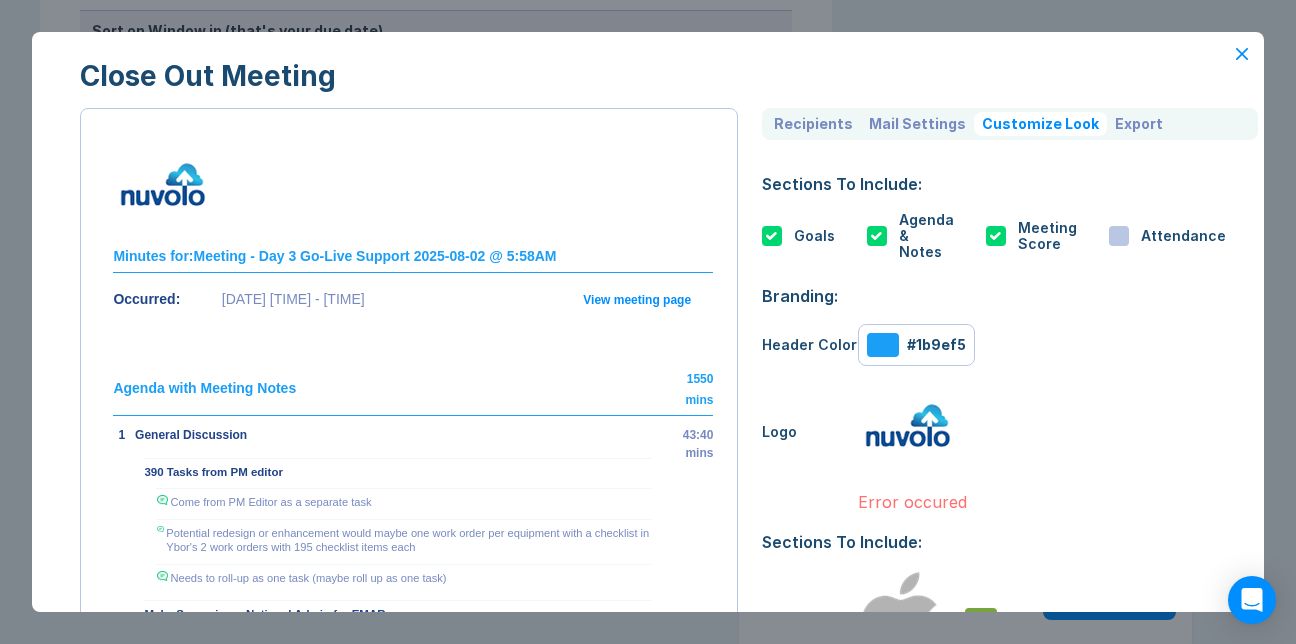 click on "#1b9ef5" at bounding box center [936, 345] 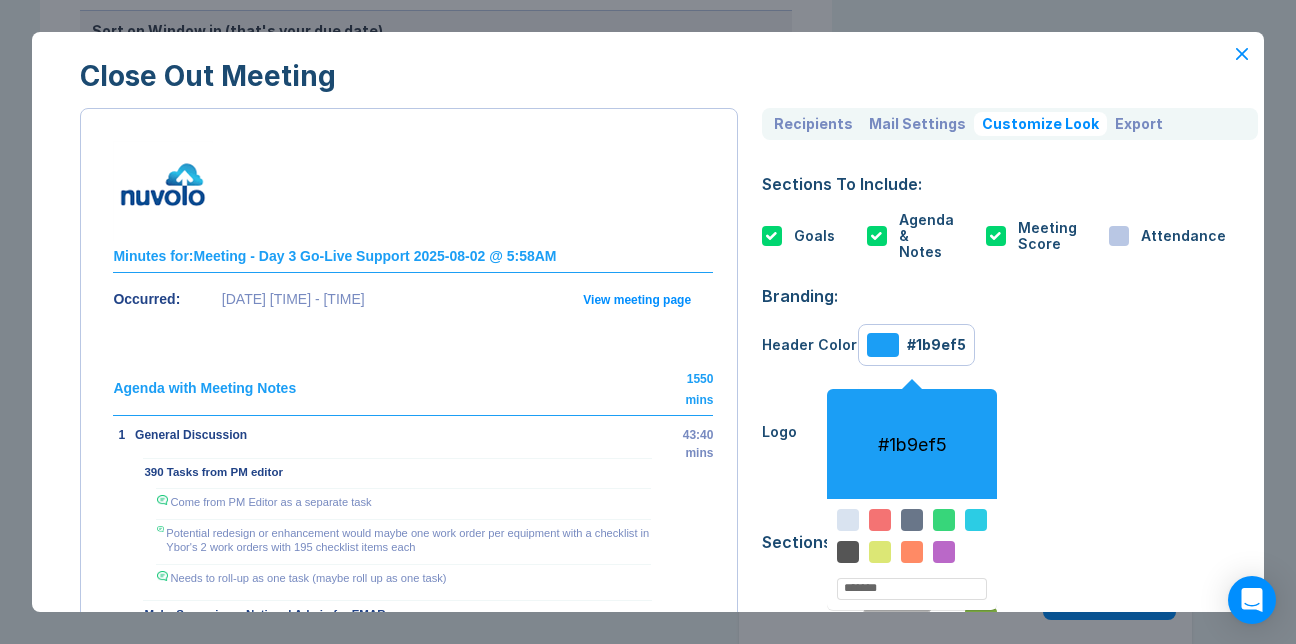 click on "Header Color #1b9ef5 ******* #1b9ef5" at bounding box center [1010, 345] 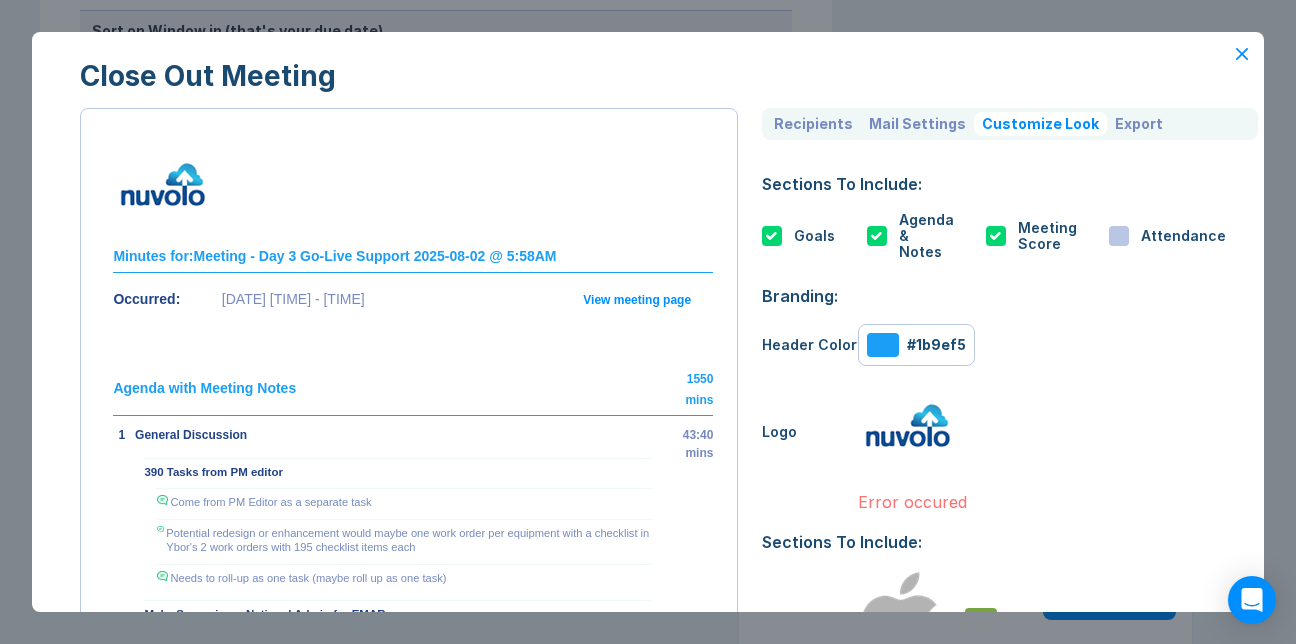 click at bounding box center [908, 432] 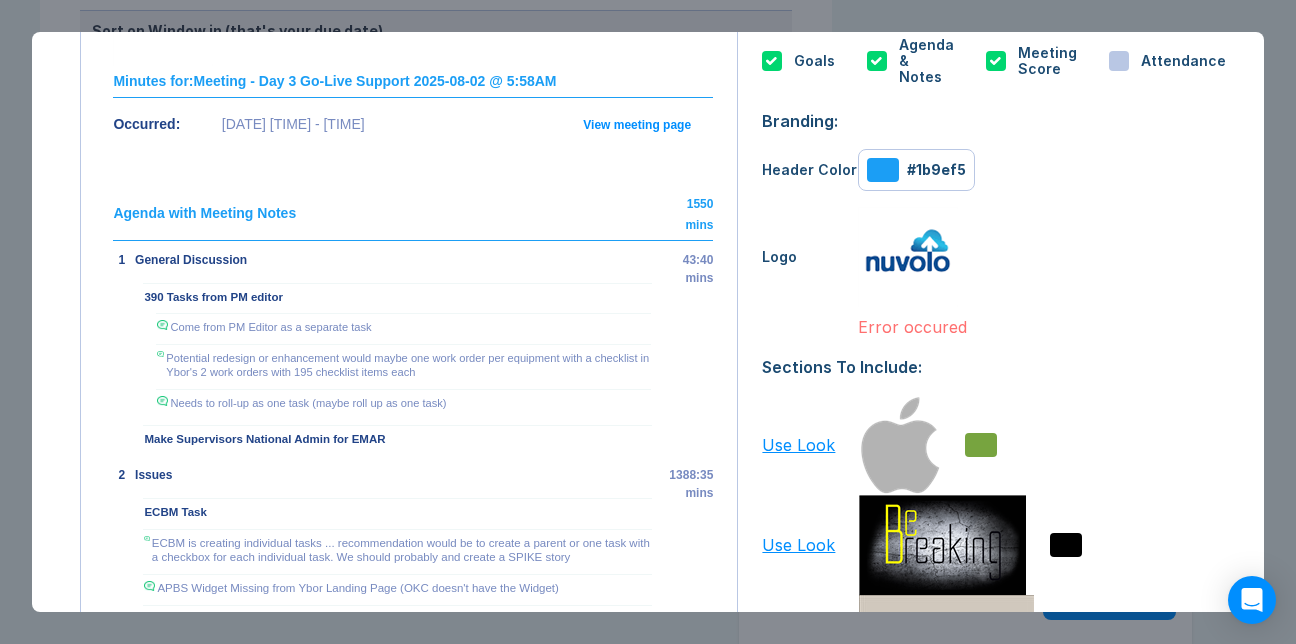 scroll, scrollTop: 200, scrollLeft: 0, axis: vertical 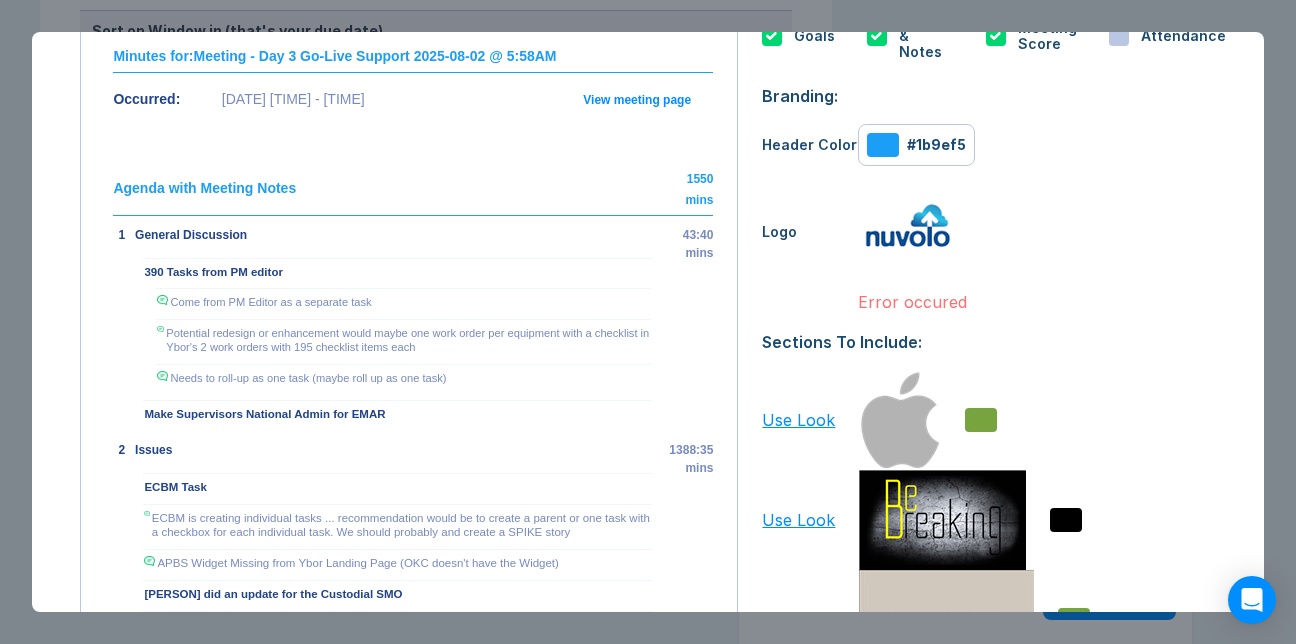 type on "**********" 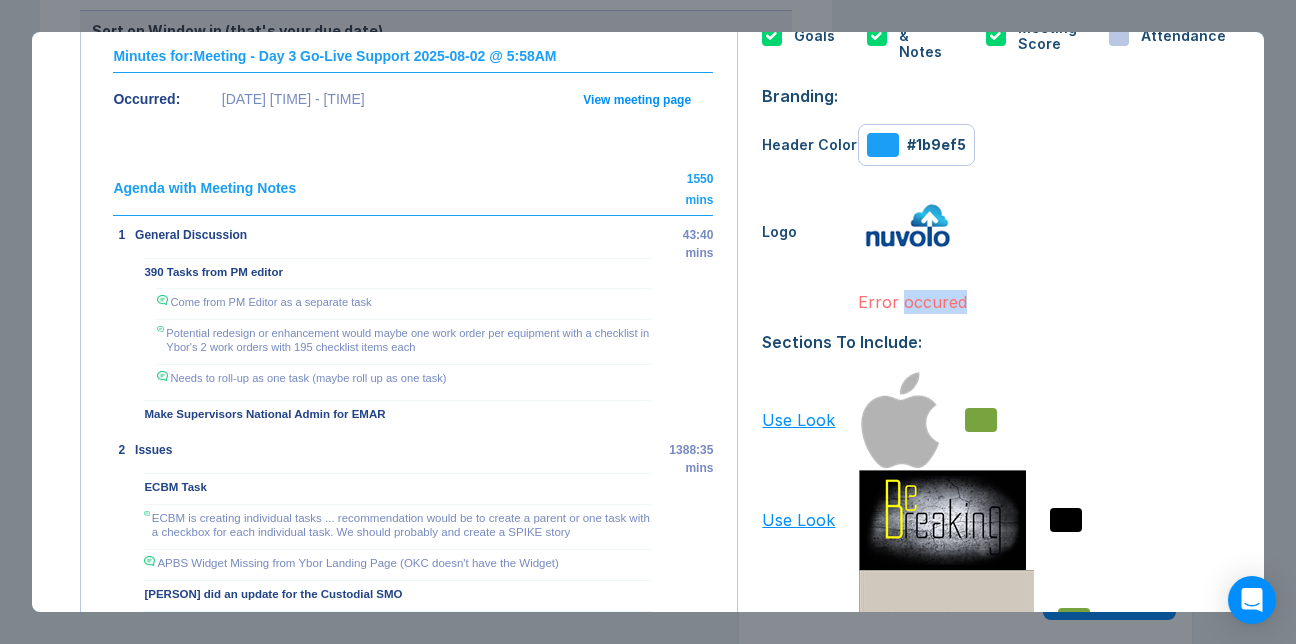 click on "Error occured" at bounding box center (1058, 302) 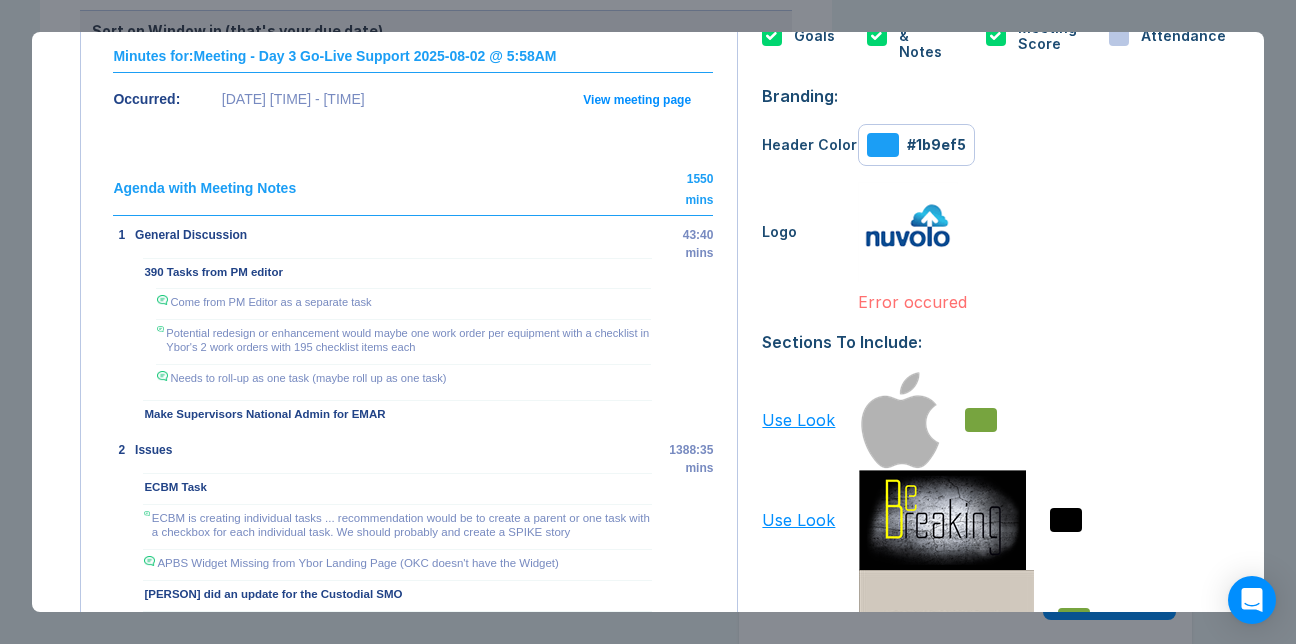 drag, startPoint x: 958, startPoint y: 355, endPoint x: 879, endPoint y: 281, distance: 108.245094 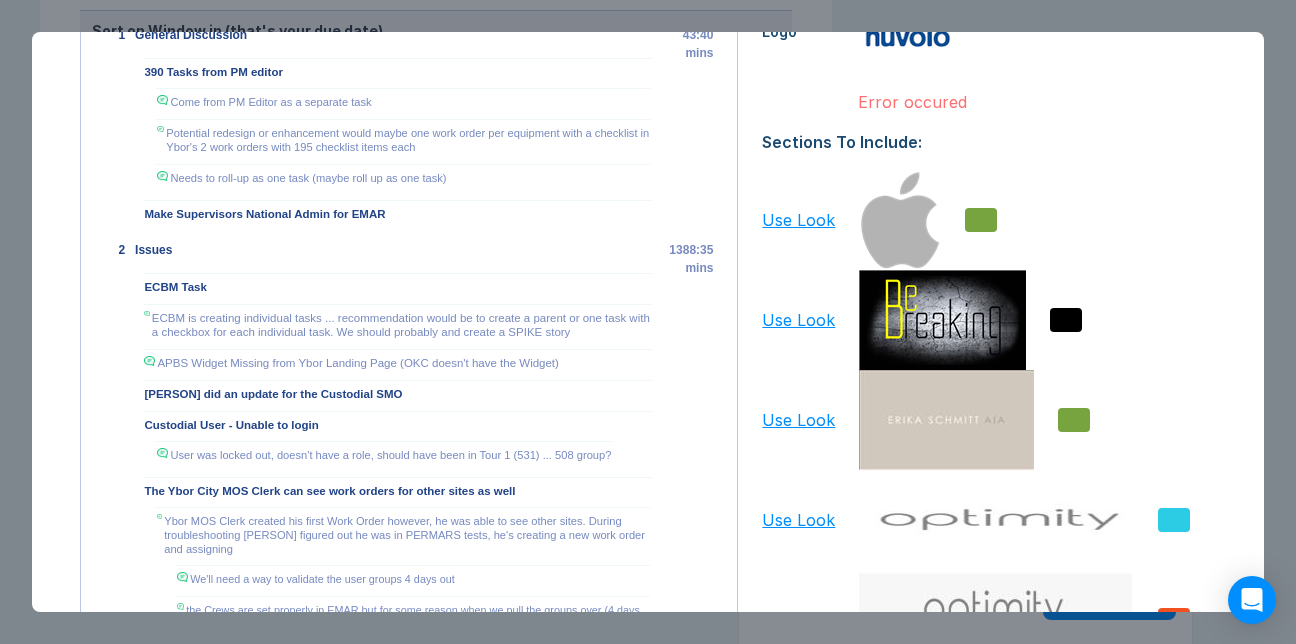 type on "**********" 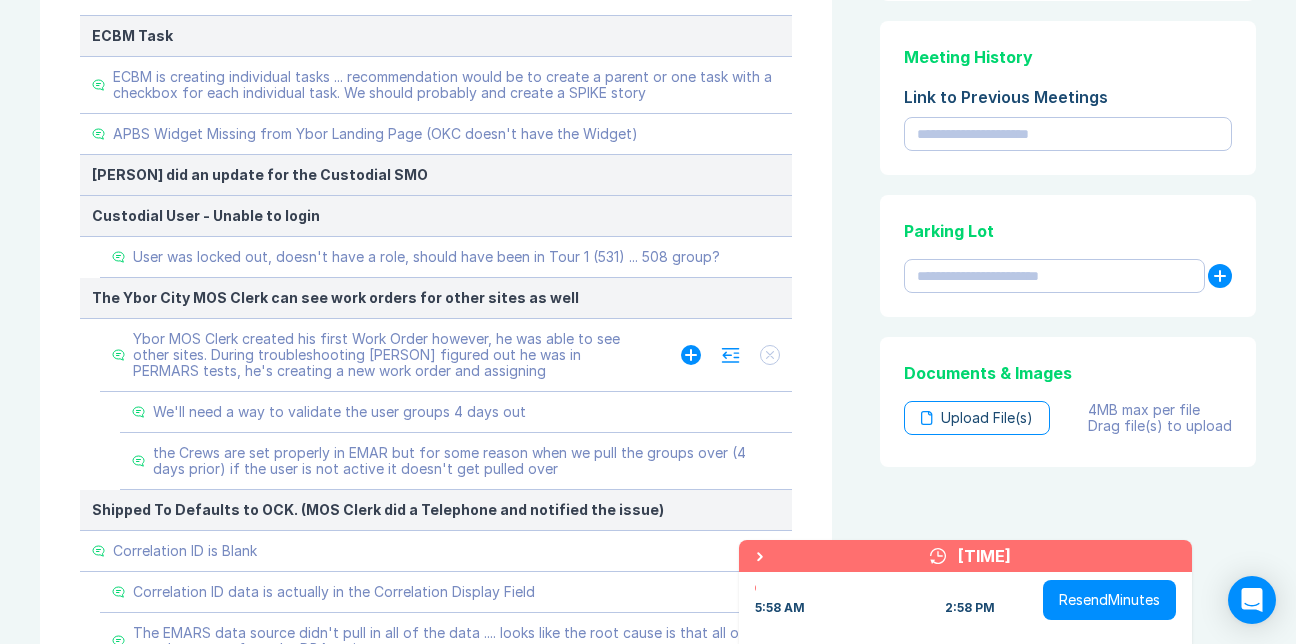 scroll, scrollTop: 911, scrollLeft: 0, axis: vertical 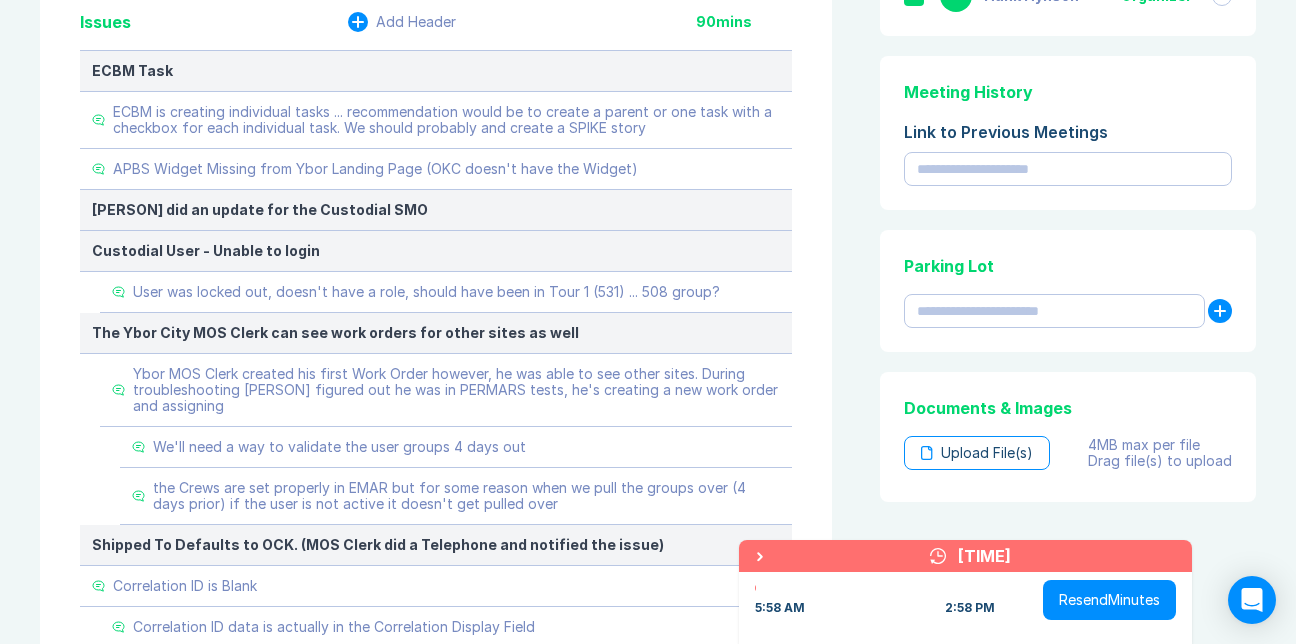 click 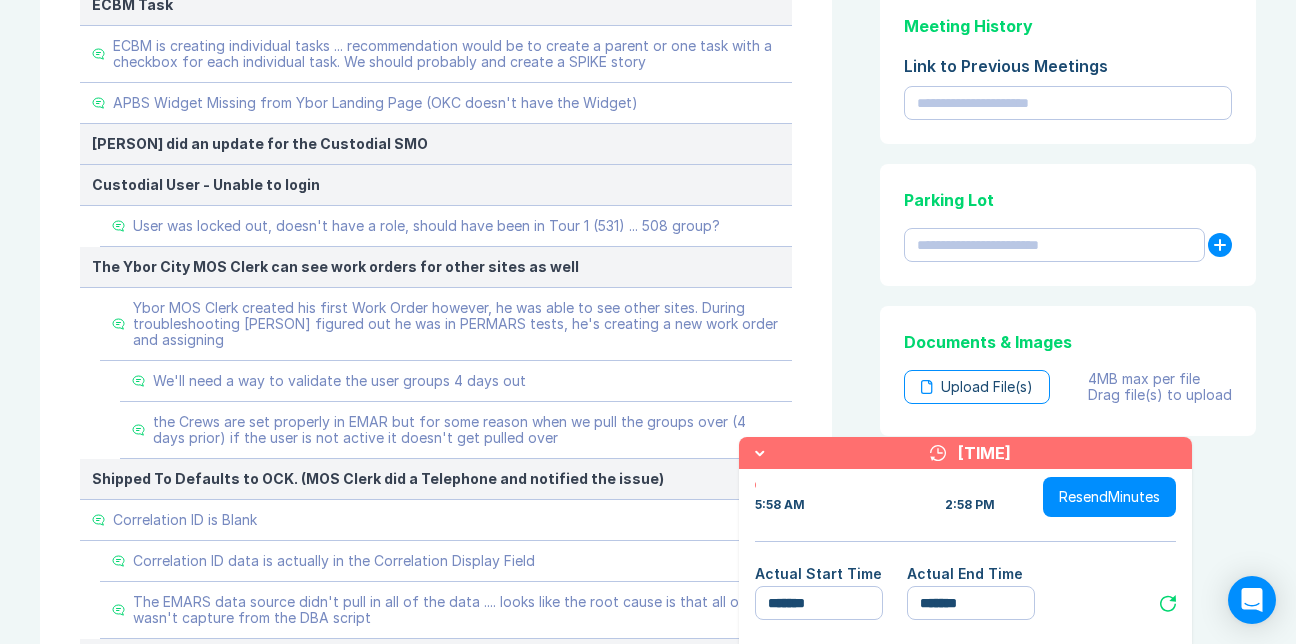 scroll, scrollTop: 1011, scrollLeft: 0, axis: vertical 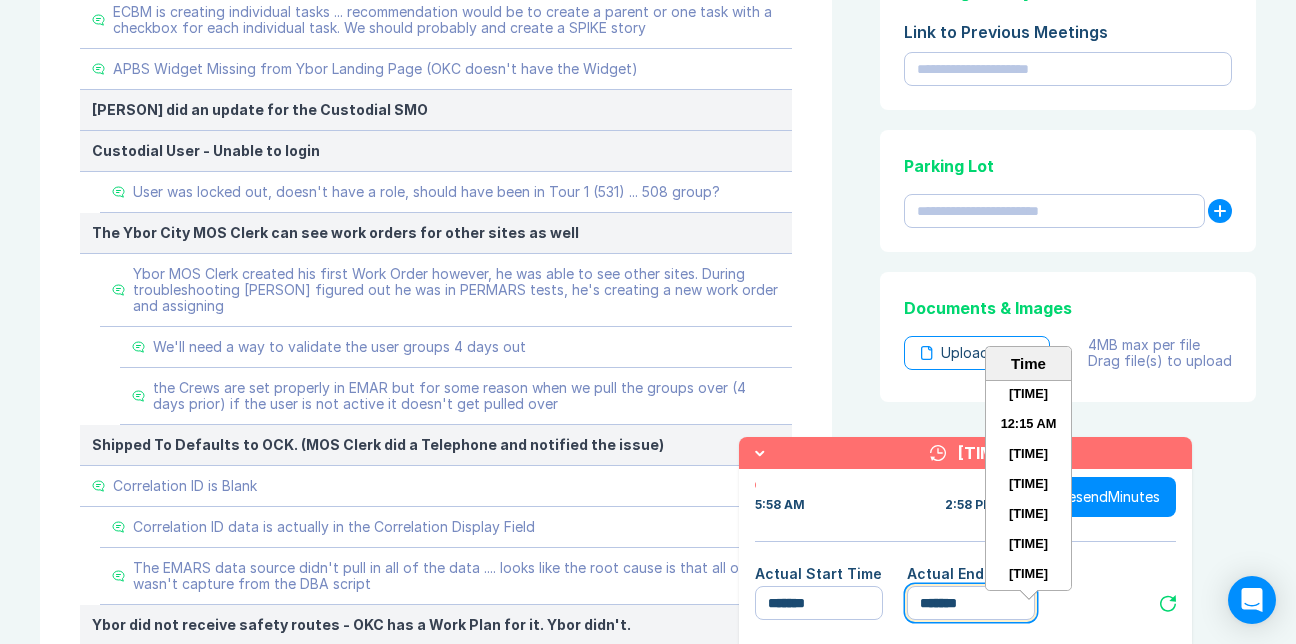 click on "*******" at bounding box center (971, 603) 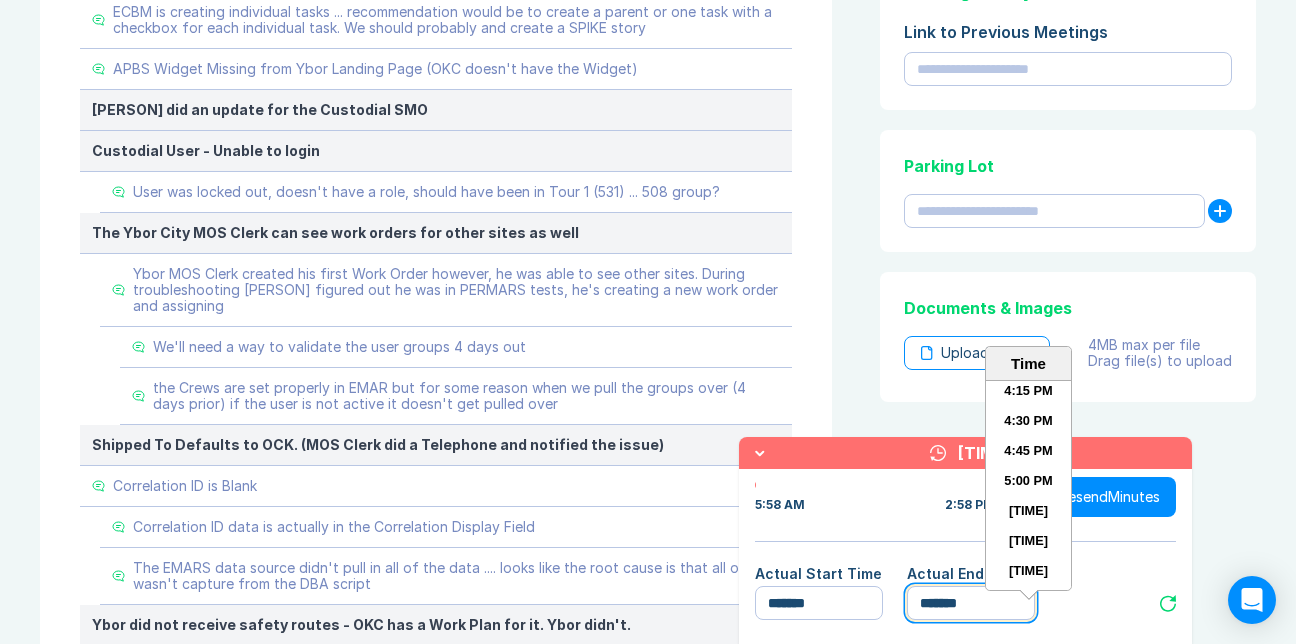 scroll, scrollTop: 2000, scrollLeft: 0, axis: vertical 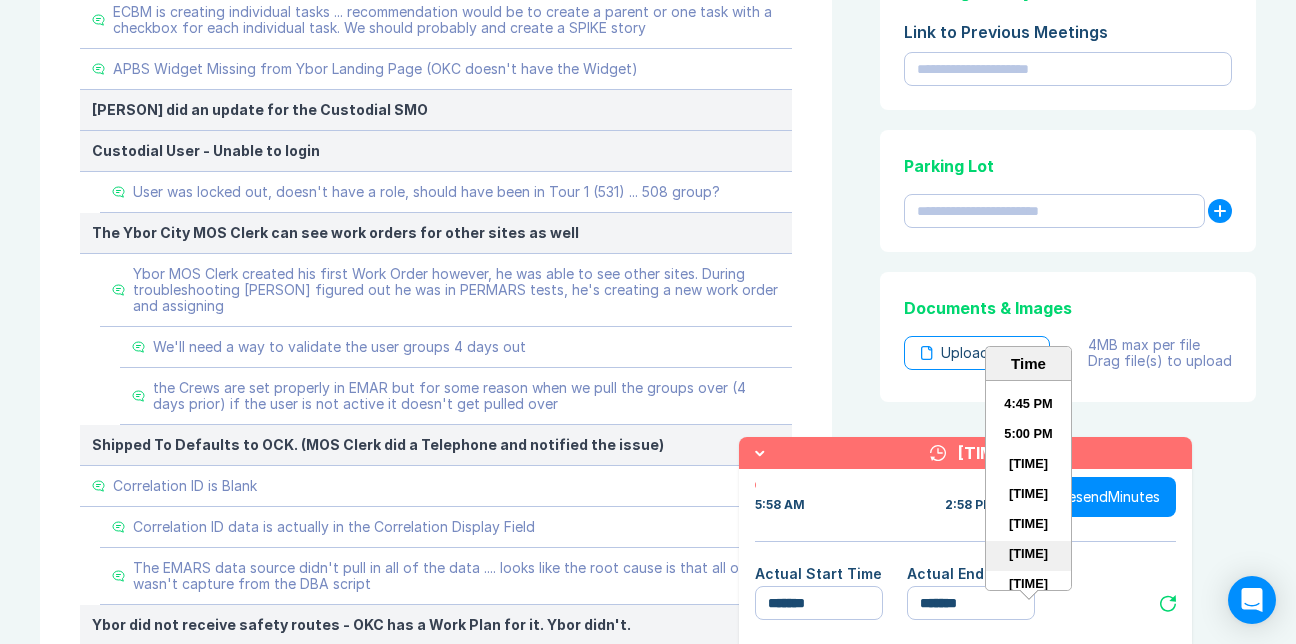 click on "6:00 PM" at bounding box center [1028, 556] 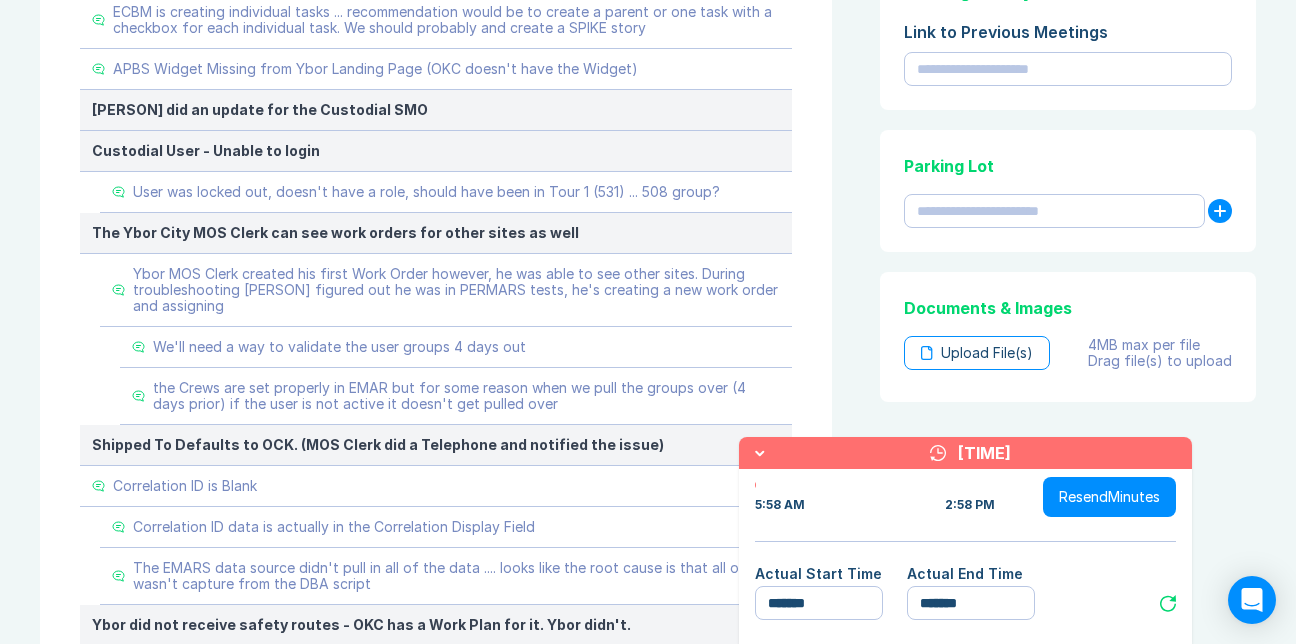 type on "*******" 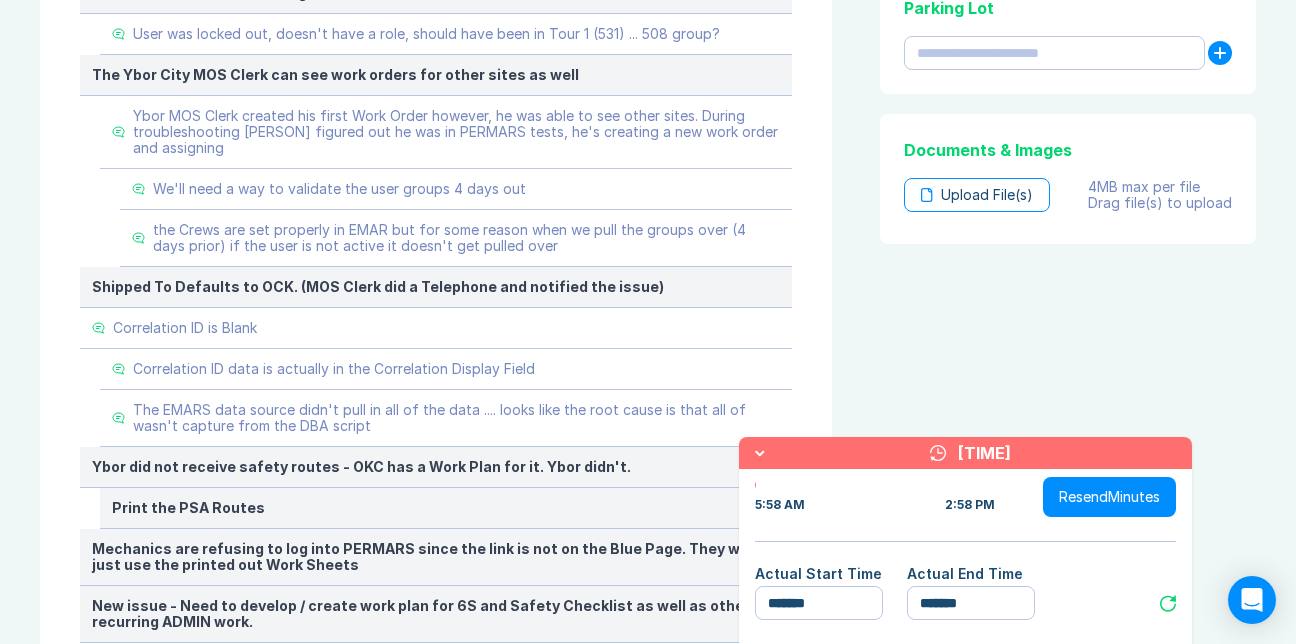 scroll, scrollTop: 1211, scrollLeft: 0, axis: vertical 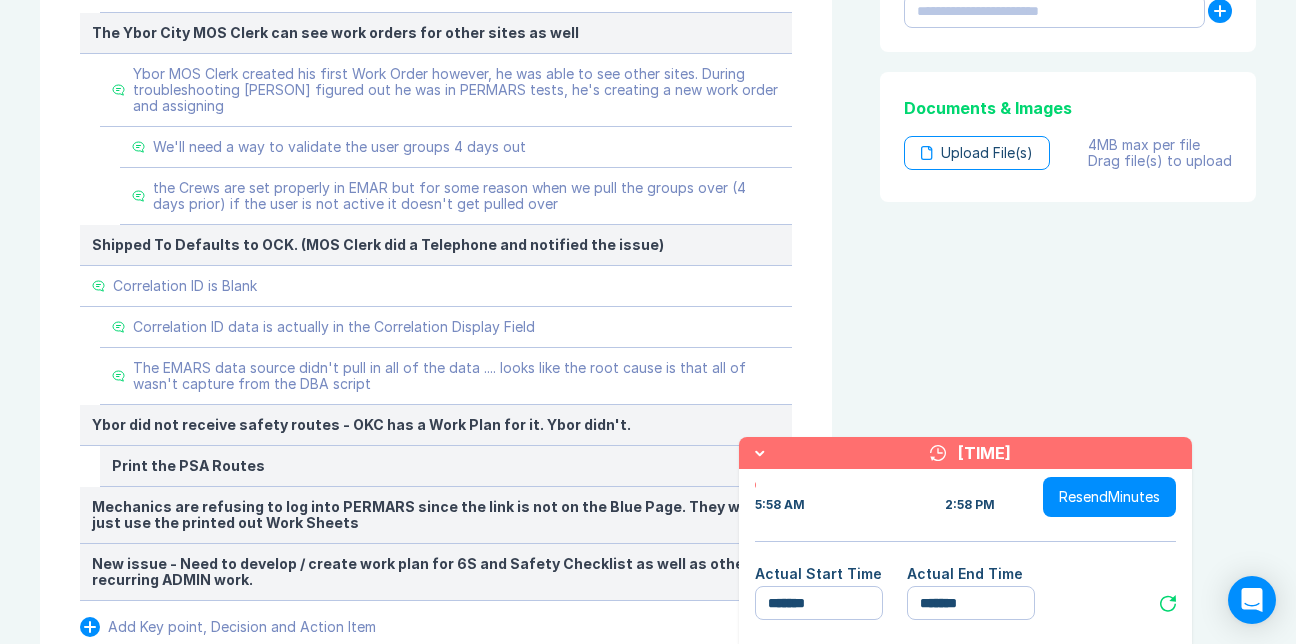 click on "10:38 AM" at bounding box center [984, 453] 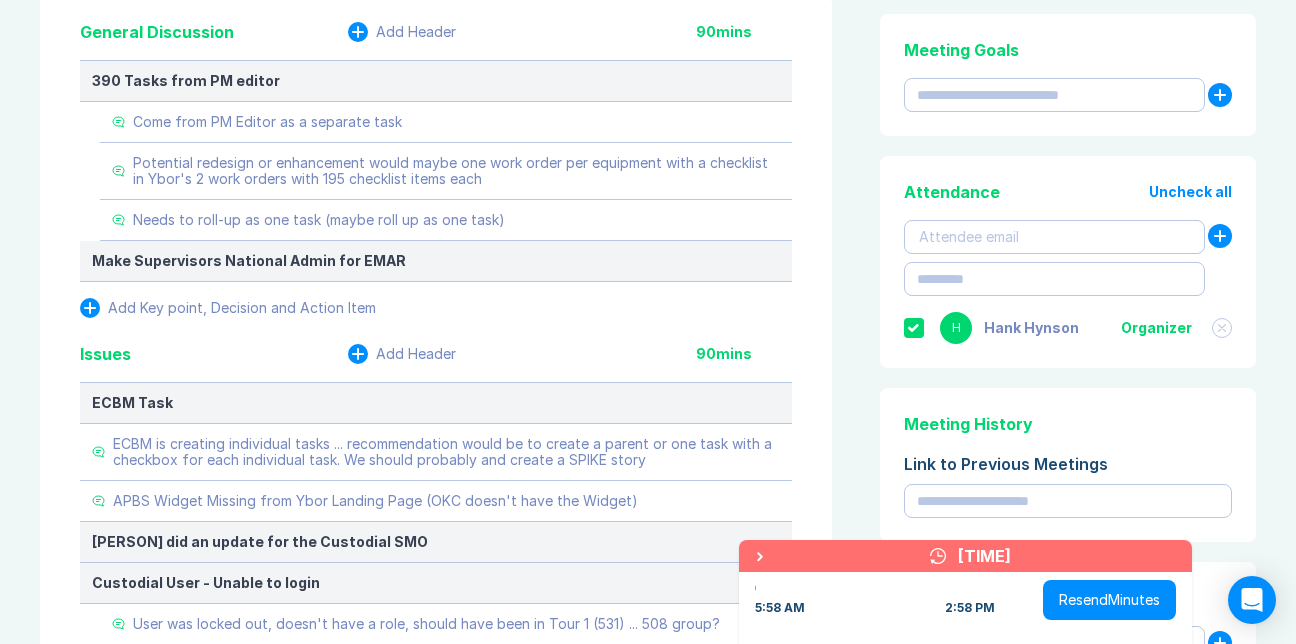 scroll, scrollTop: 611, scrollLeft: 0, axis: vertical 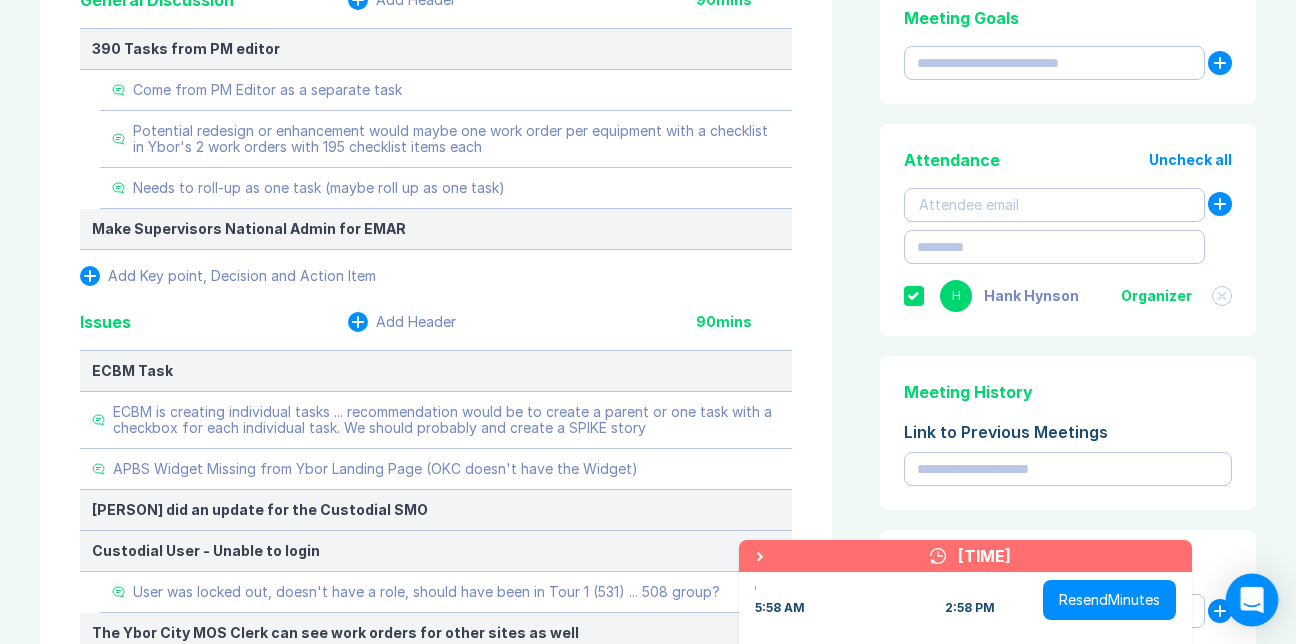 click 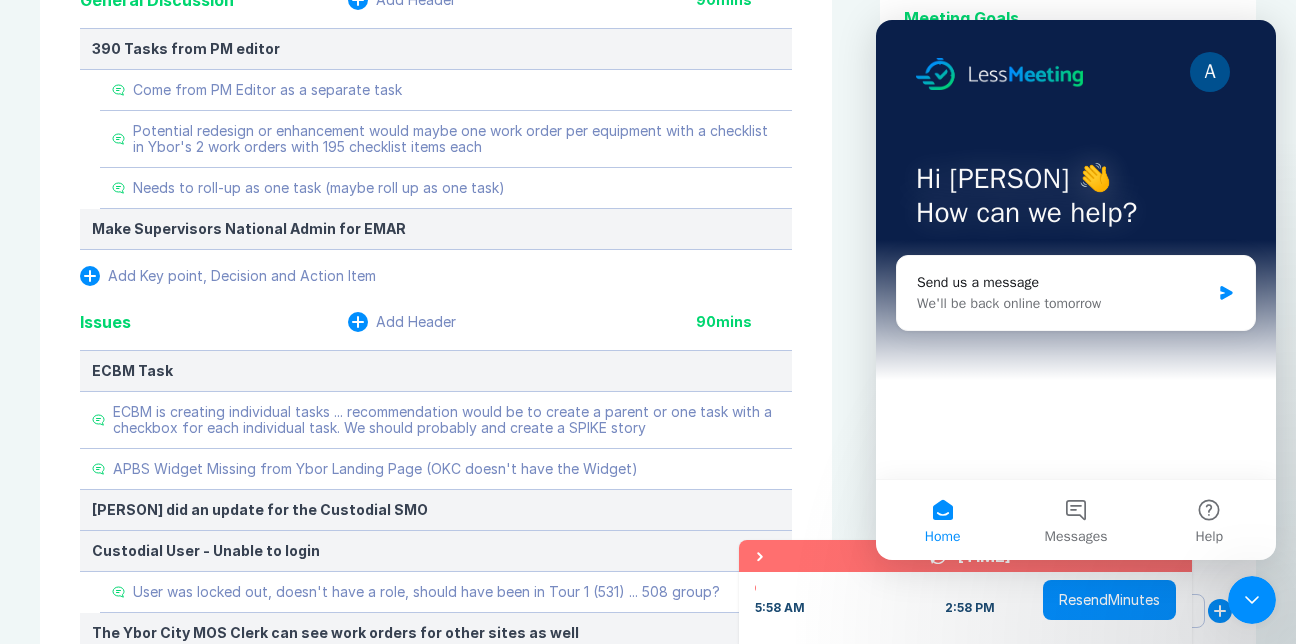 scroll, scrollTop: 0, scrollLeft: 0, axis: both 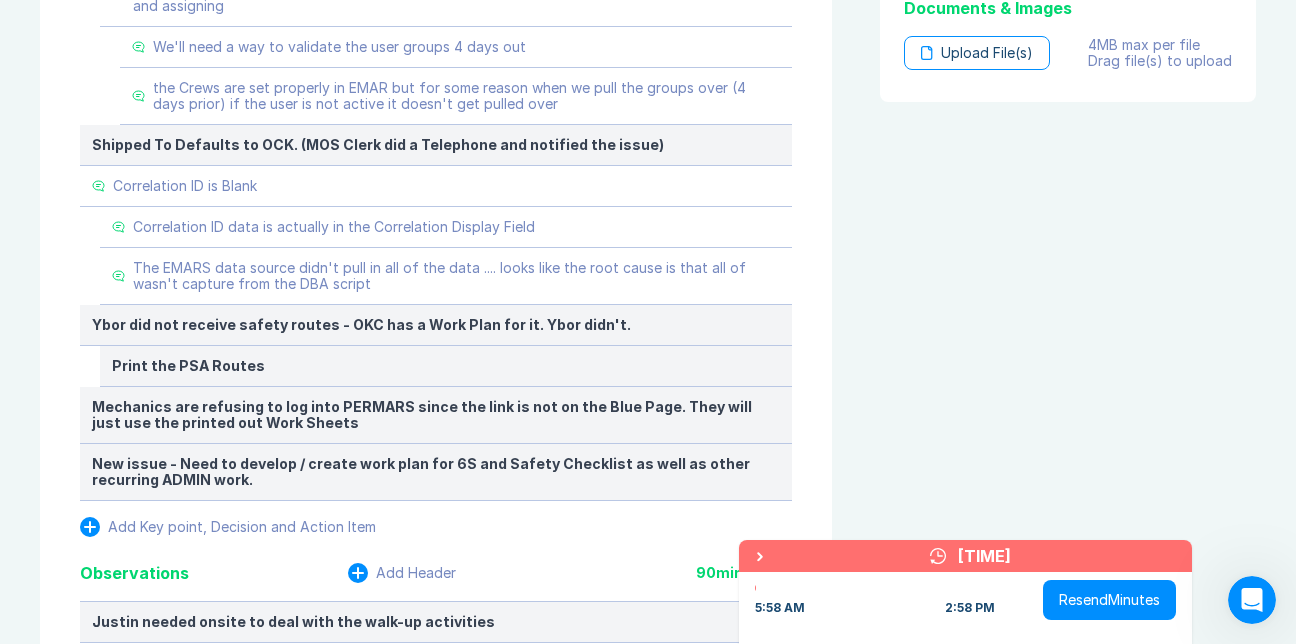 click on "2:58 PM" at bounding box center [970, 608] 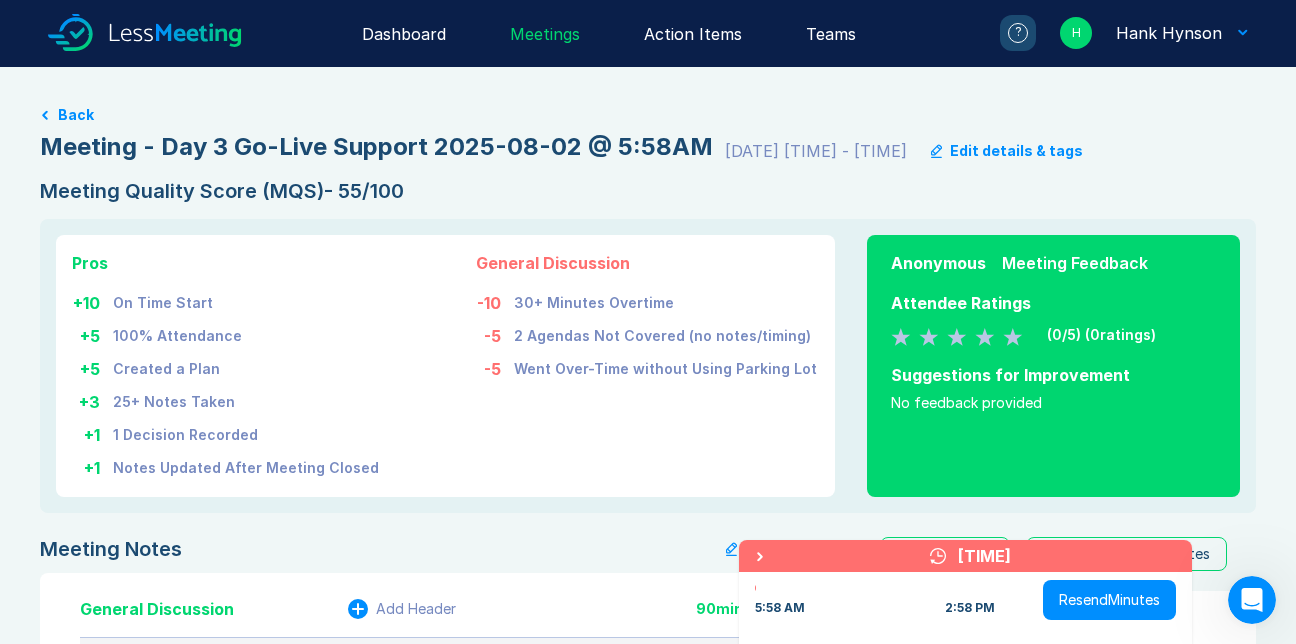 scroll, scrollTop: 0, scrollLeft: 0, axis: both 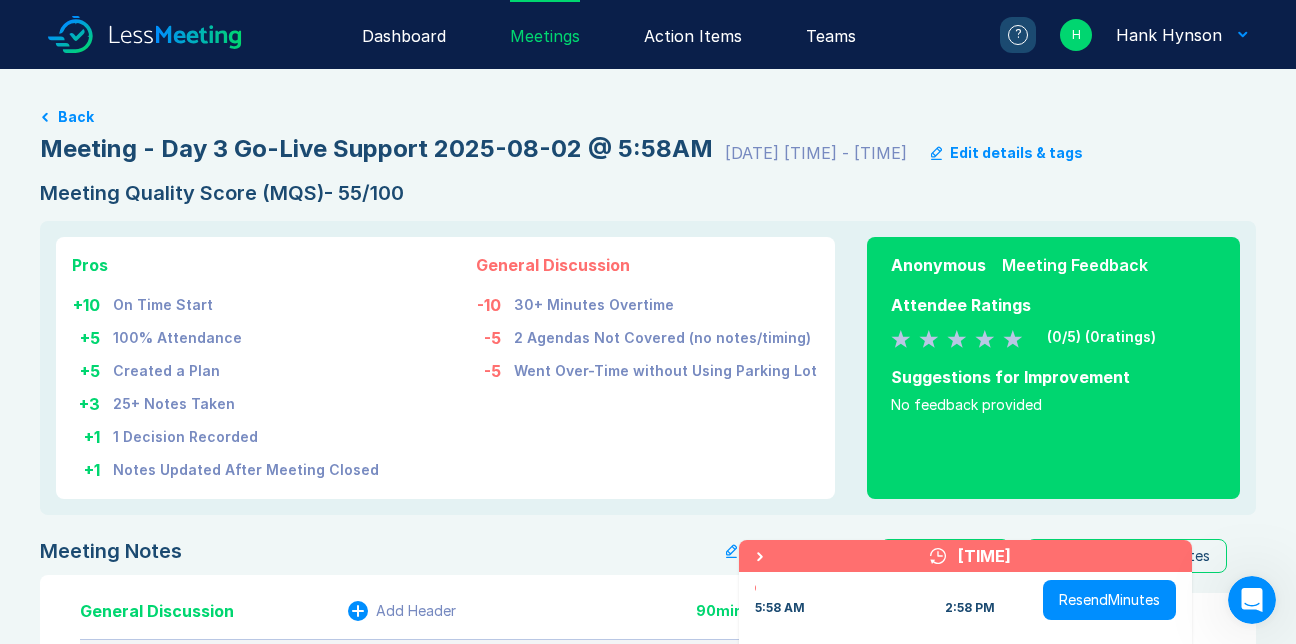 click on "Edit details & tags" at bounding box center [1016, 153] 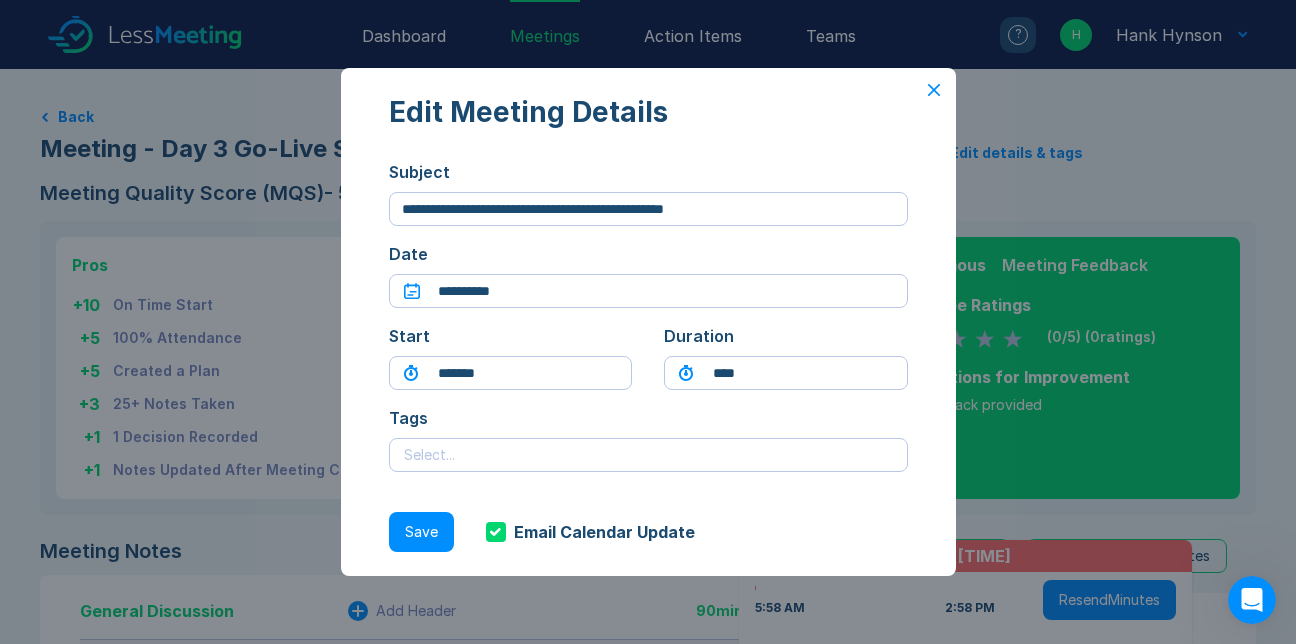 click 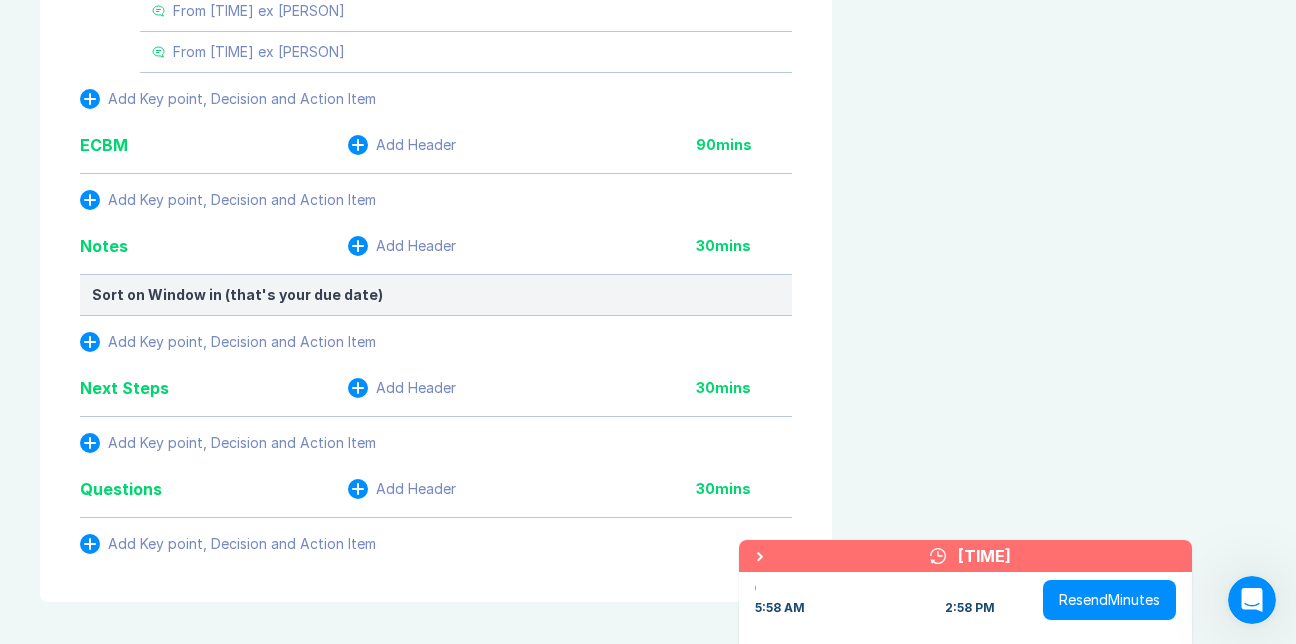 scroll, scrollTop: 3092, scrollLeft: 0, axis: vertical 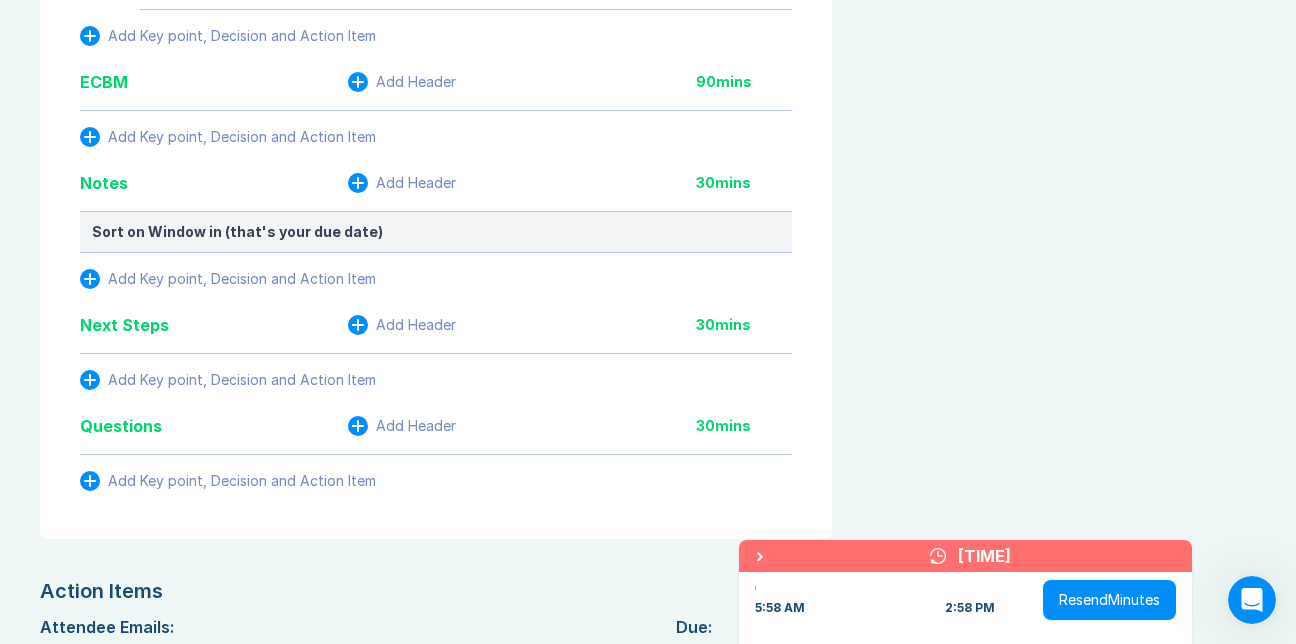 click on "**********" at bounding box center (427, -223) 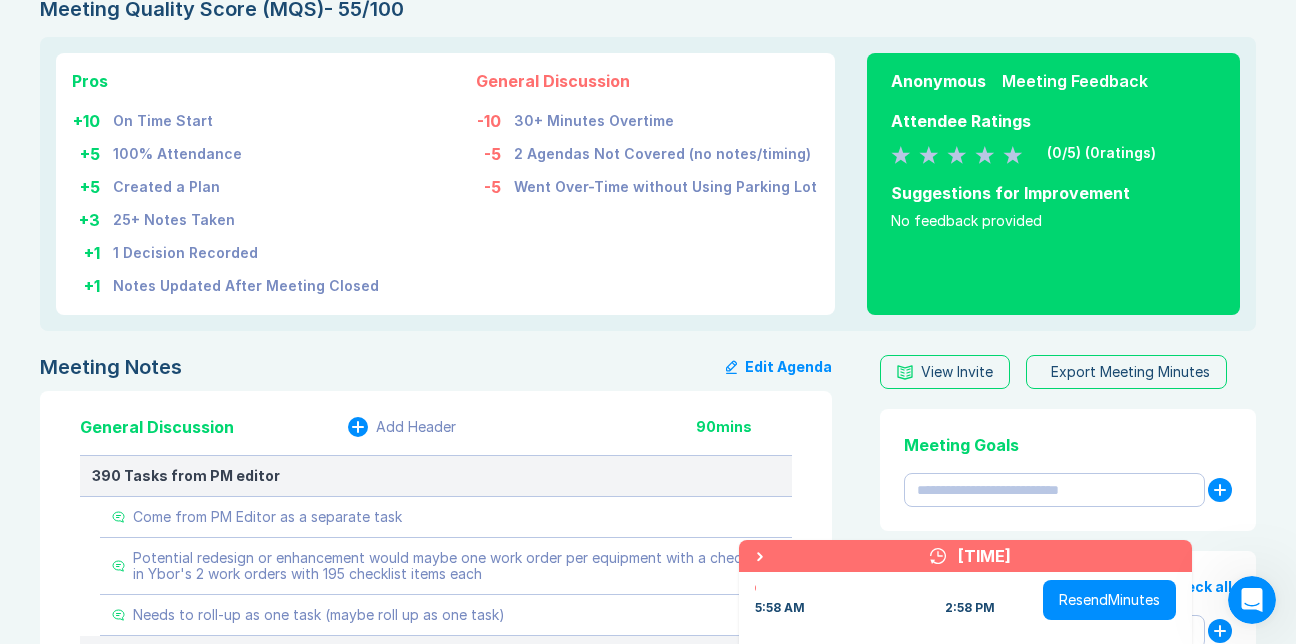 scroll, scrollTop: 200, scrollLeft: 0, axis: vertical 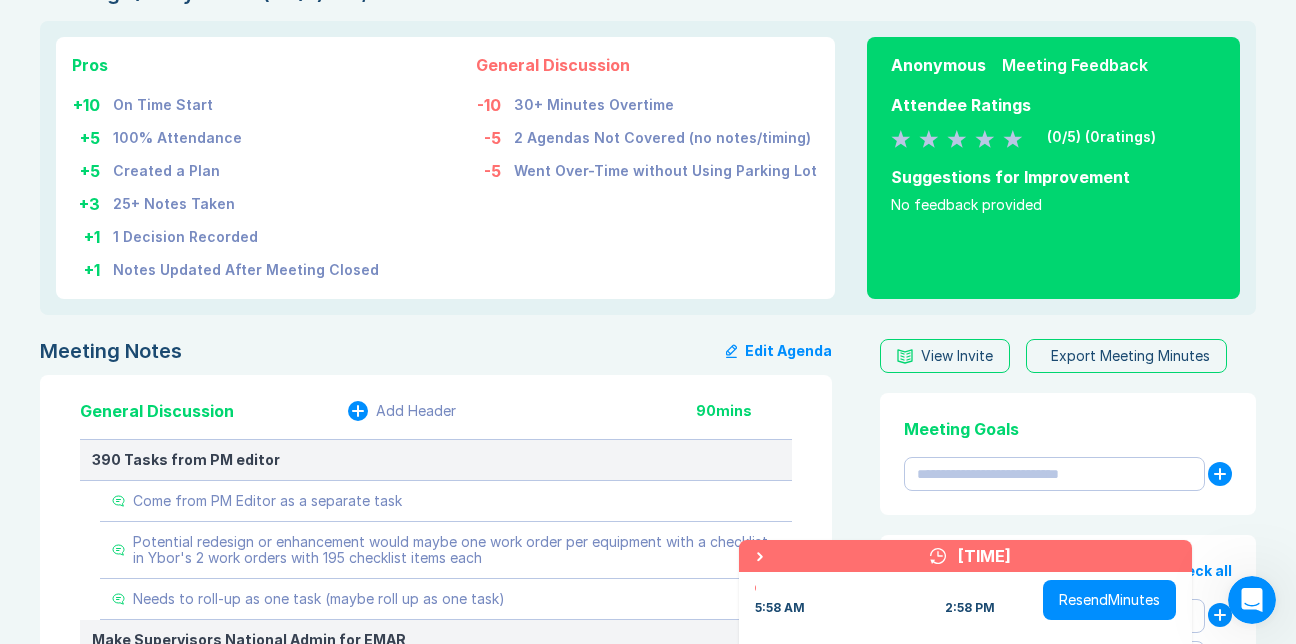 click 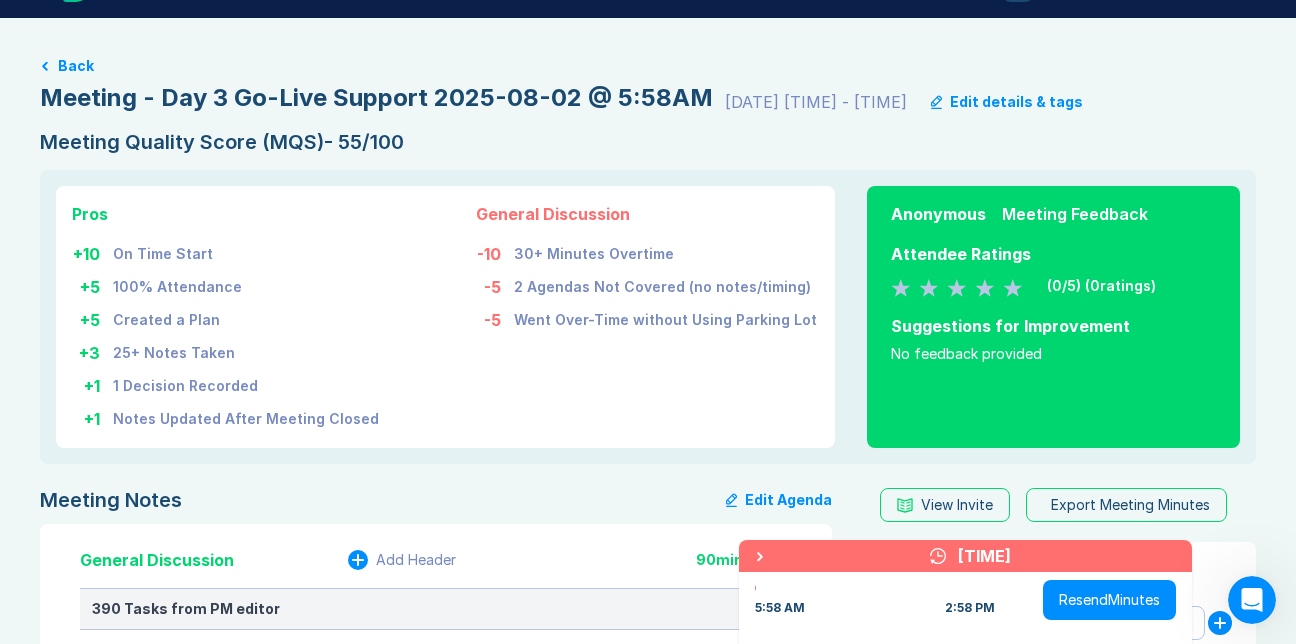 scroll, scrollTop: 0, scrollLeft: 0, axis: both 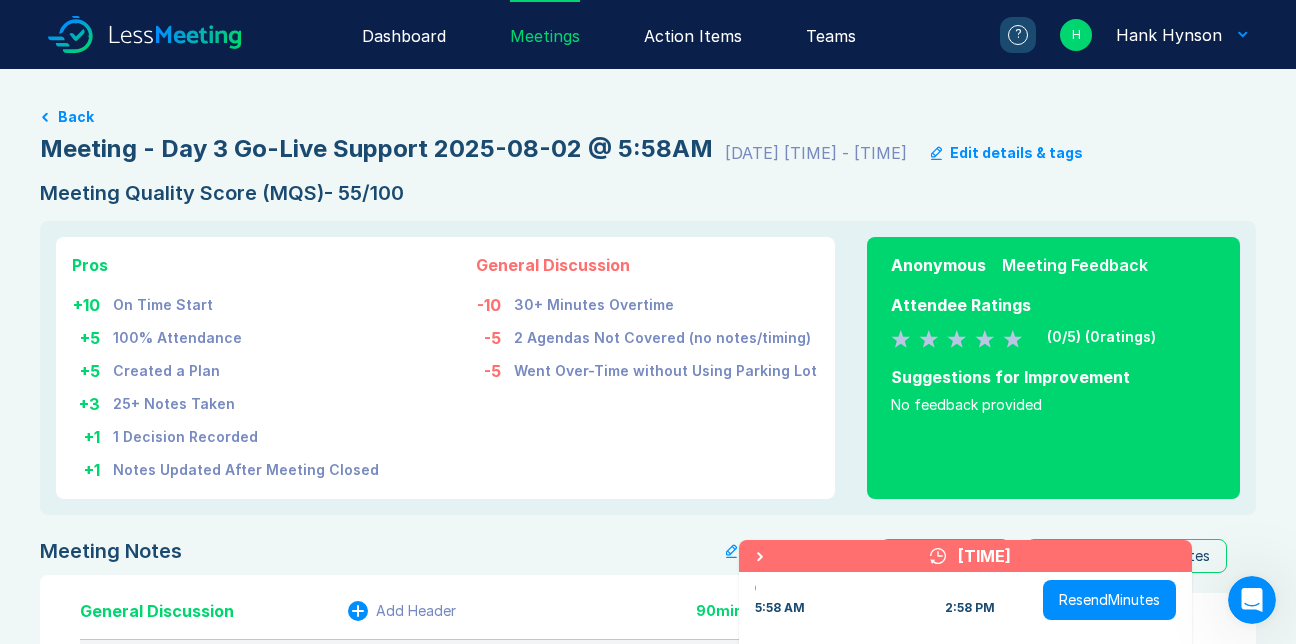 click on "Resend  Minutes" at bounding box center (1109, 600) 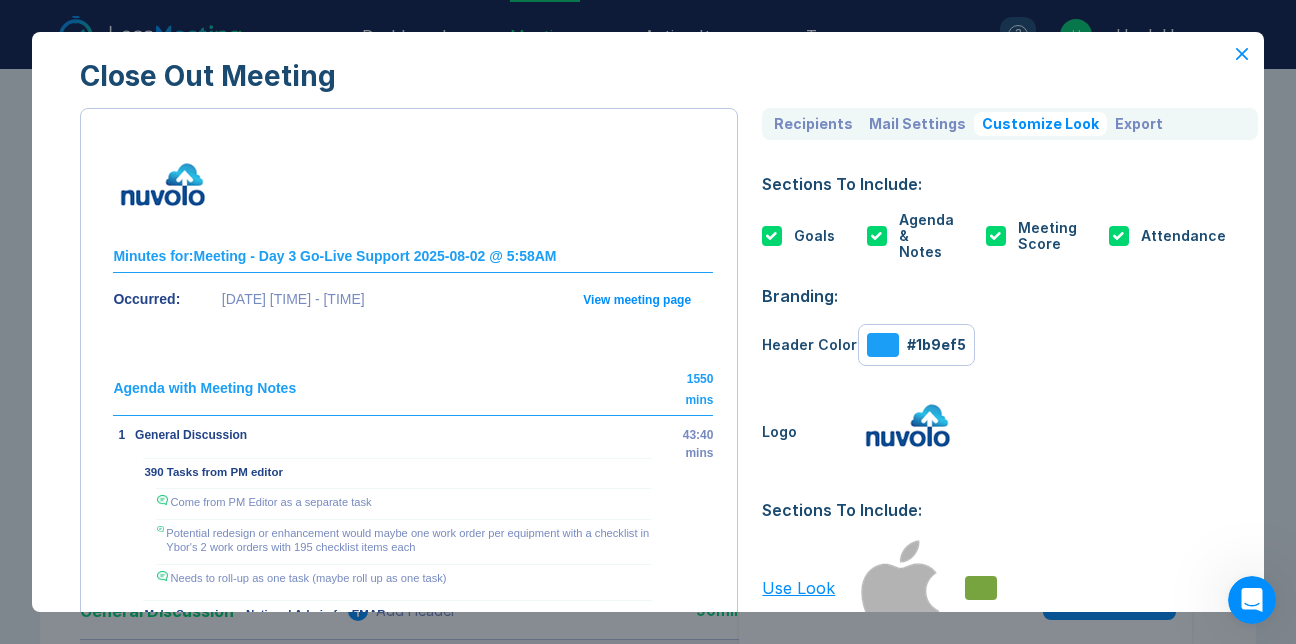 click at bounding box center [908, 432] 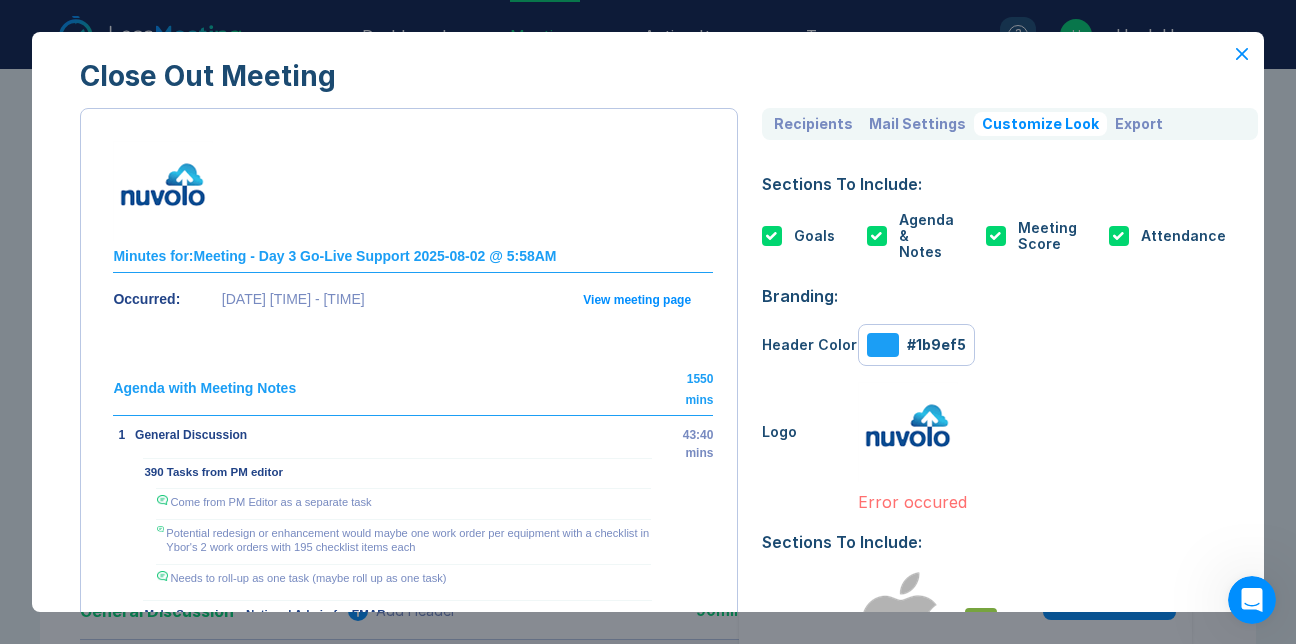 click at bounding box center (908, 432) 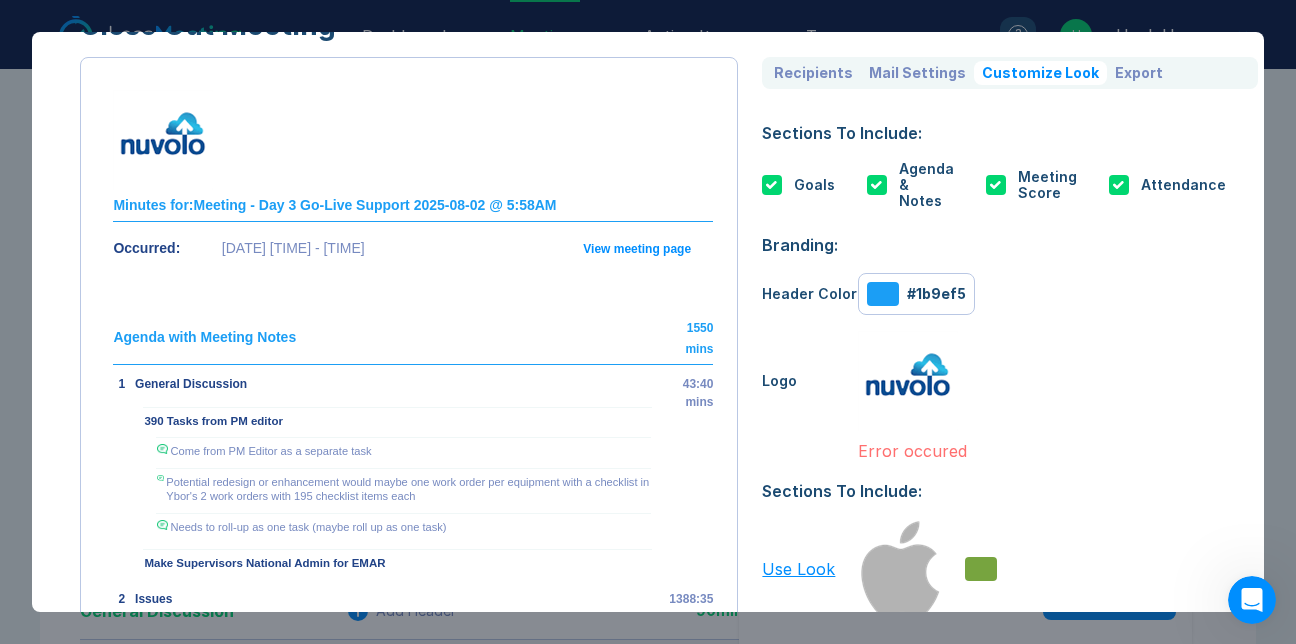 scroll, scrollTop: 0, scrollLeft: 0, axis: both 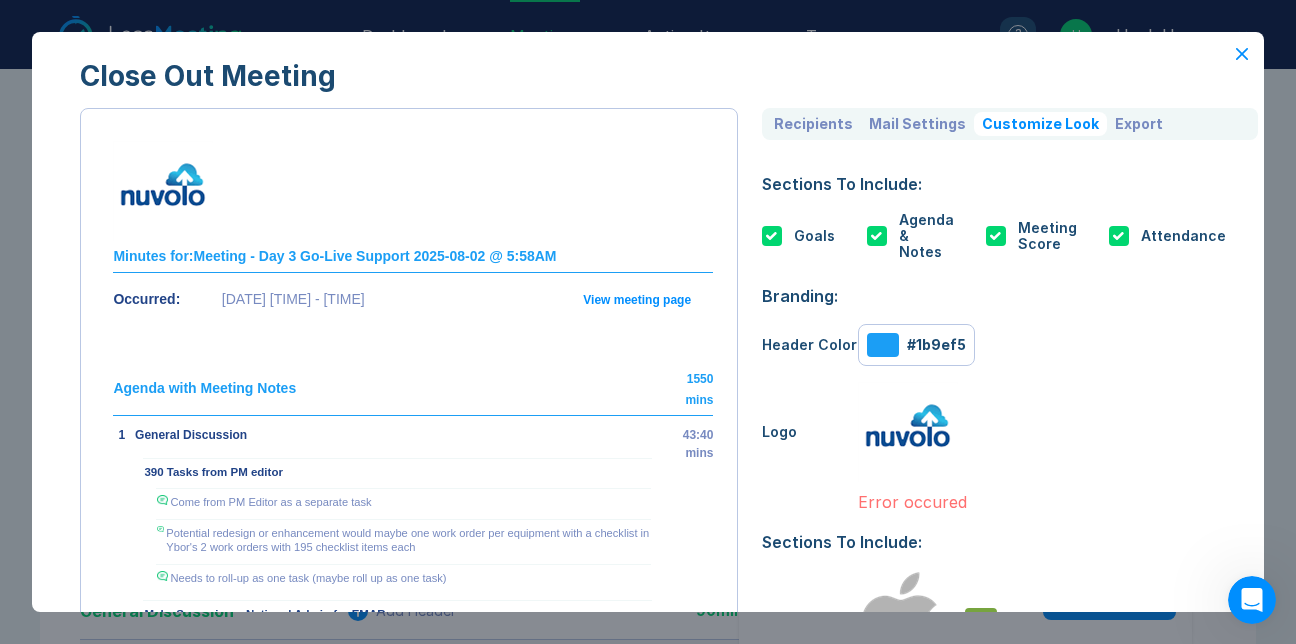 click at bounding box center (908, 432) 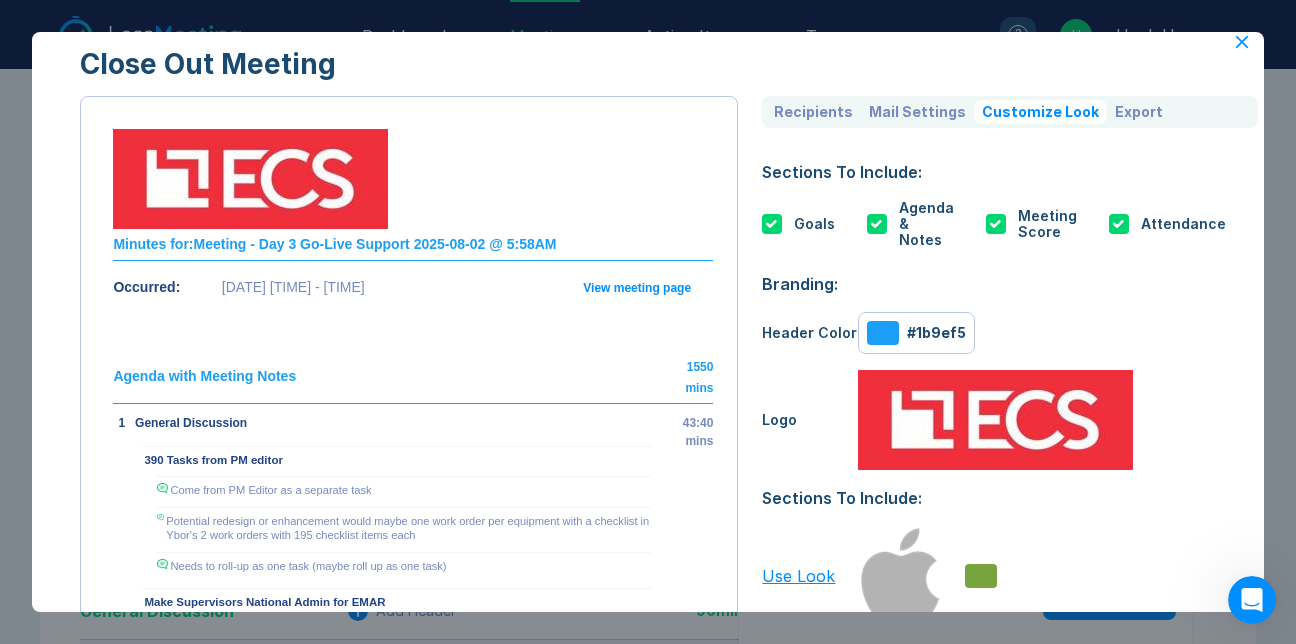 scroll, scrollTop: 0, scrollLeft: 0, axis: both 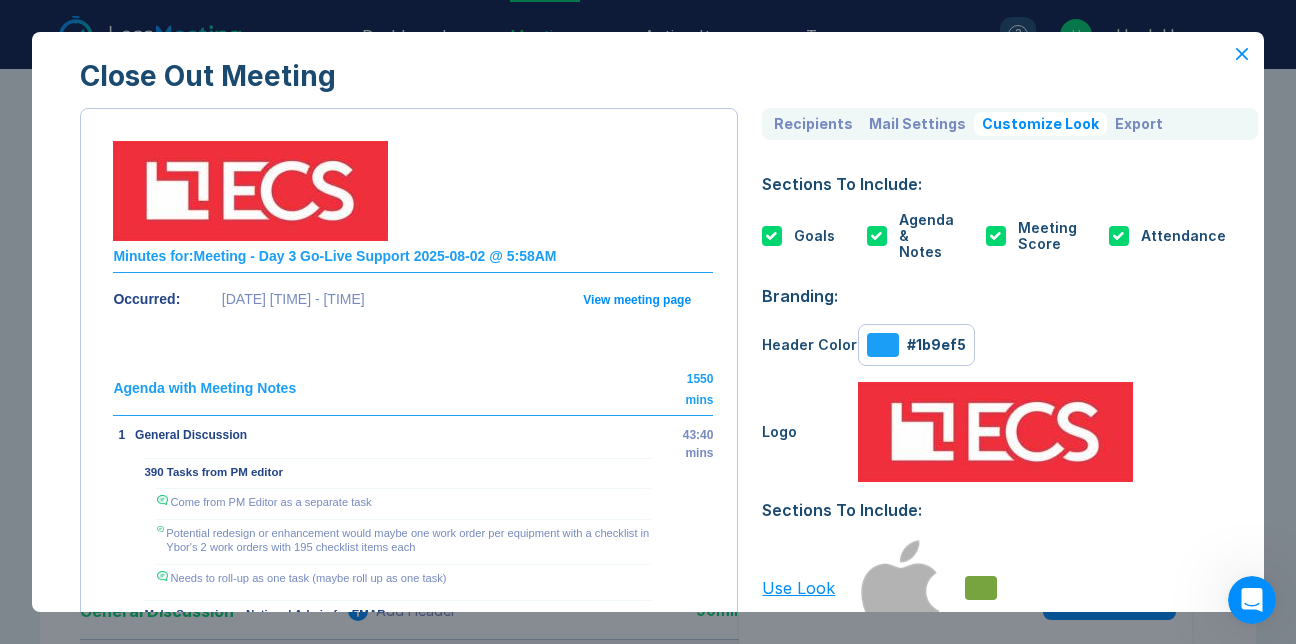 click on "Mail Settings" at bounding box center (917, 124) 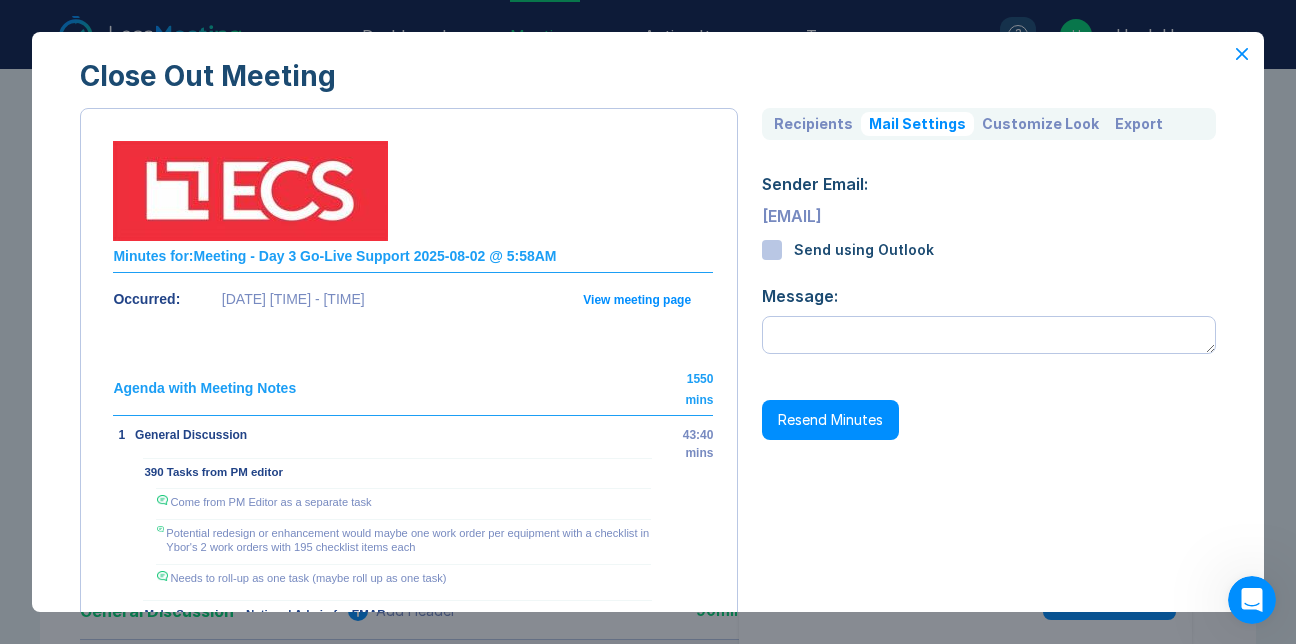 click at bounding box center (772, 250) 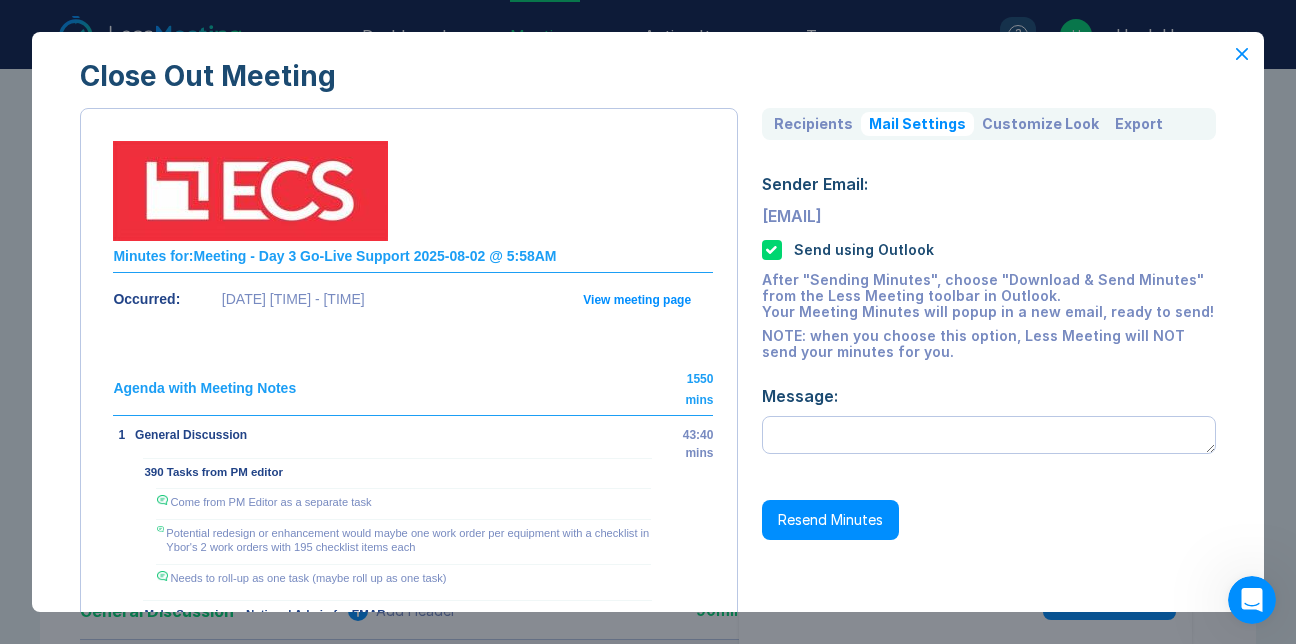 click on "hankhynson@icloud.com" at bounding box center (988, 216) 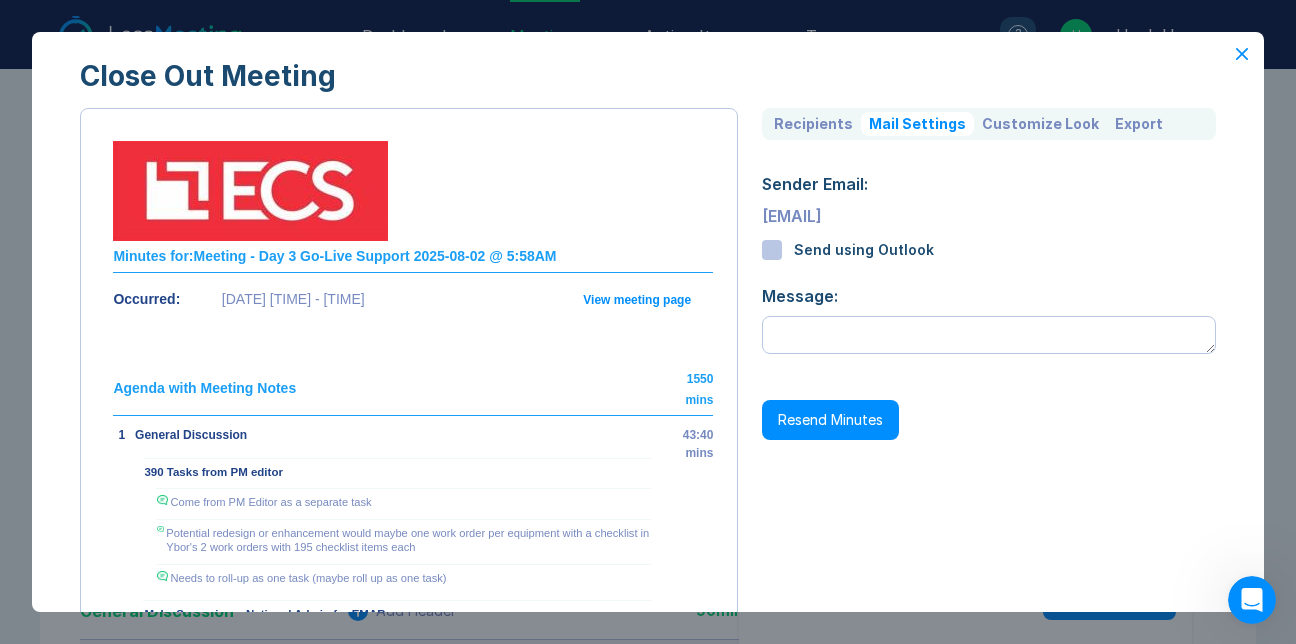 click on "hankhynson@icloud.com" at bounding box center (988, 216) 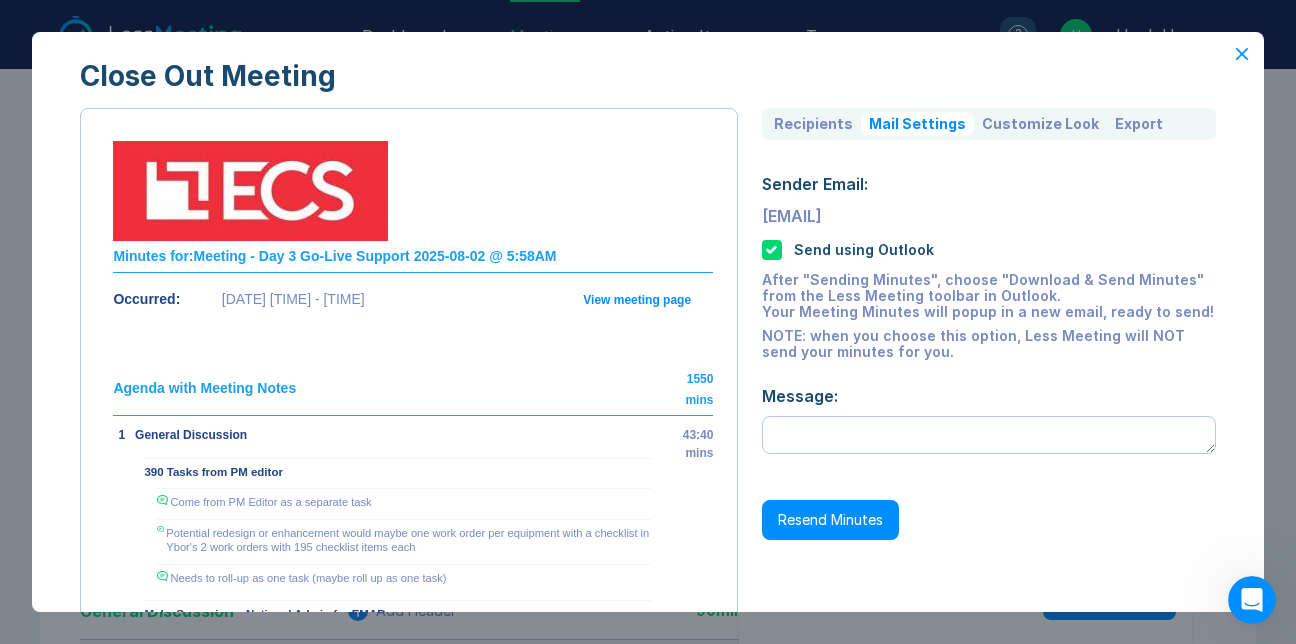 click on "Recipients" at bounding box center [813, 124] 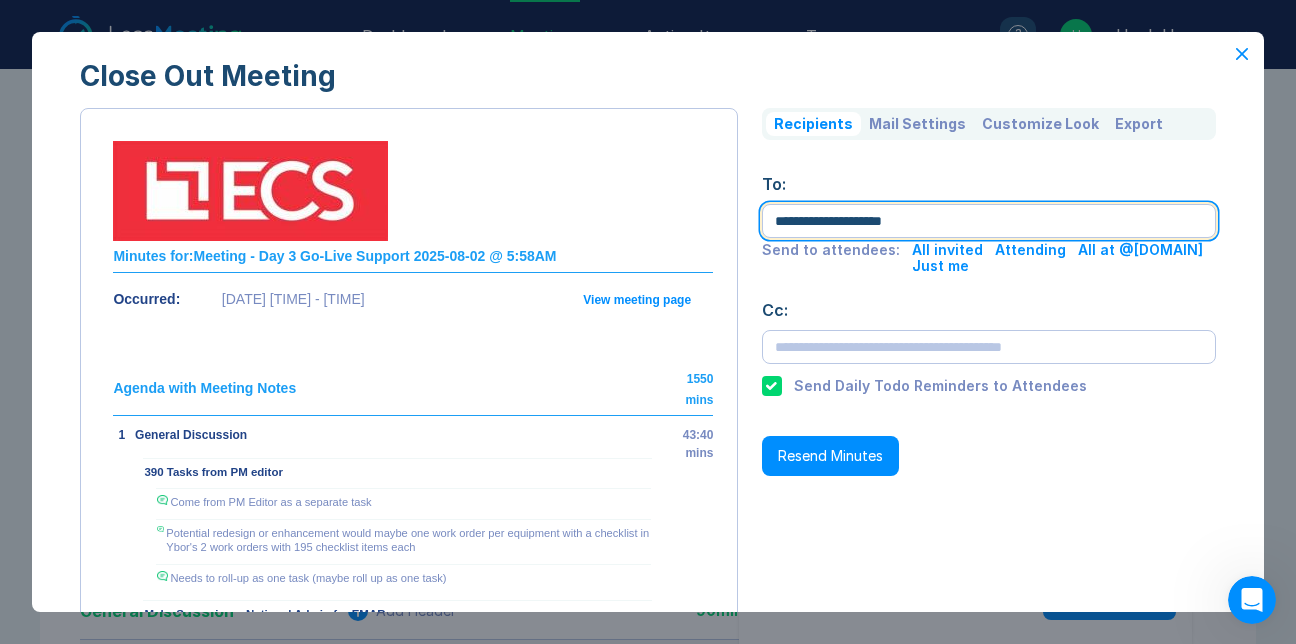 drag, startPoint x: 990, startPoint y: 256, endPoint x: 774, endPoint y: 265, distance: 216.18742 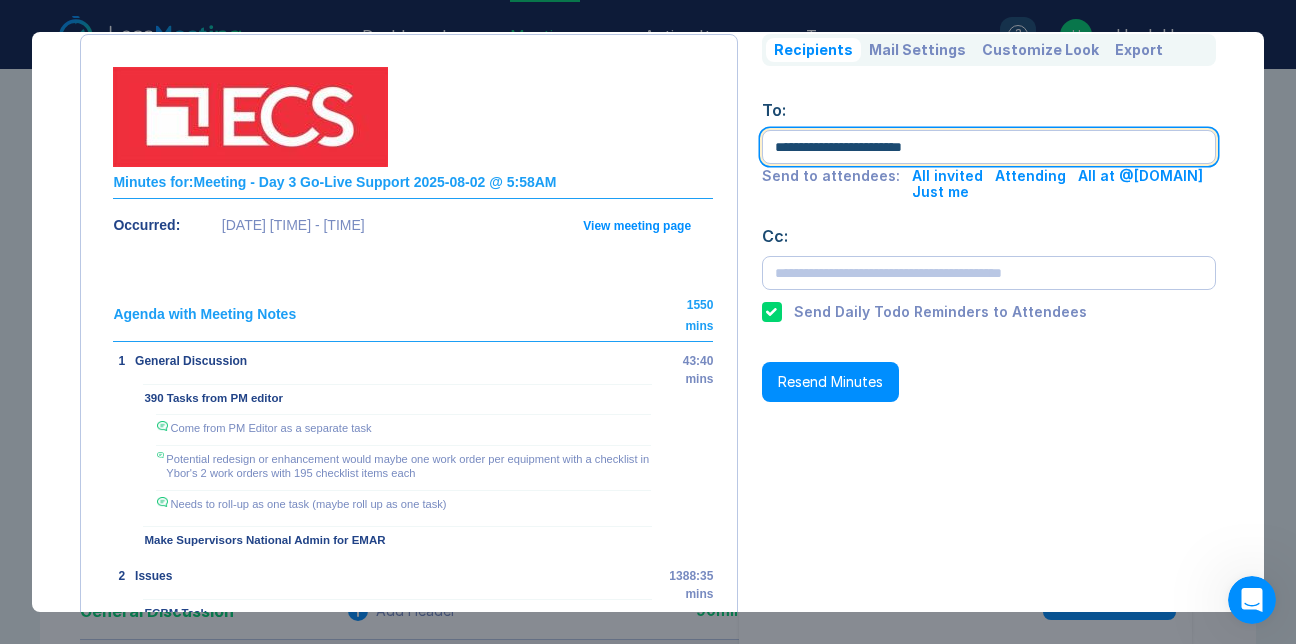scroll, scrollTop: 0, scrollLeft: 0, axis: both 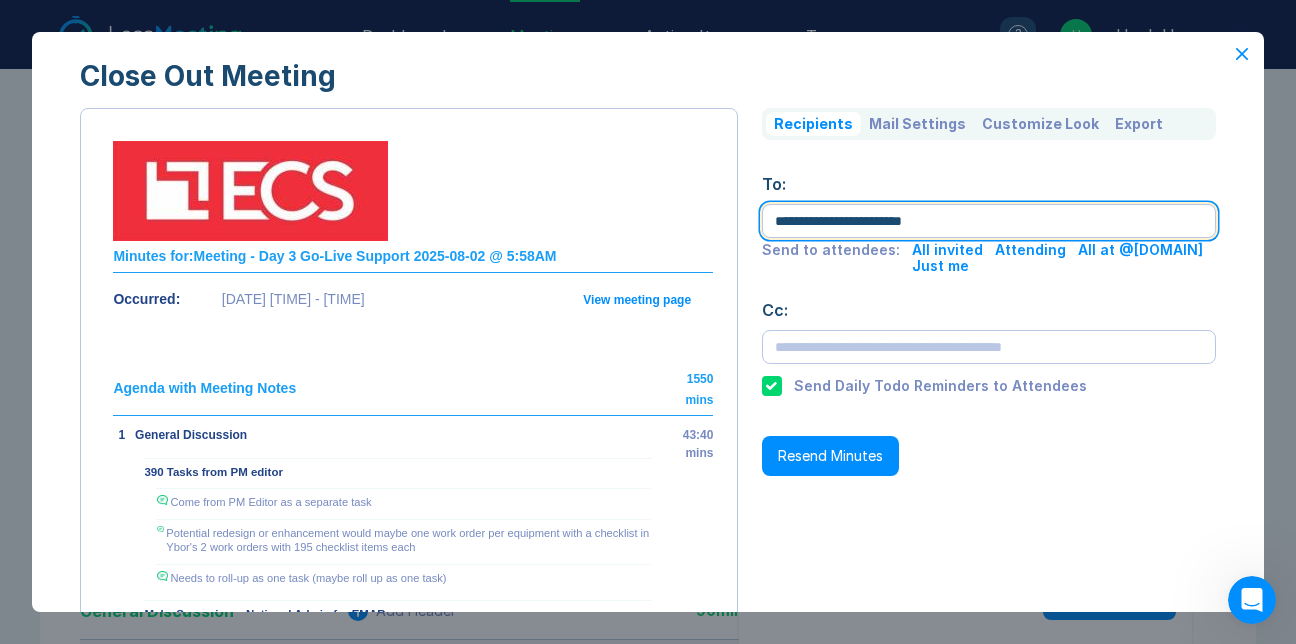 type on "**********" 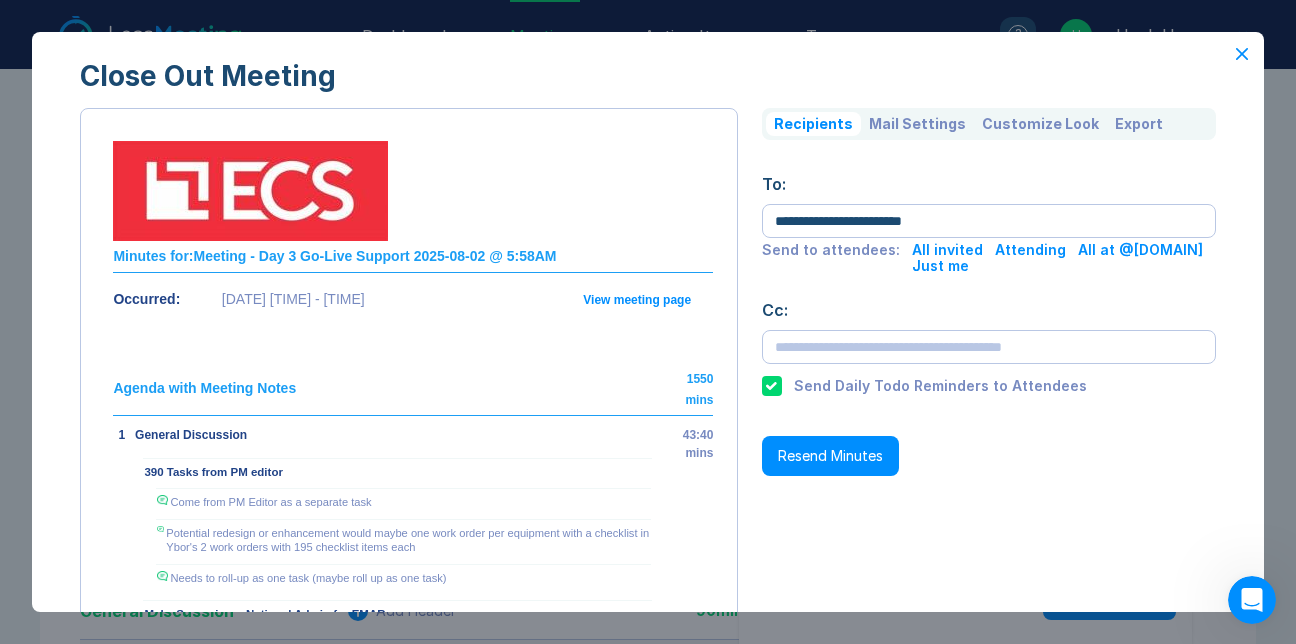click on "Resend Minutes" at bounding box center [830, 456] 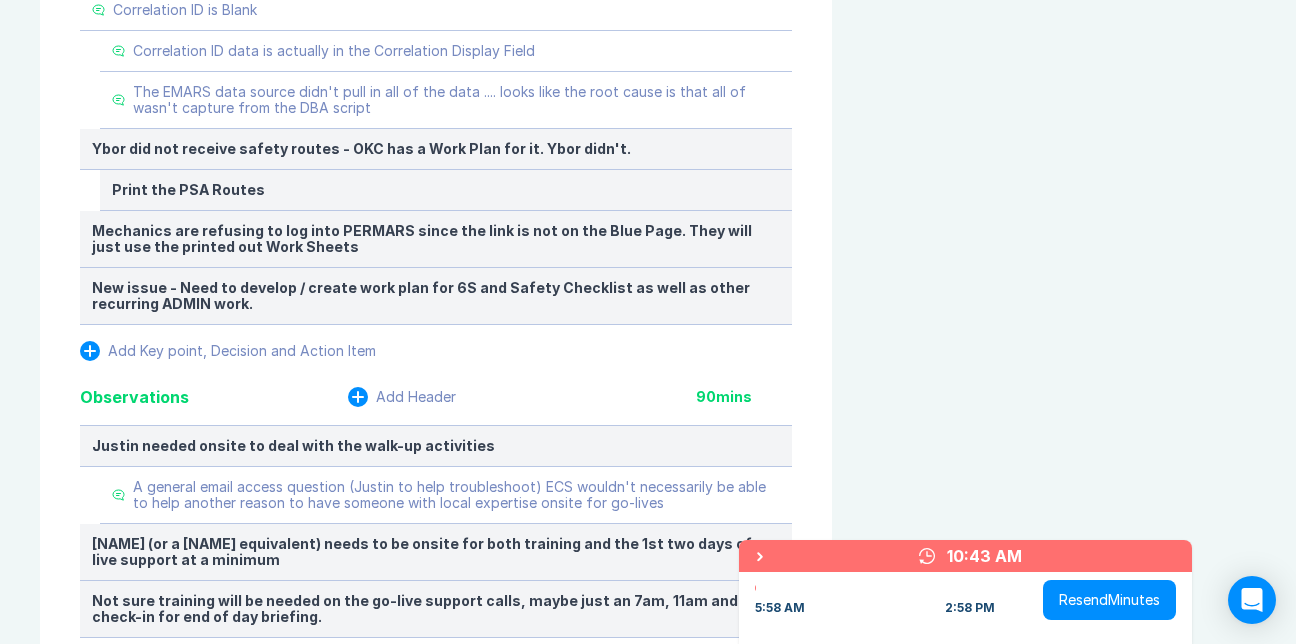 scroll, scrollTop: 1485, scrollLeft: 0, axis: vertical 